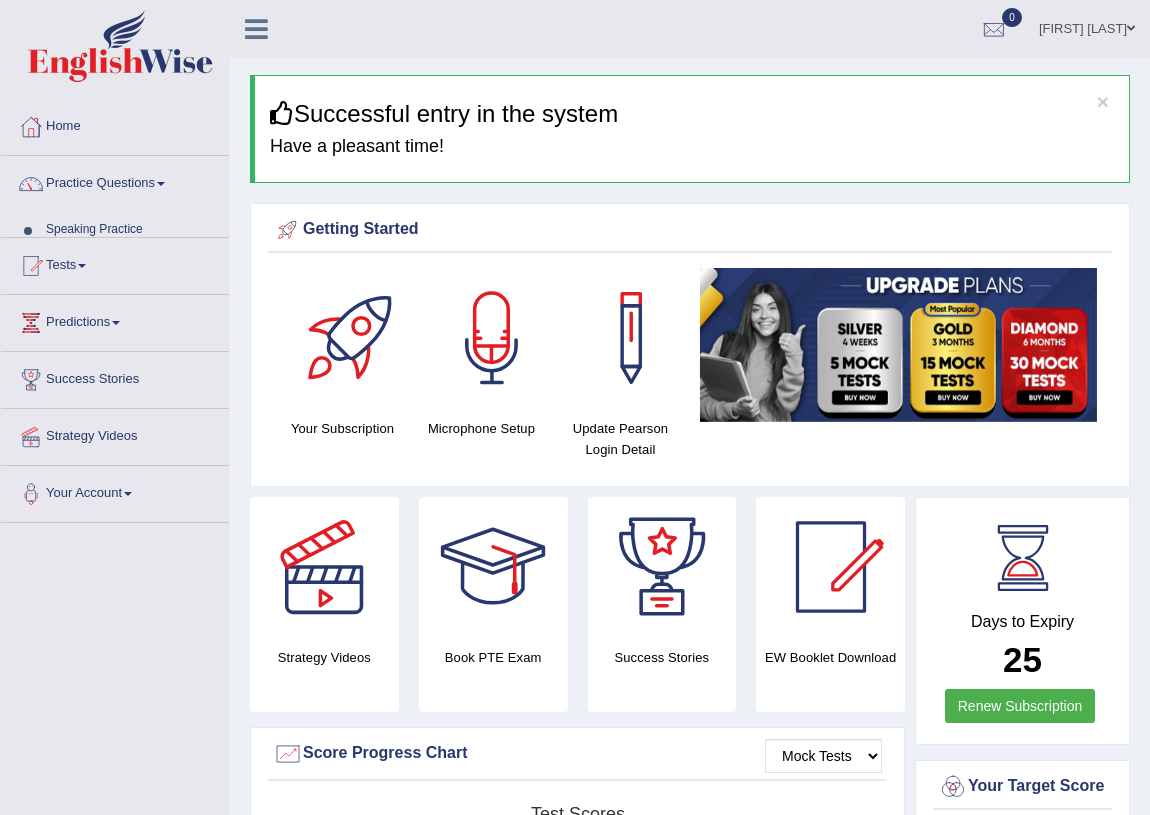 scroll, scrollTop: 0, scrollLeft: 0, axis: both 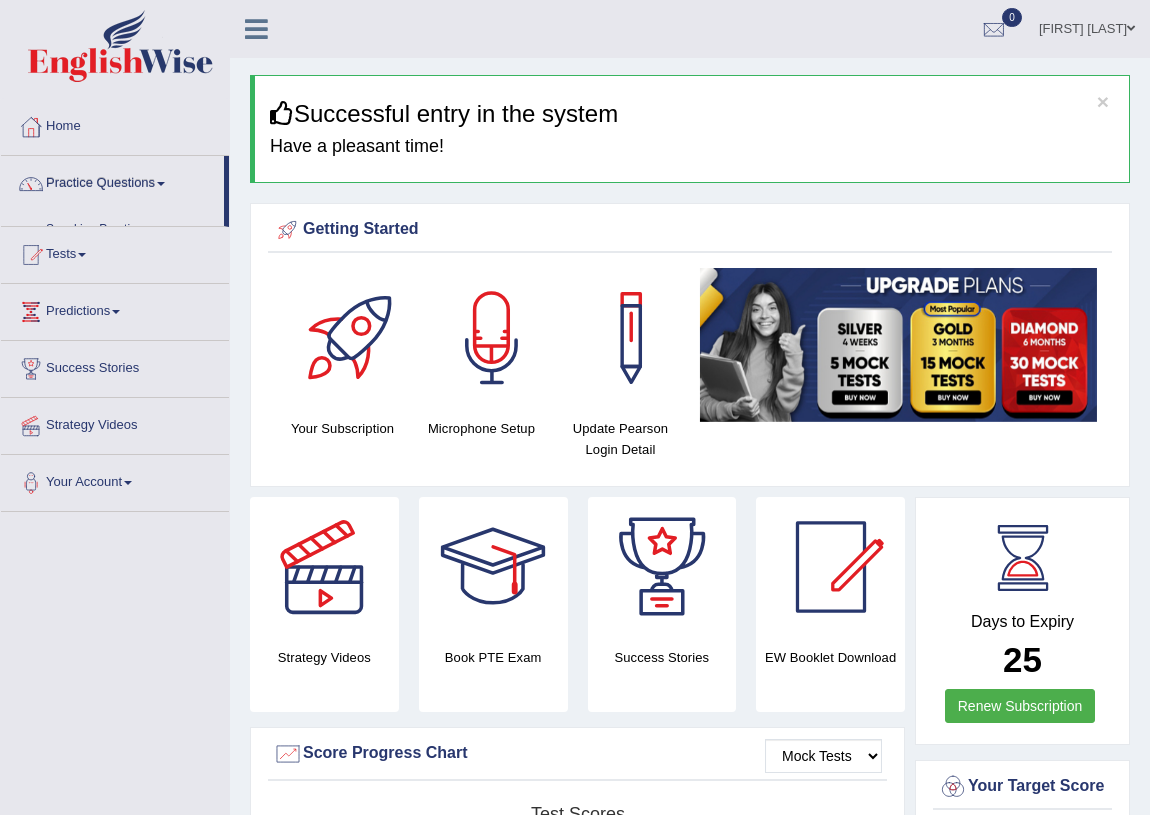 click at bounding box center [161, 184] 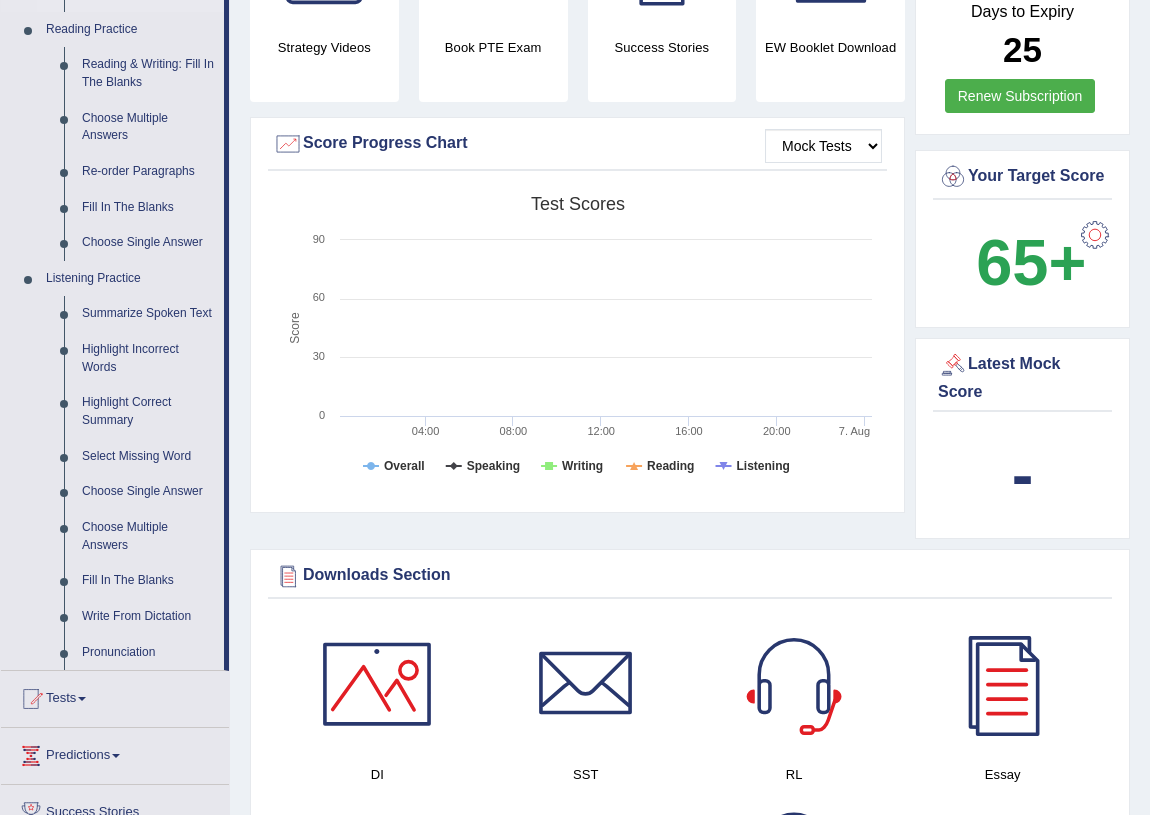scroll, scrollTop: 636, scrollLeft: 0, axis: vertical 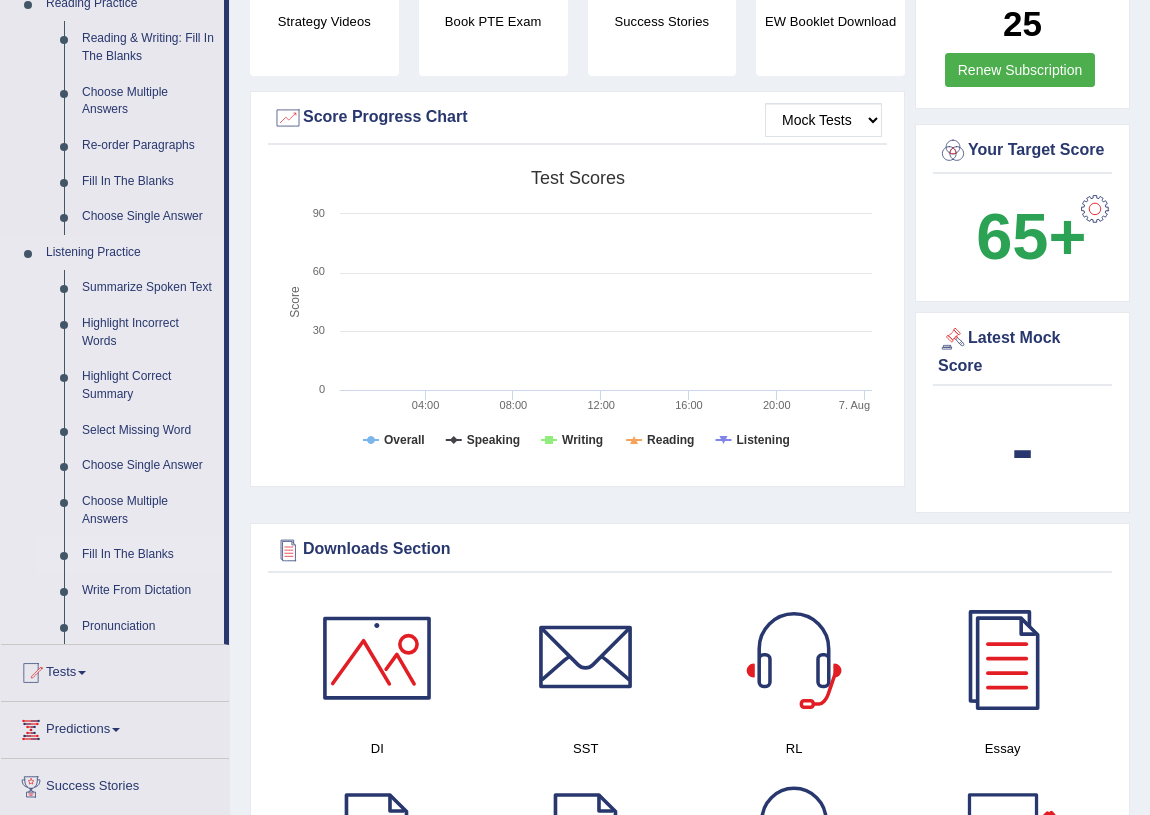 click on "Fill In The Blanks" at bounding box center (148, 555) 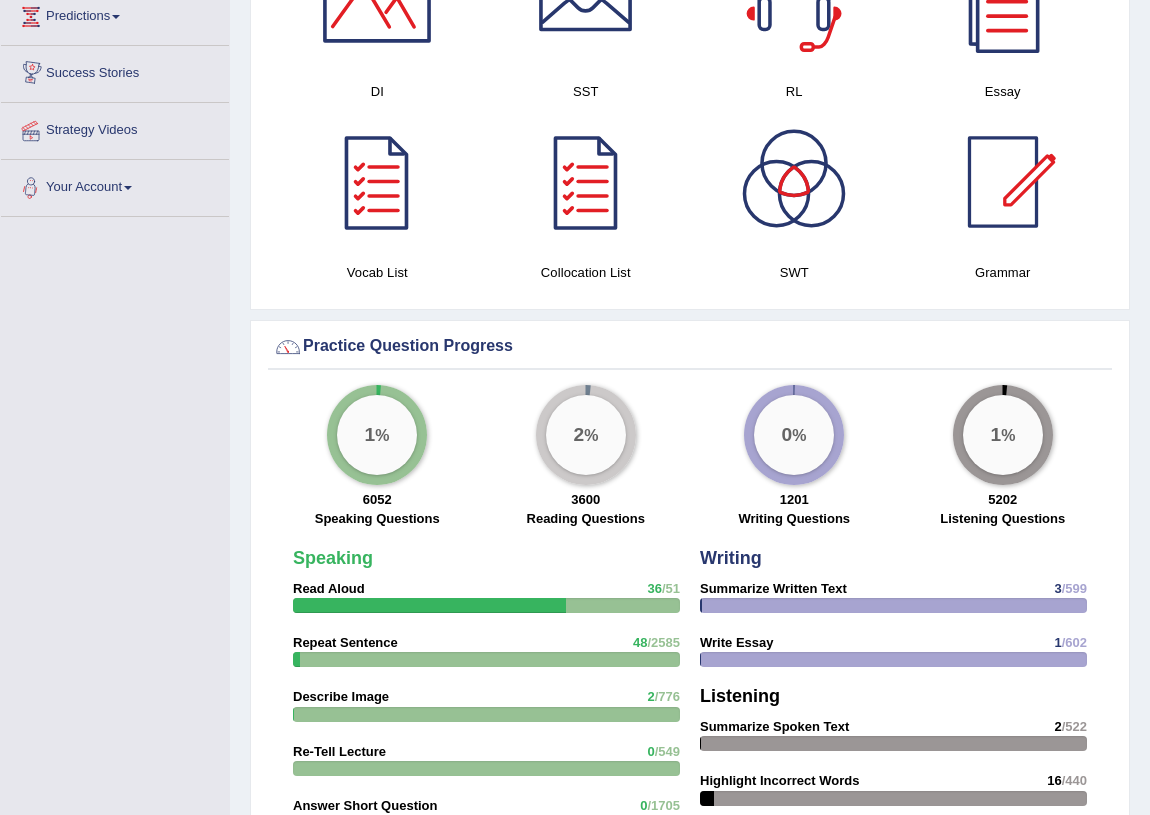 scroll, scrollTop: 1319, scrollLeft: 0, axis: vertical 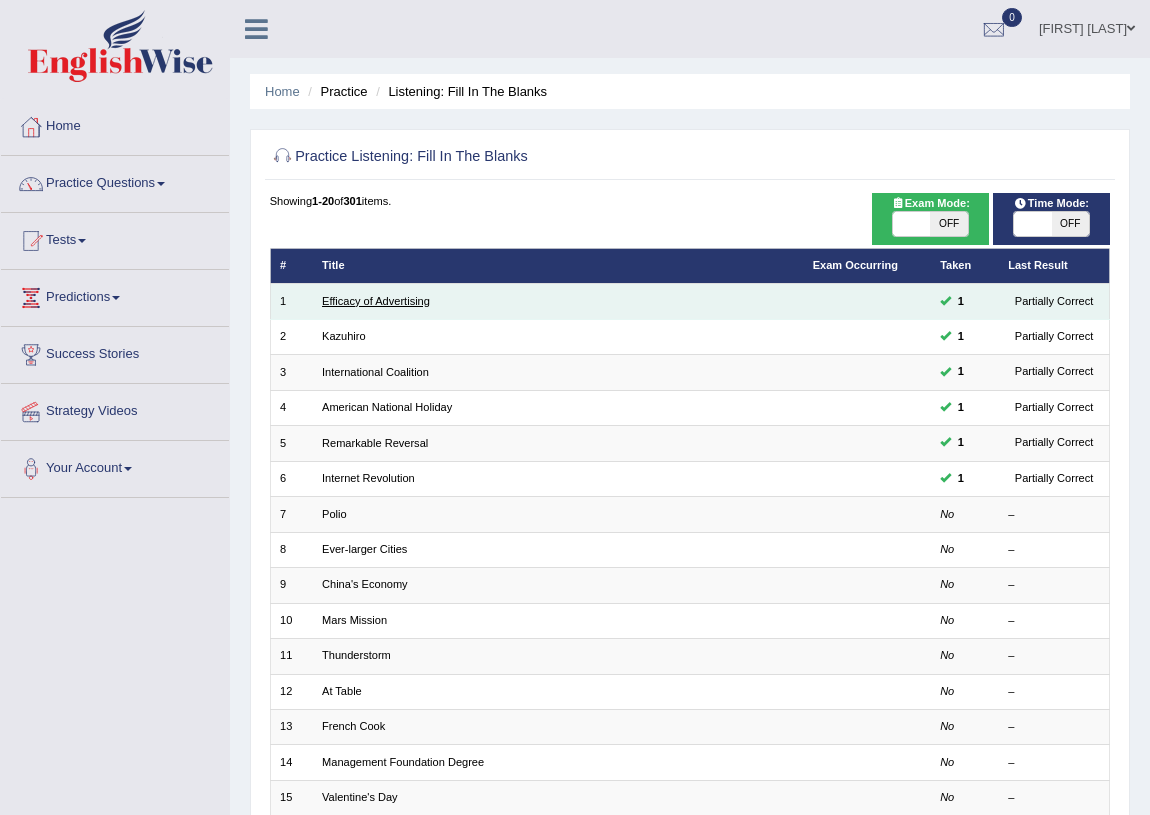 click on "Efficacy of Advertising" at bounding box center [376, 301] 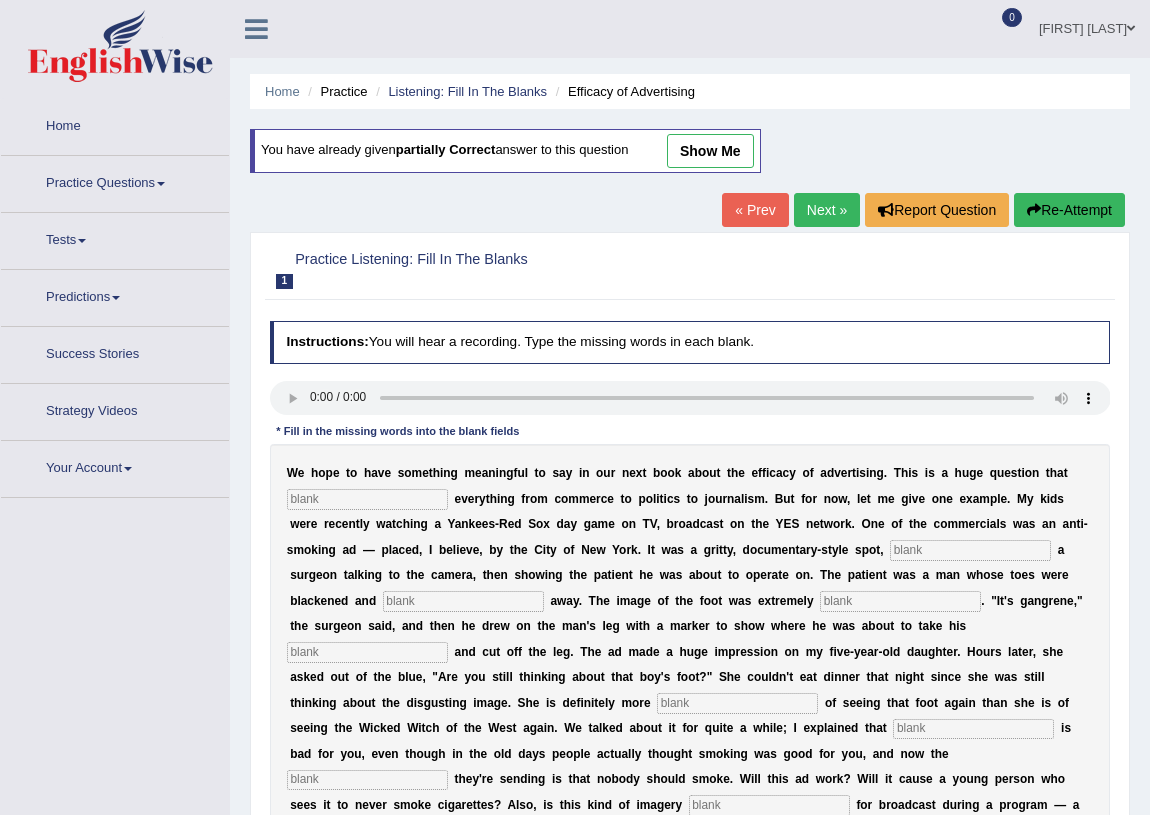 scroll, scrollTop: 0, scrollLeft: 0, axis: both 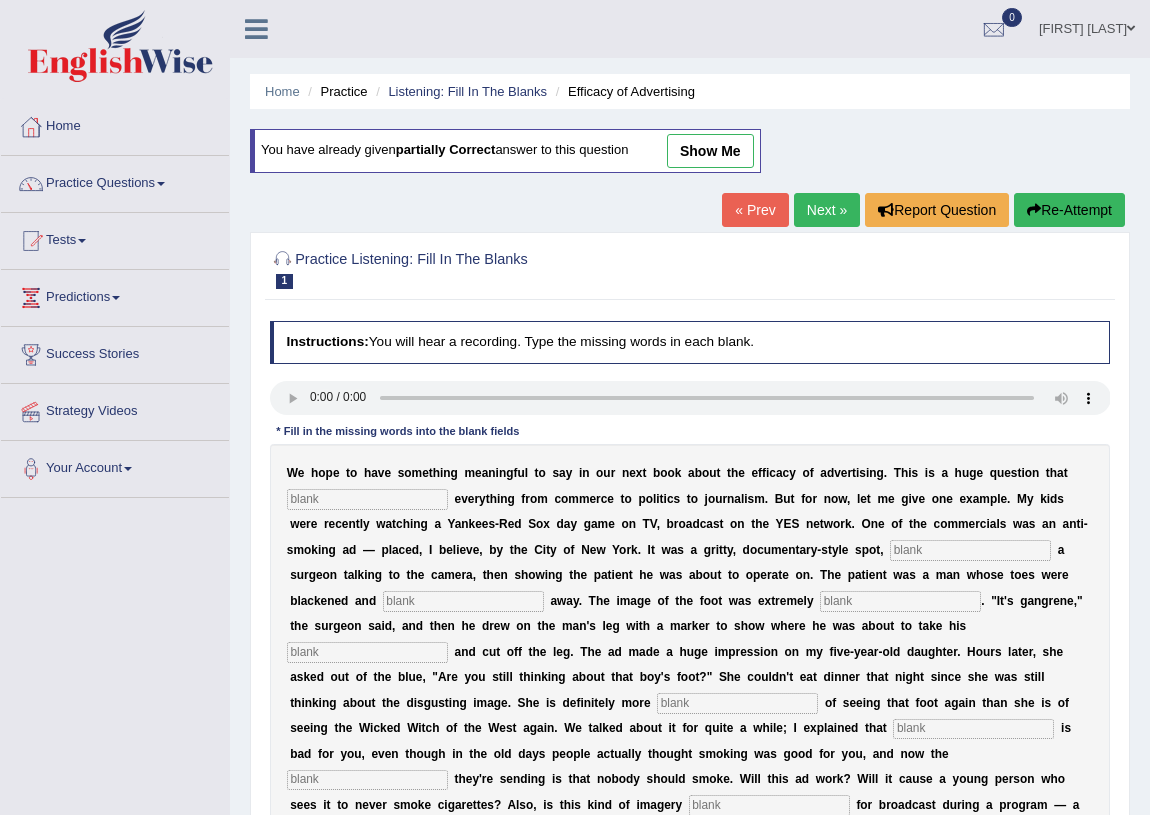 click on "« Prev" at bounding box center [755, 210] 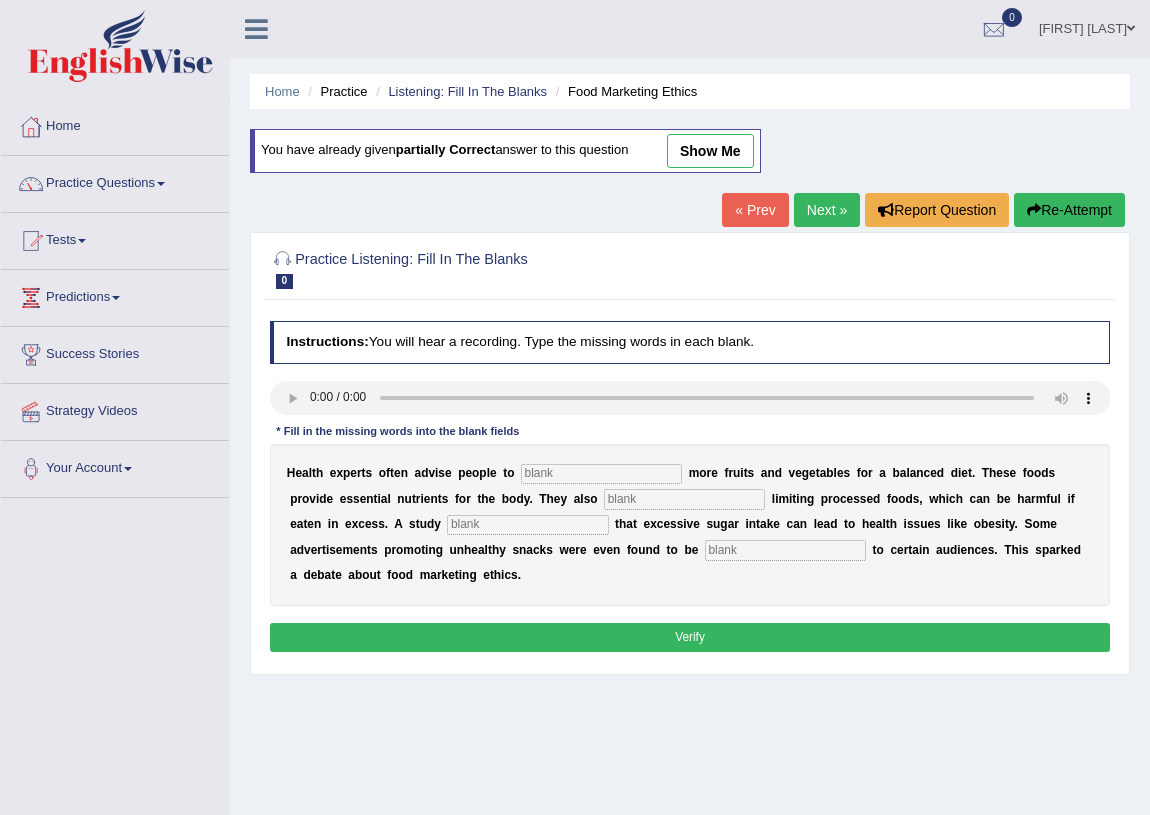 scroll, scrollTop: 0, scrollLeft: 0, axis: both 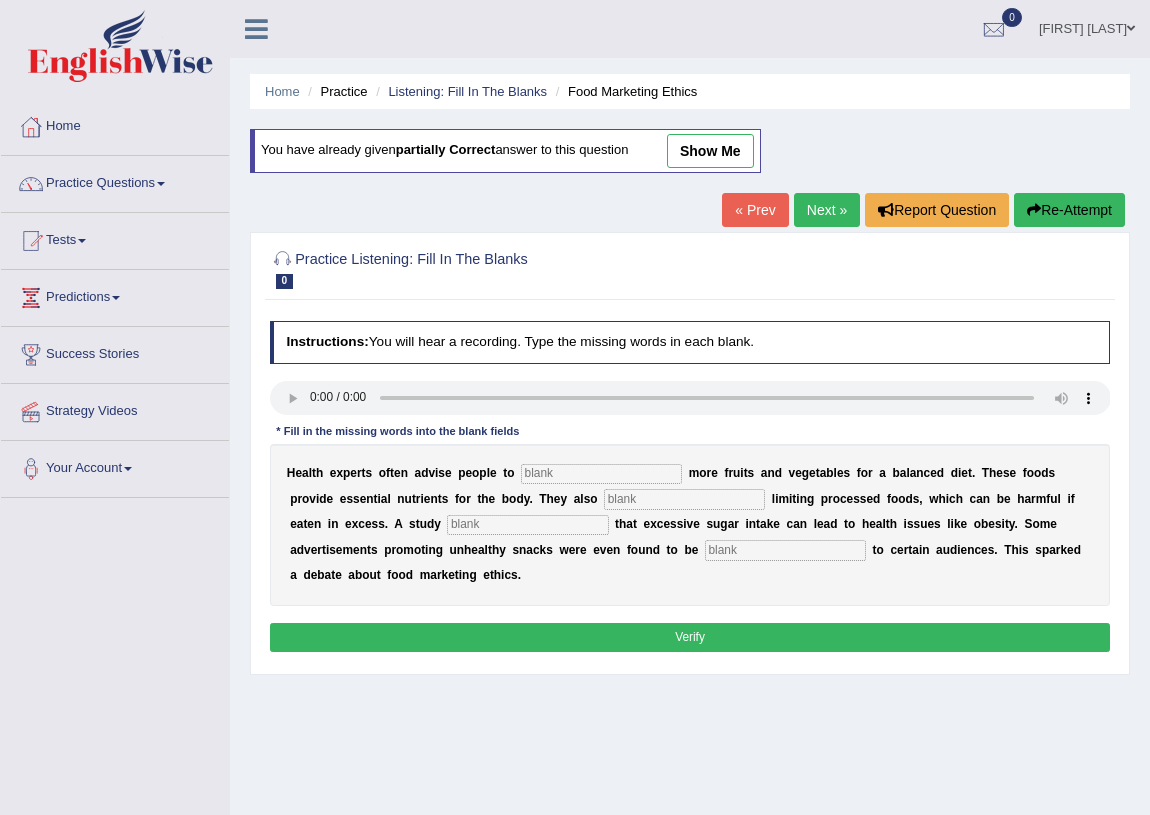click on "« Prev" at bounding box center (755, 210) 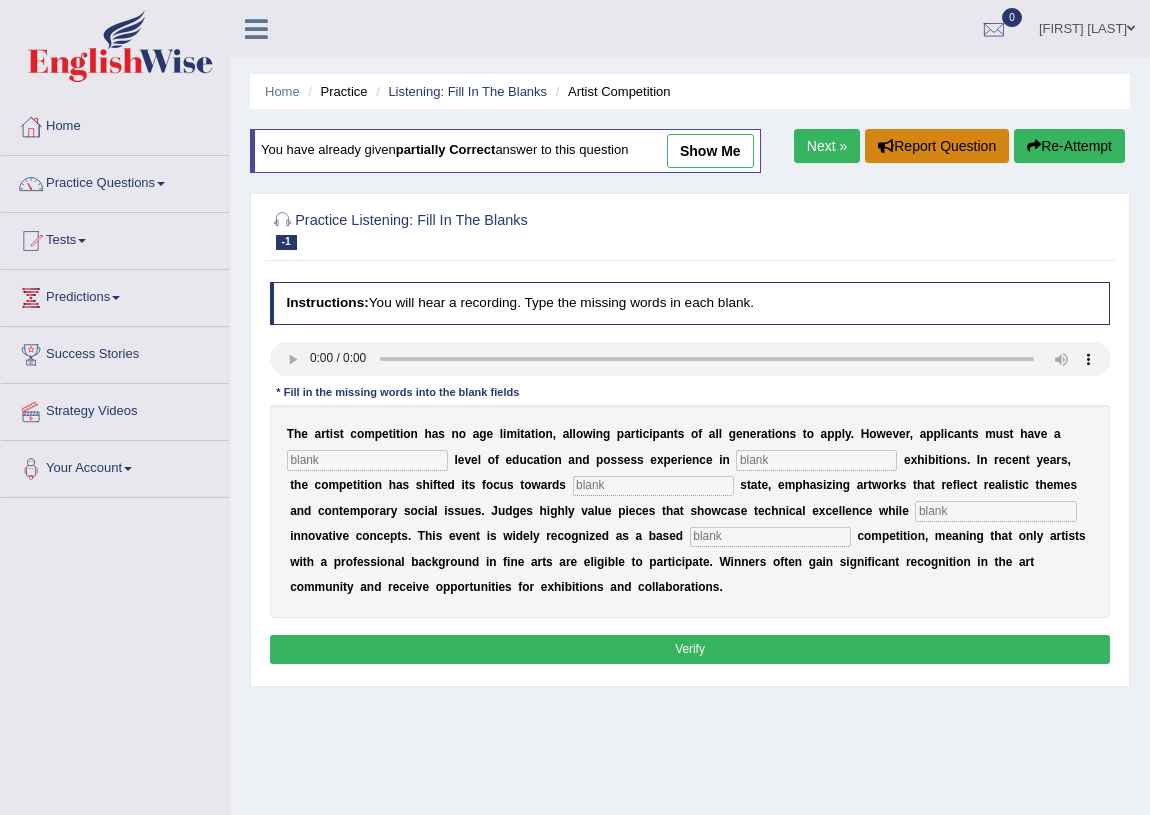 scroll, scrollTop: 0, scrollLeft: 0, axis: both 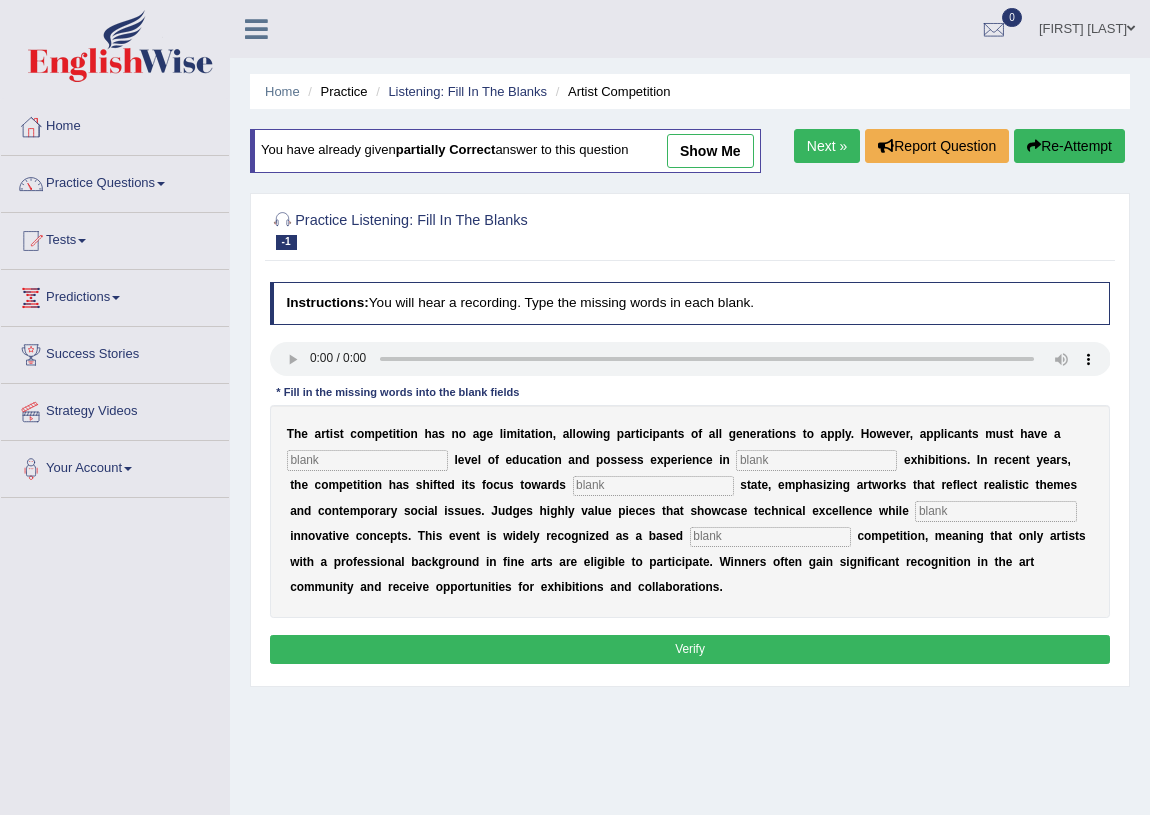 click on "Next »" at bounding box center [827, 146] 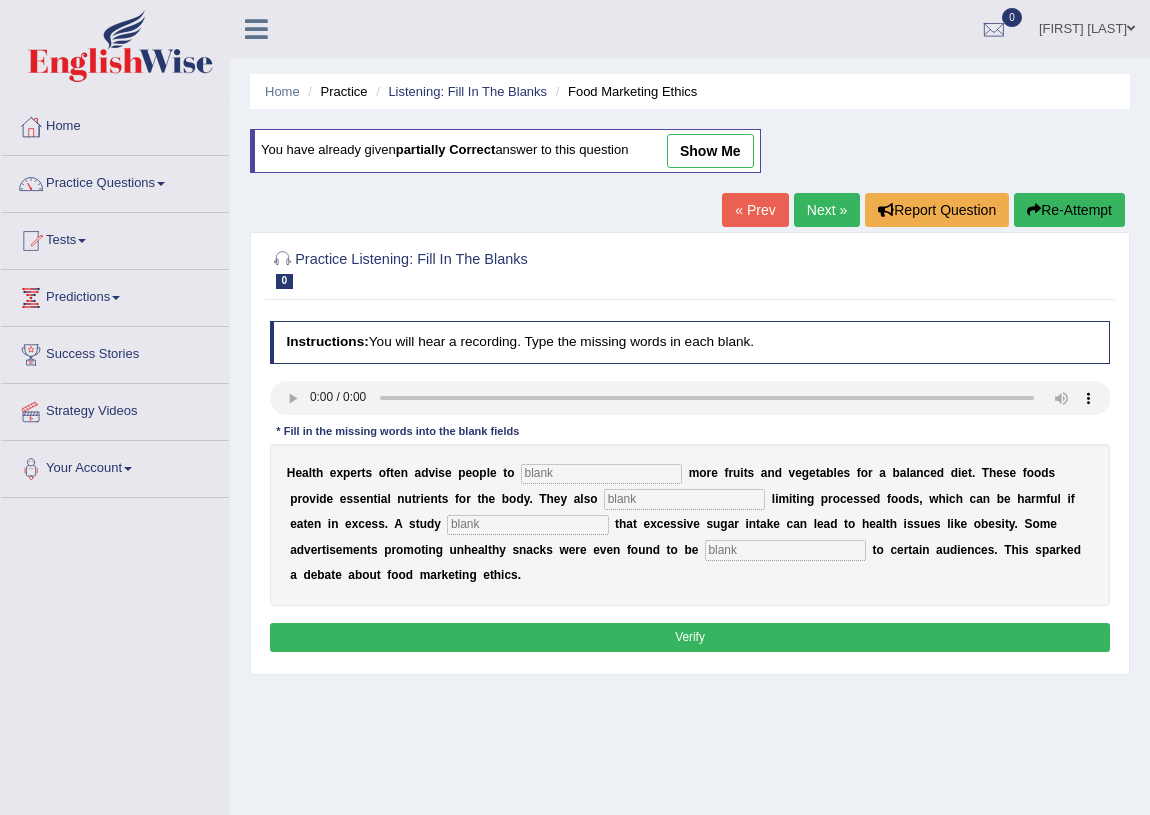 scroll, scrollTop: 0, scrollLeft: 0, axis: both 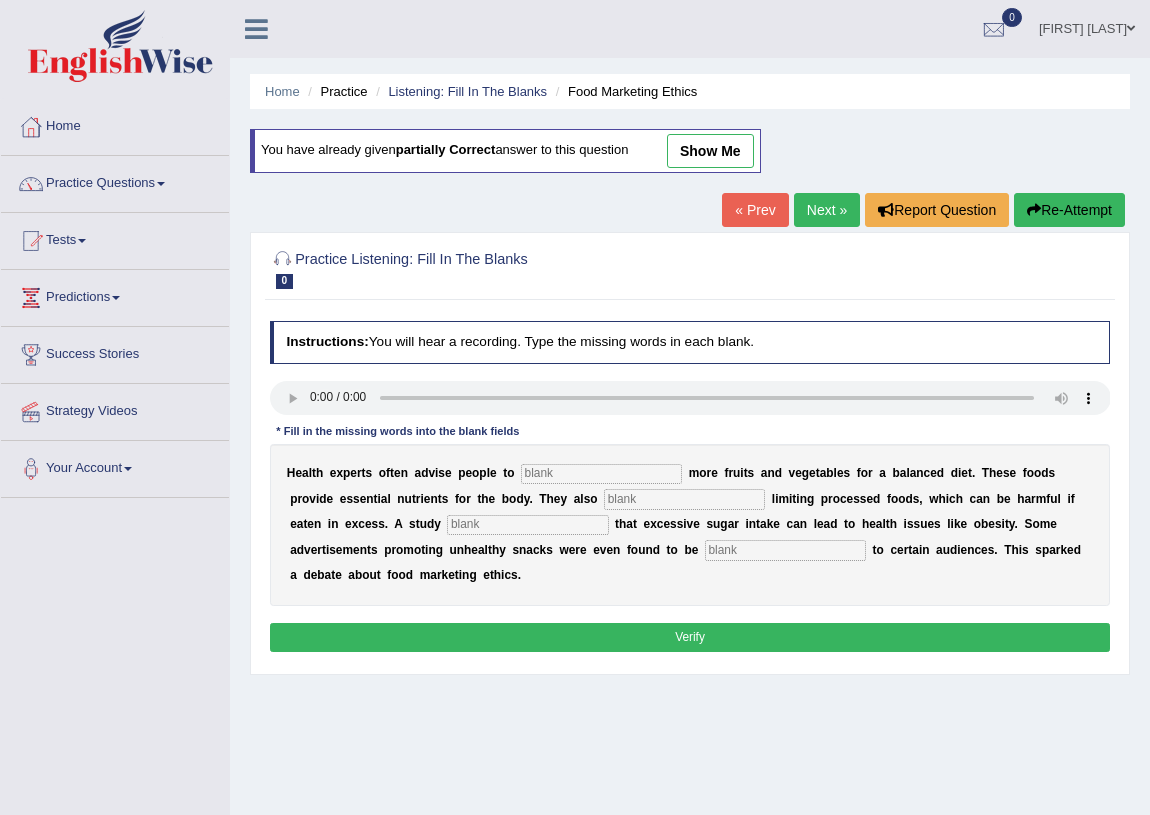 click on "0" at bounding box center [285, 281] 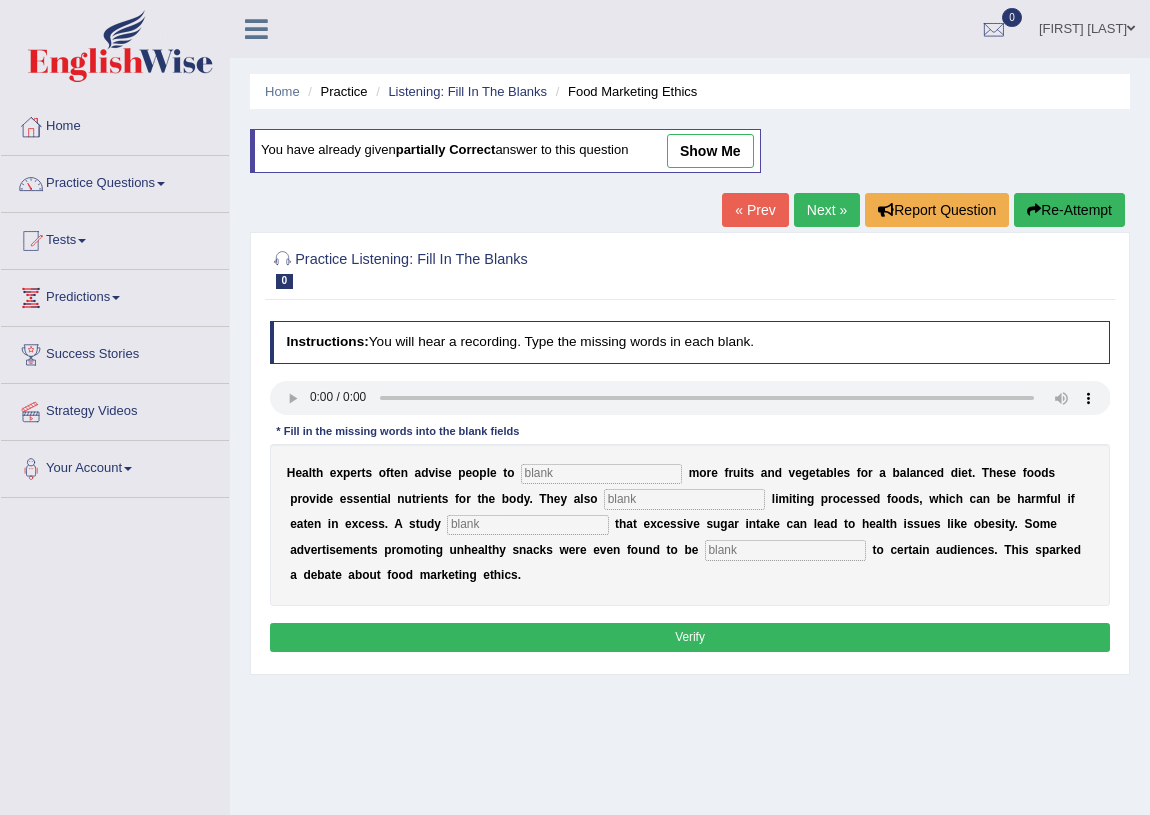 click at bounding box center (601, 474) 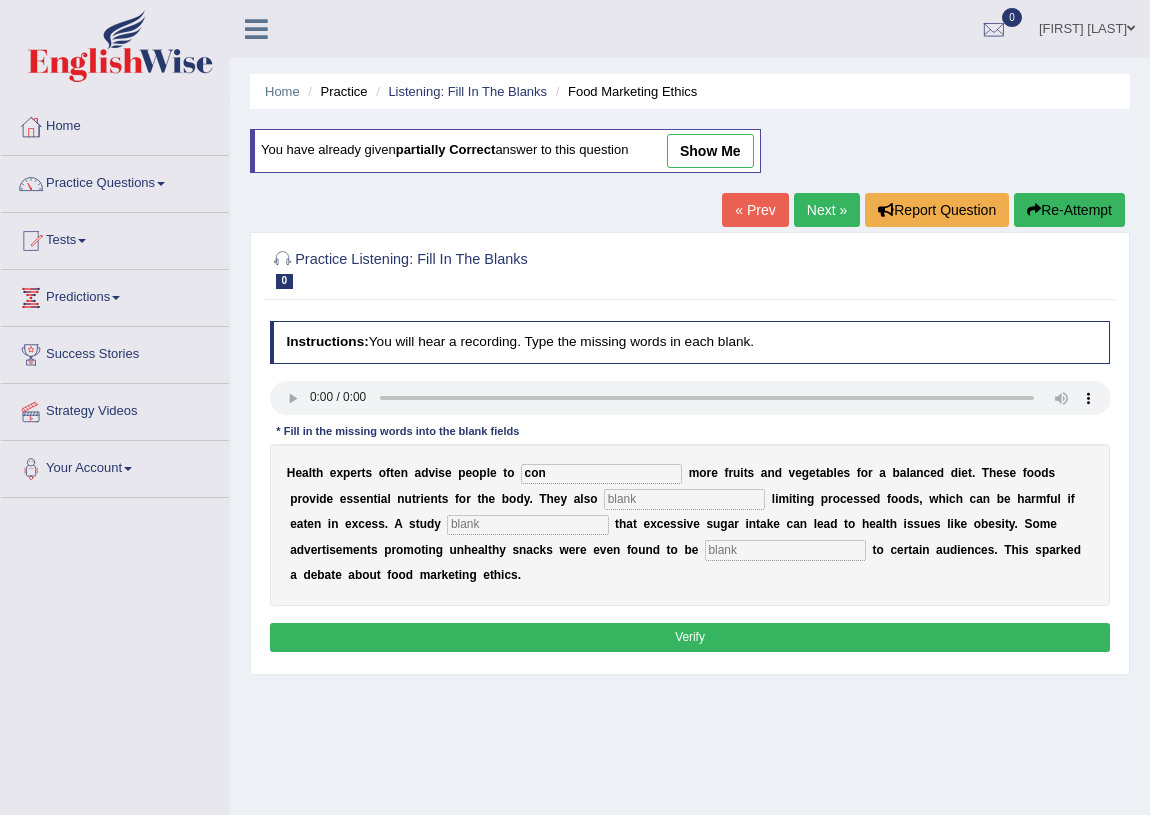 type on "con" 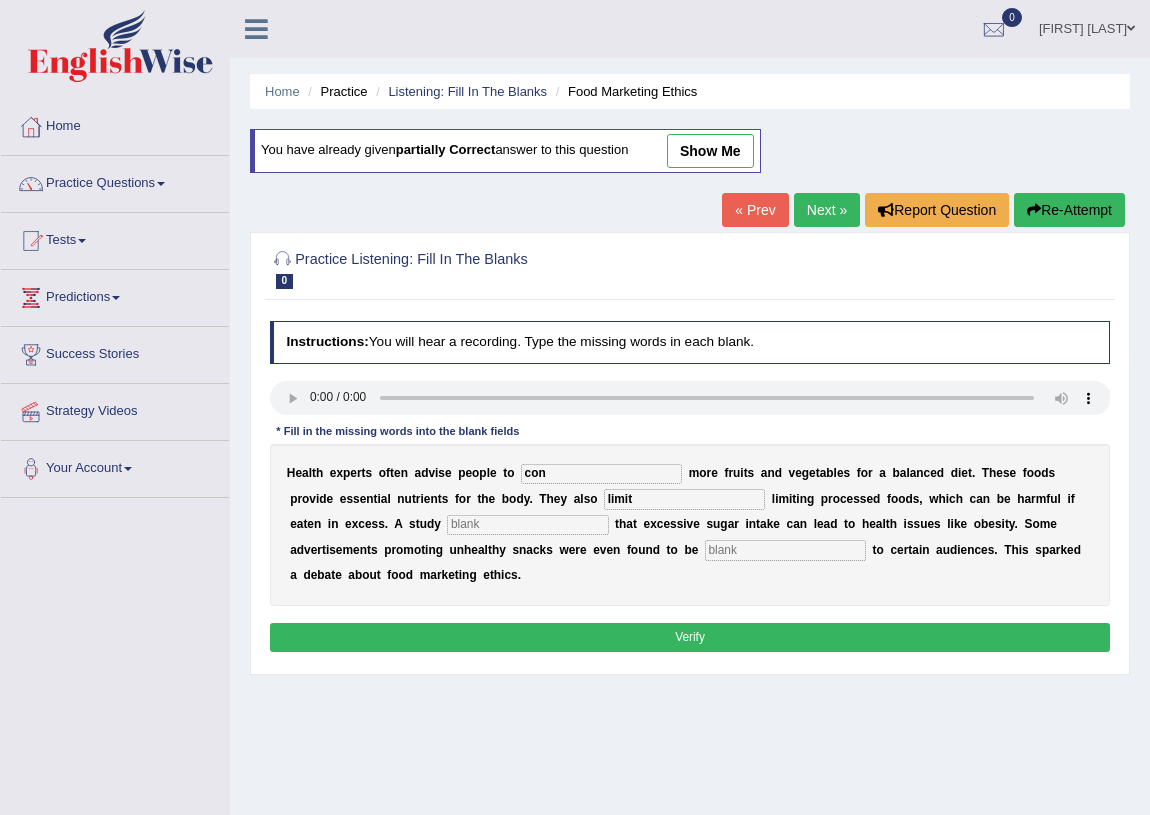 type on "limit" 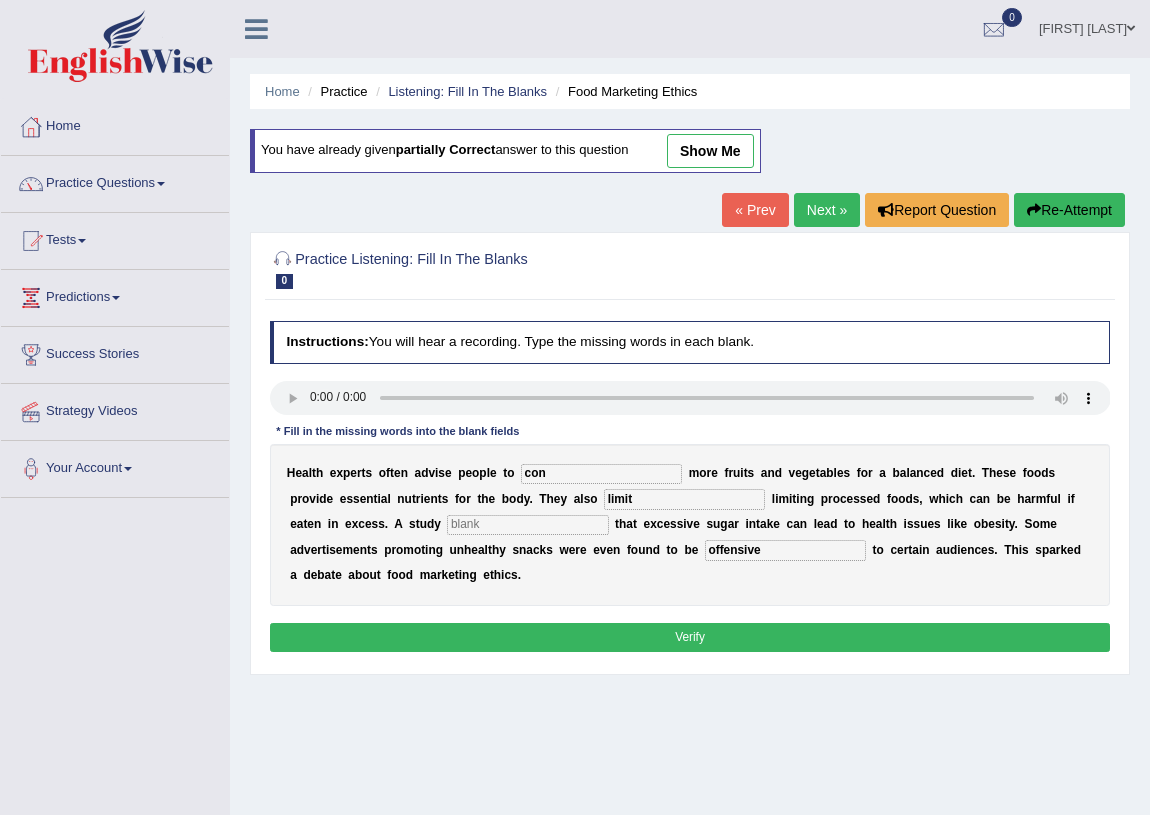 type on "offensive" 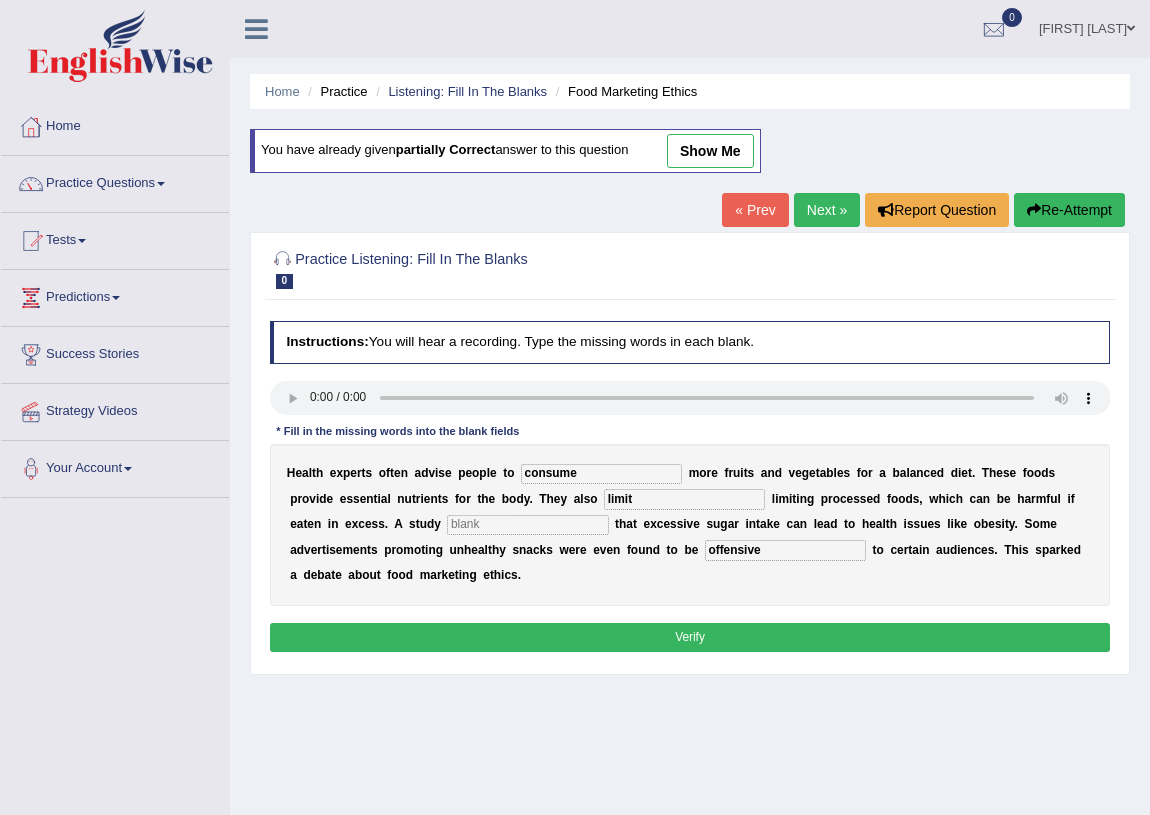 type on "consume" 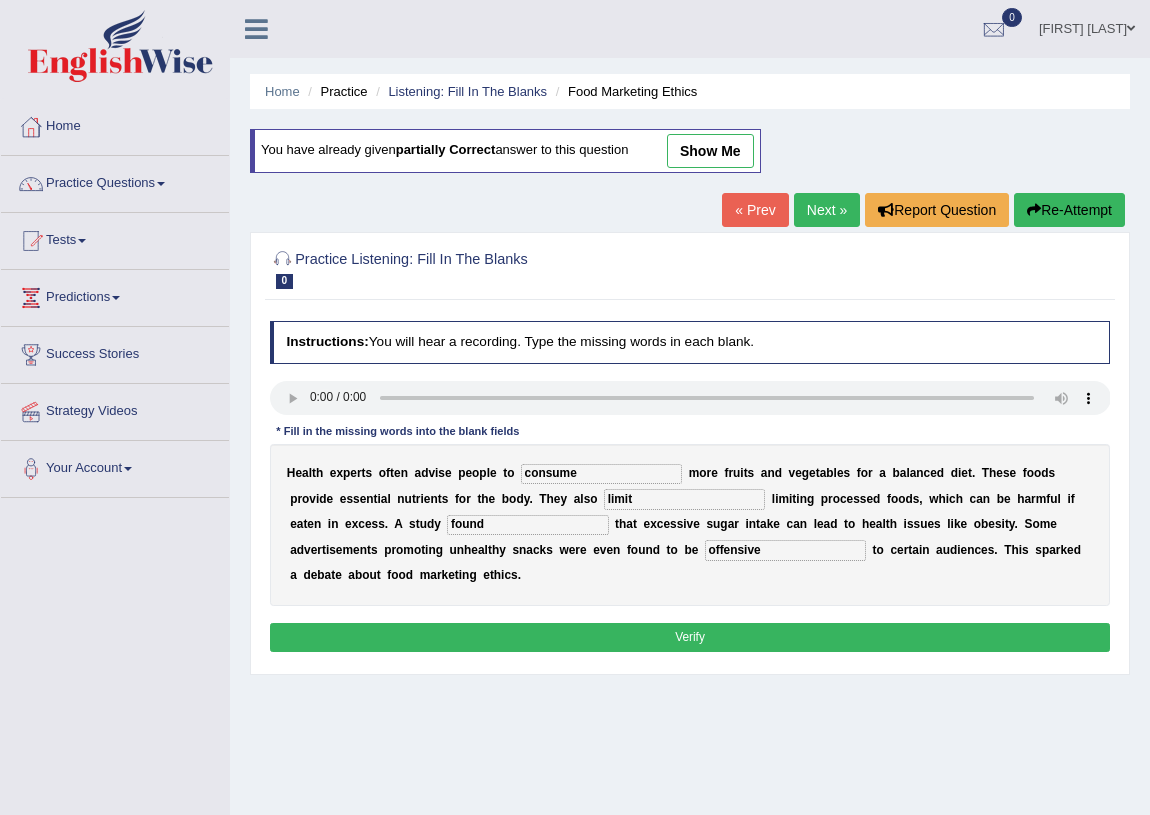 type on "found" 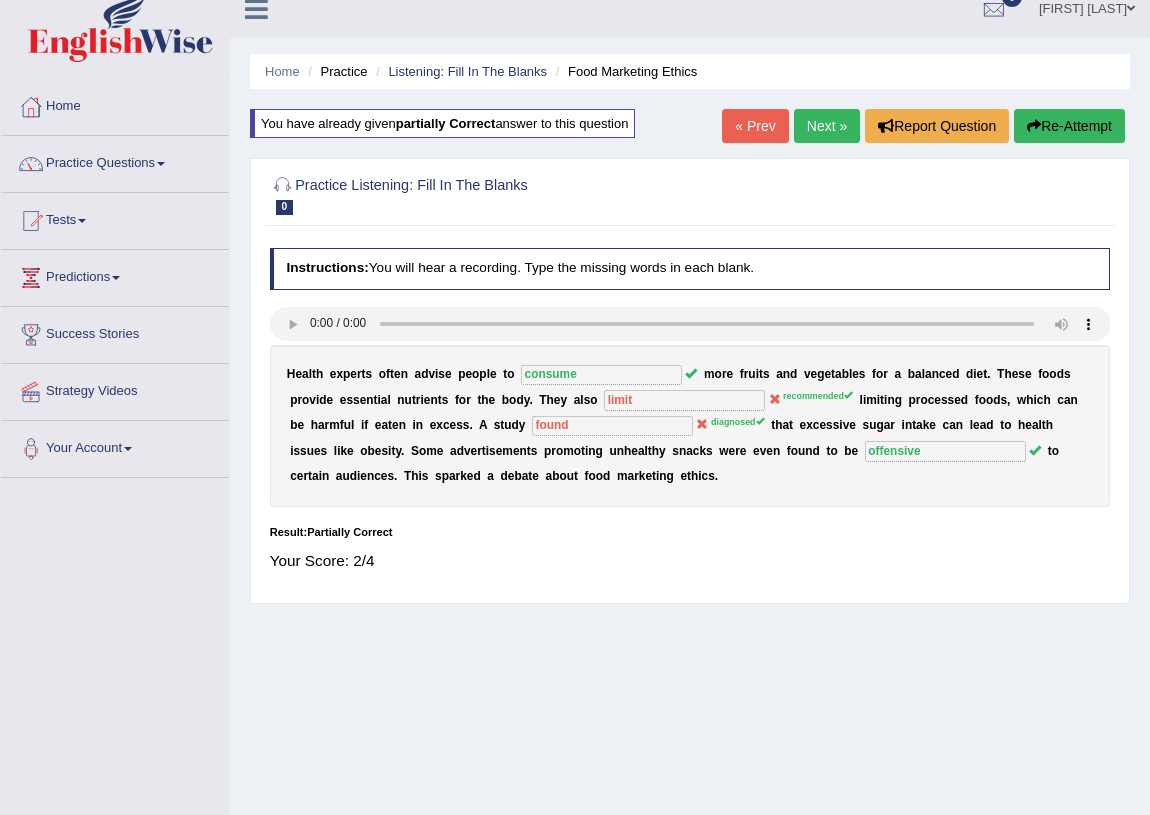 scroll, scrollTop: 0, scrollLeft: 0, axis: both 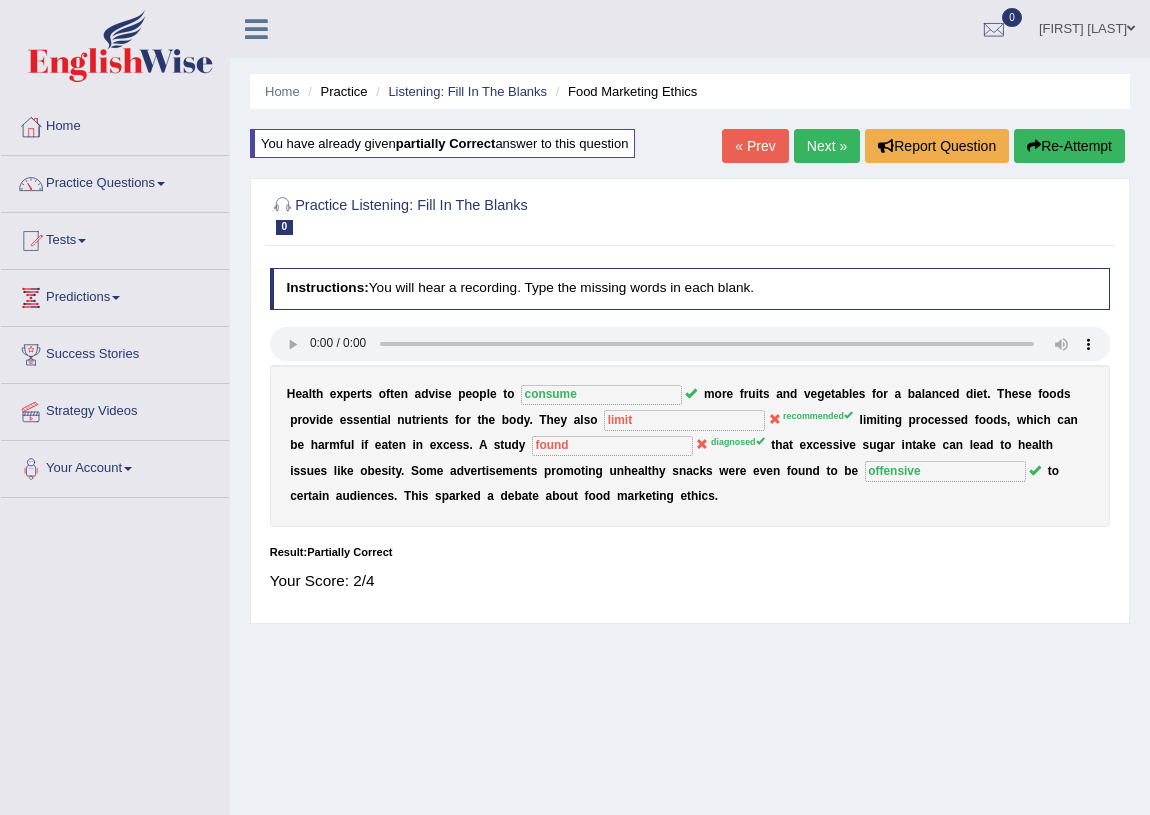 click on "Next »" at bounding box center [827, 146] 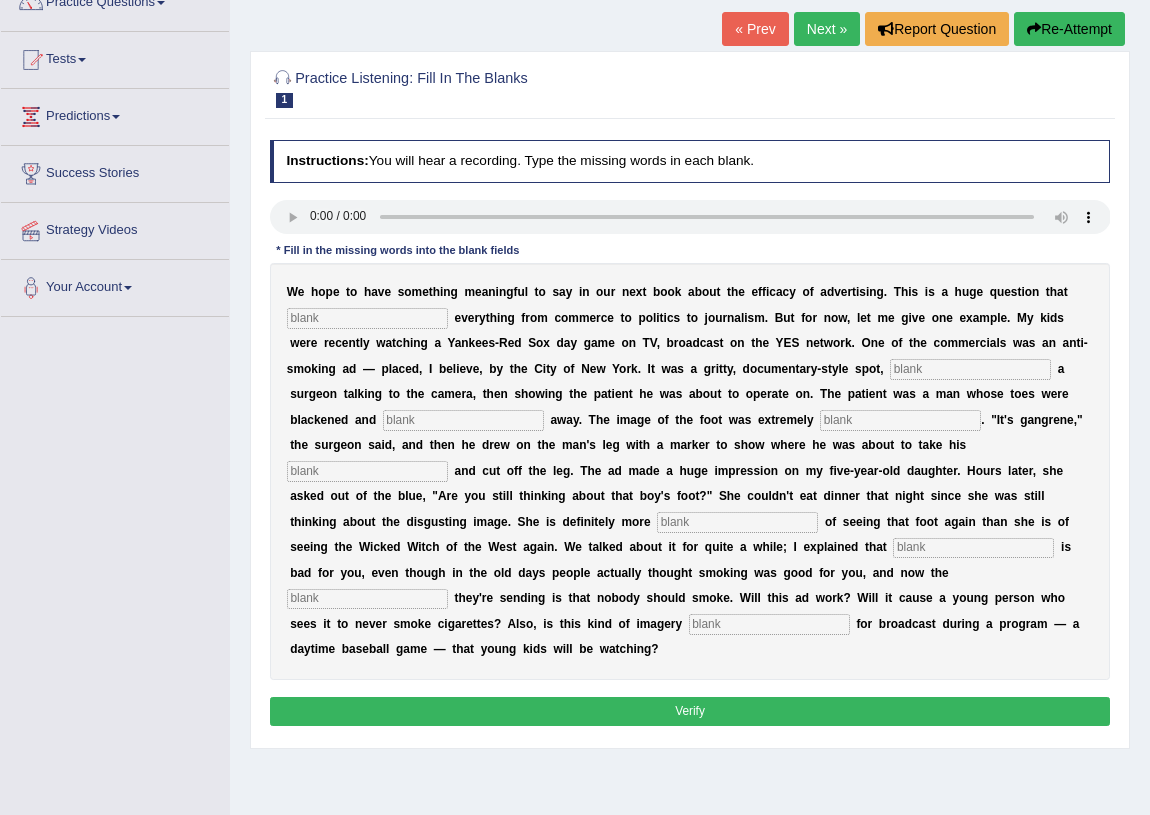 scroll, scrollTop: 0, scrollLeft: 0, axis: both 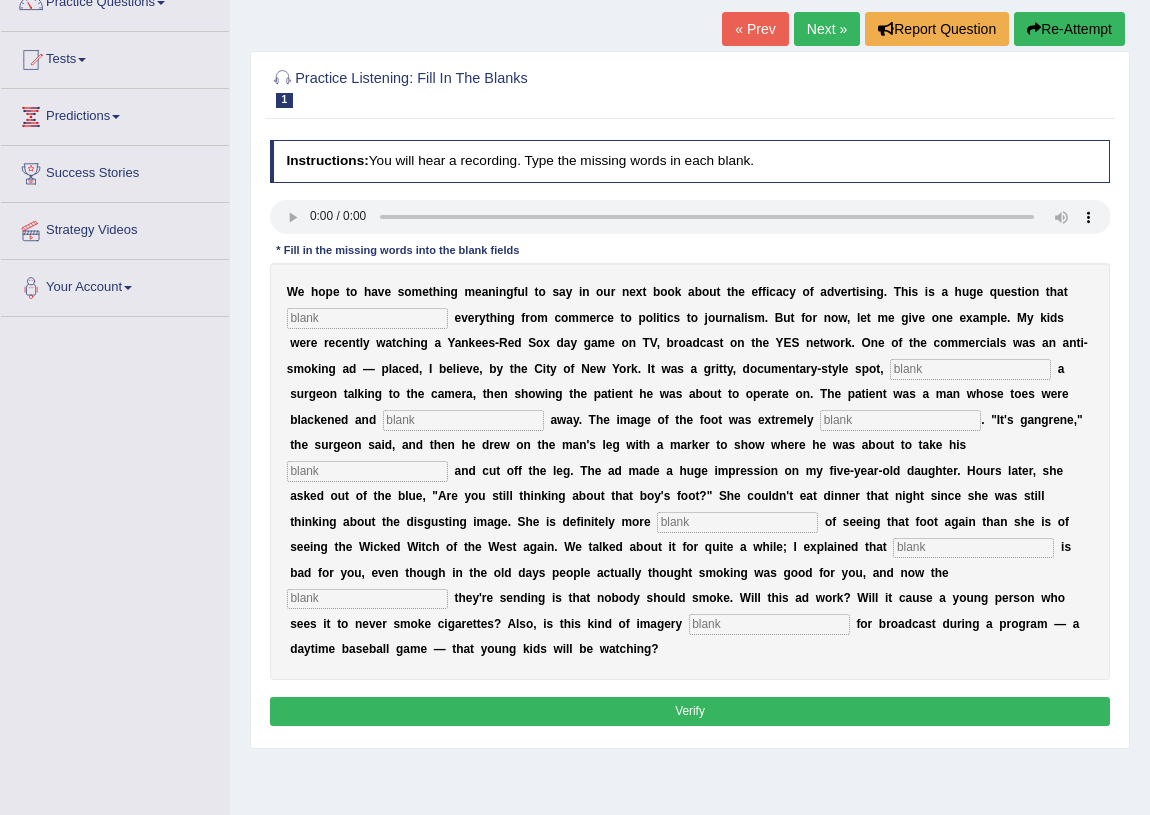 click at bounding box center (367, 318) 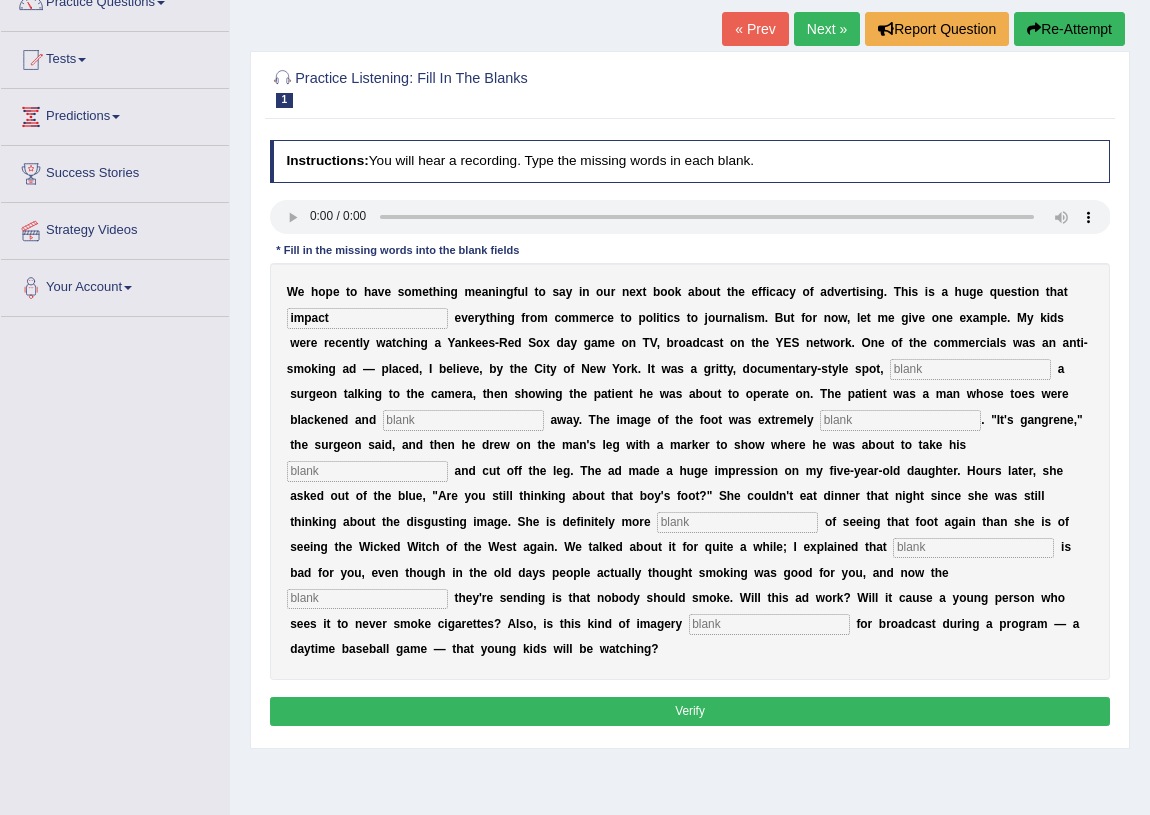 type on "impact" 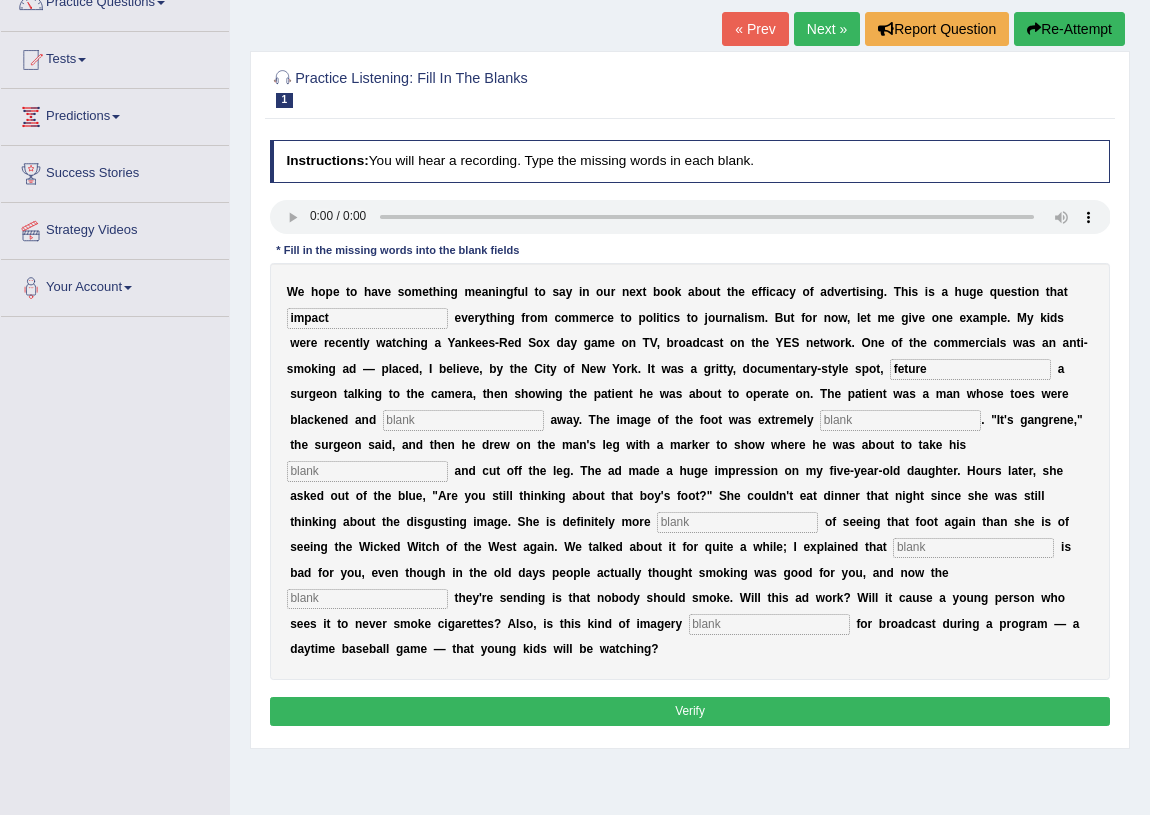 type on "feture" 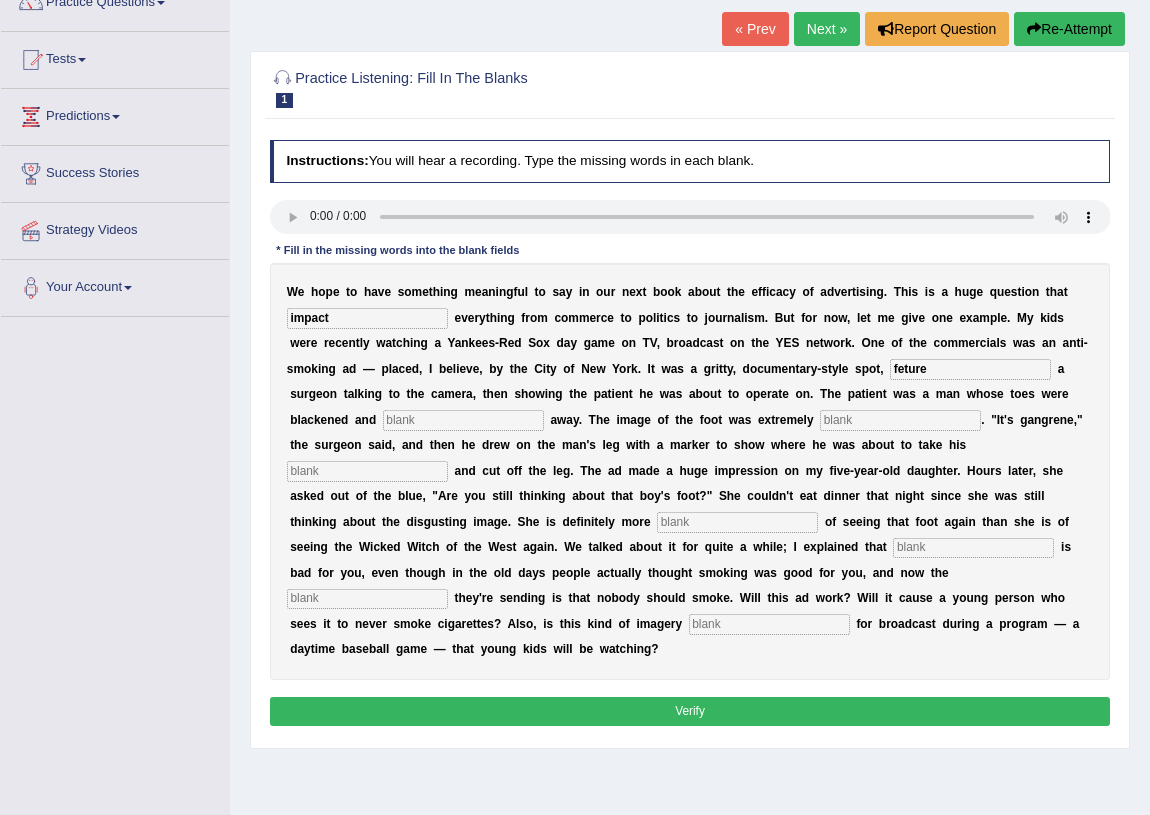 type on "d" 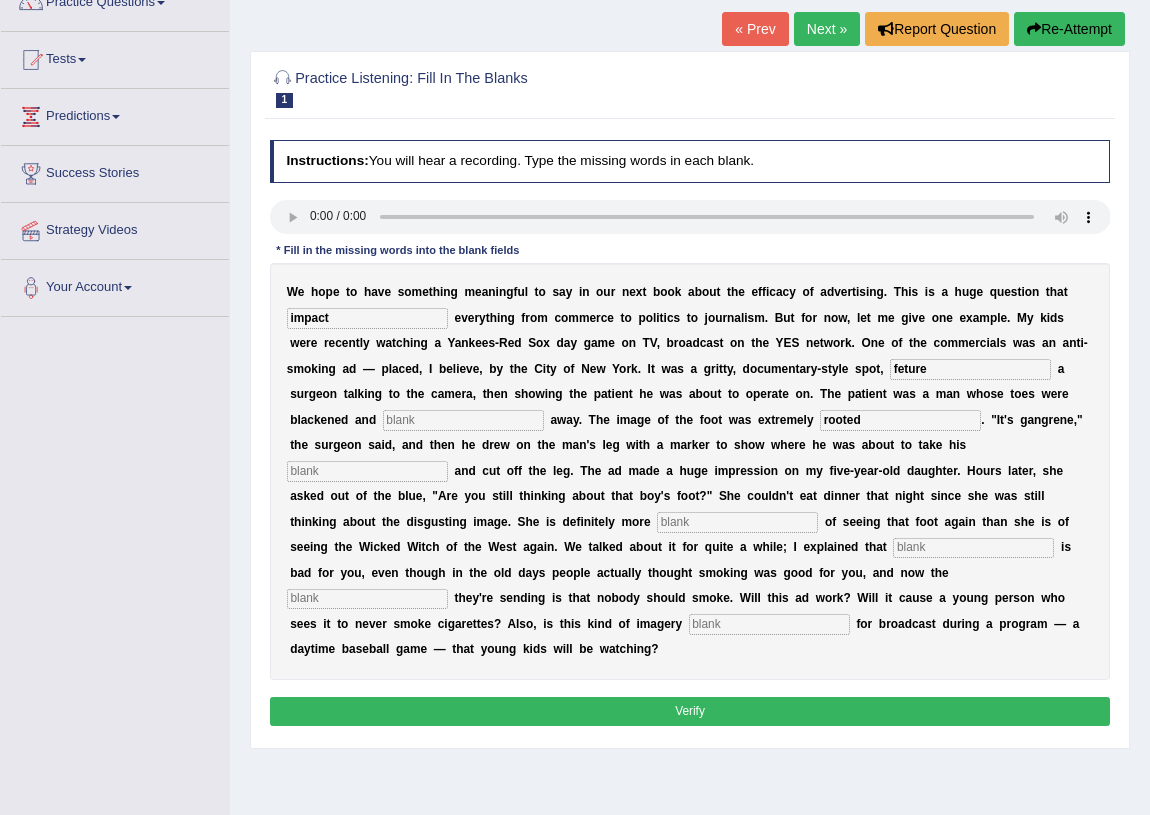 type on "rooted" 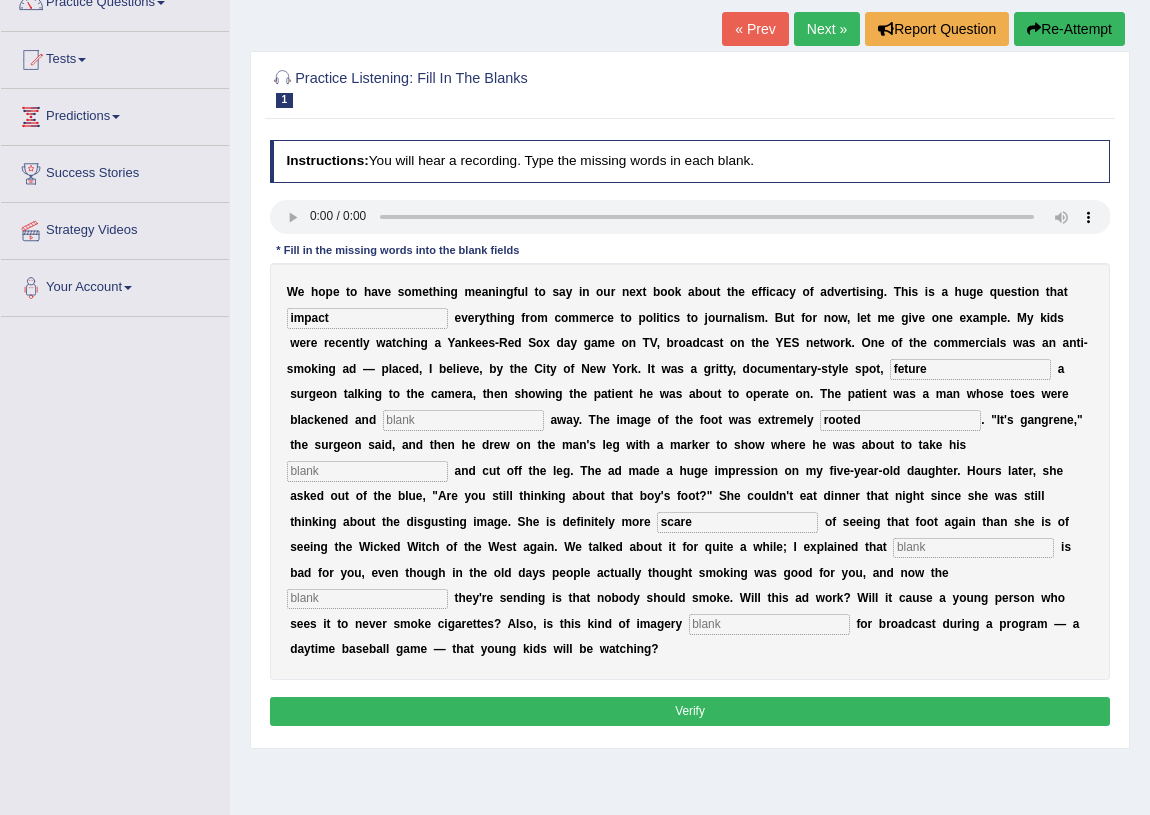 type on "scare" 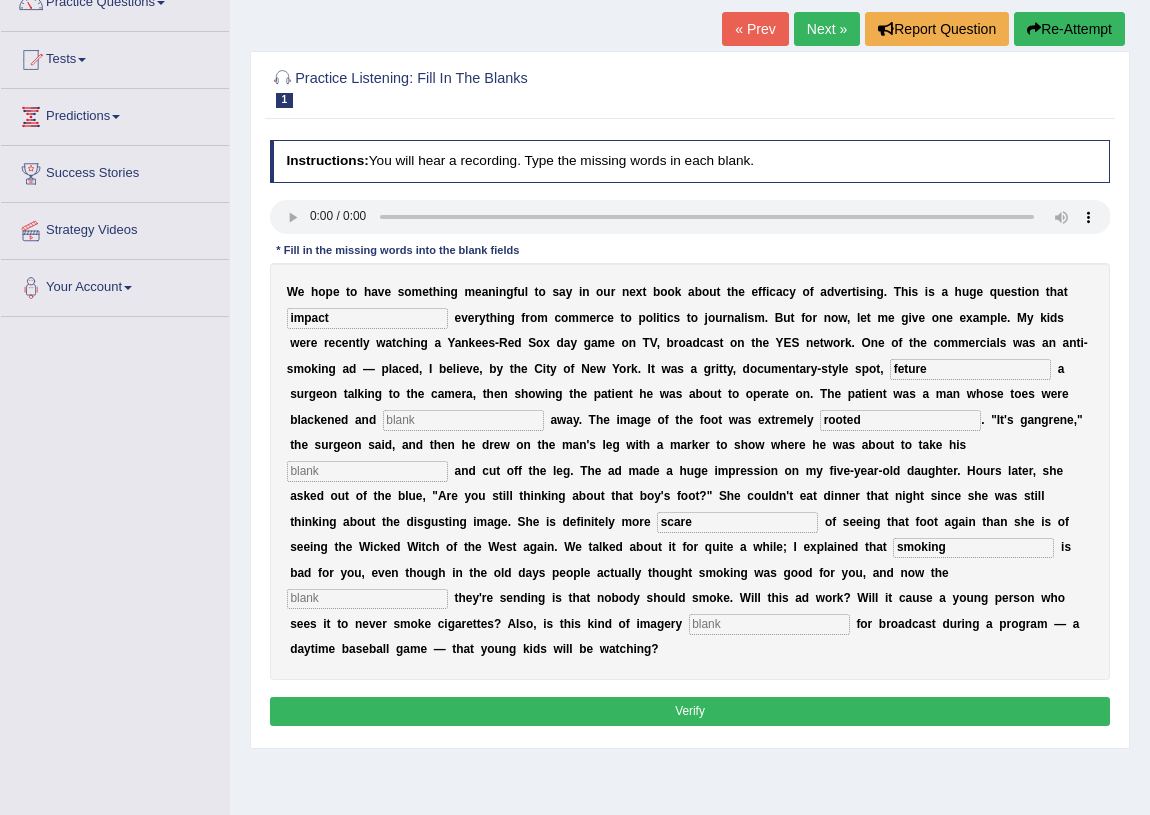 type on "smoking" 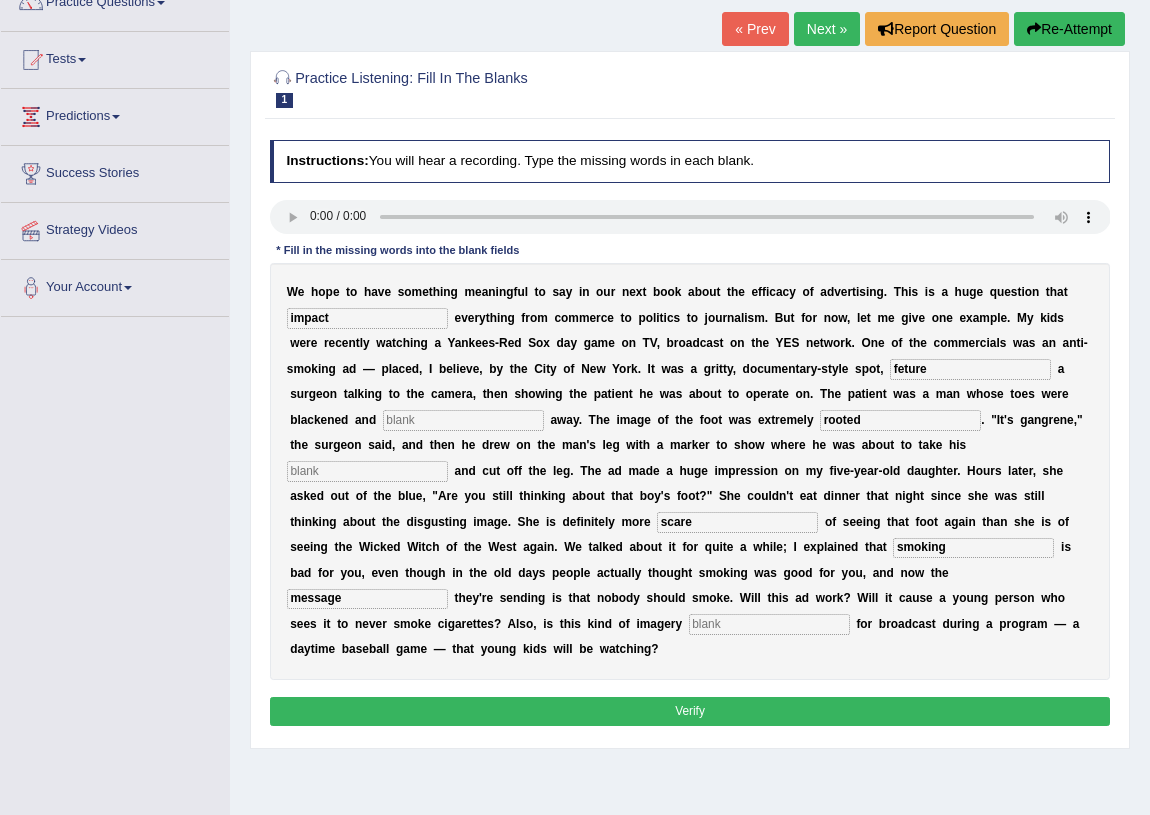 type on "message" 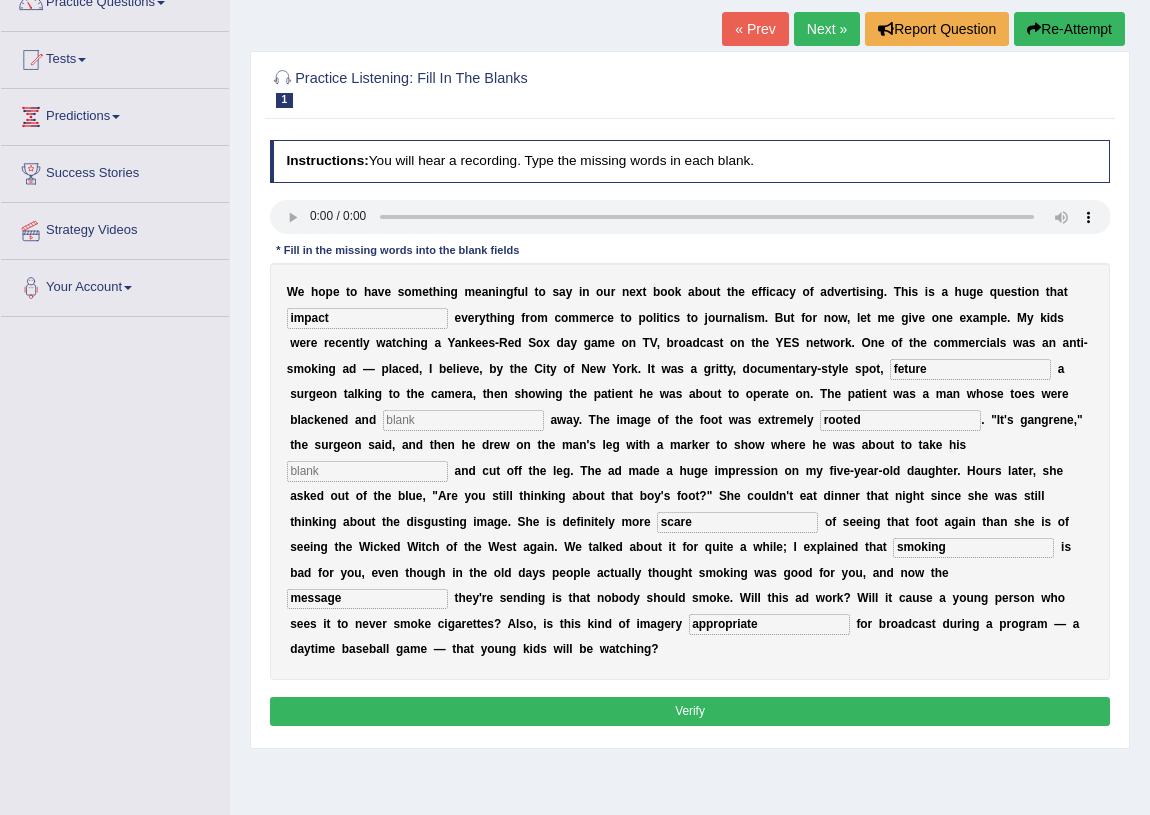 type on "appropriate" 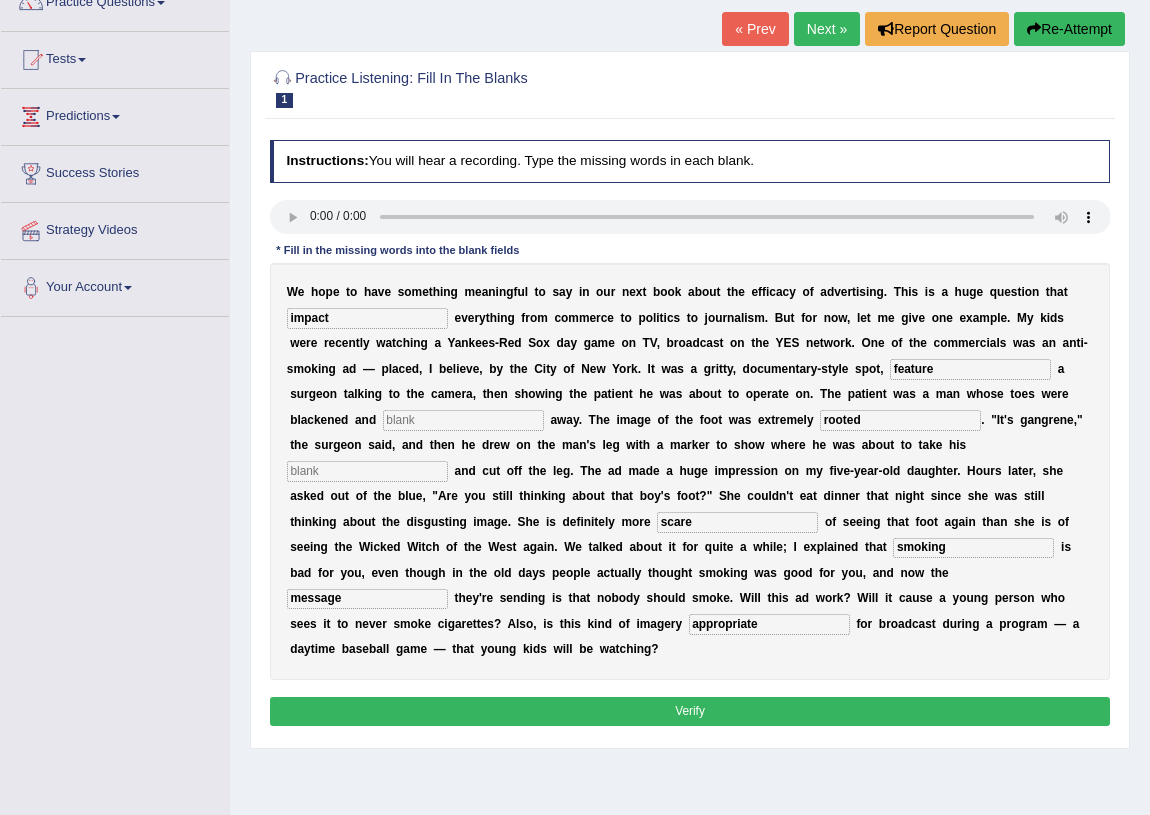 type on "feature" 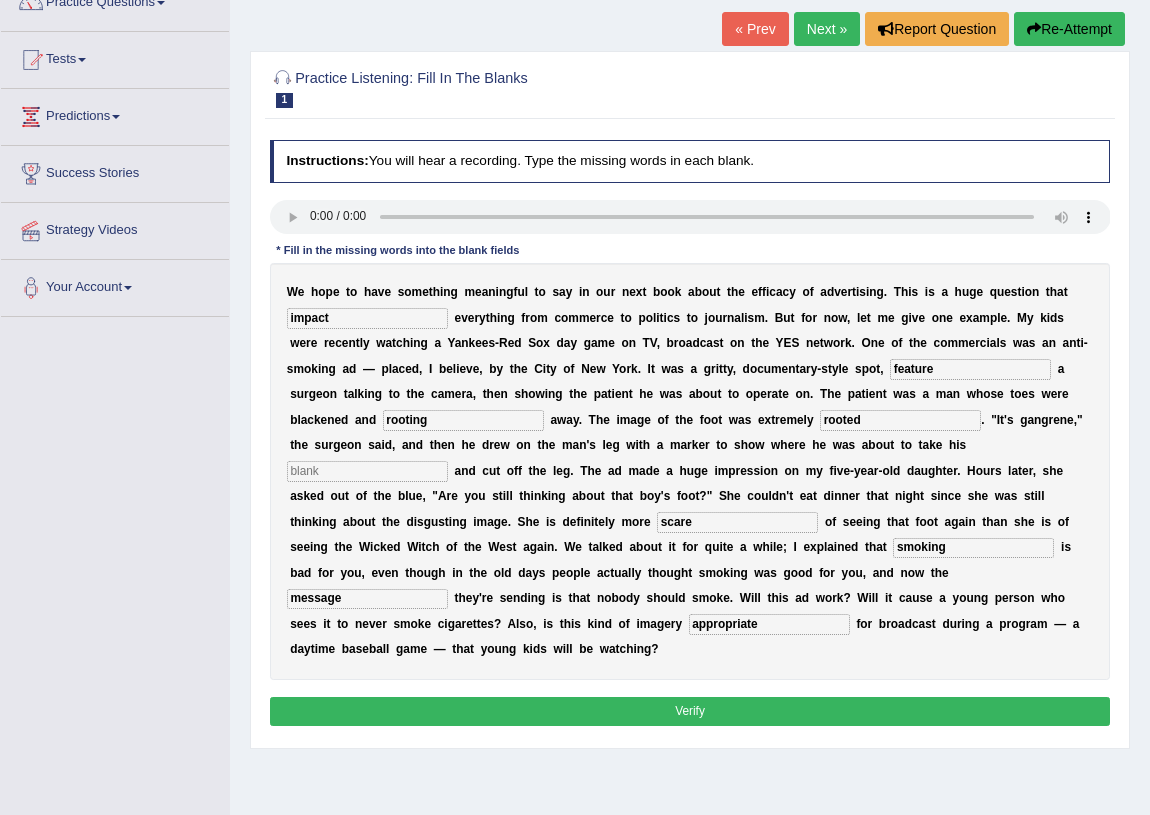 type on "rooting" 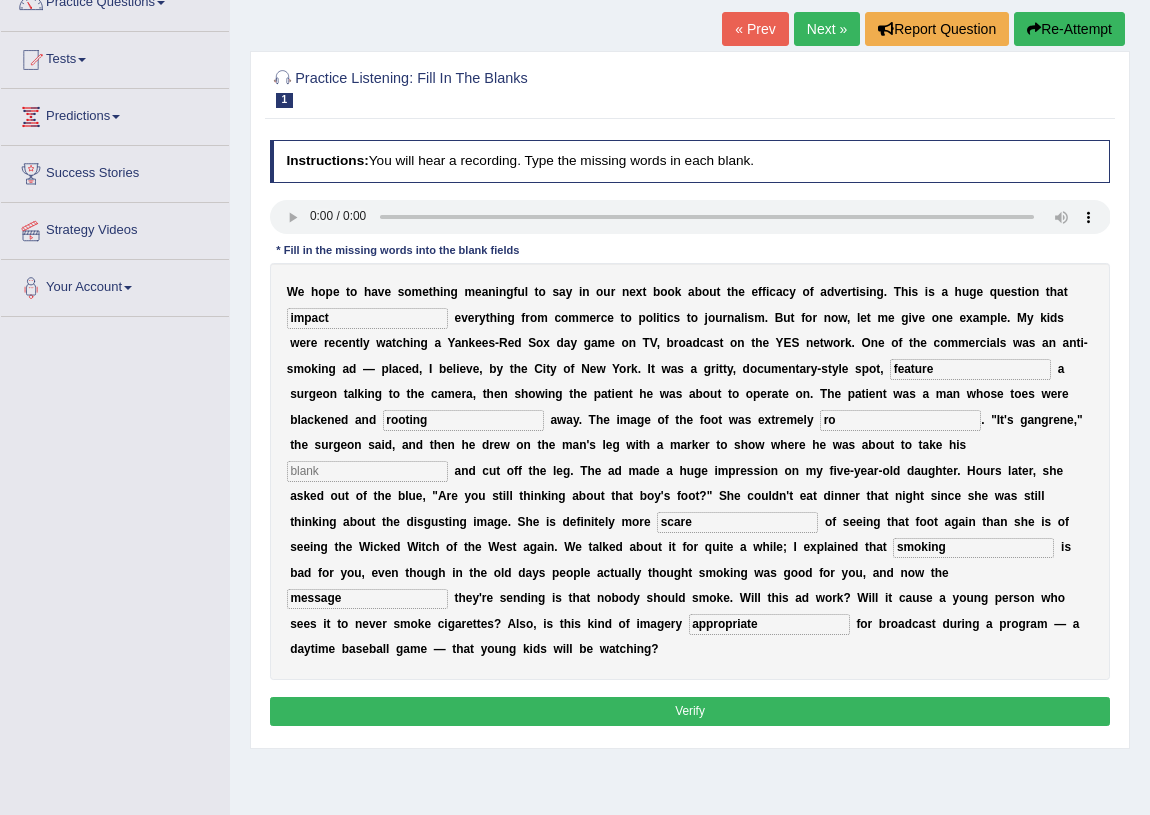type on "r" 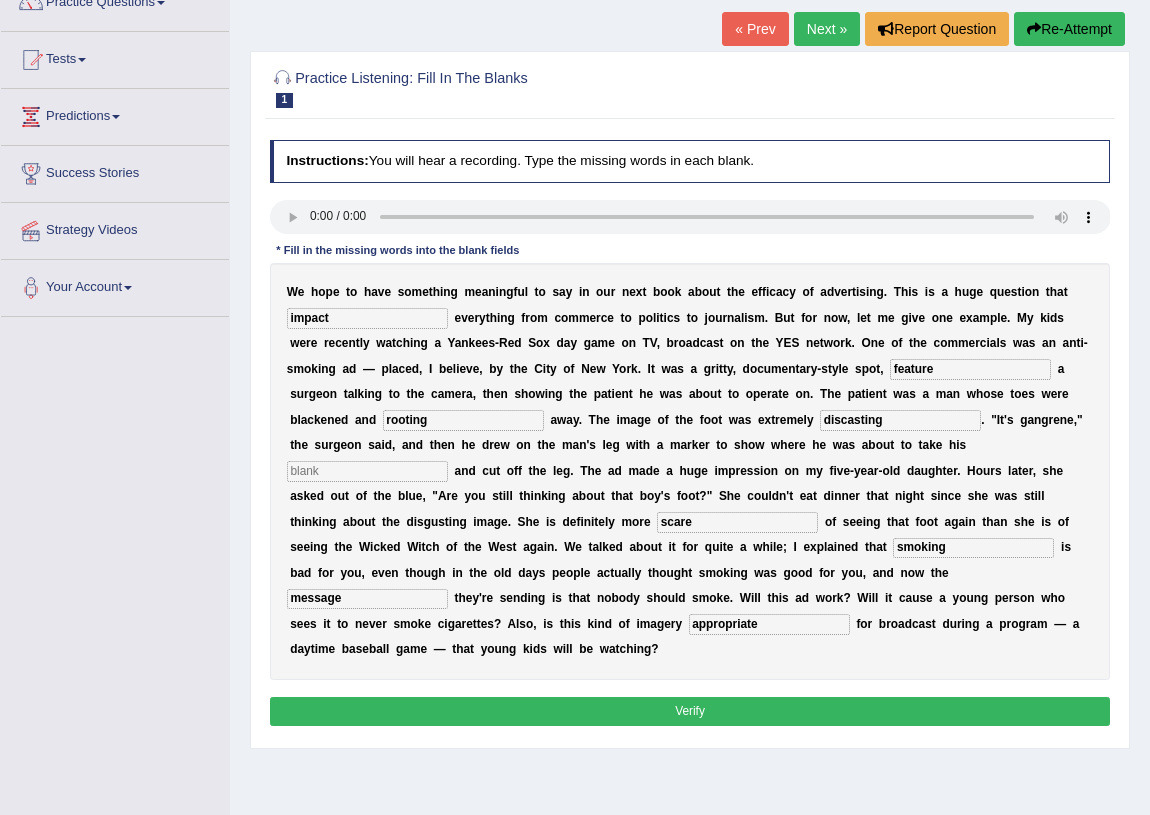 type on "discasting" 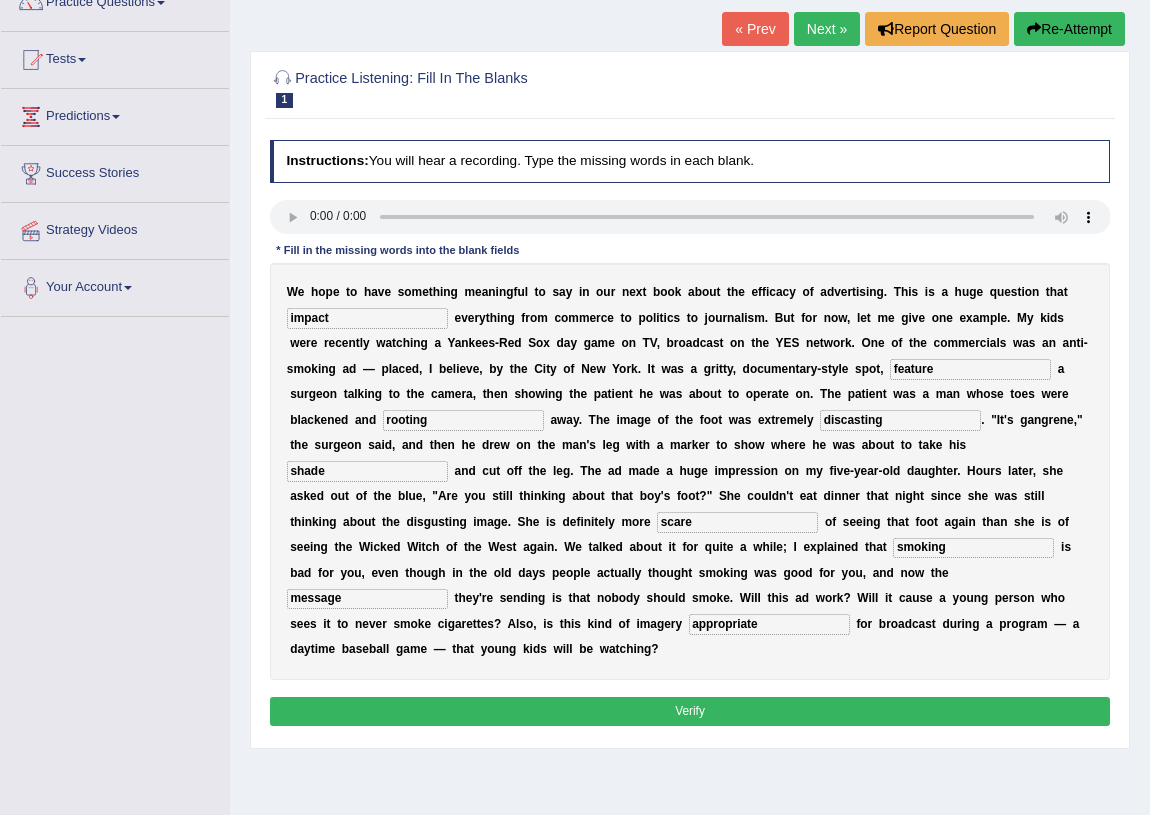 type on "shade" 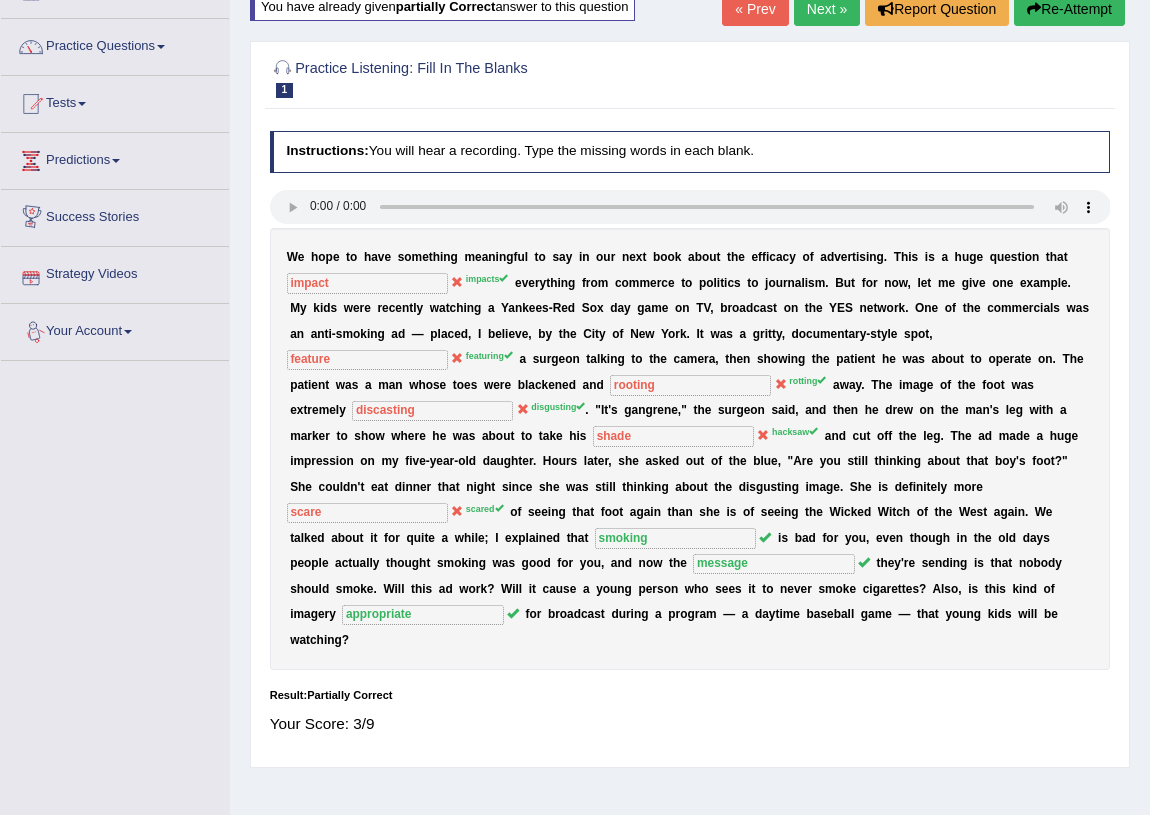 scroll, scrollTop: 0, scrollLeft: 0, axis: both 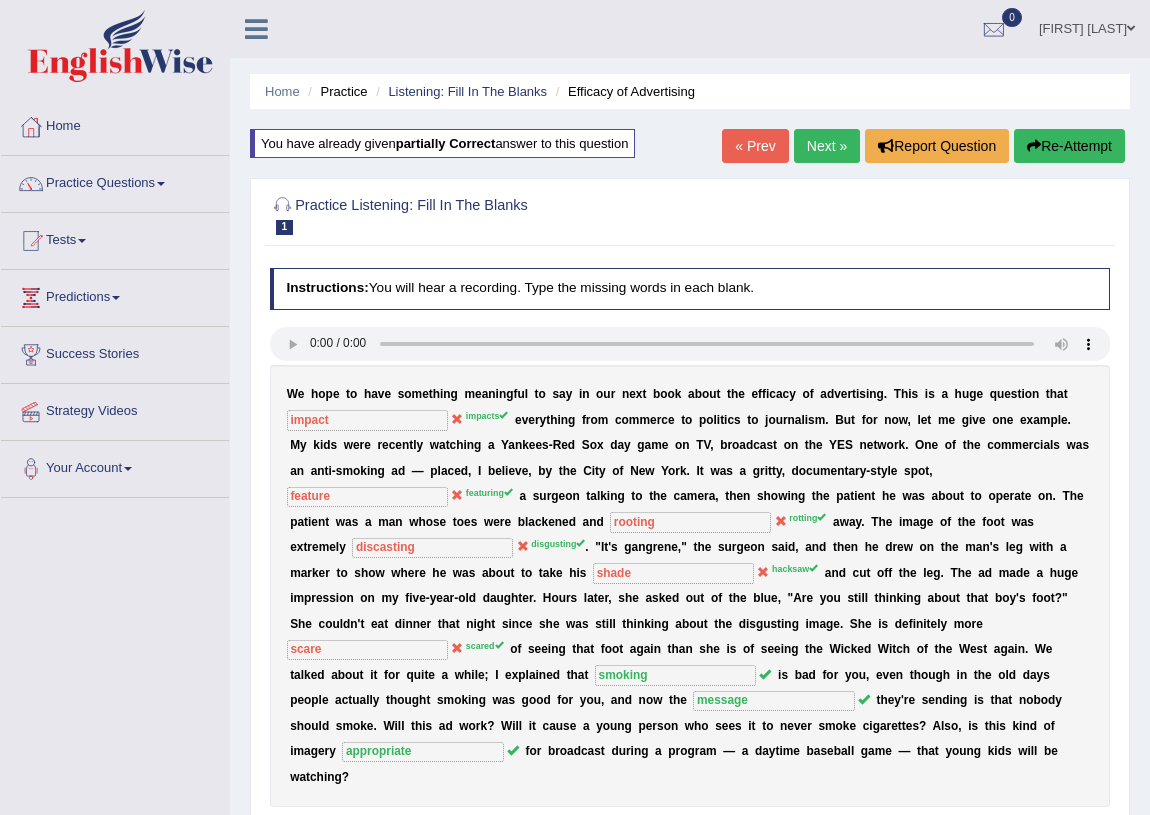 click on "Next »" at bounding box center (827, 146) 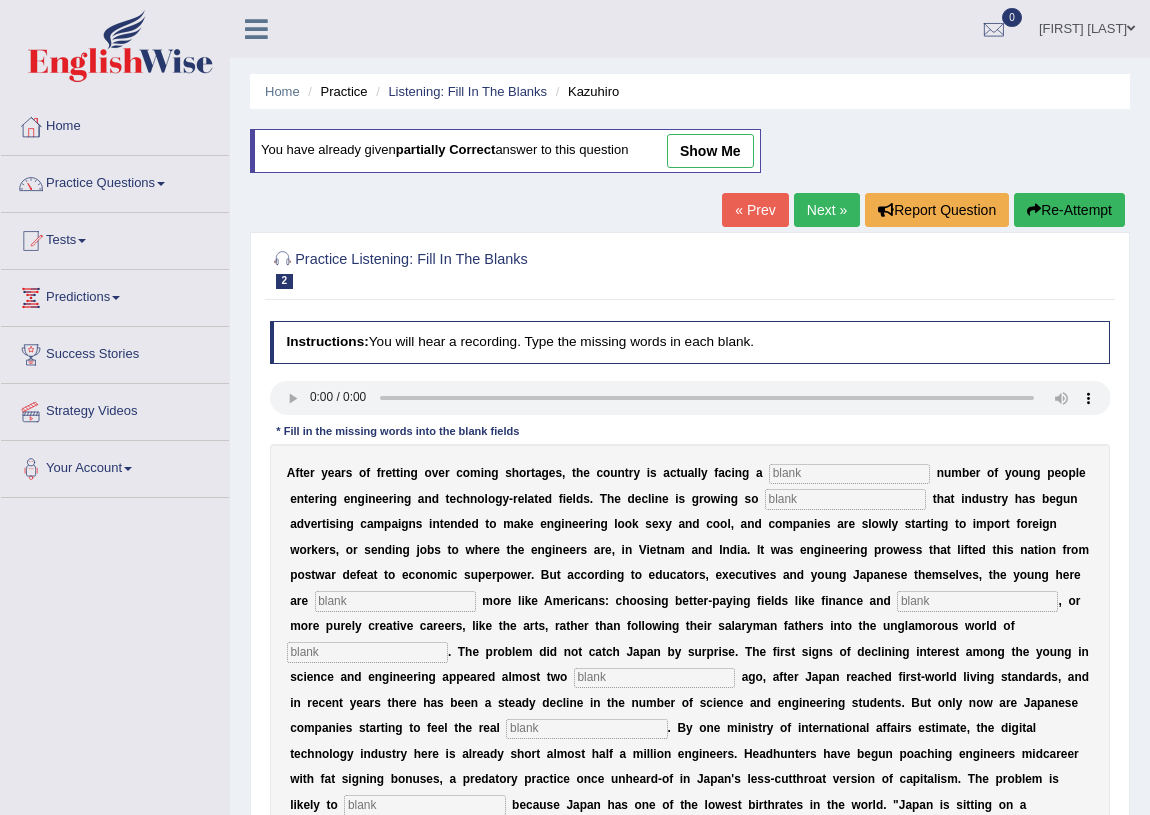 scroll, scrollTop: 0, scrollLeft: 0, axis: both 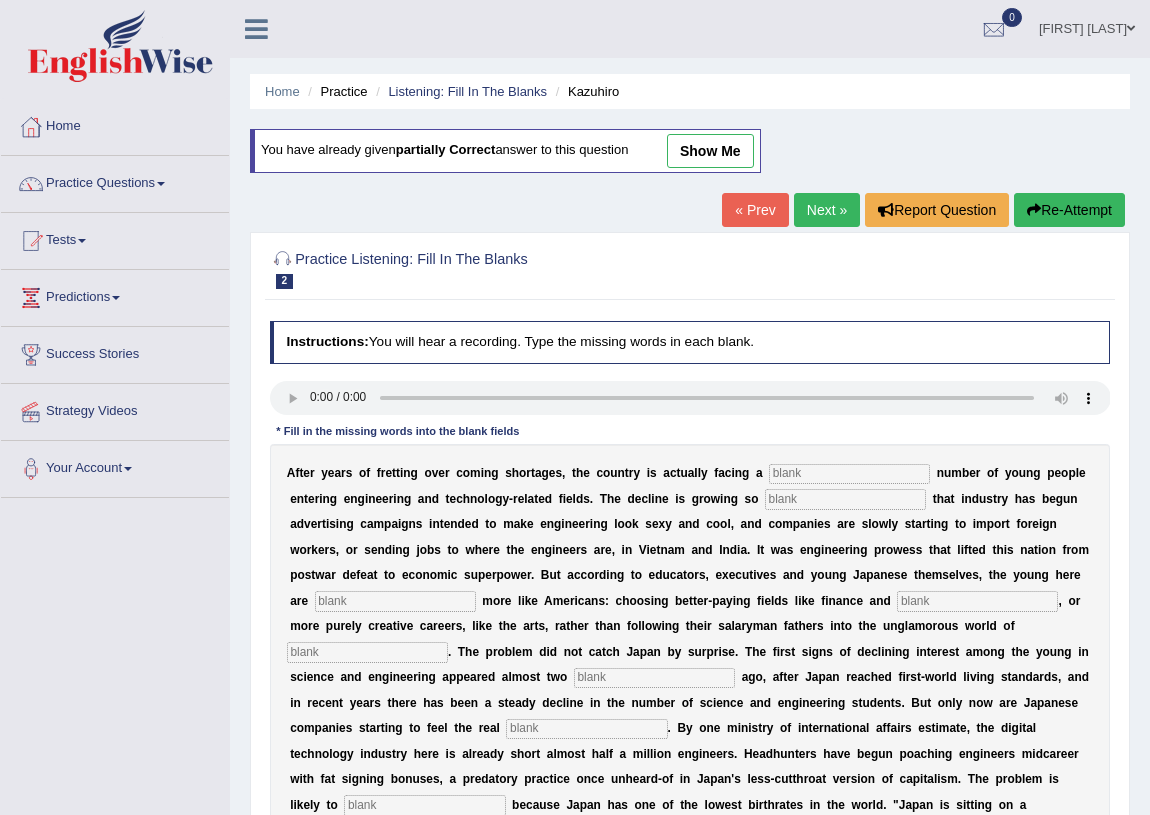 click at bounding box center [849, 474] 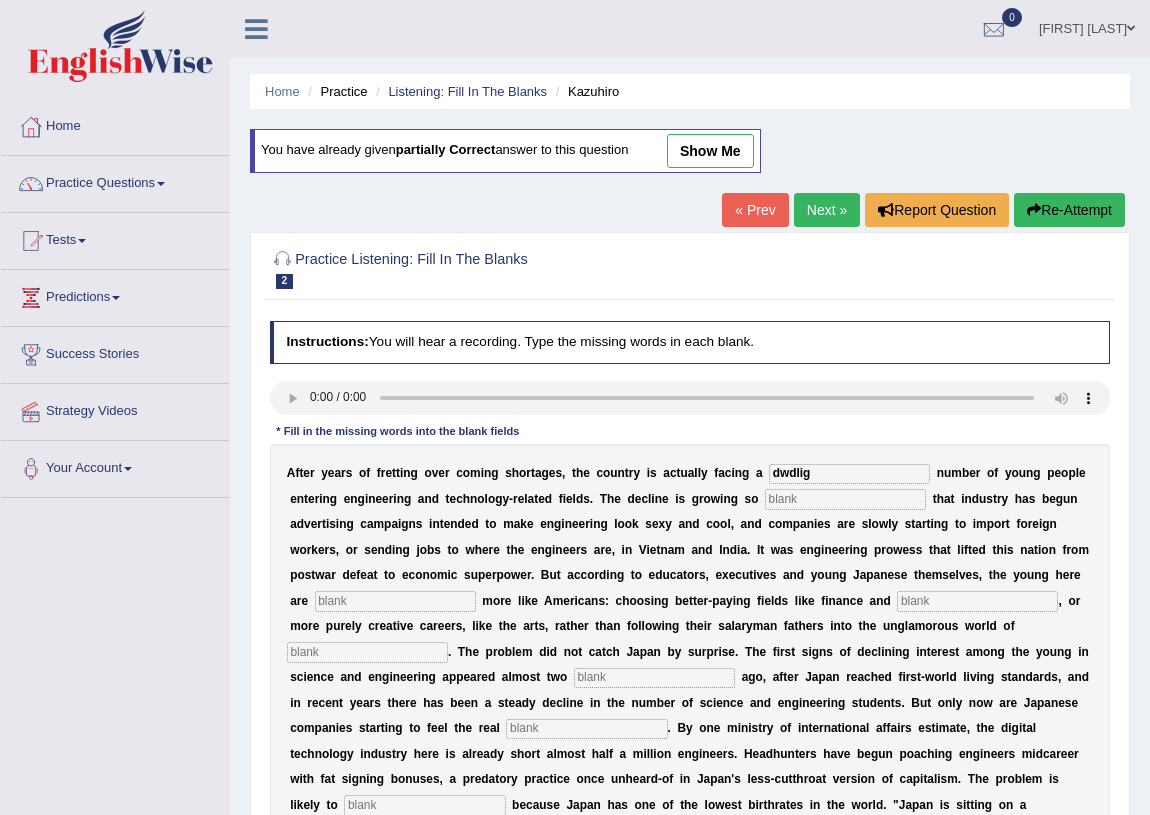 type on "dwdlig" 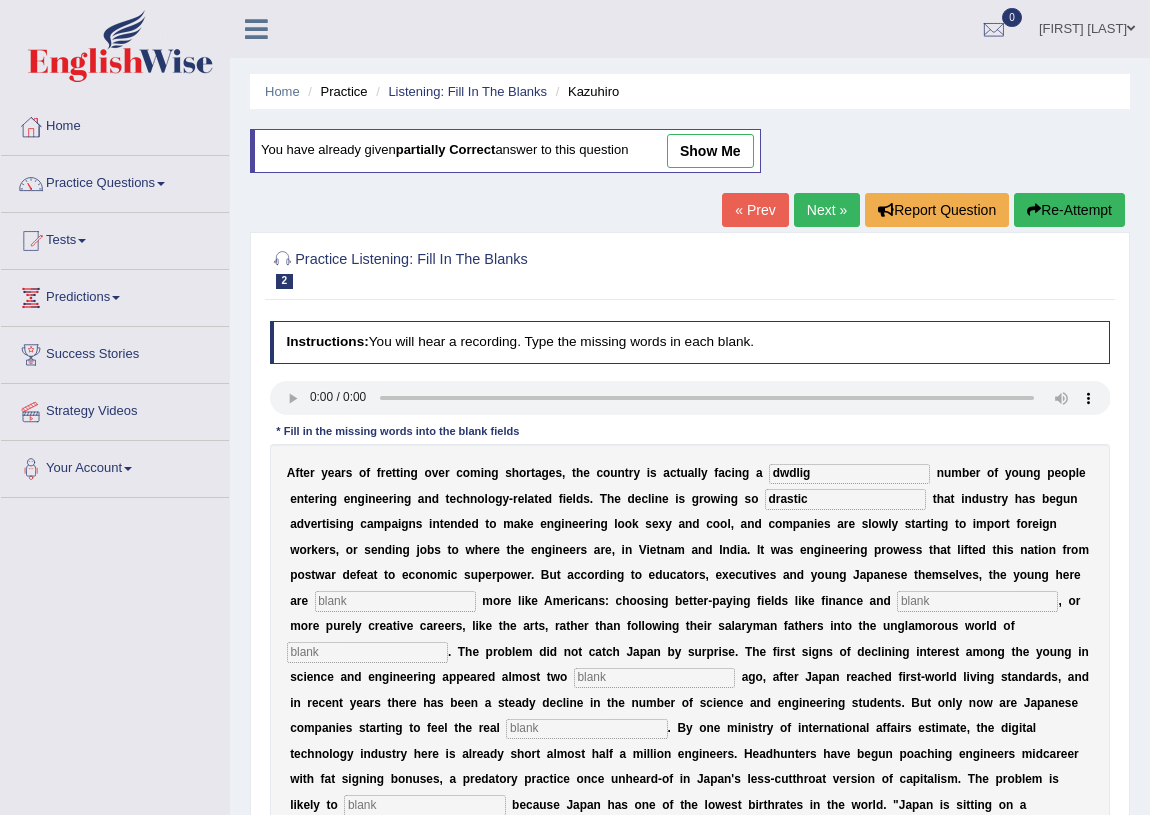 type on "drastic" 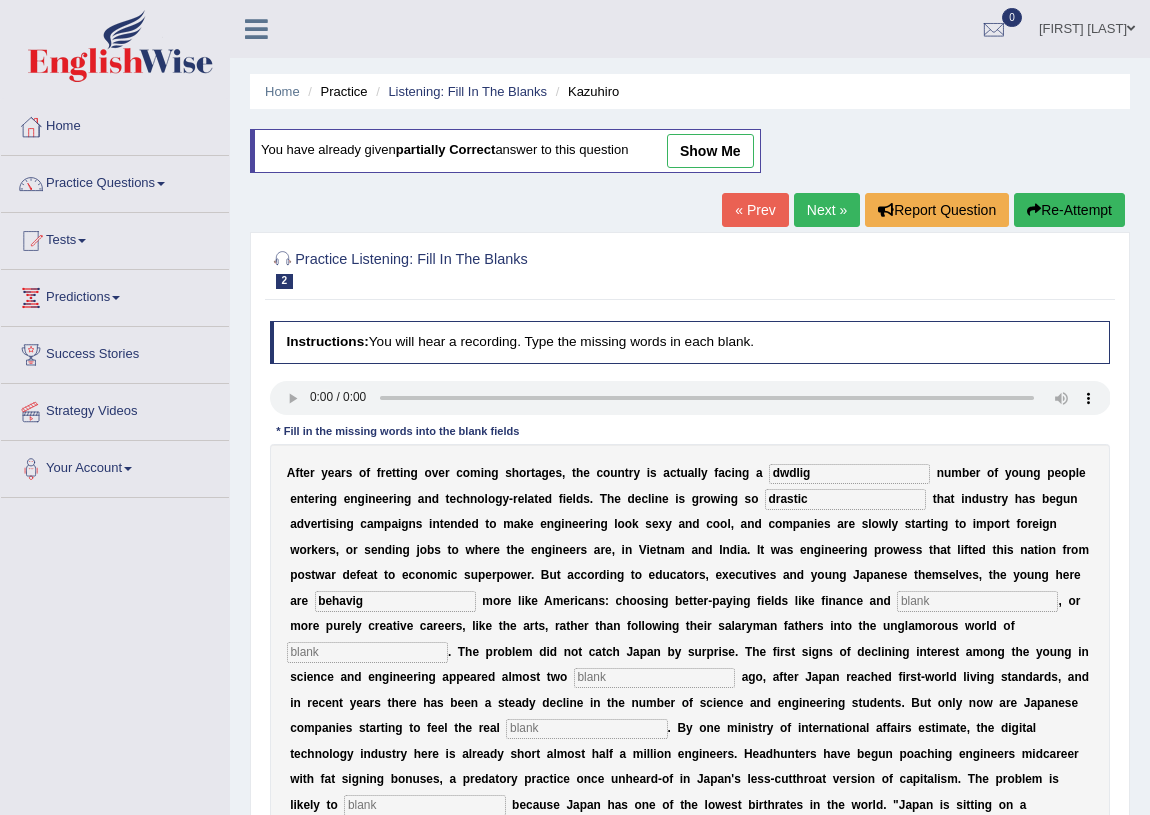 type on "behavig" 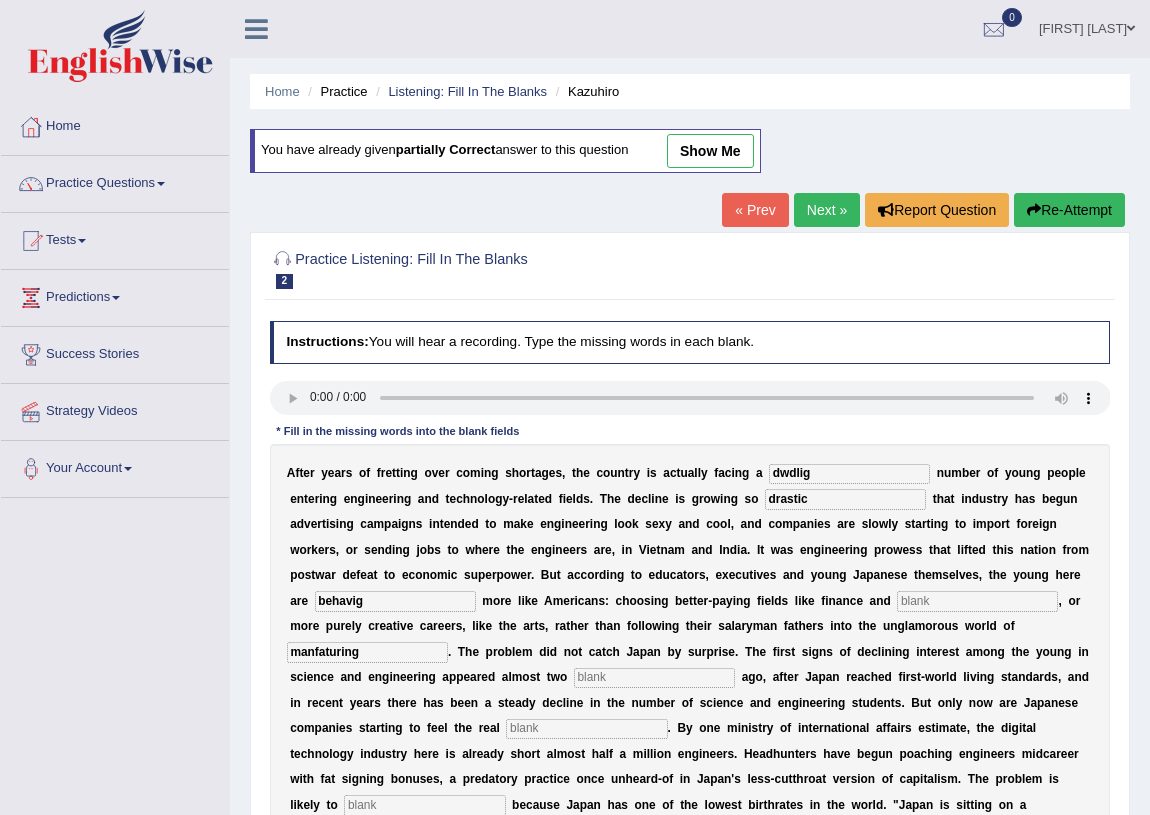 type on "manfaturing" 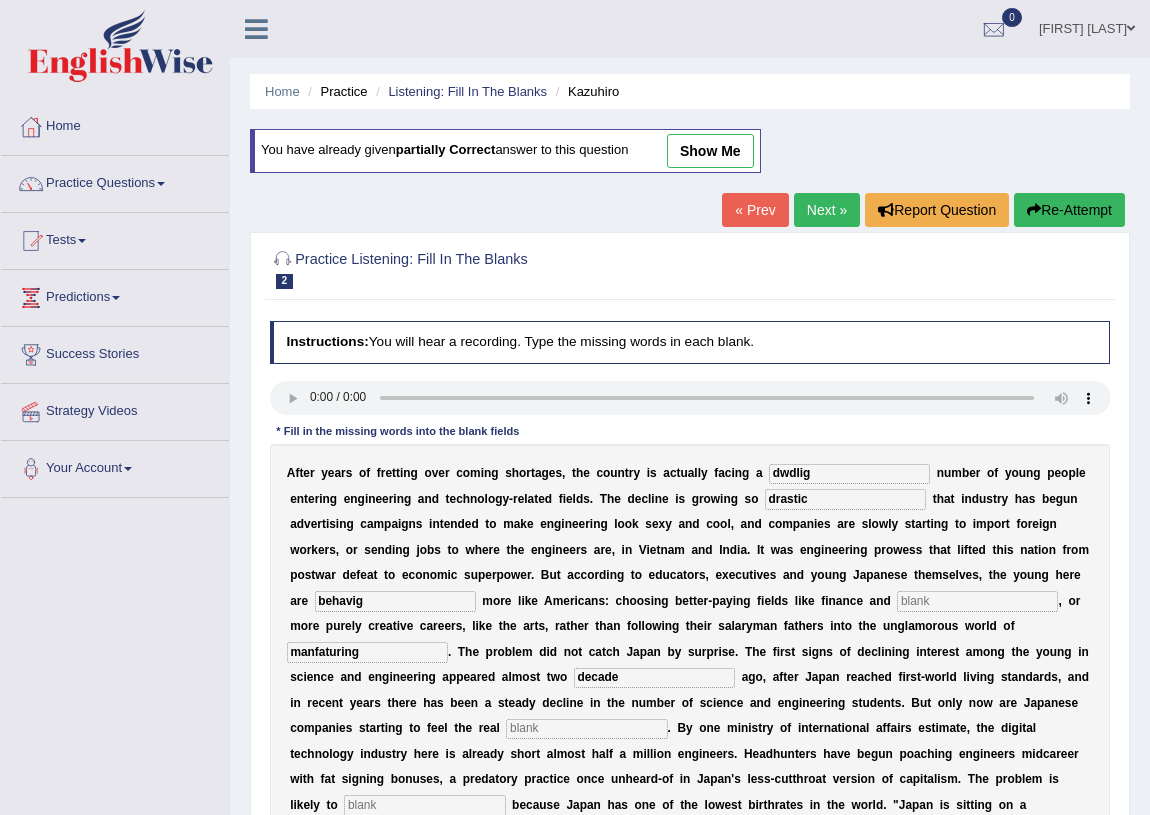 type on "decade" 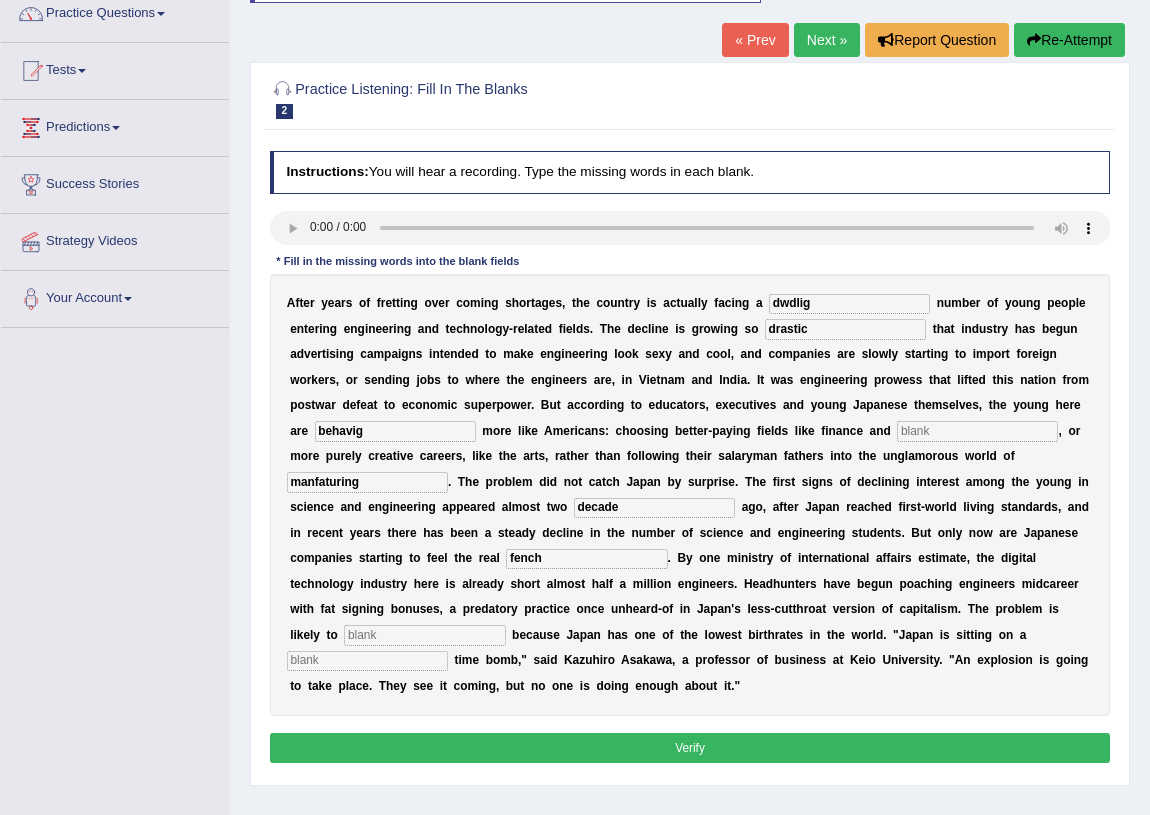 scroll, scrollTop: 181, scrollLeft: 0, axis: vertical 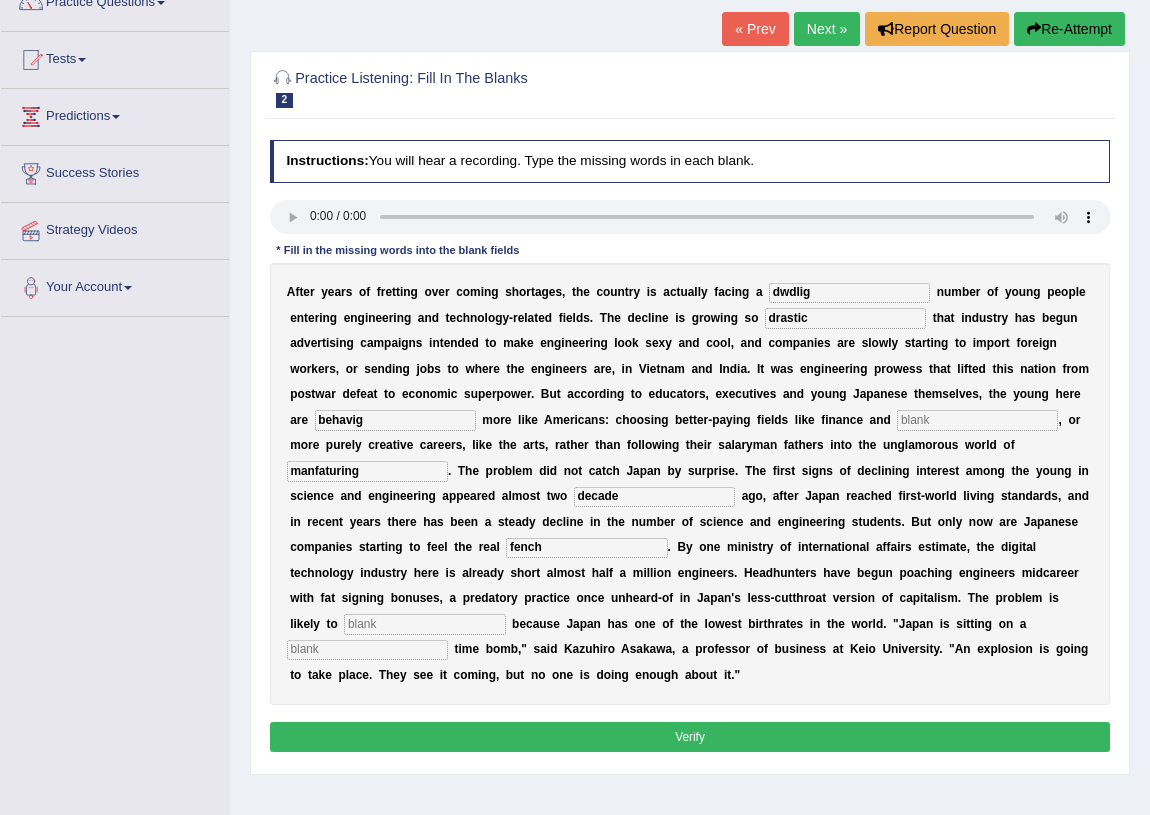 type on "fench" 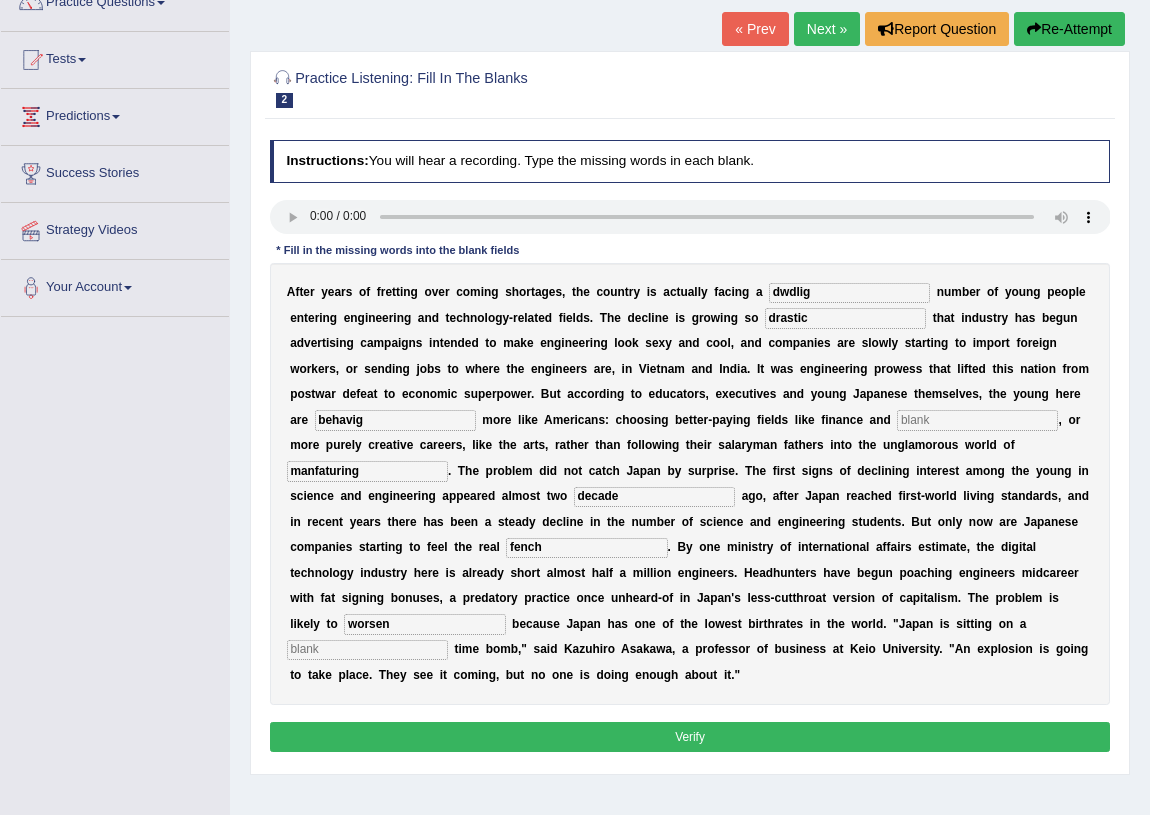 type on "worsen" 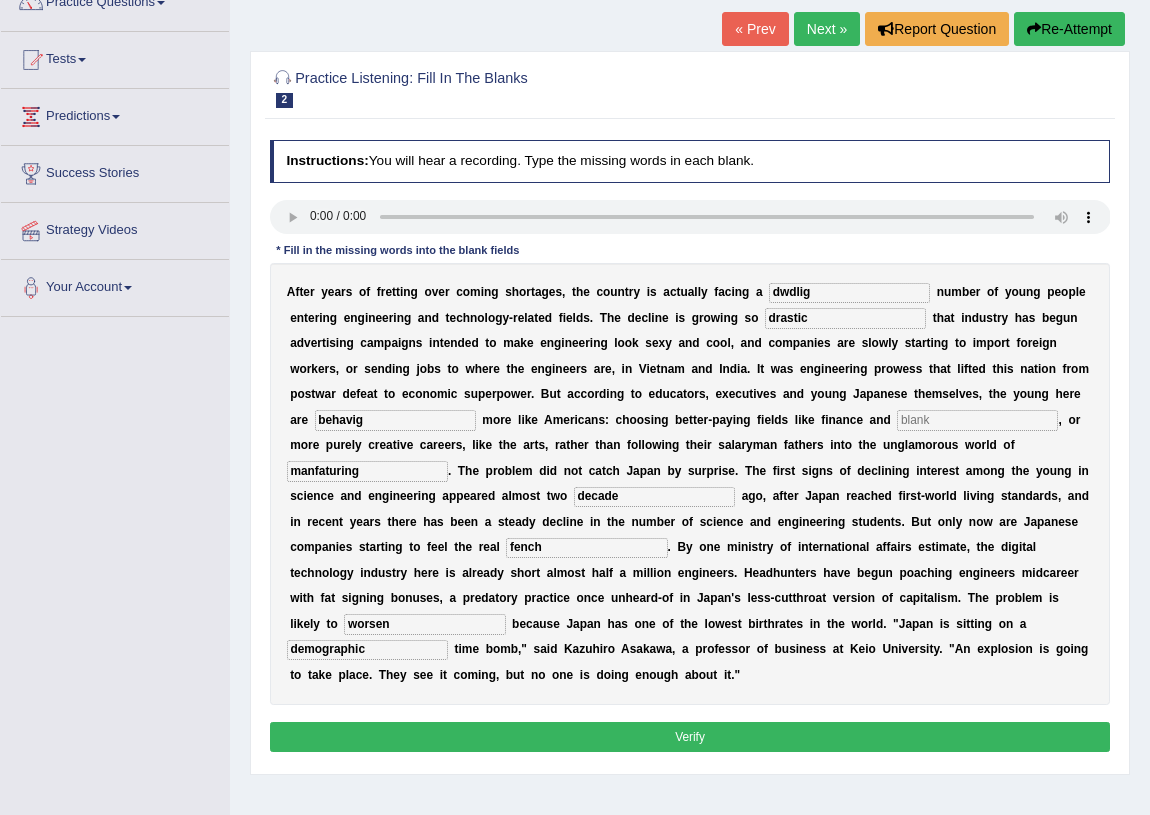 type on "demographic" 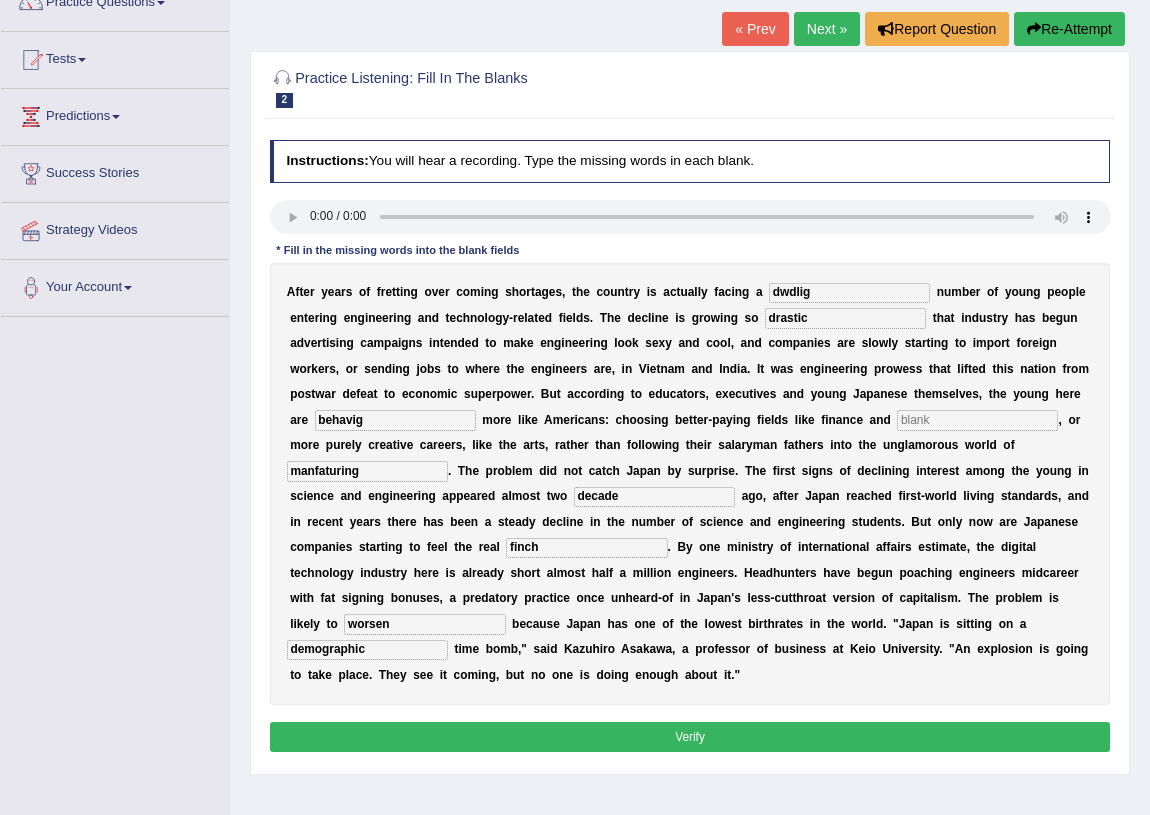 type on "finch" 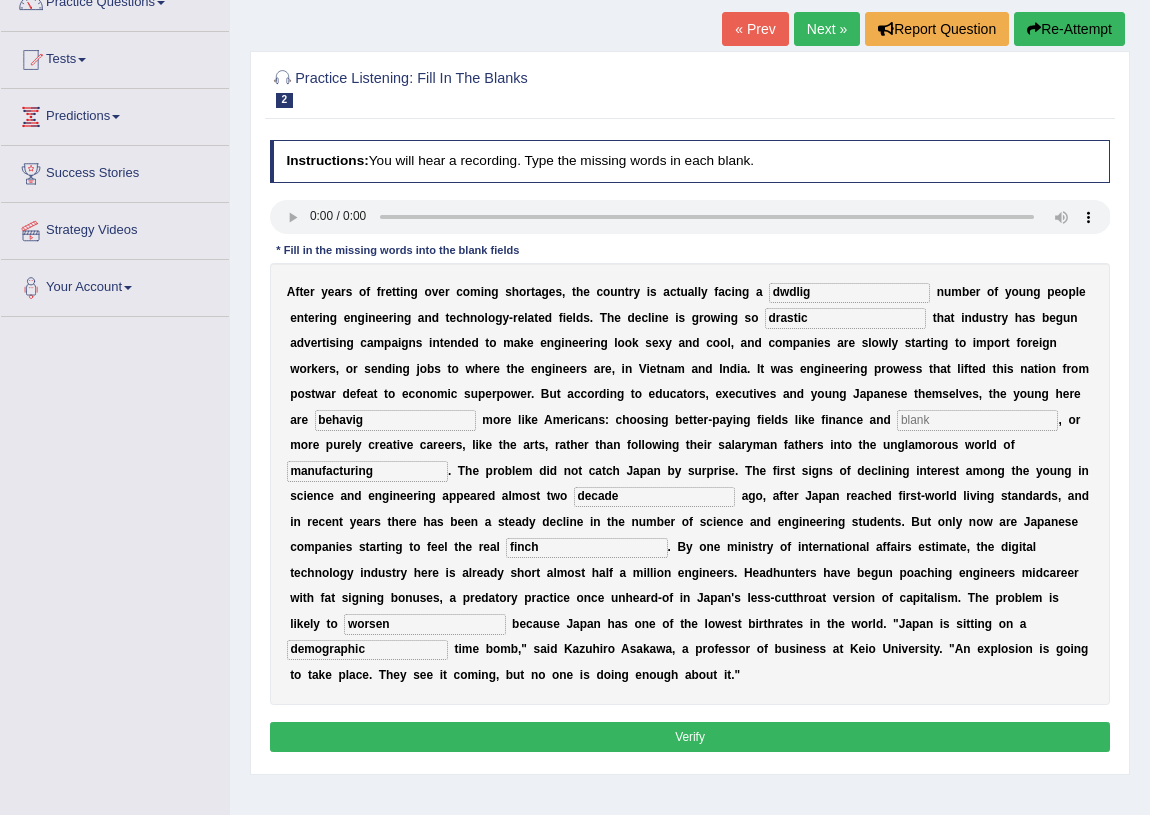type on "manufacturing" 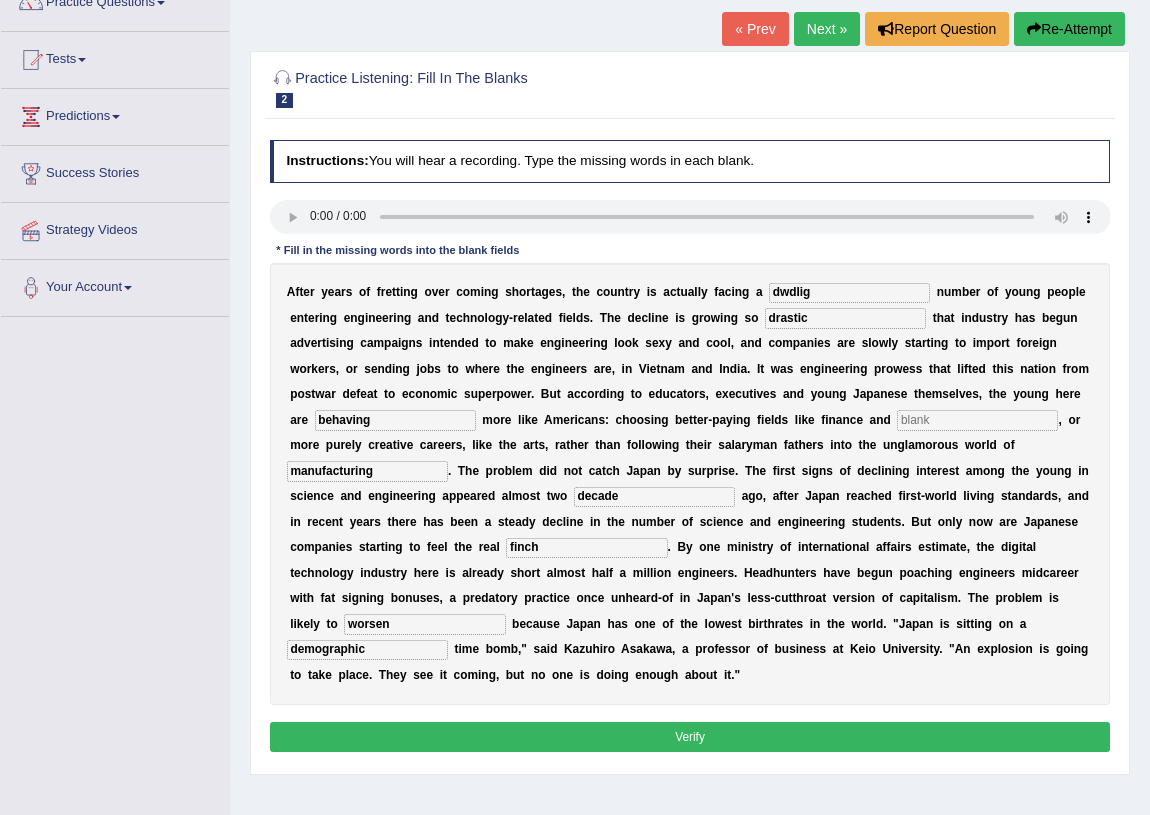 type on "behaving" 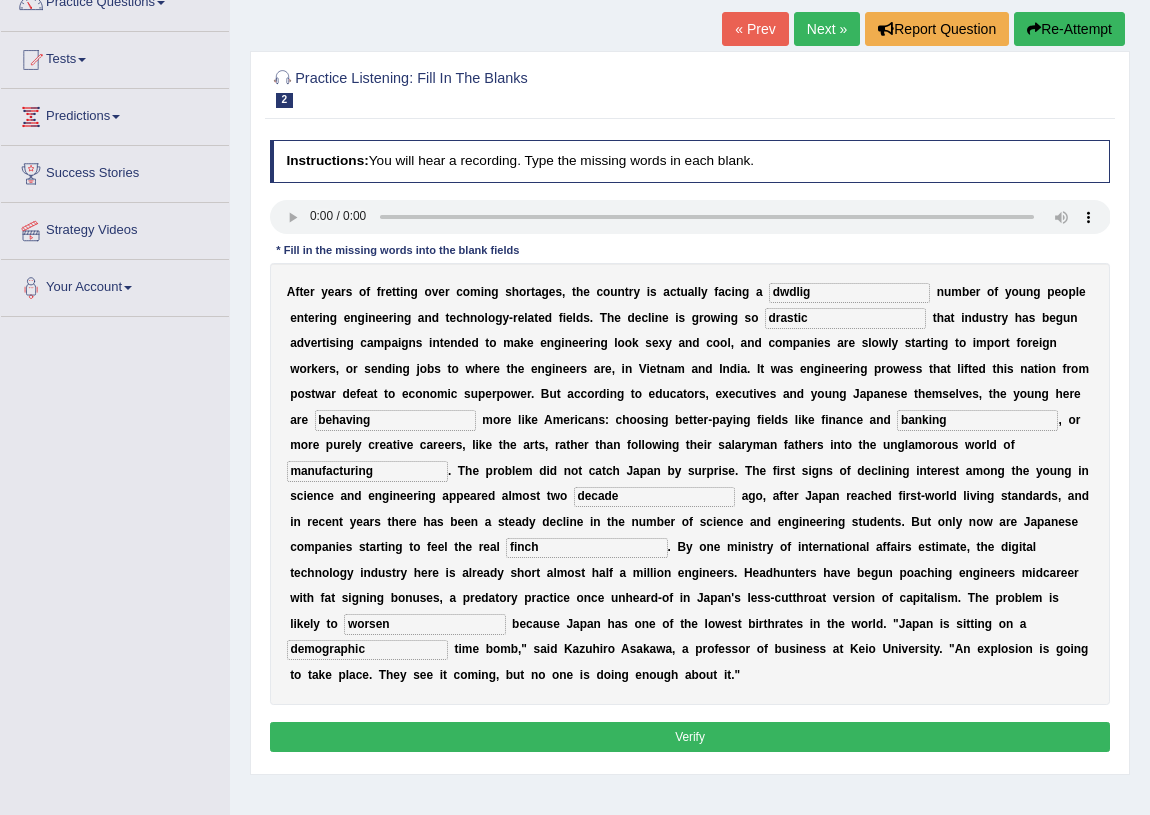 type on "banking" 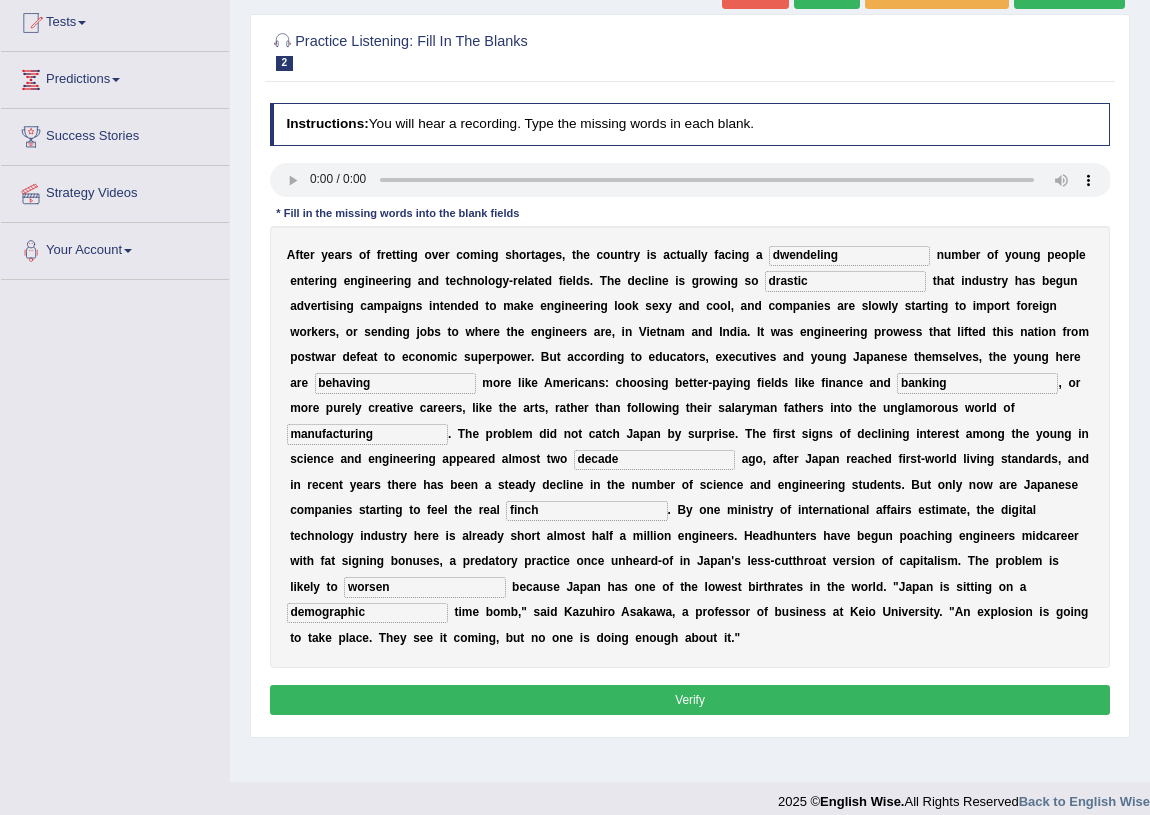 scroll, scrollTop: 234, scrollLeft: 0, axis: vertical 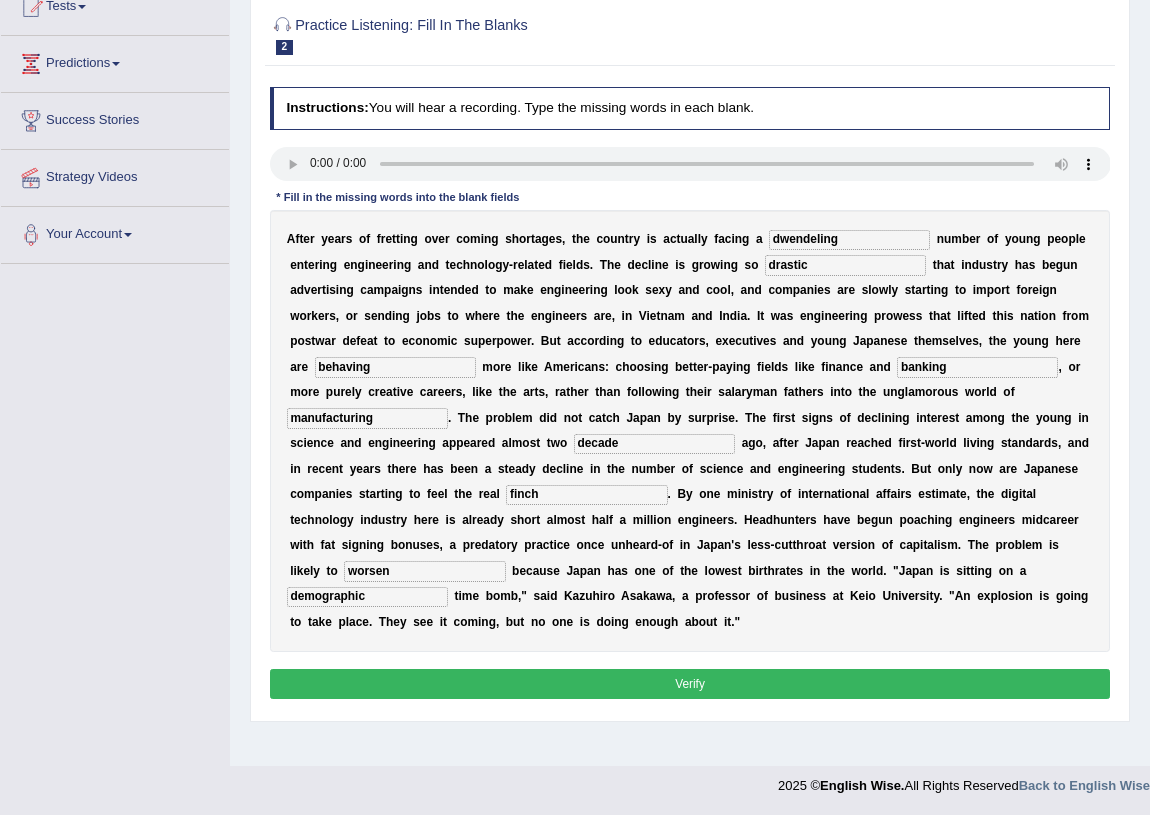 type on "dwendeling" 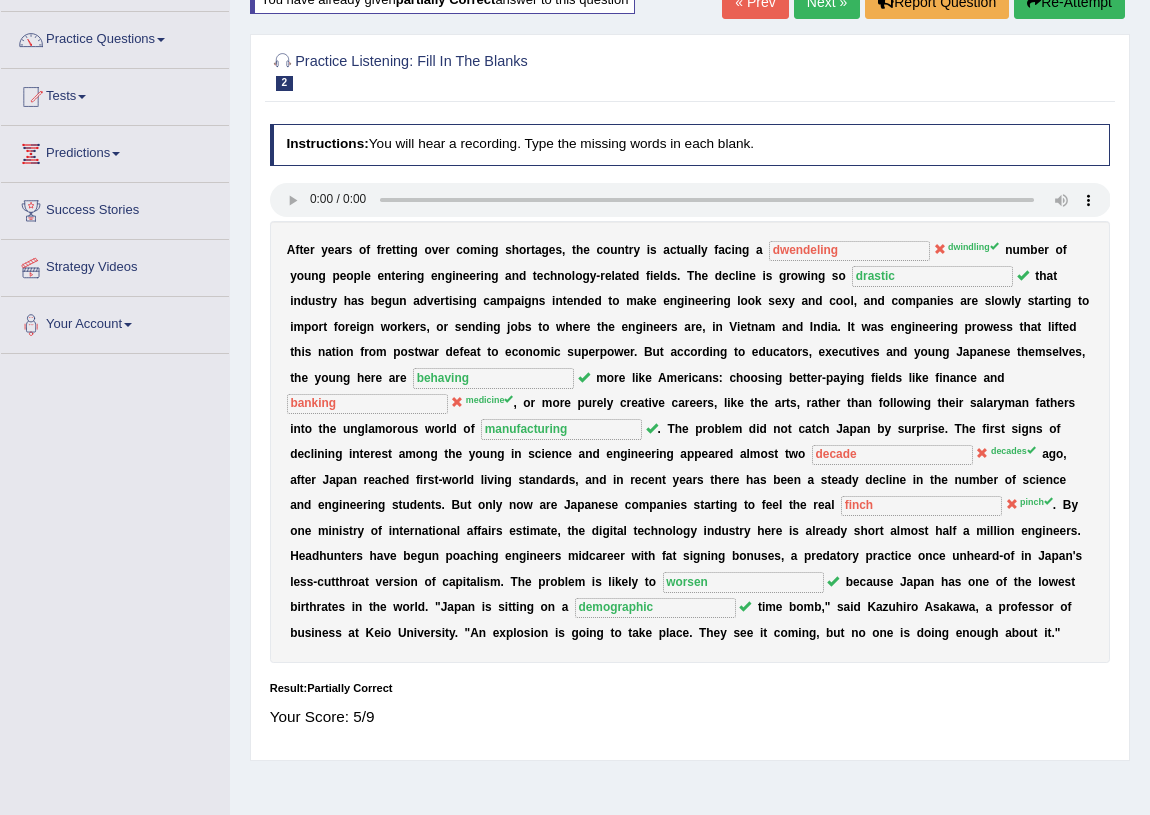 scroll, scrollTop: 0, scrollLeft: 0, axis: both 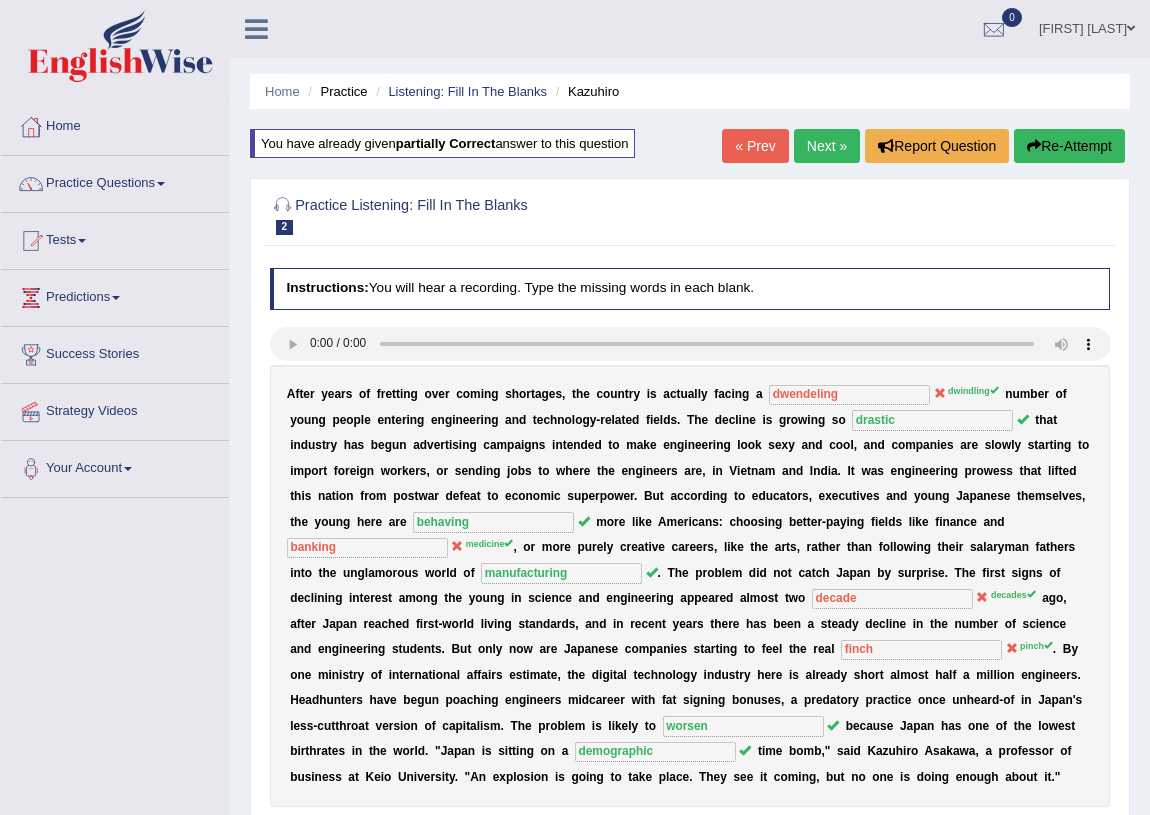 click on "Next »" at bounding box center [827, 146] 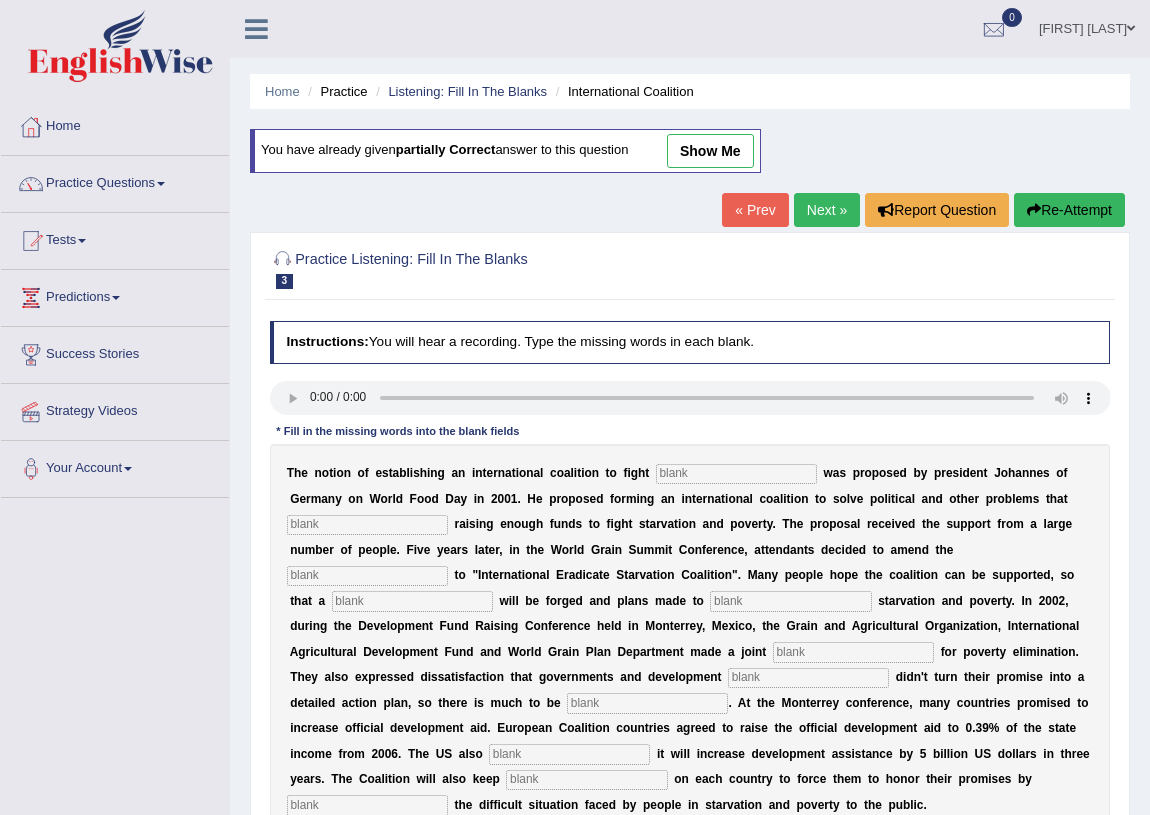scroll, scrollTop: 0, scrollLeft: 0, axis: both 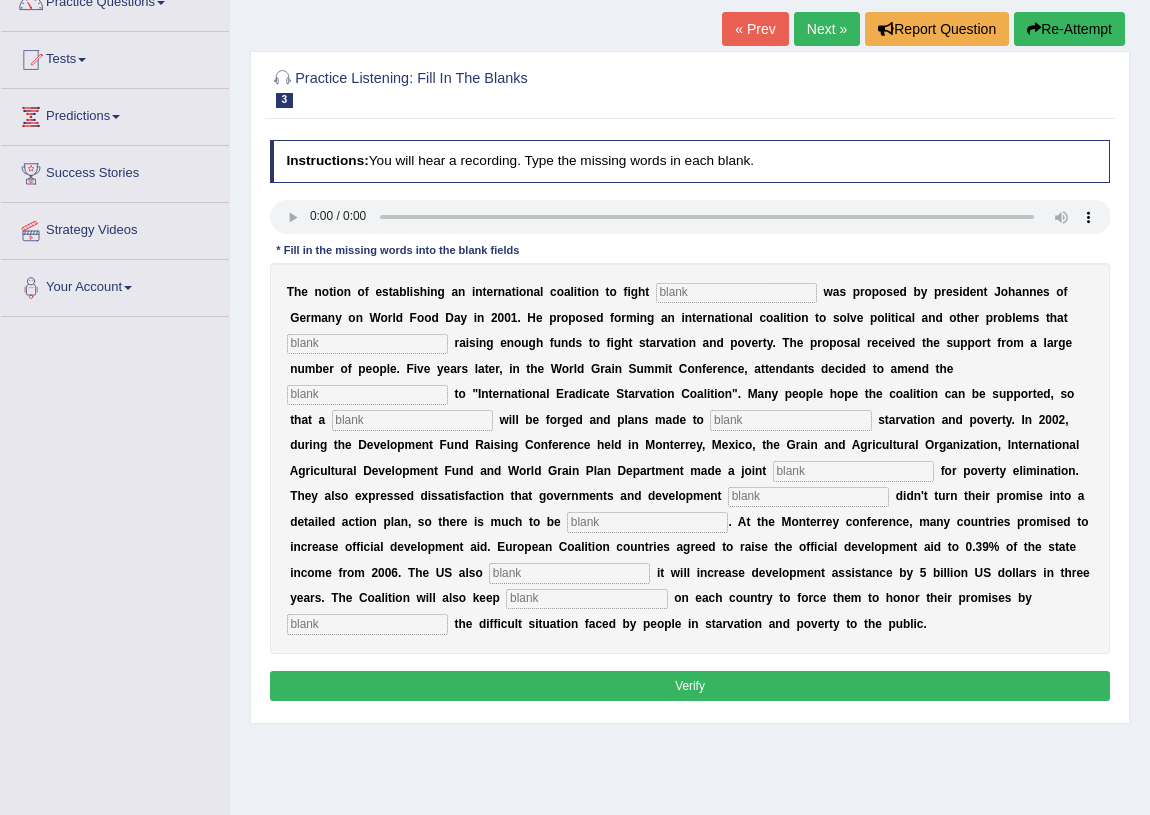 click at bounding box center (736, 293) 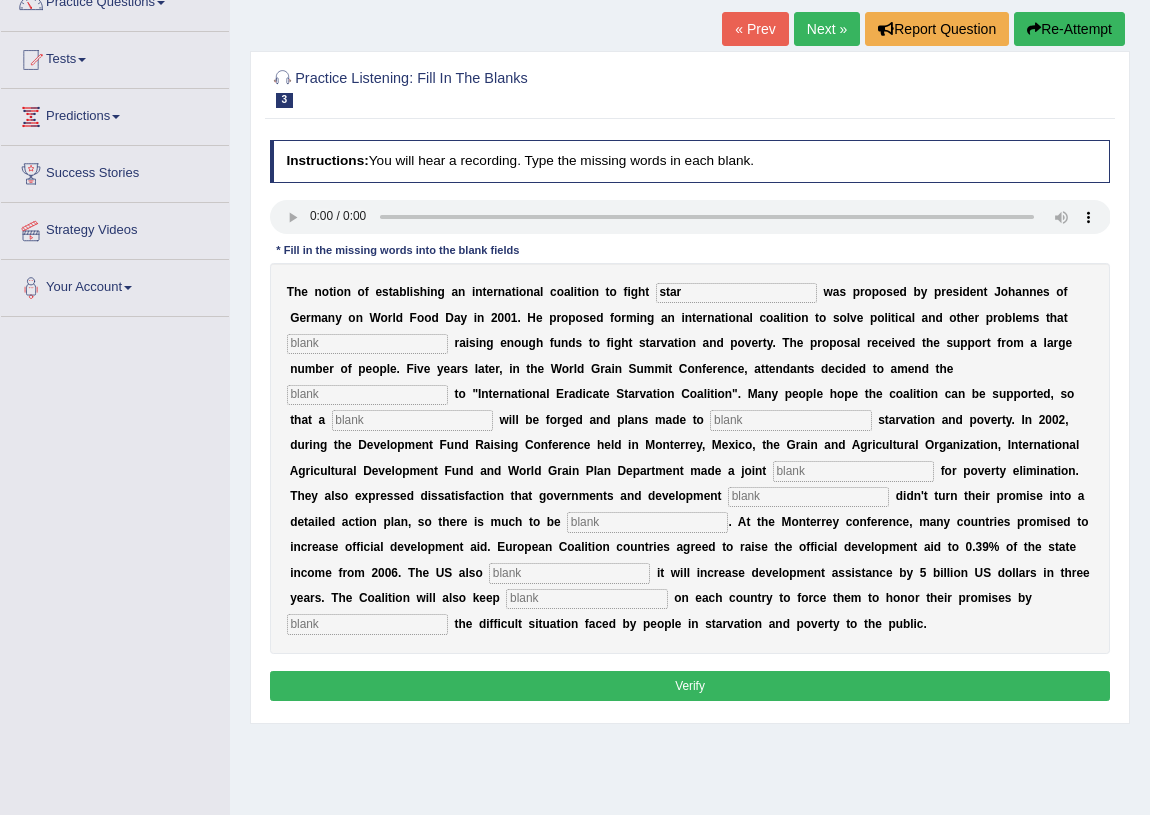 type on "star" 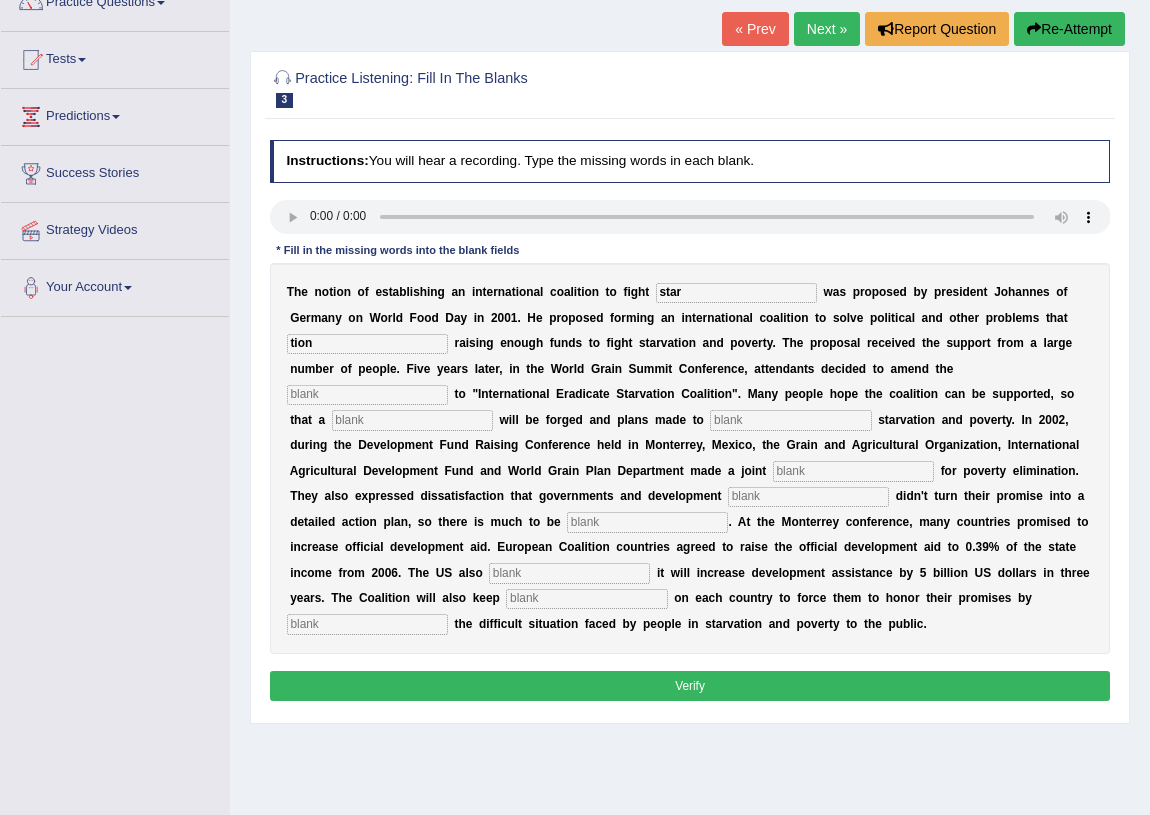 type on "tion" 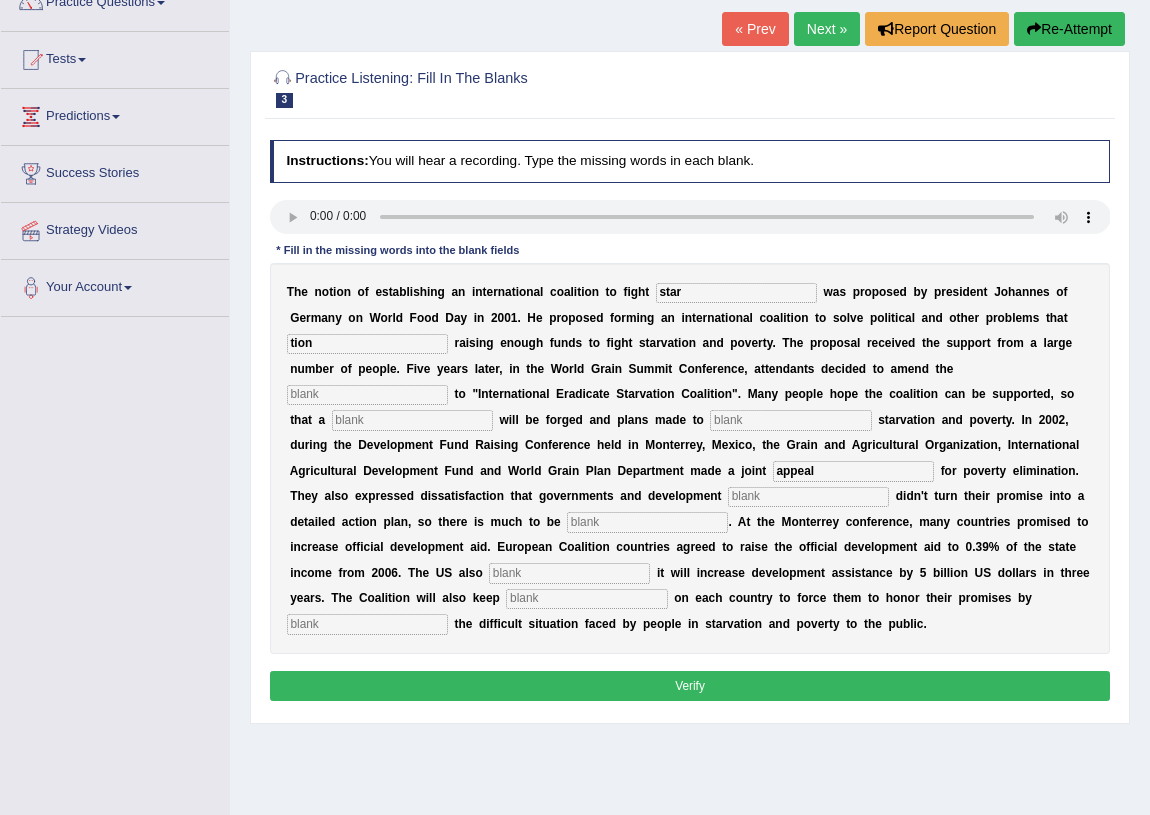 type on "appeal" 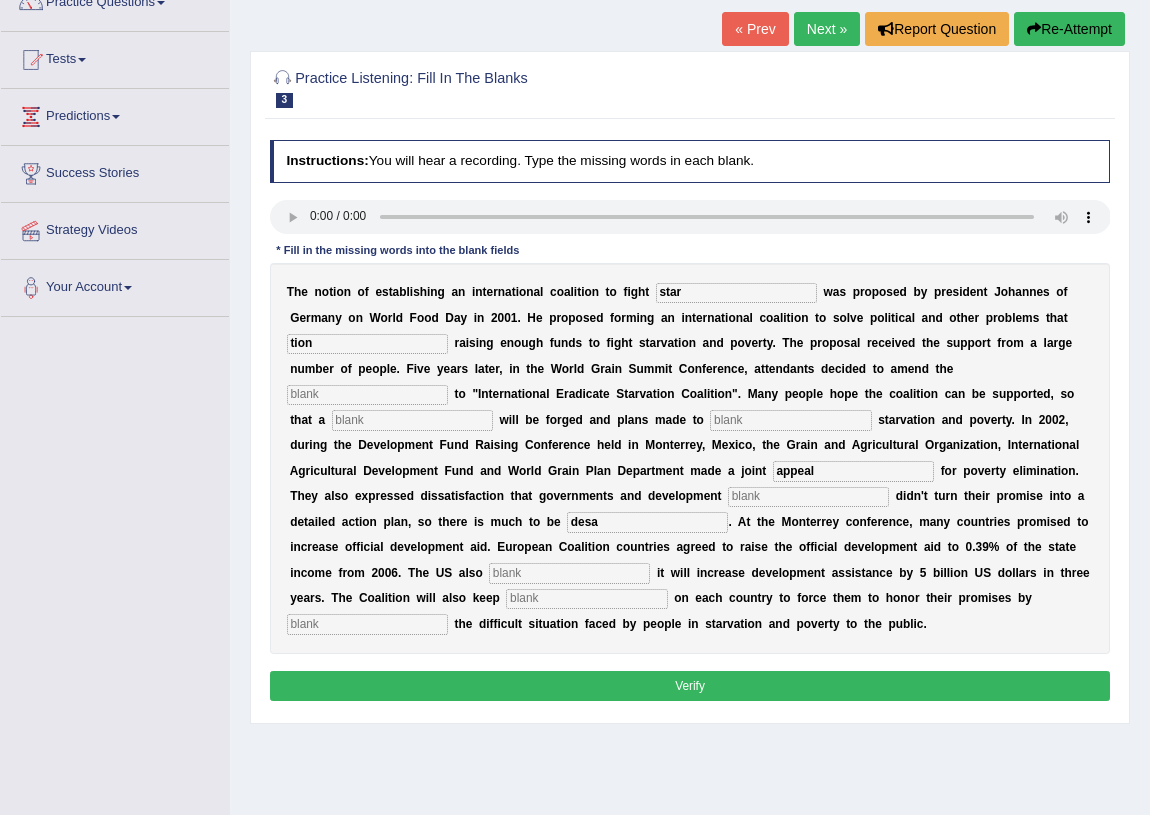 type on "desa" 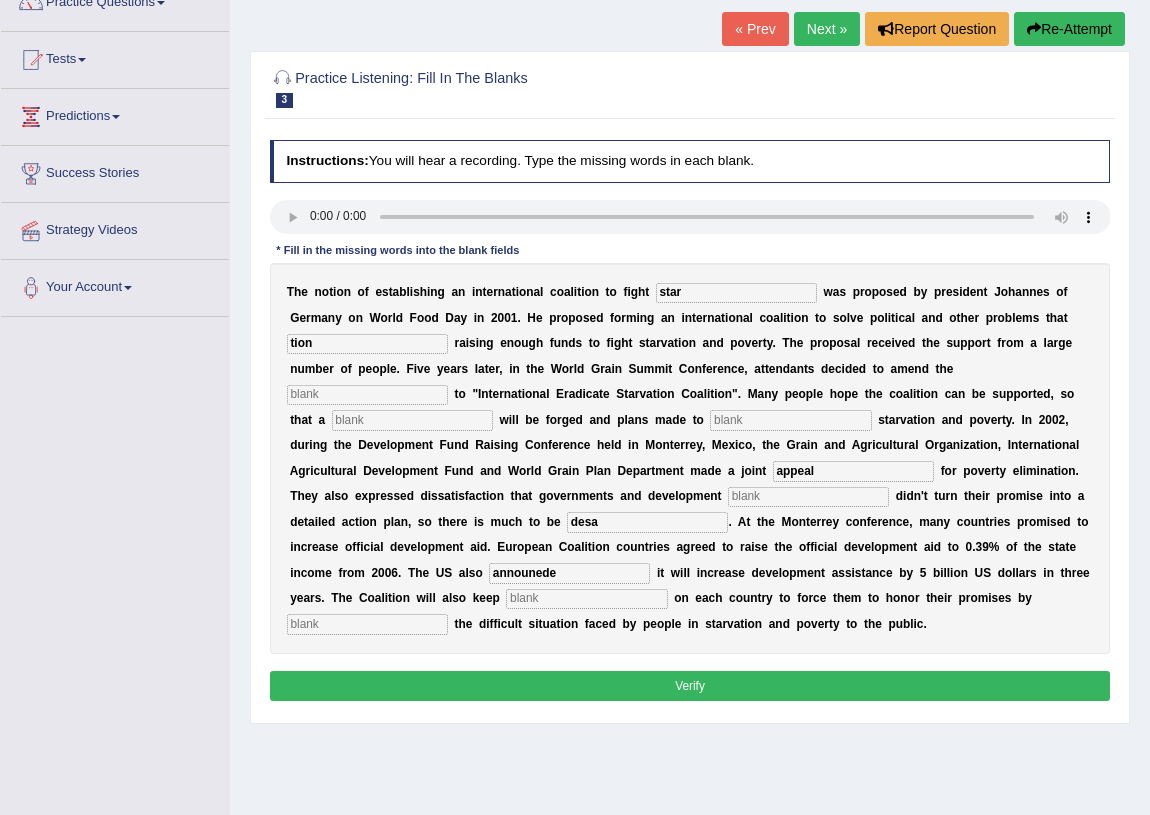 type on "announede" 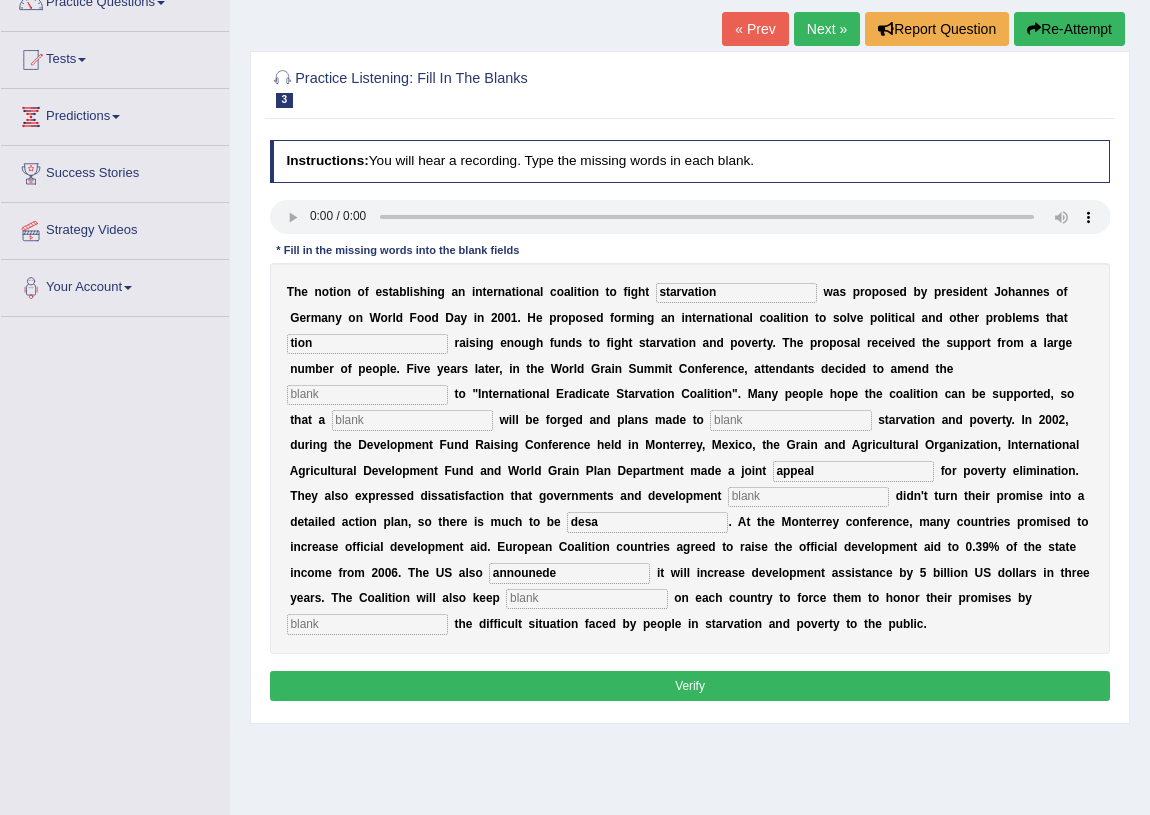 type on "starvation" 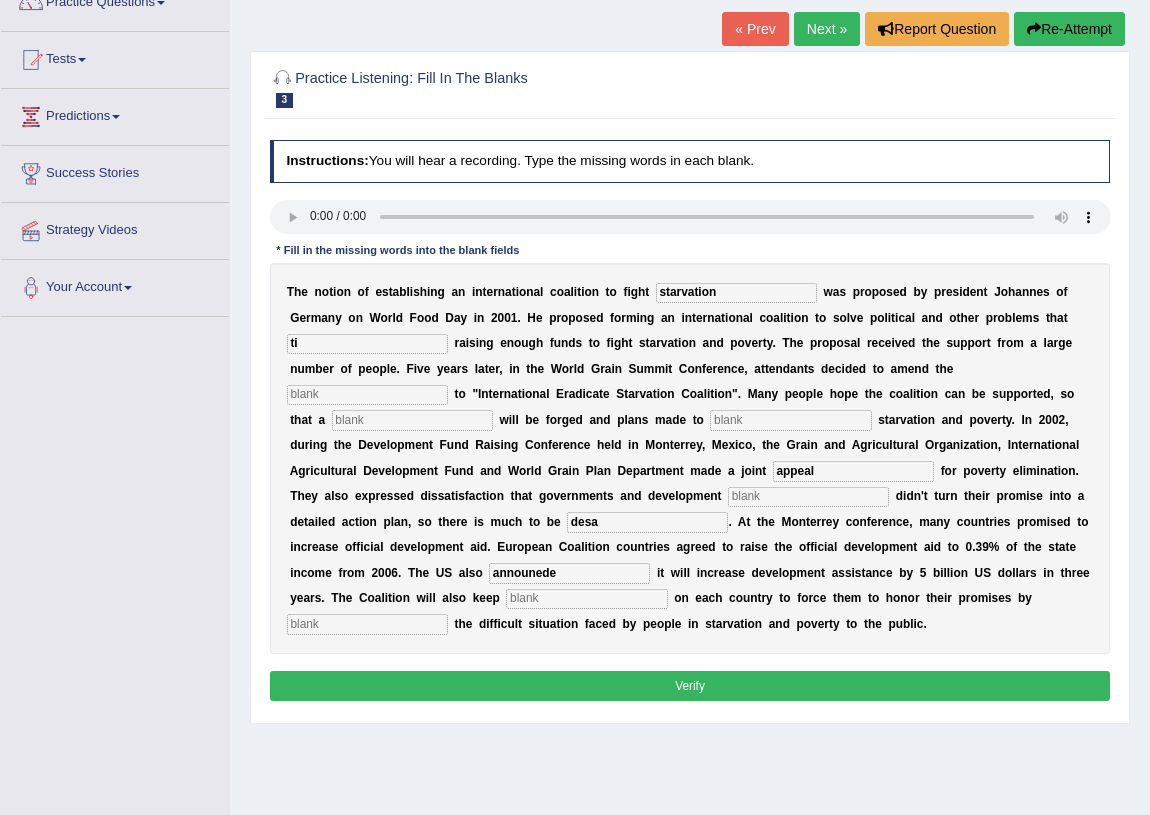 type on "t" 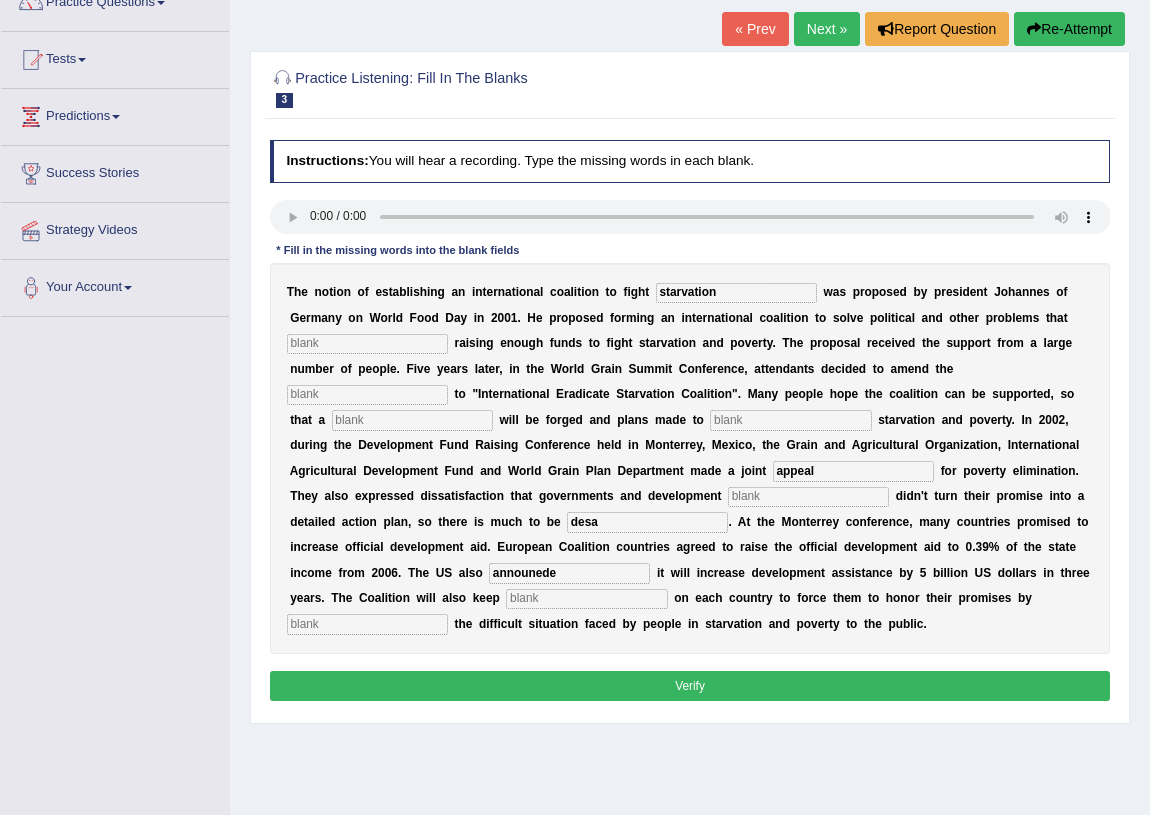 type 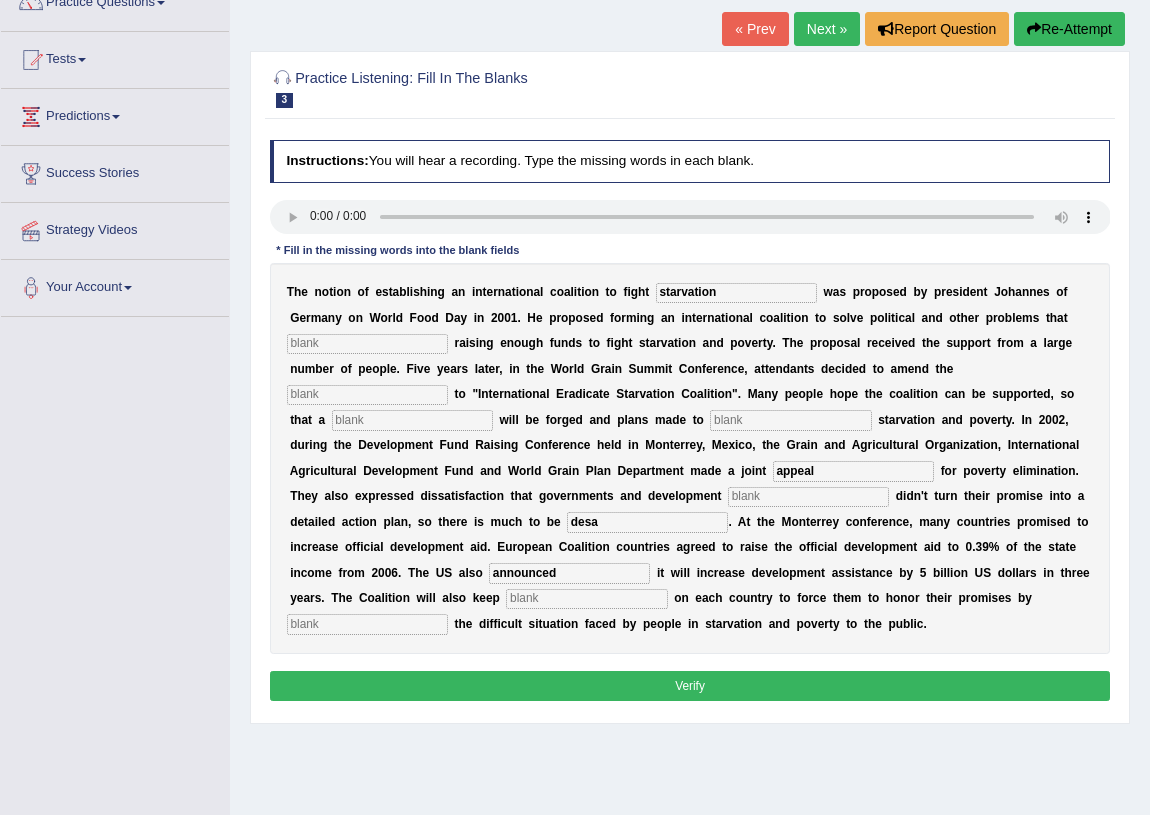 type on "announced" 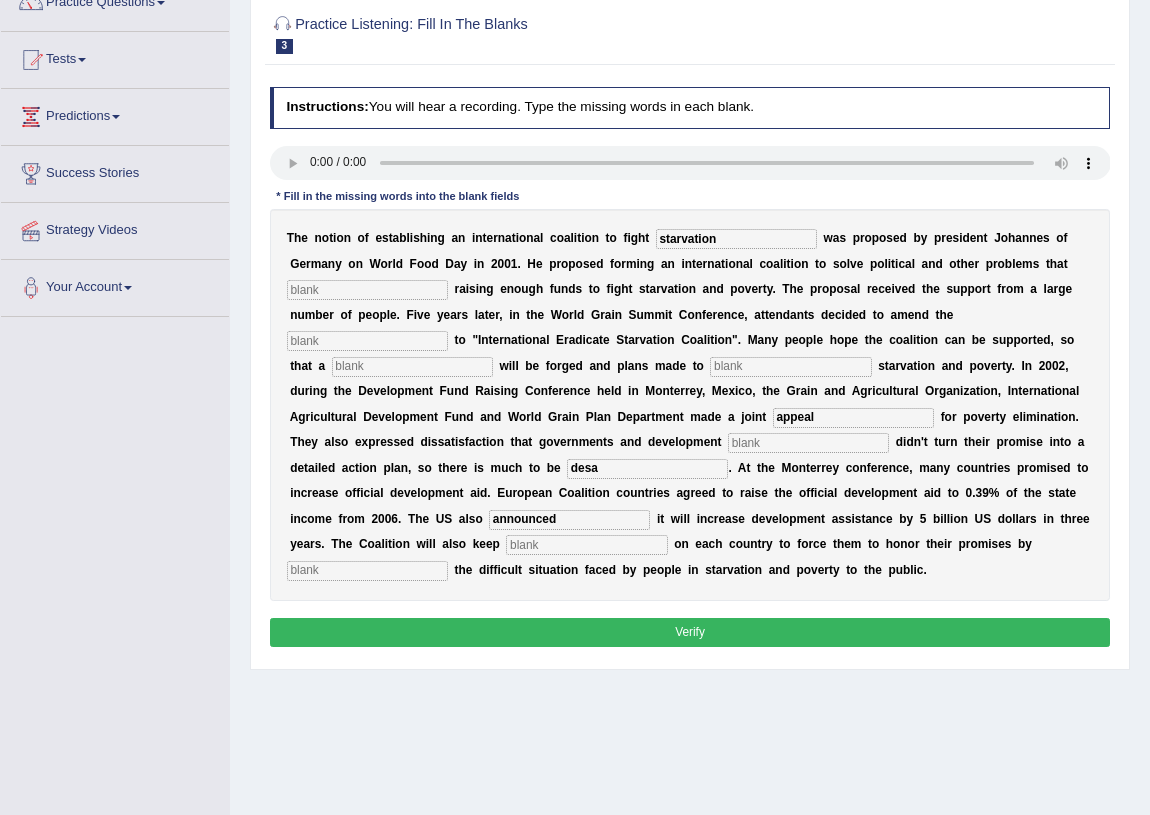 click at bounding box center (412, 367) 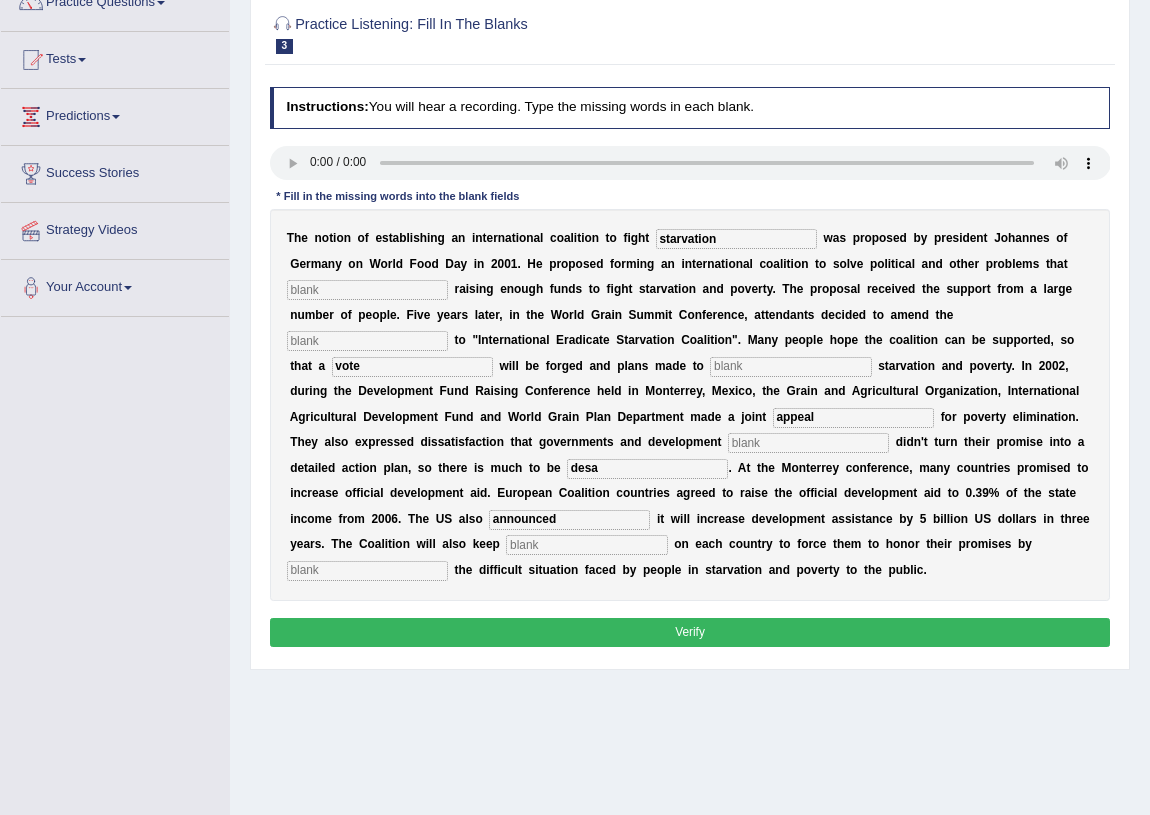 type on "vote" 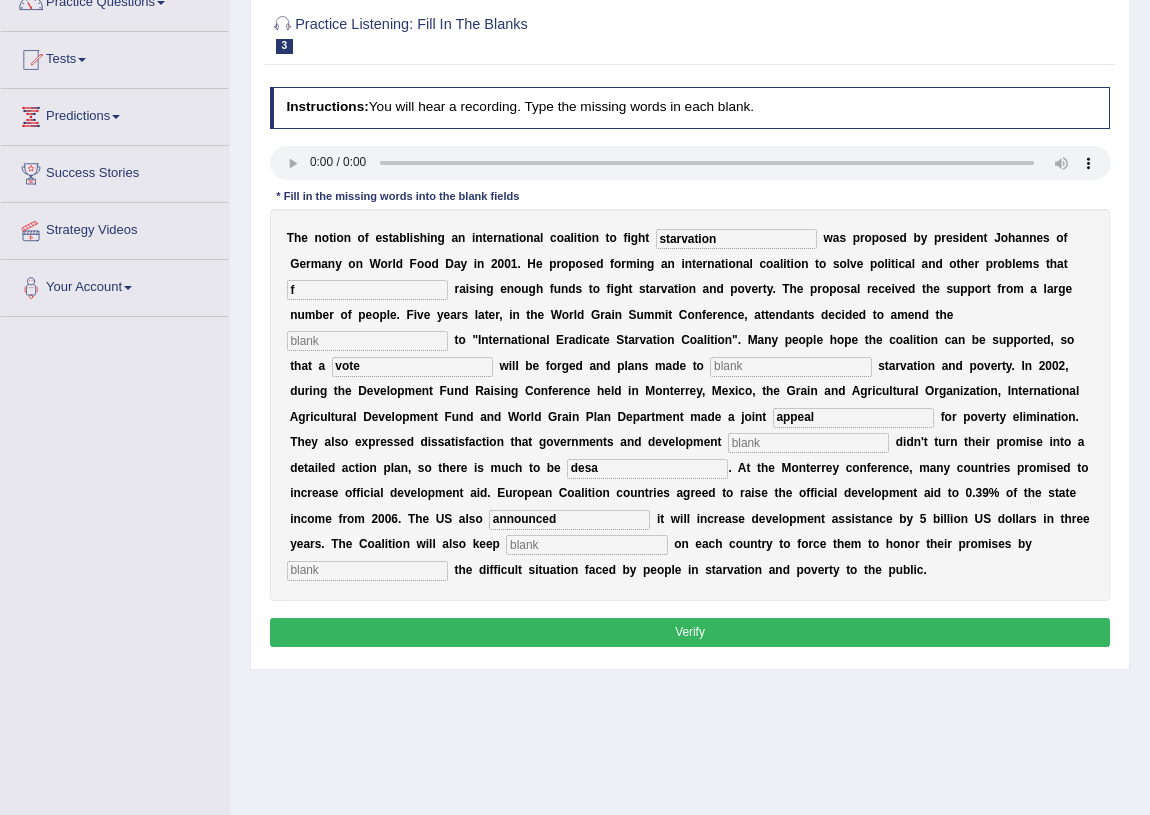 type on "f" 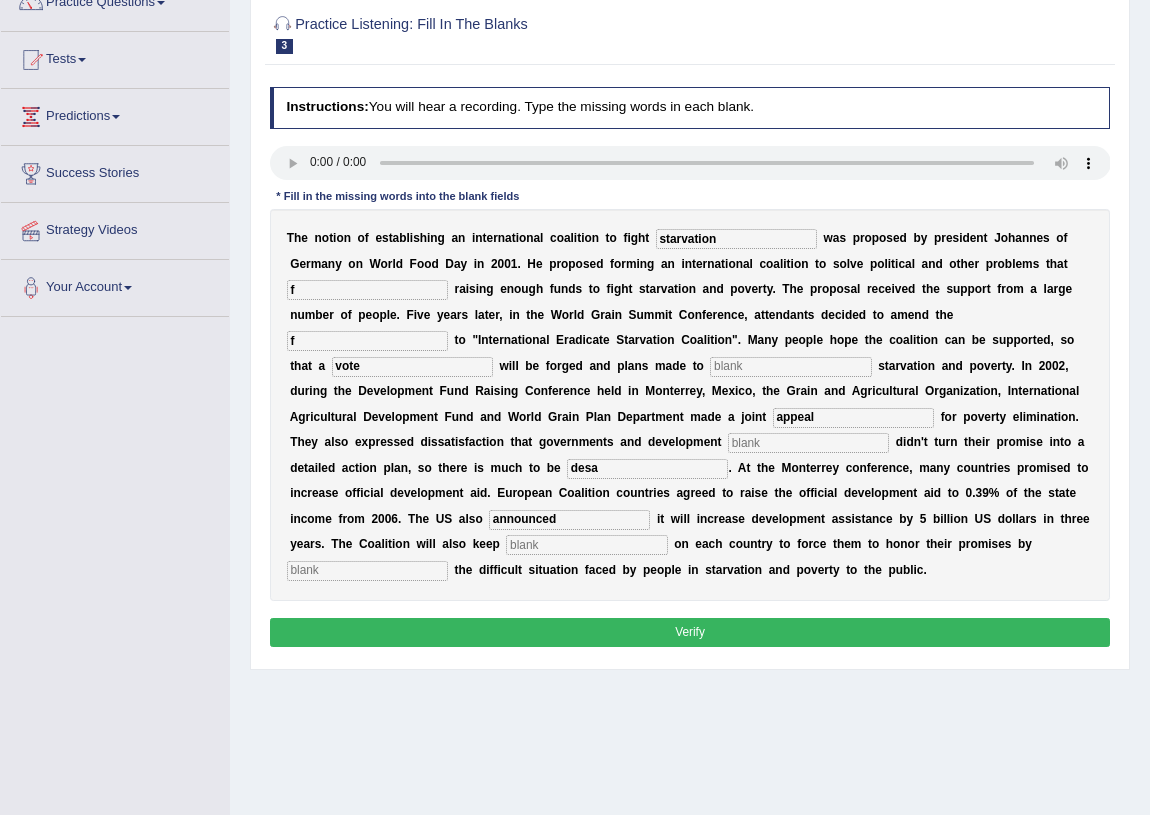 type on "f" 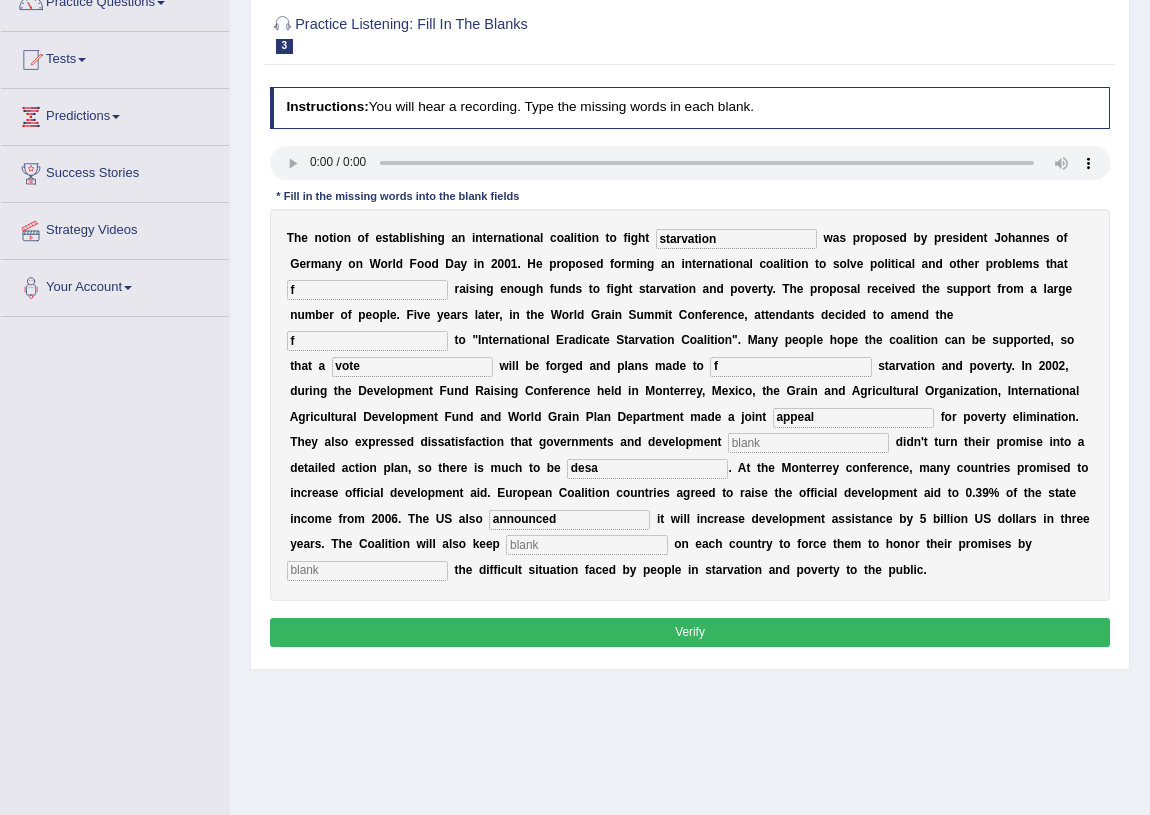 type on "f" 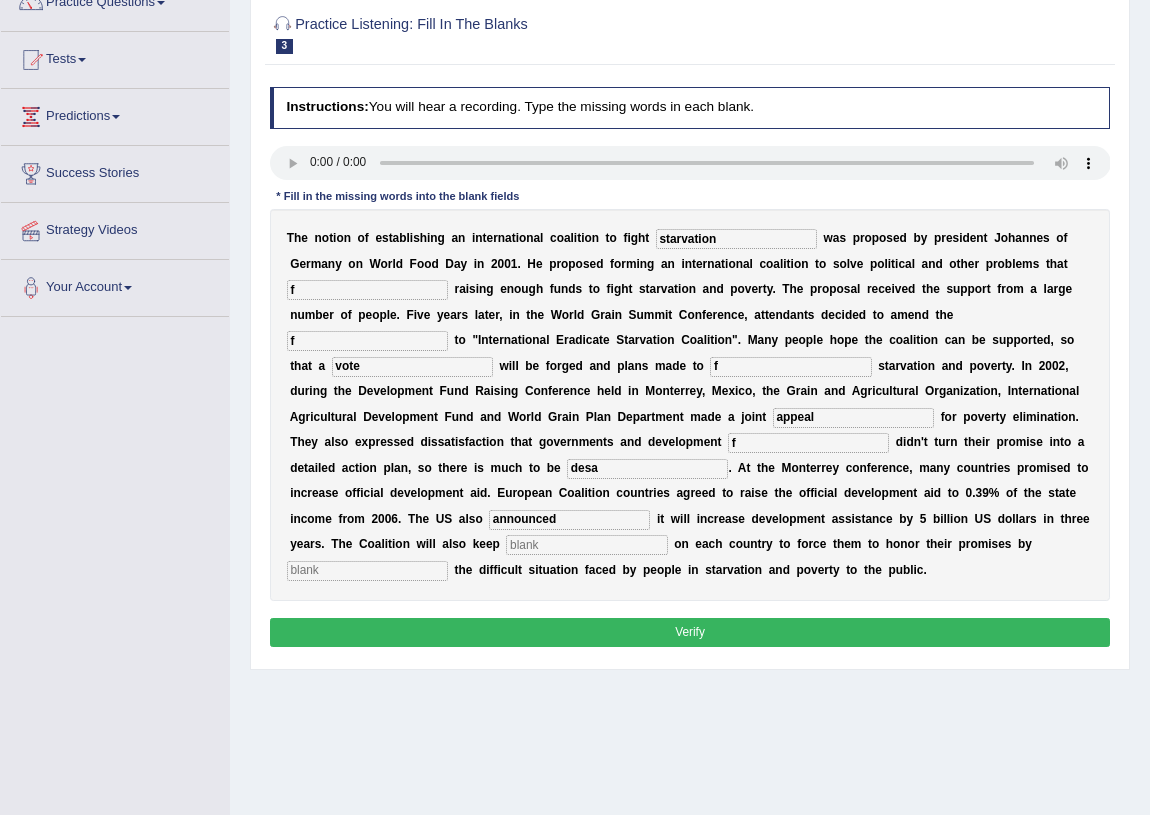 type on "f" 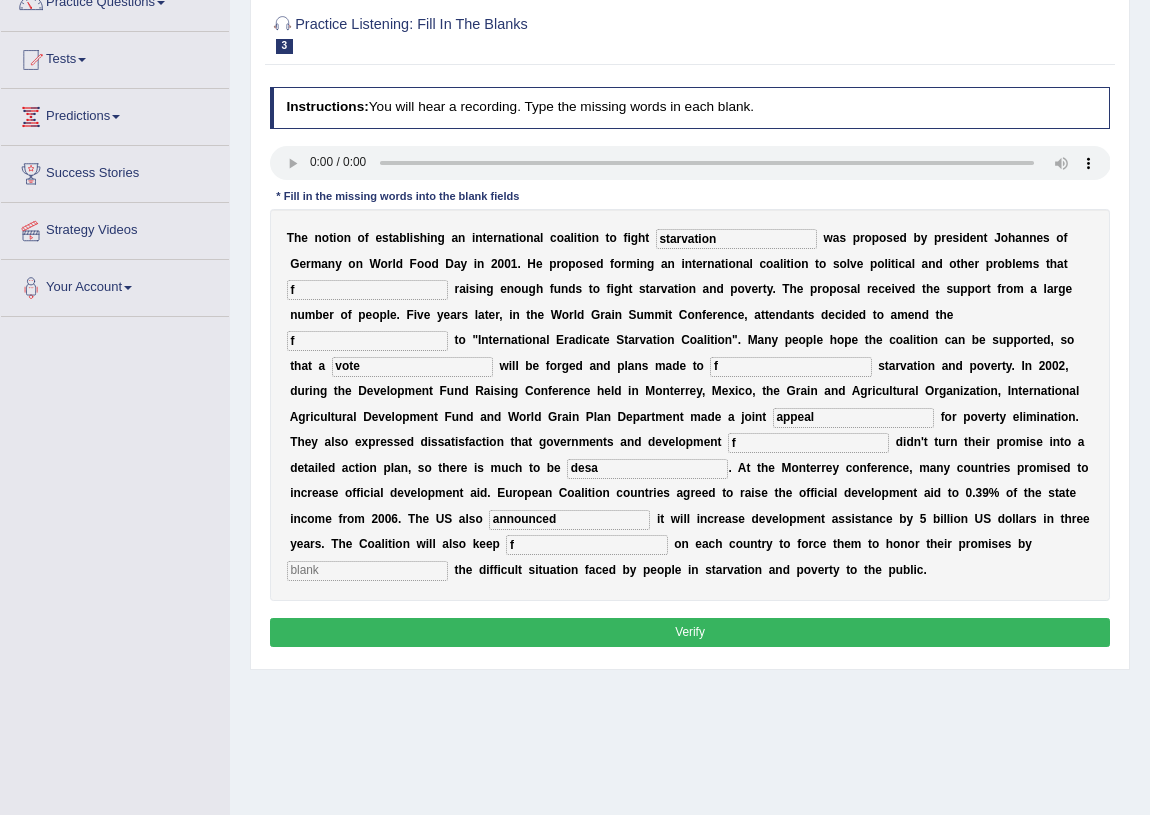 type on "f" 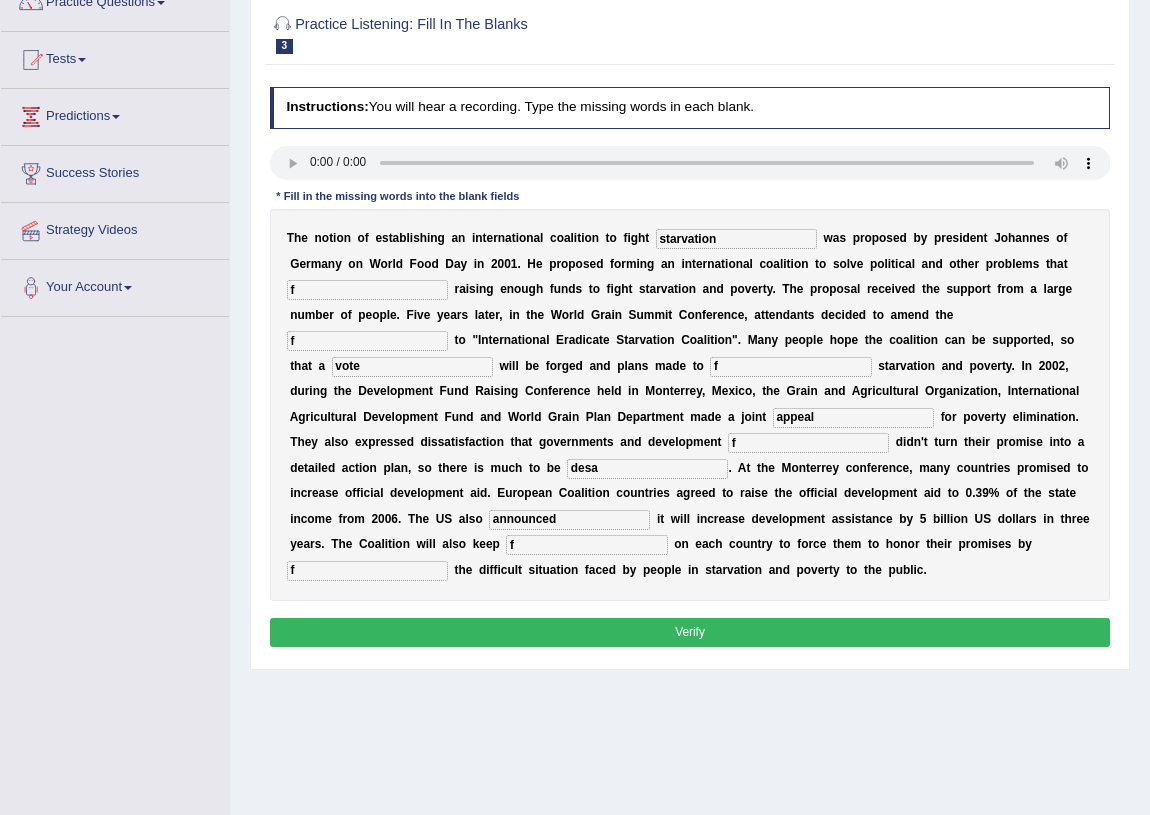 type on "f" 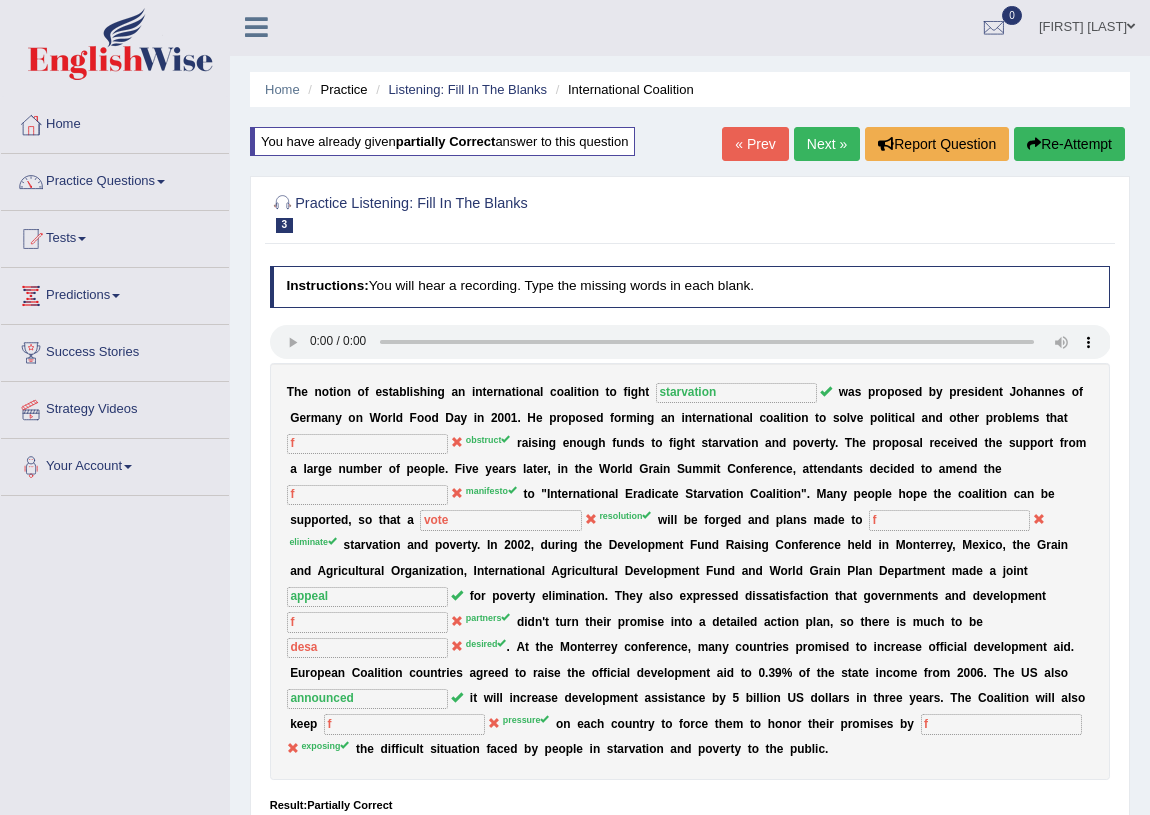 scroll, scrollTop: 0, scrollLeft: 0, axis: both 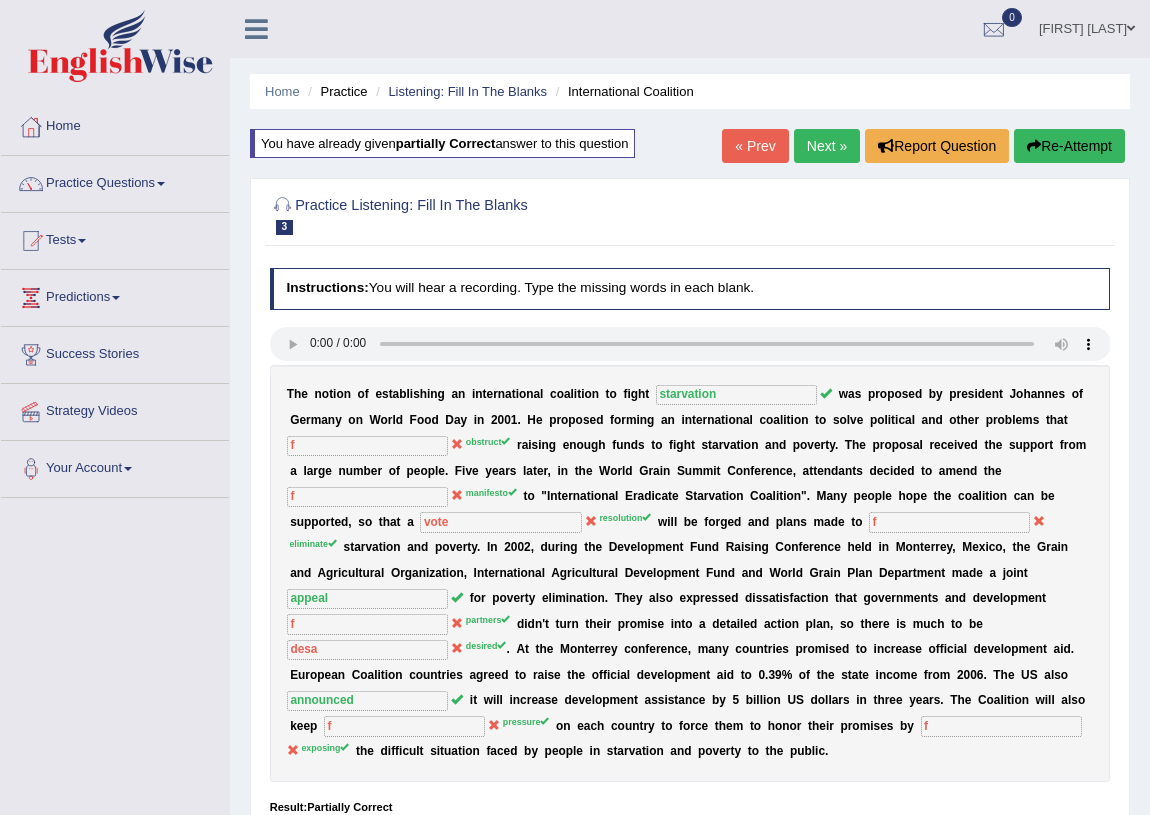 click on "Next »" at bounding box center (827, 146) 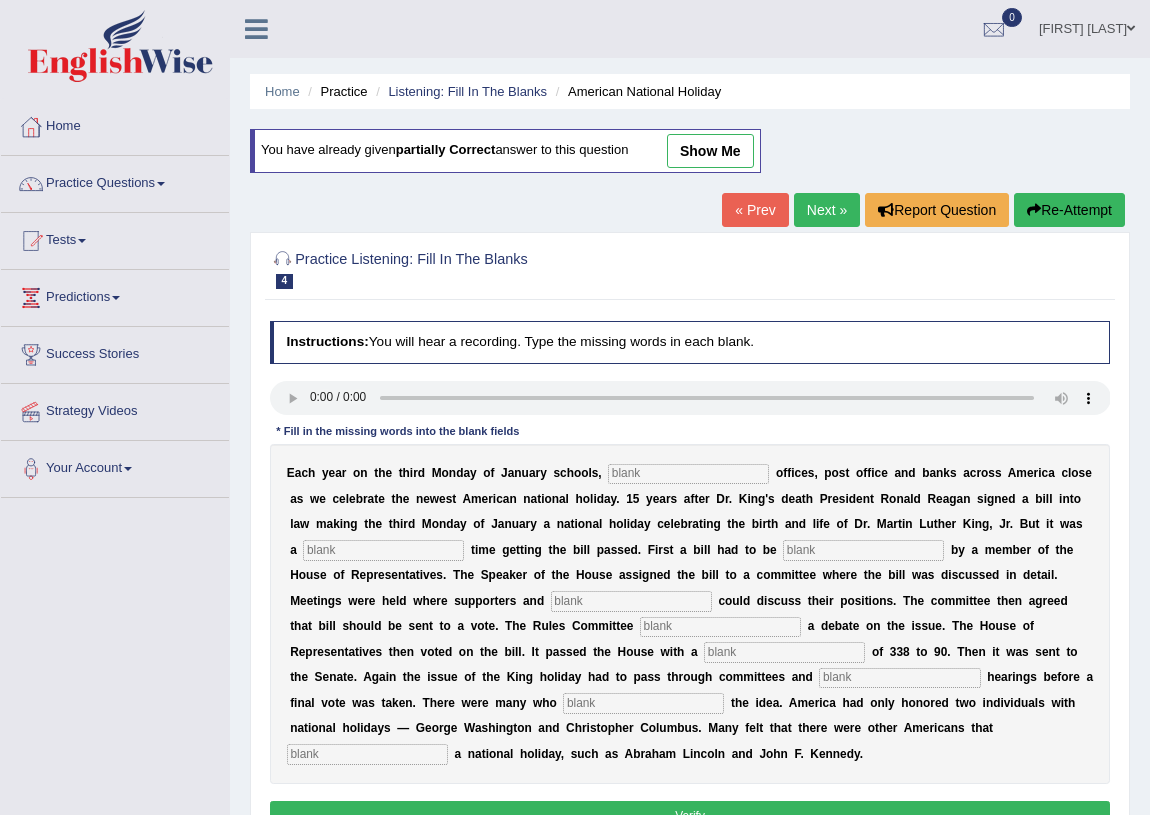 scroll, scrollTop: 0, scrollLeft: 0, axis: both 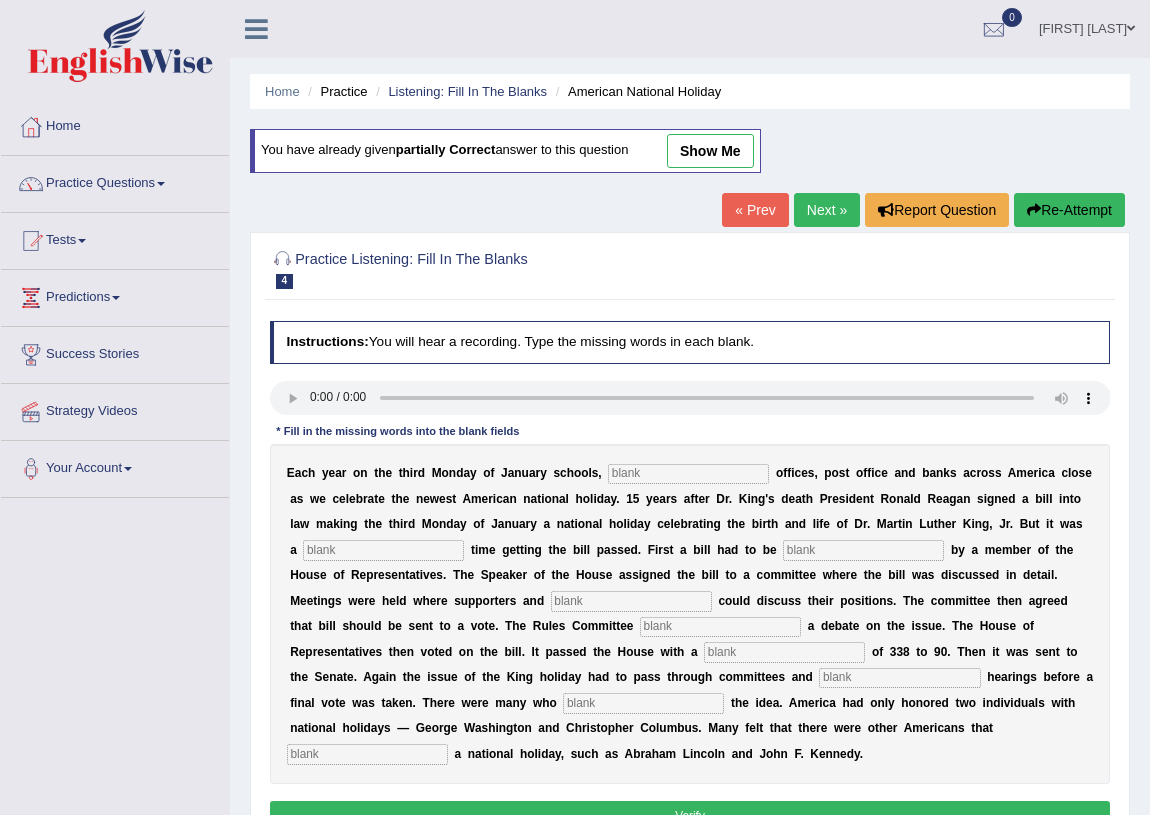 click at bounding box center [688, 474] 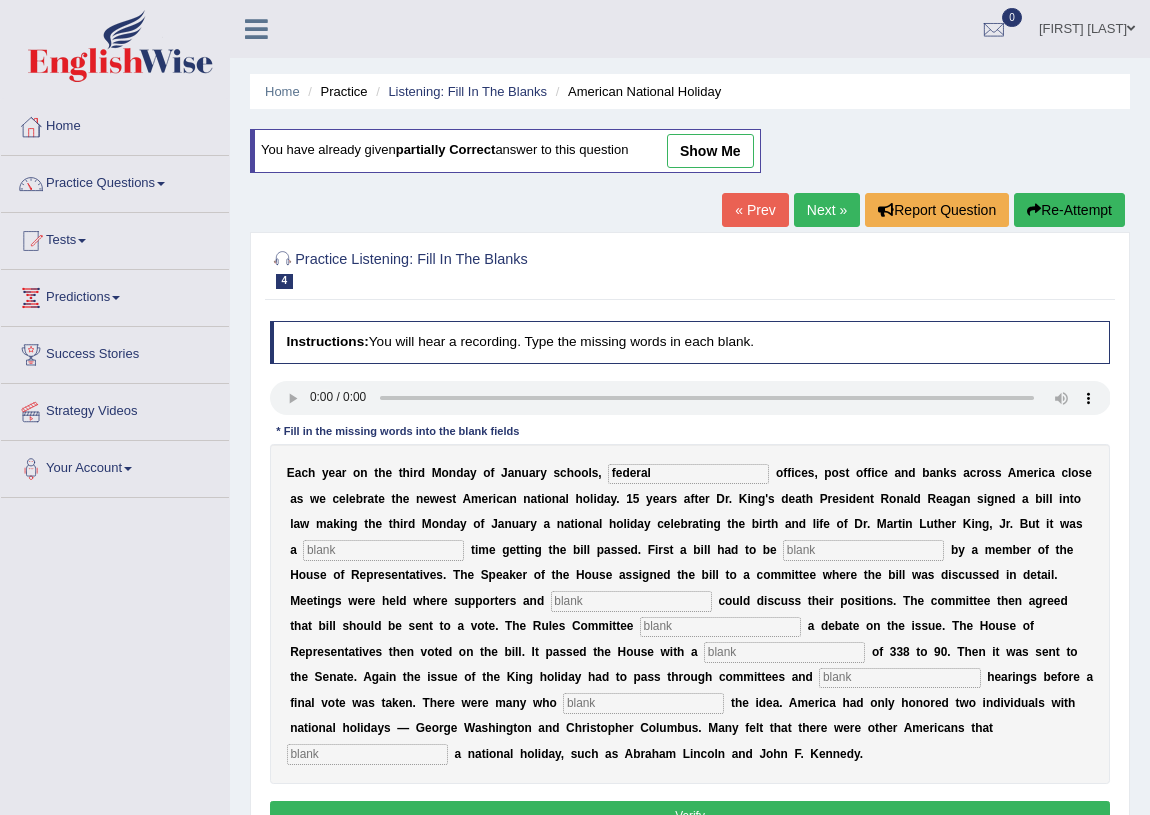 type on "federal" 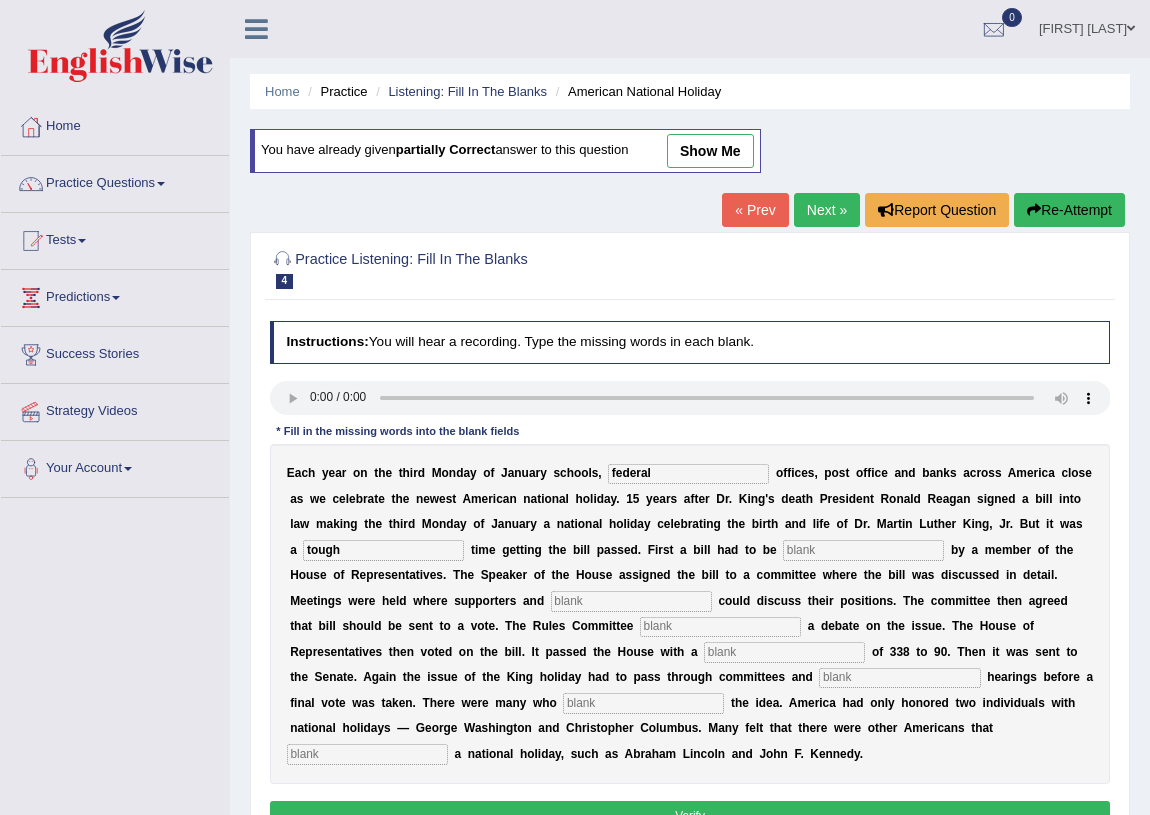 type on "tough" 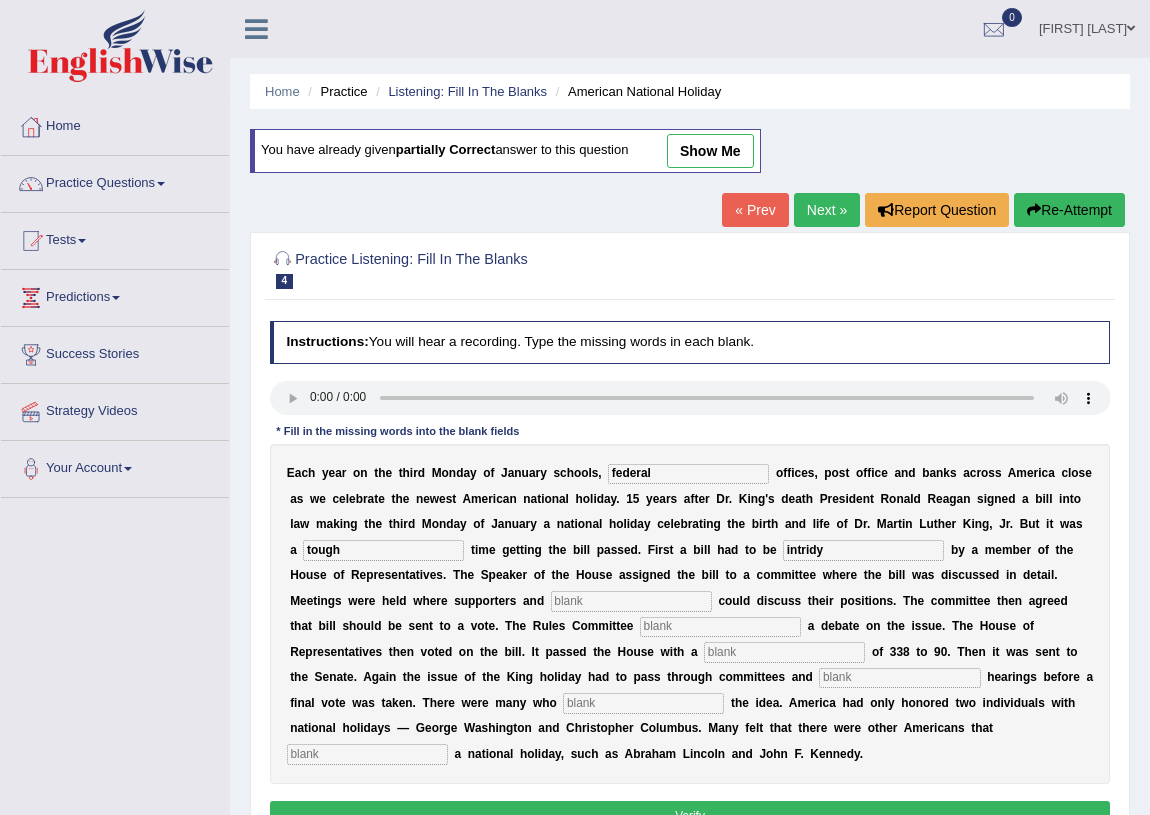 click on "intridy" at bounding box center (863, 550) 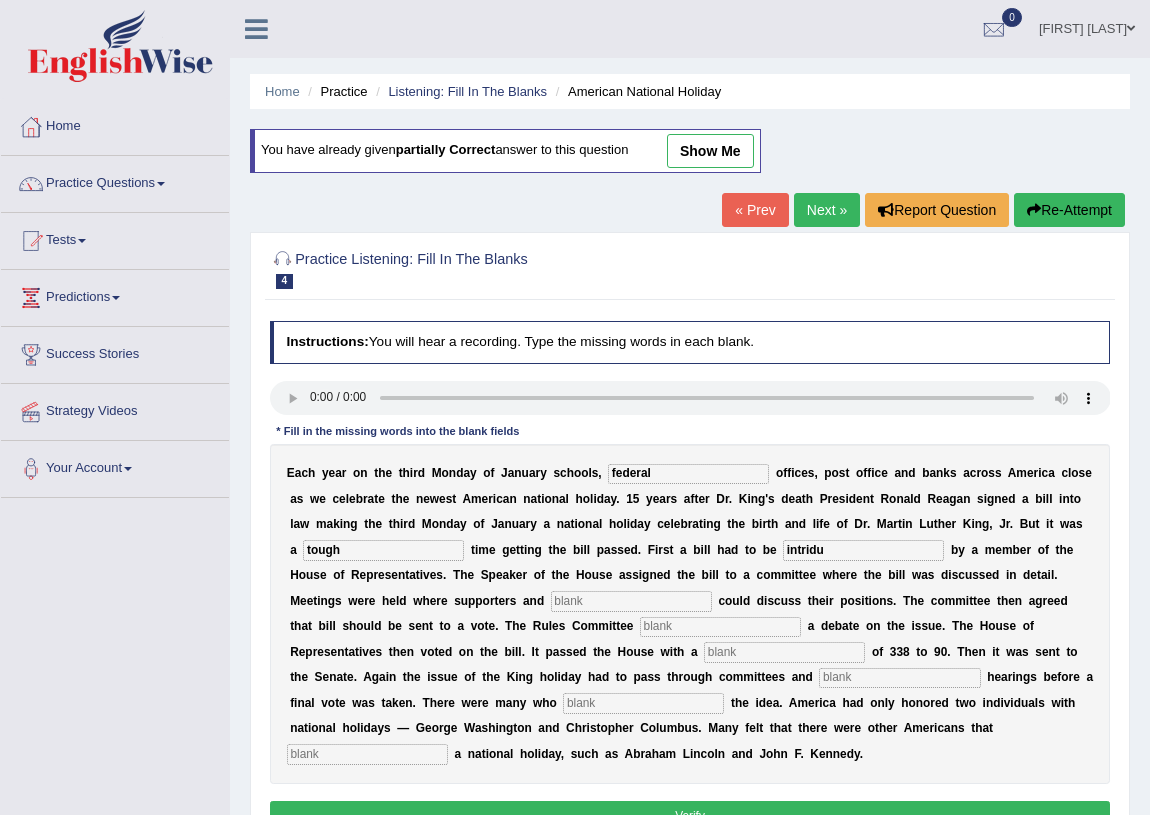 type on "intridu" 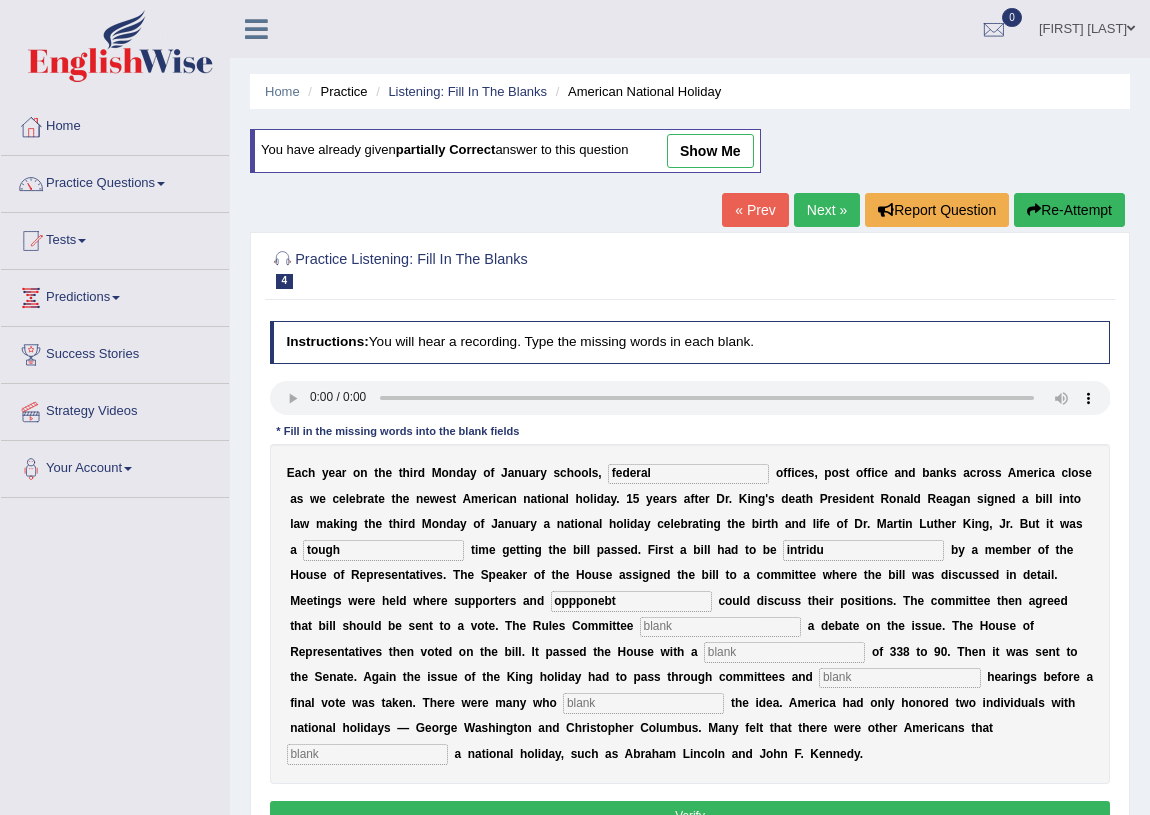 type on "oppponebt" 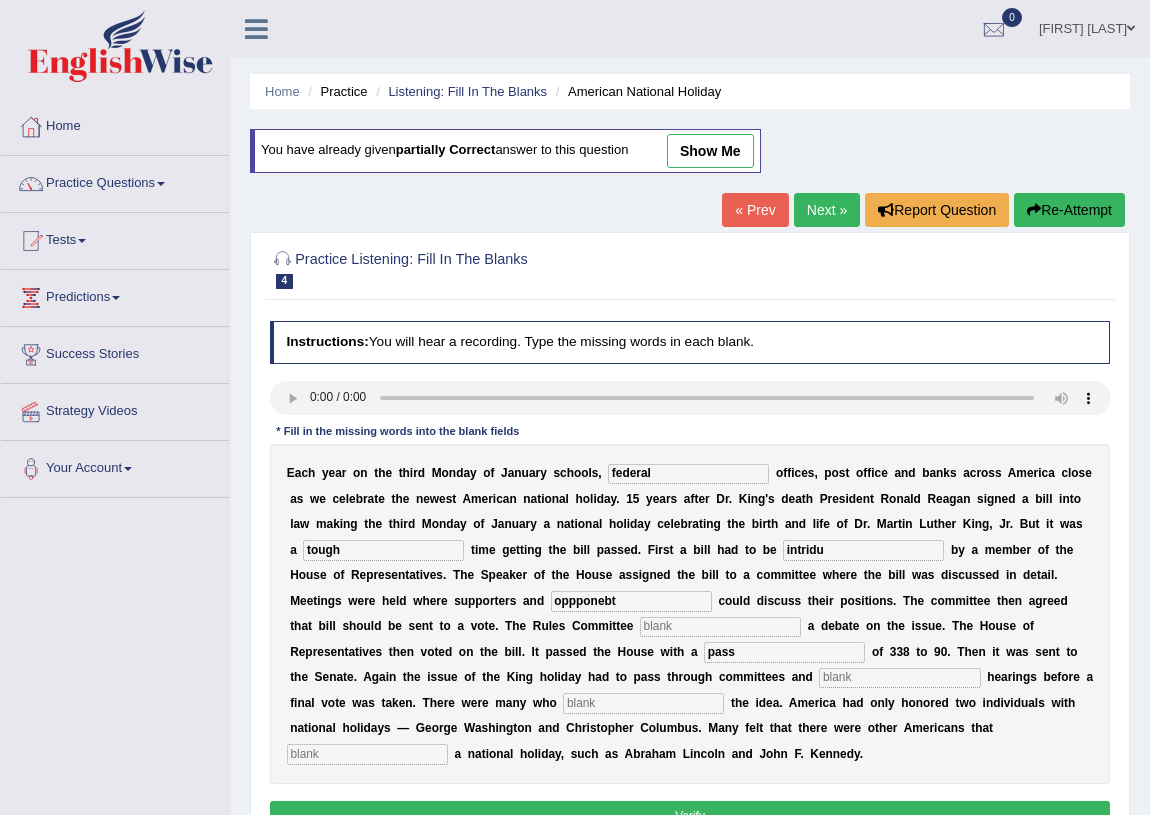 type on "pass" 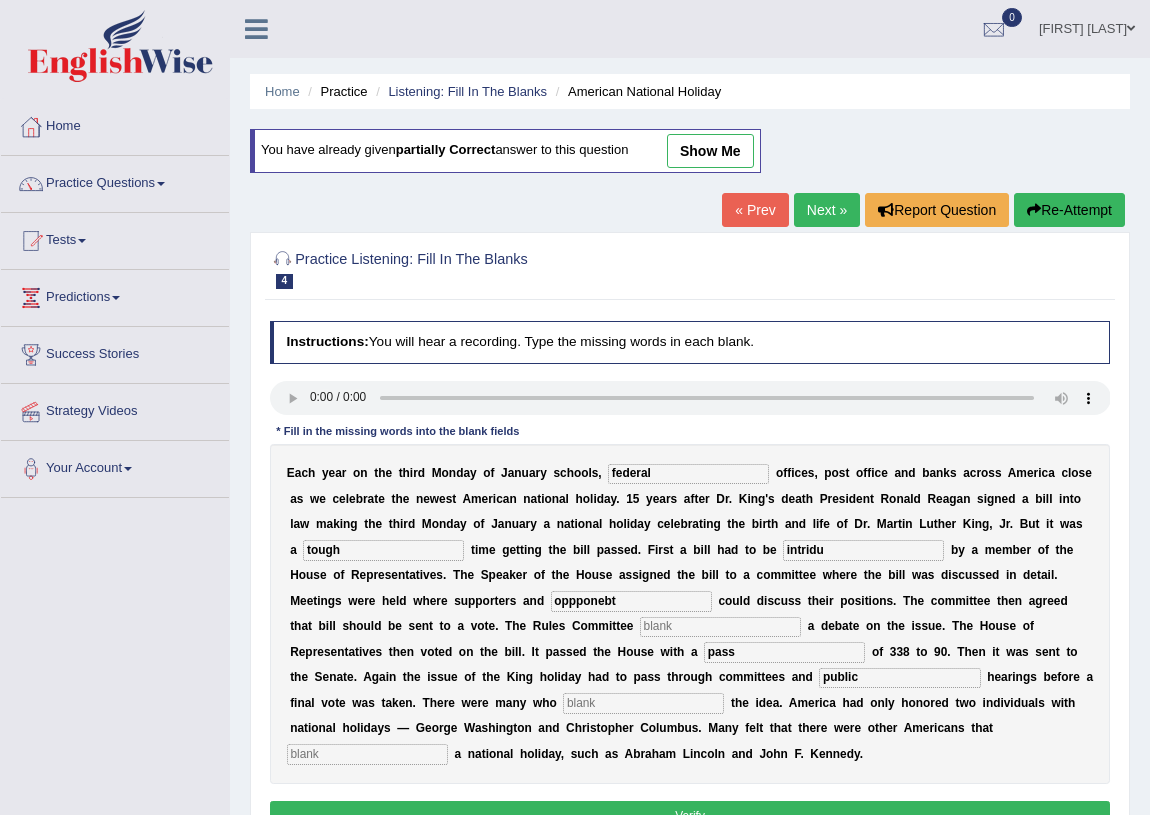 type on "public" 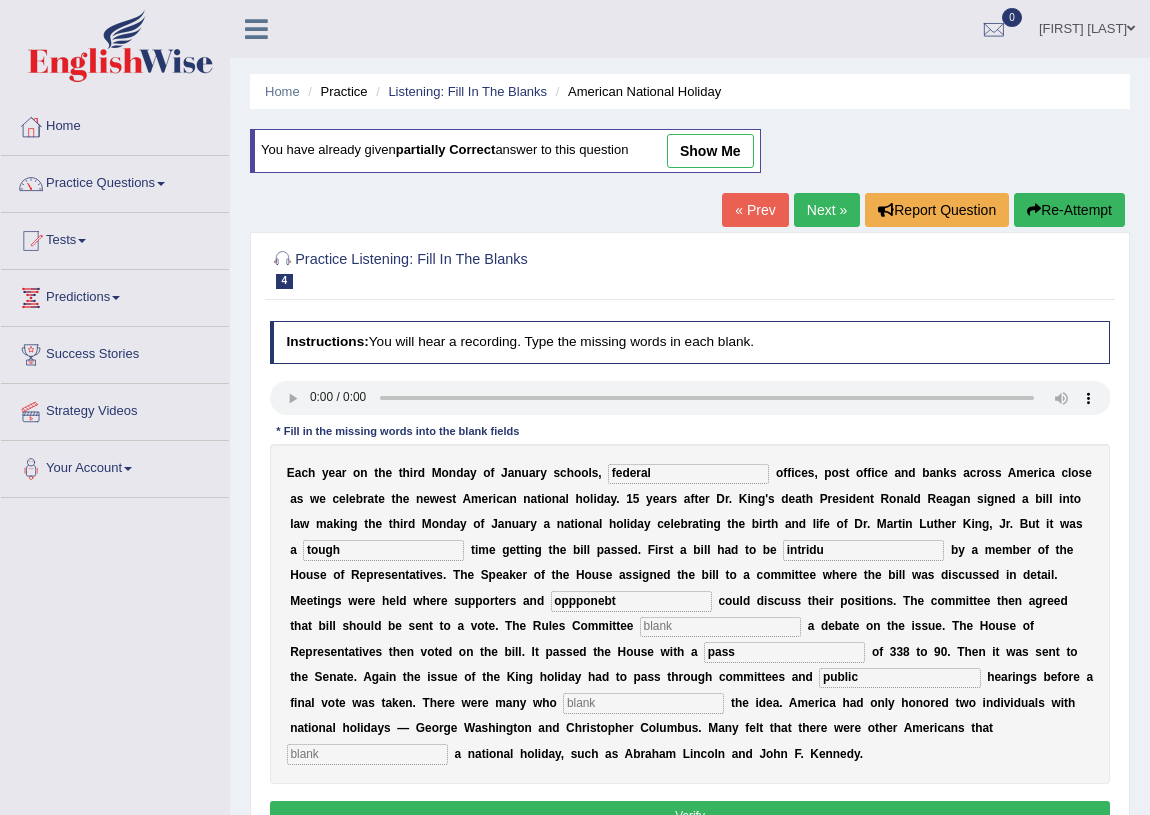 click at bounding box center [367, 754] 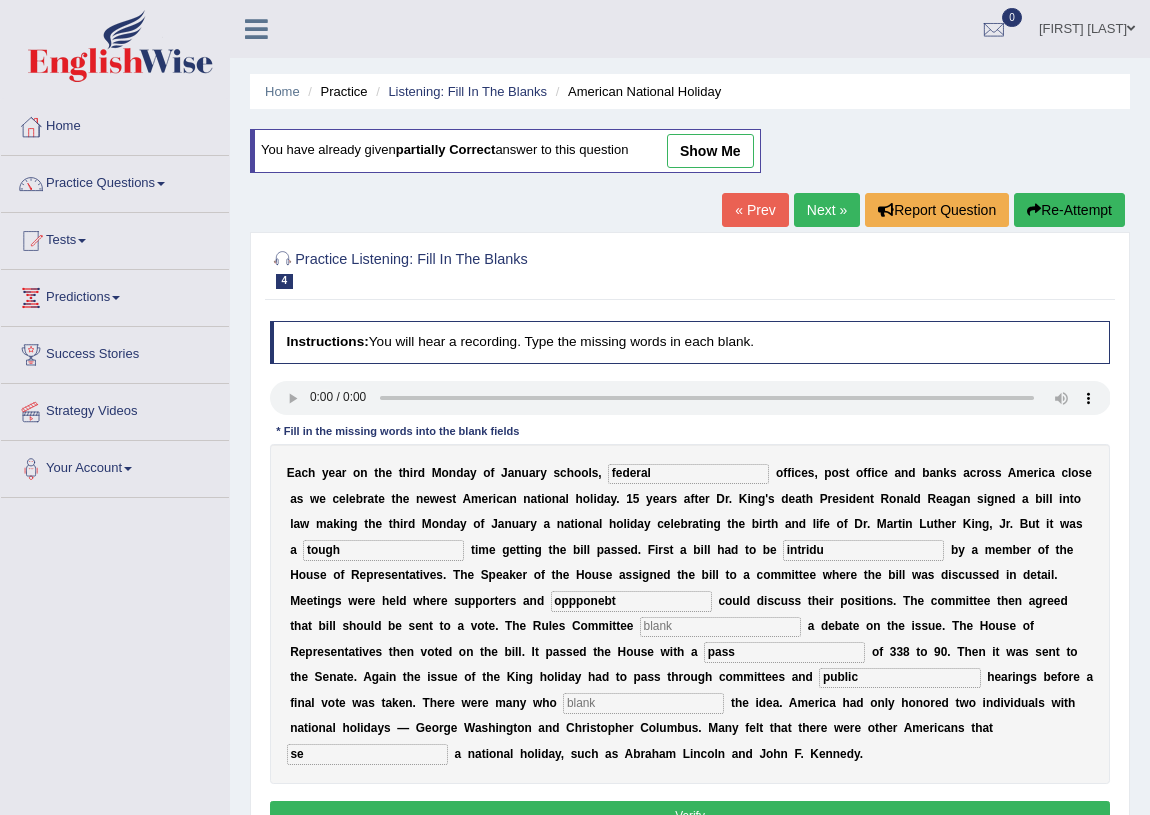type on "s" 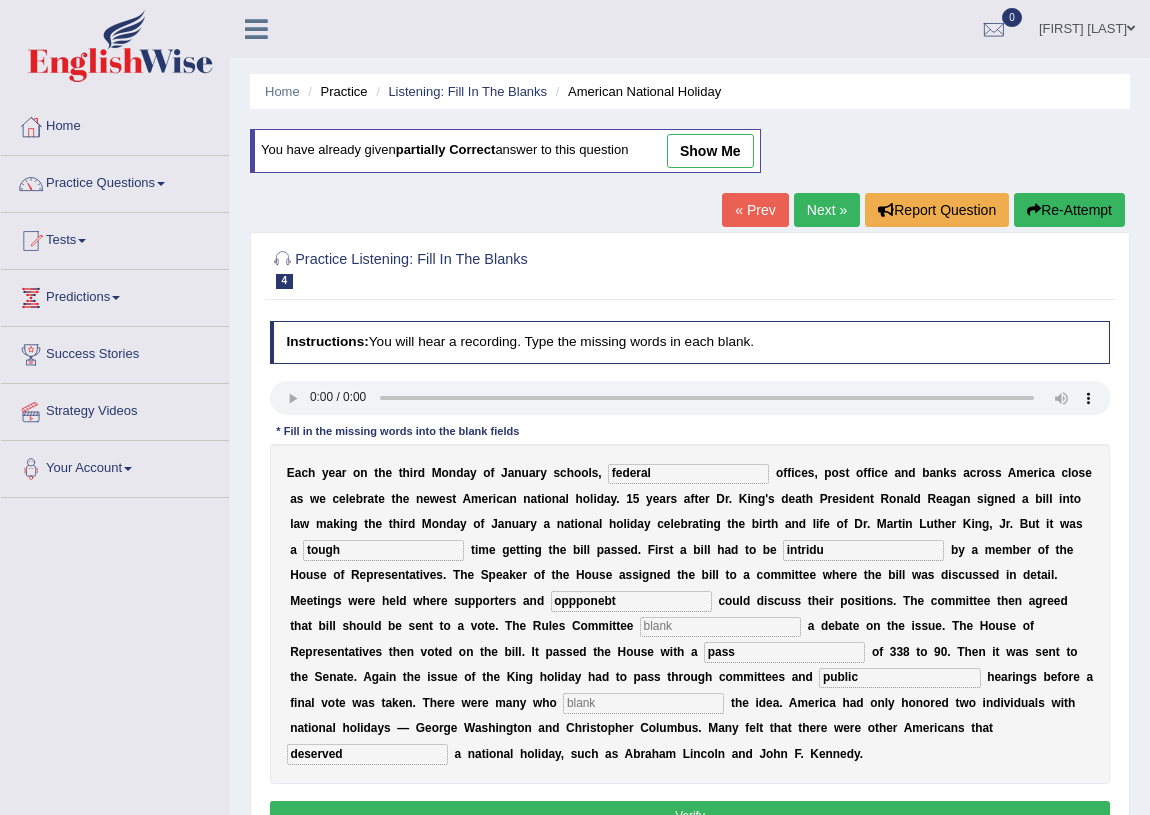 type on "deserved" 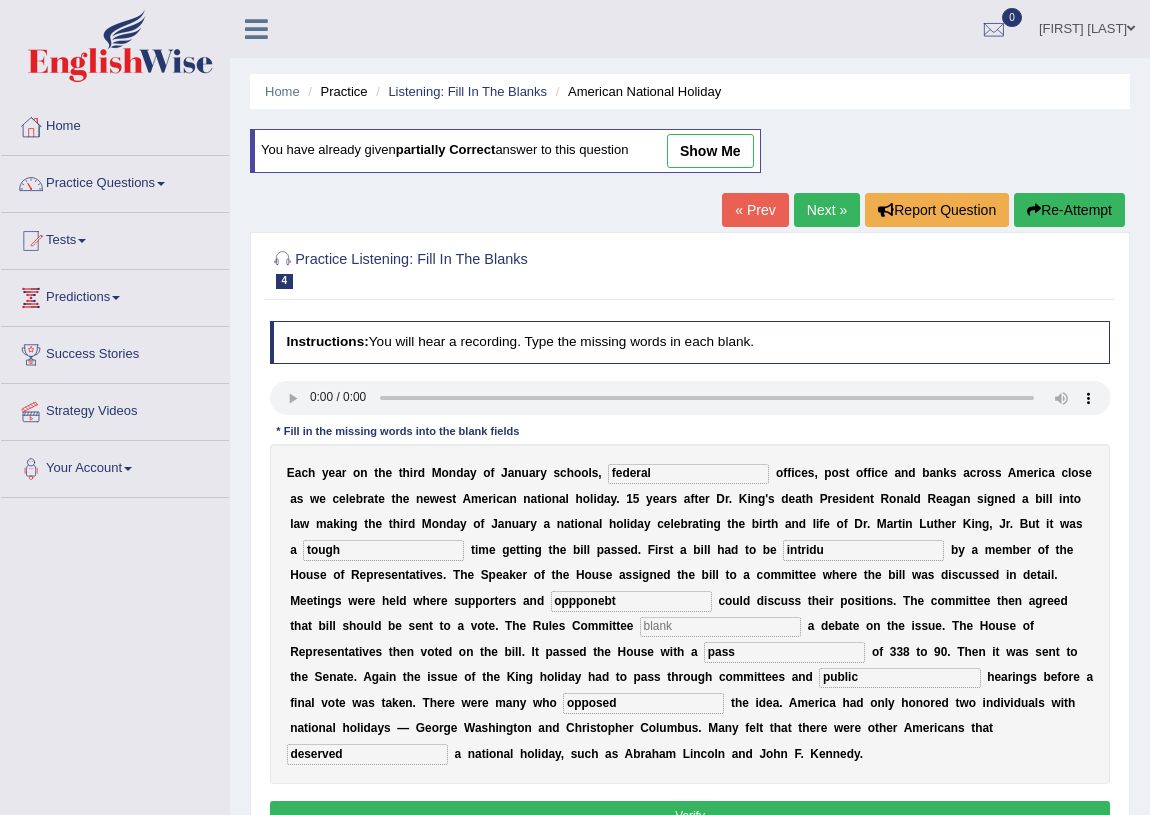 type on "opposed" 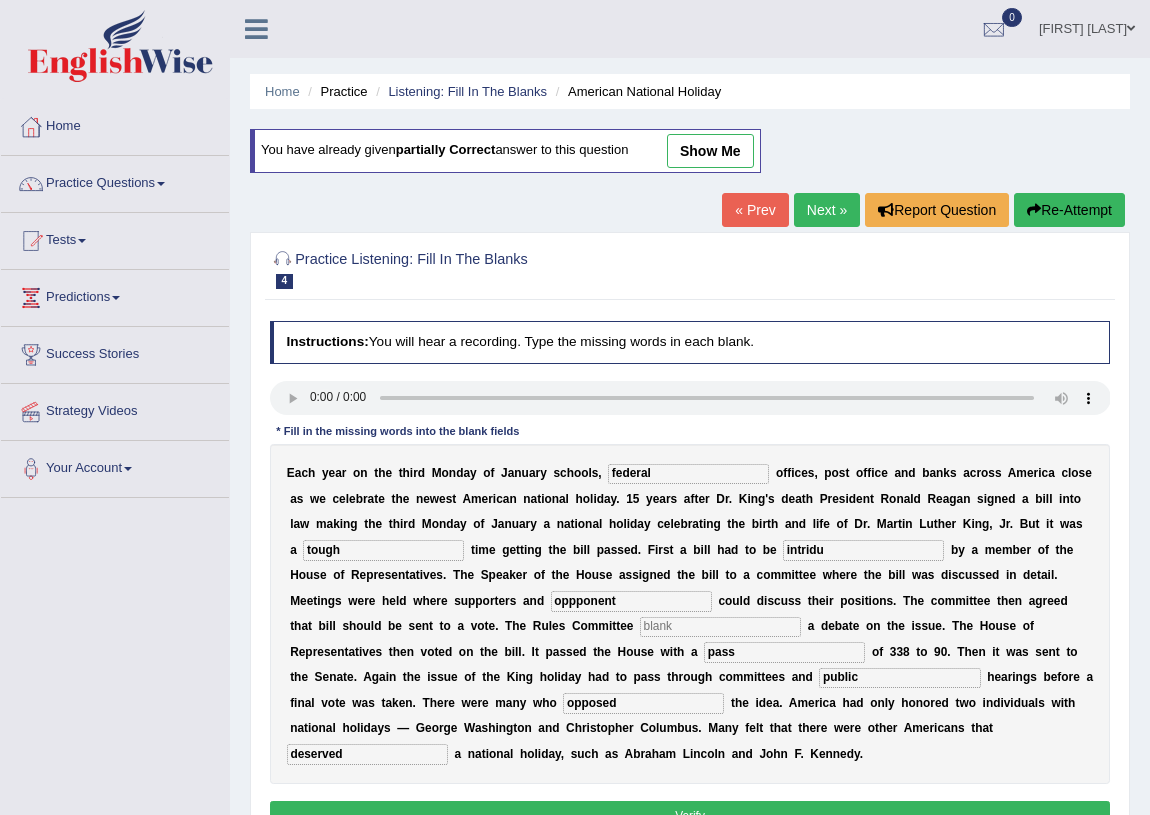 type on "oppponent" 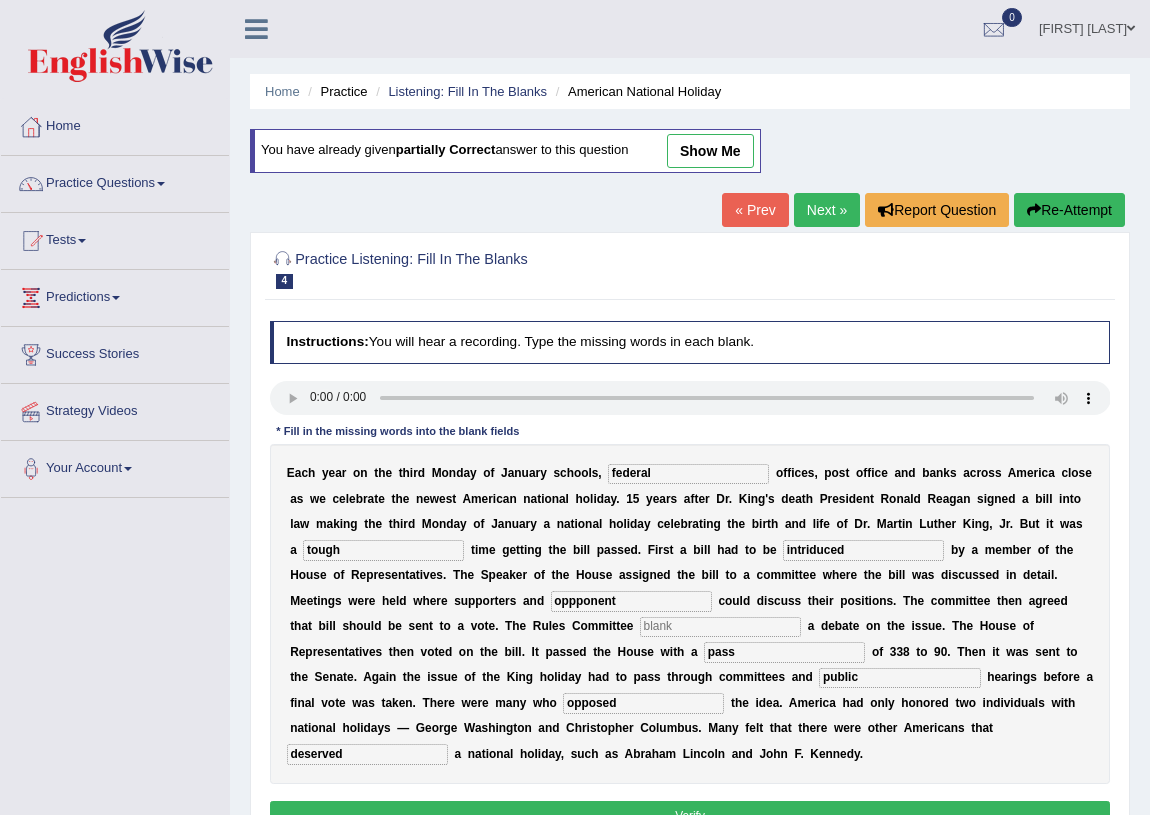 type on "intriduced" 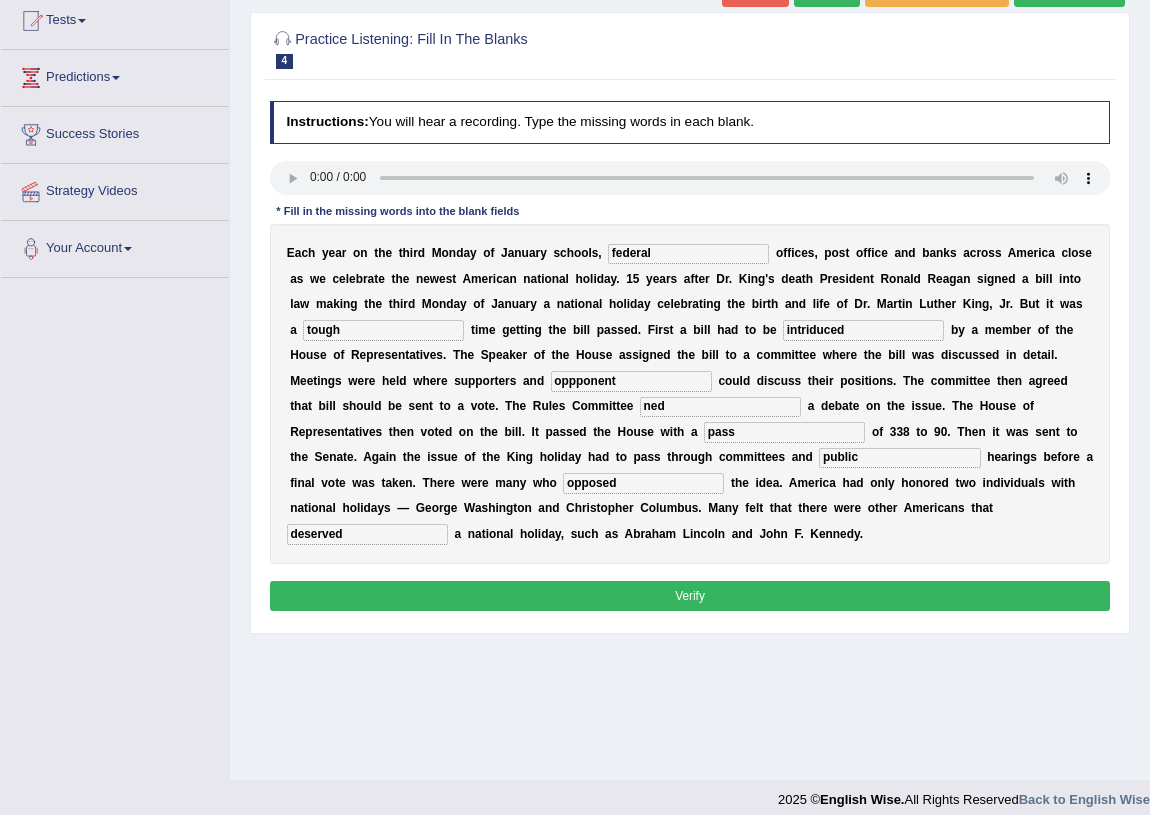 scroll, scrollTop: 234, scrollLeft: 0, axis: vertical 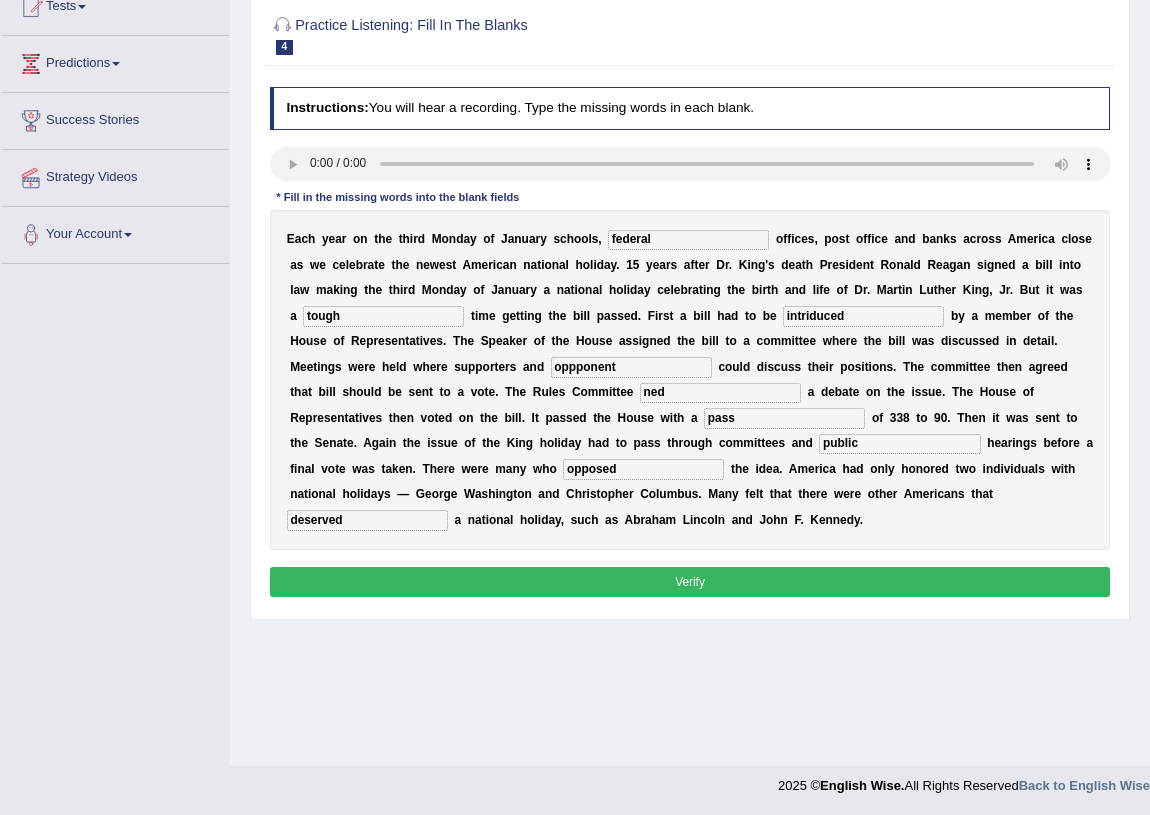 type on "ned" 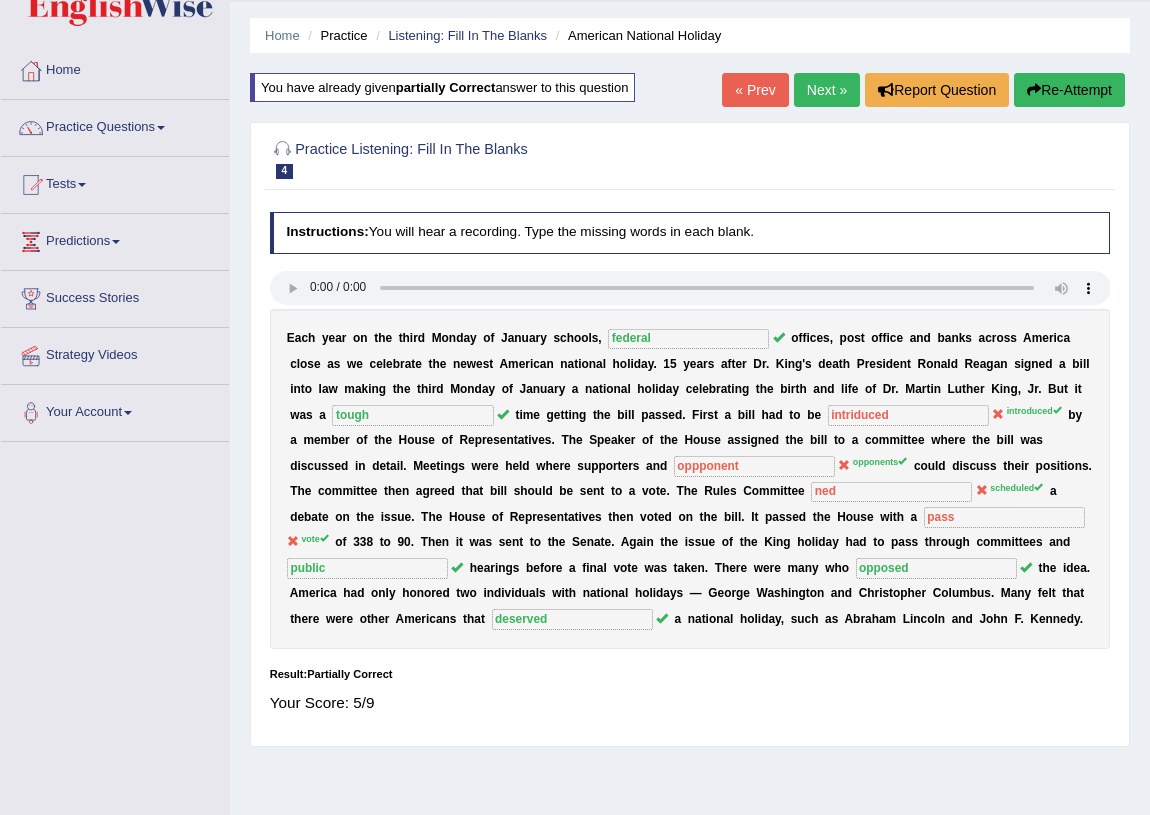 scroll, scrollTop: 52, scrollLeft: 0, axis: vertical 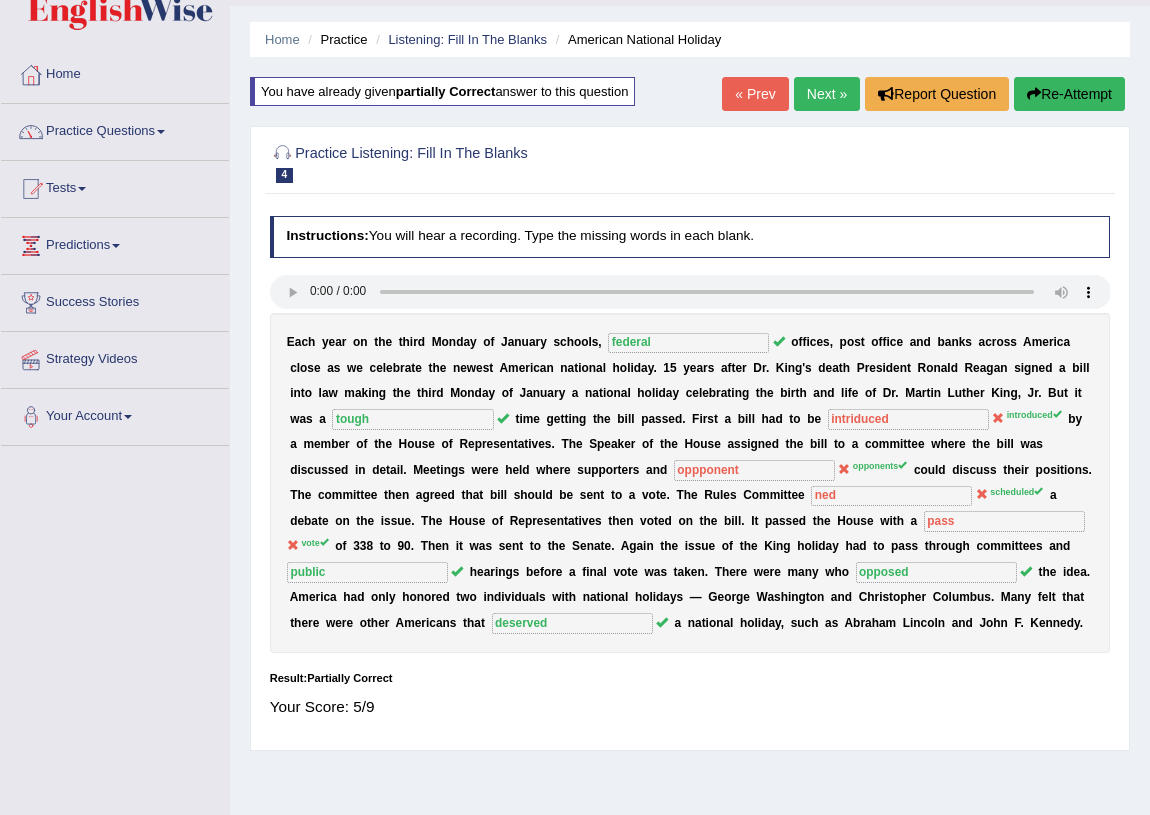 click on "4" at bounding box center (285, 175) 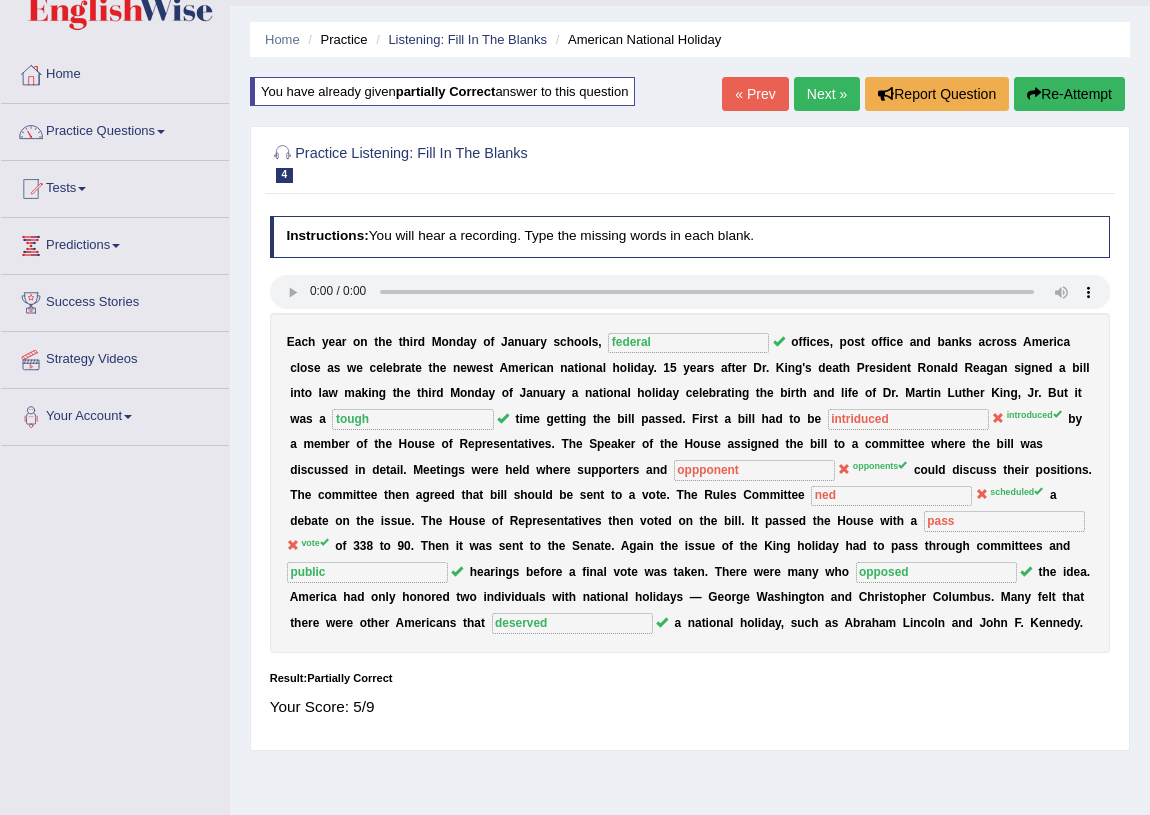 click on "Next »" at bounding box center [827, 94] 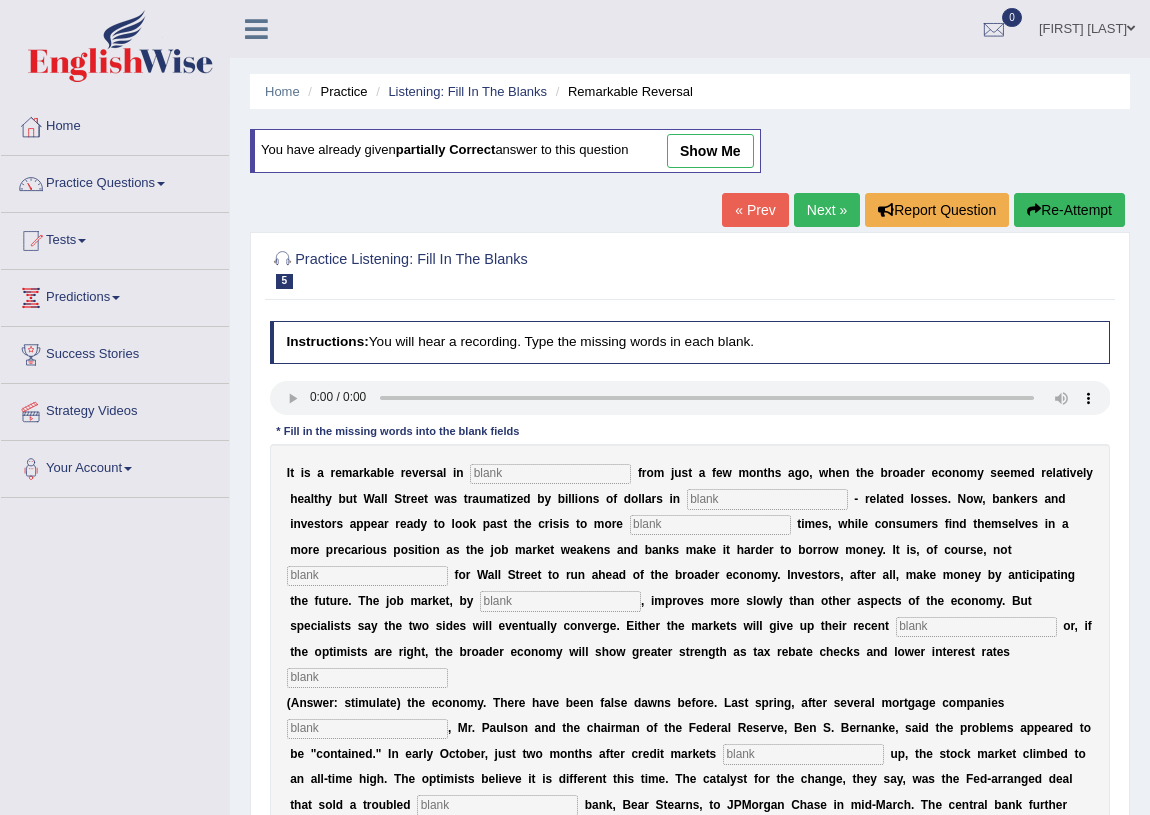 scroll, scrollTop: 0, scrollLeft: 0, axis: both 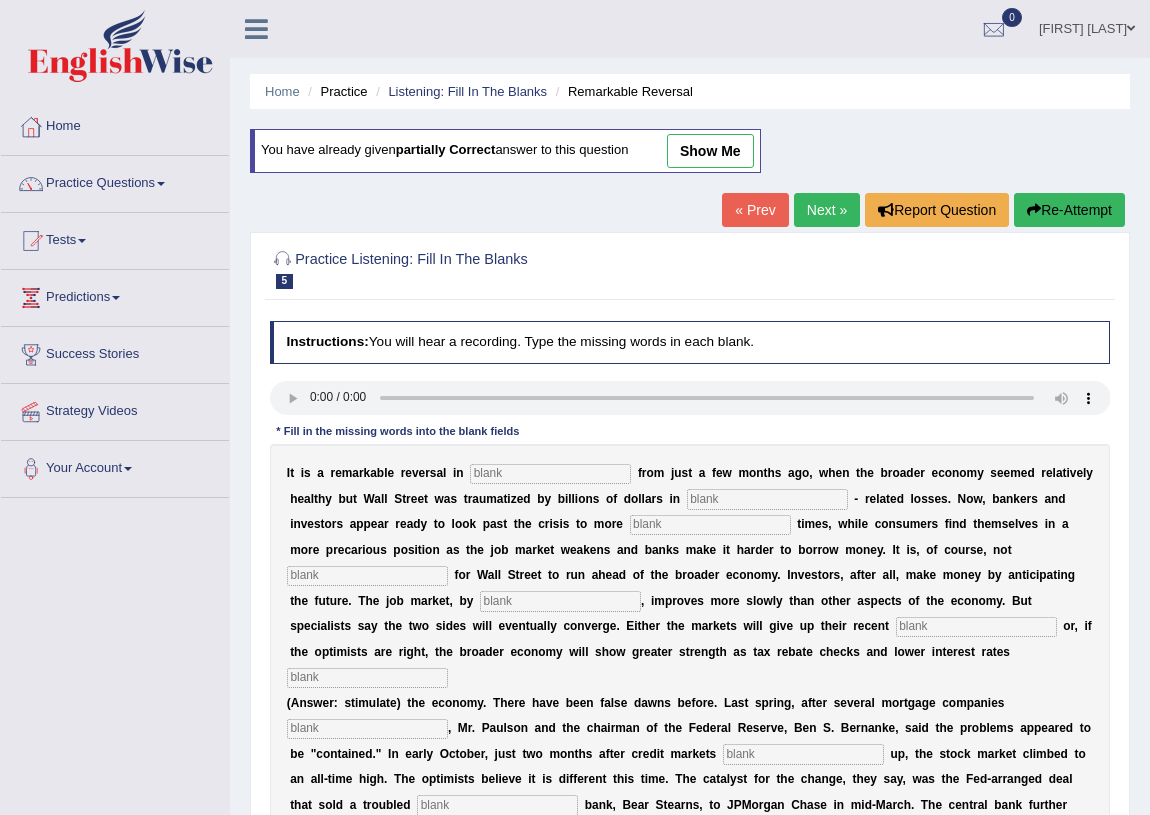 click at bounding box center (550, 474) 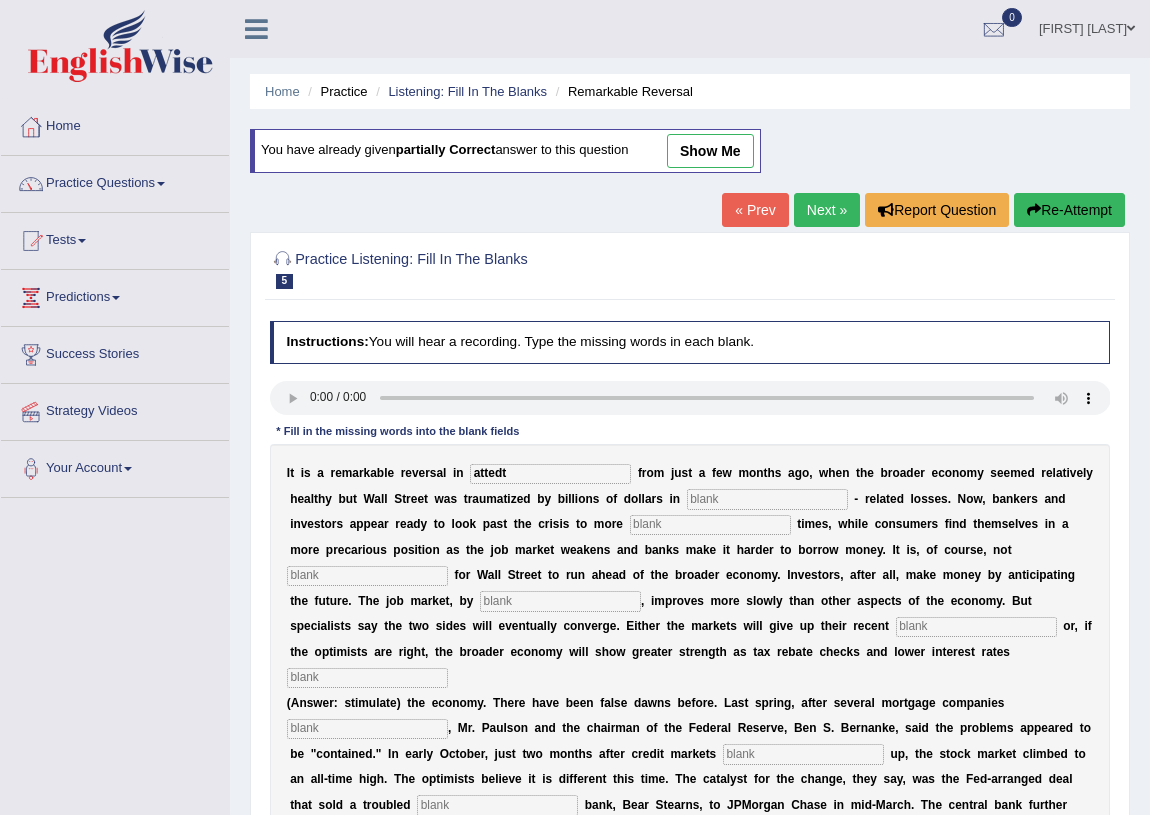 type on "attedt" 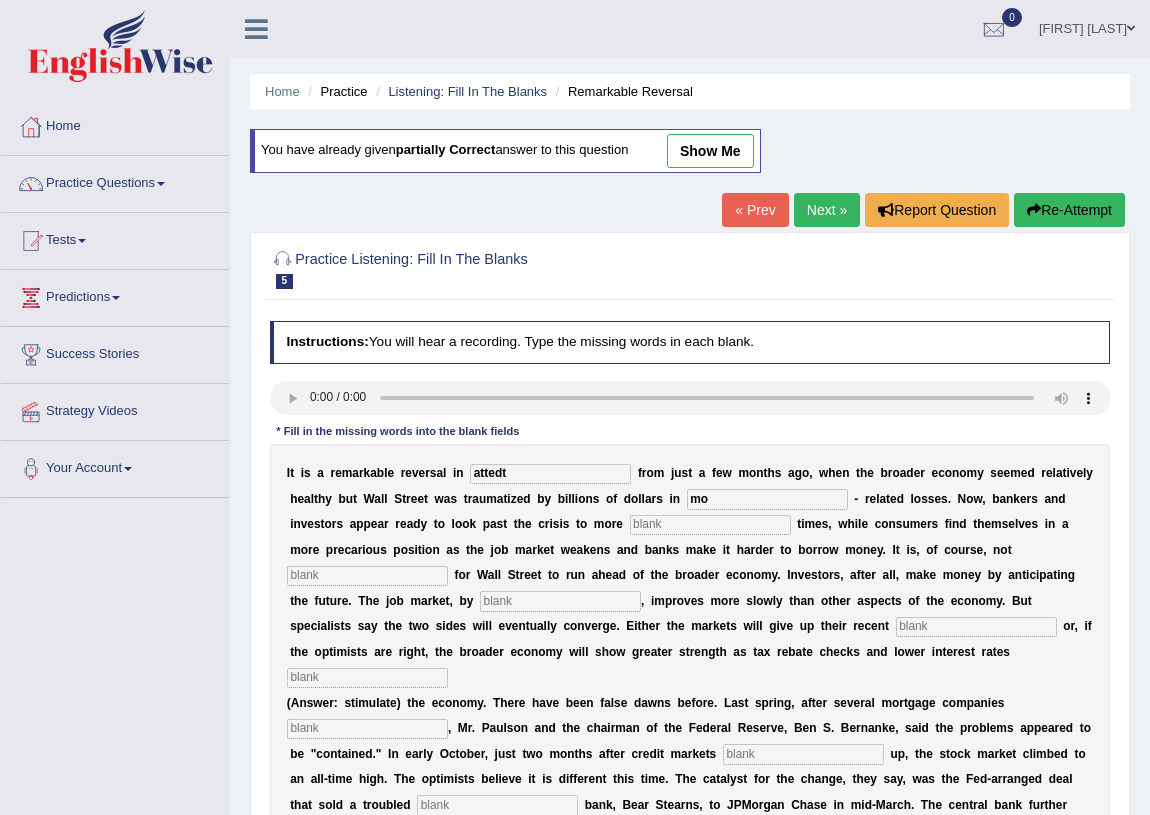 type on "mo" 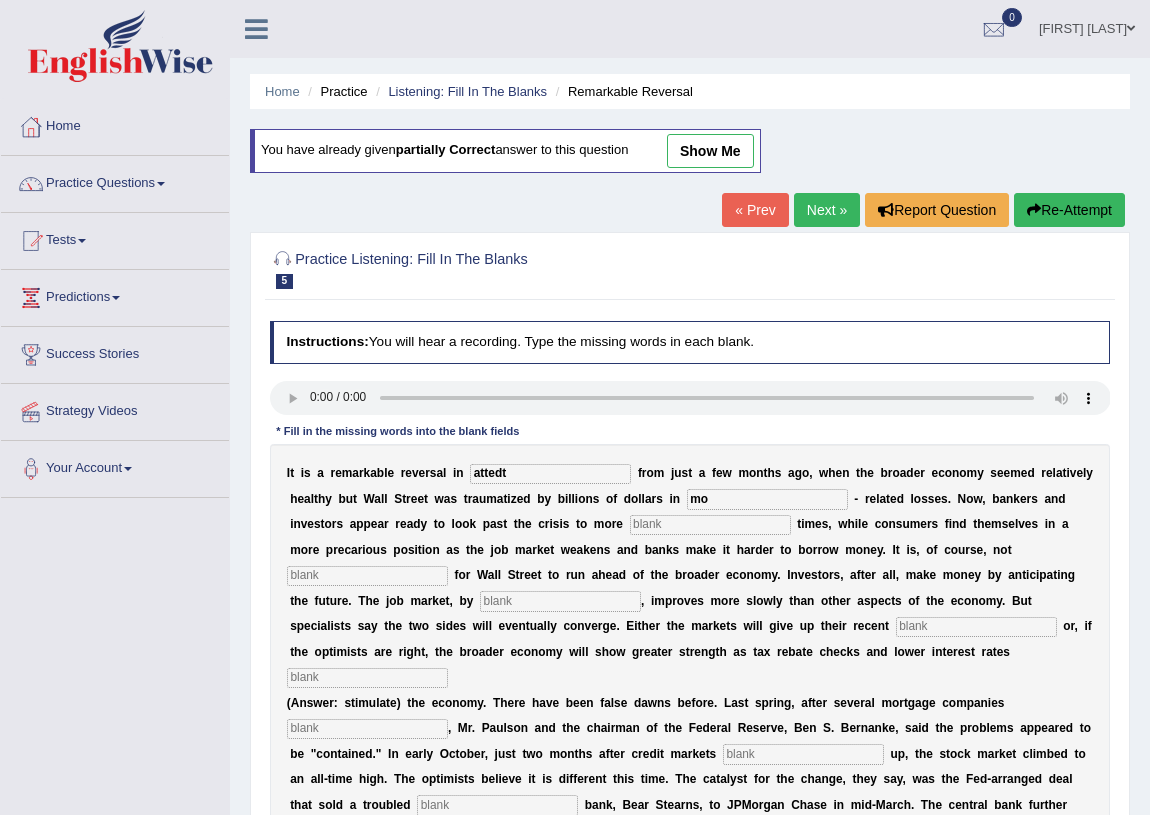 type on "r" 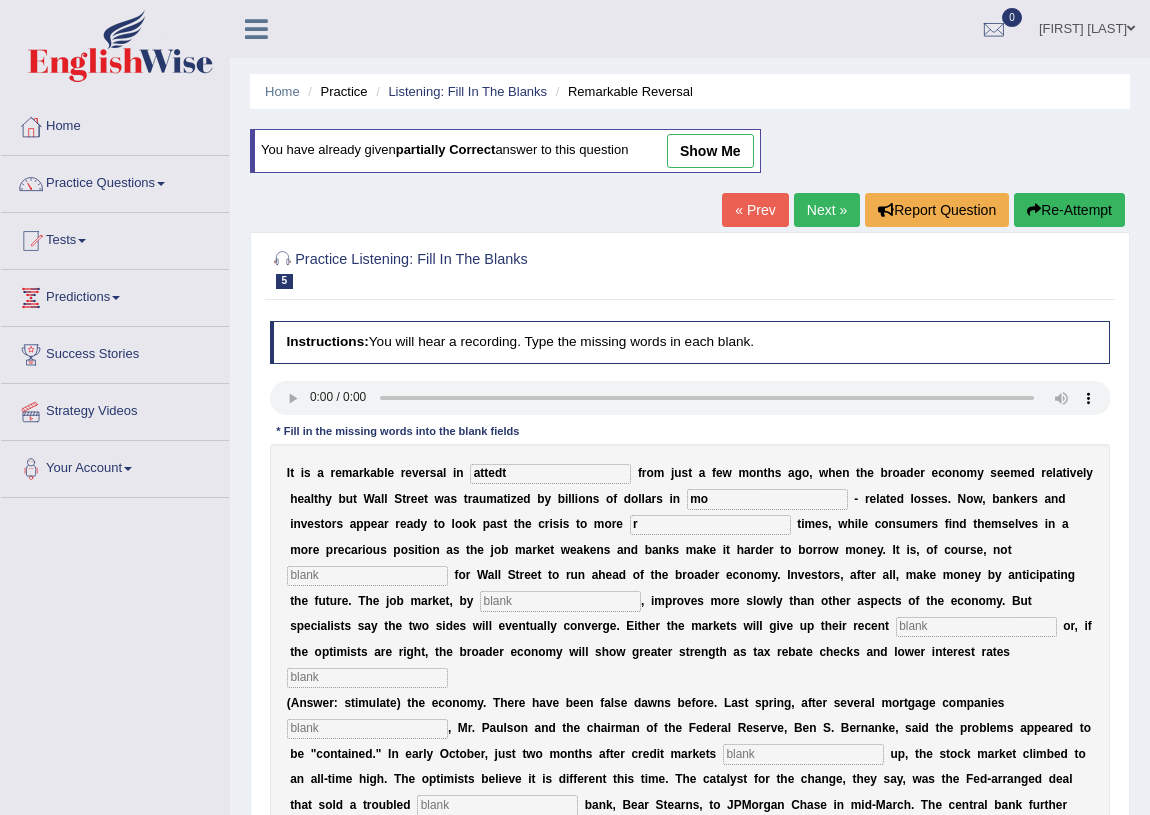 click on "r" at bounding box center (710, 525) 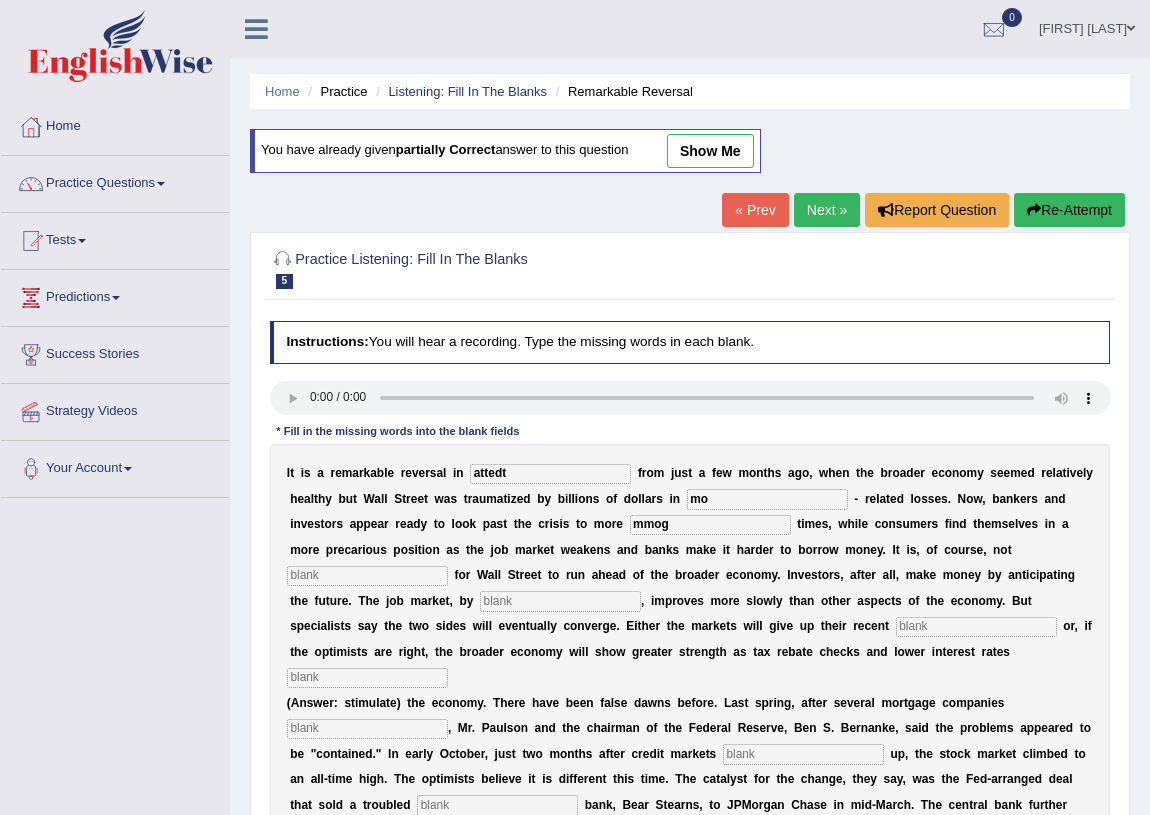 type on "mmog" 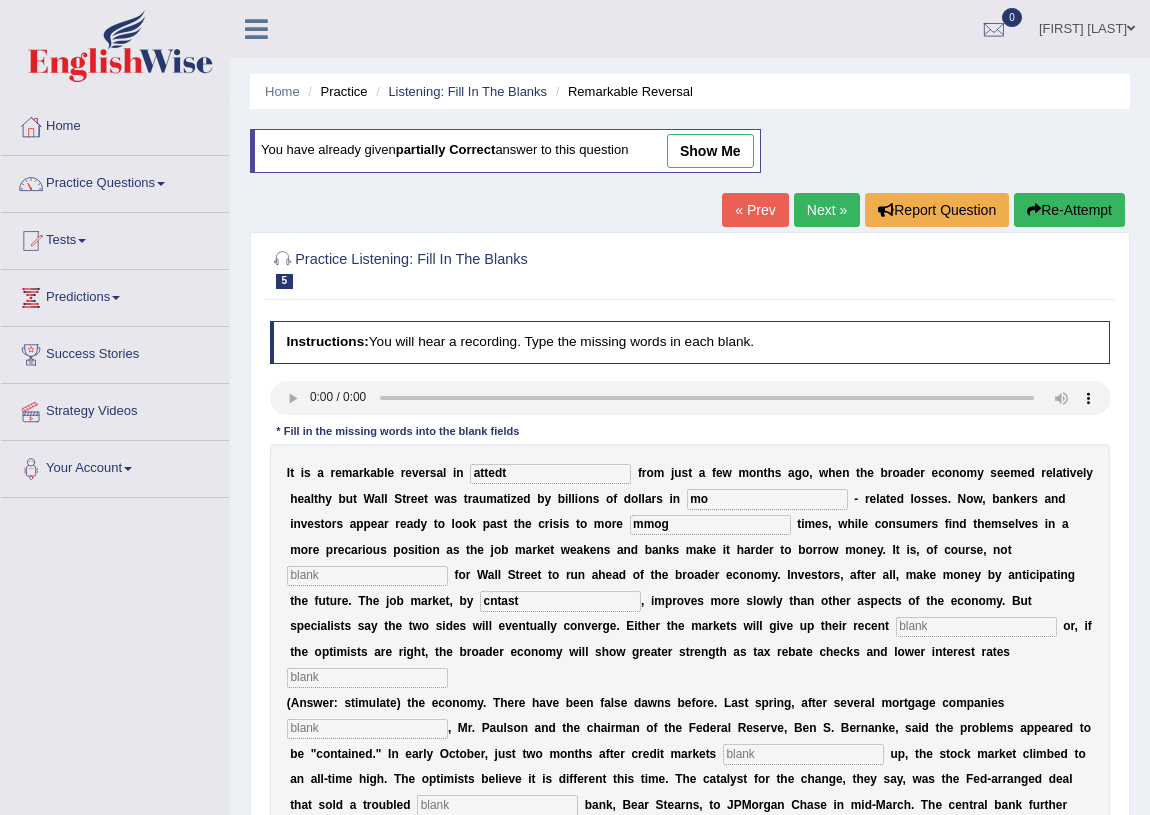 type on "cntast" 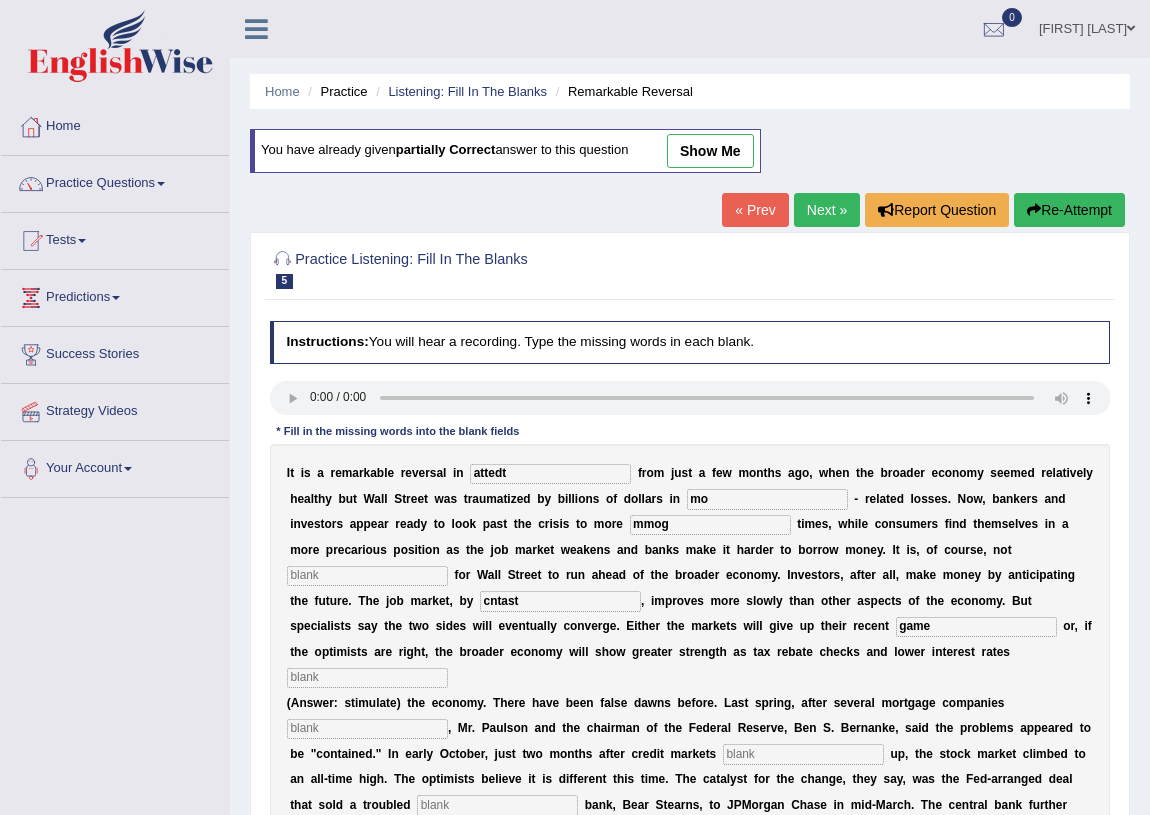 type on "game" 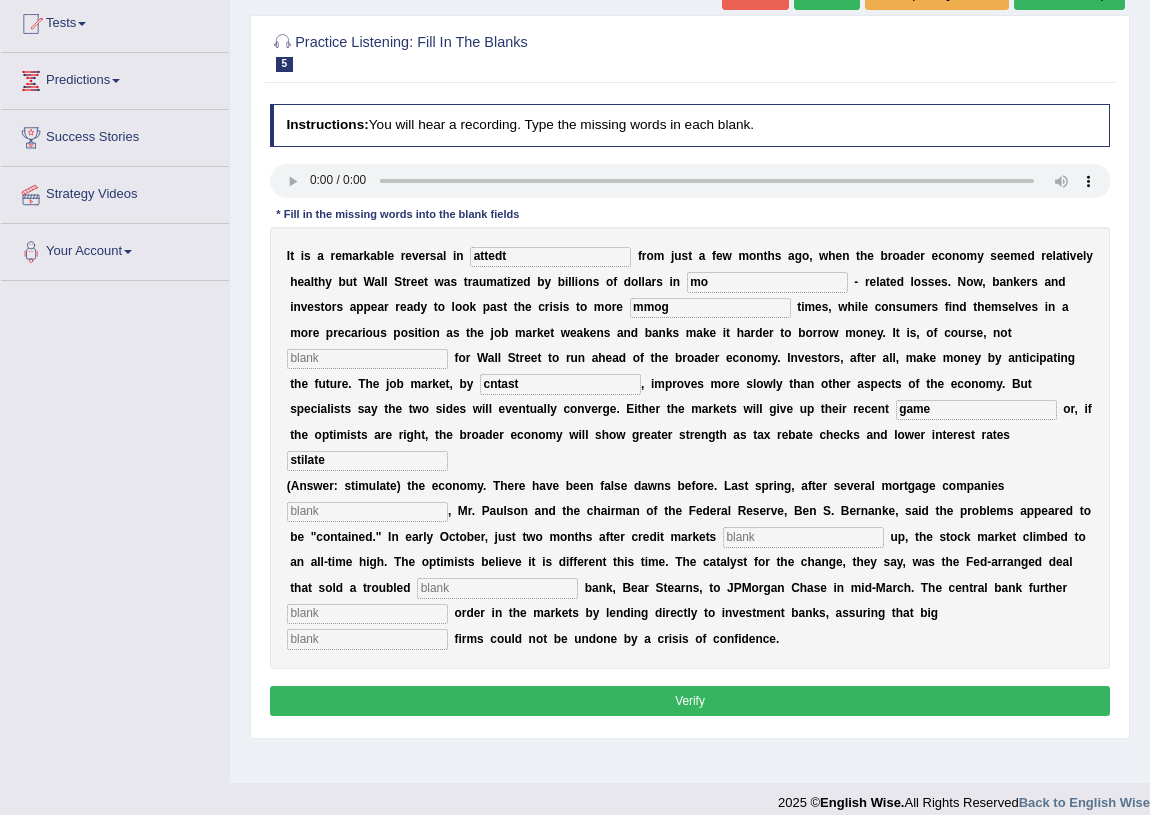 scroll, scrollTop: 234, scrollLeft: 0, axis: vertical 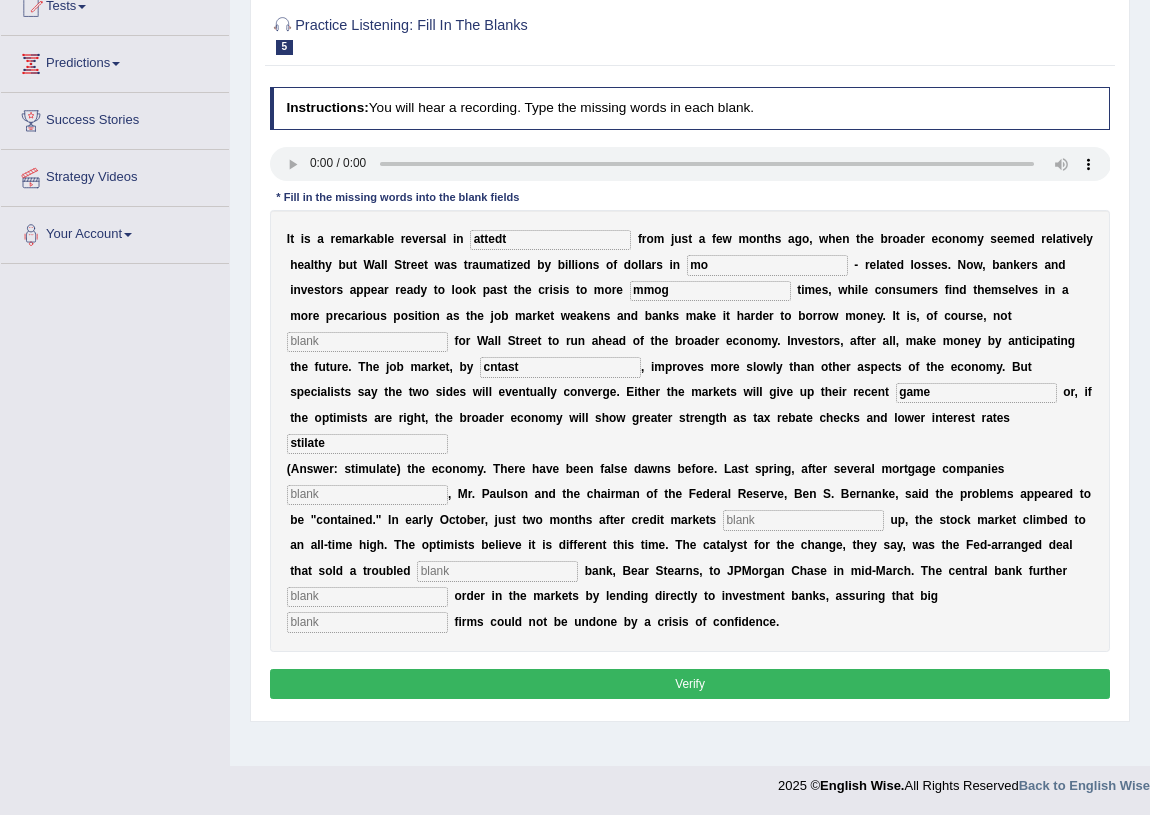 type on "stilate" 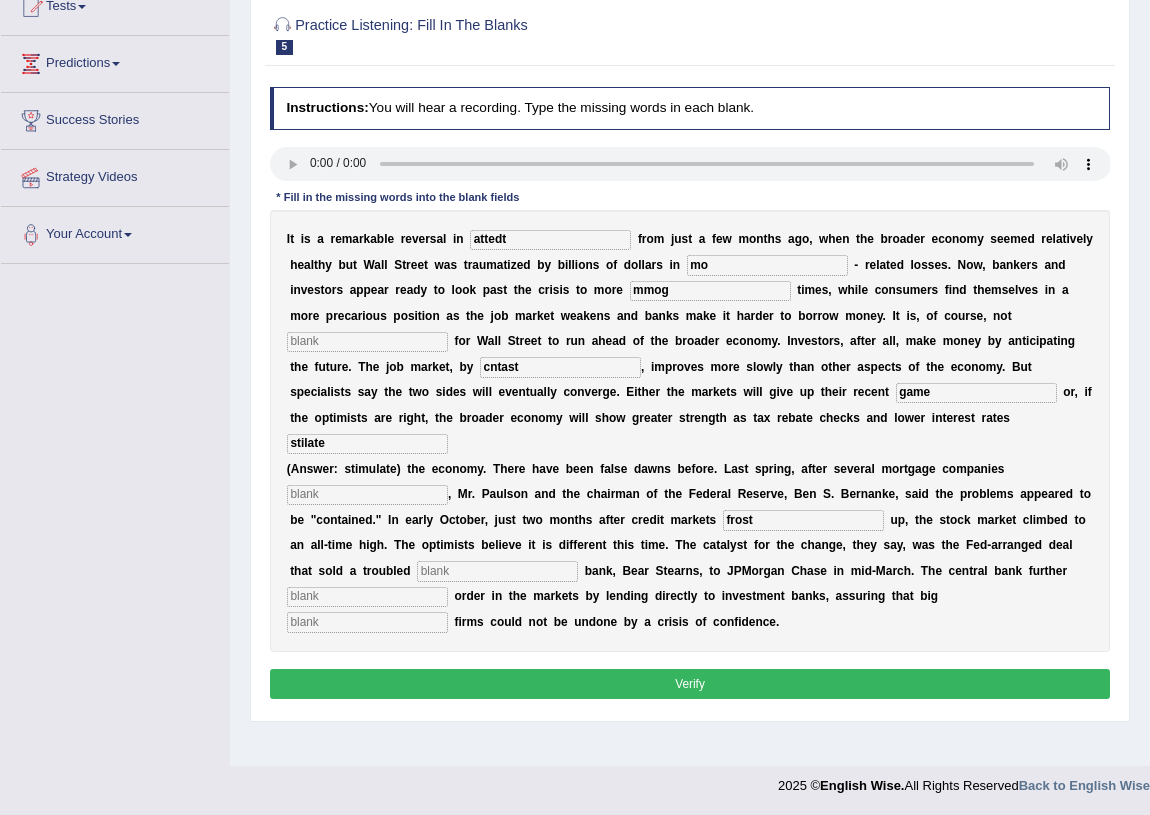 type on "frost" 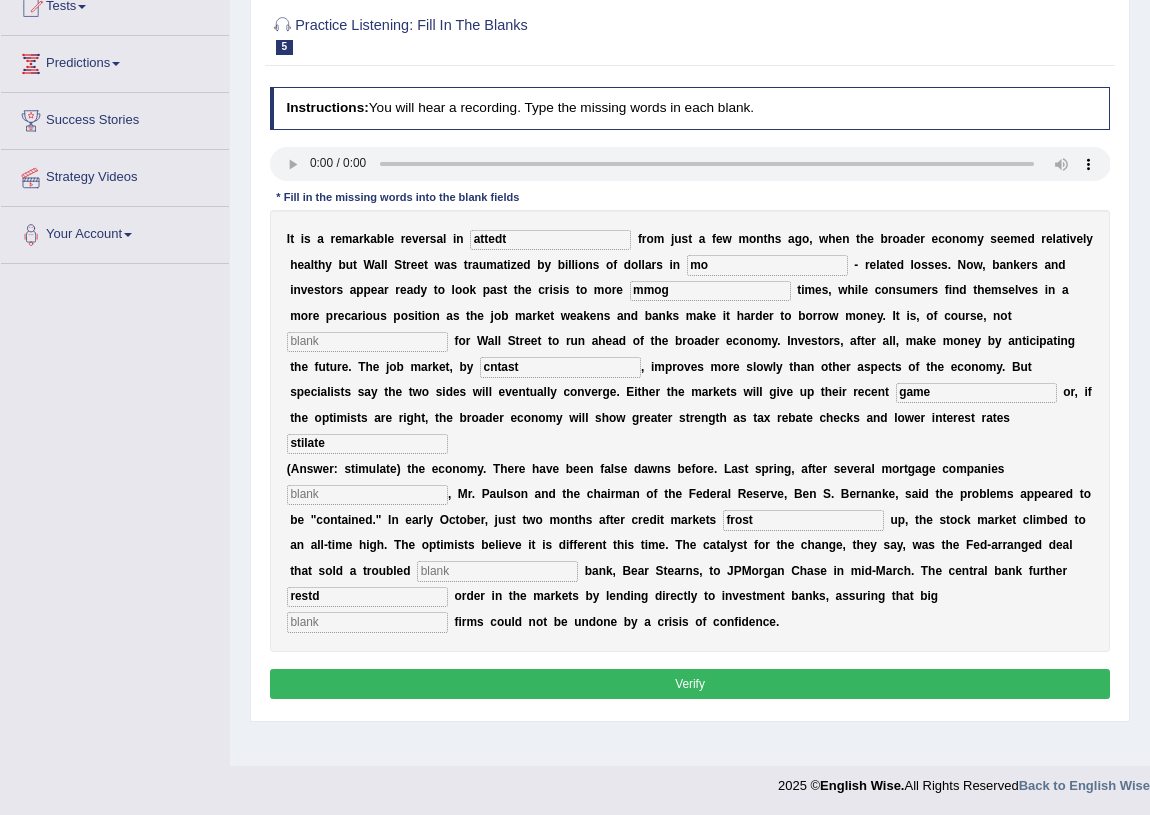type on "restd" 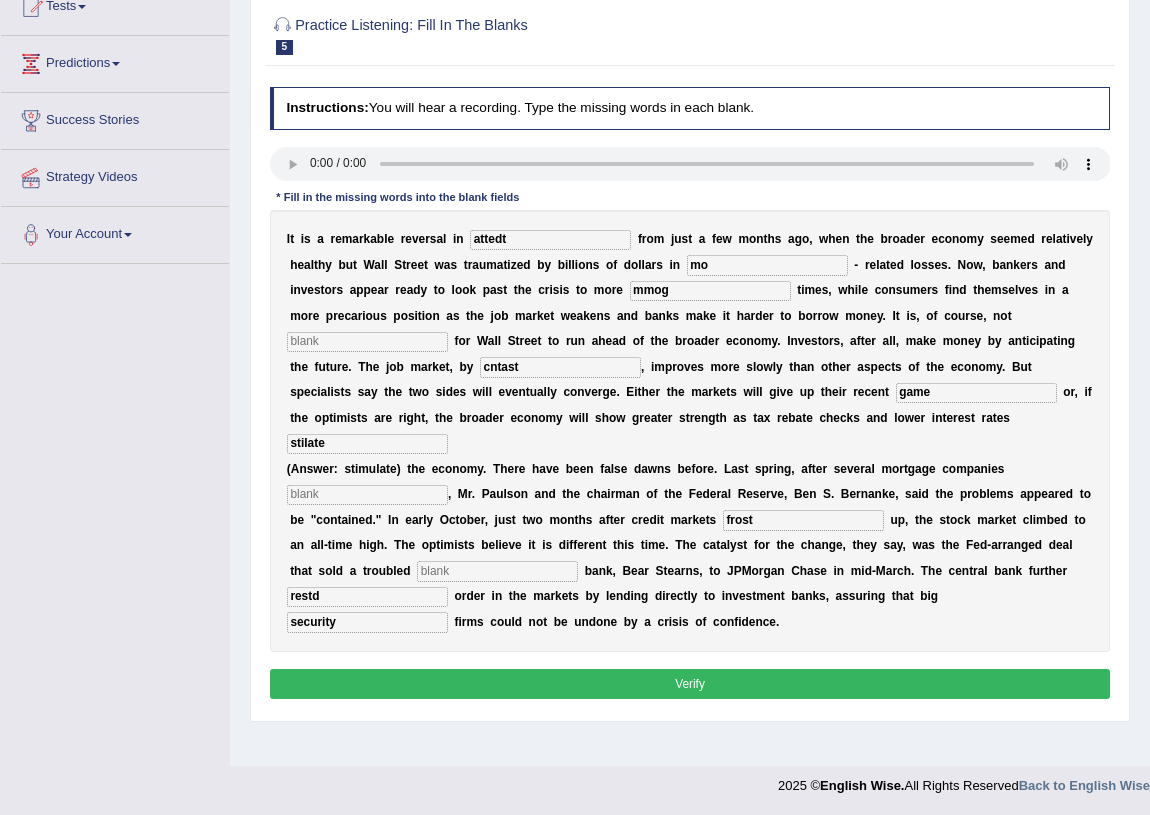 type on "security" 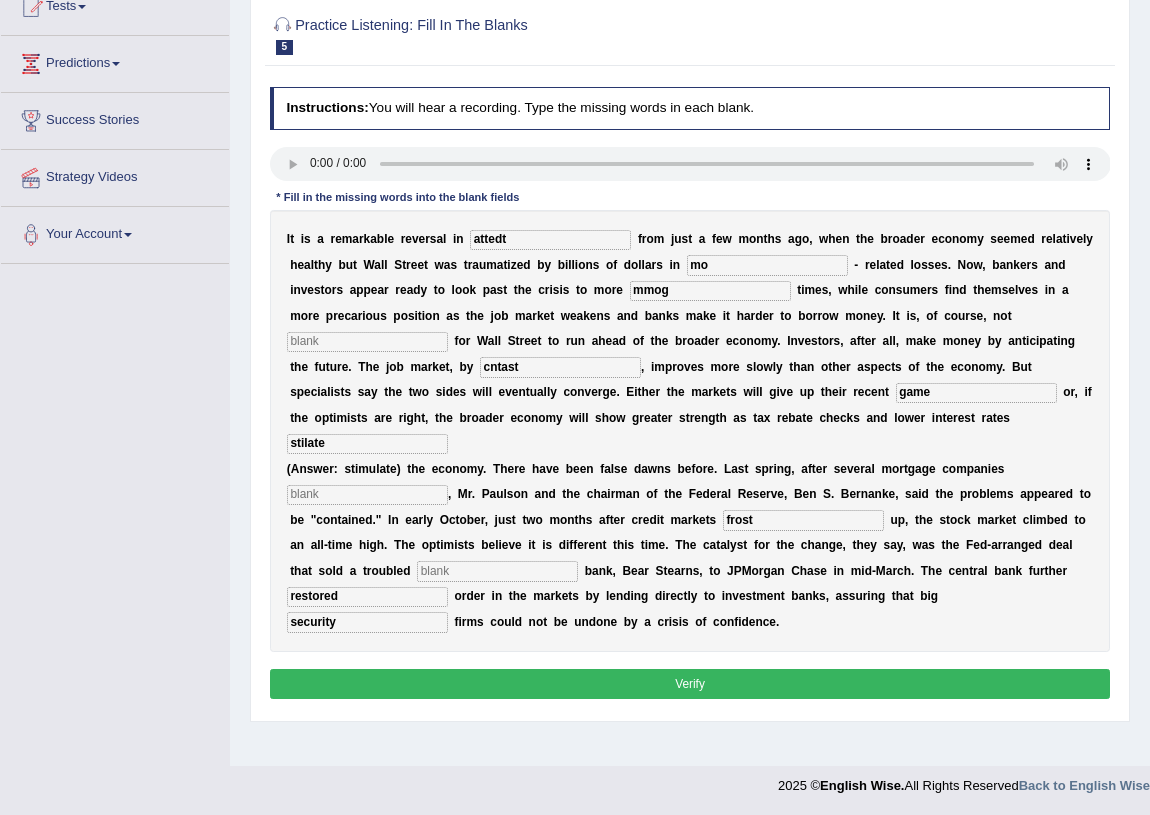 type on "restored" 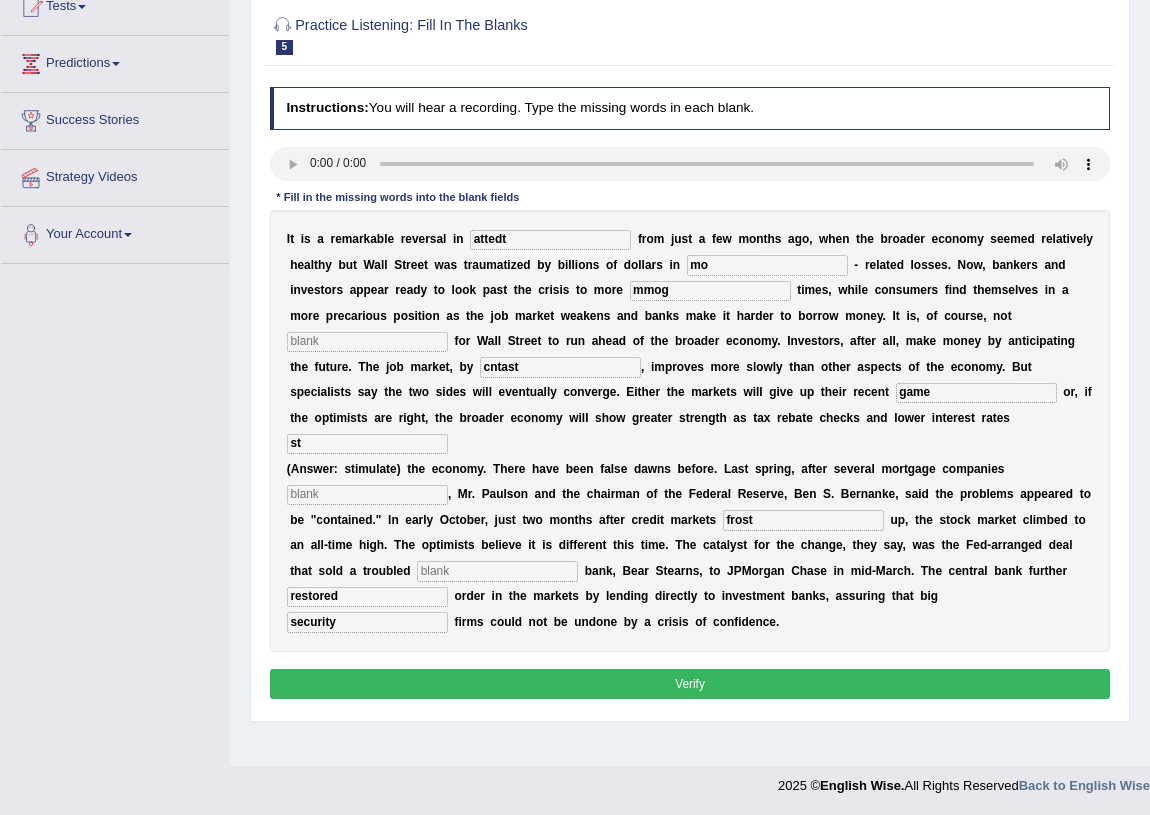 type on "s" 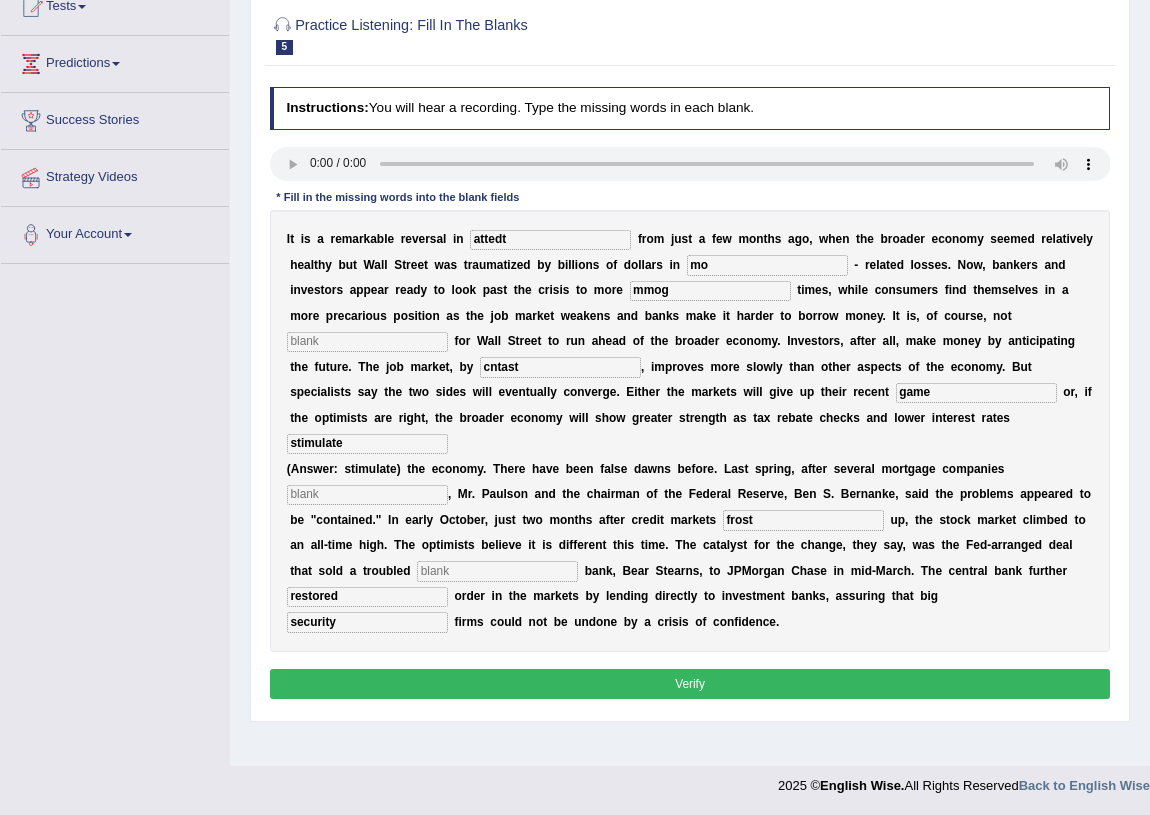 type on "stimulate" 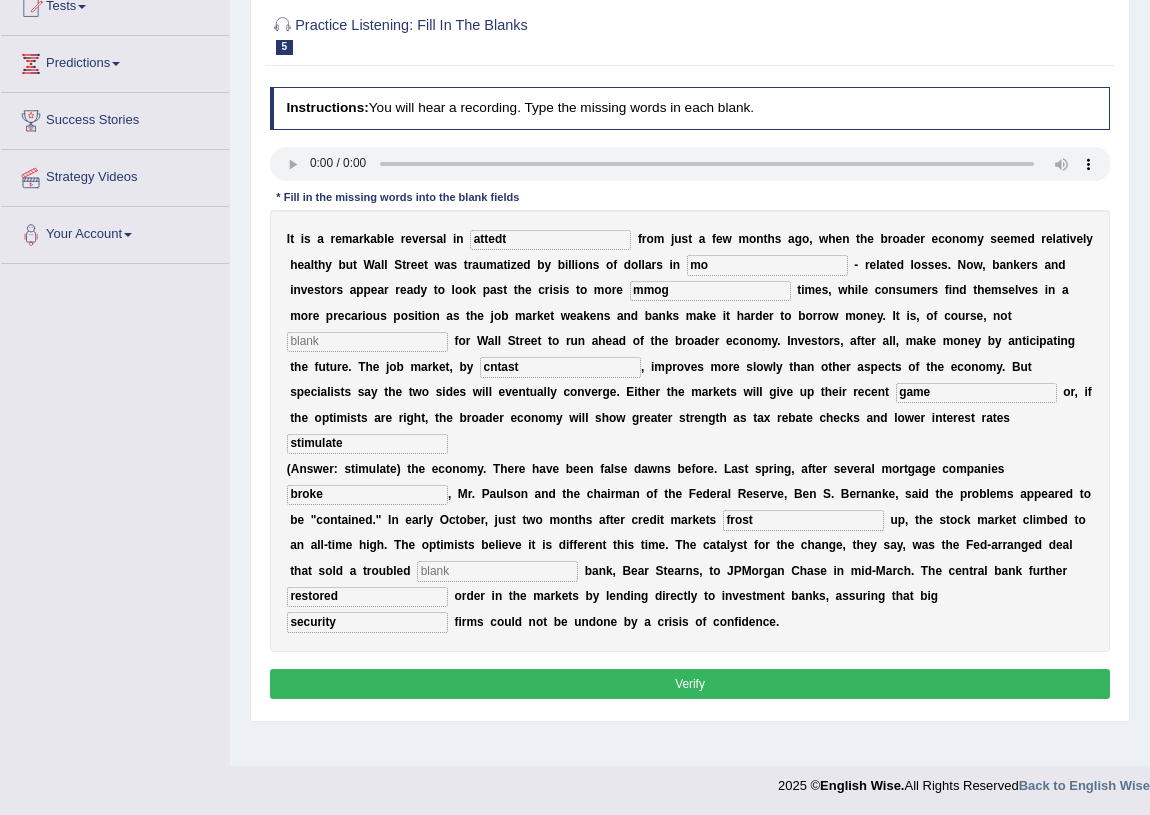 type on "broke" 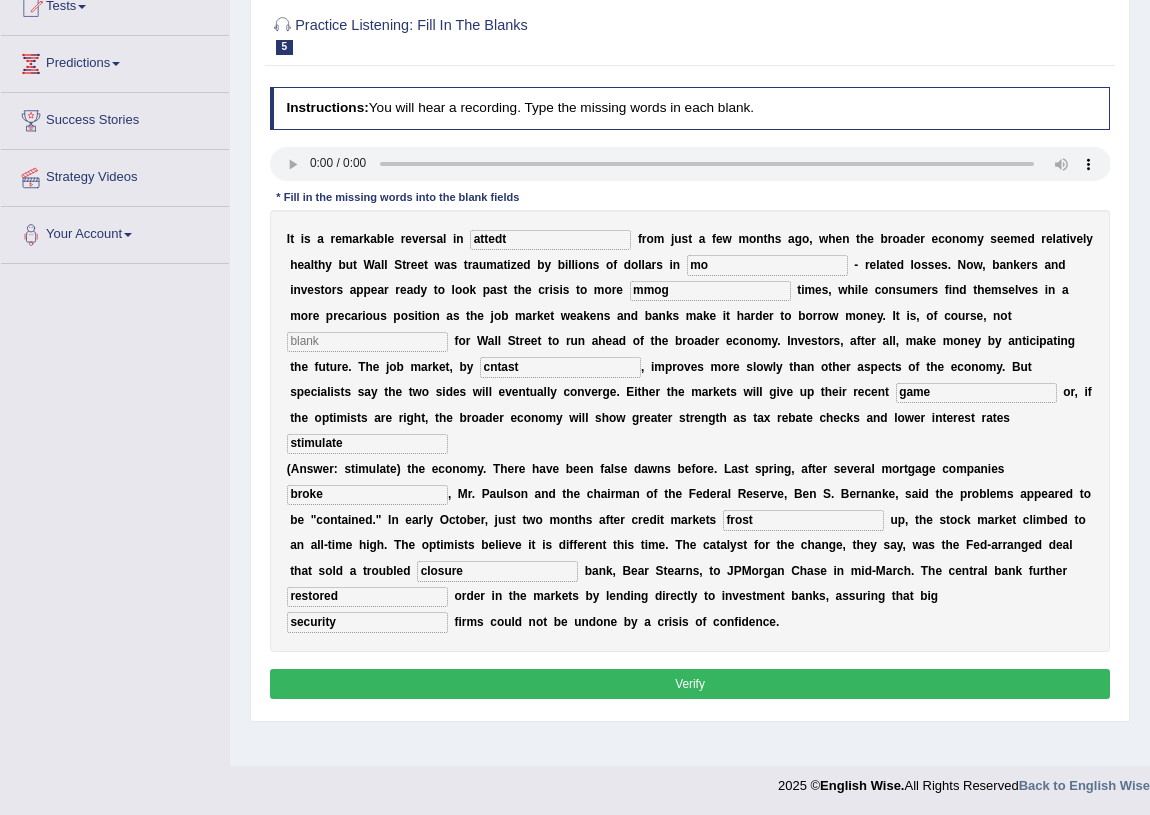 type on "closure" 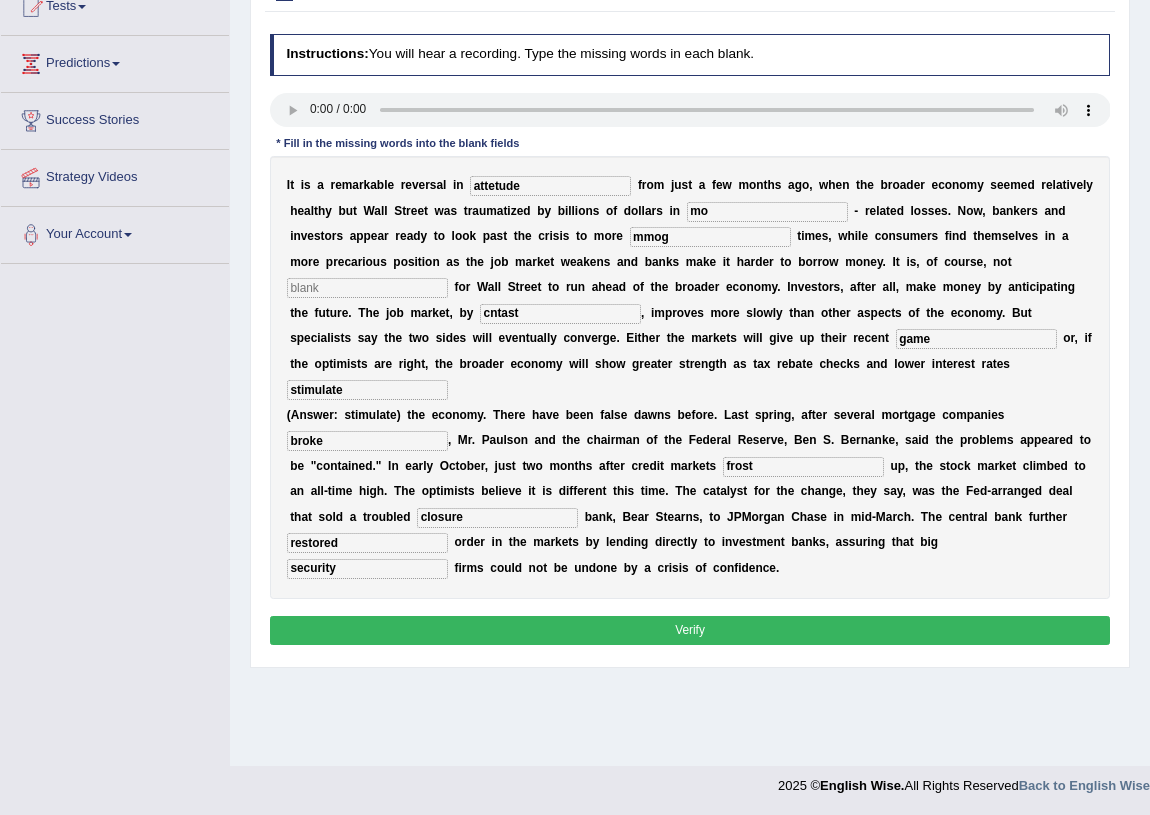type on "attetude" 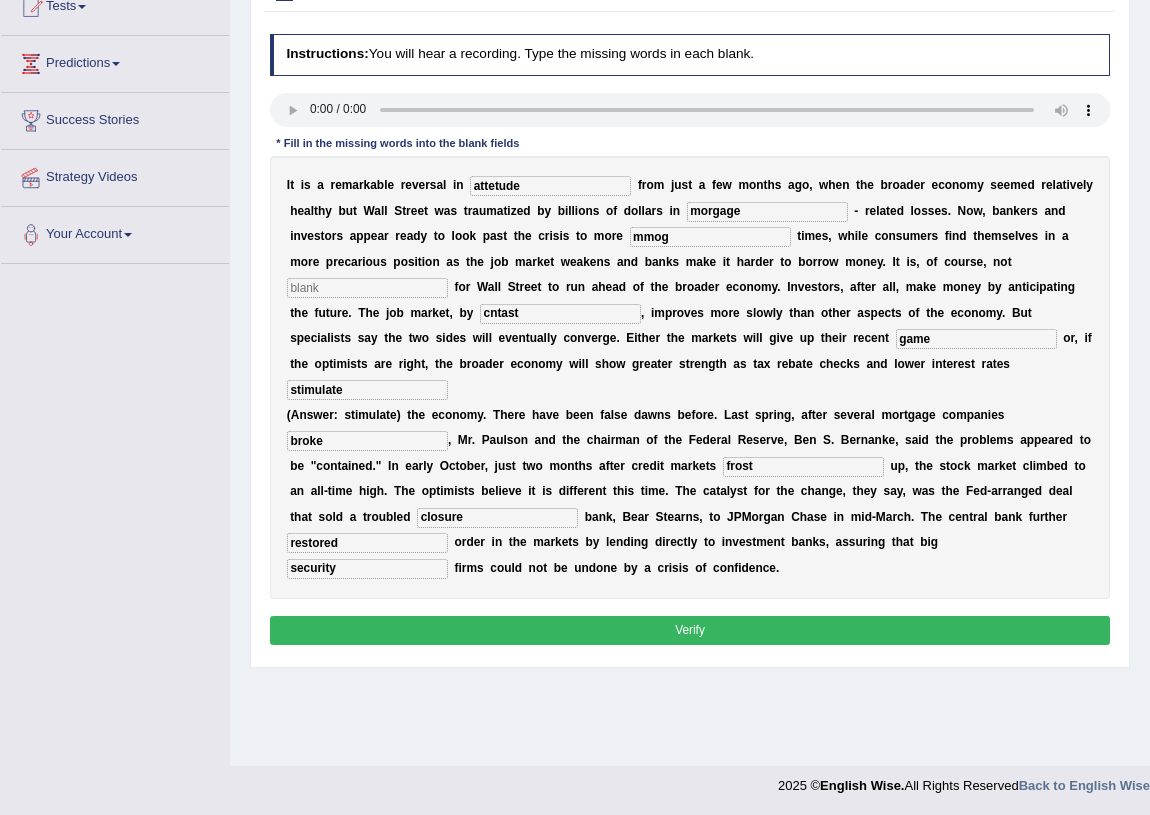 type on "morgage" 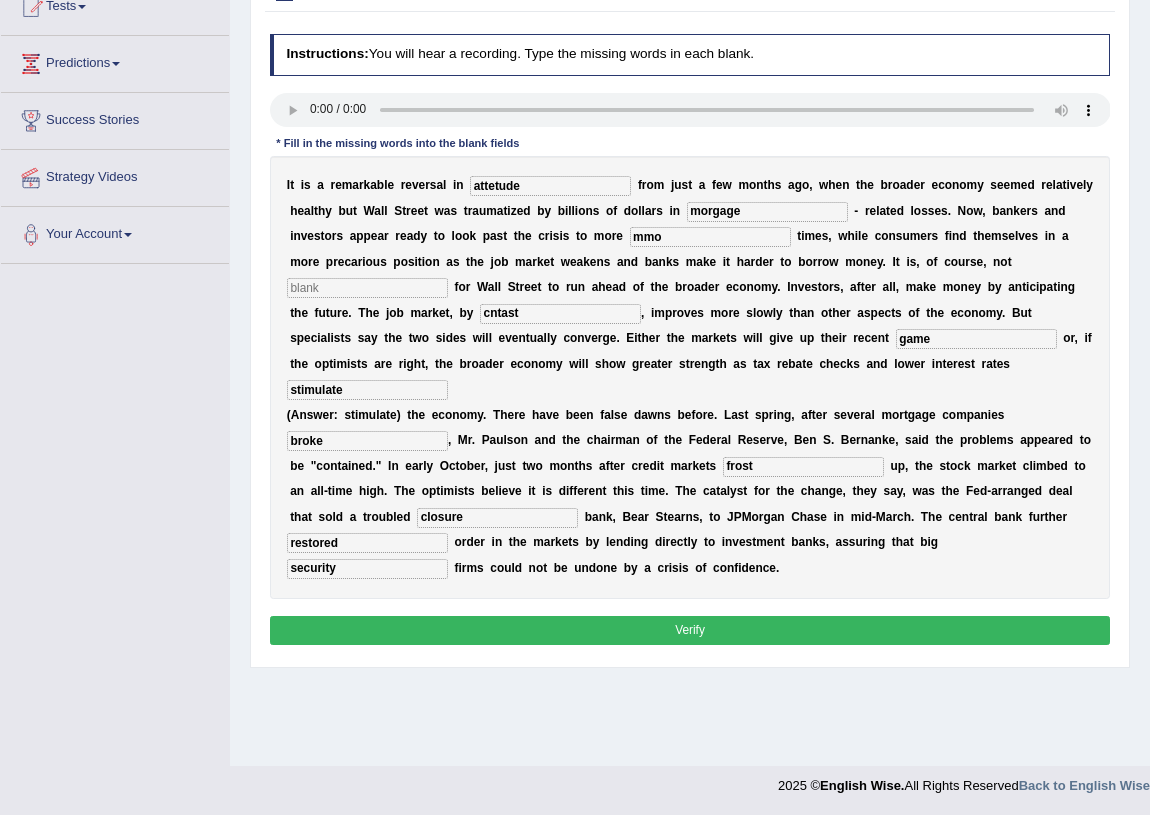 type on "mmo" 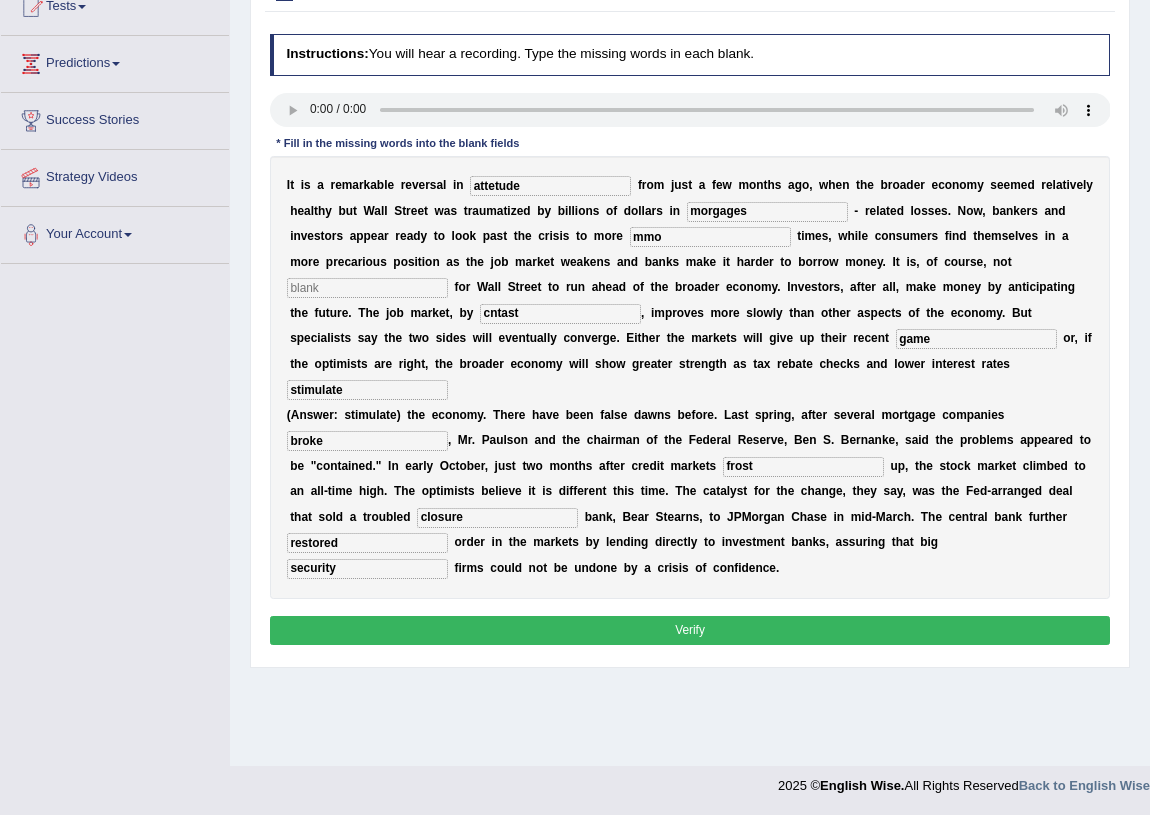 type on "morgages" 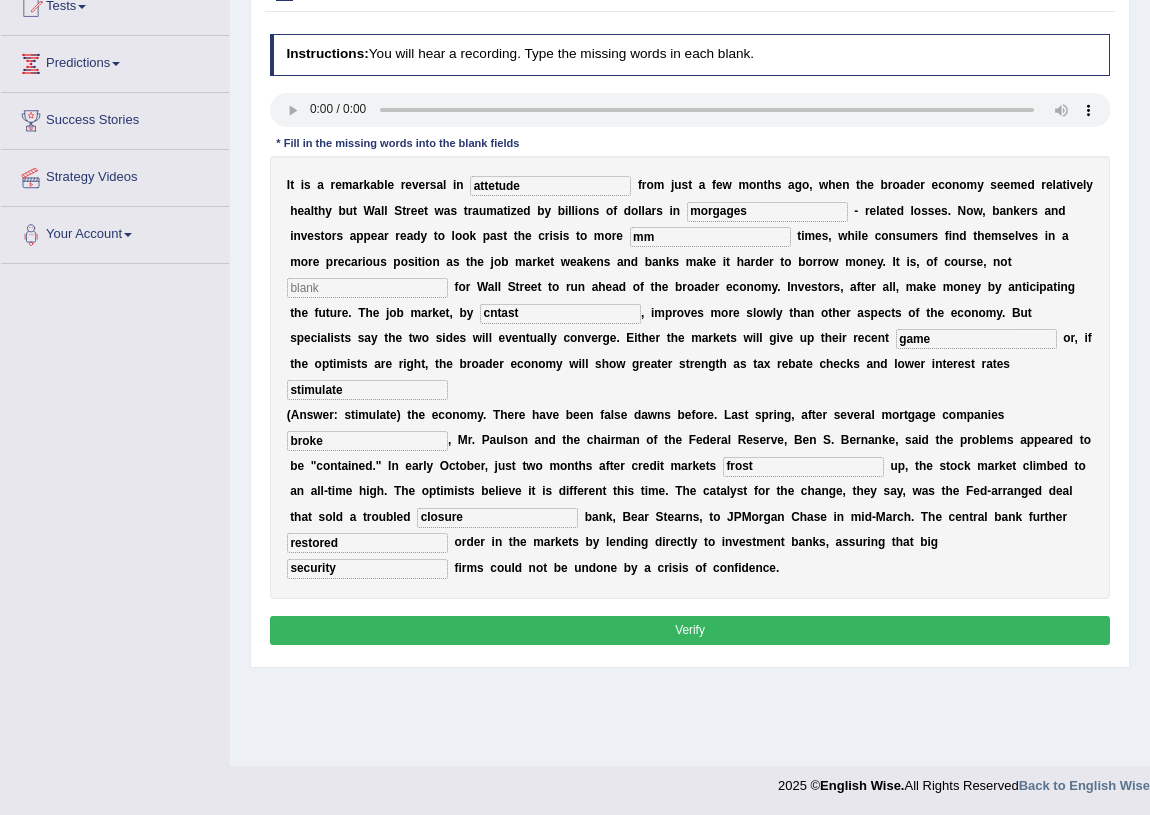 type on "m" 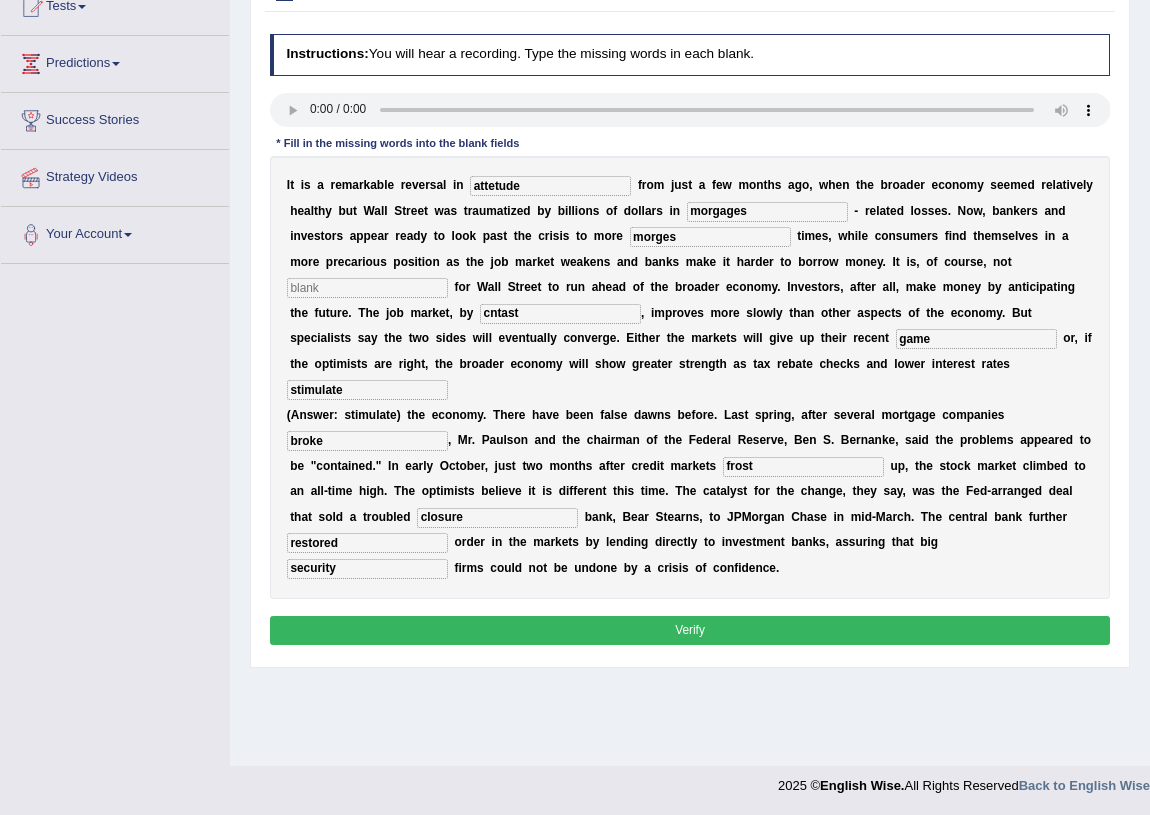 type on "morges" 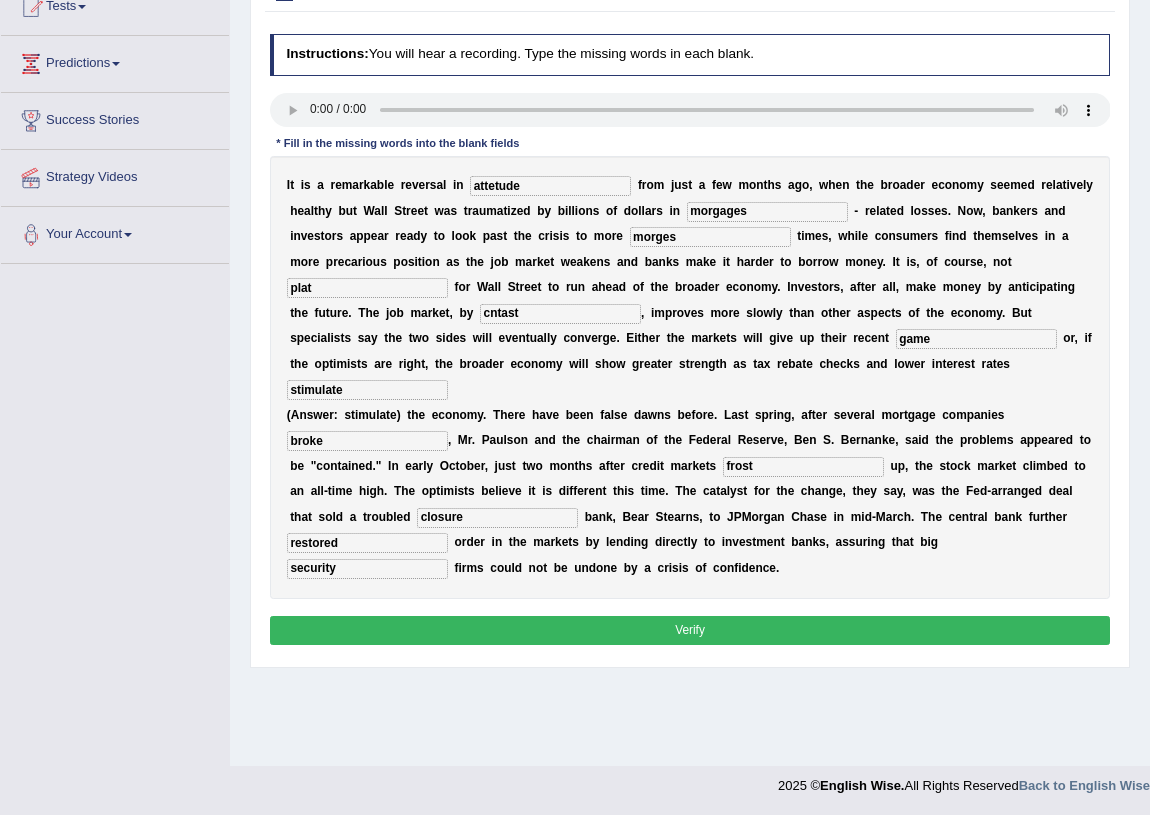 type on "plat" 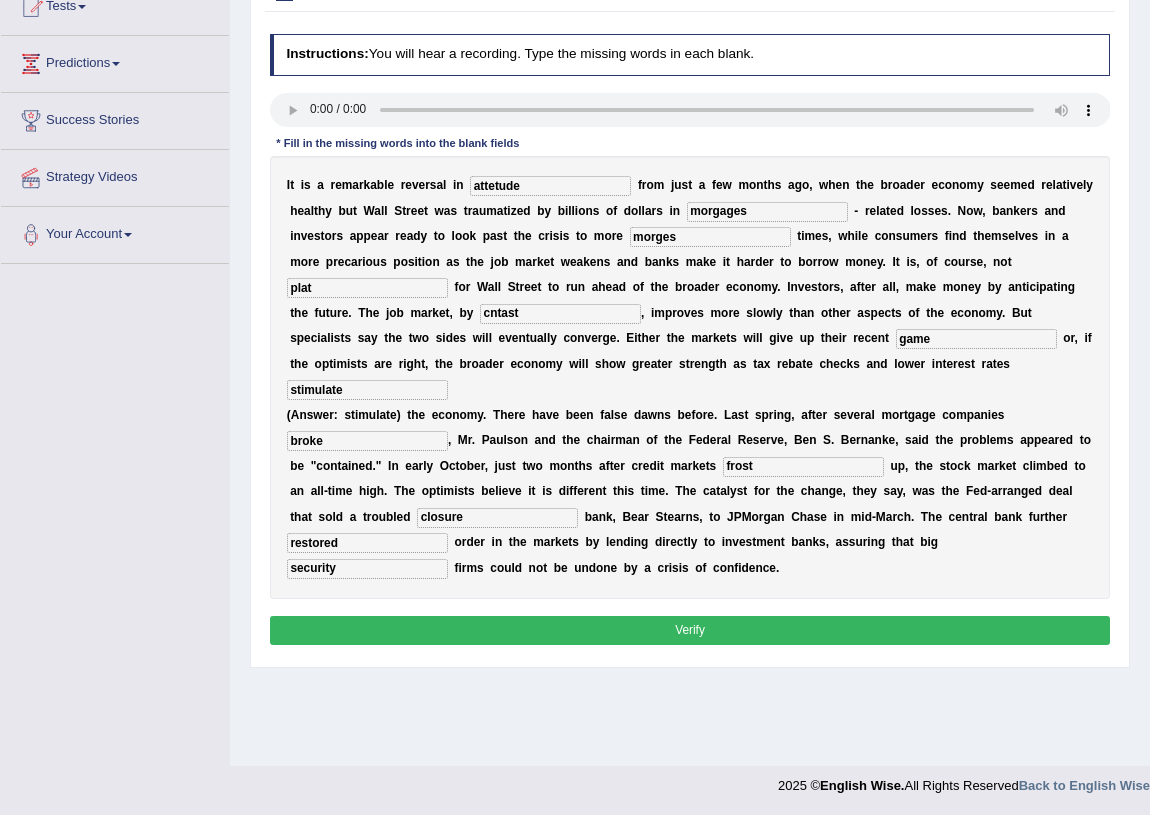 click on "Verify" at bounding box center [690, 630] 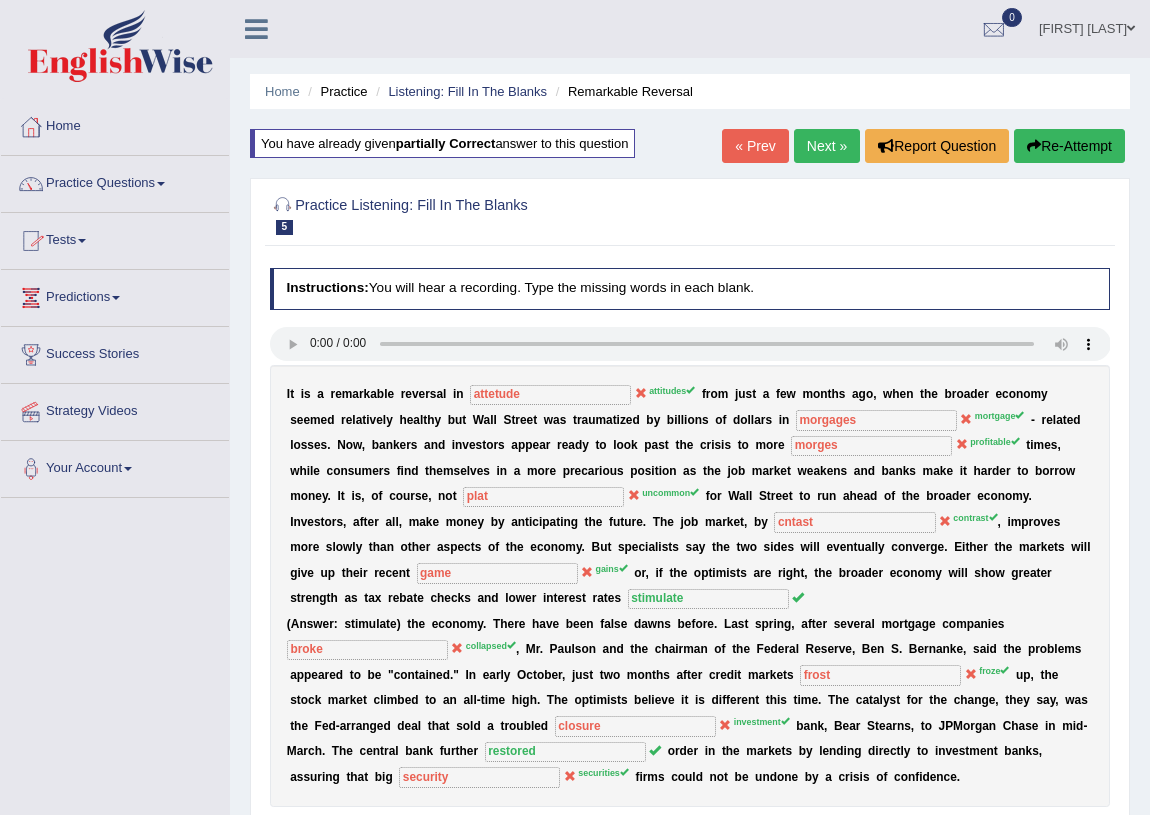 scroll, scrollTop: 0, scrollLeft: 0, axis: both 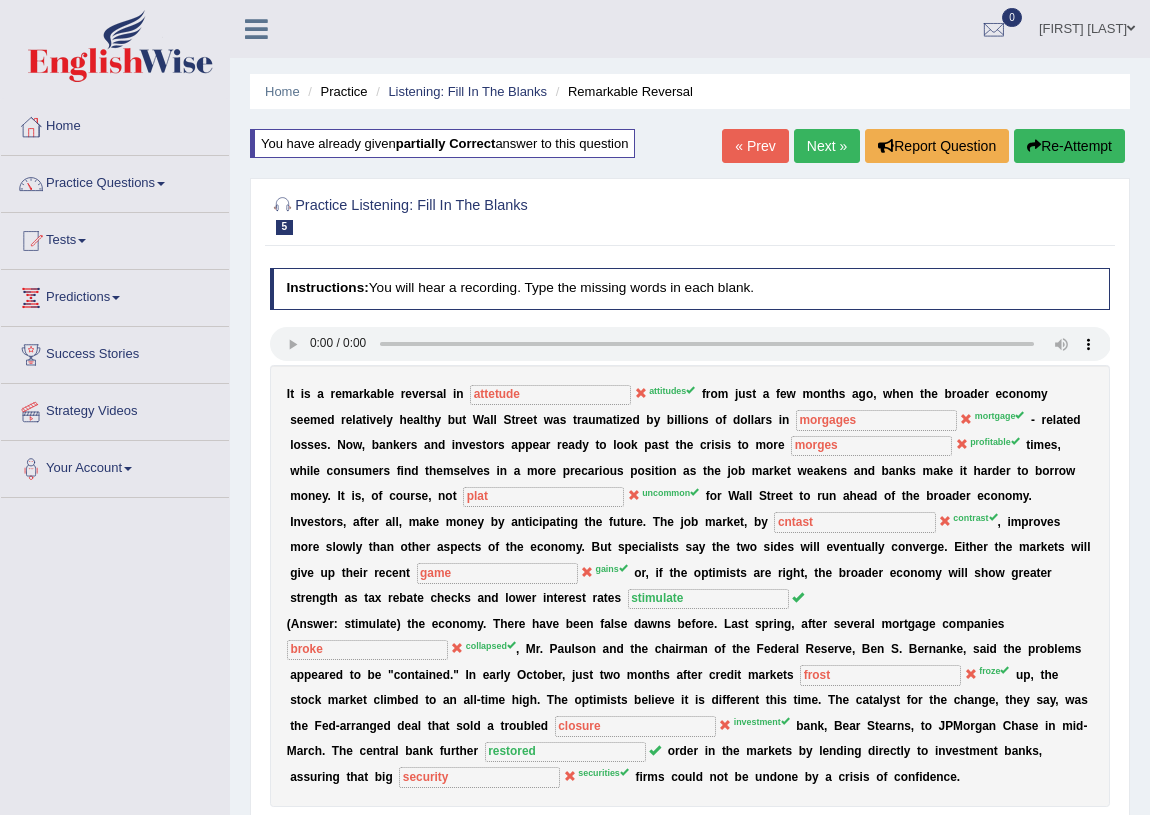 click on "Next »" at bounding box center (827, 146) 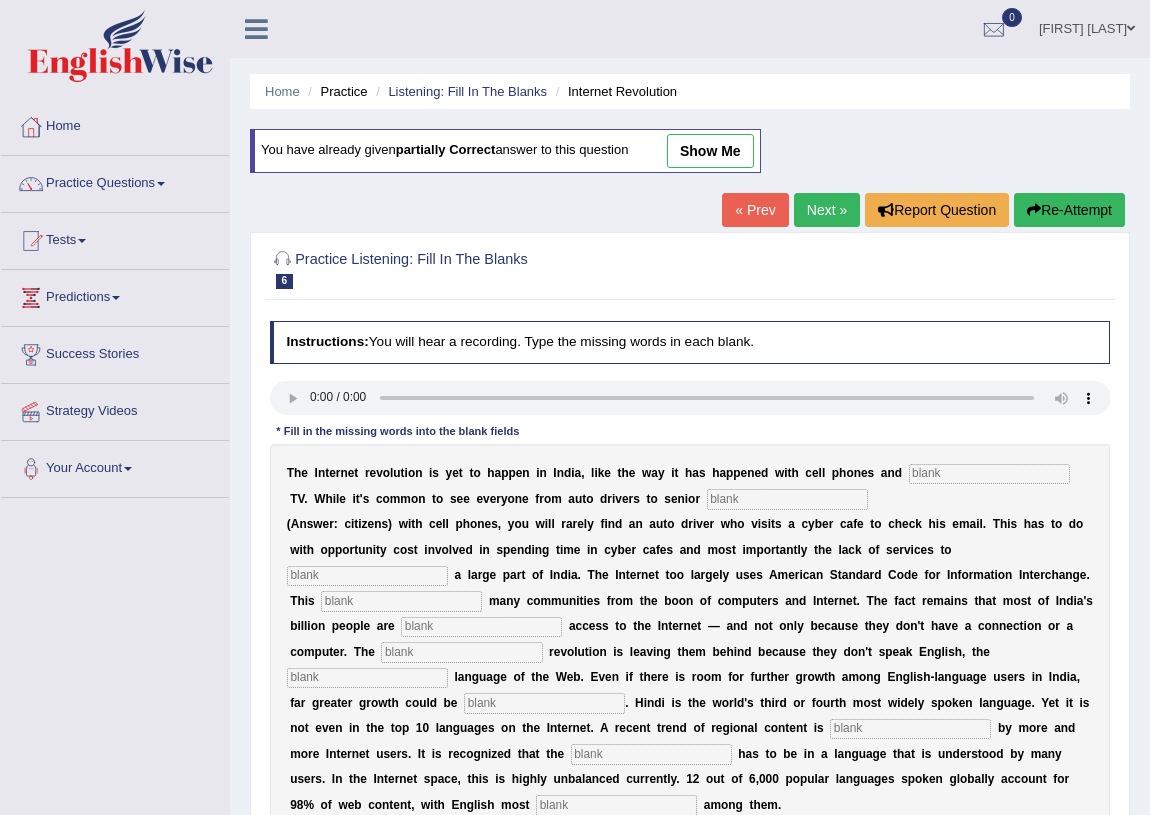 scroll, scrollTop: 0, scrollLeft: 0, axis: both 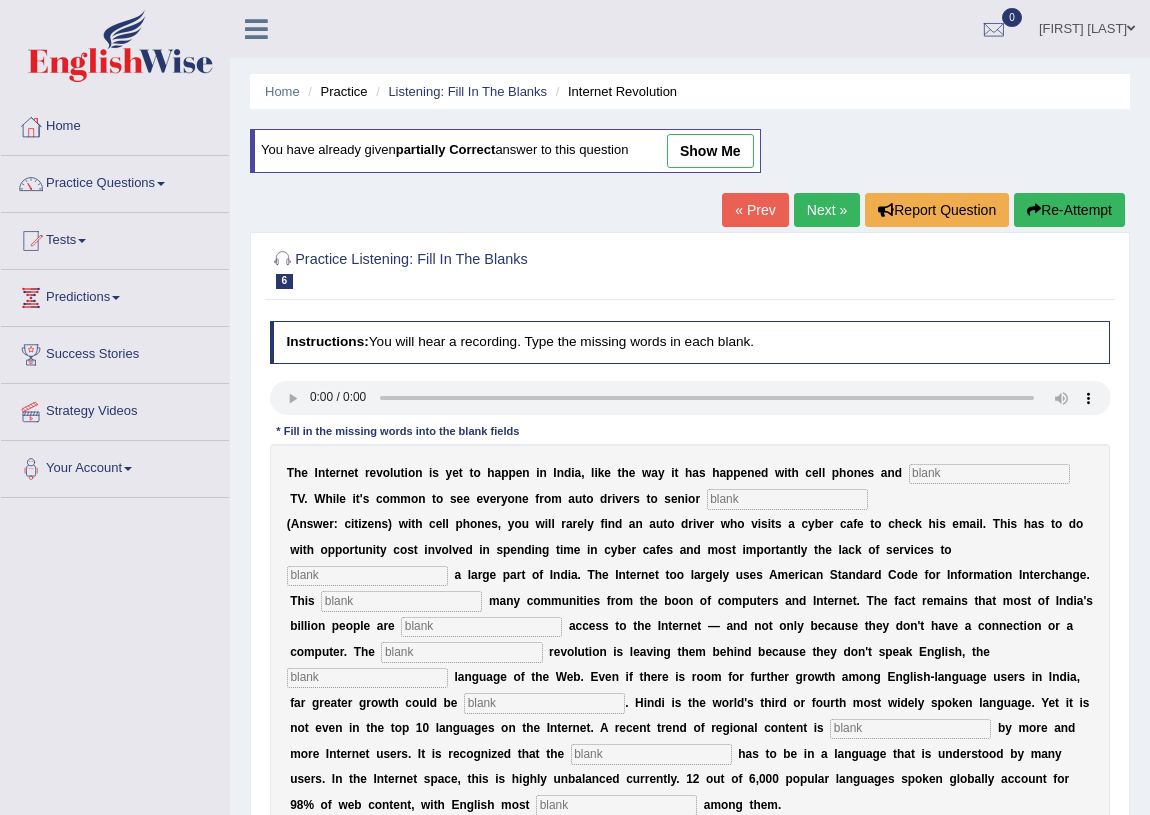 click at bounding box center [989, 474] 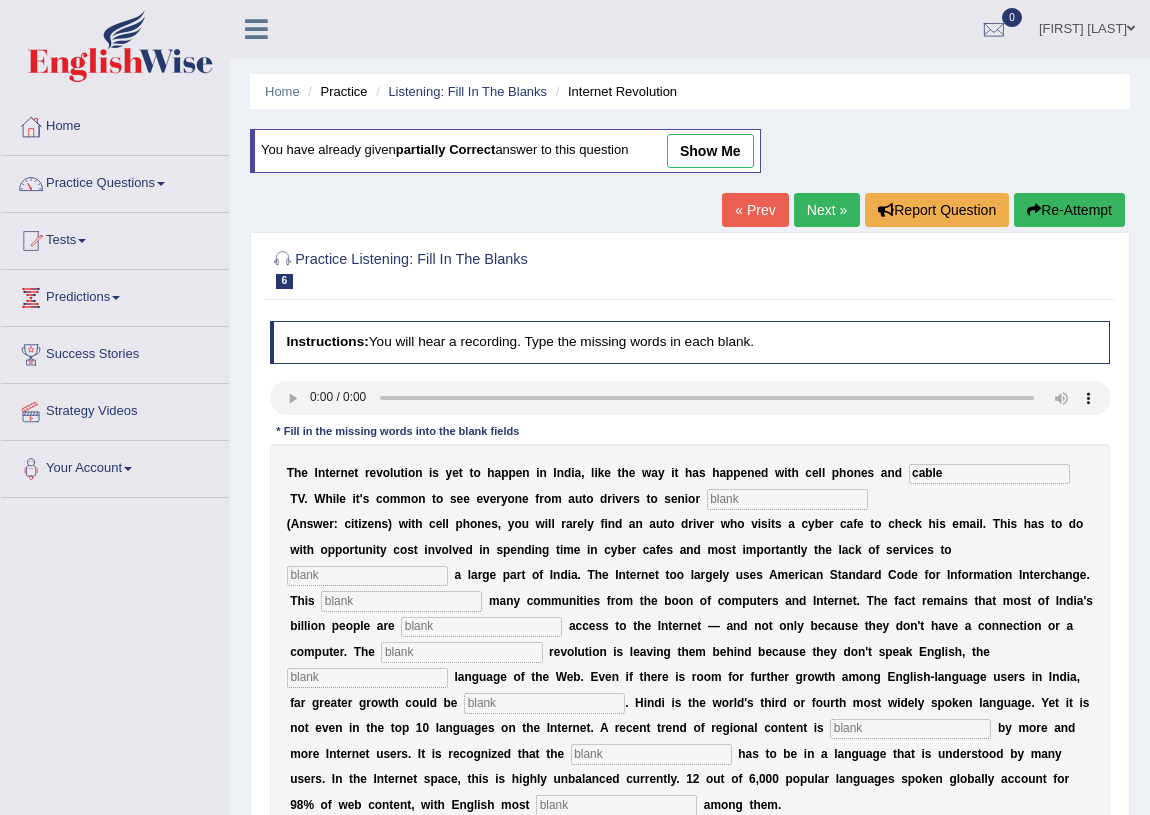type on "cable" 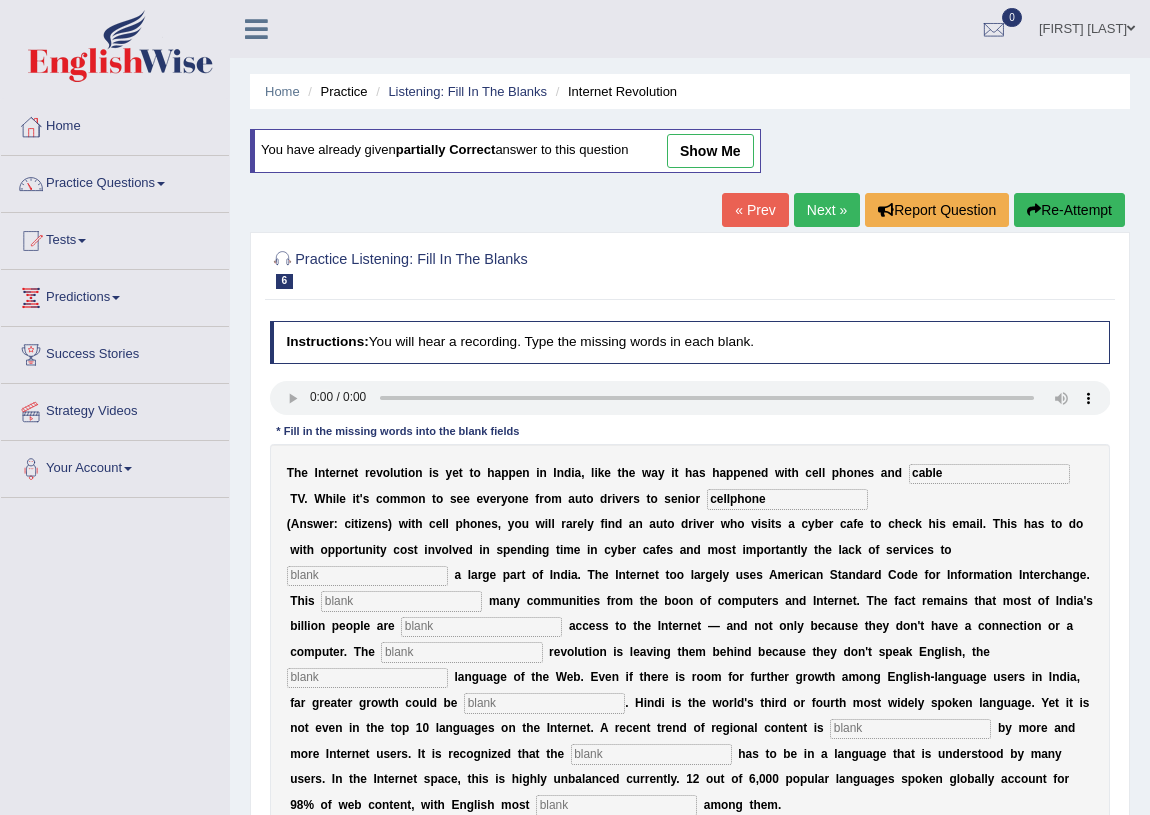 click at bounding box center [367, 576] 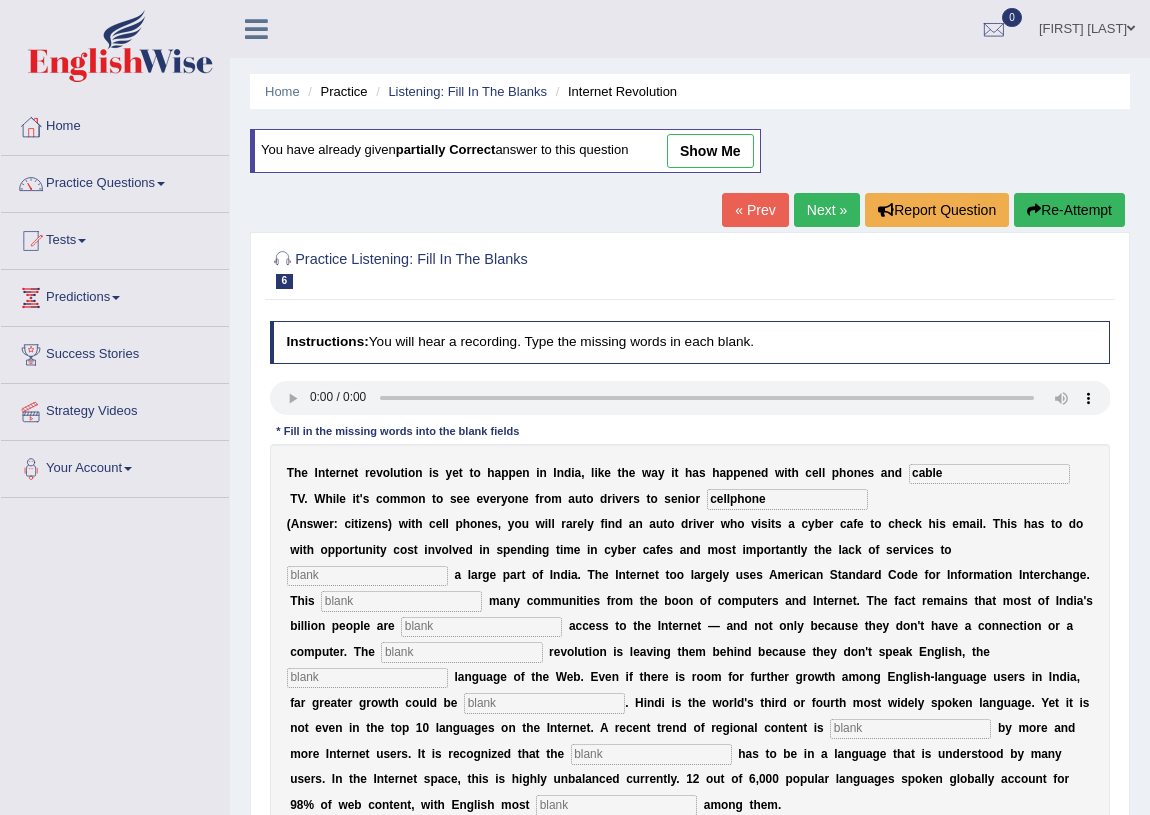 click on "cellphone" at bounding box center [787, 499] 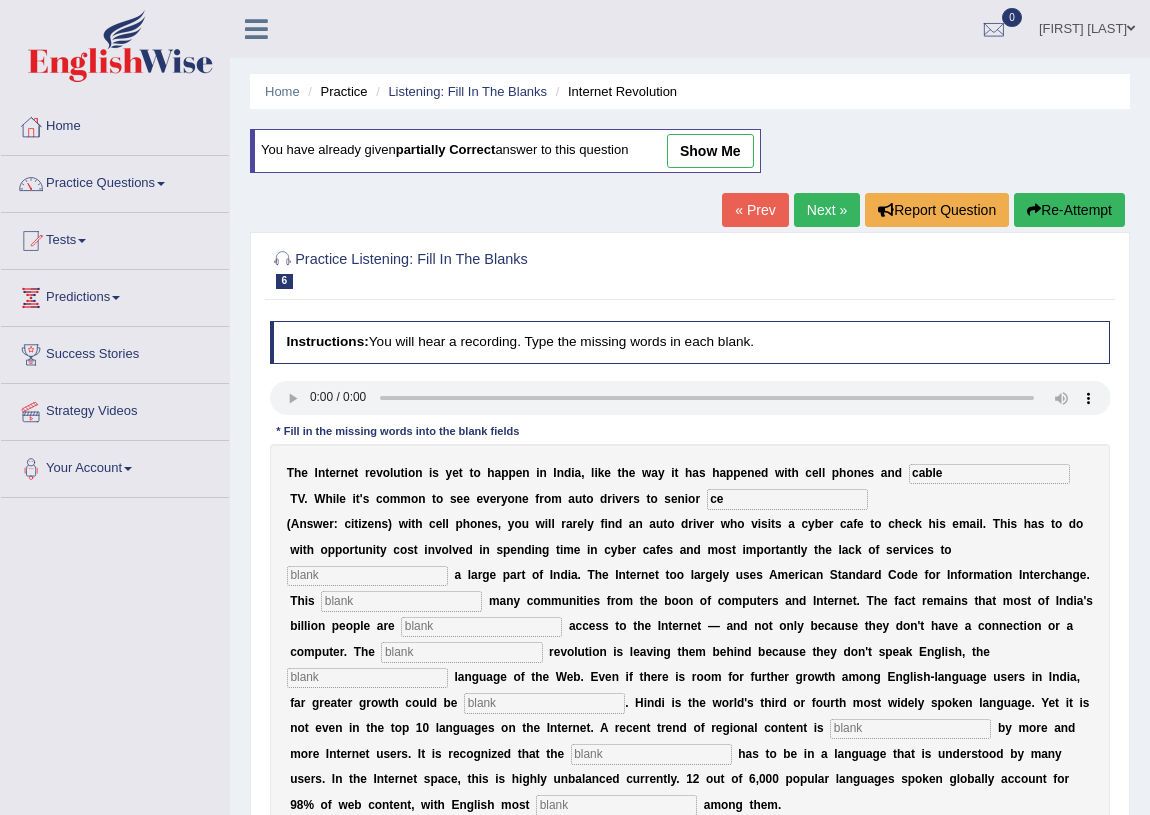 type on "c" 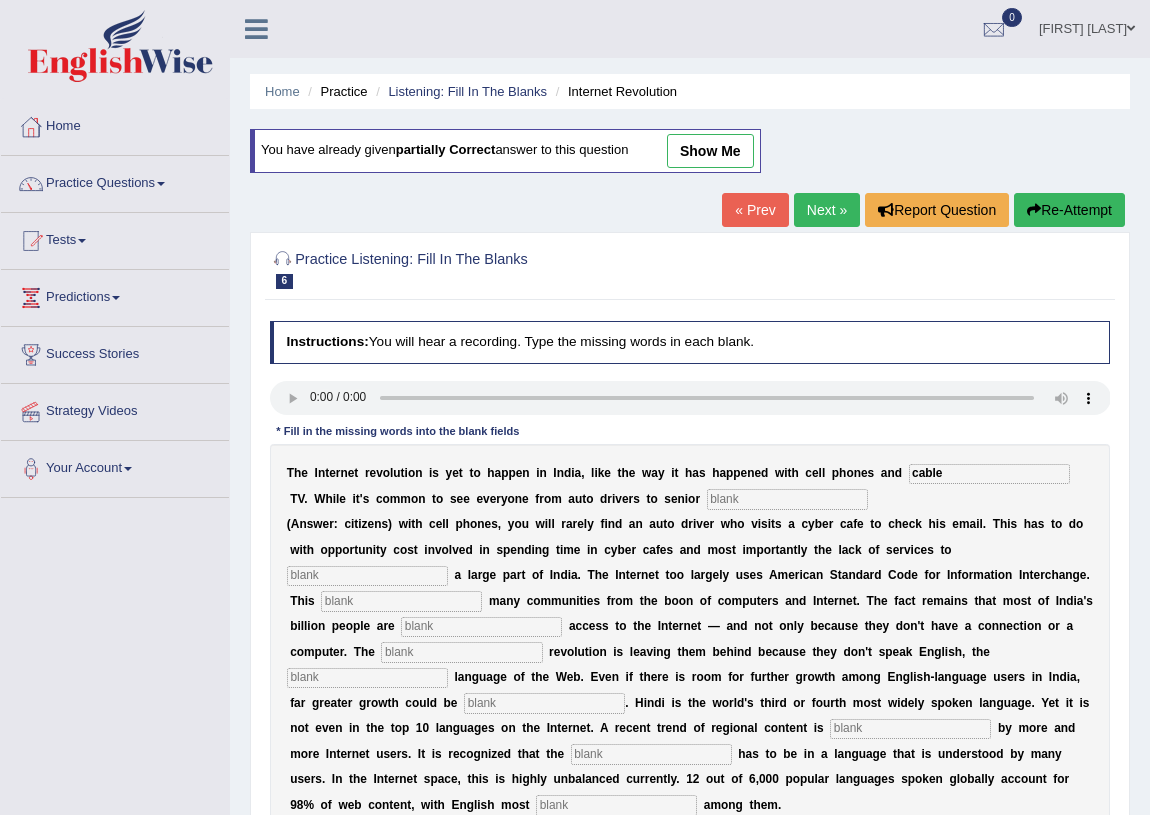 type 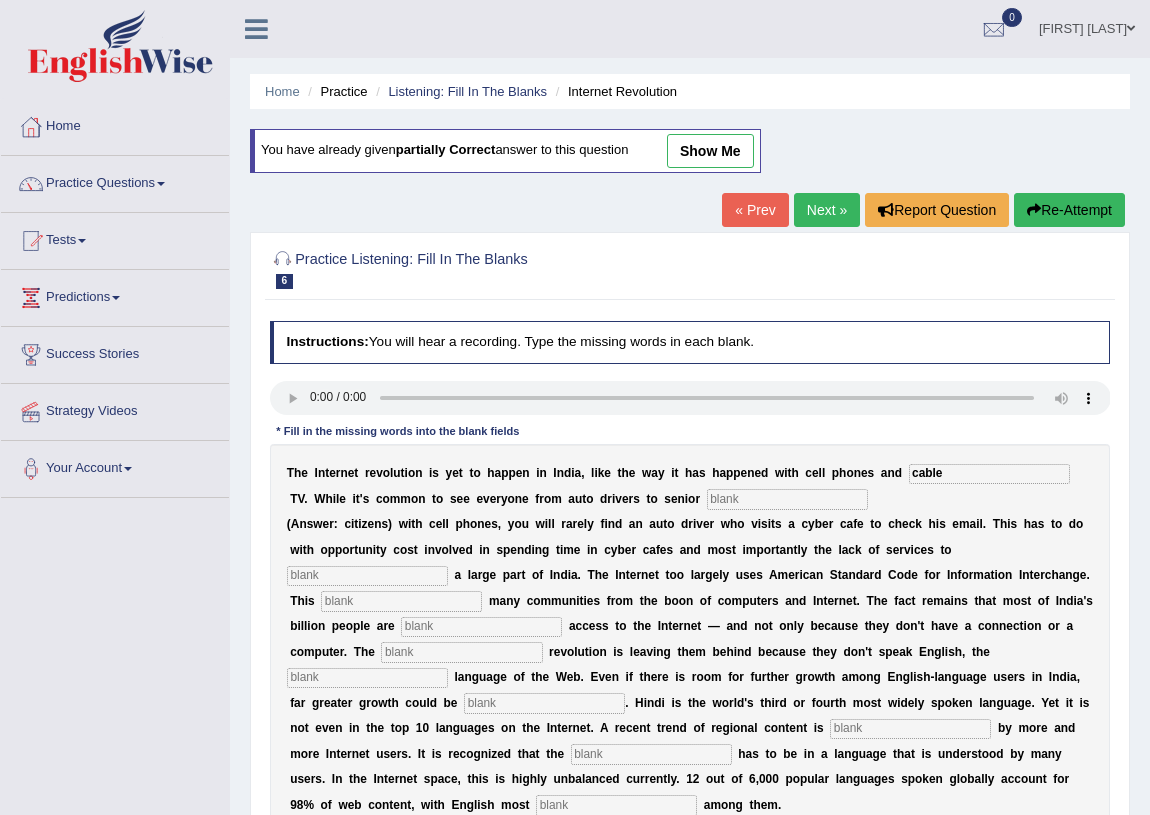 click at bounding box center [401, 601] 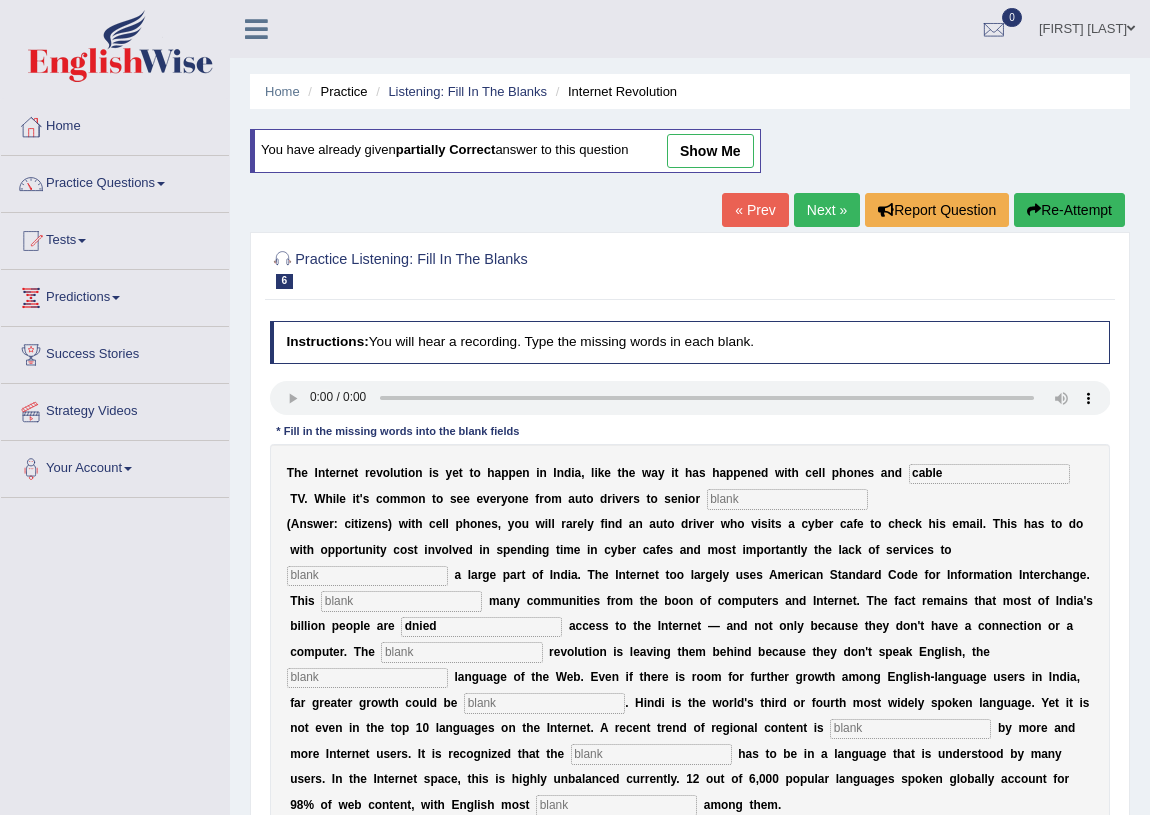 type on "dnied" 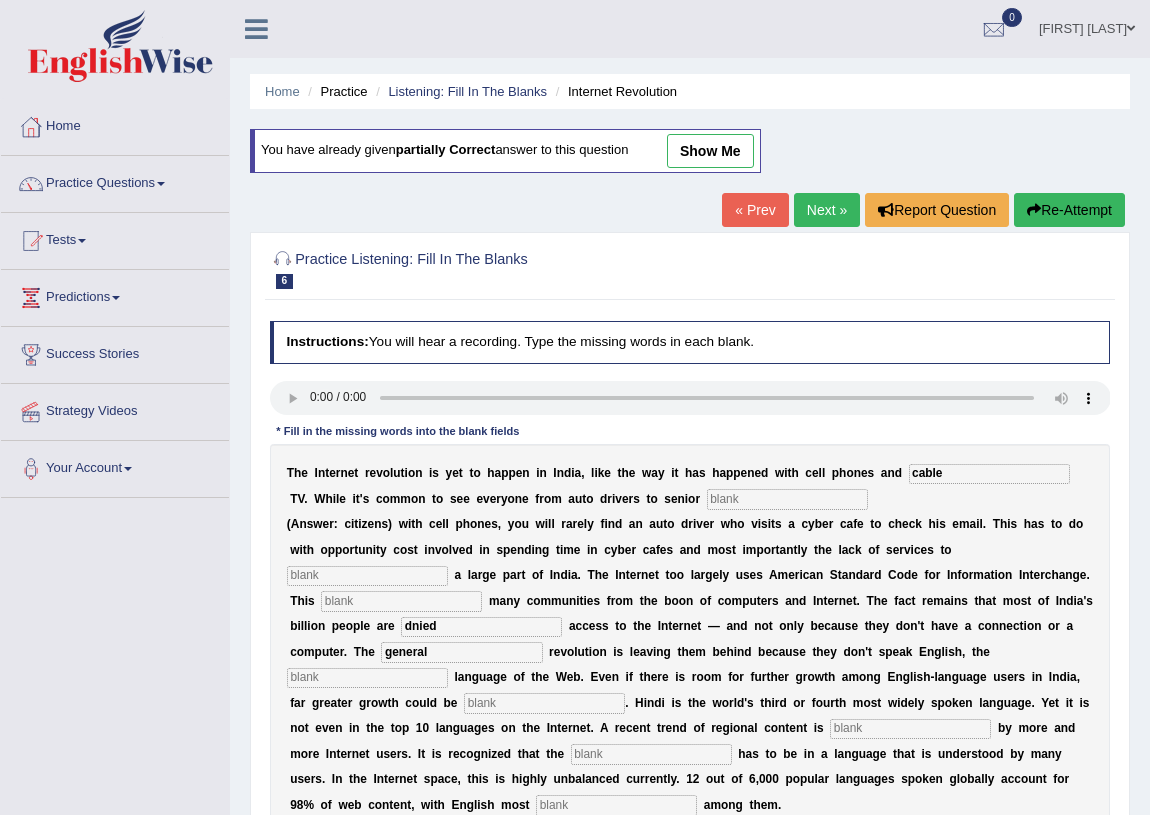 type on "general" 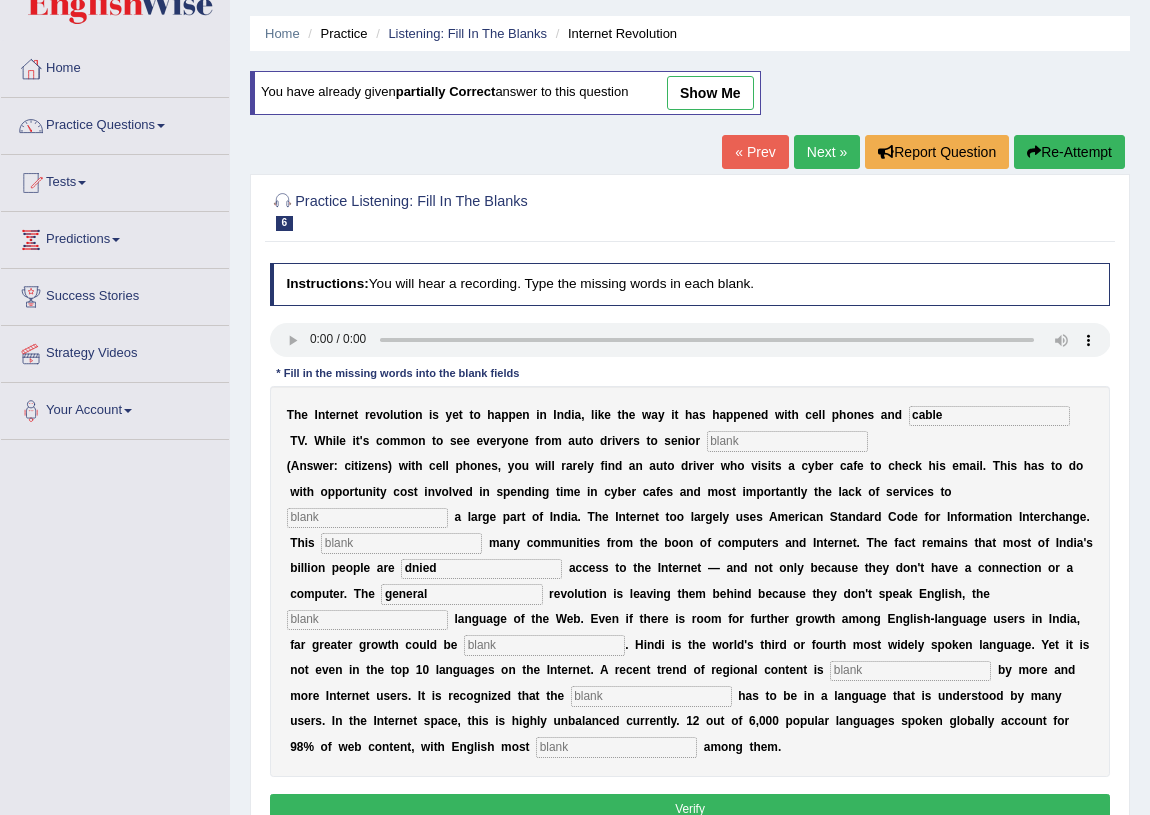 scroll, scrollTop: 90, scrollLeft: 0, axis: vertical 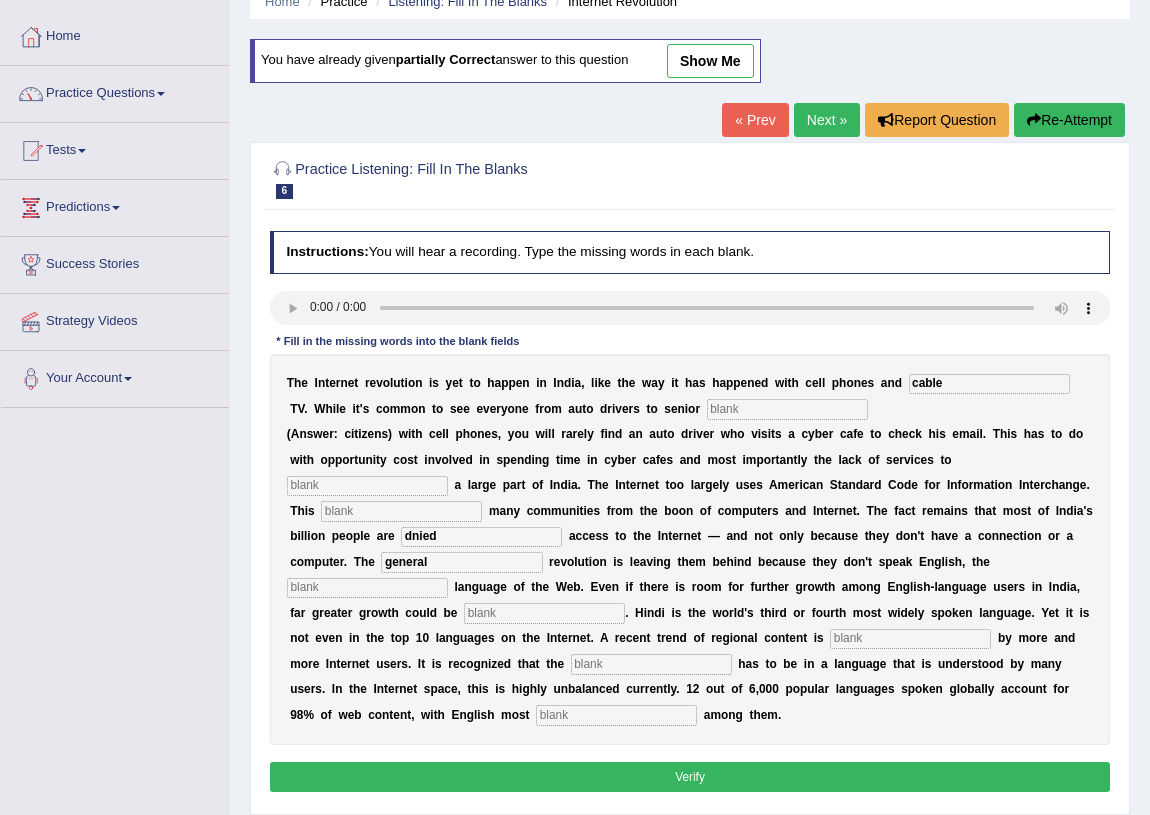 click at bounding box center (544, 613) 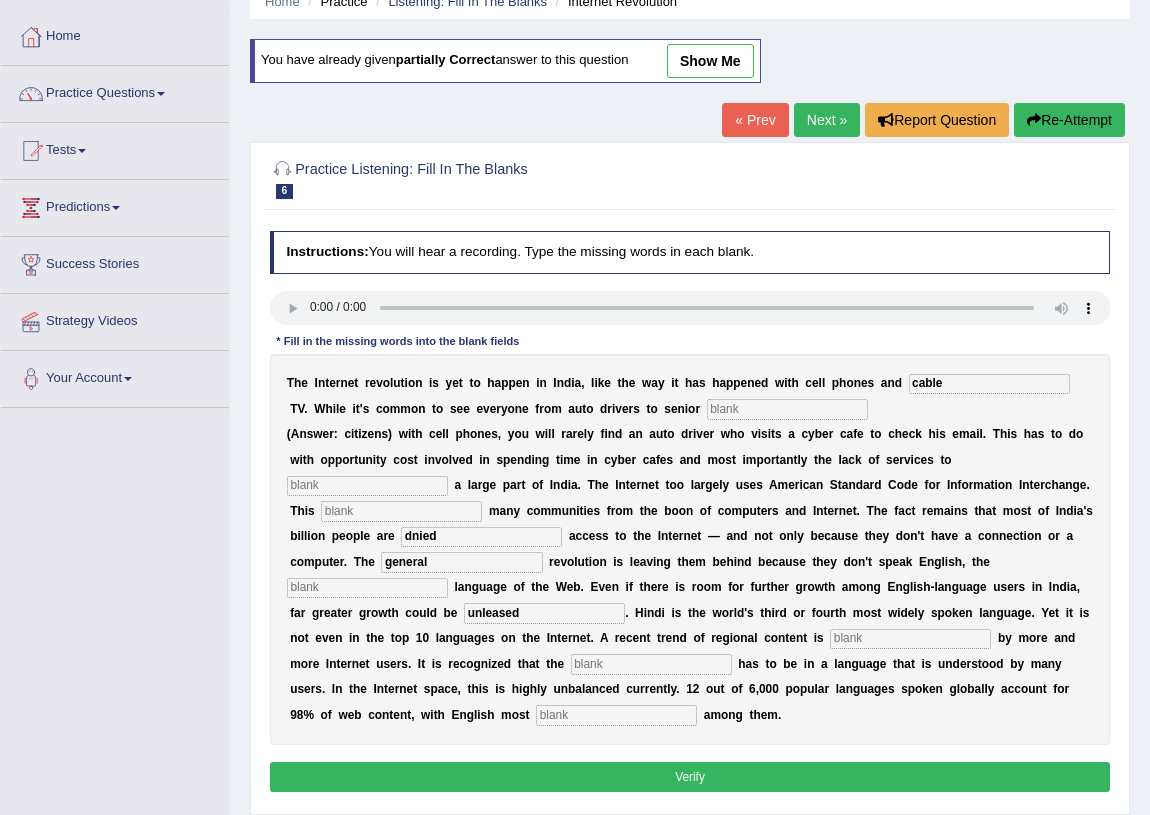 type on "unleased" 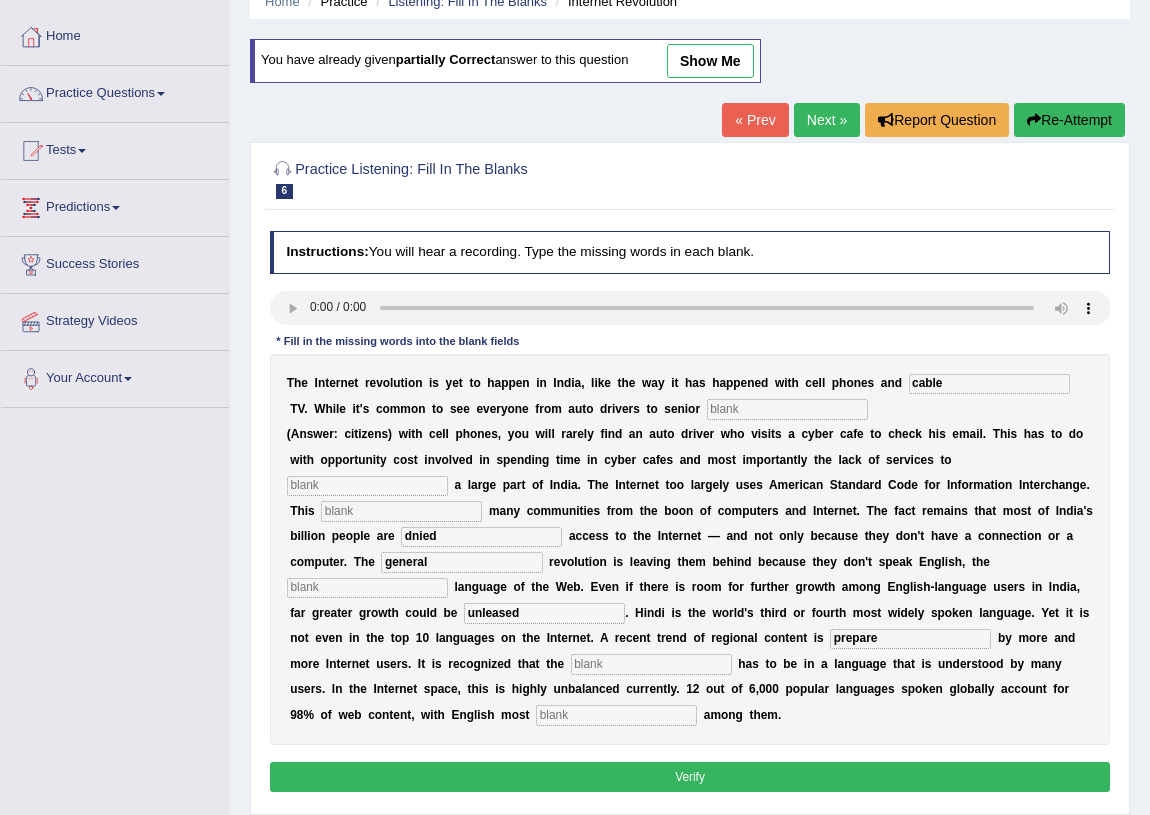 type on "prepare" 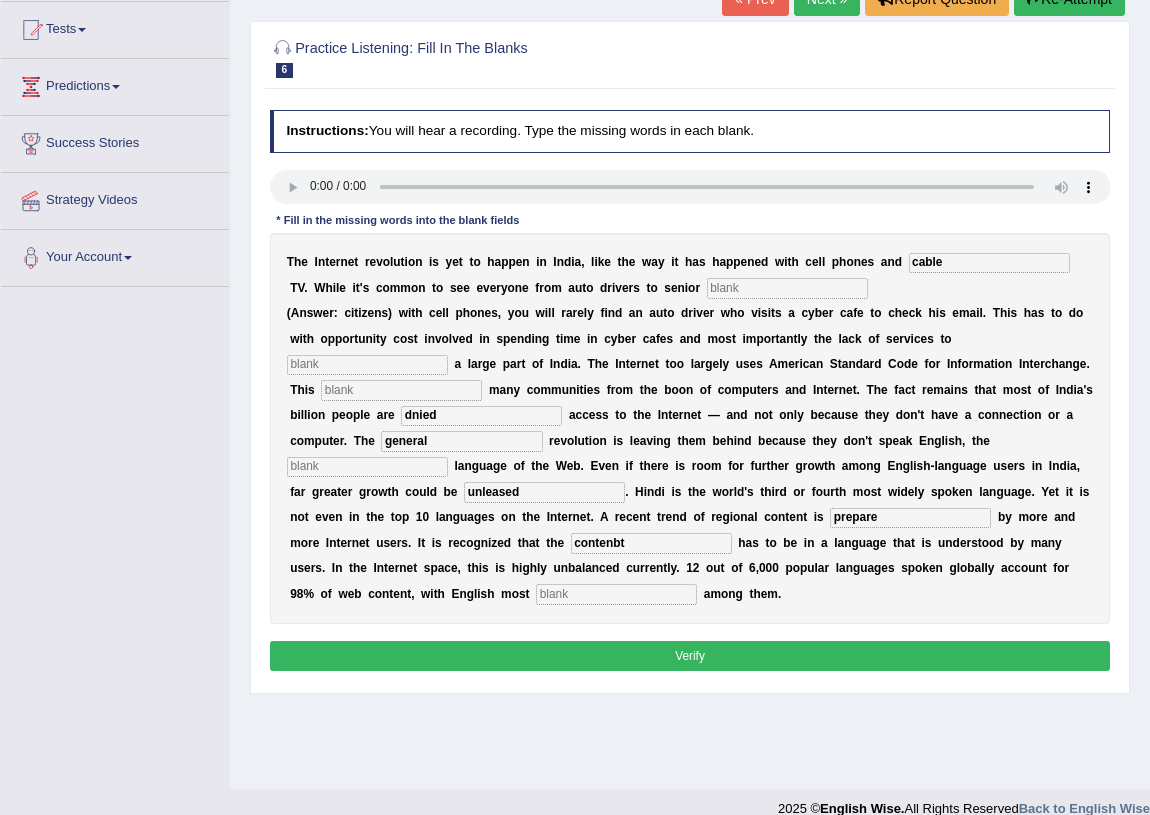 scroll, scrollTop: 234, scrollLeft: 0, axis: vertical 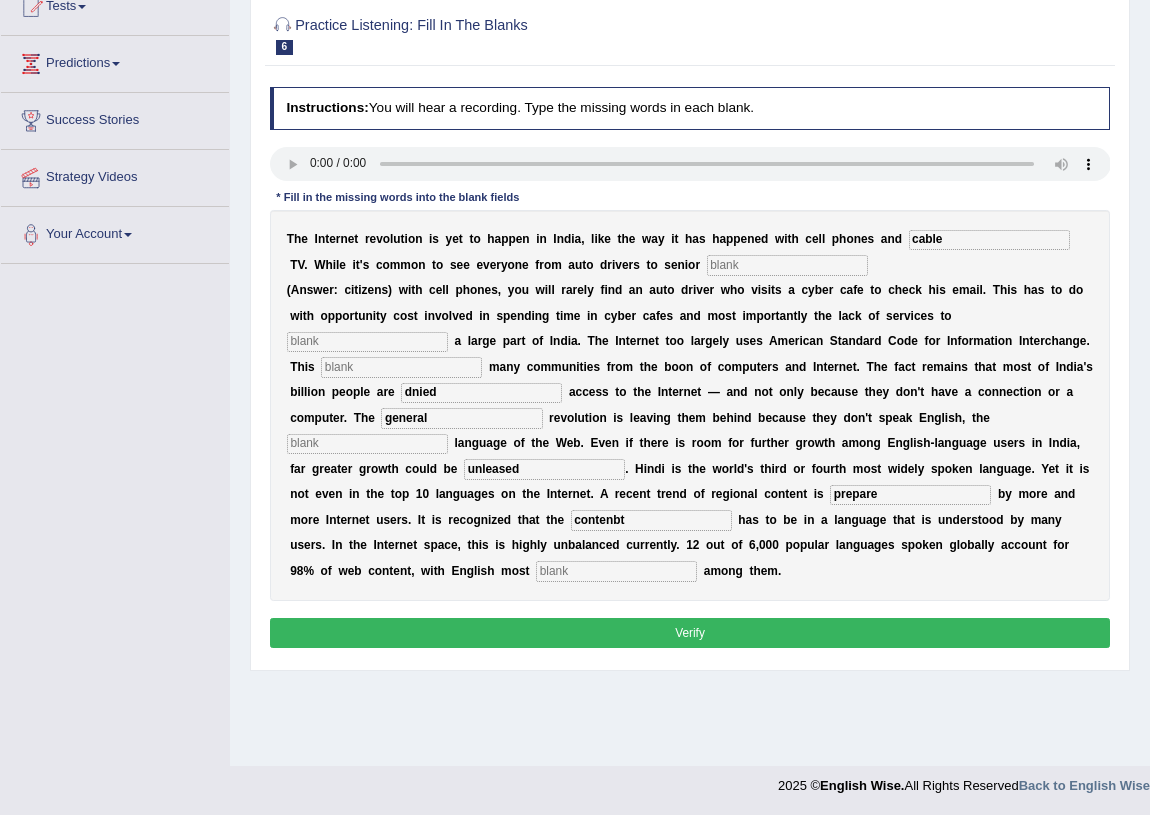 type on "contenbt" 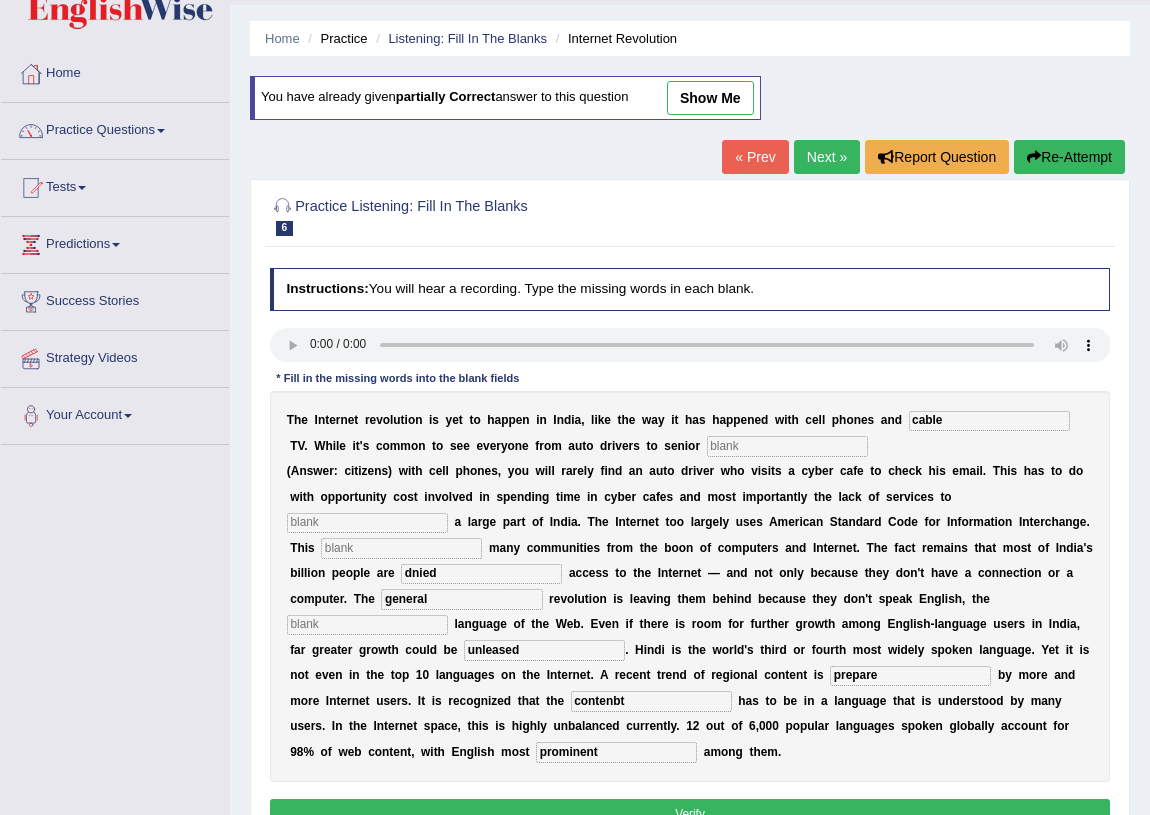scroll, scrollTop: 52, scrollLeft: 0, axis: vertical 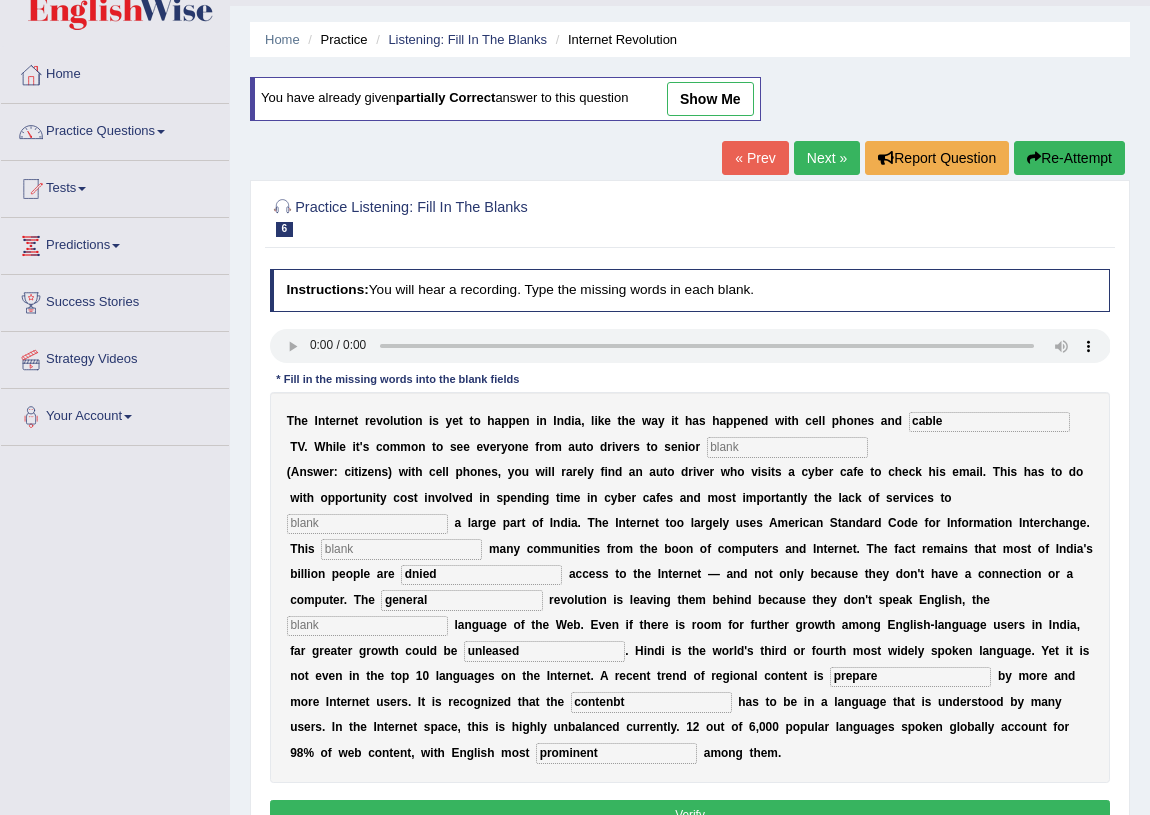 type on "prominent" 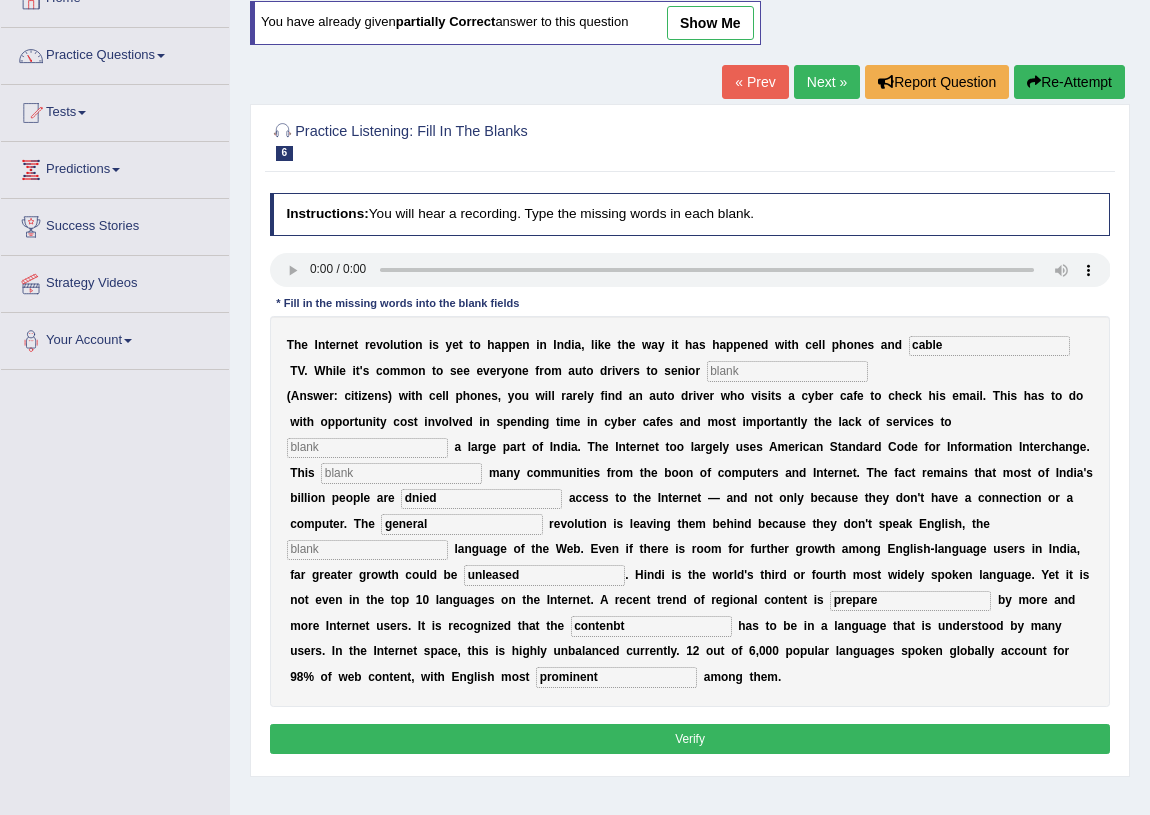 scroll, scrollTop: 234, scrollLeft: 0, axis: vertical 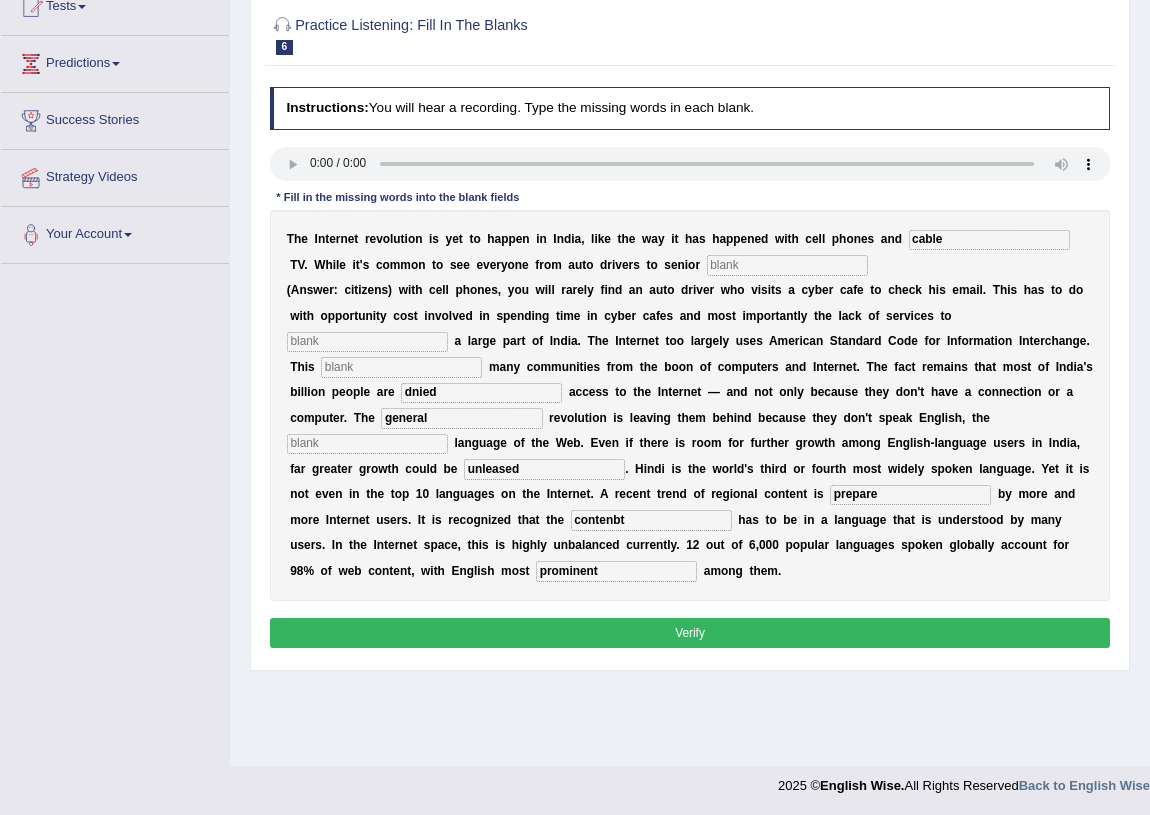 click on "Verify" at bounding box center [690, 632] 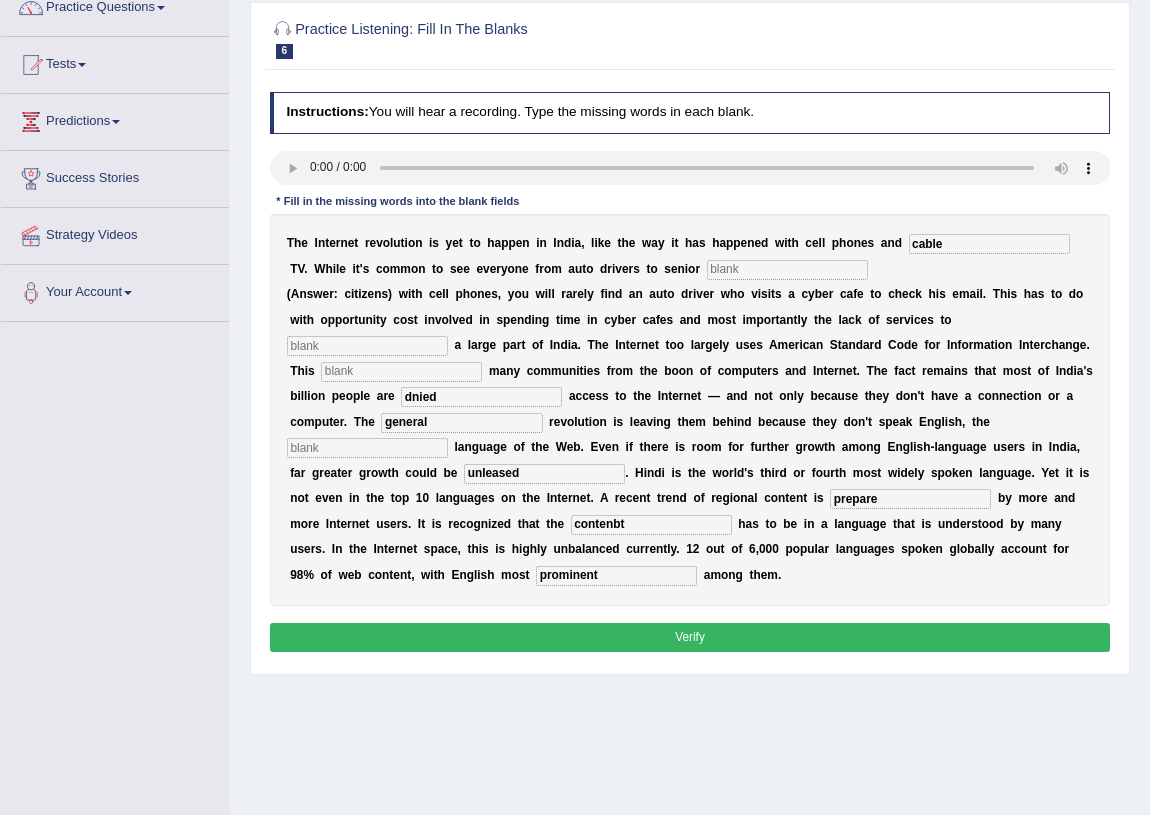 scroll, scrollTop: 143, scrollLeft: 0, axis: vertical 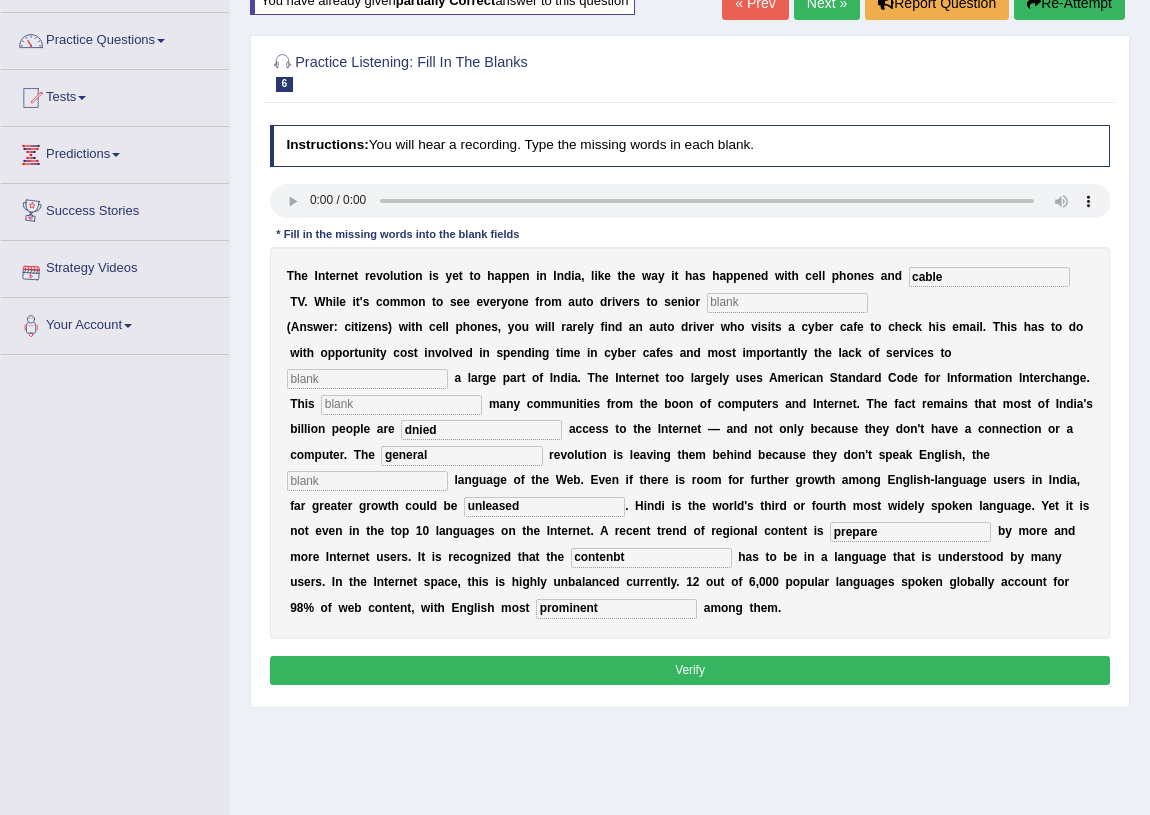 click at bounding box center [787, 303] 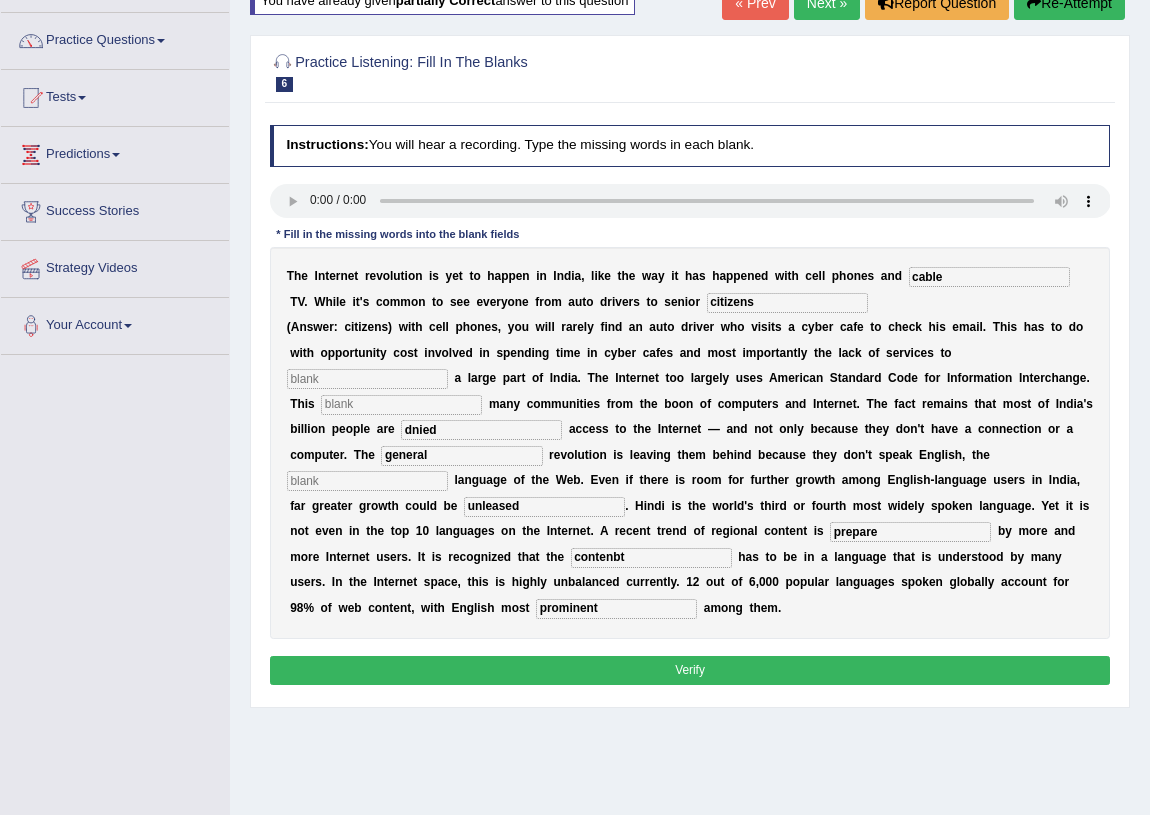 type on "citizens" 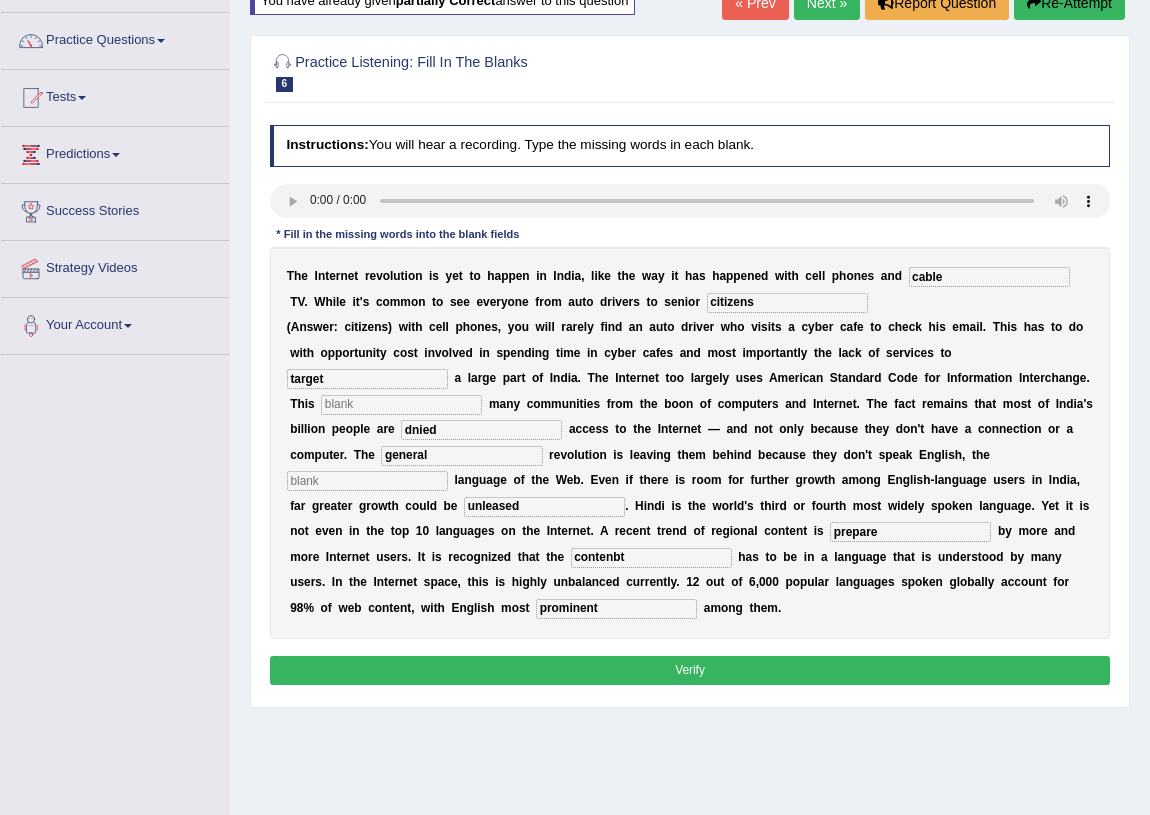 type on "target" 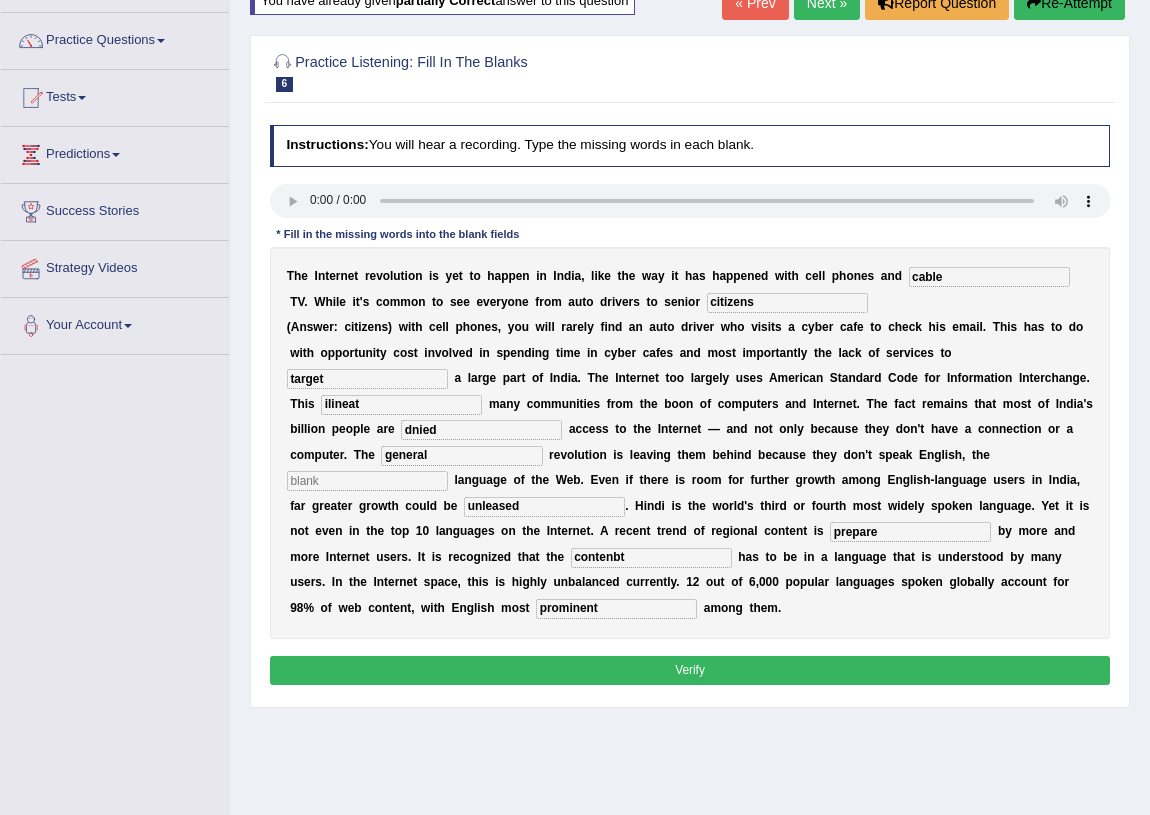 type on "ilineat" 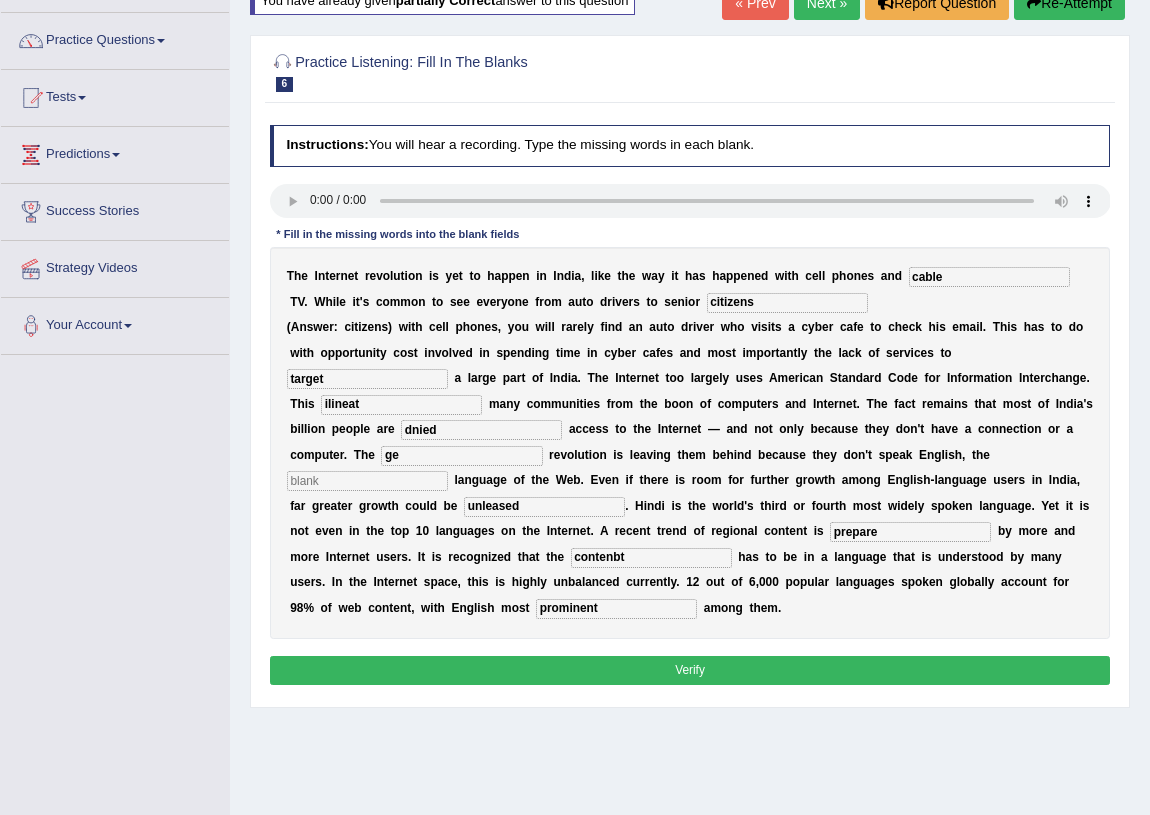 type on "g" 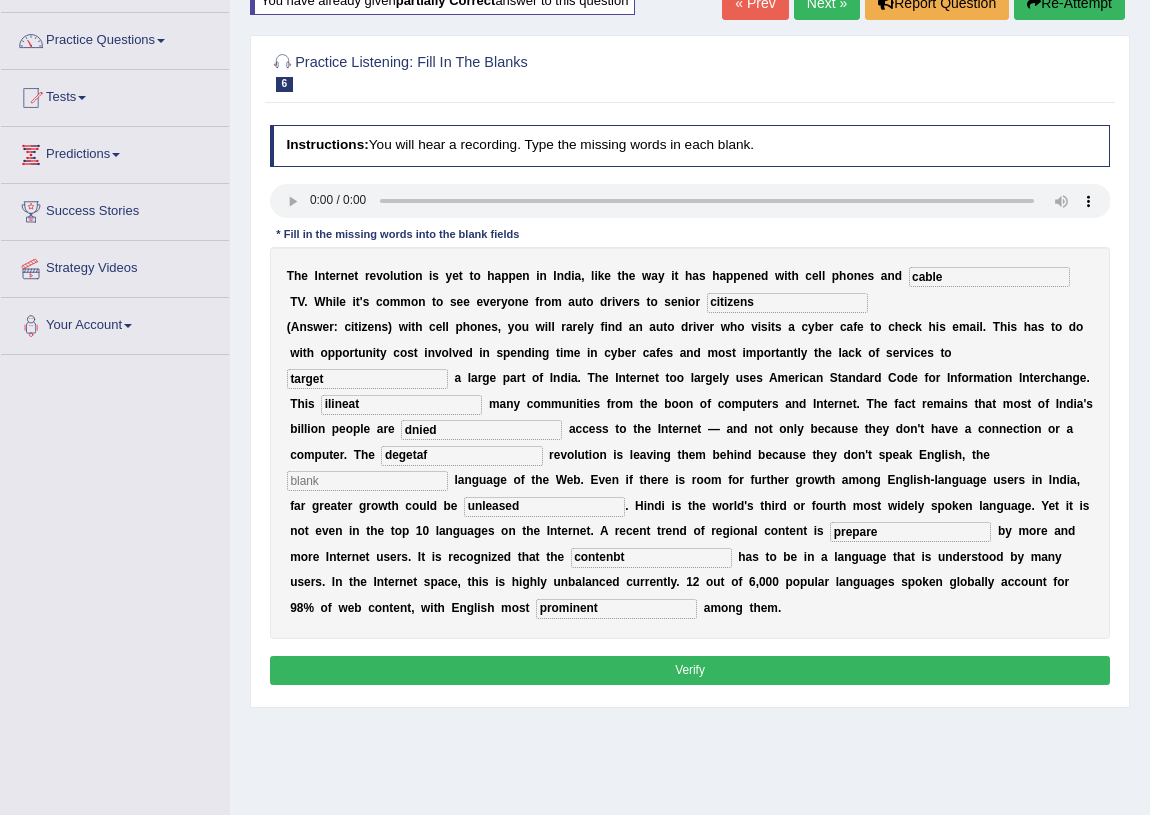 type on "degetaf" 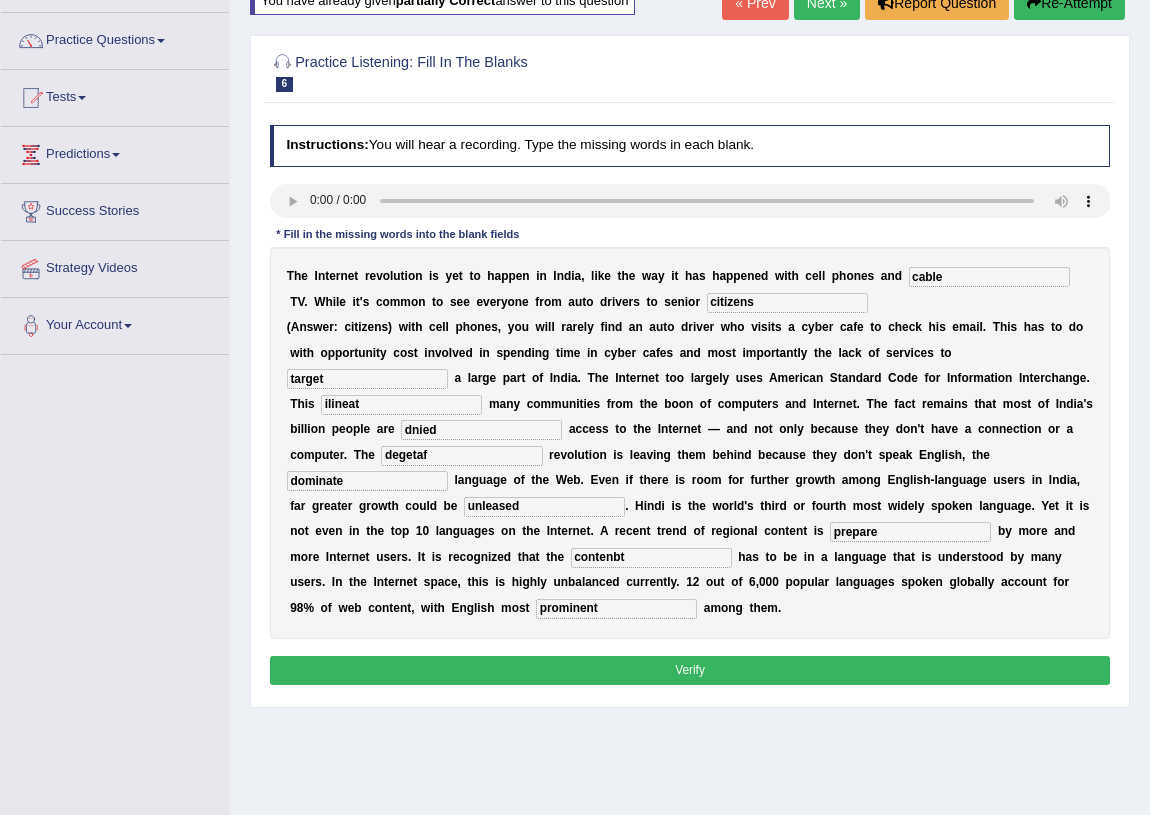 type on "dominate" 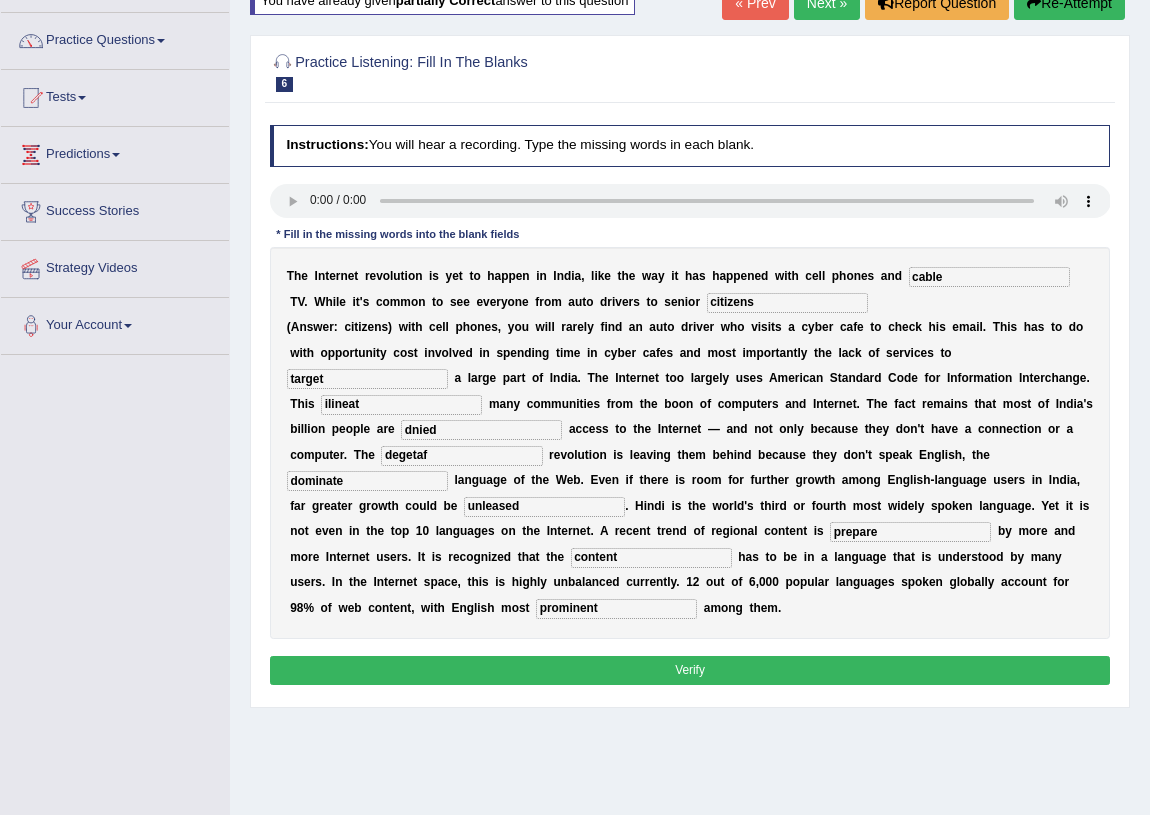 type on "content" 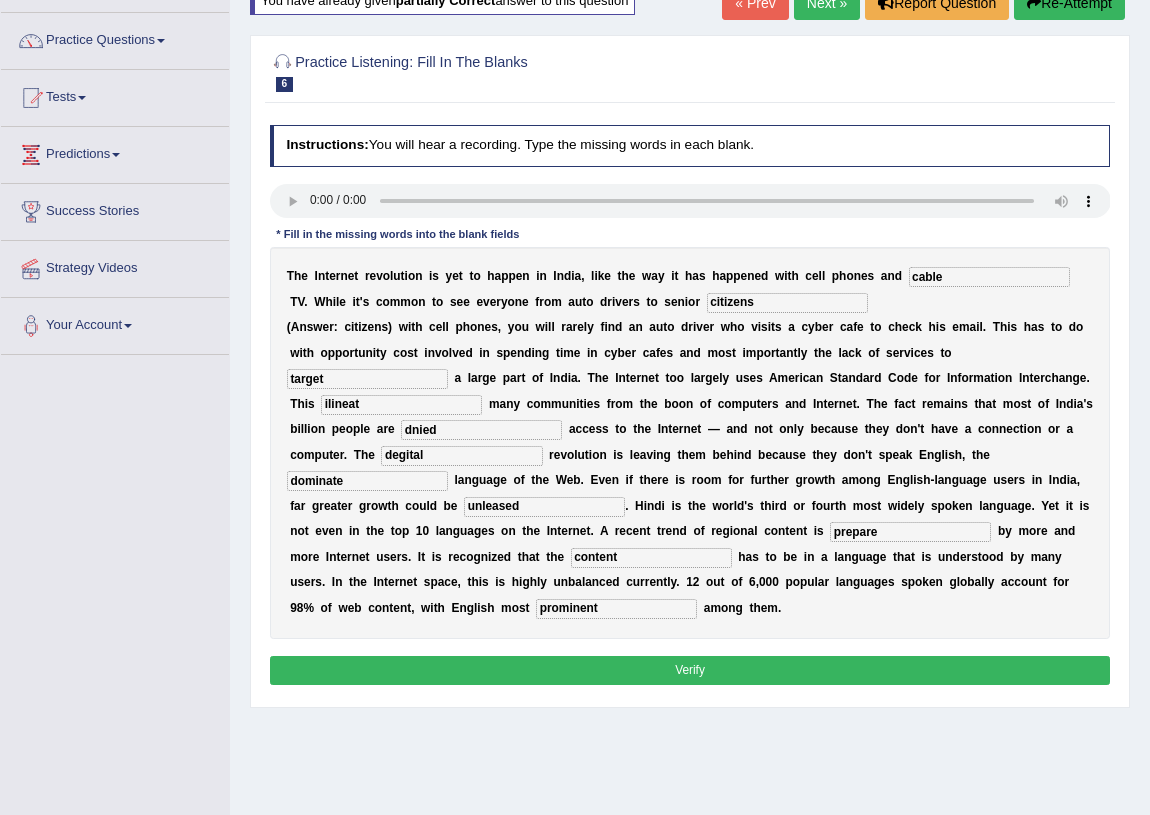 type on "degital" 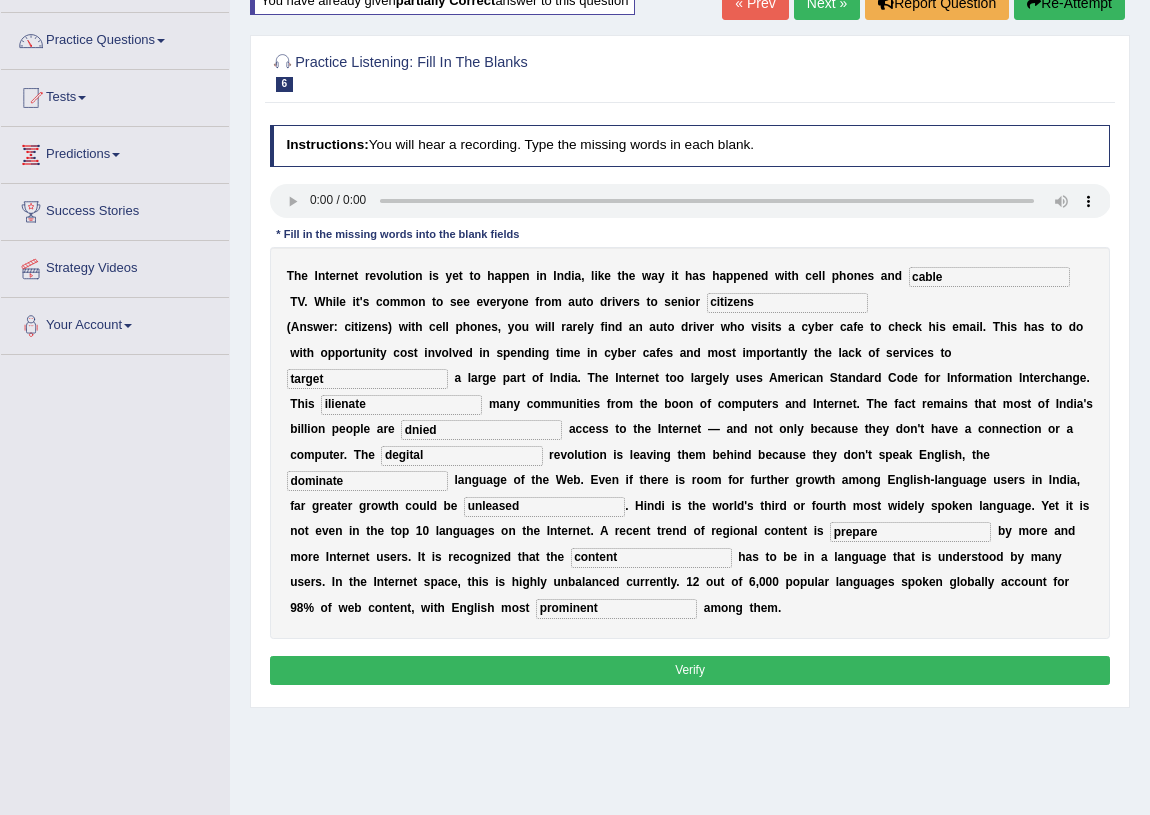 click on "ilienate" at bounding box center [401, 405] 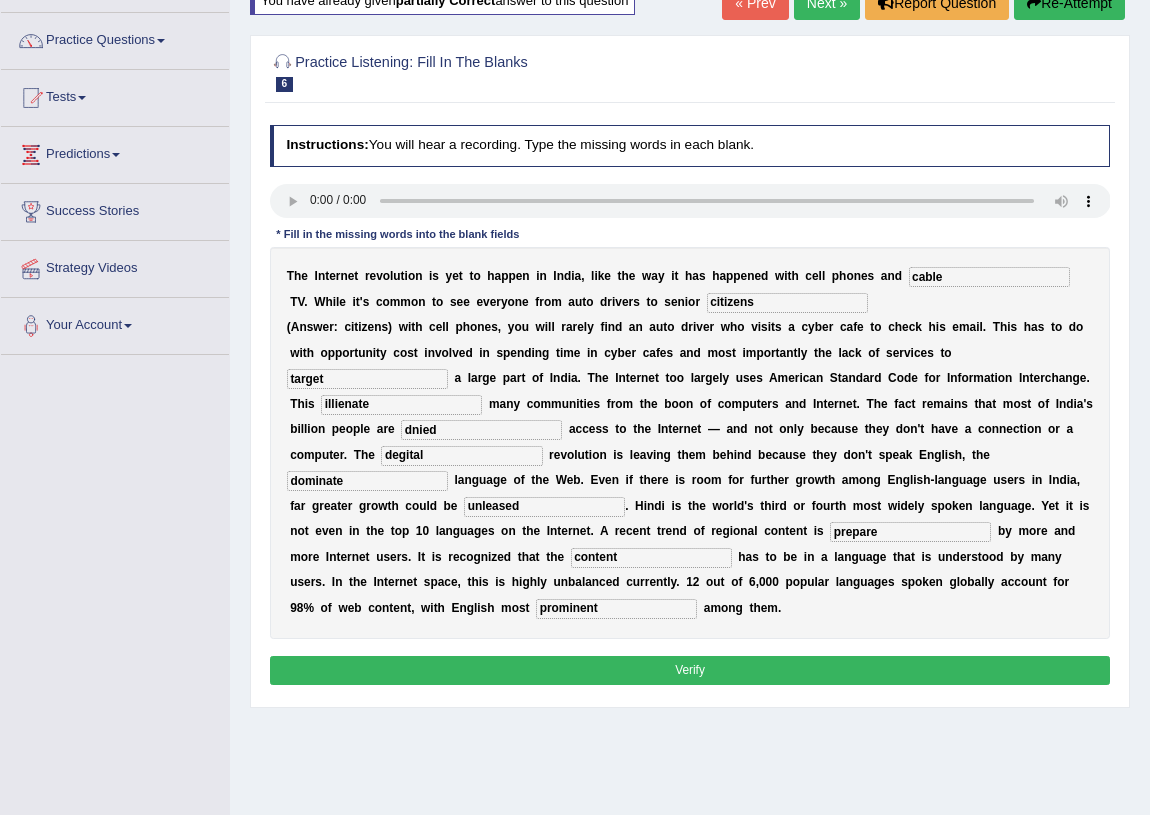 type on "illienate" 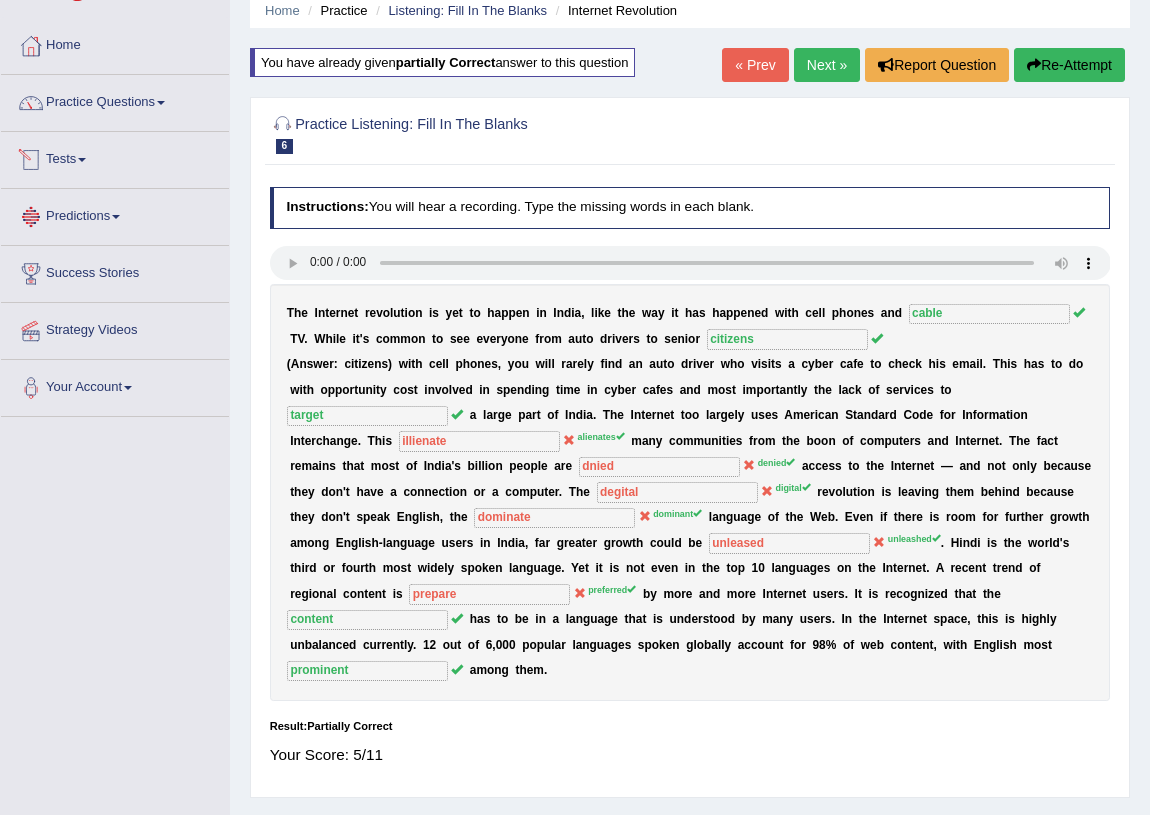 scroll, scrollTop: 0, scrollLeft: 0, axis: both 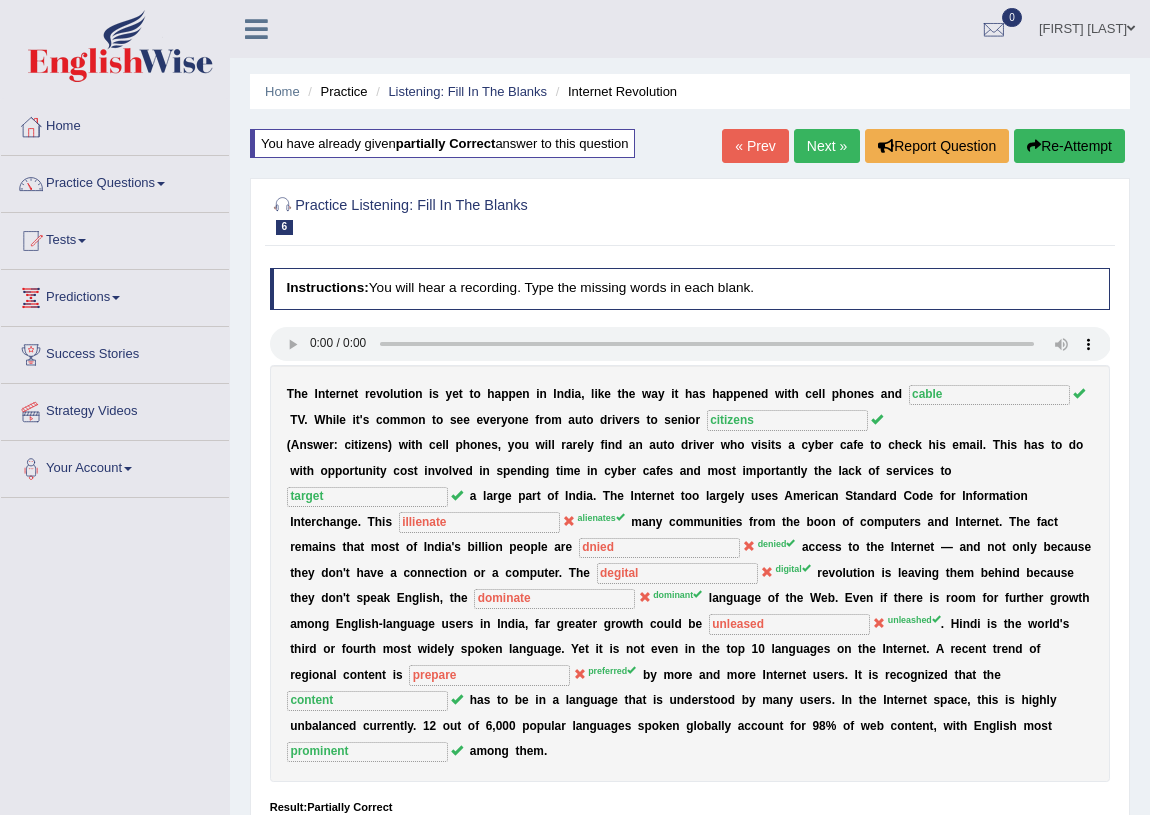 click on "Next »" at bounding box center (827, 146) 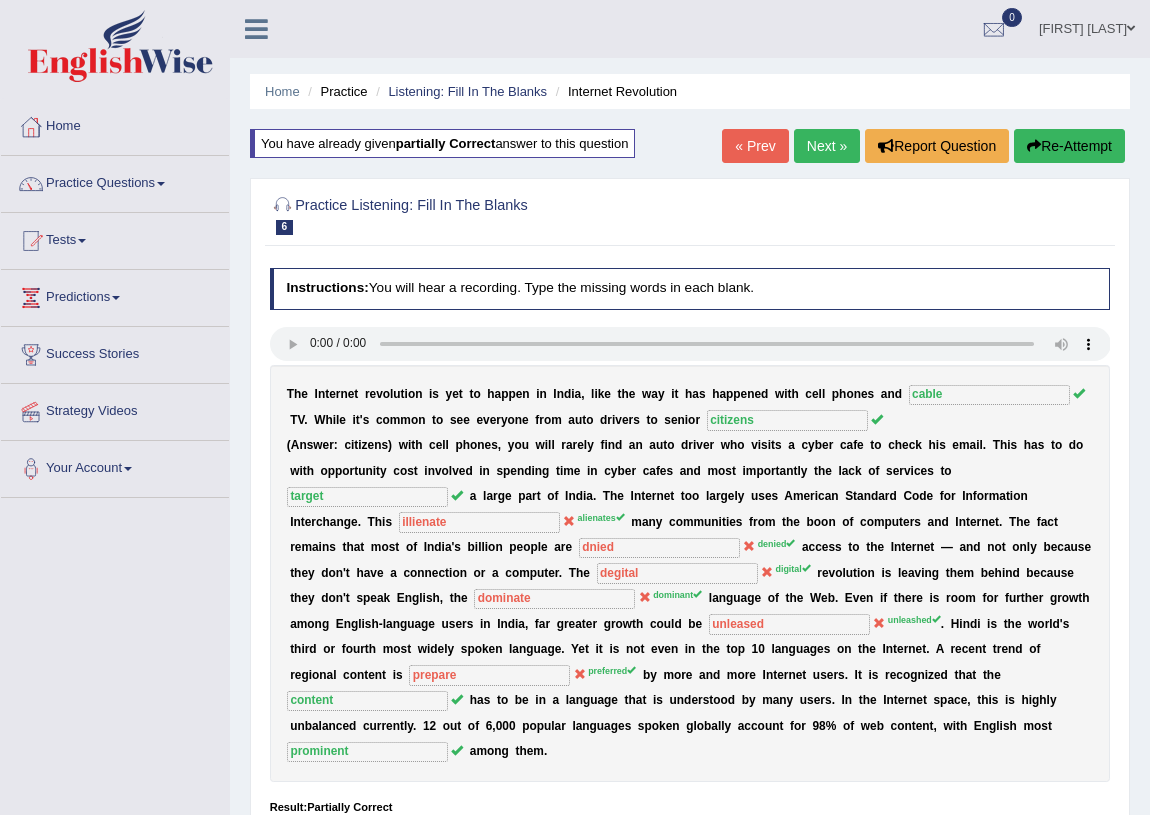 click on "Next »" at bounding box center (827, 146) 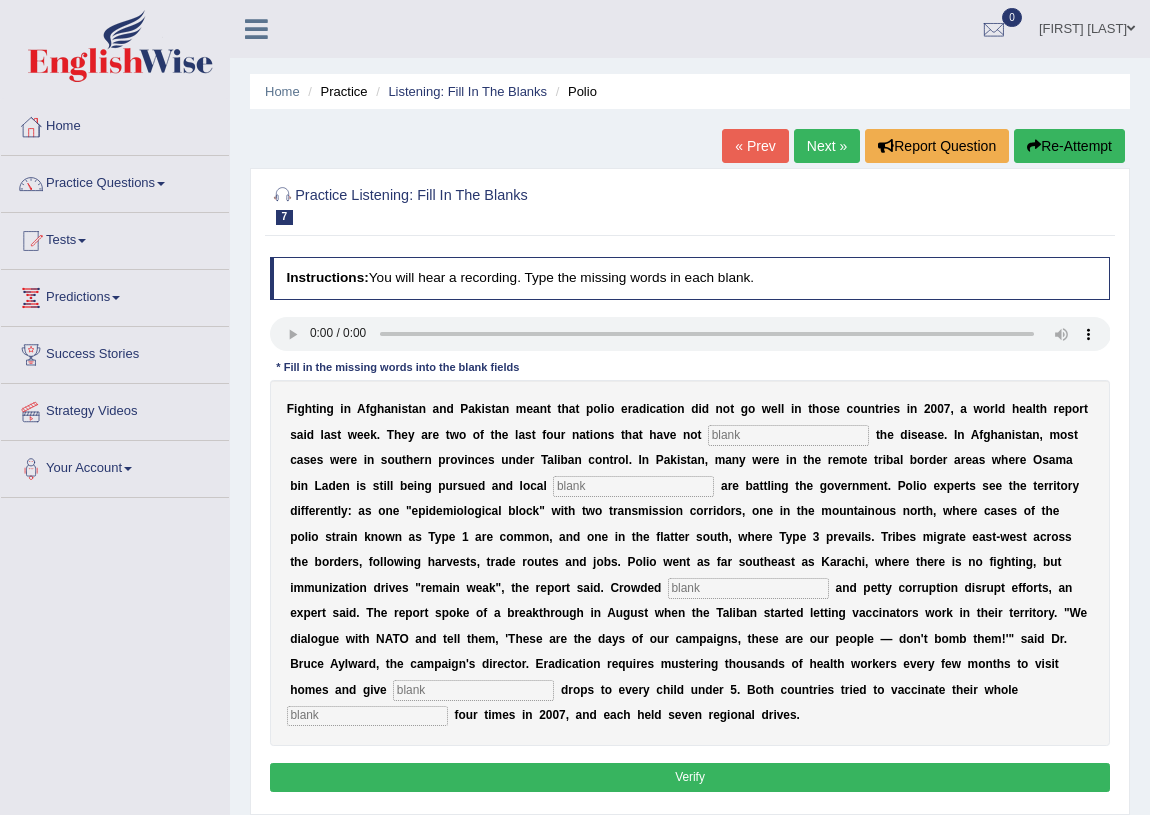 scroll, scrollTop: 0, scrollLeft: 0, axis: both 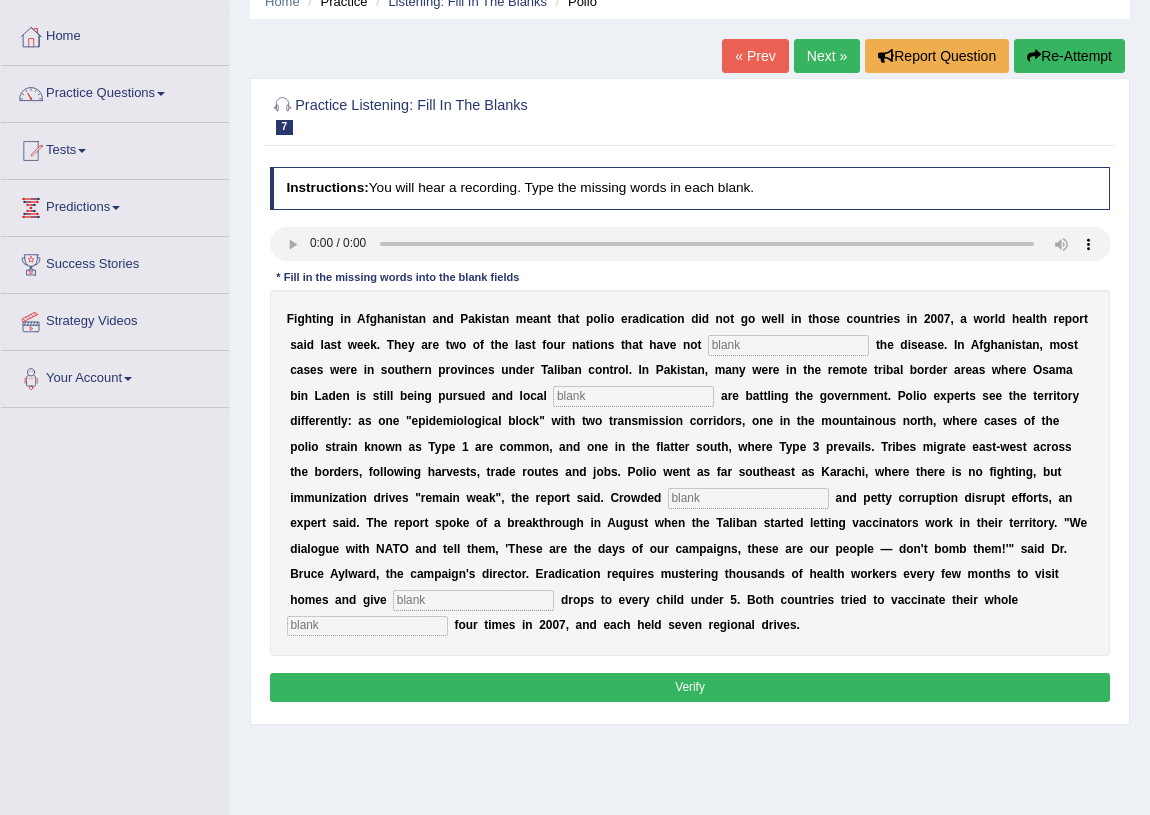 click at bounding box center (788, 345) 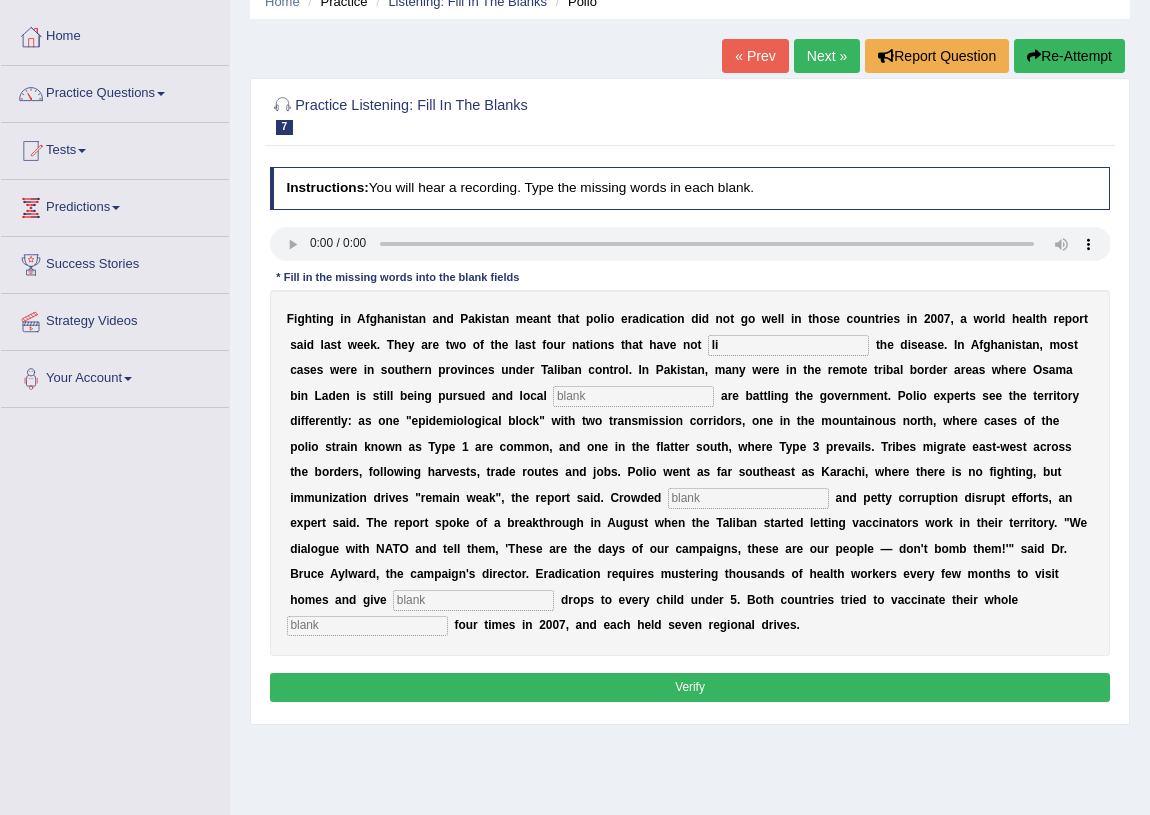 type on "l" 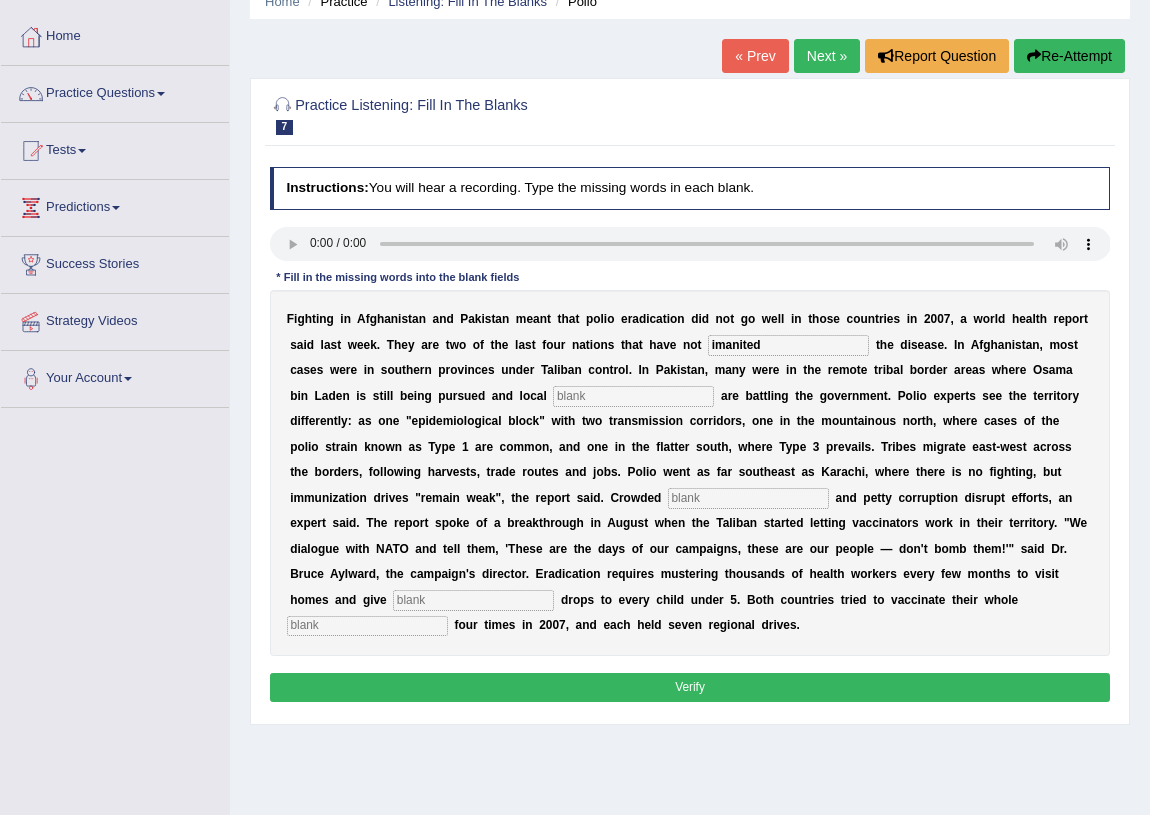 type on "imanited" 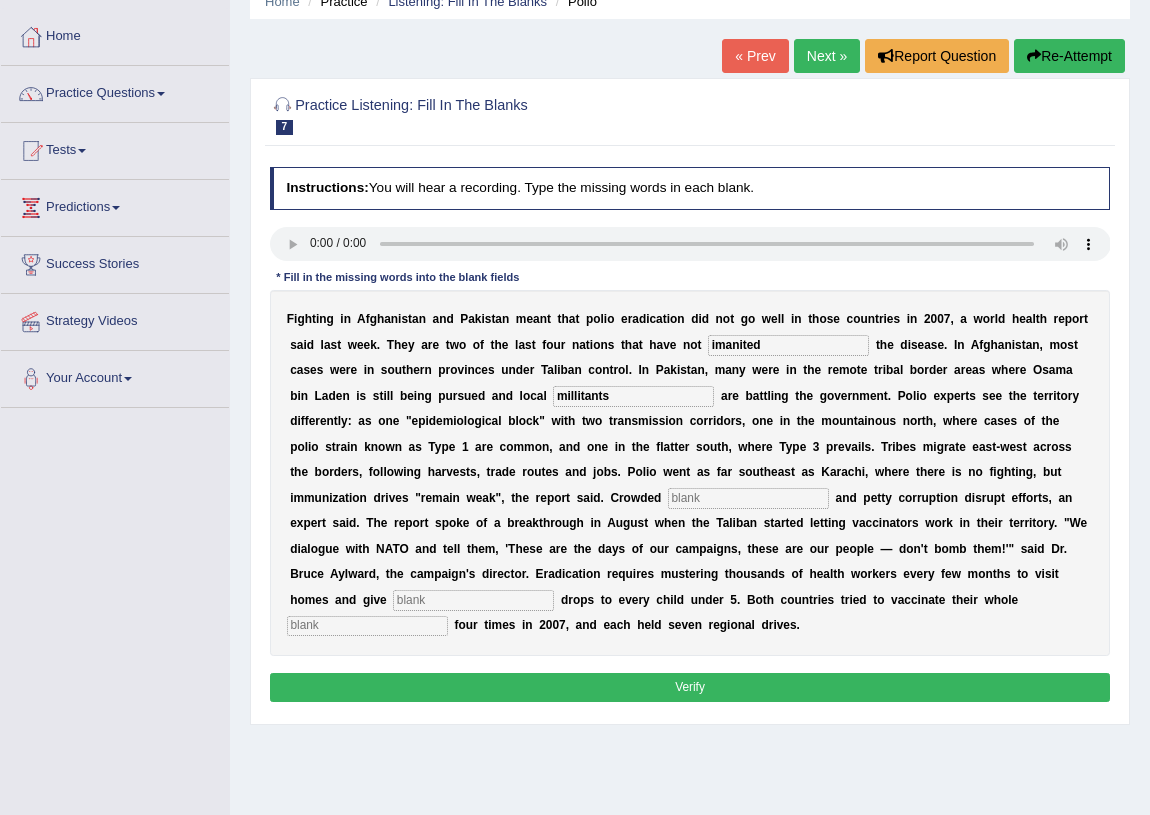 type on "millitants" 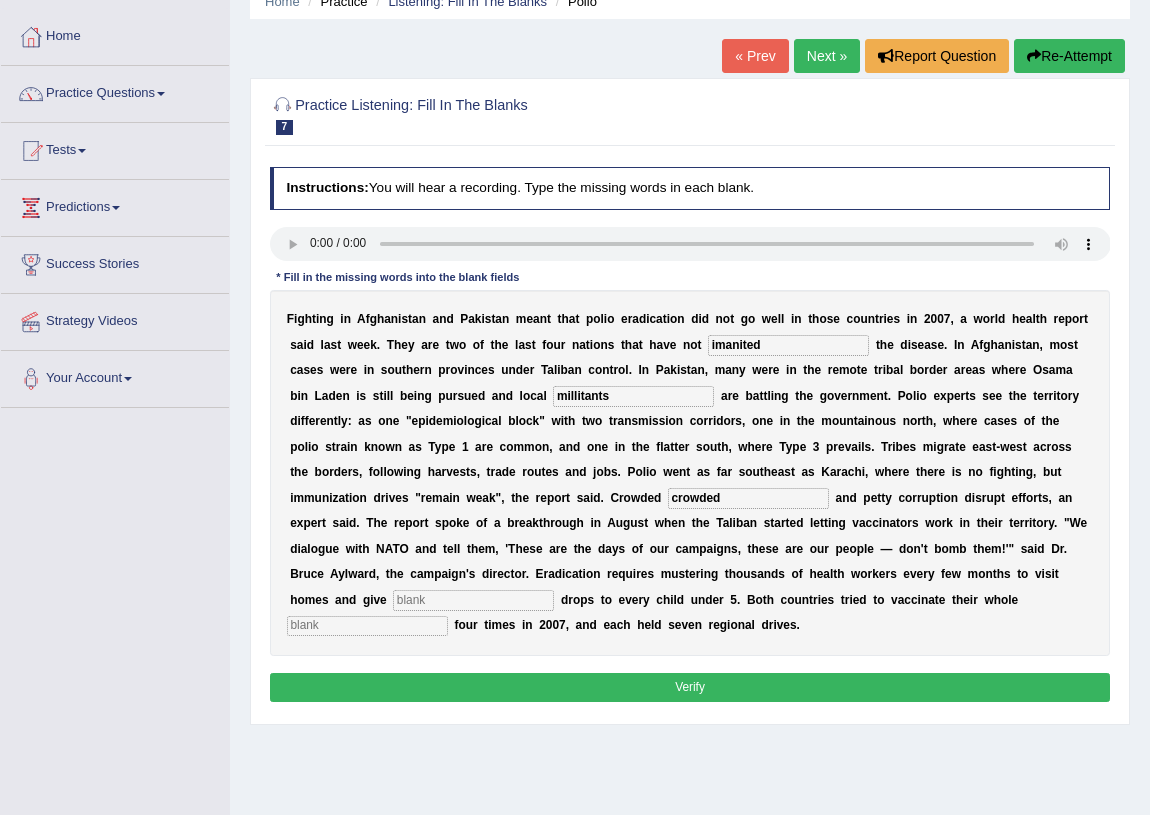 type on "crowded" 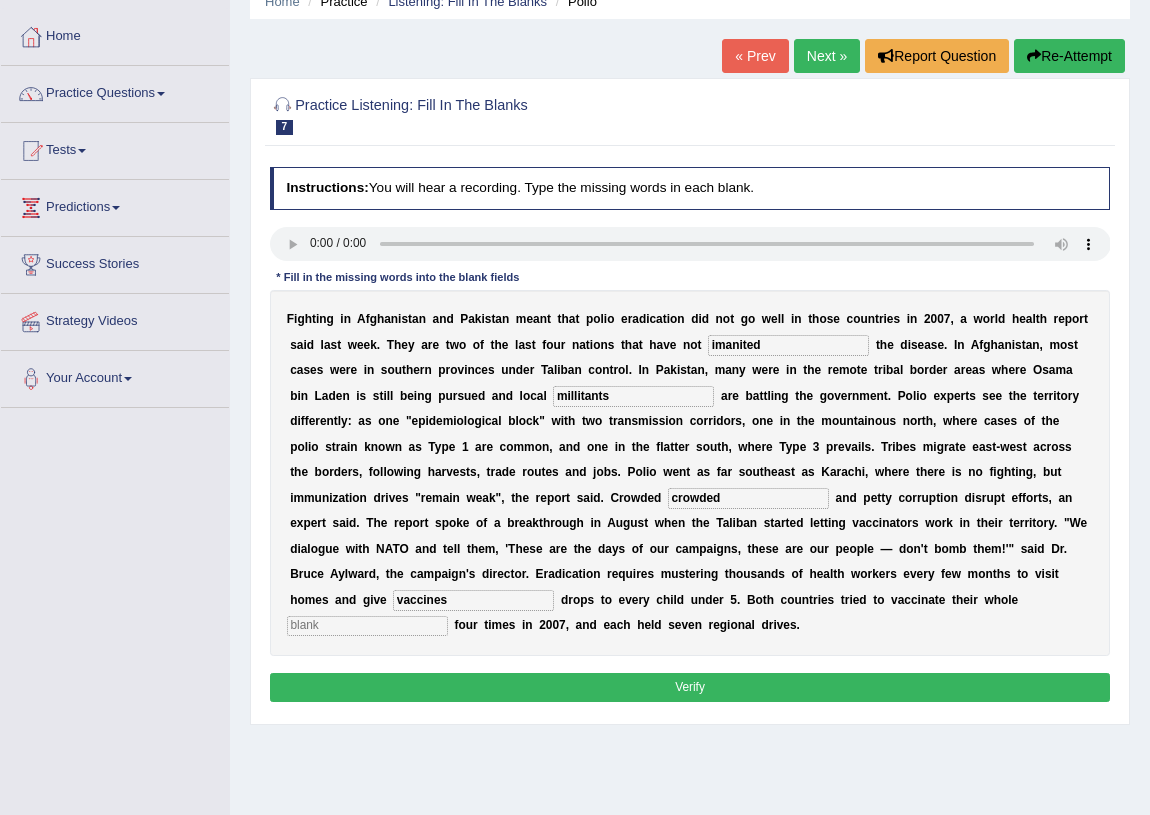 type on "vaccines" 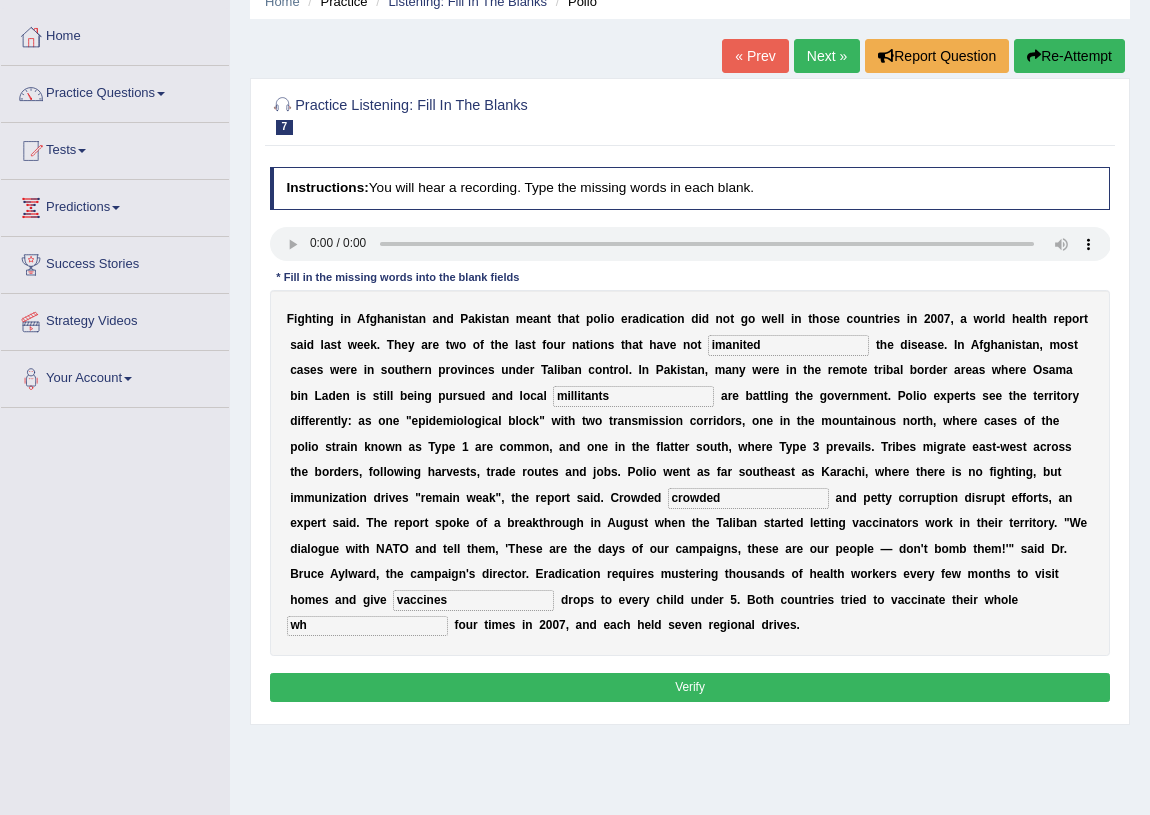 type on "w" 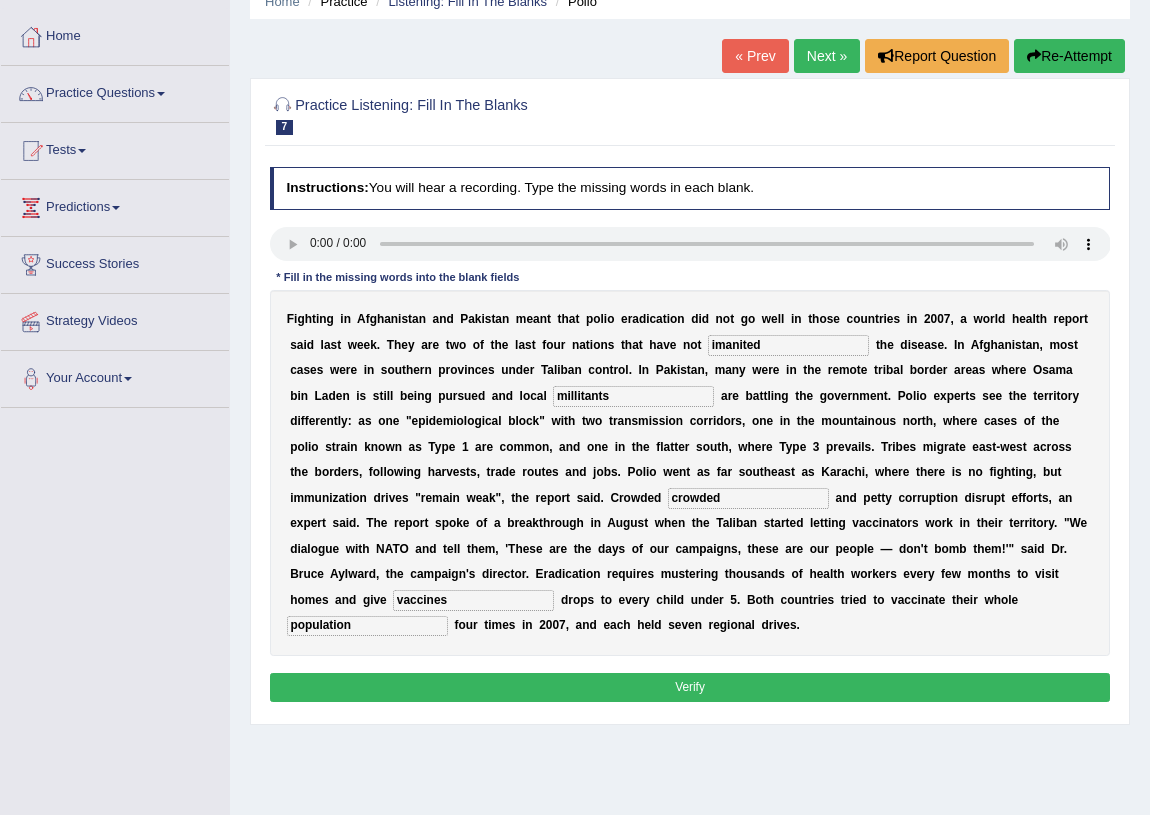 type on "population" 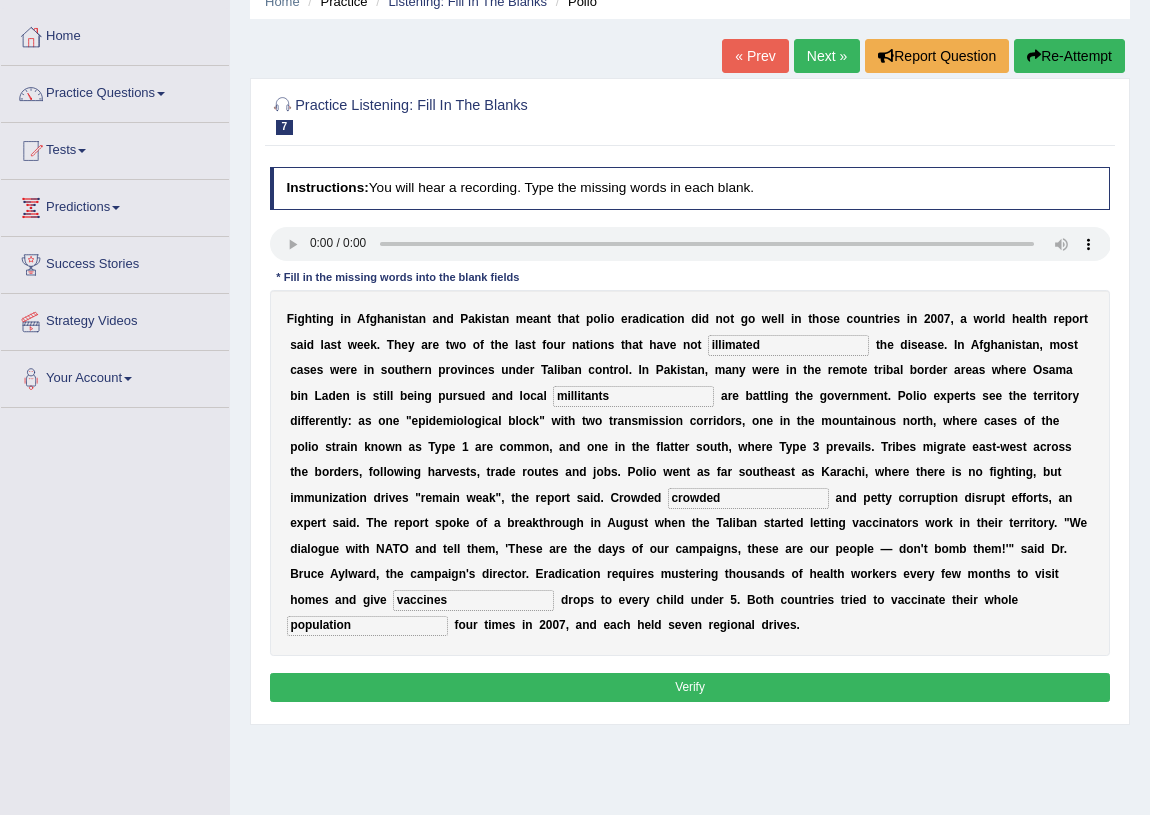 type on "illimated" 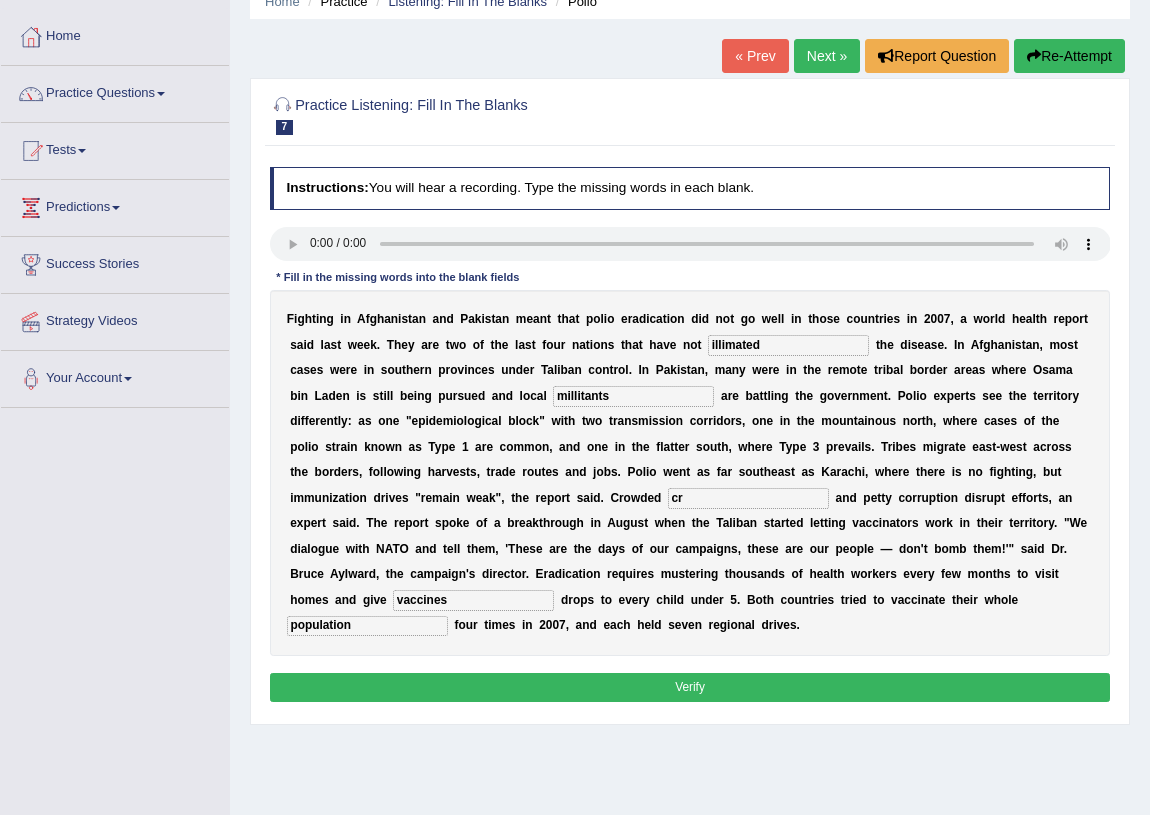 type on "c" 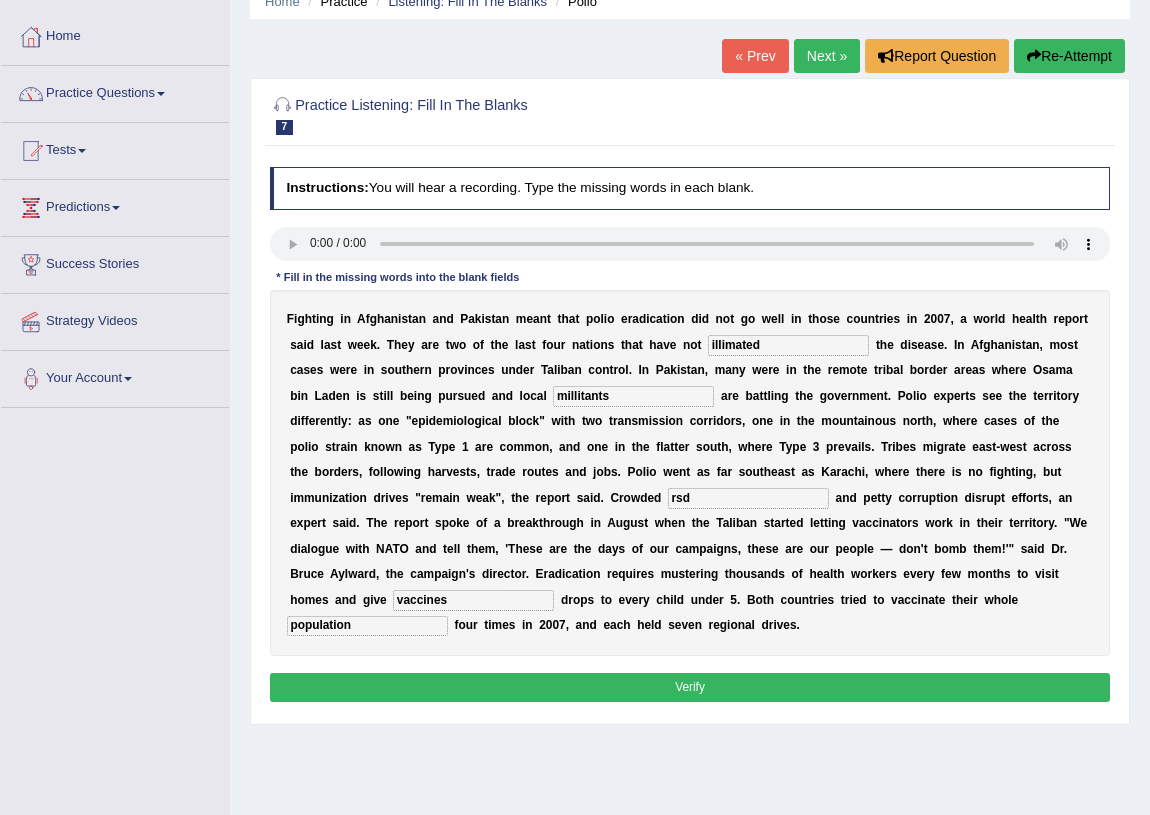 type on "rsd" 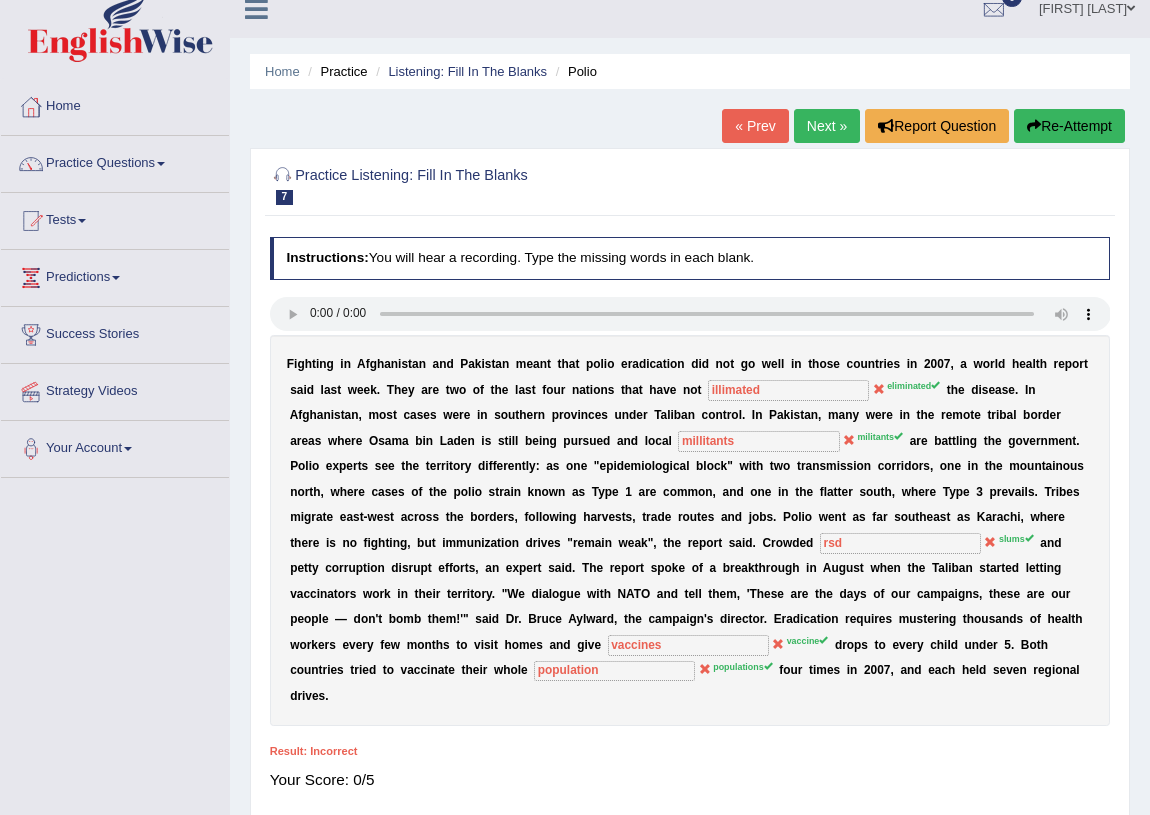 scroll, scrollTop: 0, scrollLeft: 0, axis: both 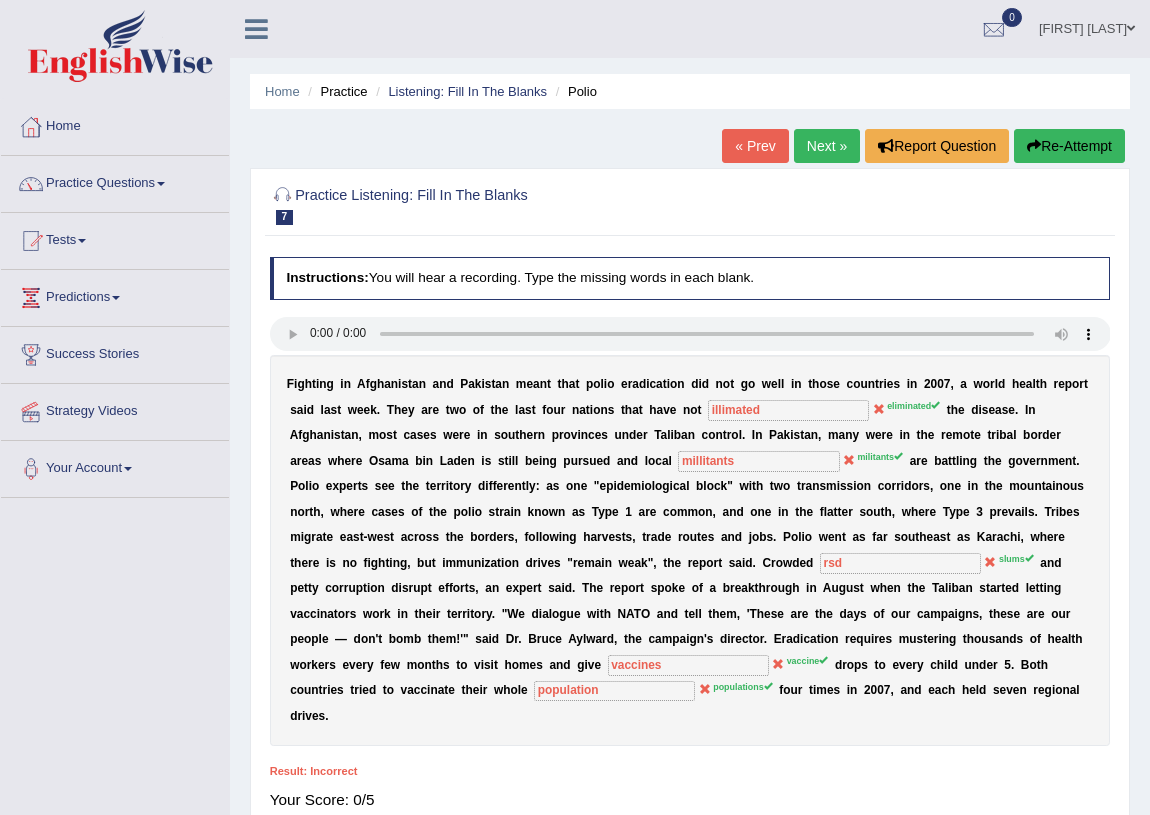 click on "Next »" at bounding box center (827, 146) 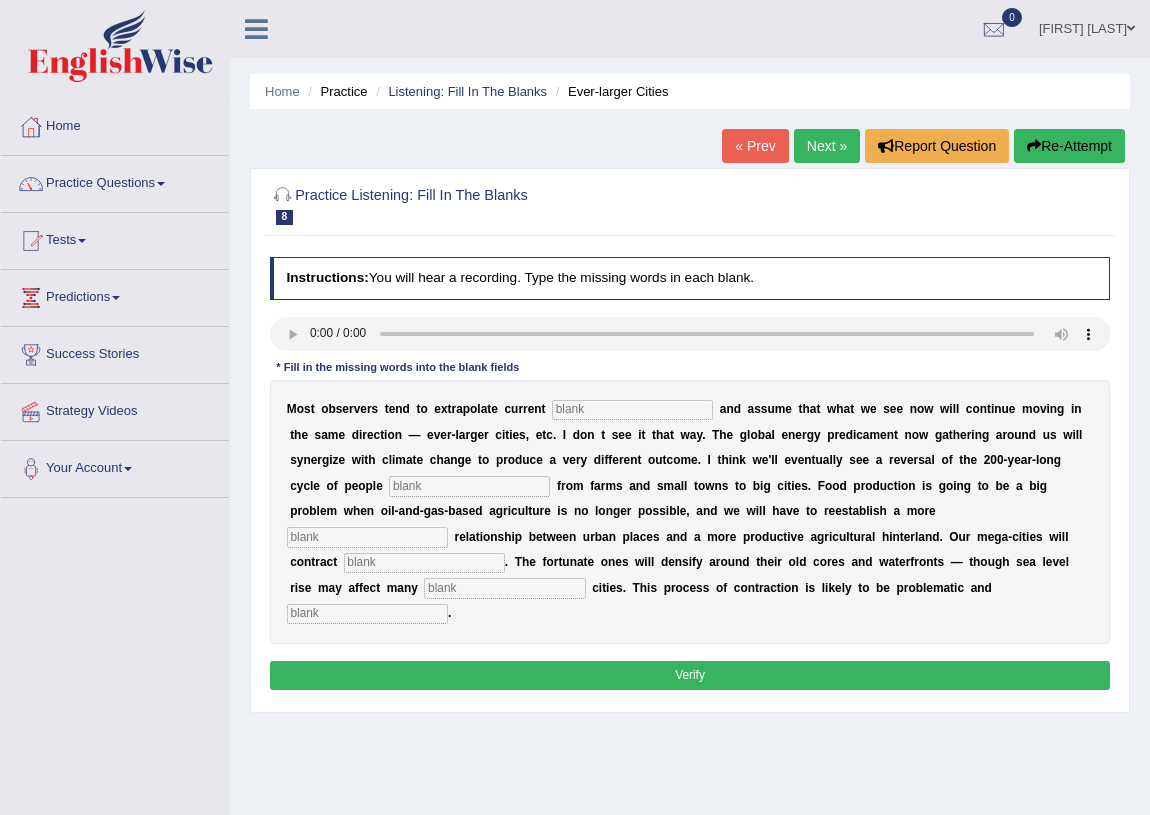 scroll, scrollTop: 0, scrollLeft: 0, axis: both 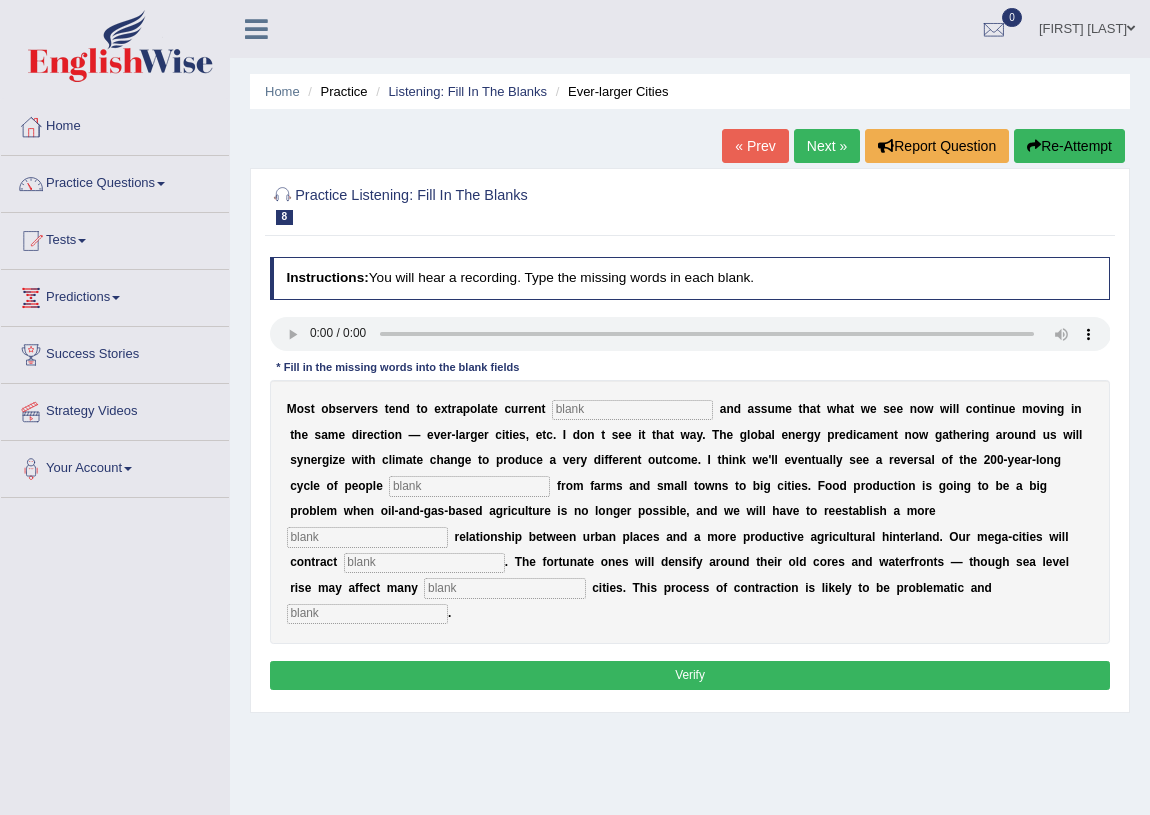 click at bounding box center [632, 410] 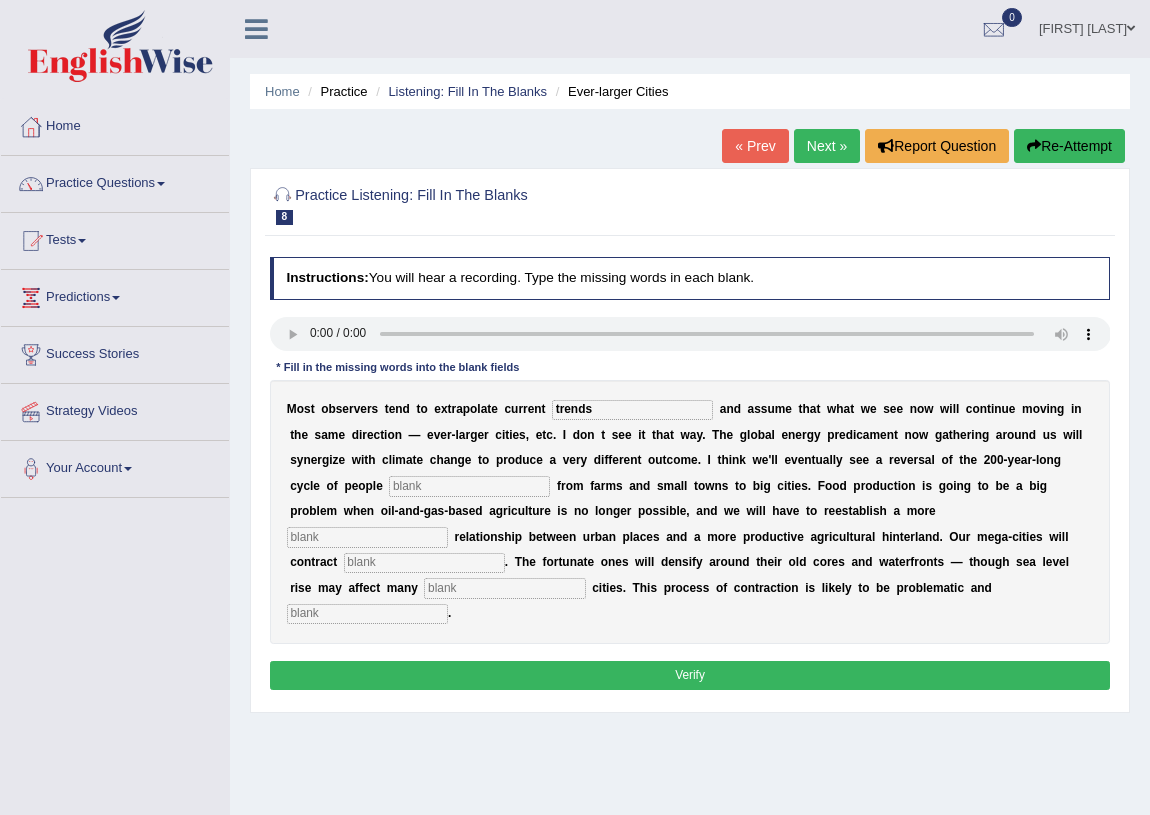 type on "trends" 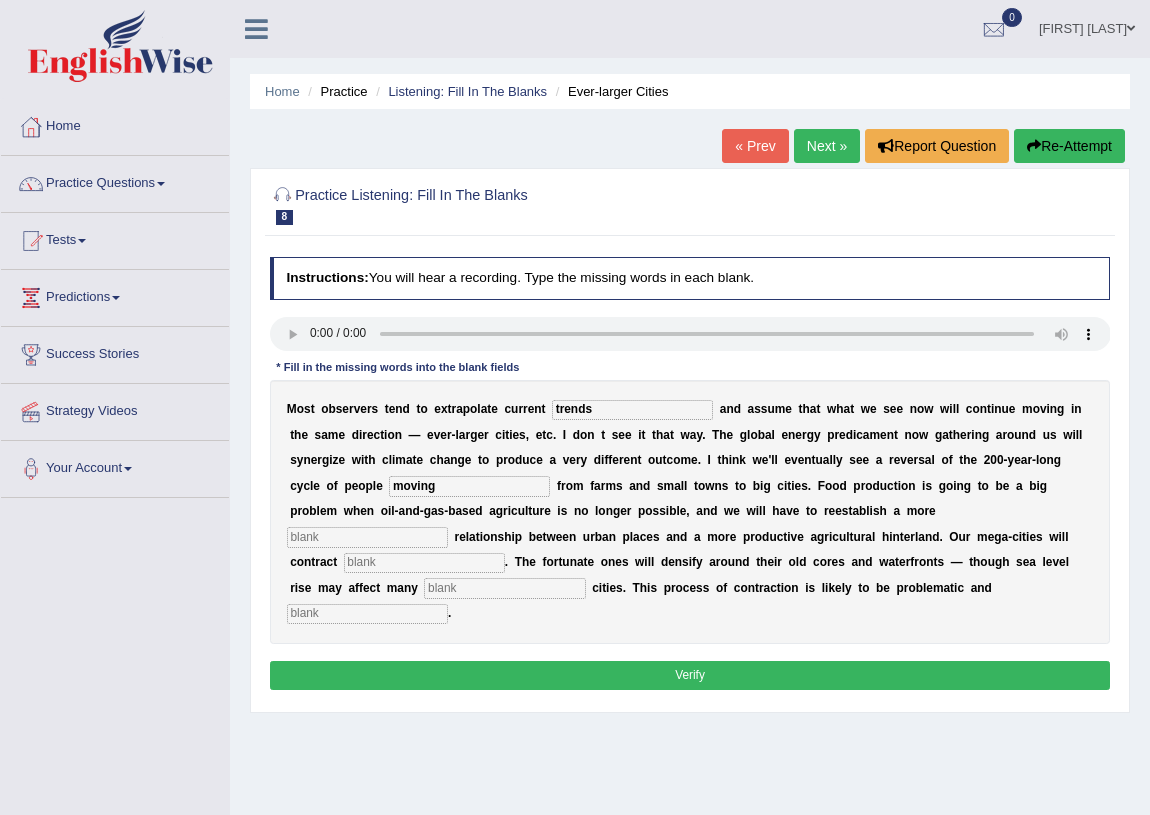 type on "moving" 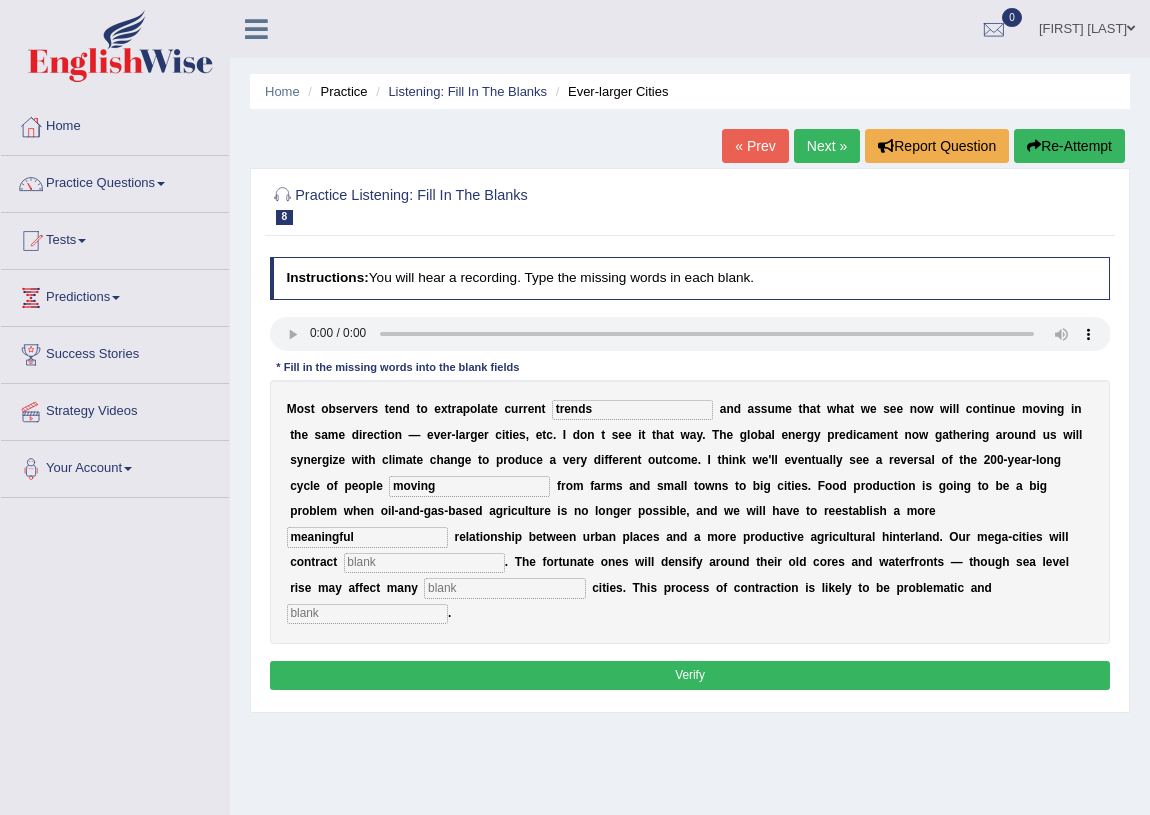 type on "meaningful" 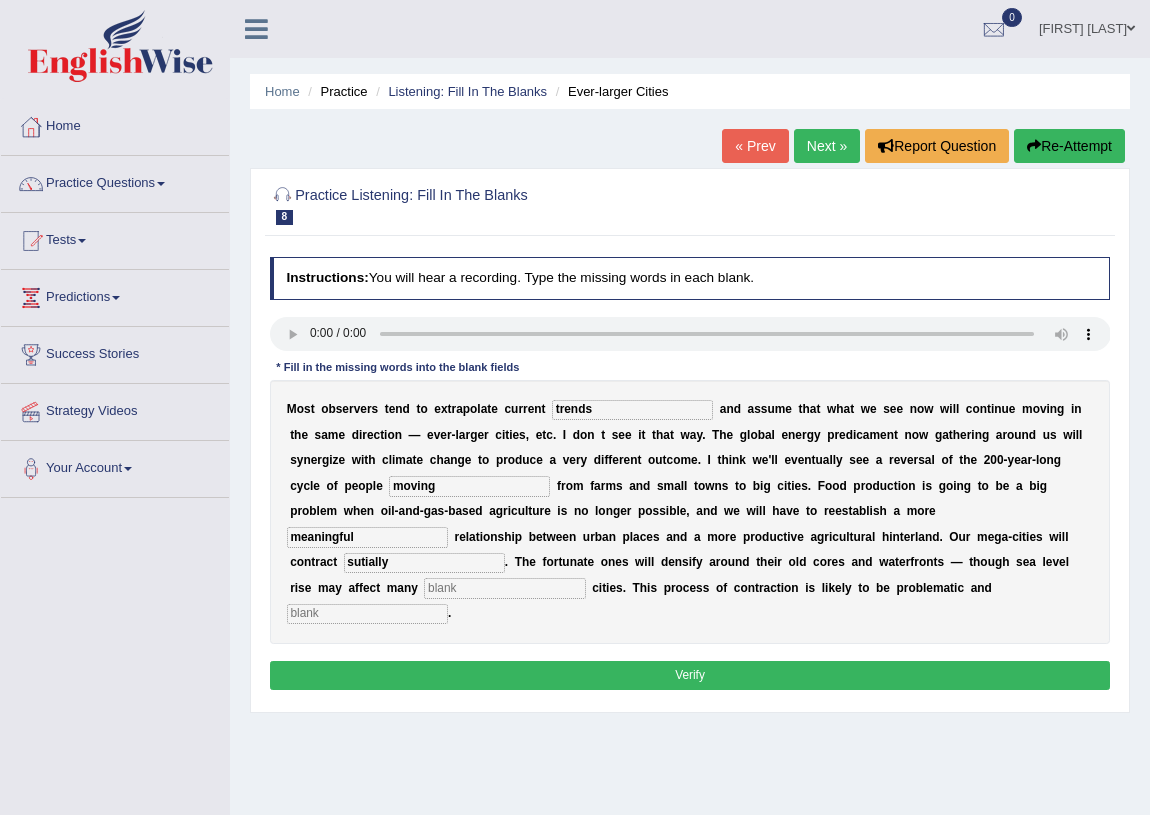type on "sutially" 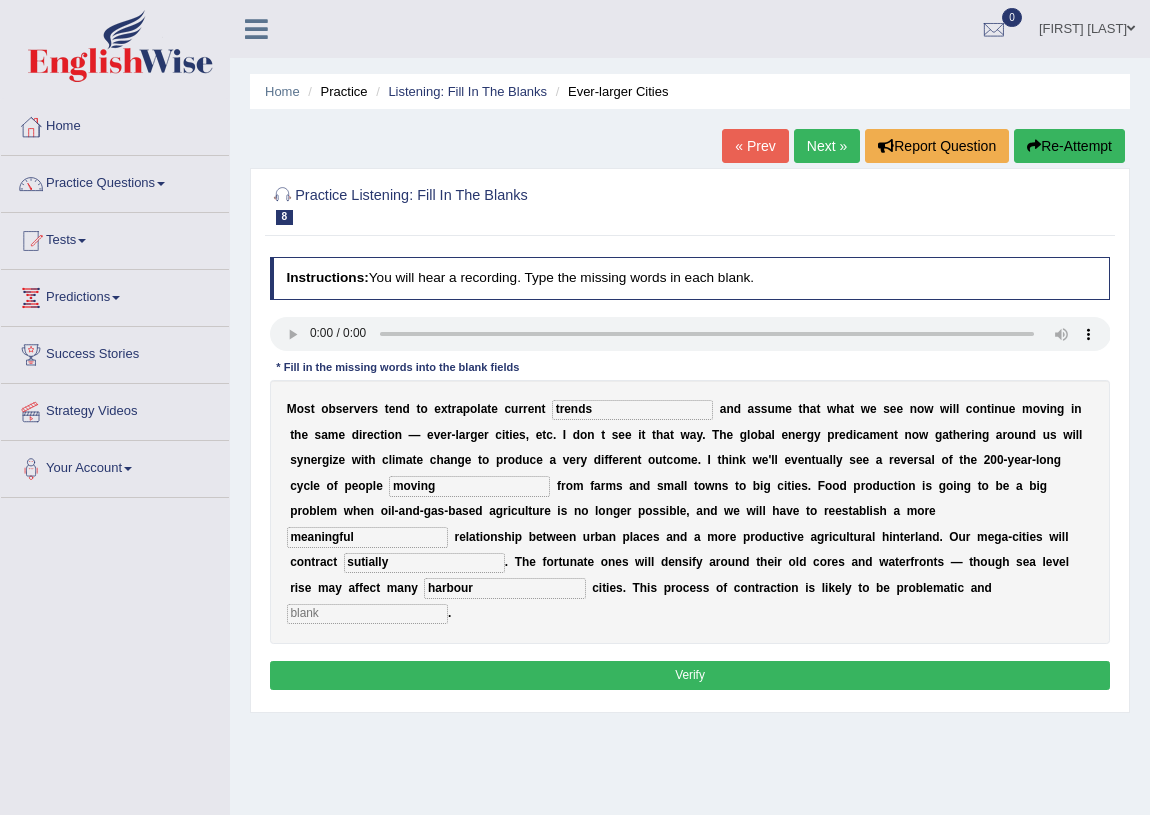 type on "harbour" 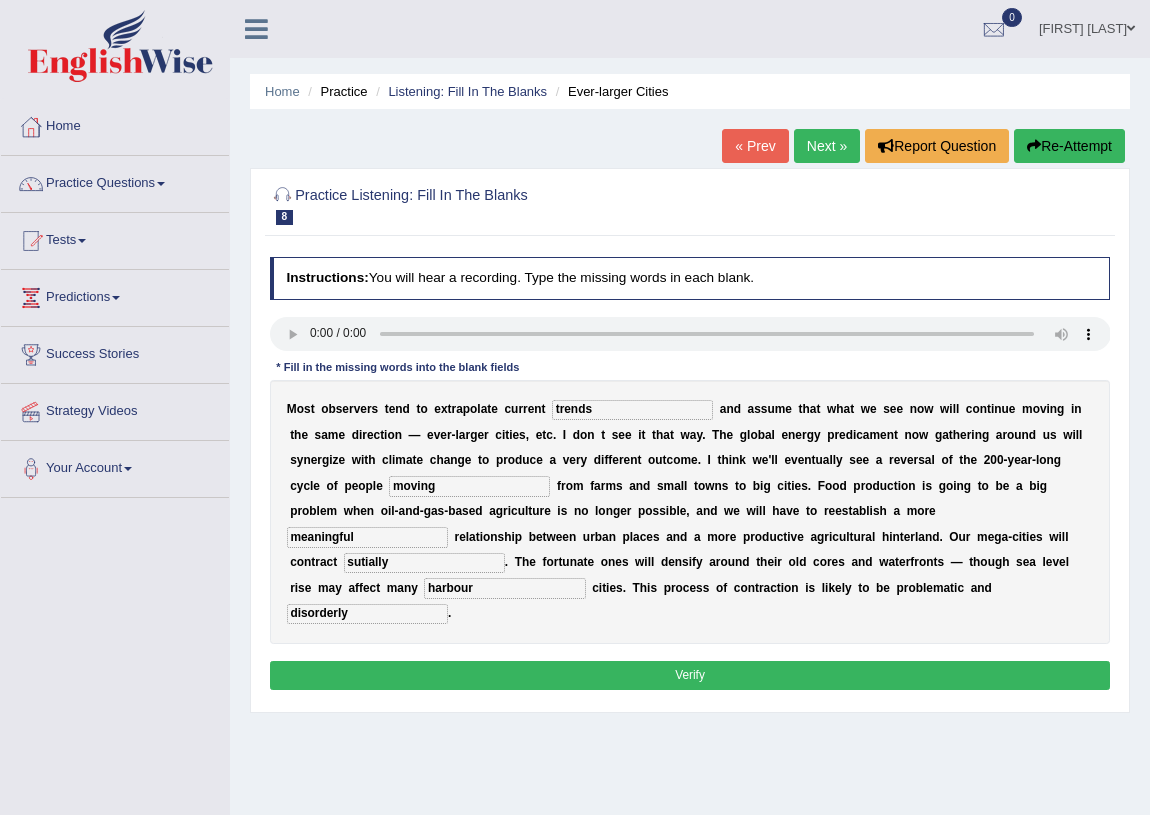 type on "disorderly" 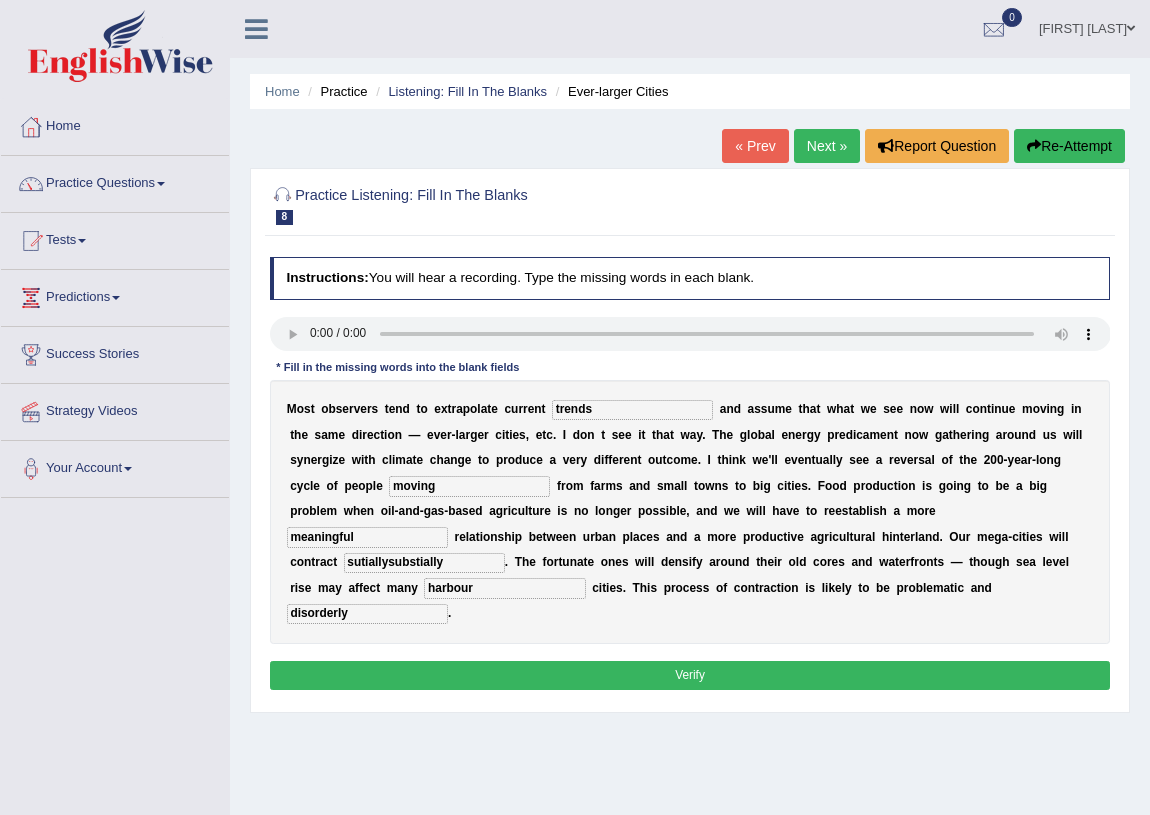 click on "sutiallysubstially" at bounding box center [424, 563] 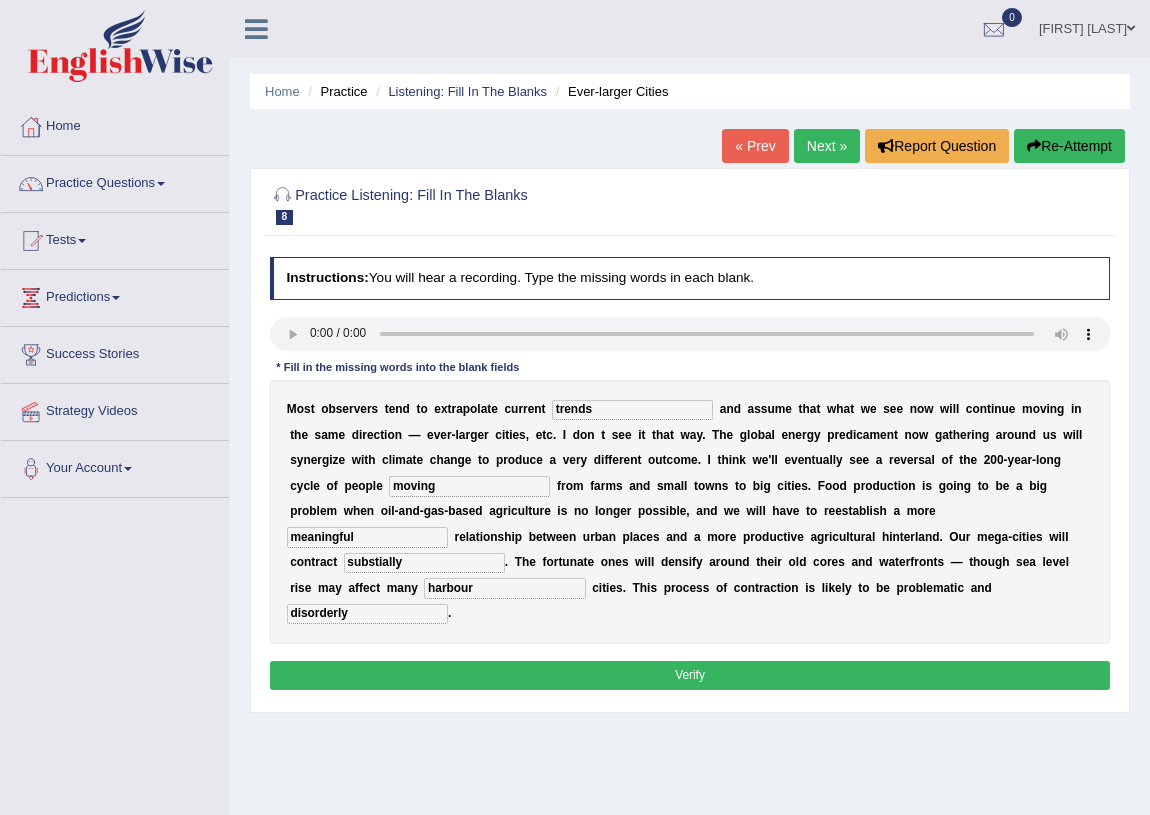 click on "substially" at bounding box center (424, 563) 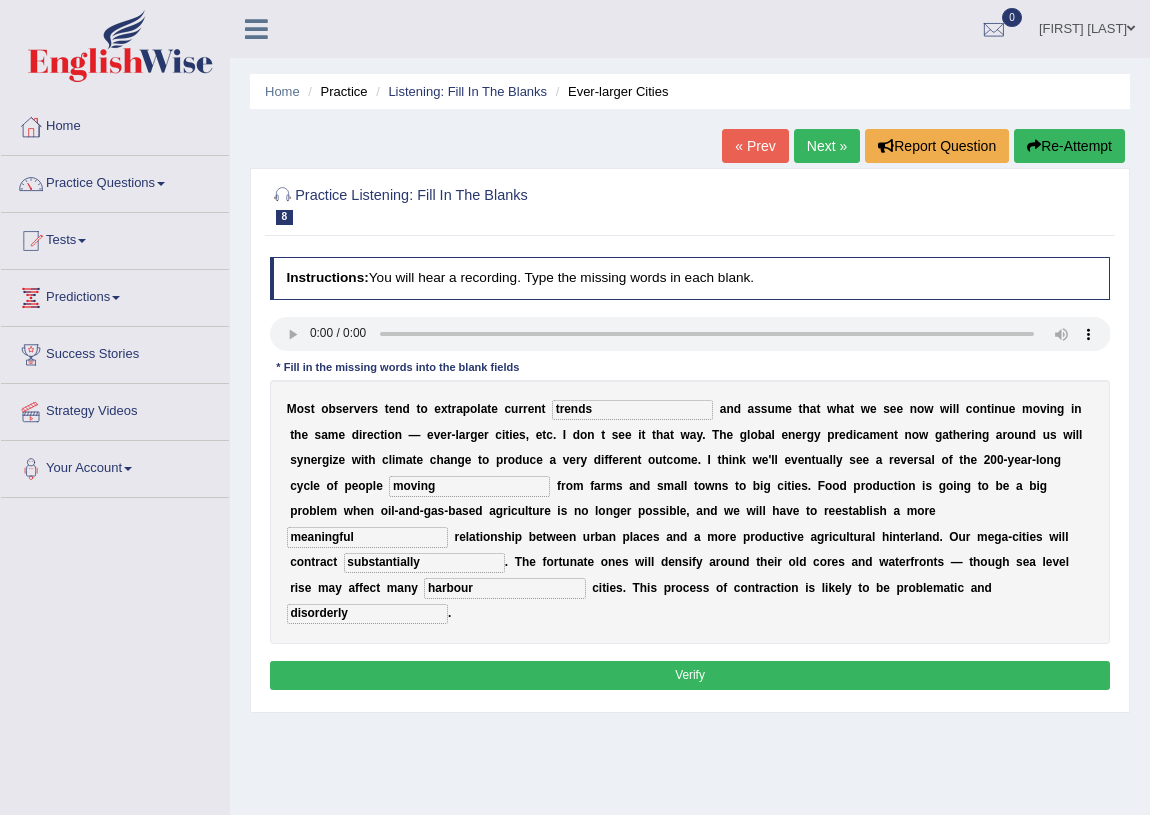 type on "substantially" 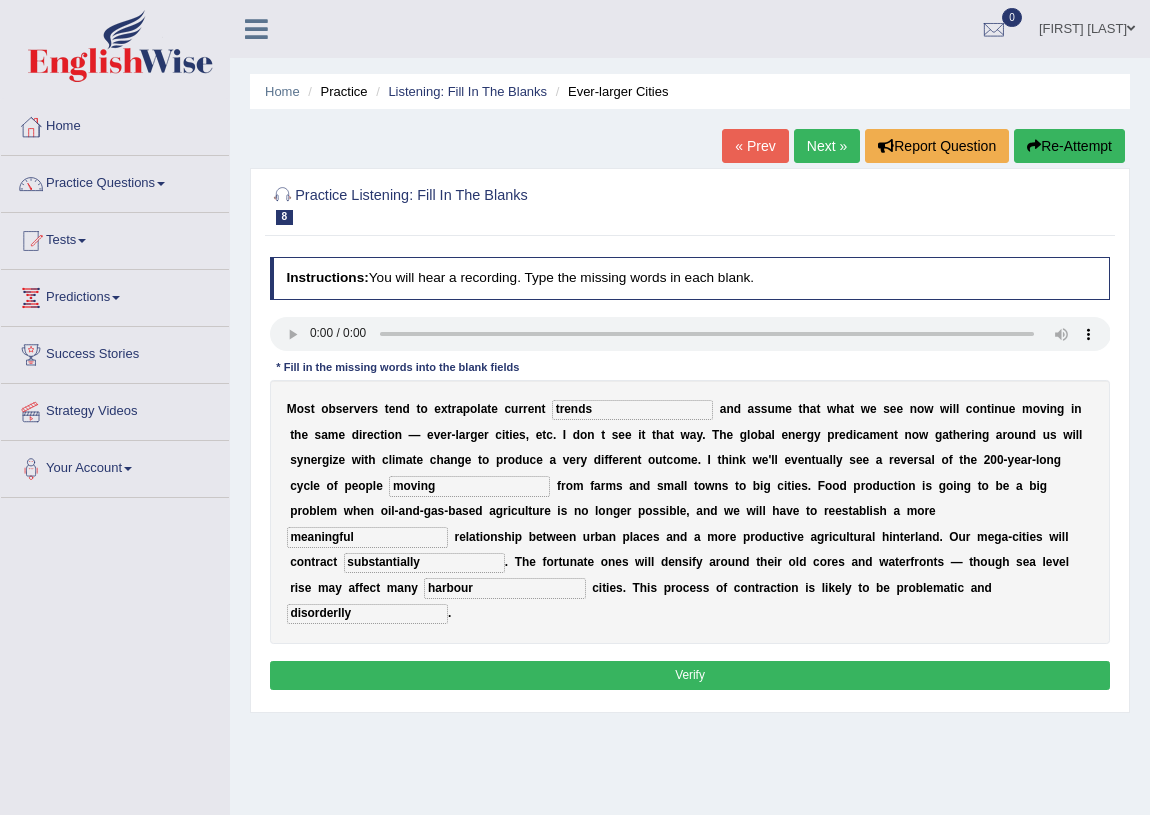 type on "disorderlly" 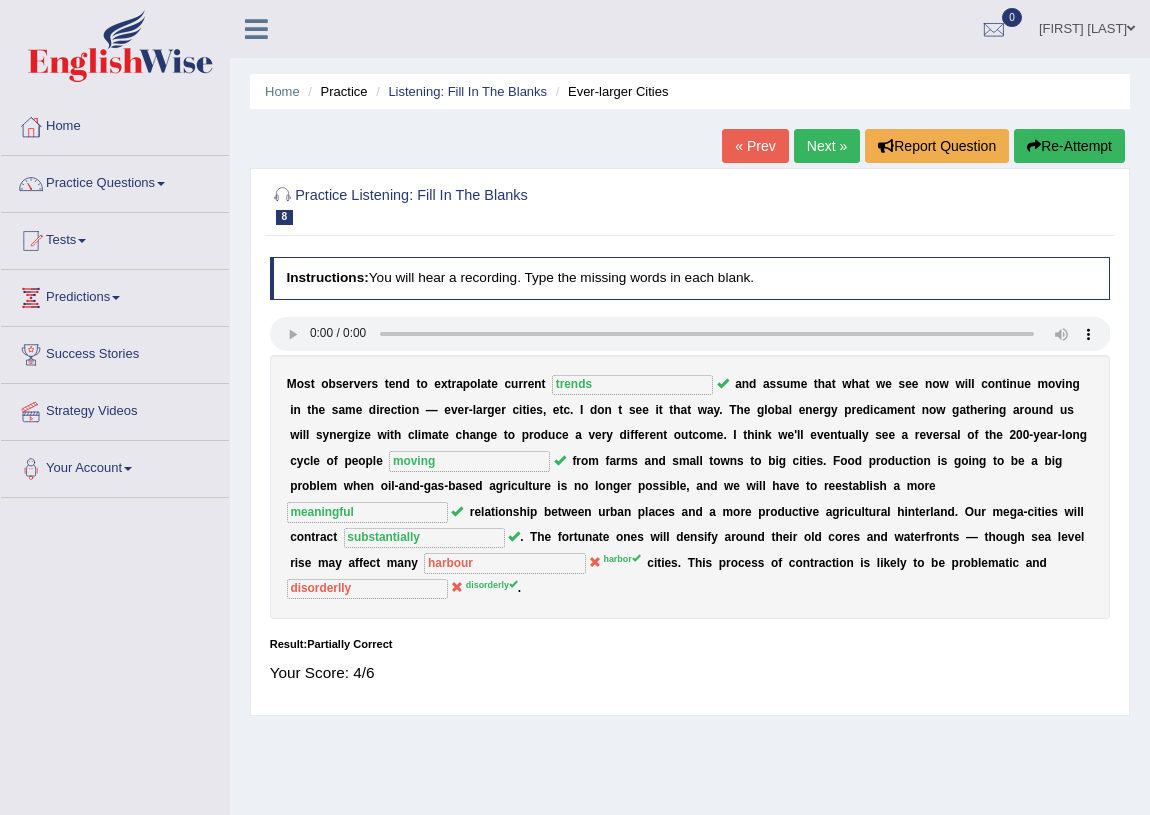 click on "Next »" at bounding box center (827, 146) 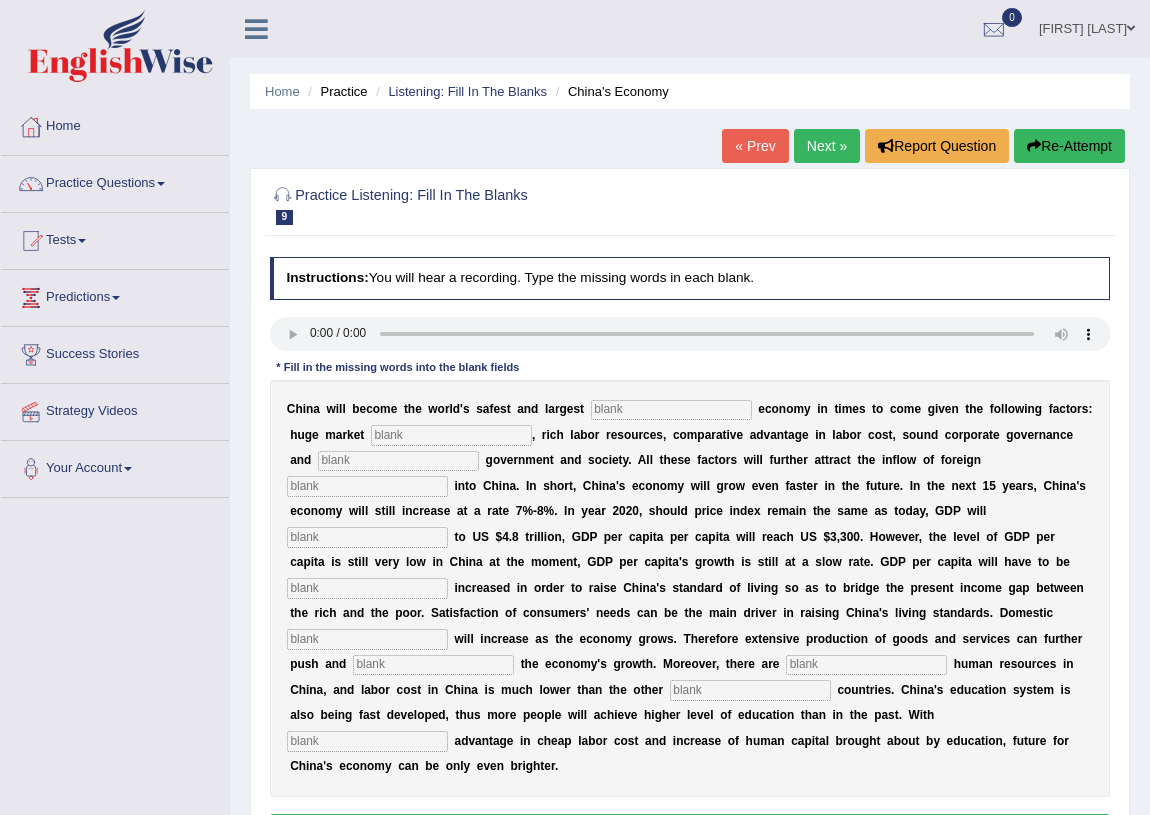 scroll, scrollTop: 0, scrollLeft: 0, axis: both 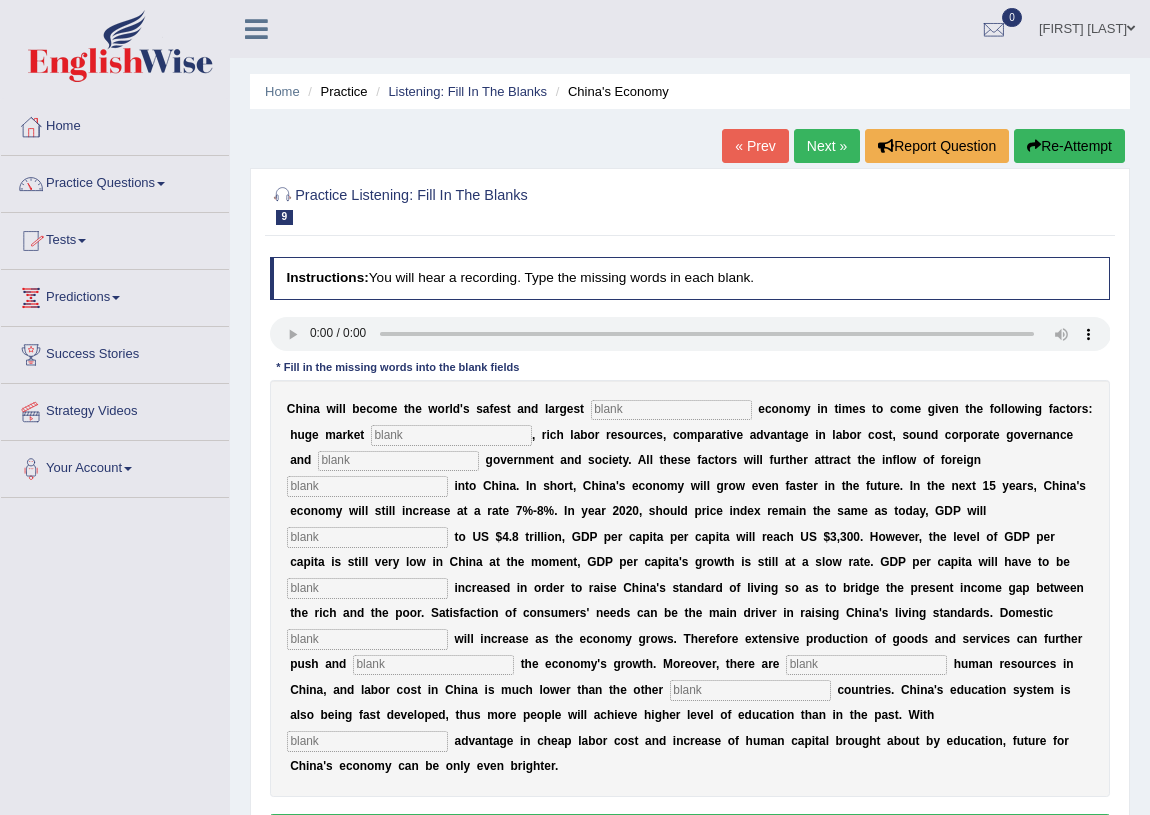 click at bounding box center [161, 184] 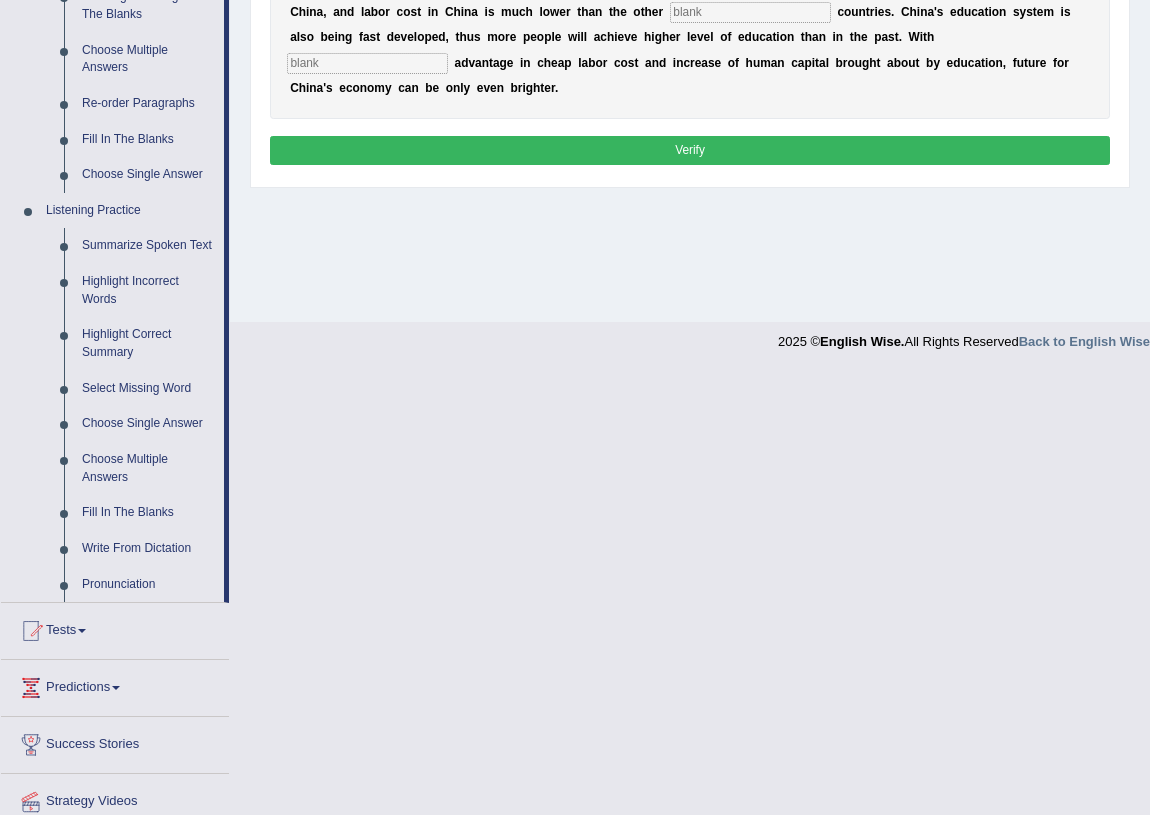 scroll, scrollTop: 727, scrollLeft: 0, axis: vertical 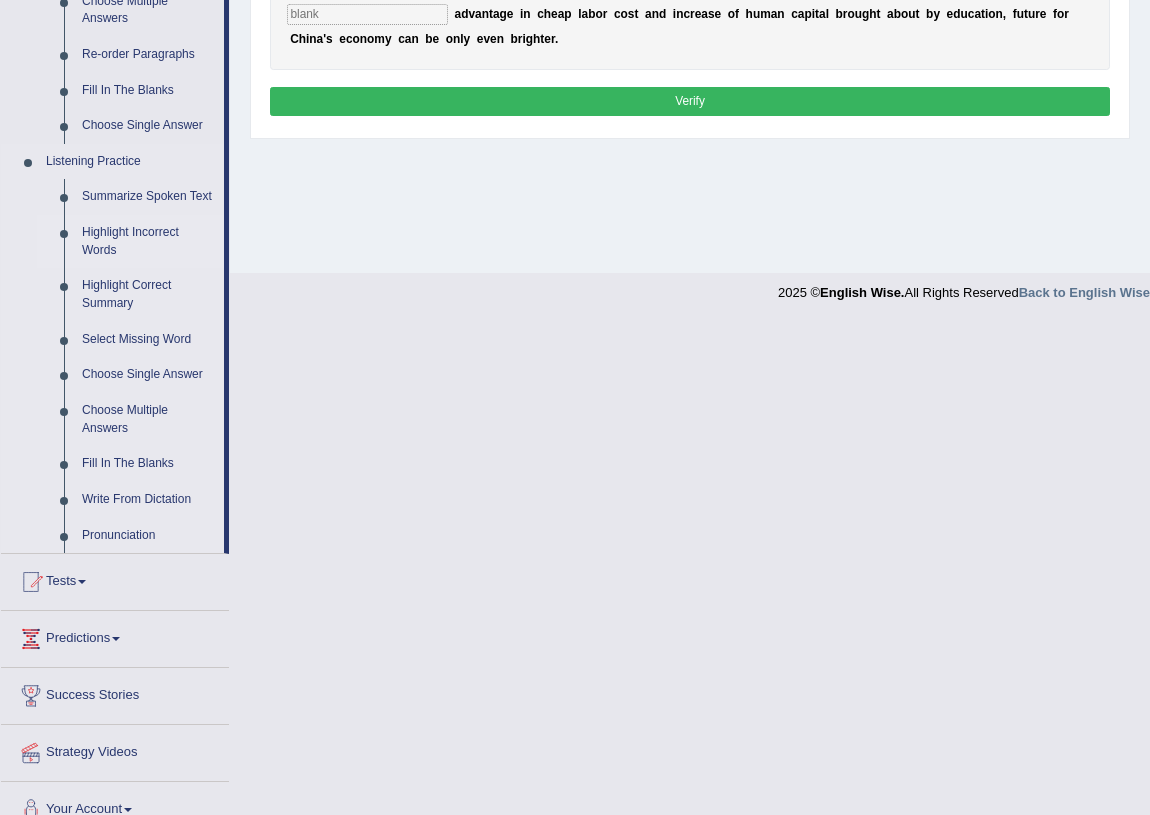 click on "Highlight Incorrect Words" at bounding box center [148, 241] 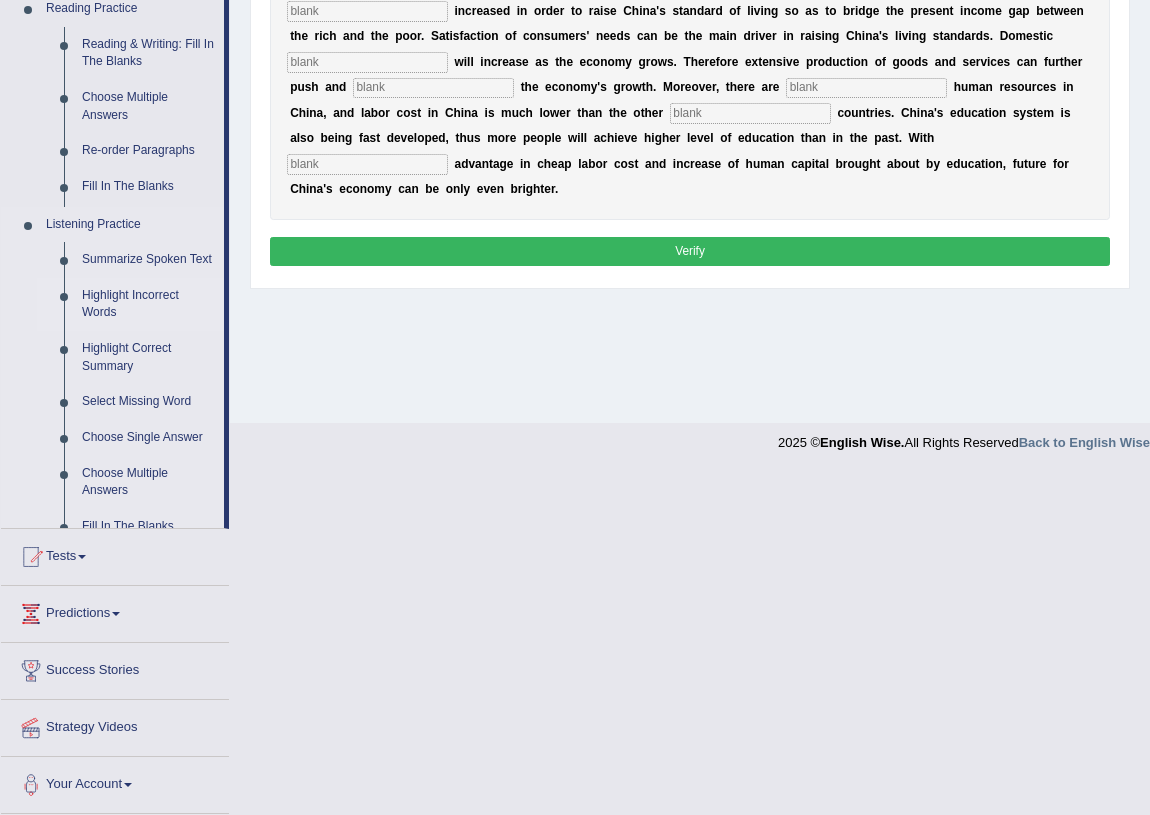 scroll, scrollTop: 234, scrollLeft: 0, axis: vertical 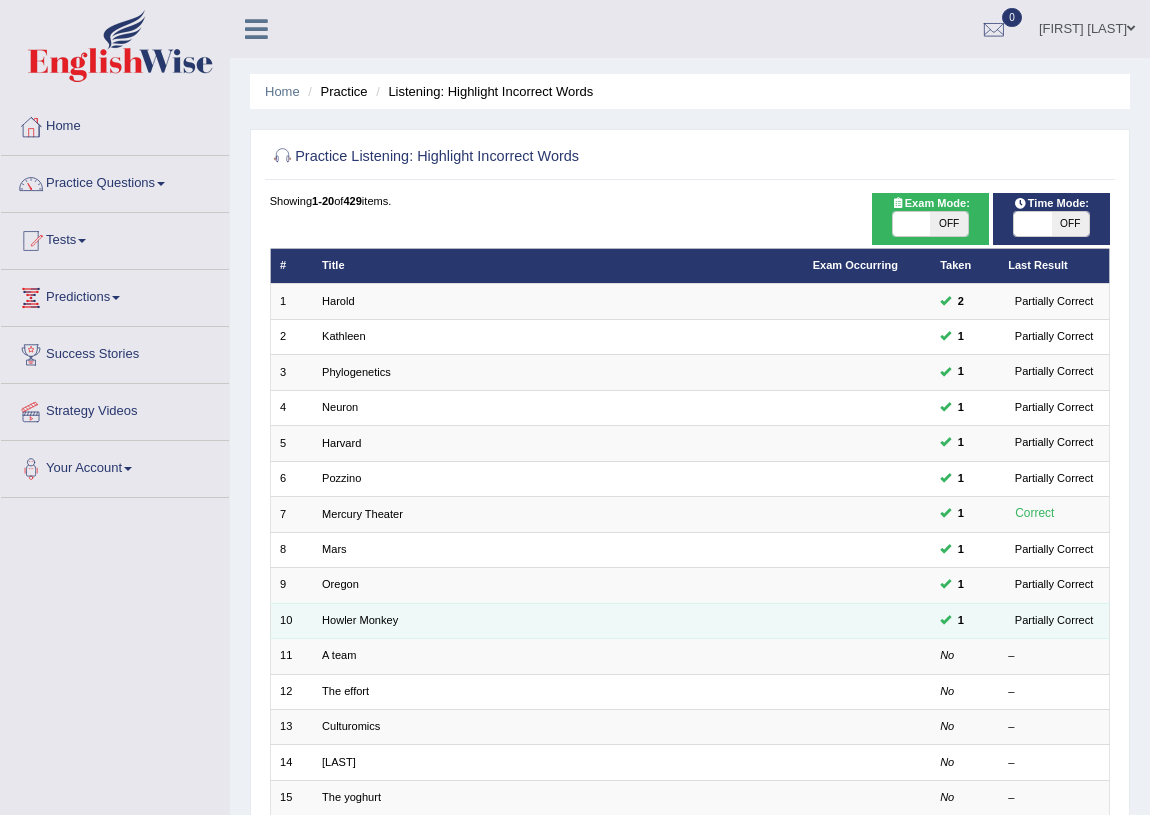 click on "Howler Monkey" at bounding box center (558, 620) 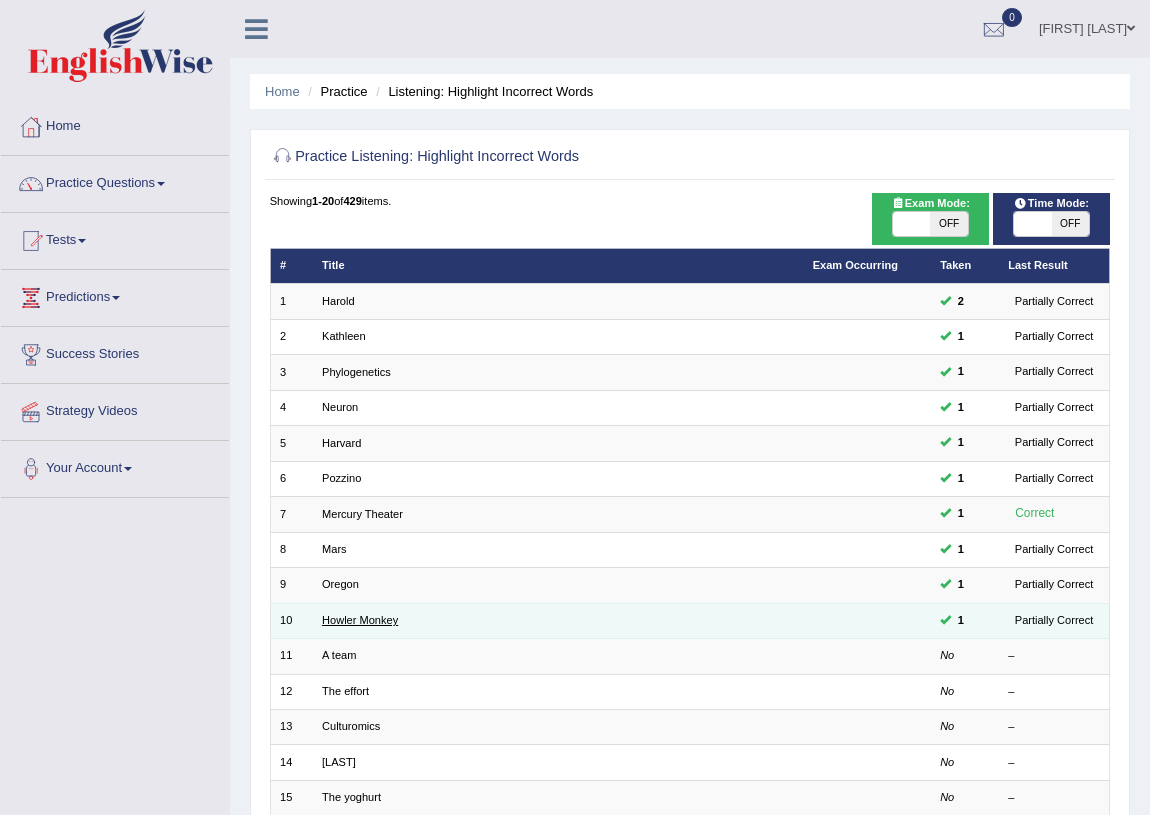 click on "Howler Monkey" at bounding box center [360, 620] 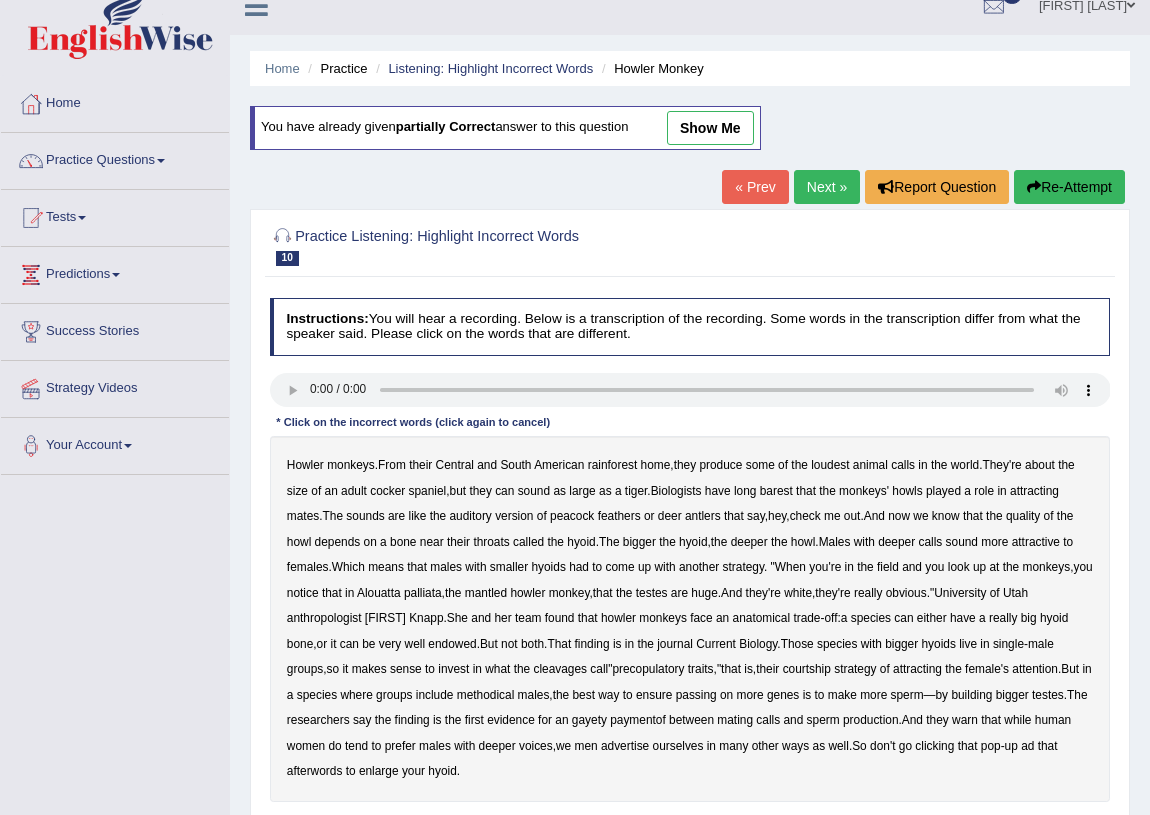 scroll, scrollTop: 0, scrollLeft: 0, axis: both 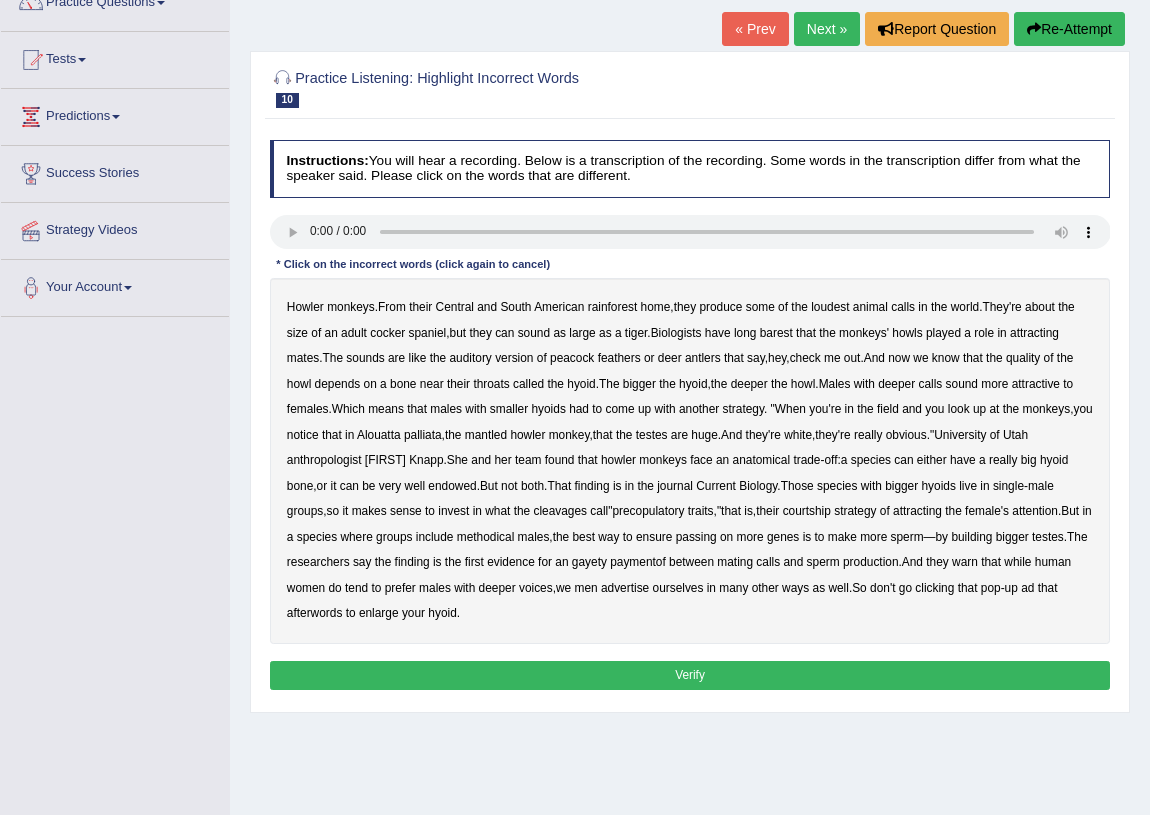 click on "size" at bounding box center [297, 333] 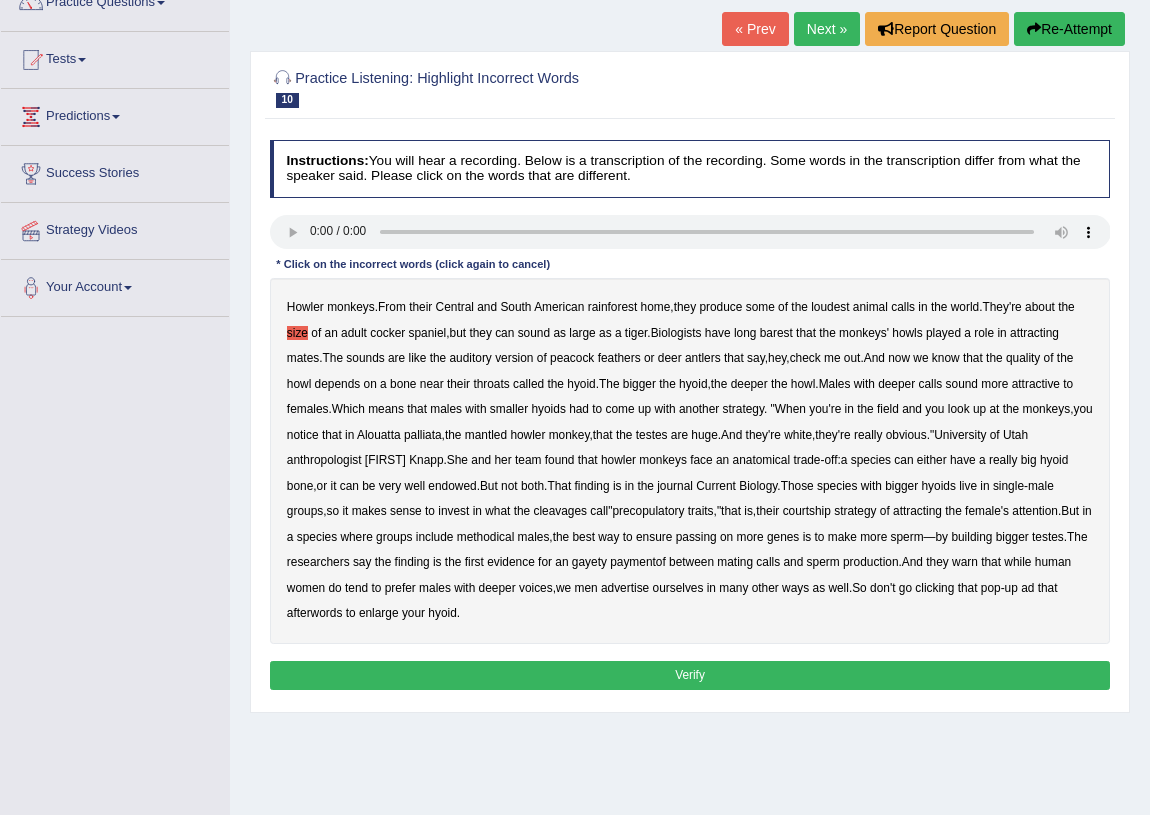 click on "cleavages" at bounding box center (561, 511) 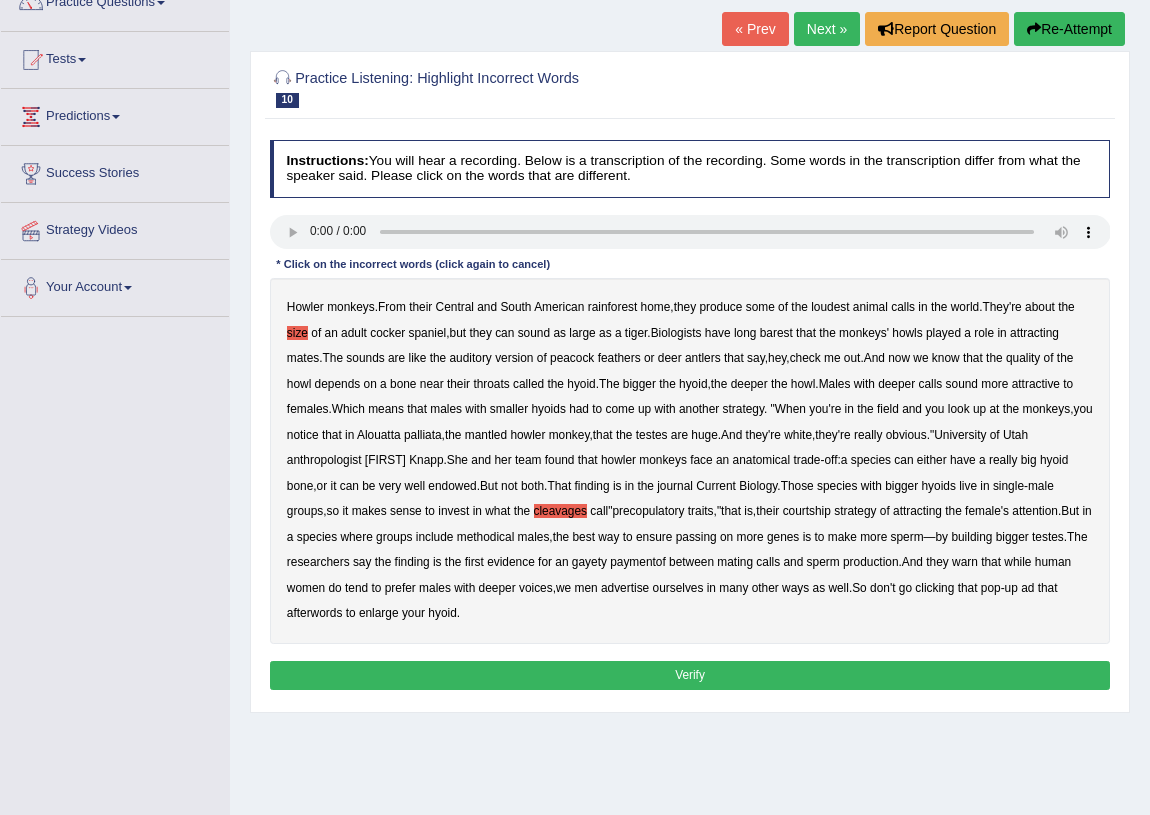 drag, startPoint x: 539, startPoint y: 538, endPoint x: 550, endPoint y: 540, distance: 11.18034 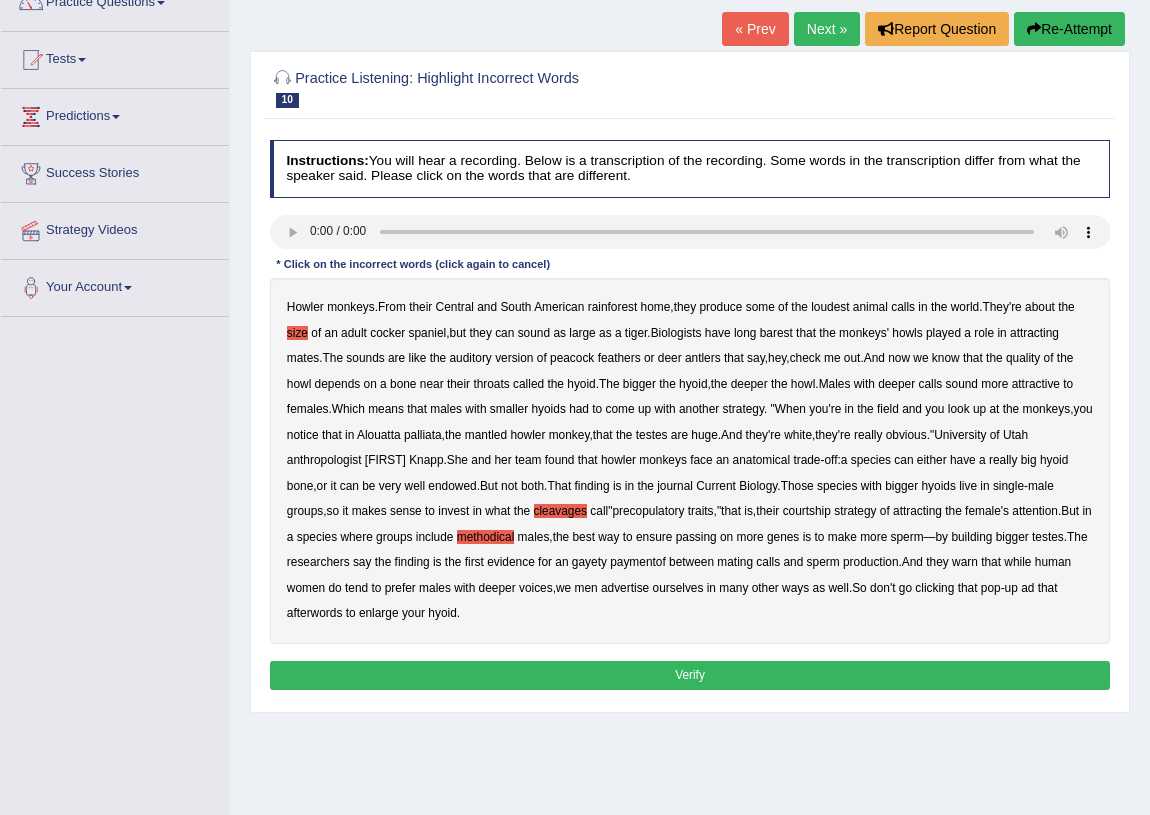 click on "gayety" at bounding box center [589, 562] 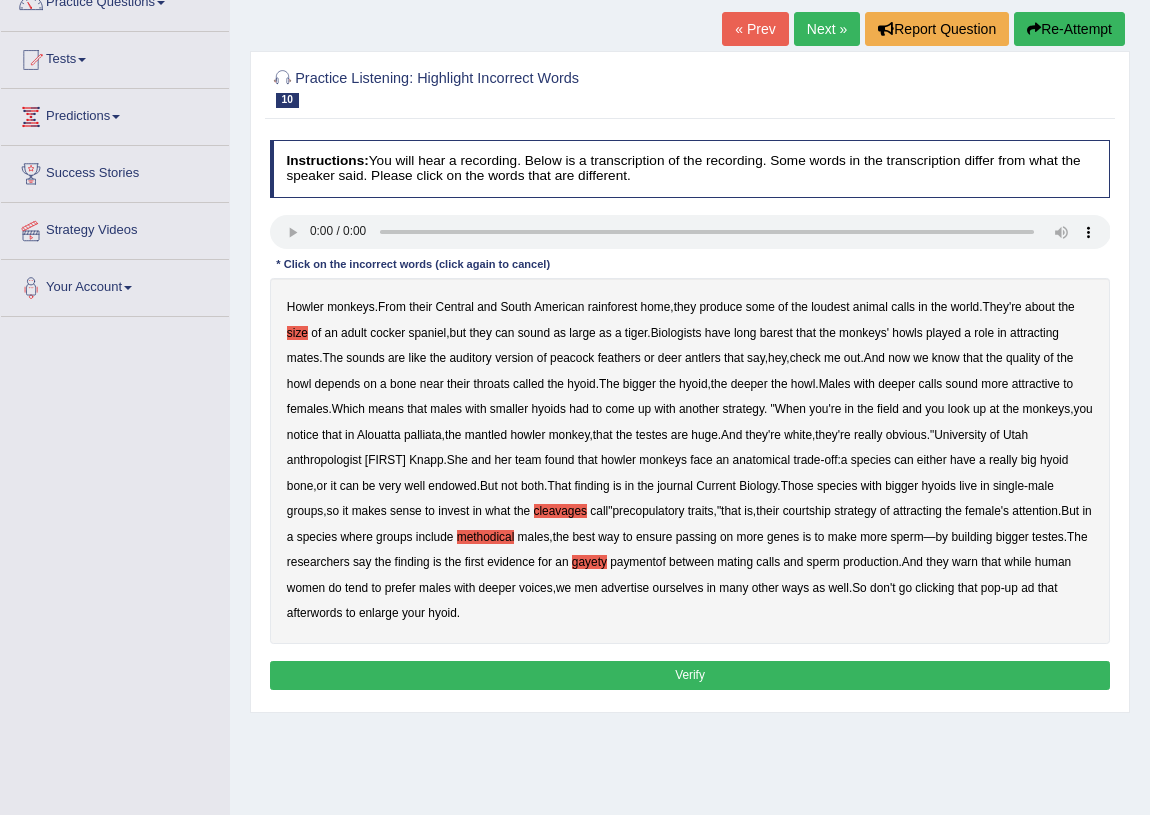 click on "afterwords" at bounding box center [315, 613] 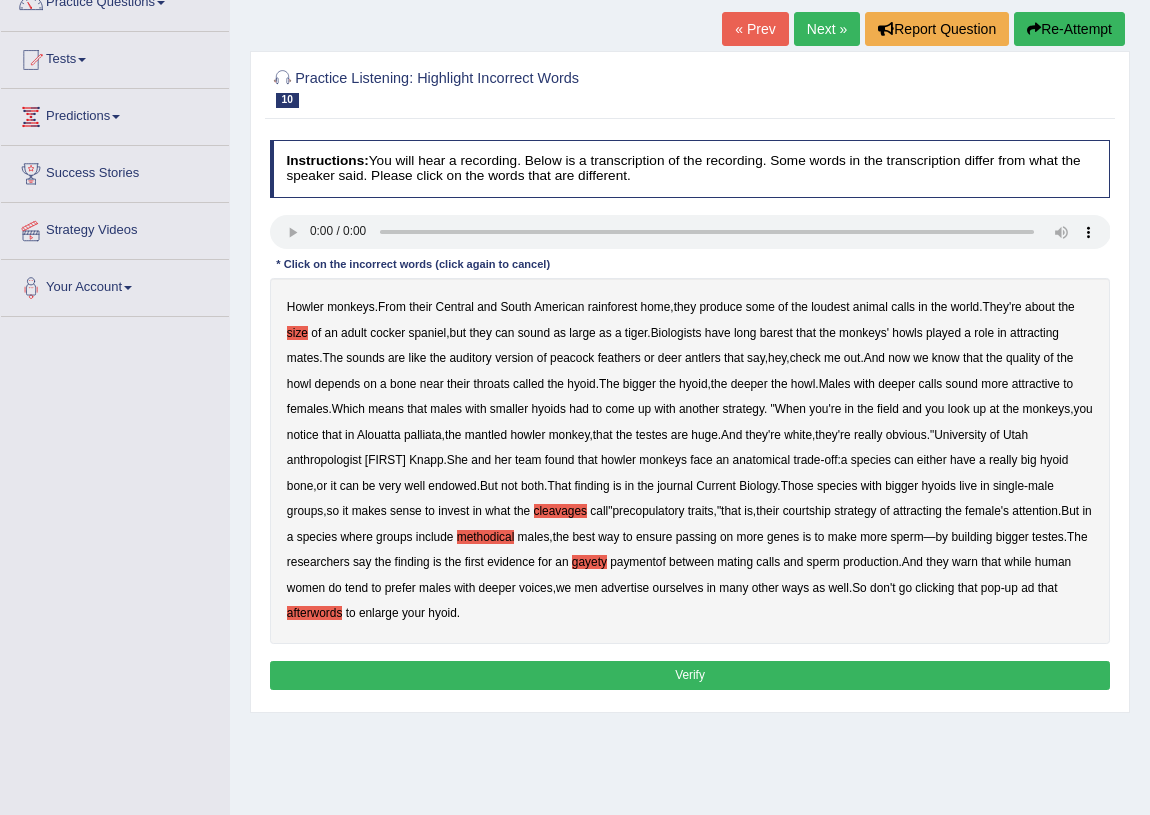 click on "Verify" at bounding box center [690, 675] 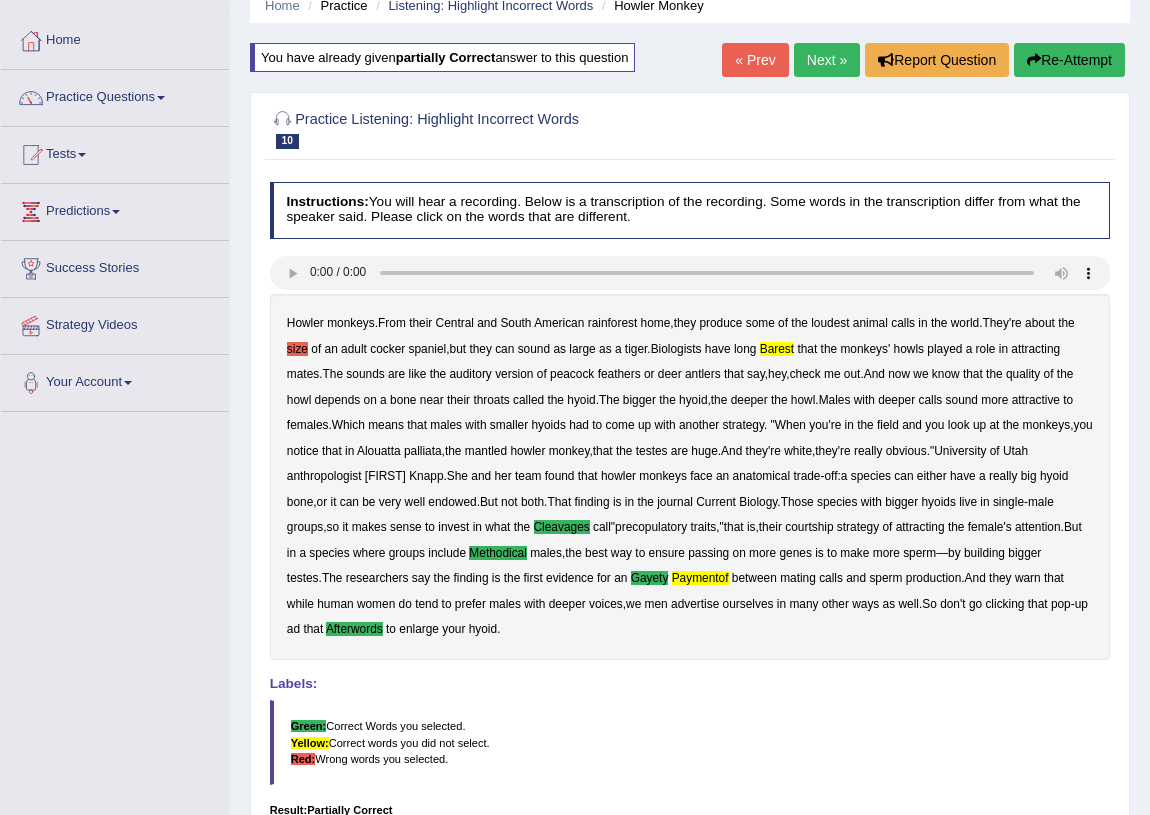 scroll, scrollTop: 0, scrollLeft: 0, axis: both 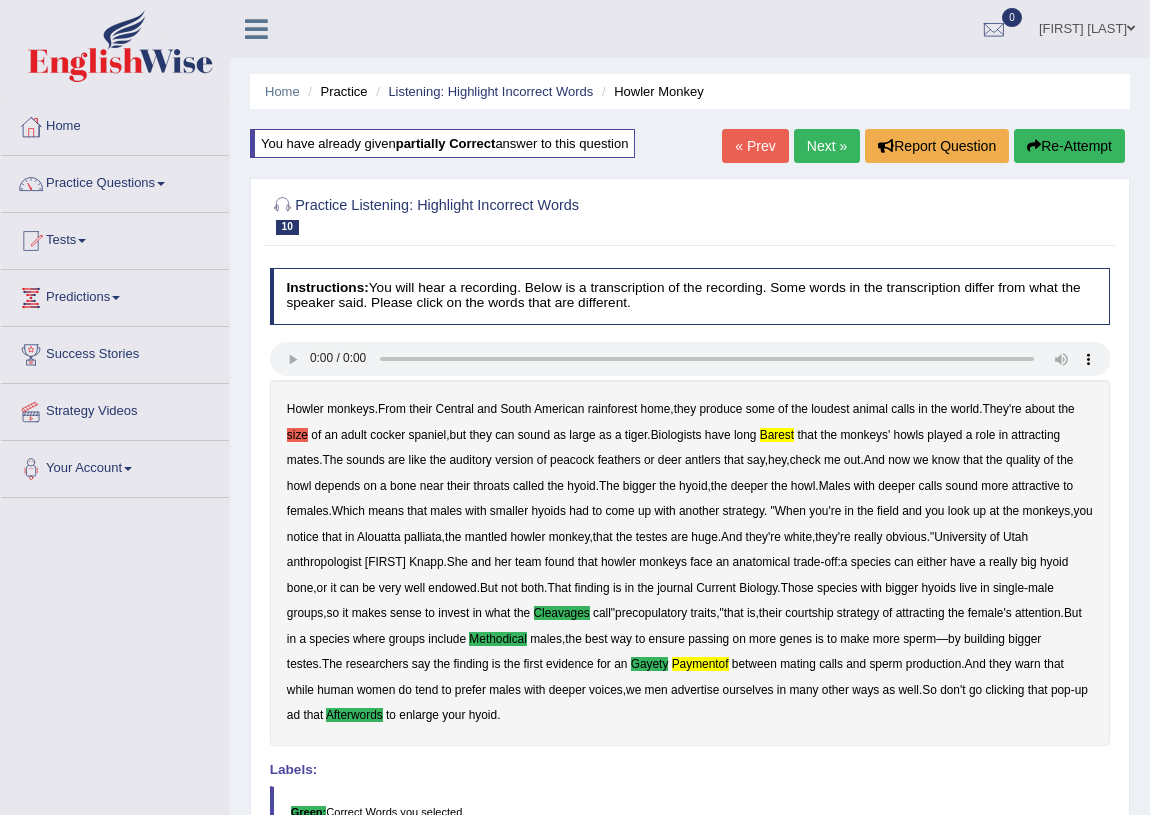 click on "Next »" at bounding box center (827, 146) 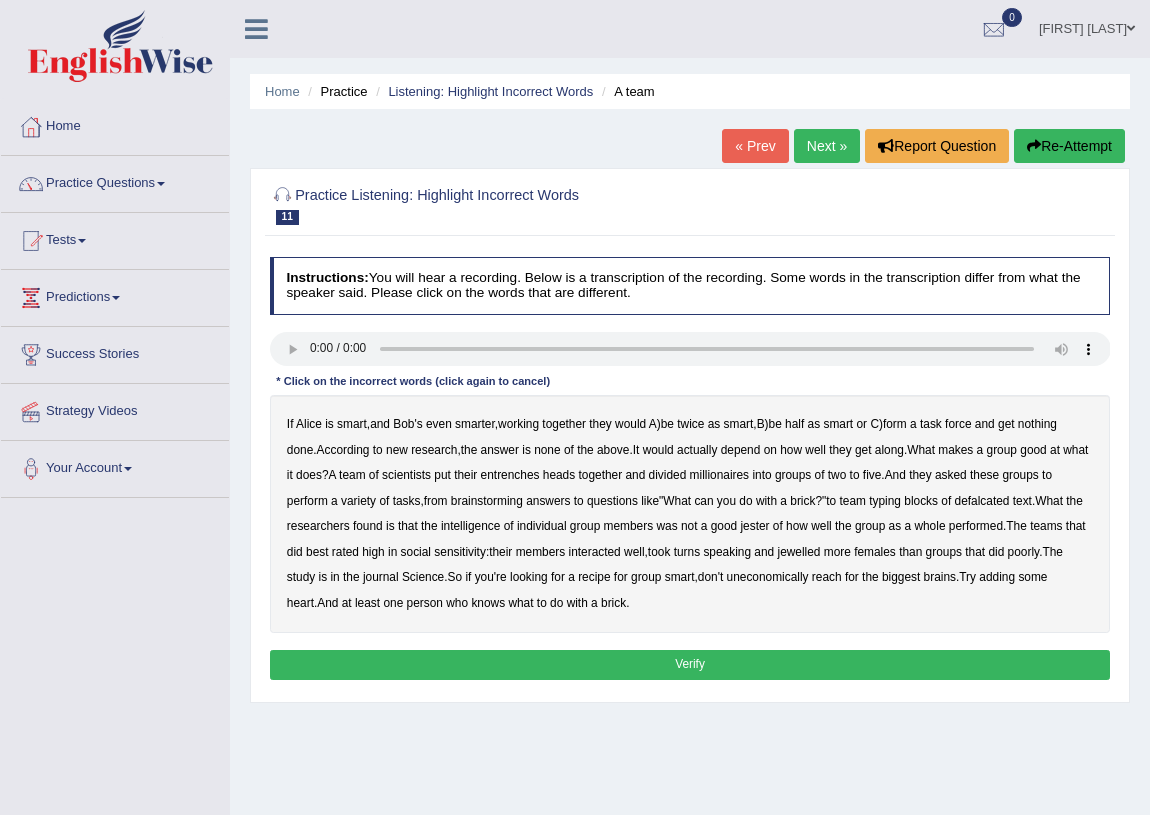 scroll, scrollTop: 0, scrollLeft: 0, axis: both 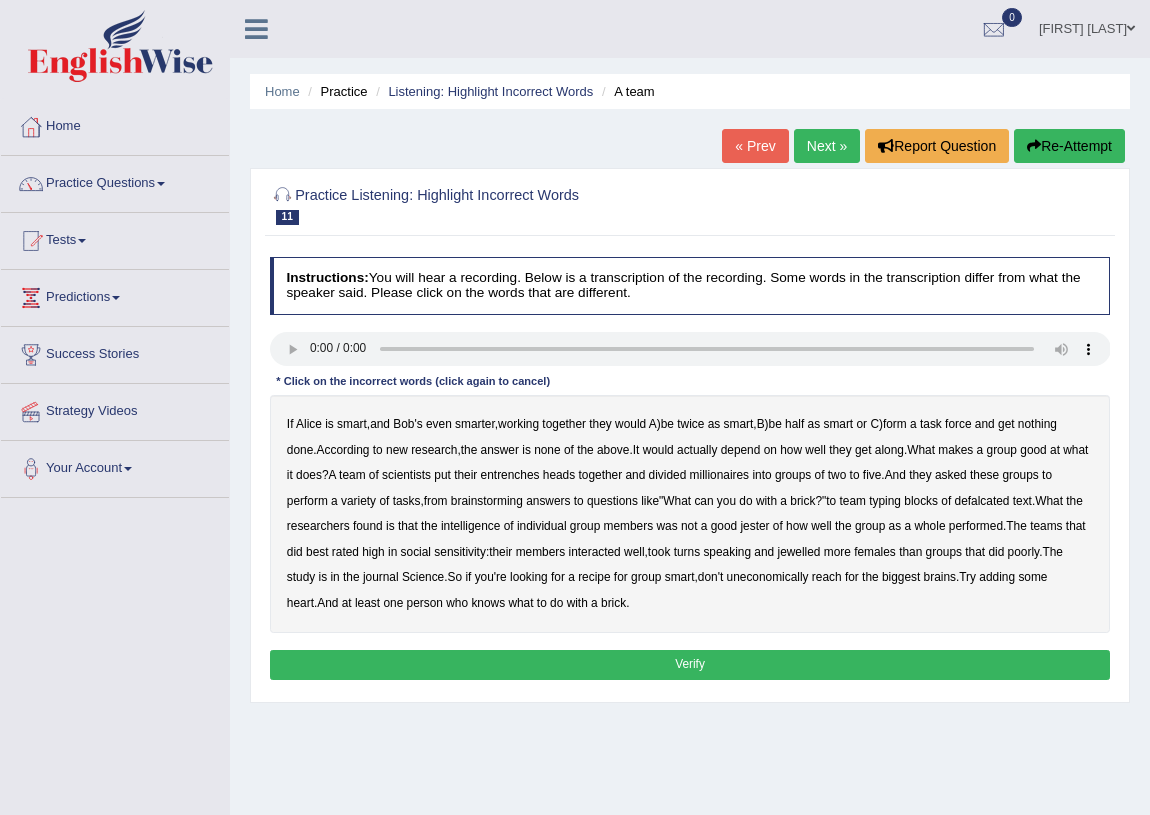 click on "entrenches" at bounding box center [510, 475] 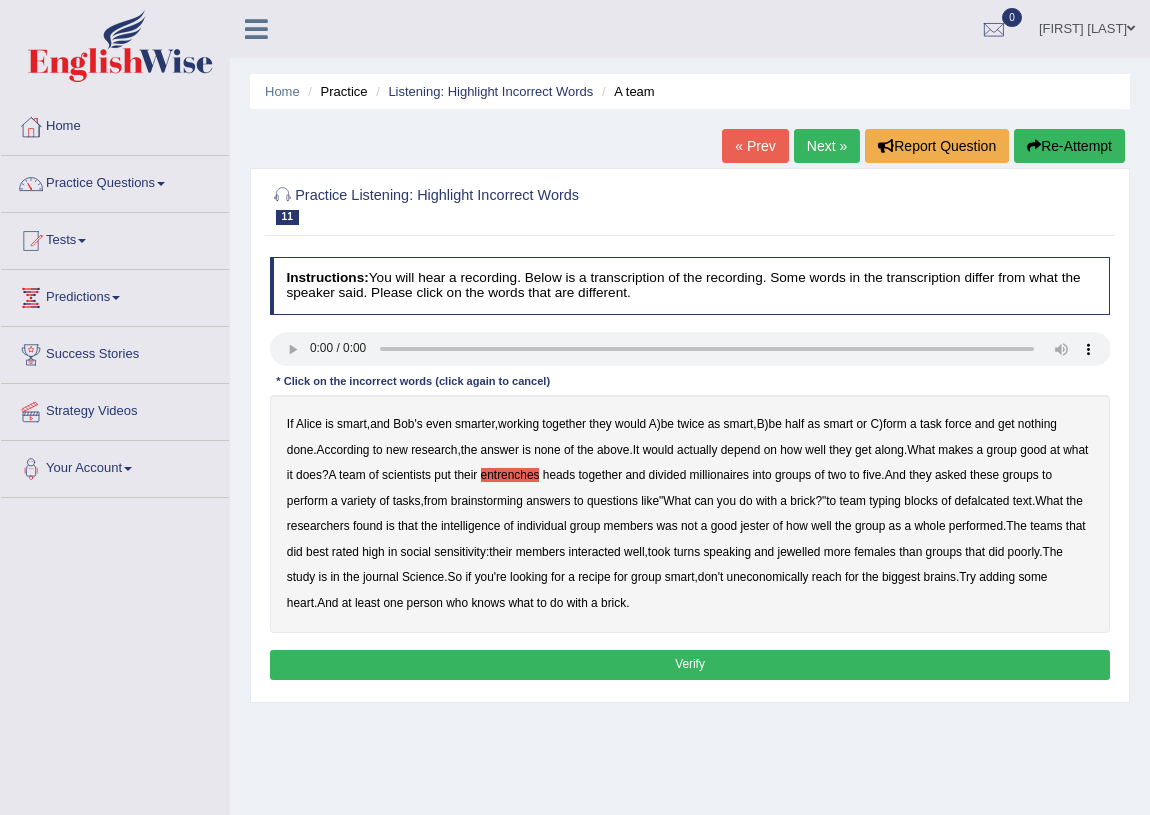 click on "defalcated" at bounding box center [982, 501] 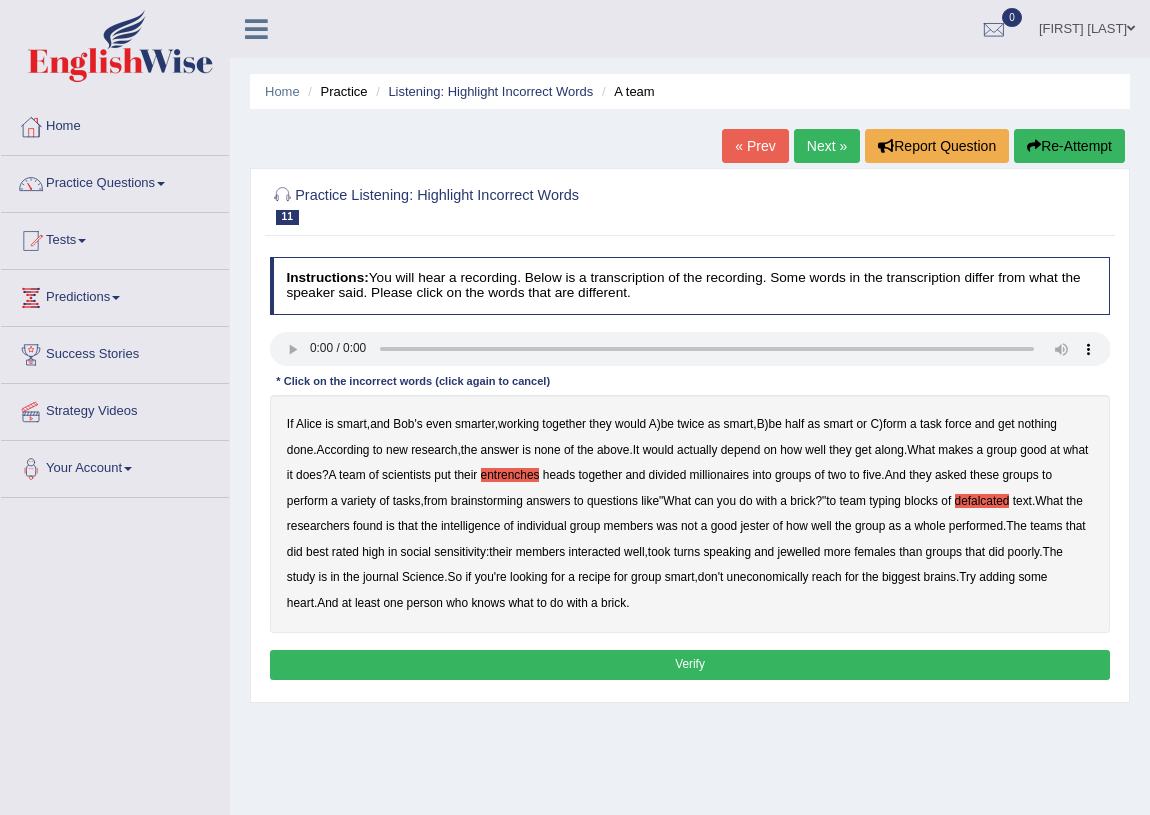click on "jester" at bounding box center [754, 526] 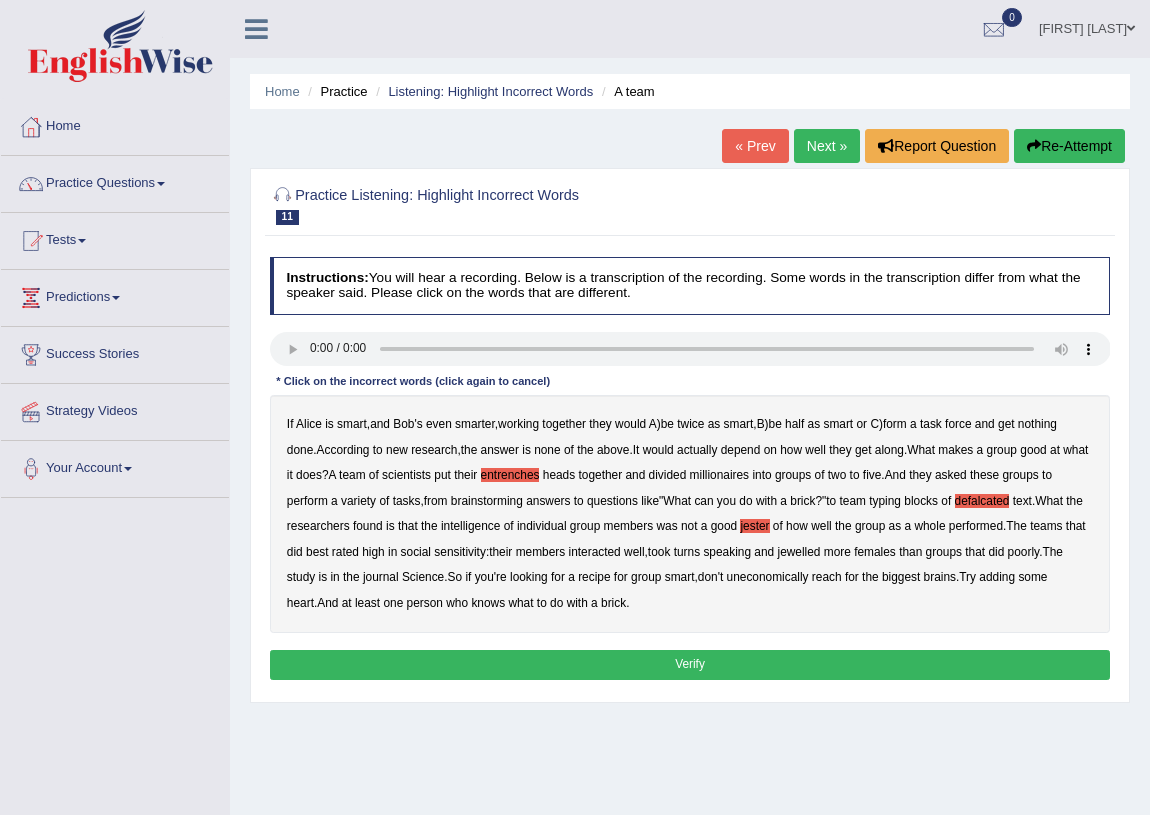 click on "jewelled" at bounding box center (798, 552) 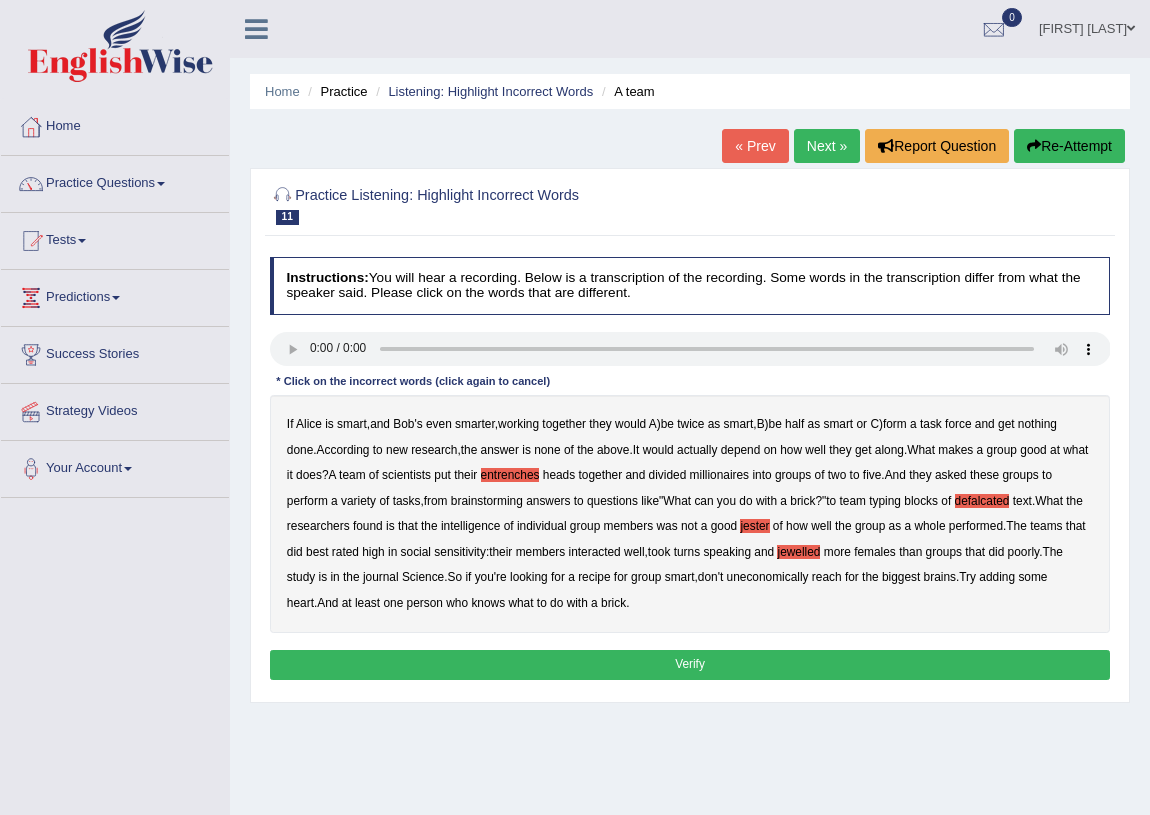 click on "uneconomically" at bounding box center [768, 577] 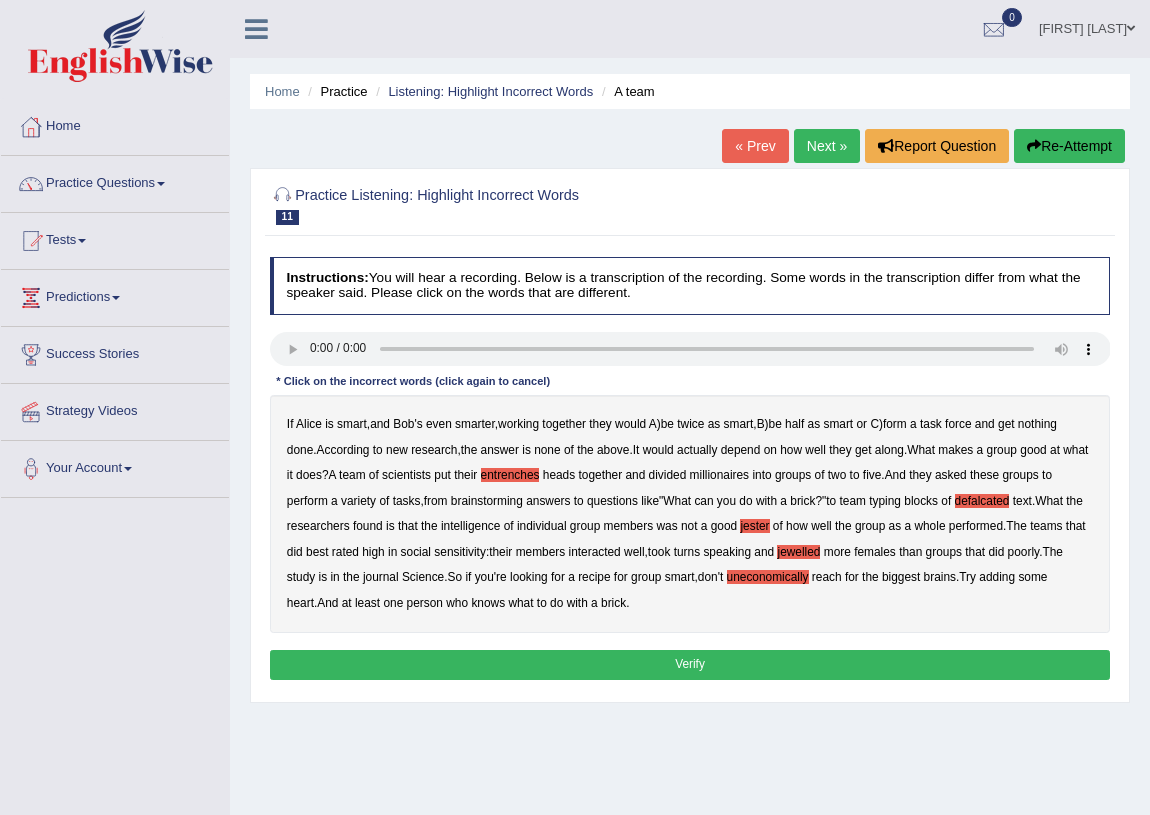 click on "Verify" at bounding box center (690, 664) 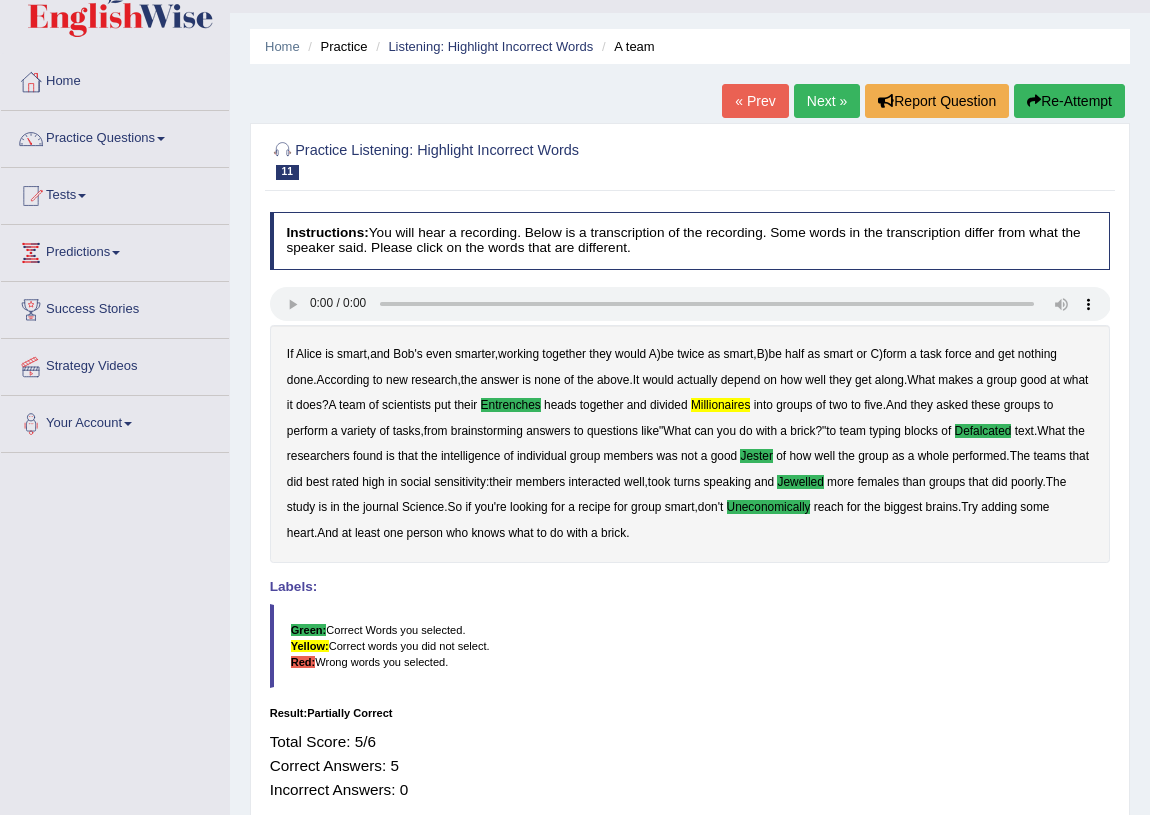 scroll, scrollTop: 0, scrollLeft: 0, axis: both 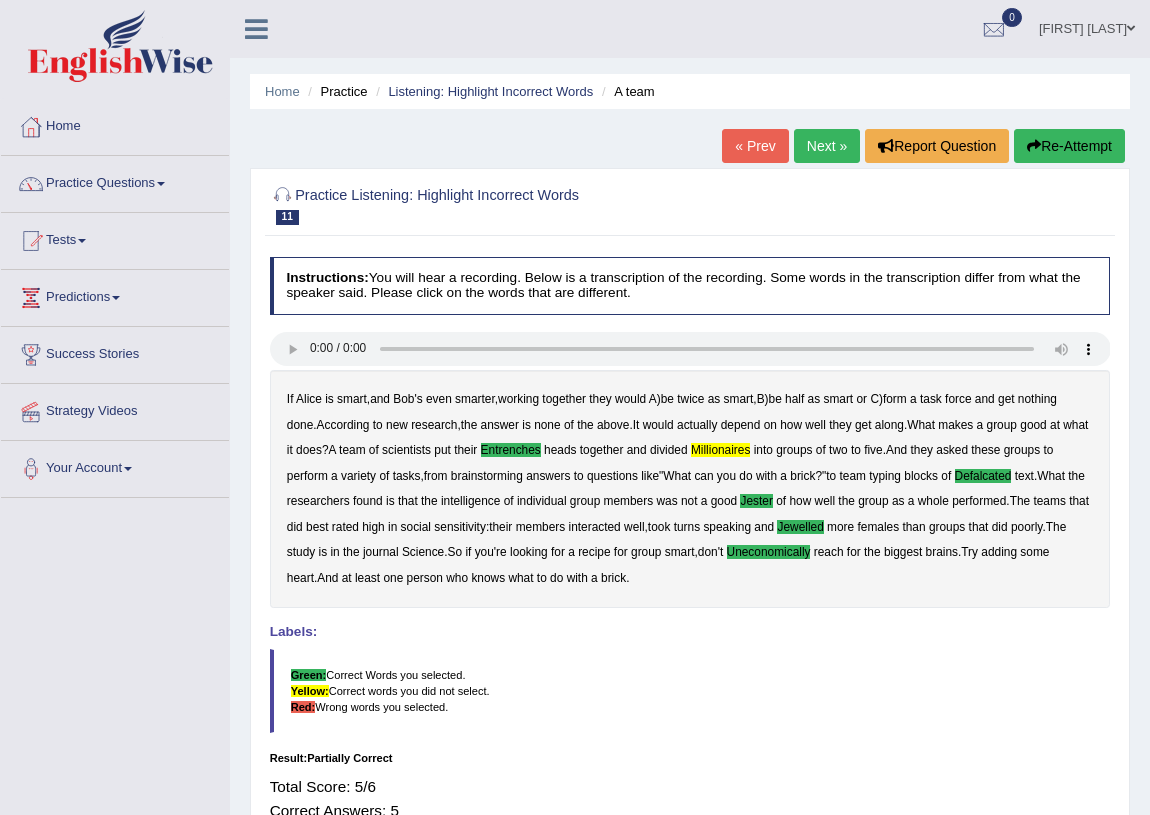 click on "Next »" at bounding box center [827, 146] 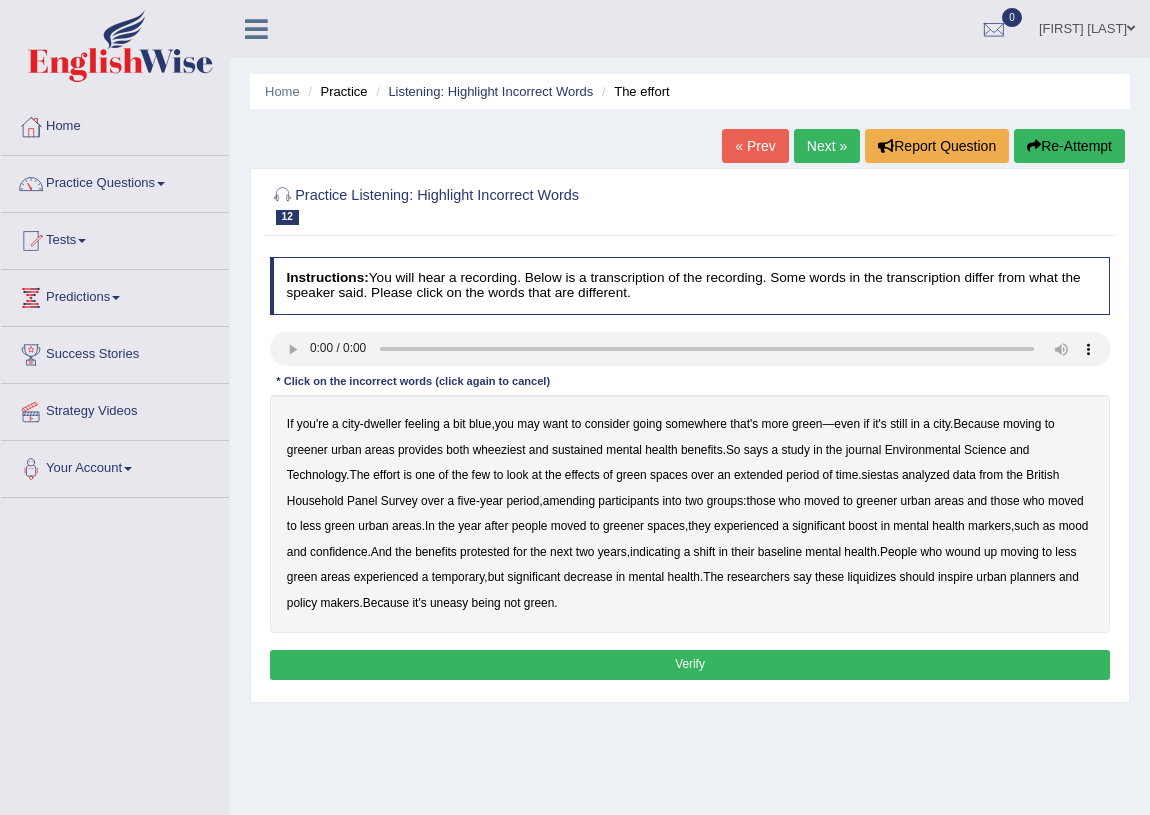 scroll, scrollTop: 0, scrollLeft: 0, axis: both 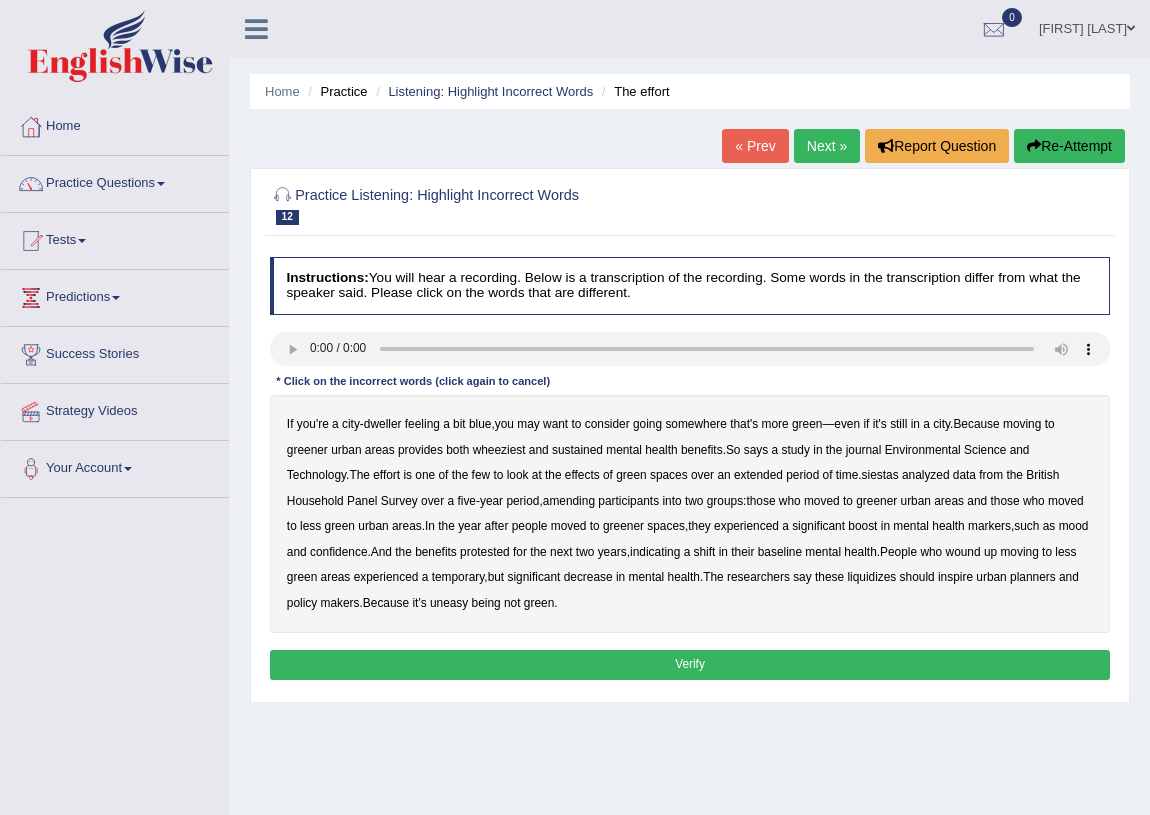 click on "wheeziest" at bounding box center (499, 450) 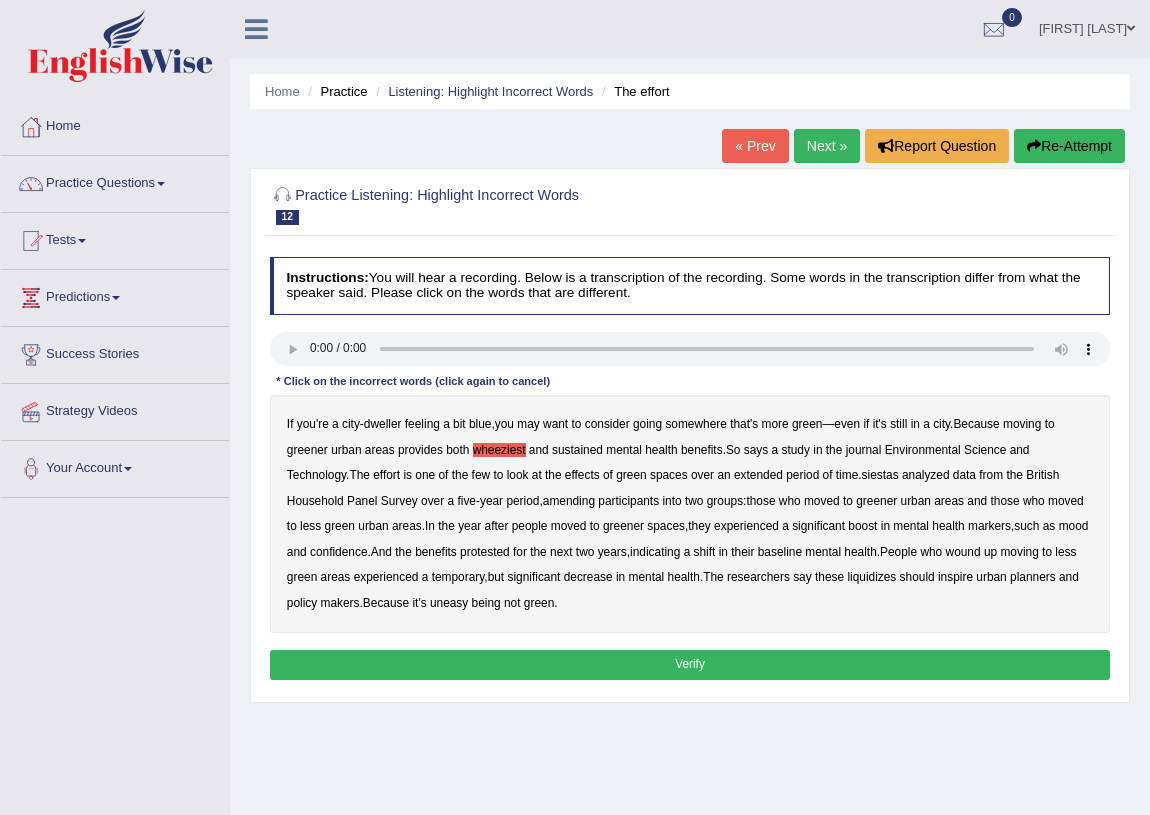 click on "siestas" at bounding box center [880, 475] 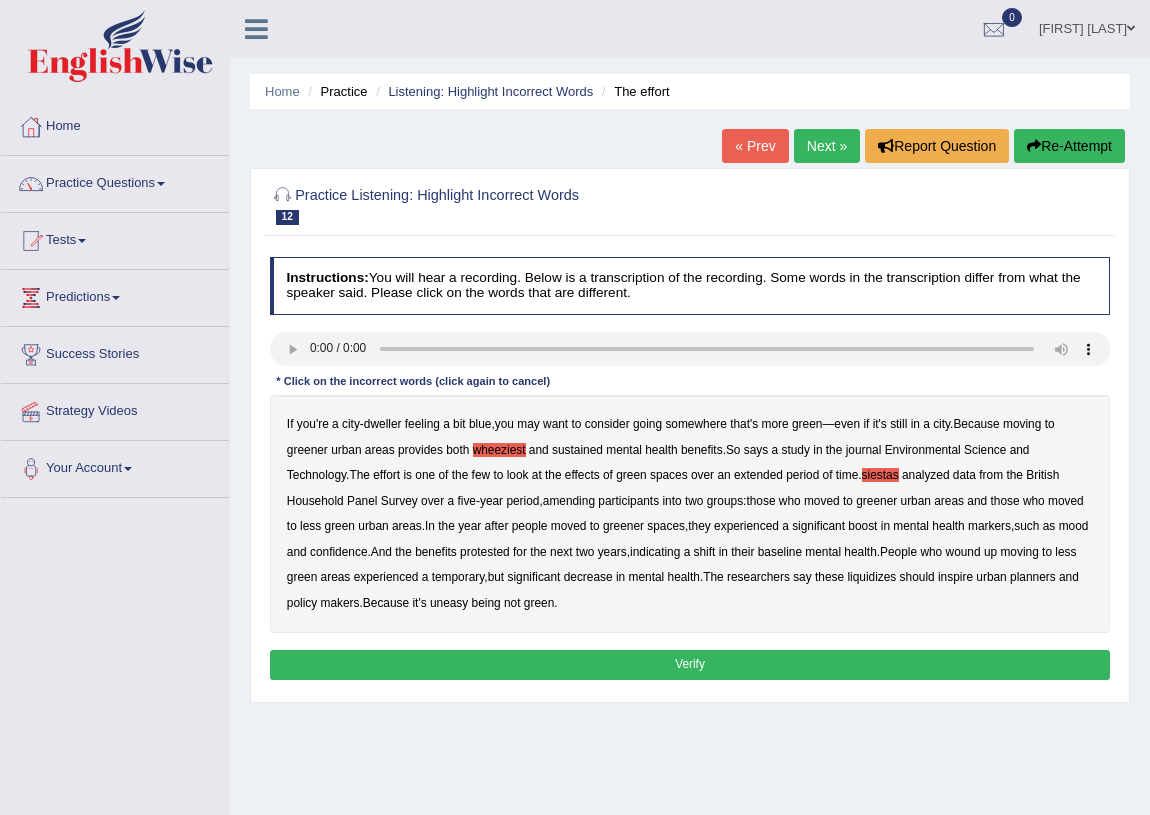 click on "amending" at bounding box center [569, 501] 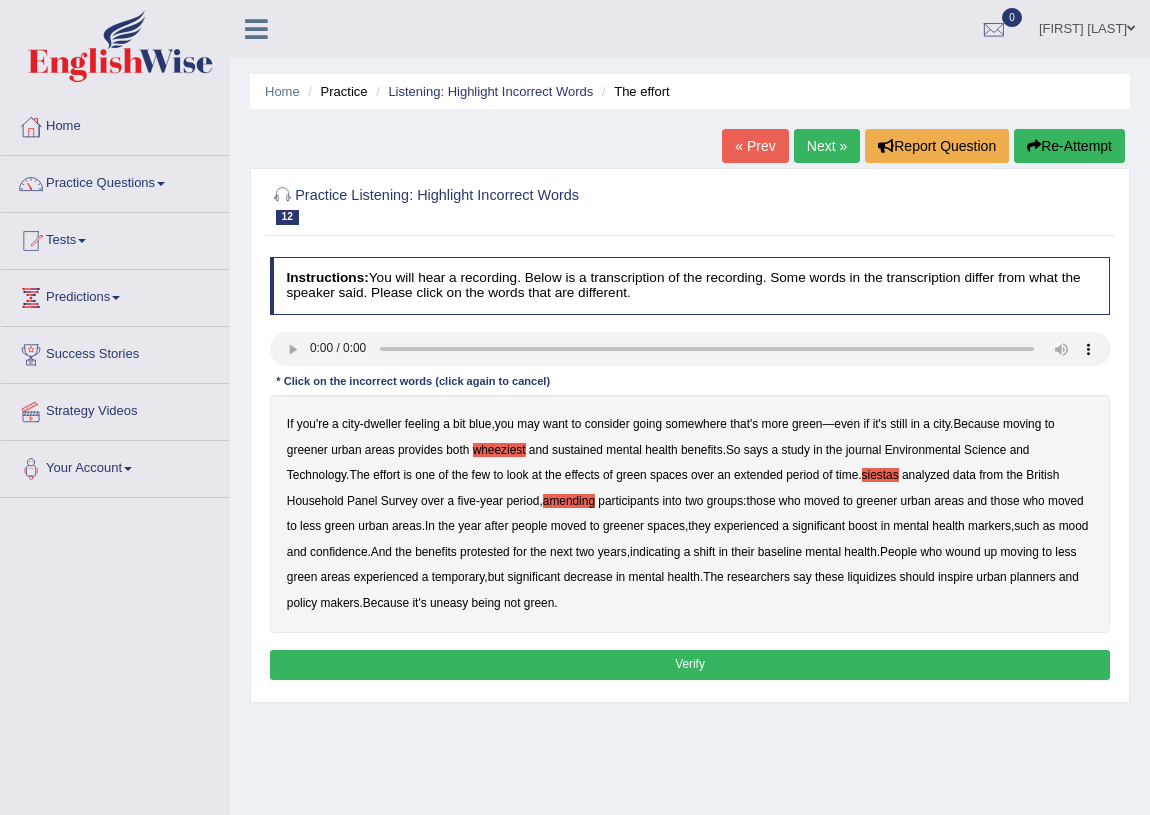 click on "protested" at bounding box center (485, 552) 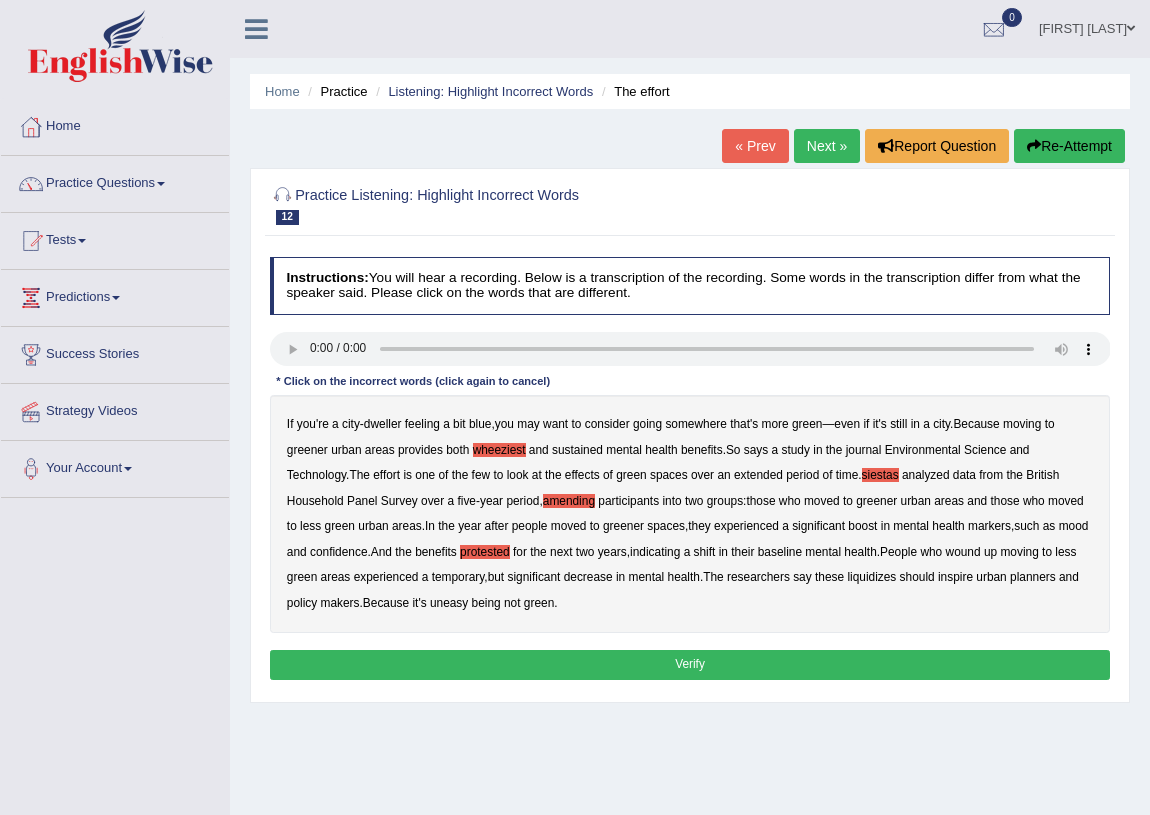 click on "liquidizes" at bounding box center [871, 577] 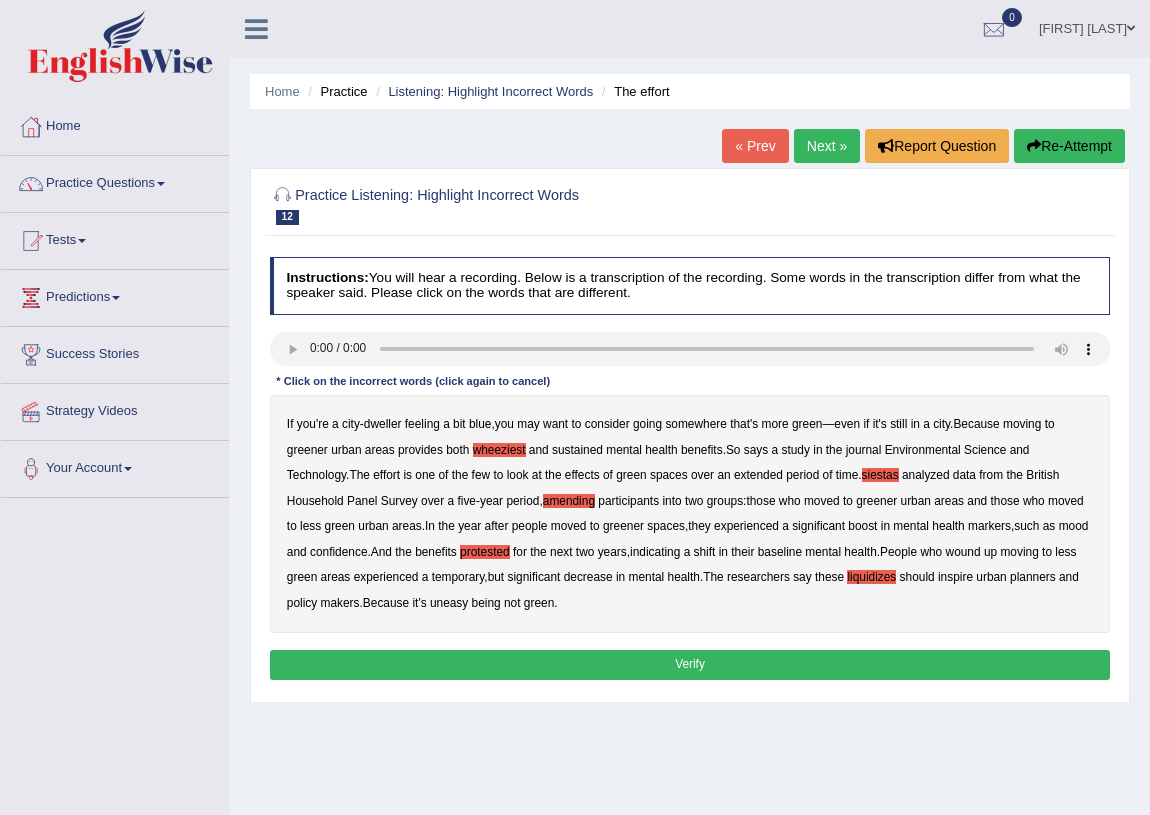 click on "Verify" at bounding box center [690, 664] 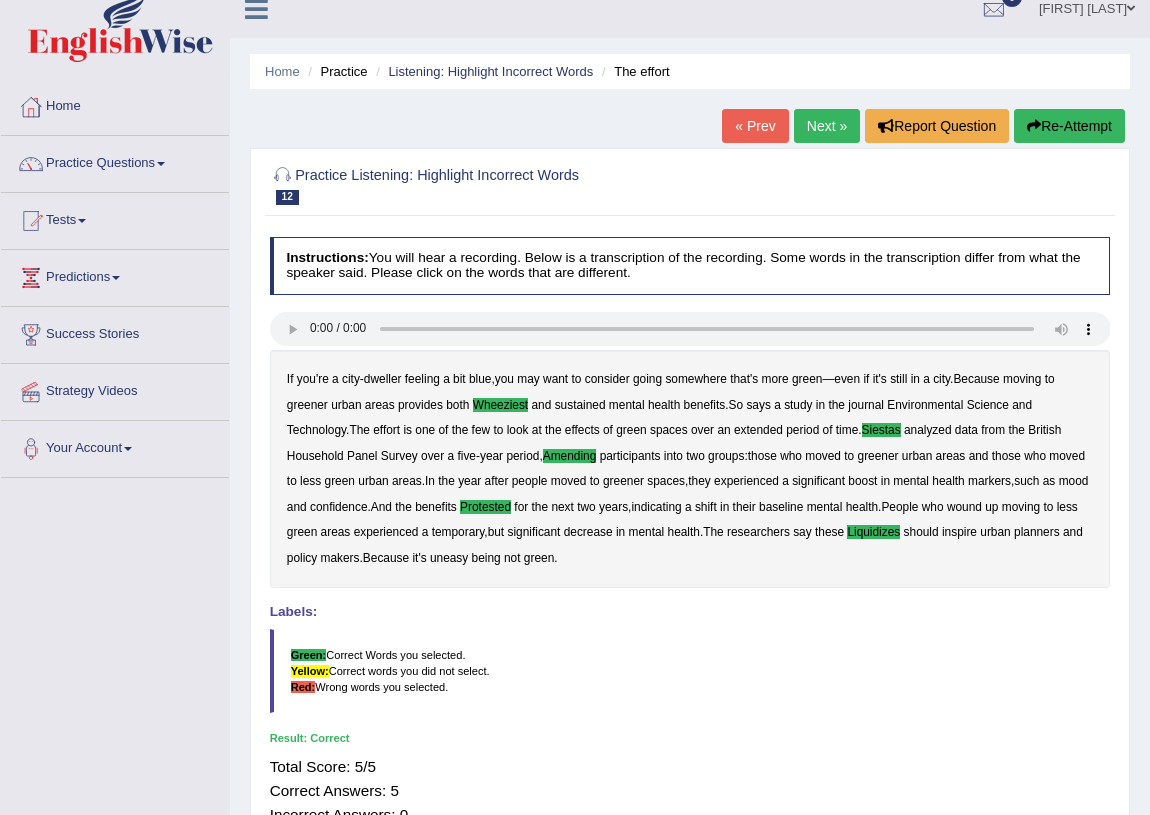scroll, scrollTop: 0, scrollLeft: 0, axis: both 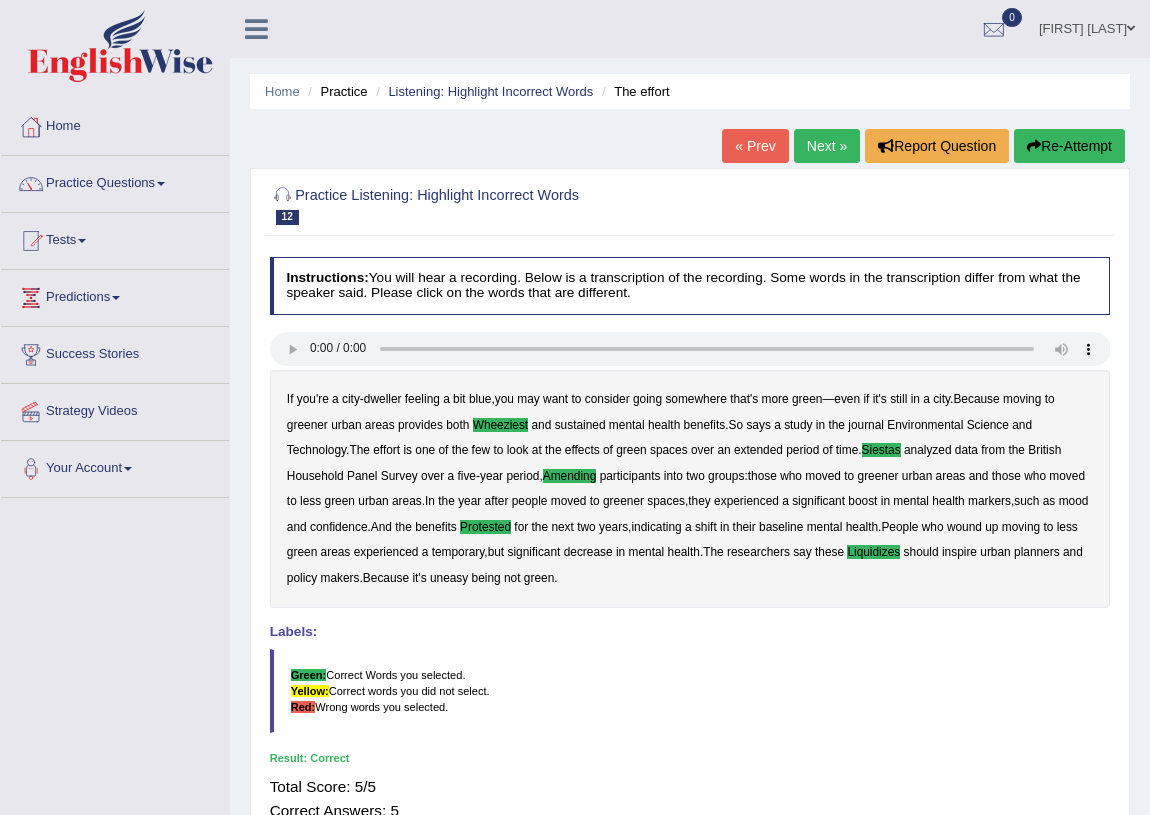 click on "Next »" at bounding box center (827, 146) 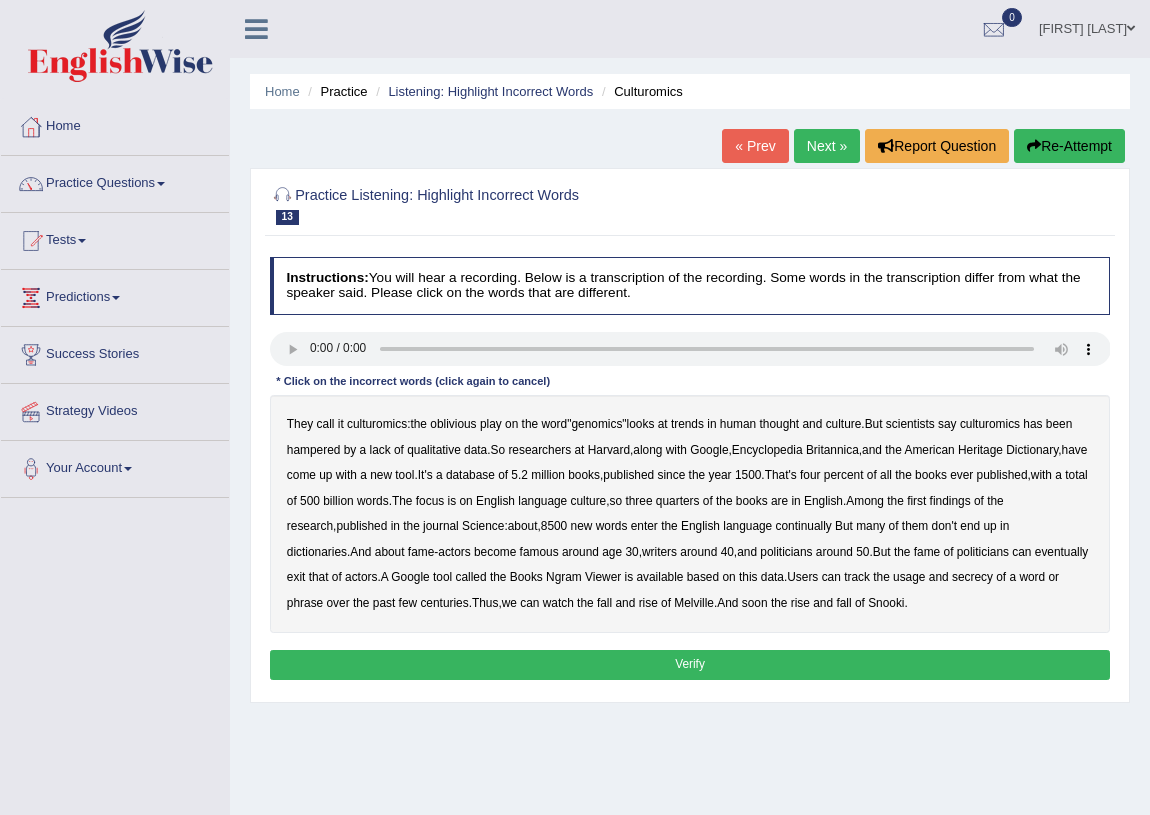 scroll, scrollTop: 0, scrollLeft: 0, axis: both 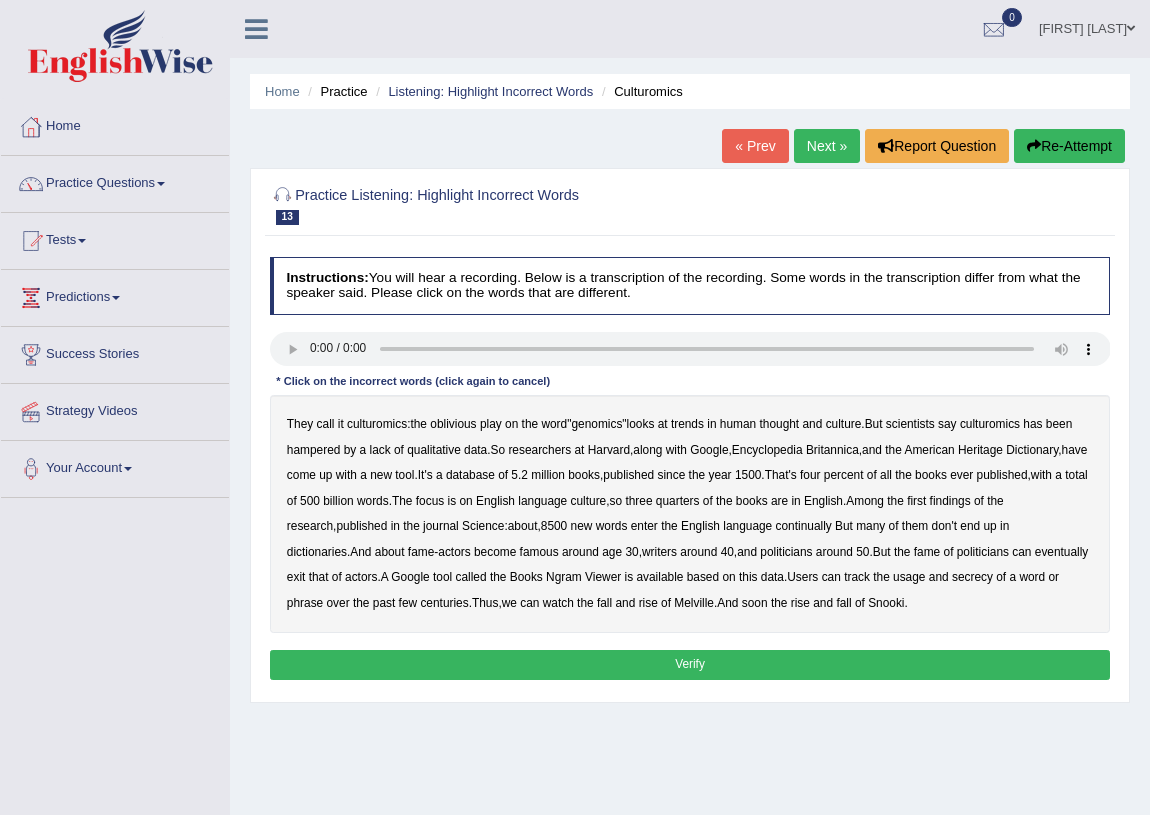 click on "secrecy" at bounding box center [972, 577] 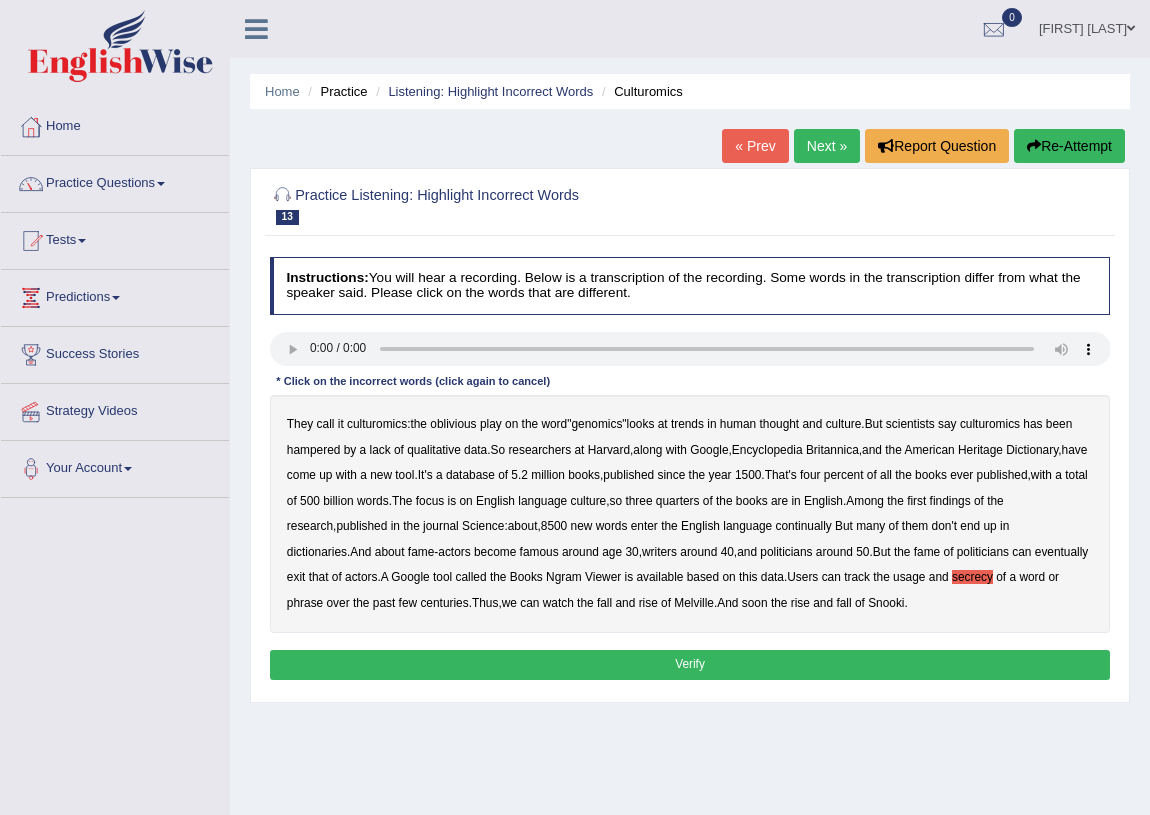 click on "Verify" at bounding box center [690, 664] 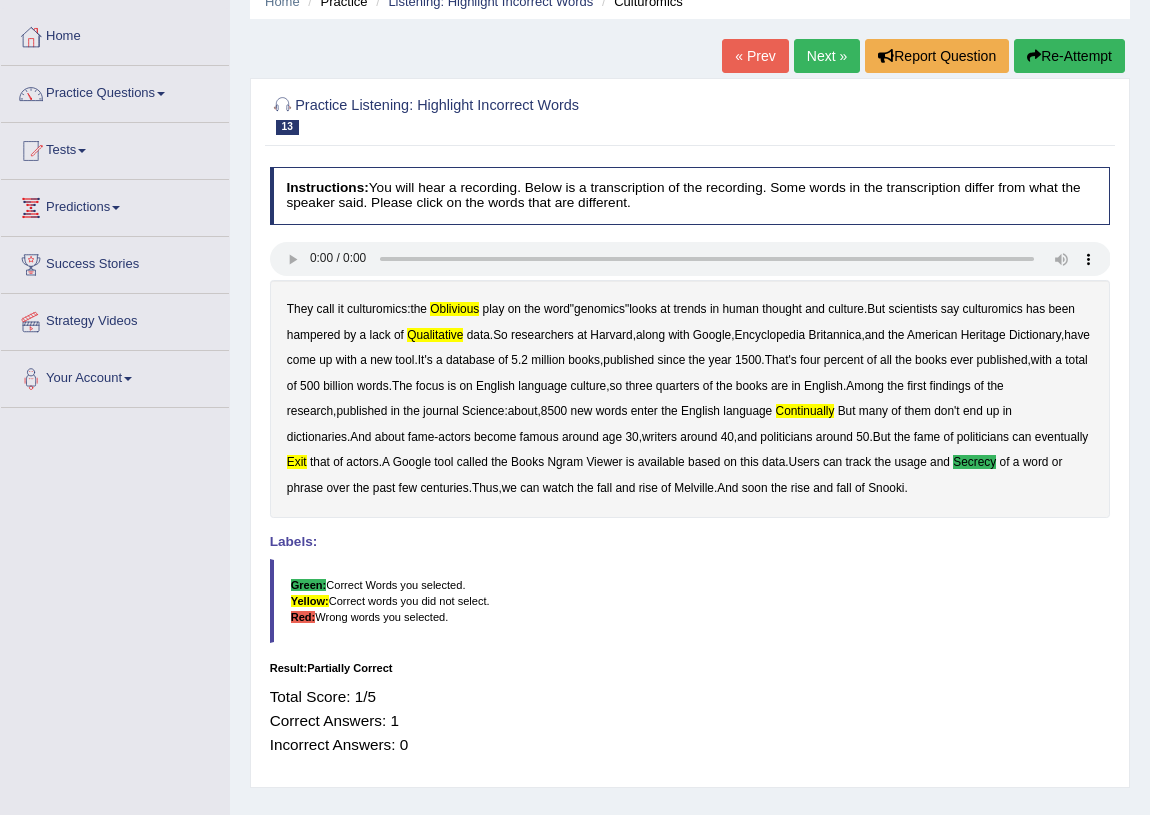 scroll, scrollTop: 0, scrollLeft: 0, axis: both 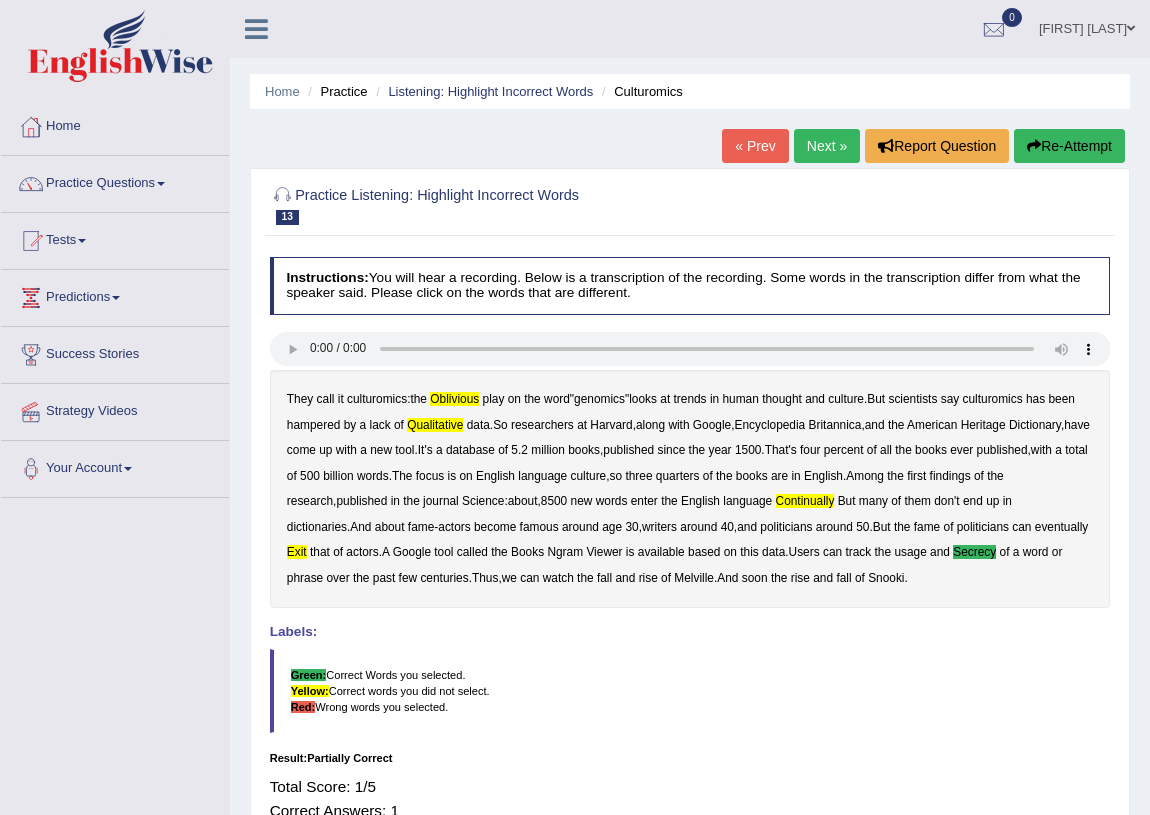 click on "Next »" at bounding box center (827, 146) 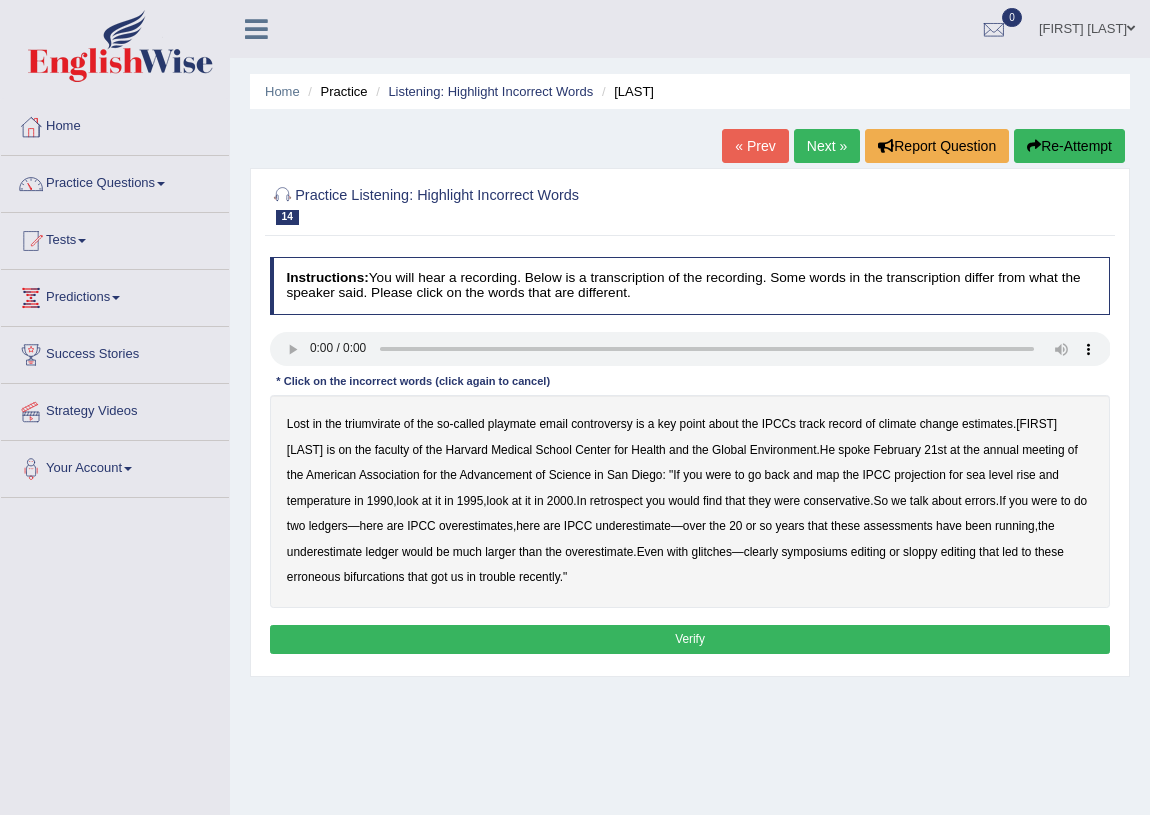 scroll, scrollTop: 0, scrollLeft: 0, axis: both 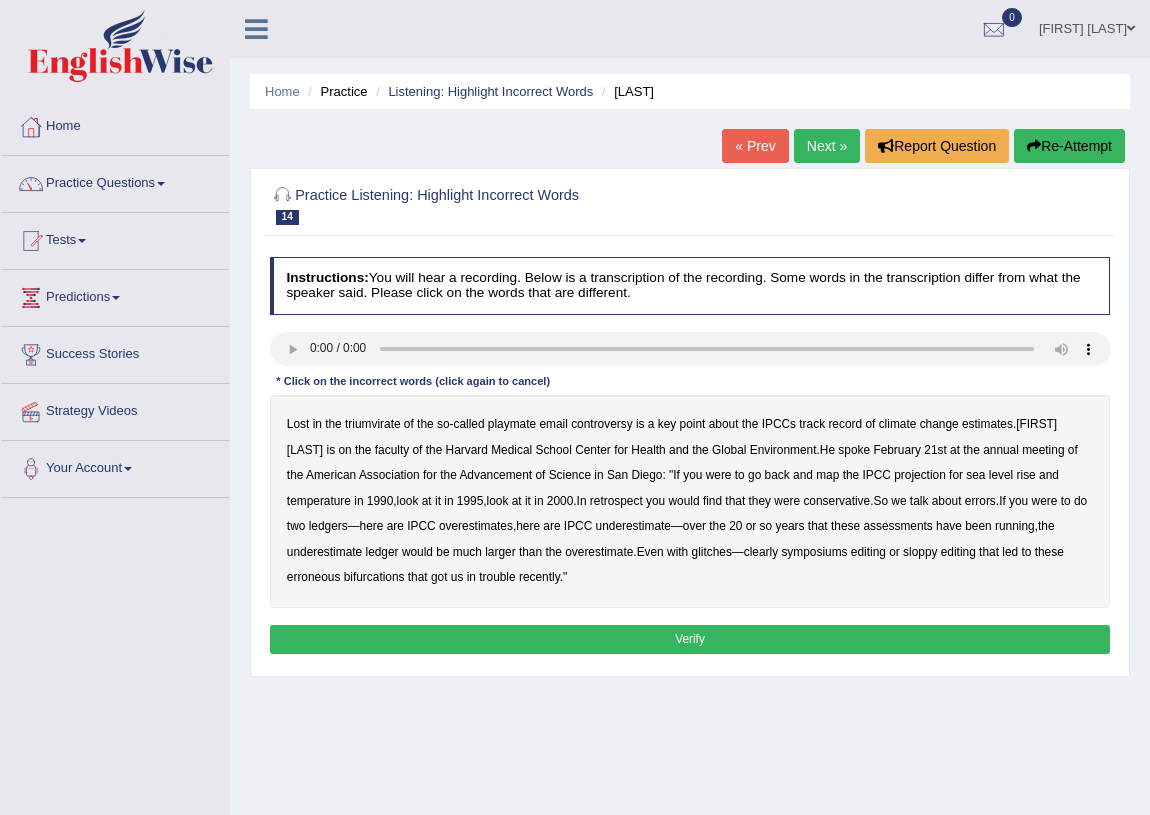 click on "conservative" at bounding box center [836, 501] 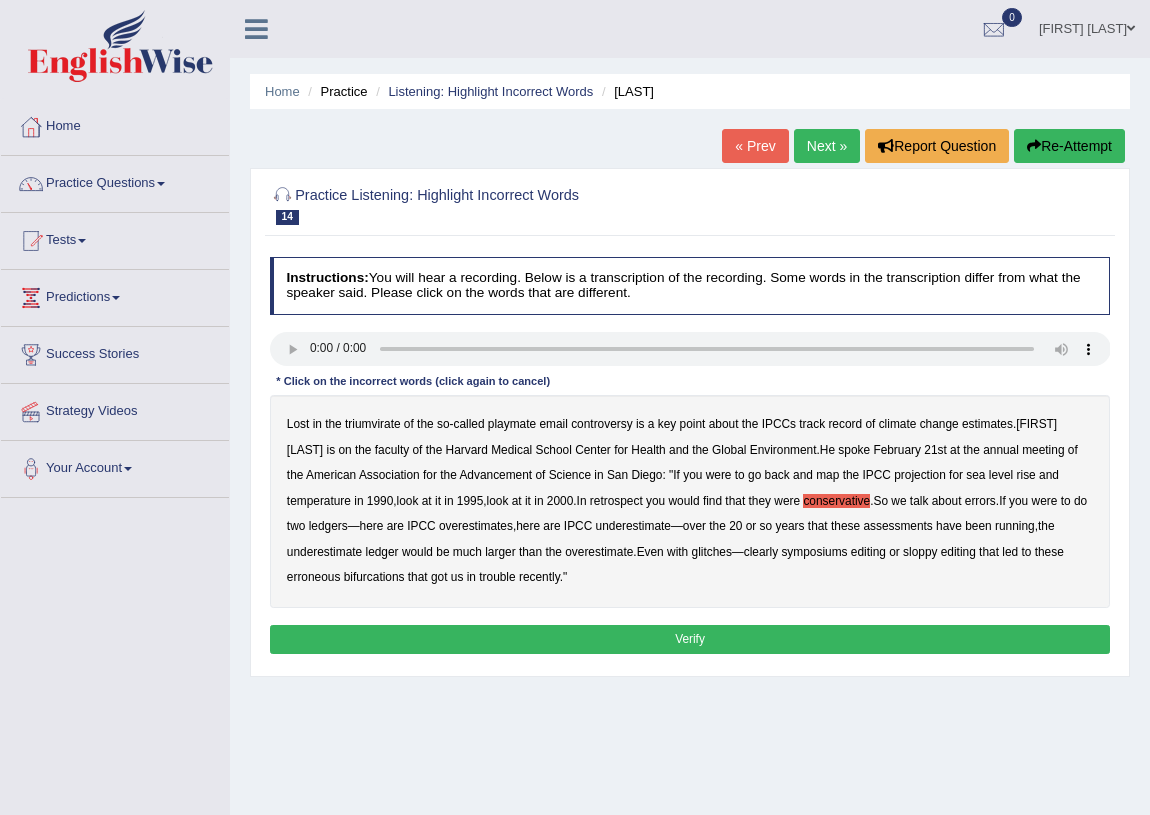 click on "Verify" at bounding box center (690, 639) 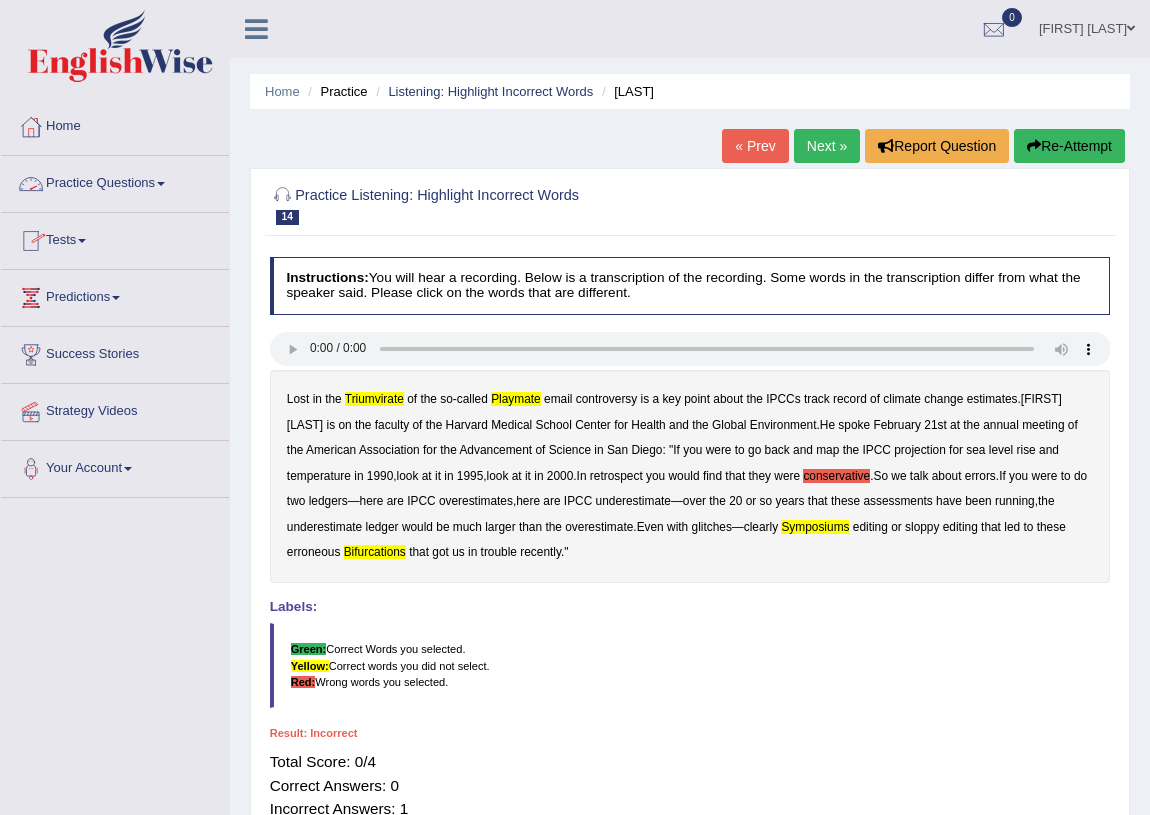 click at bounding box center [161, 184] 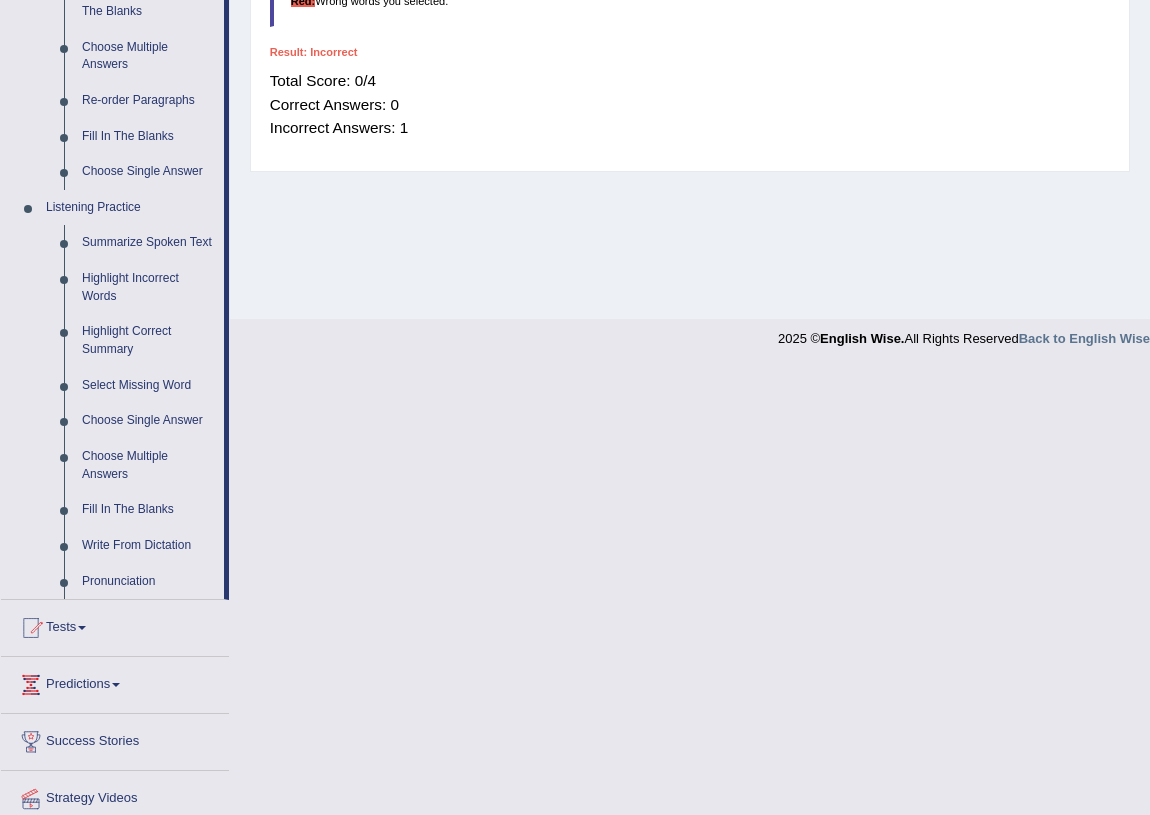 scroll, scrollTop: 750, scrollLeft: 0, axis: vertical 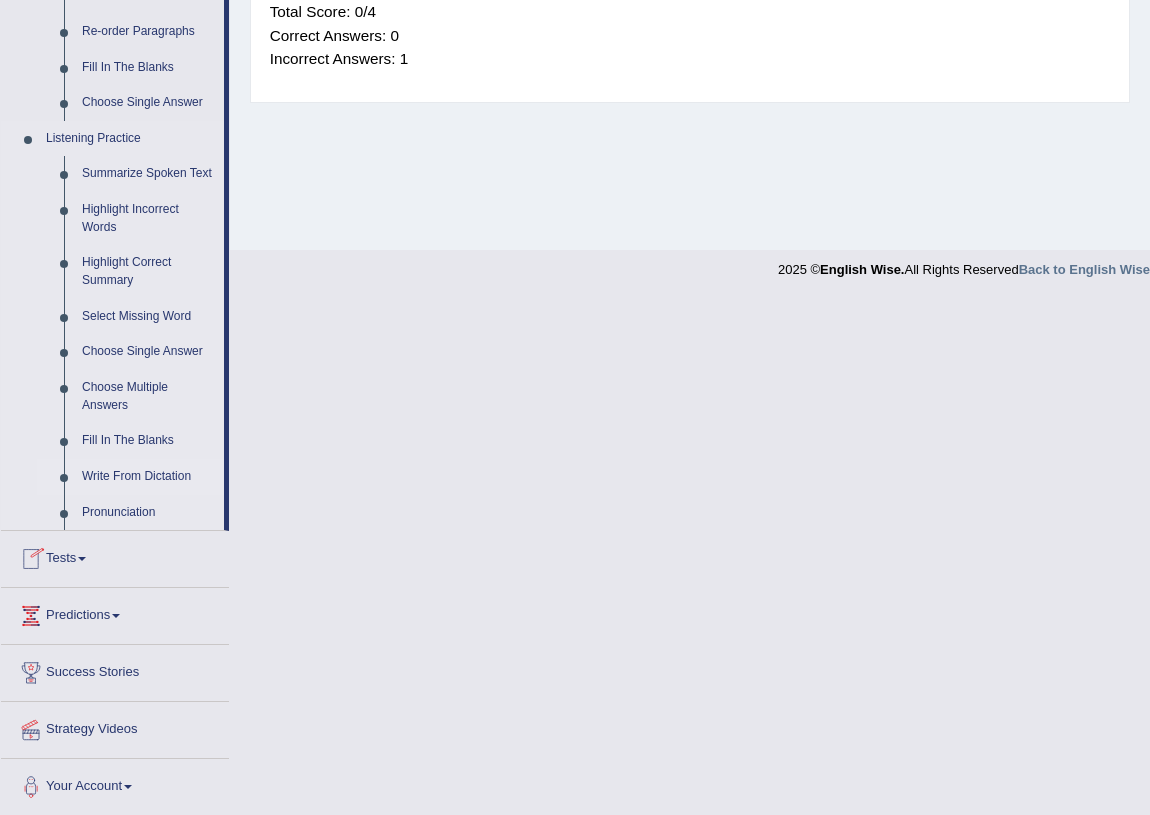 click on "Write From Dictation" at bounding box center [148, 477] 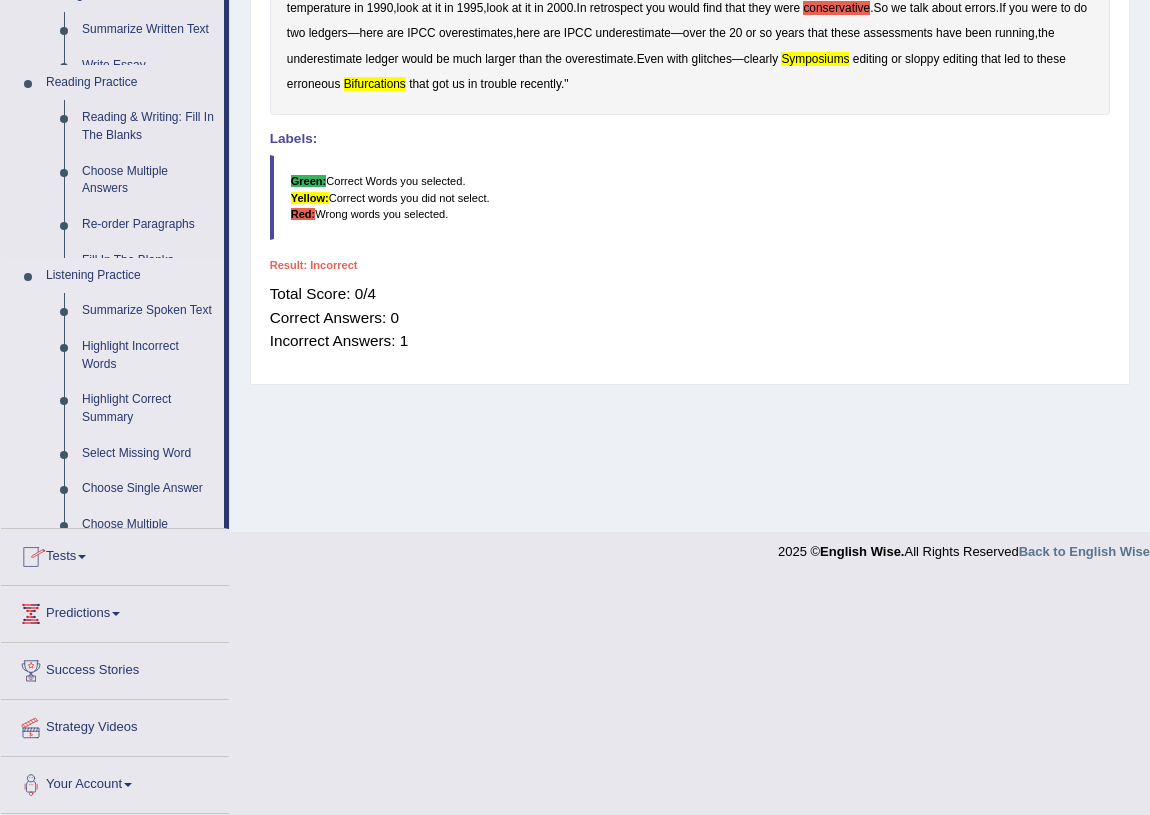 scroll, scrollTop: 234, scrollLeft: 0, axis: vertical 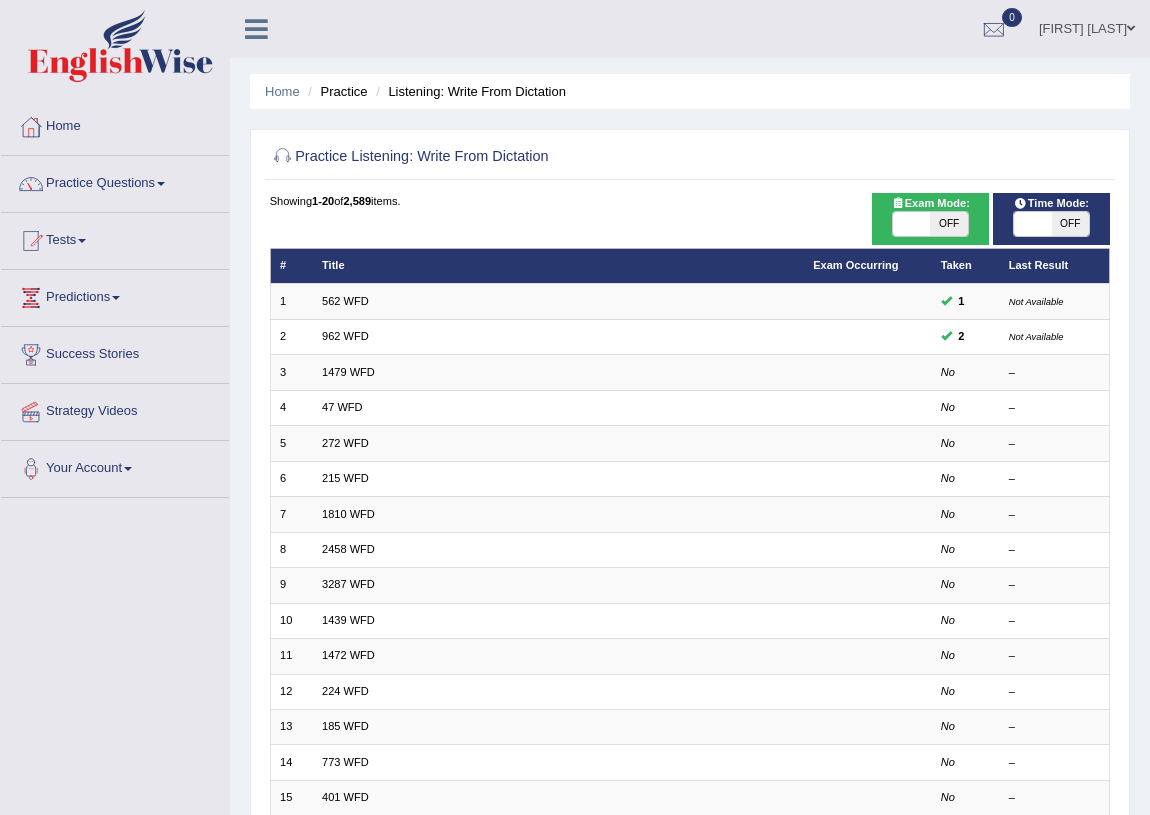 click on "OFF" at bounding box center (1070, 224) 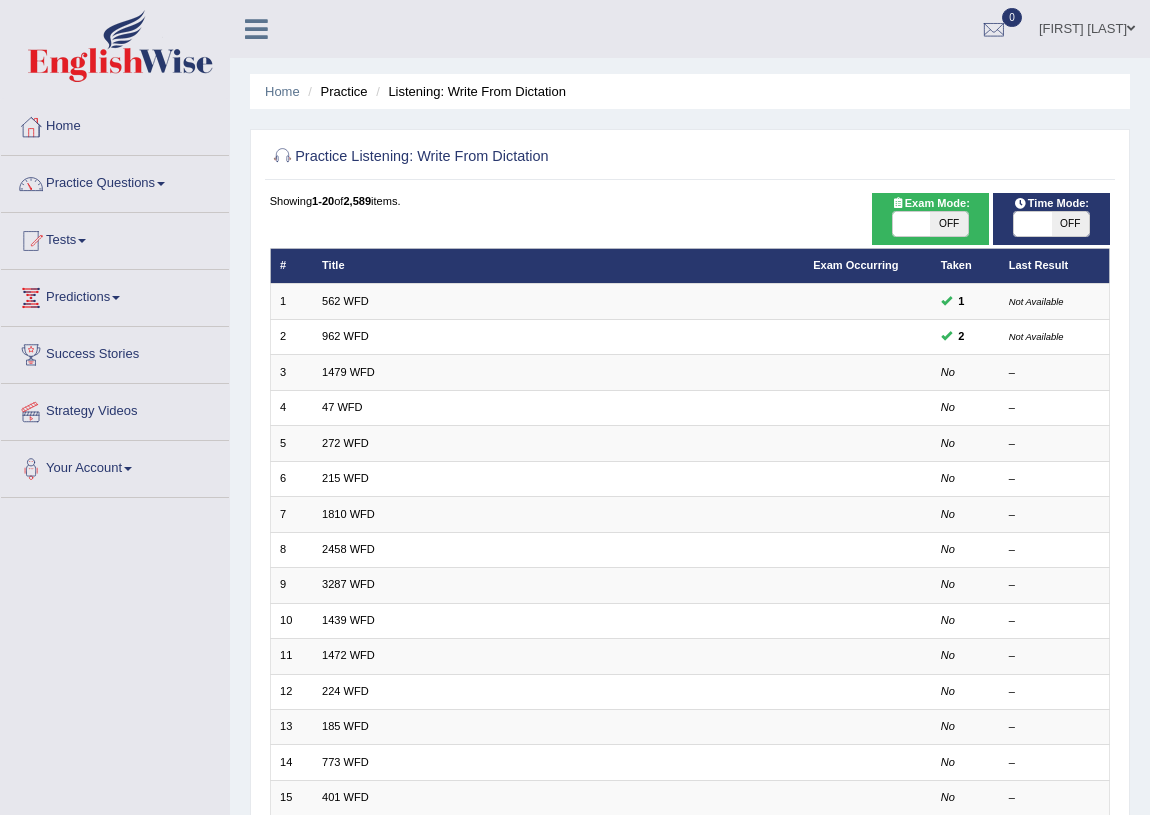 checkbox on "true" 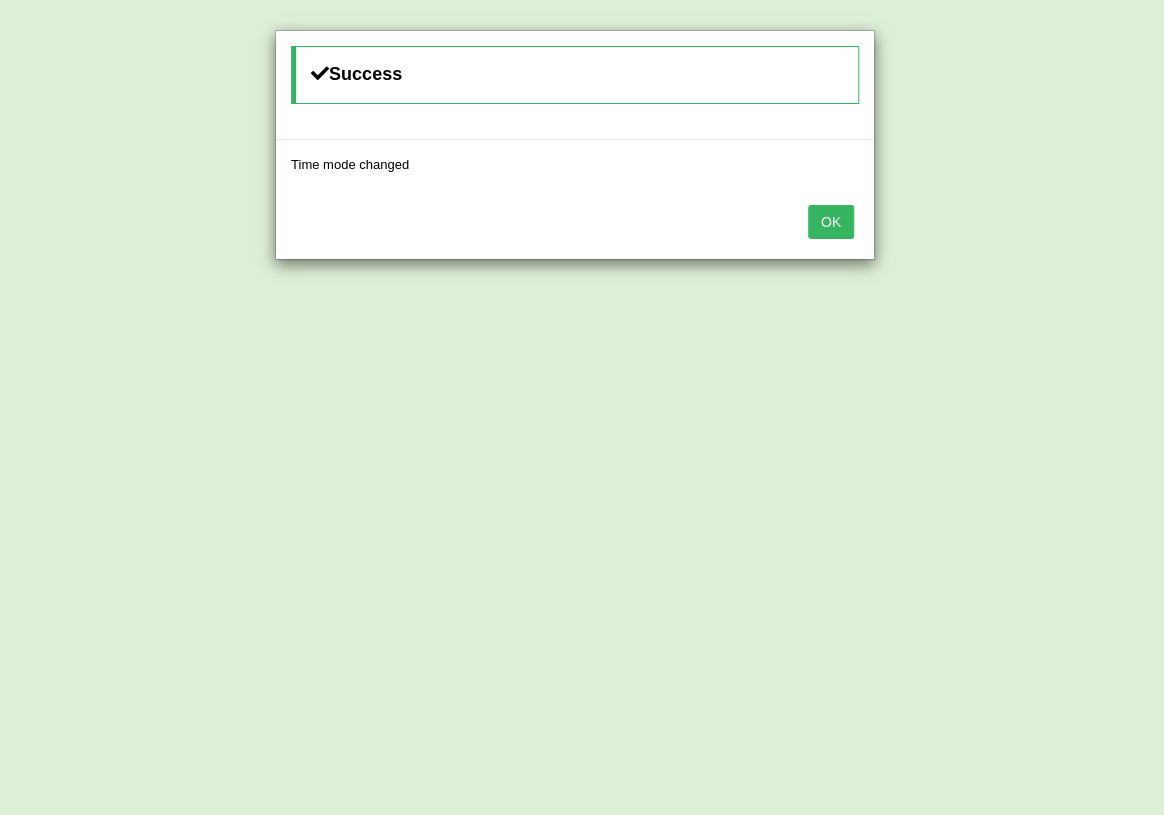click on "OK" at bounding box center [831, 222] 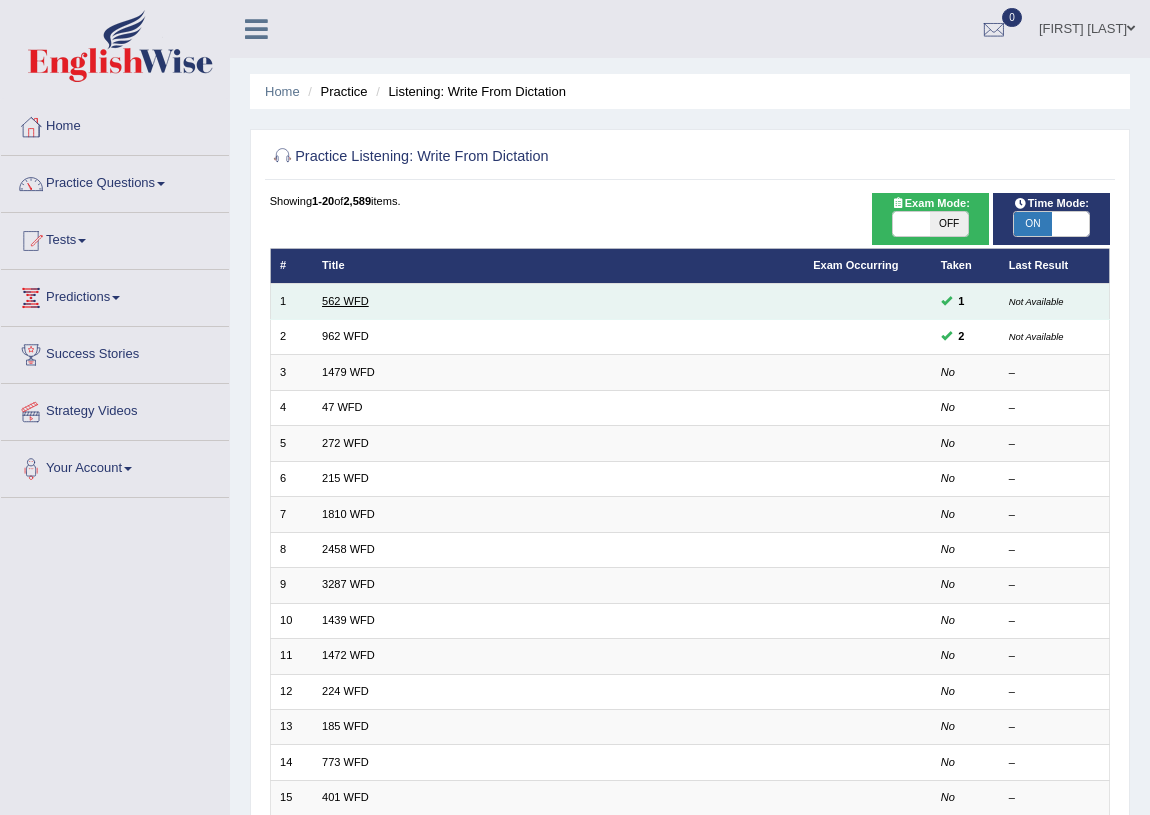 click on "562 WFD" at bounding box center (345, 301) 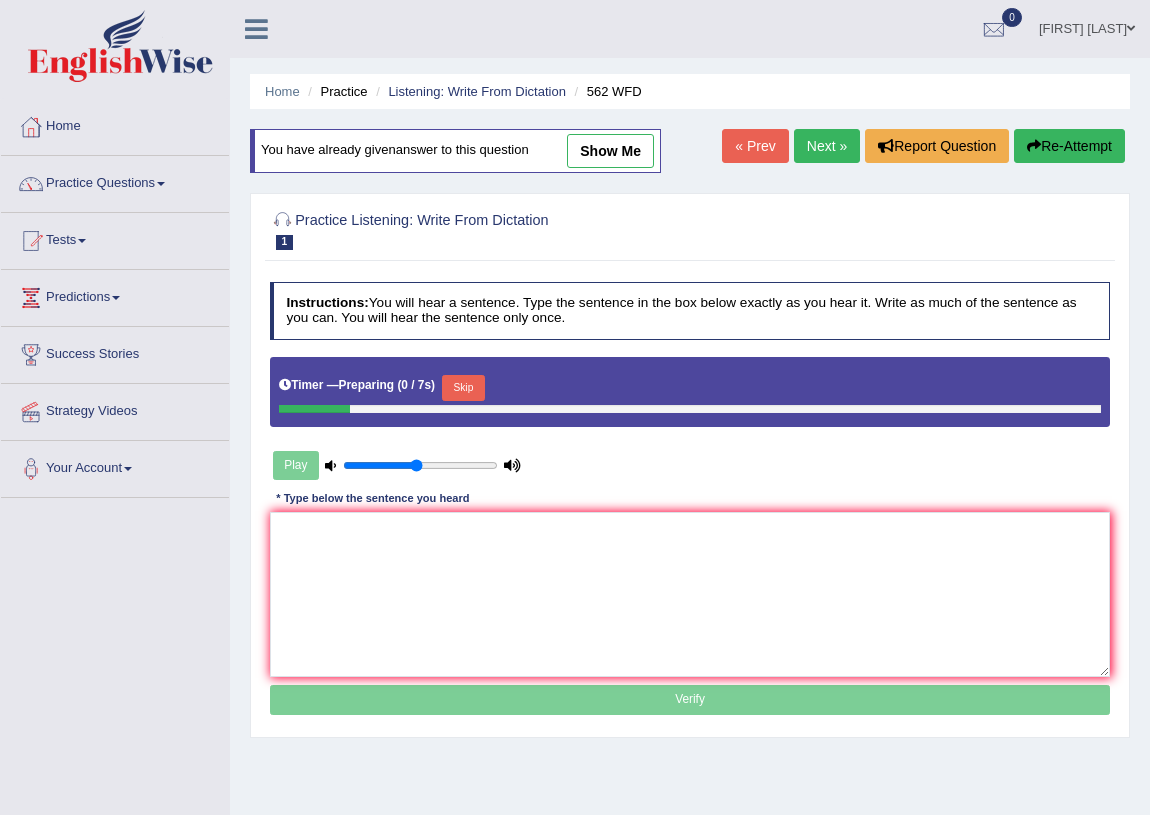 scroll, scrollTop: 0, scrollLeft: 0, axis: both 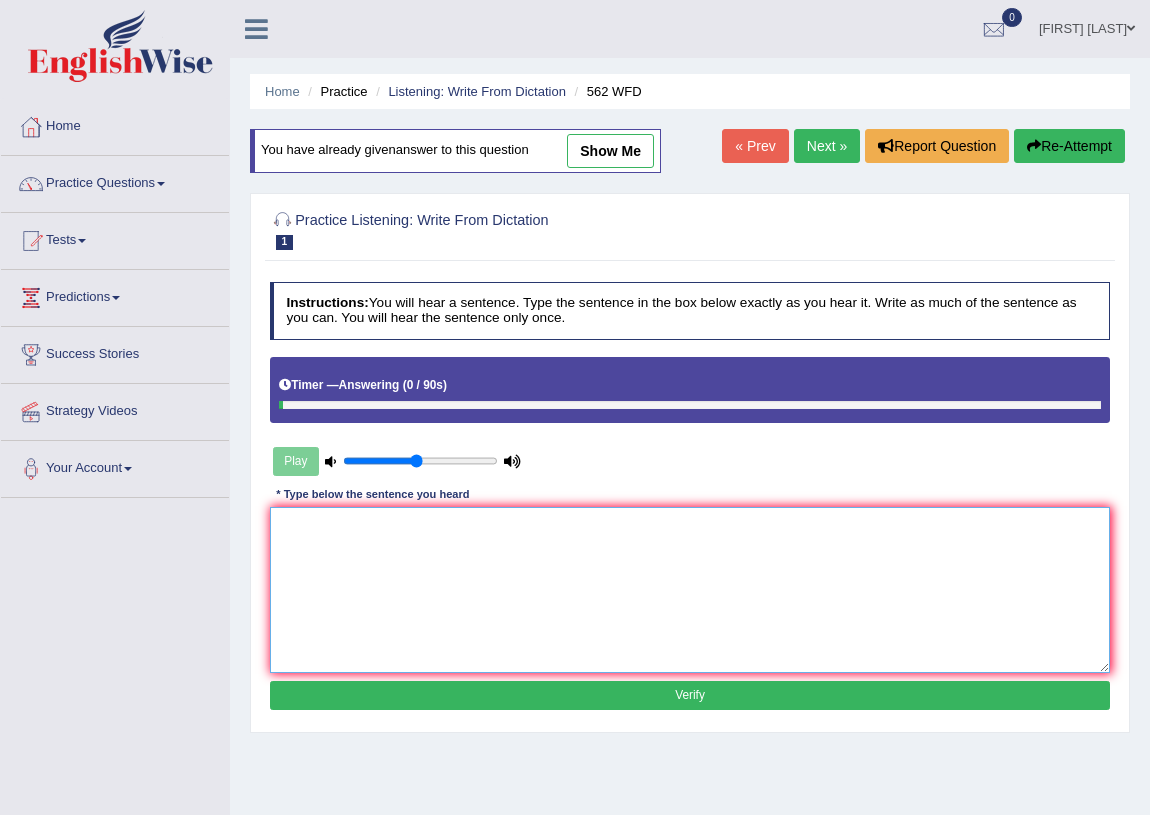 click at bounding box center (690, 589) 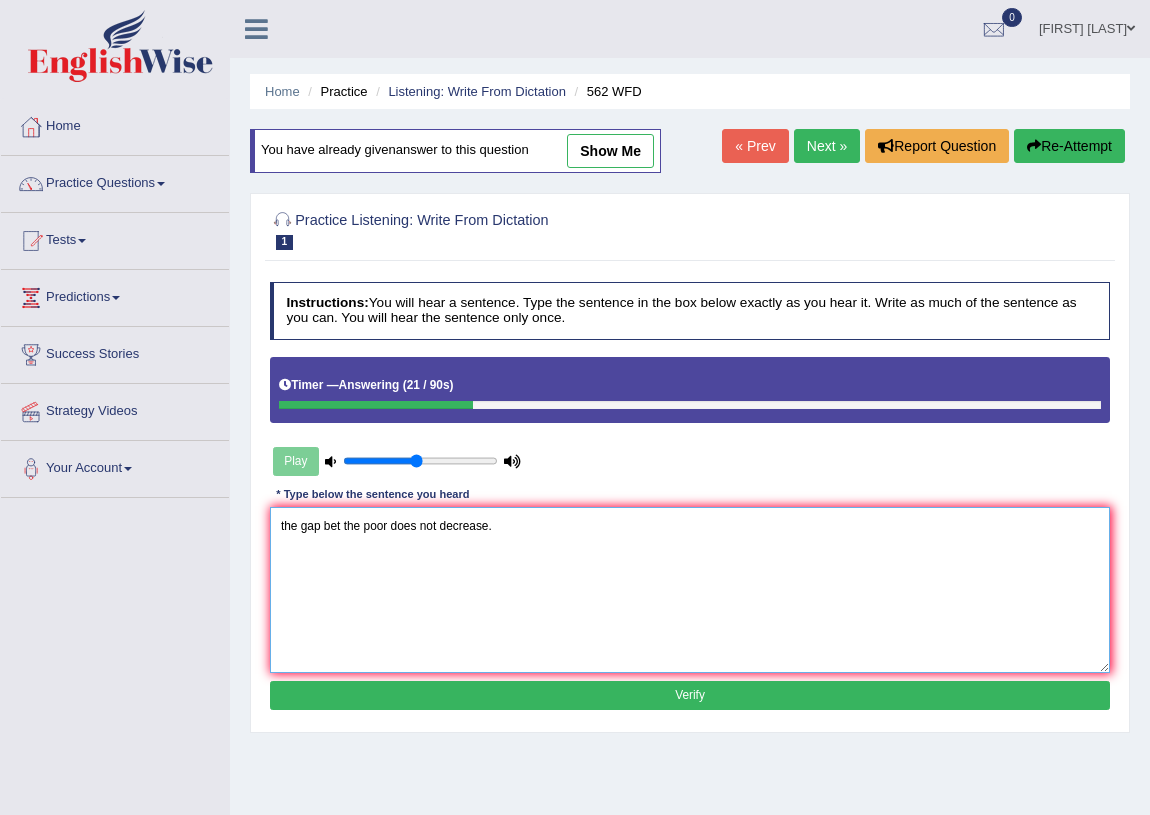 drag, startPoint x: 281, startPoint y: 522, endPoint x: 290, endPoint y: 528, distance: 10.816654 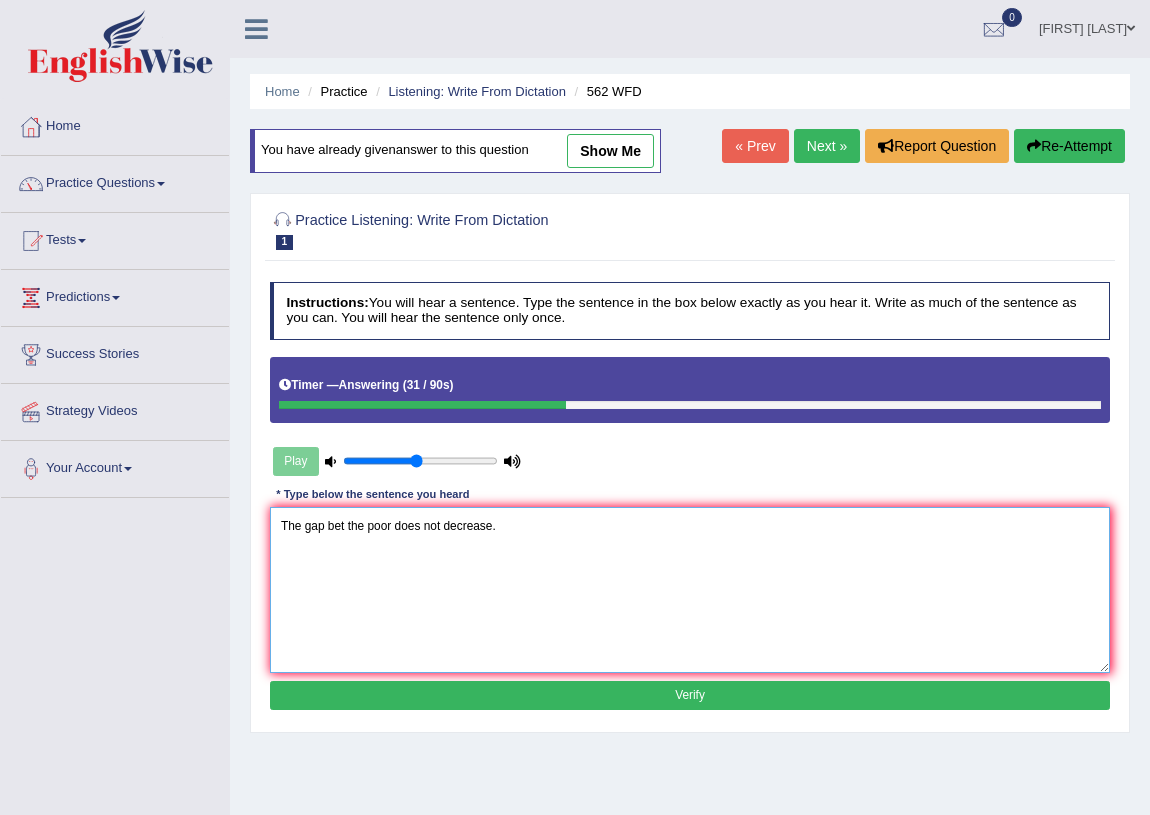 click on "The gap bet the poor does not decrease." at bounding box center [690, 589] 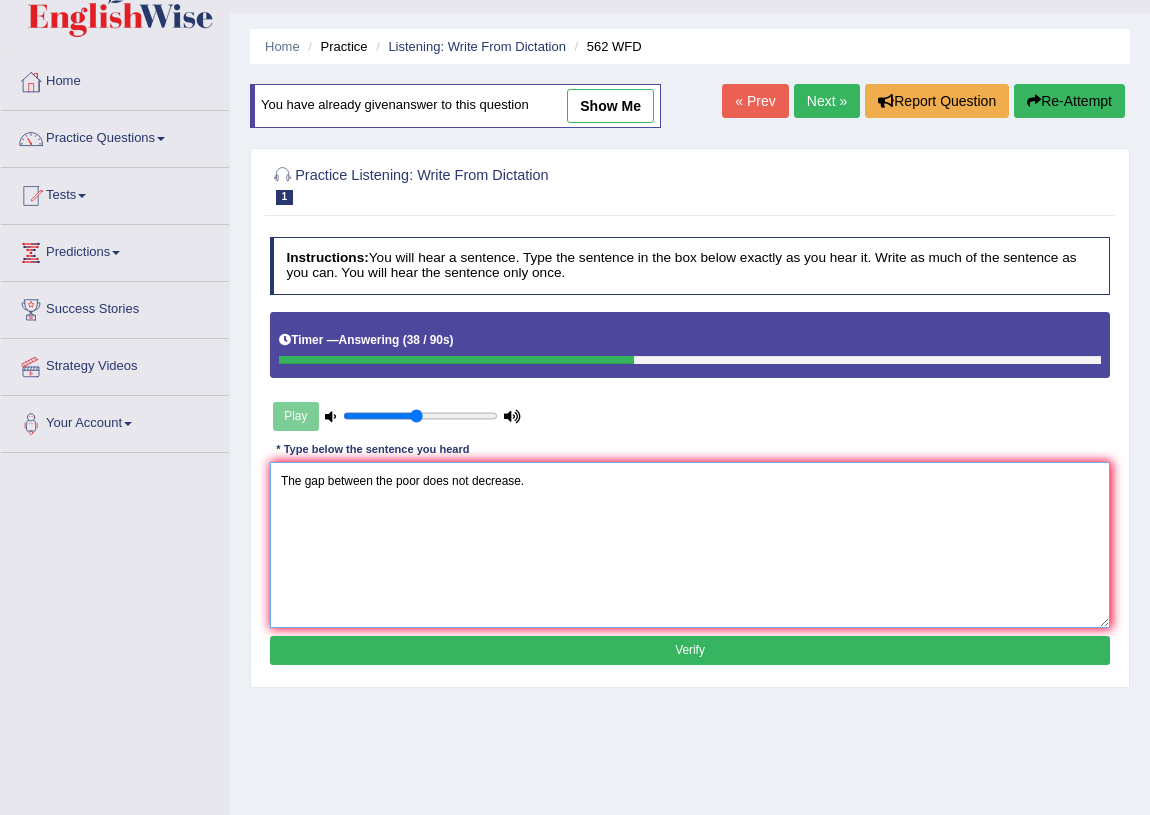 scroll, scrollTop: 90, scrollLeft: 0, axis: vertical 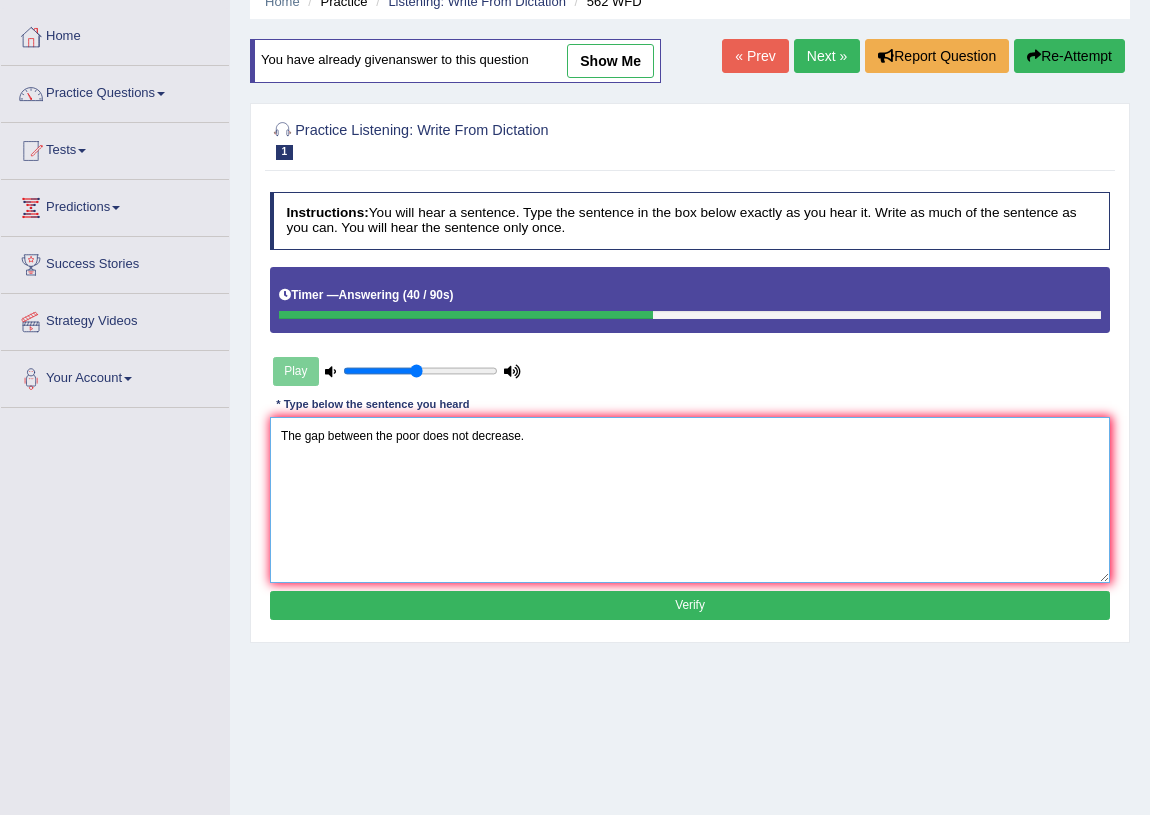 type on "The gap between the poor does not decrease." 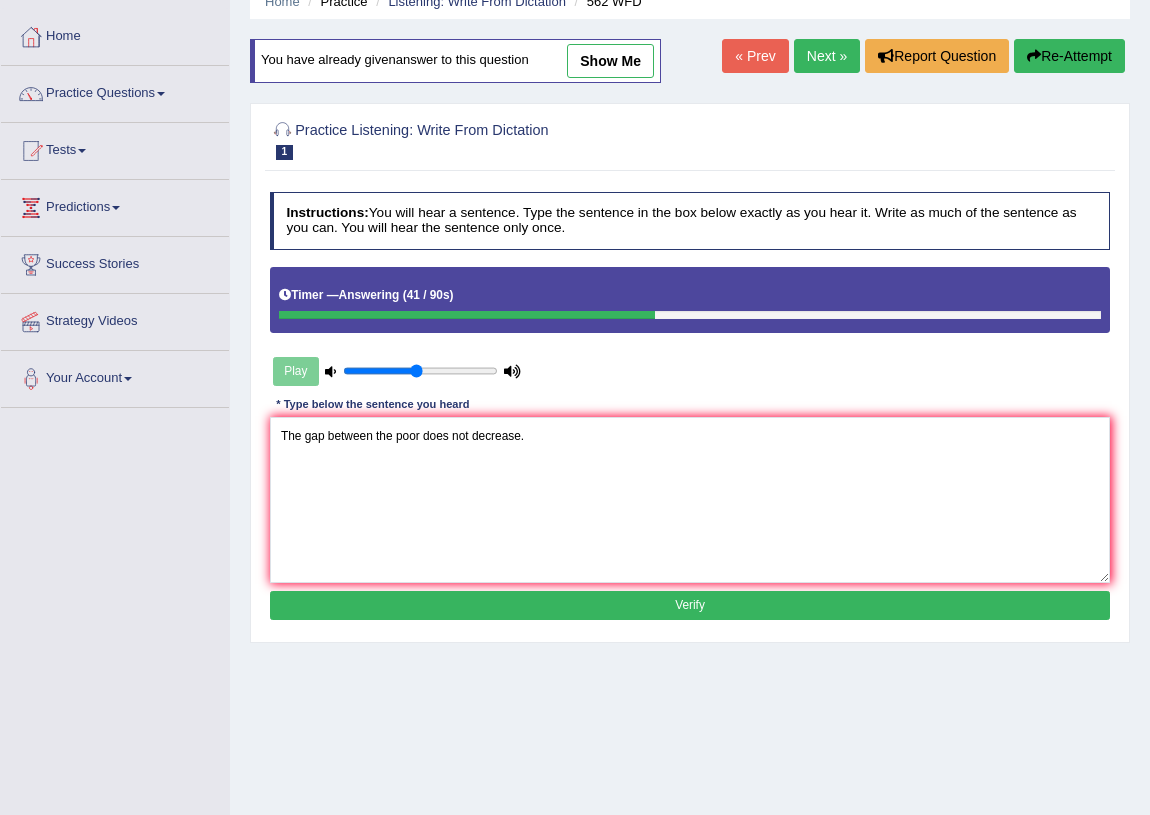 click on "Verify" at bounding box center [690, 605] 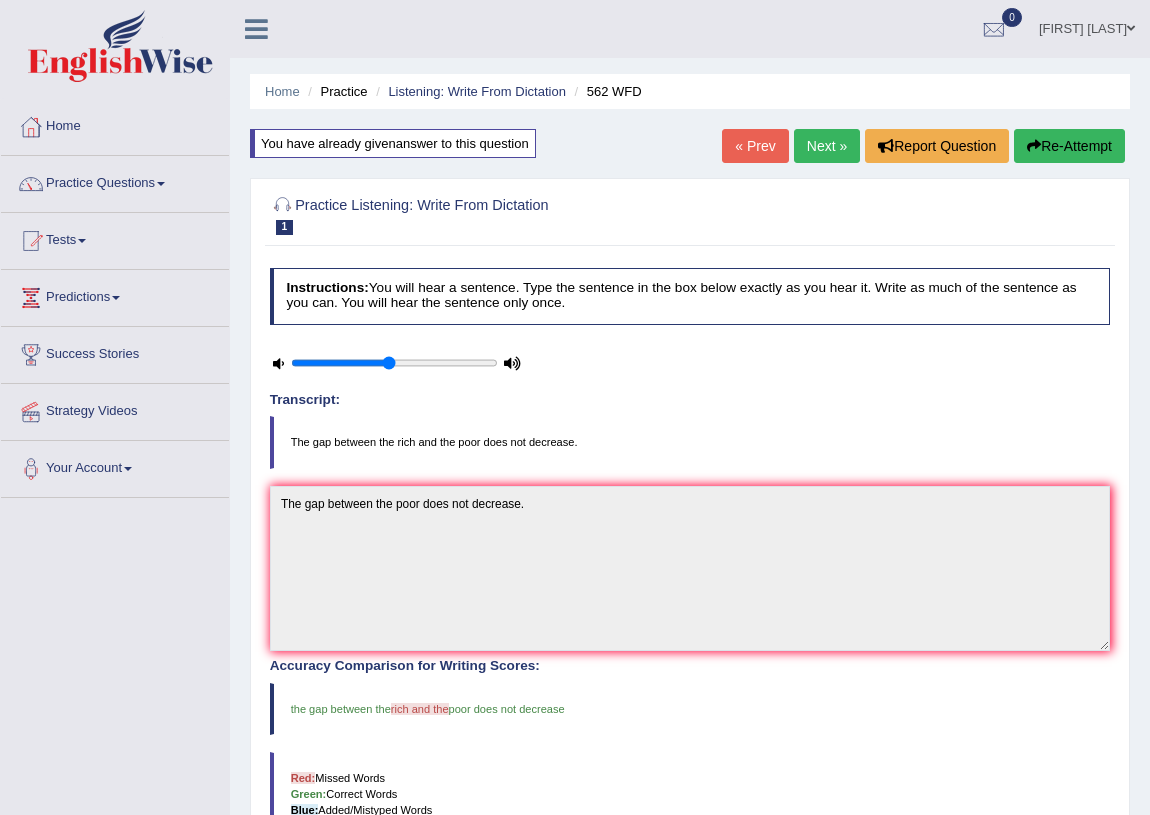 scroll, scrollTop: 0, scrollLeft: 0, axis: both 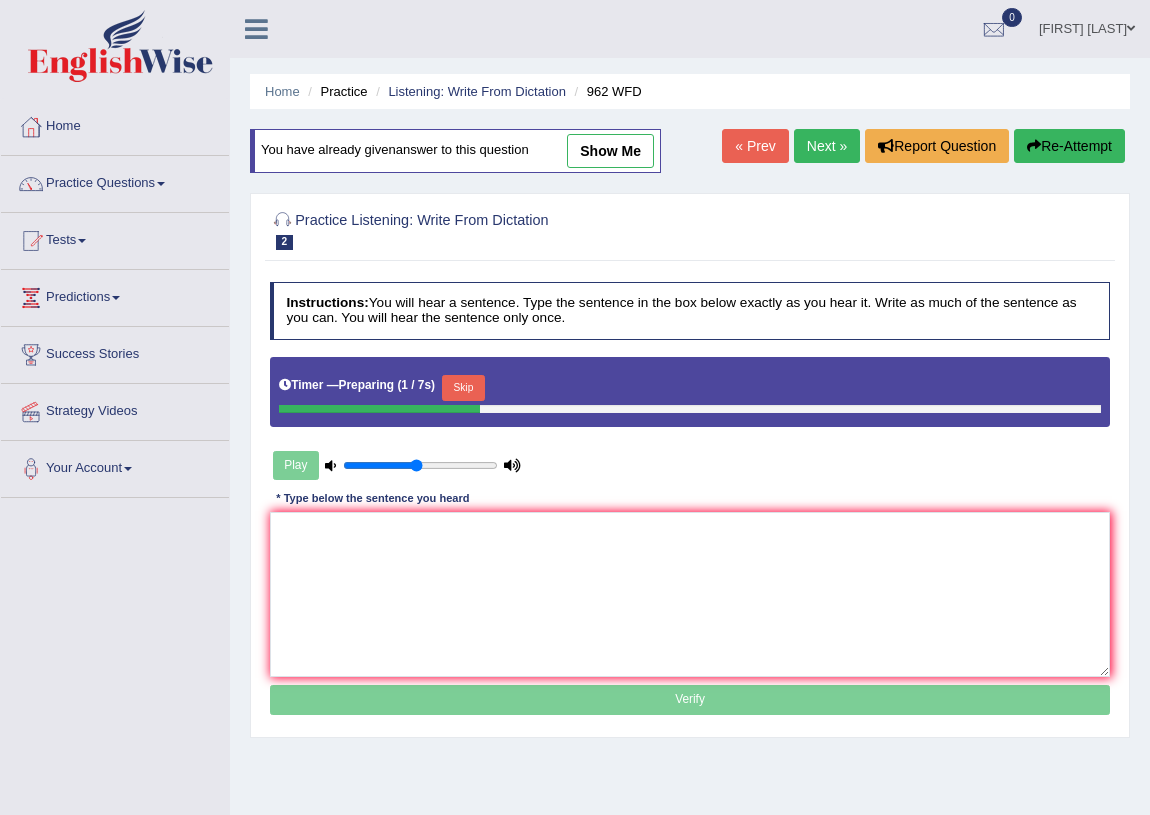 click on "Play" at bounding box center [397, 465] 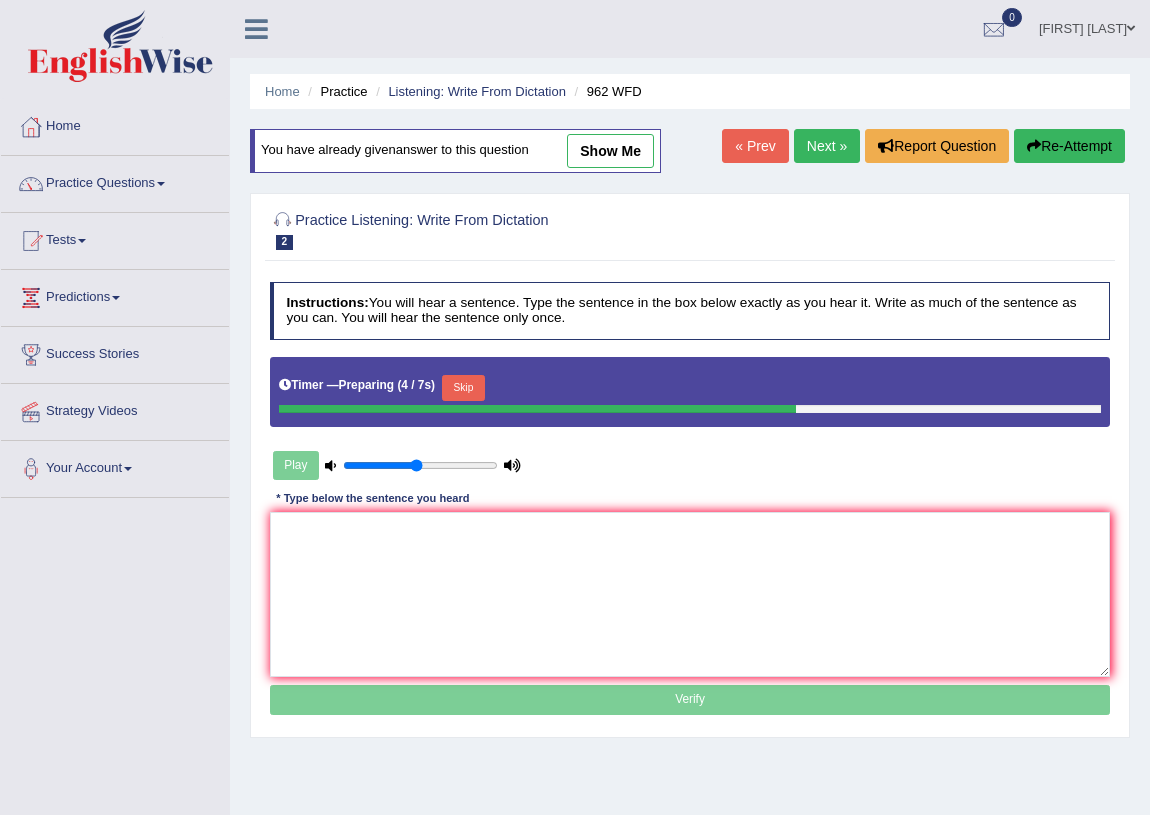 click on "Play" at bounding box center [397, 465] 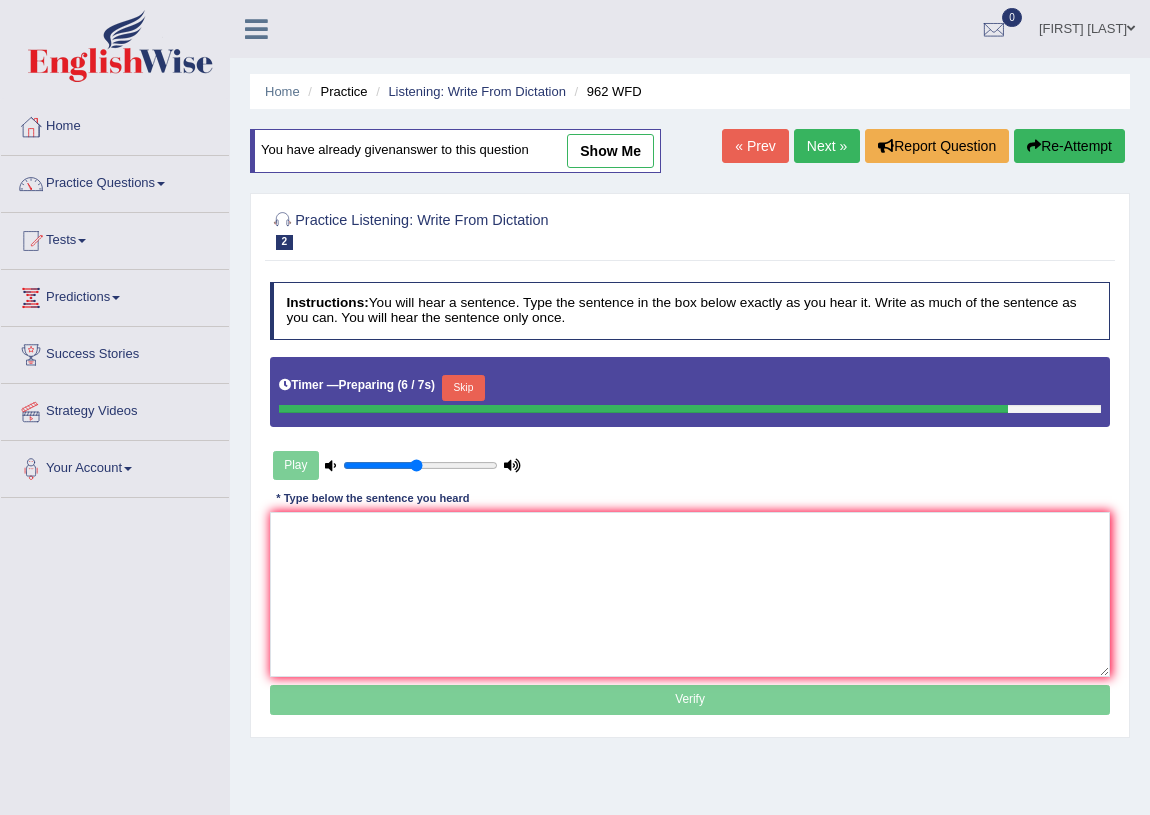 click on "Play" at bounding box center [397, 465] 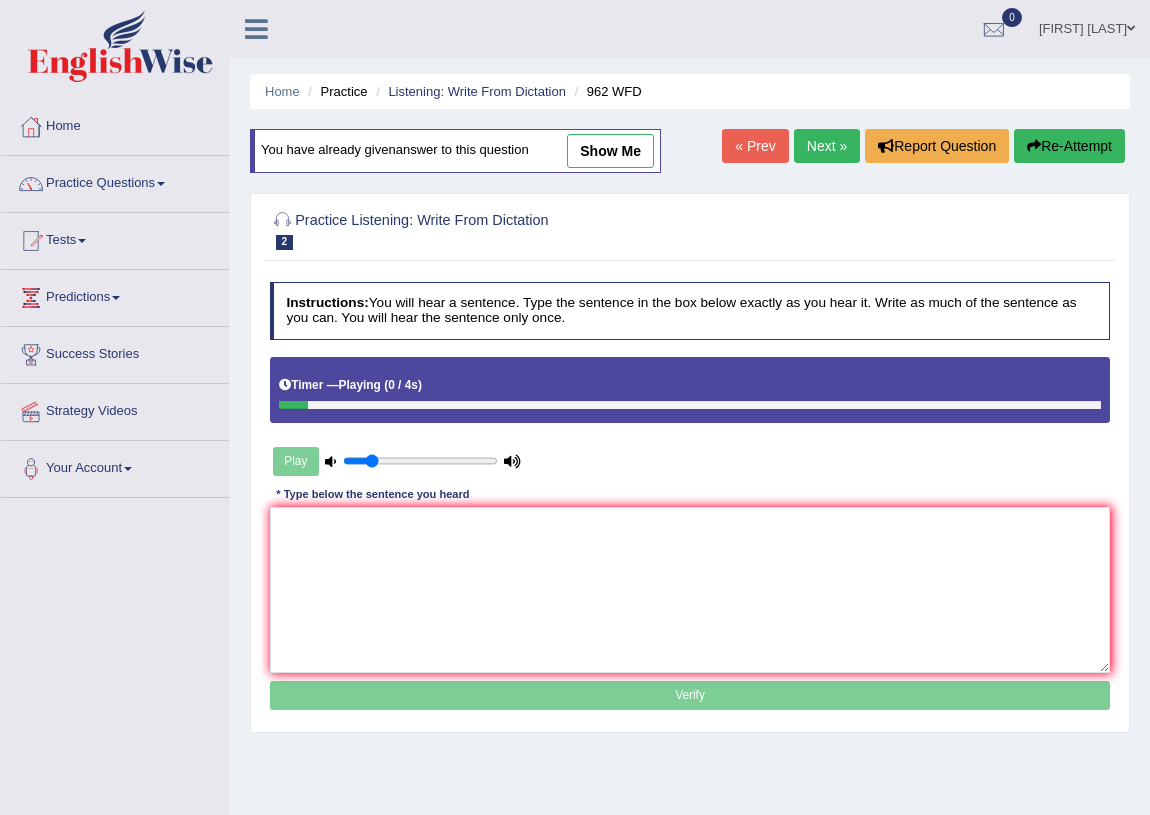 type on "0.2" 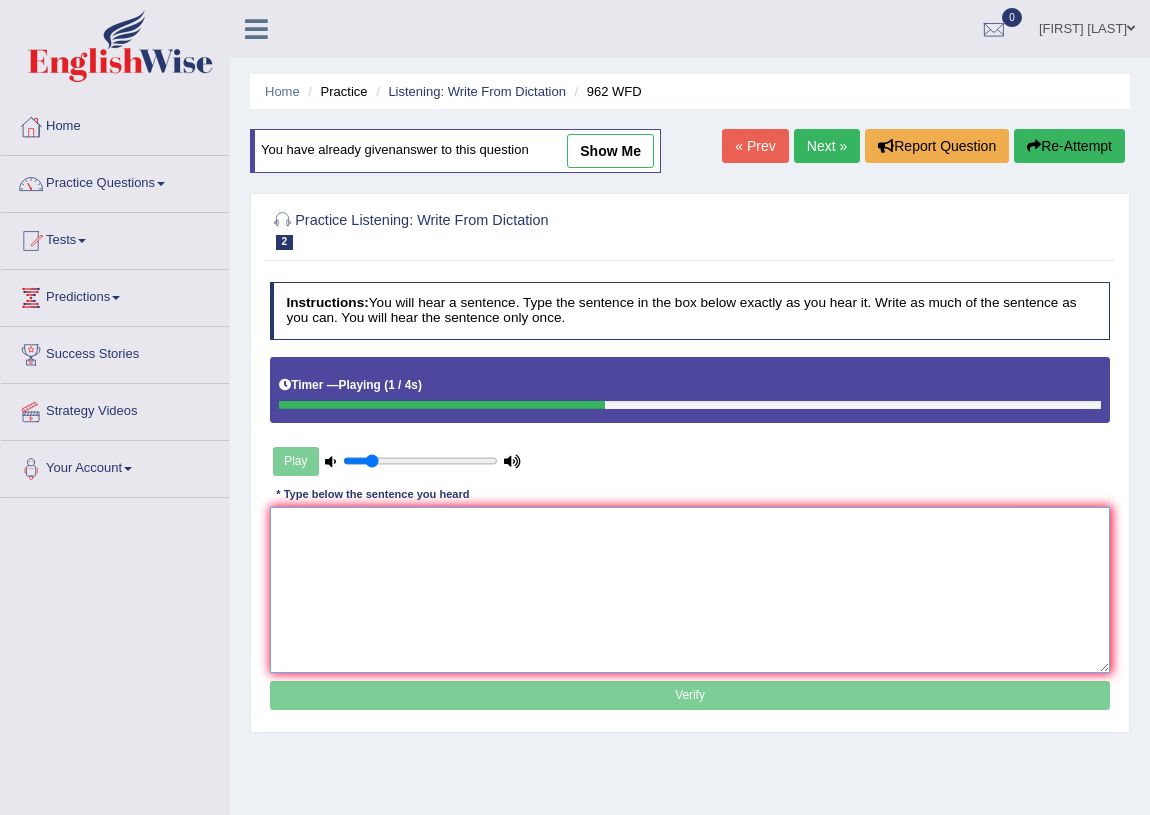 click at bounding box center (690, 589) 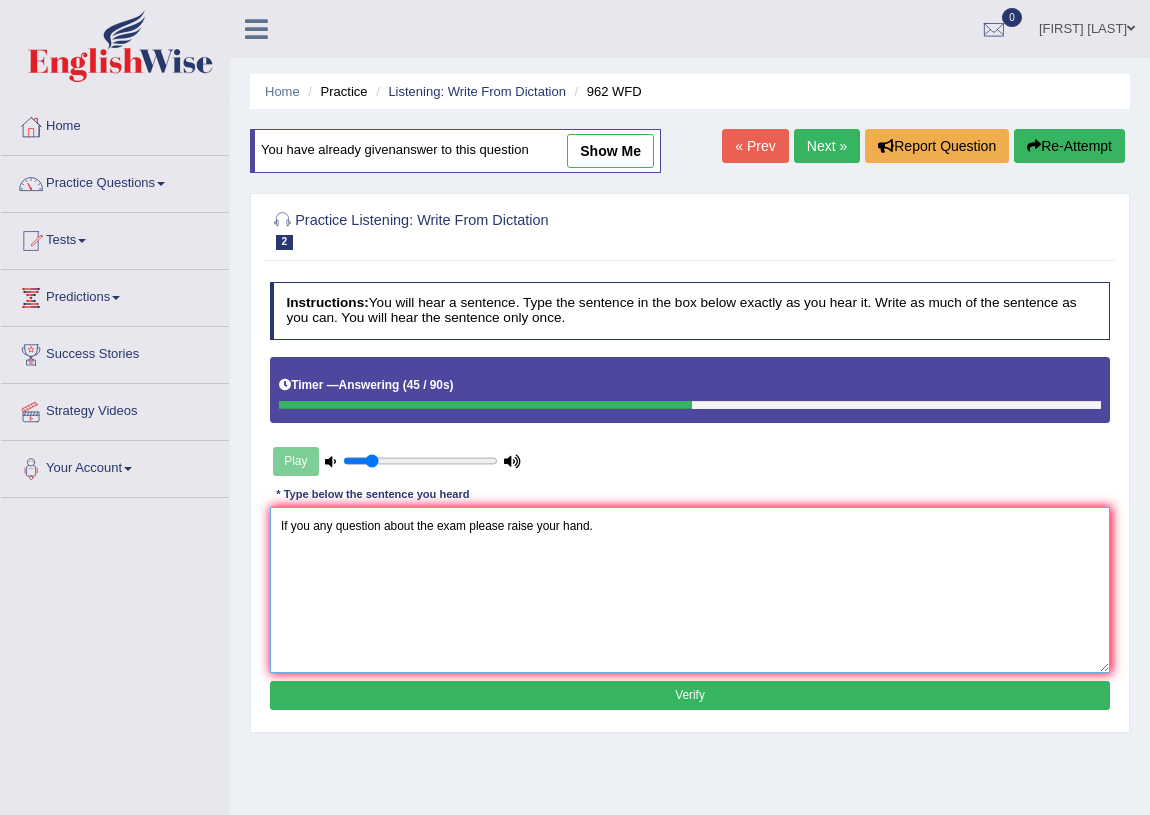 type on "If you any question about the exam please raise your hand." 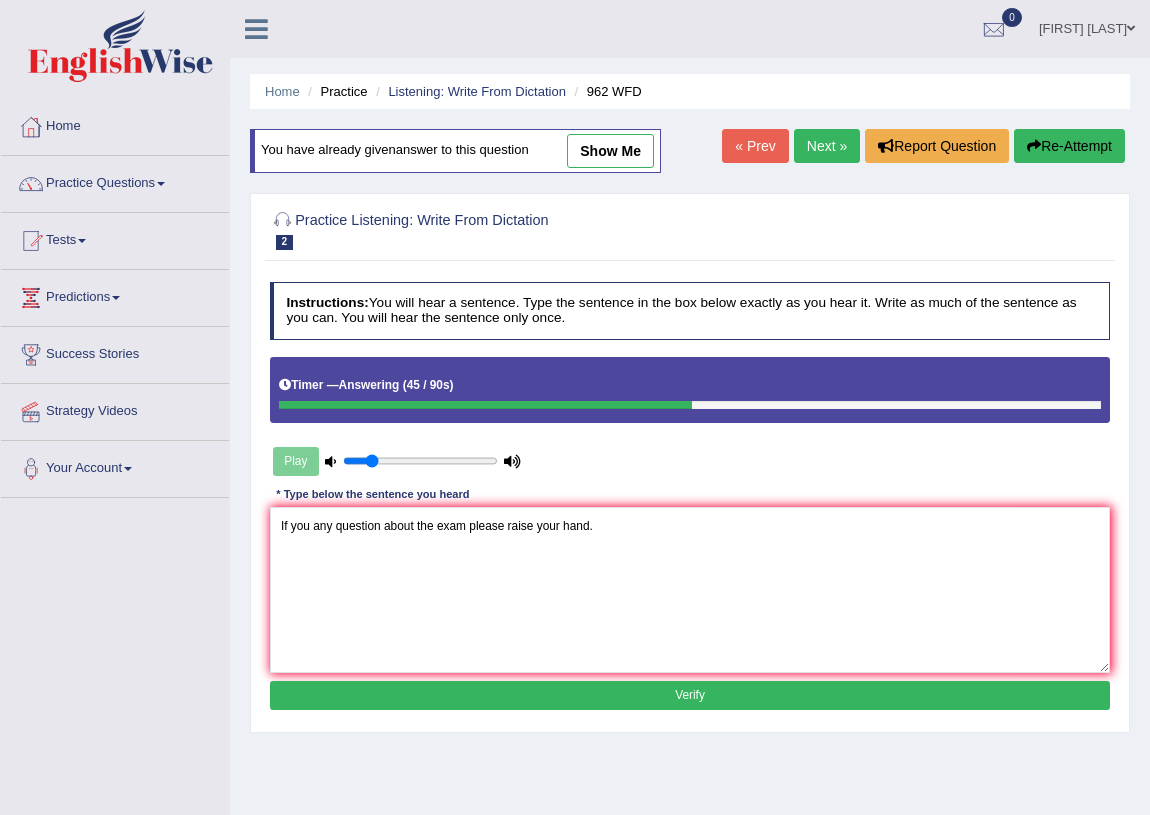 click on "Verify" at bounding box center (690, 695) 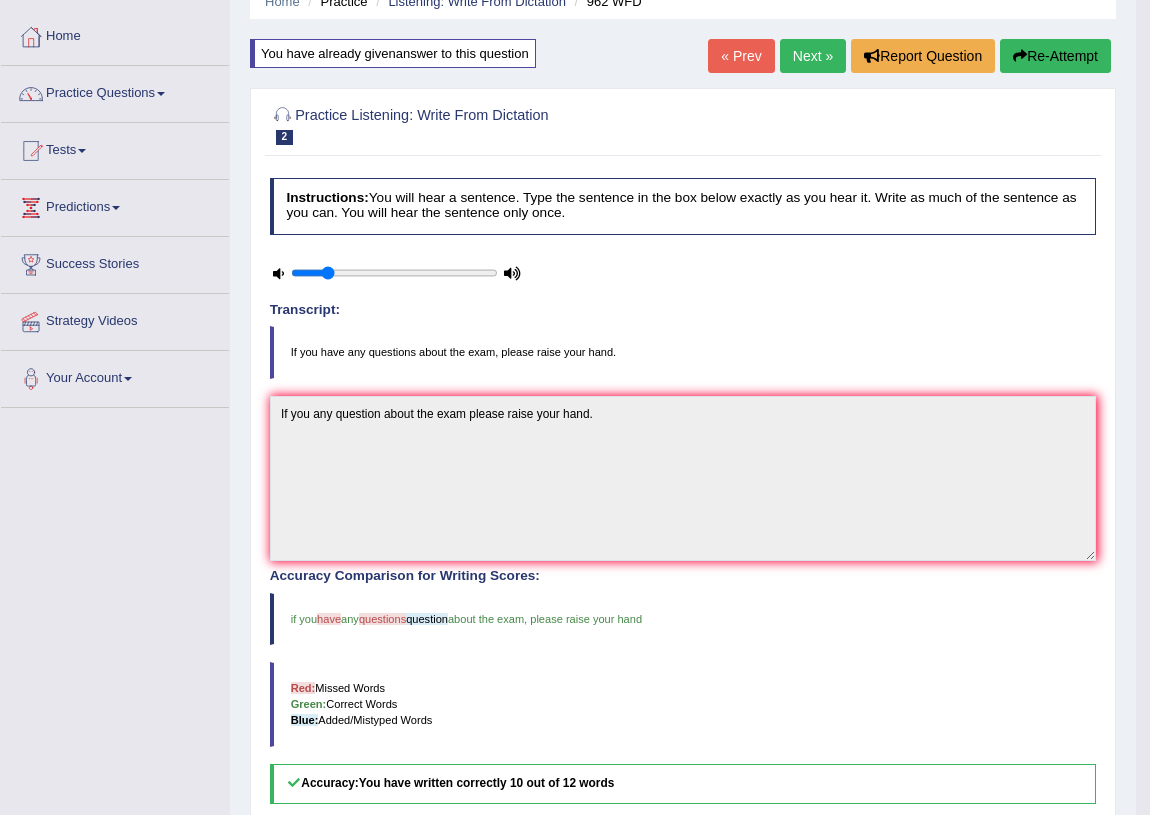 scroll, scrollTop: 0, scrollLeft: 0, axis: both 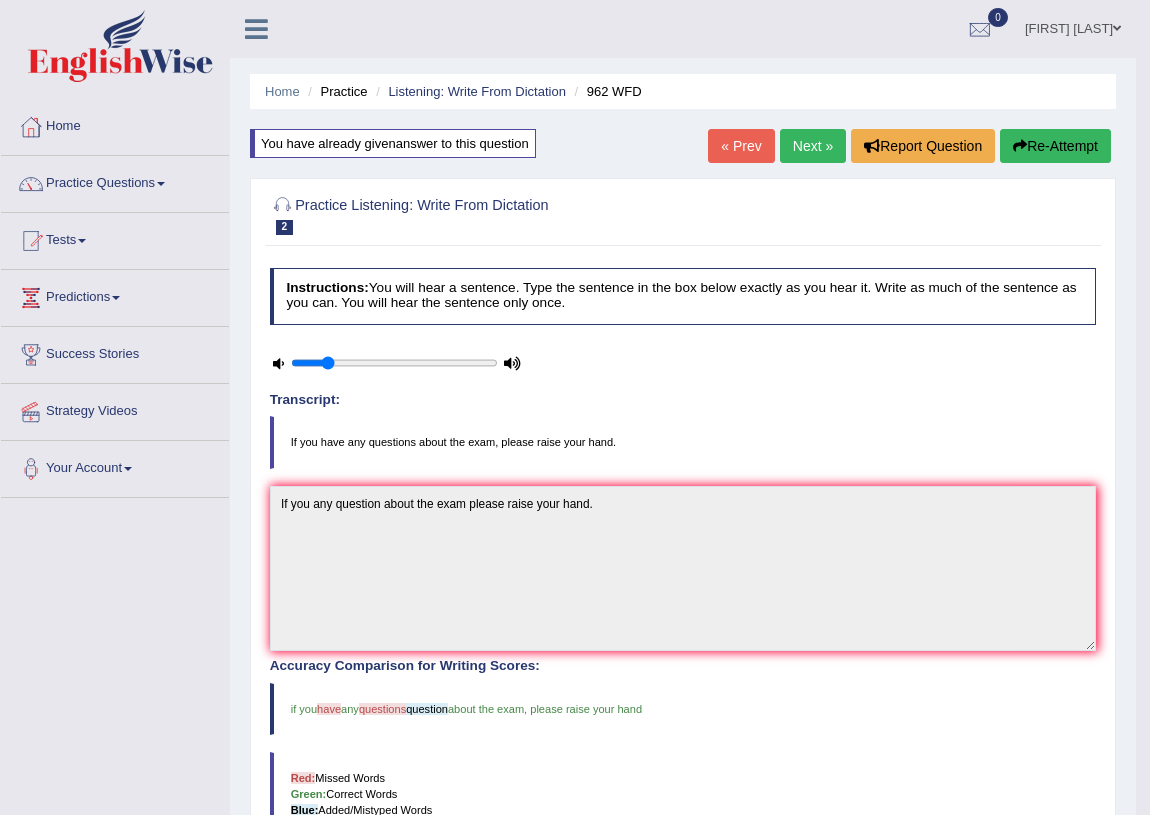 click on "Next »" at bounding box center (813, 146) 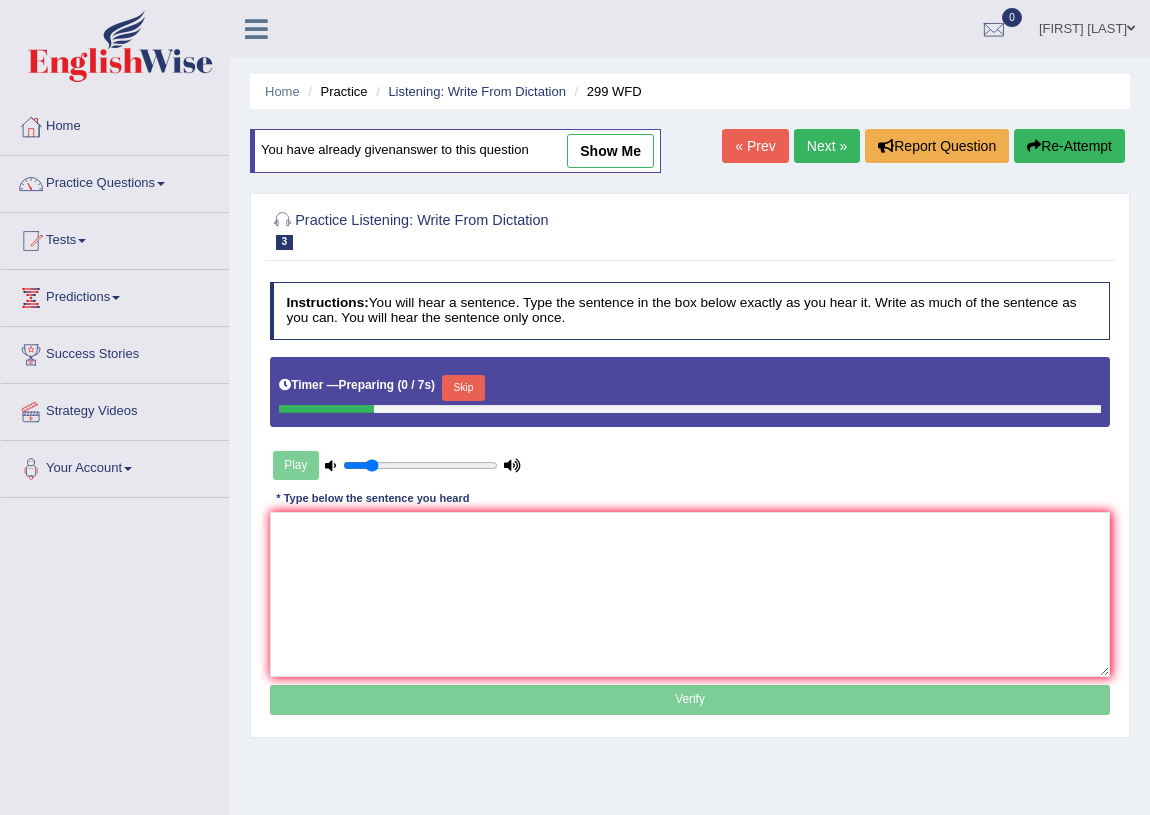 scroll, scrollTop: 0, scrollLeft: 0, axis: both 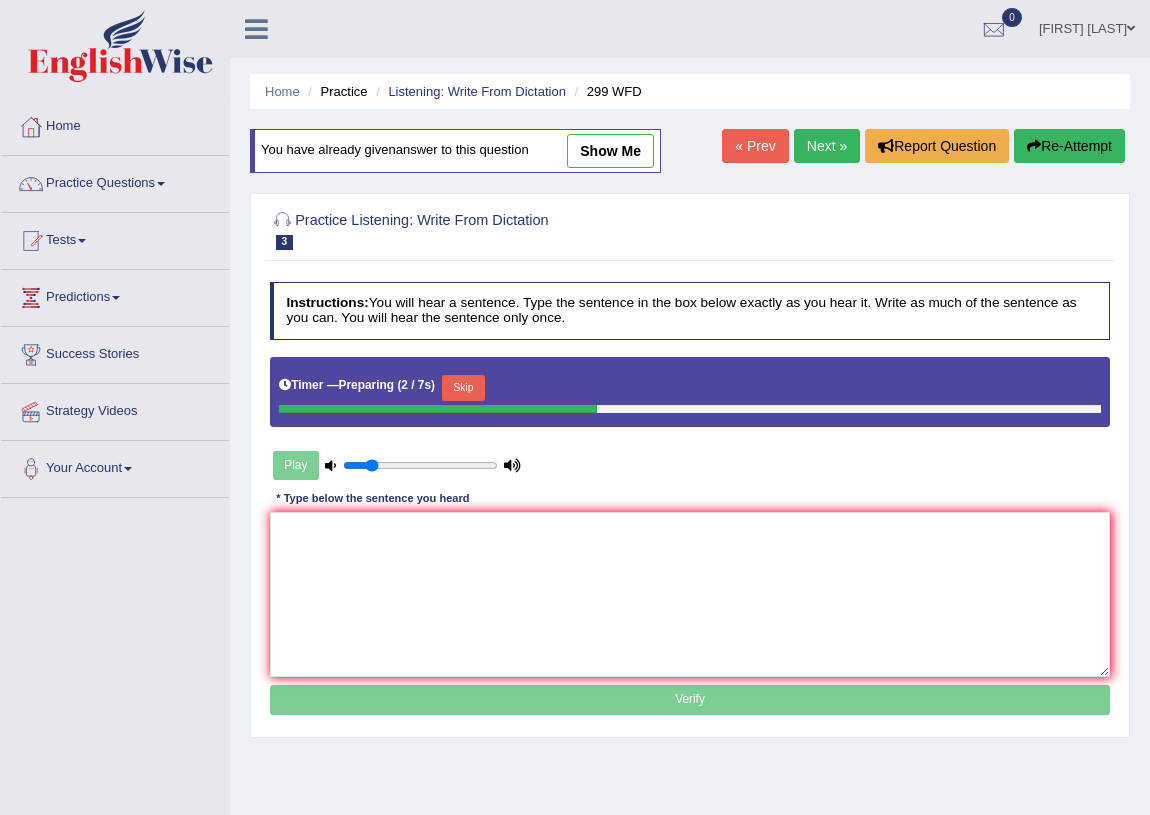 click on "Play" at bounding box center [397, 465] 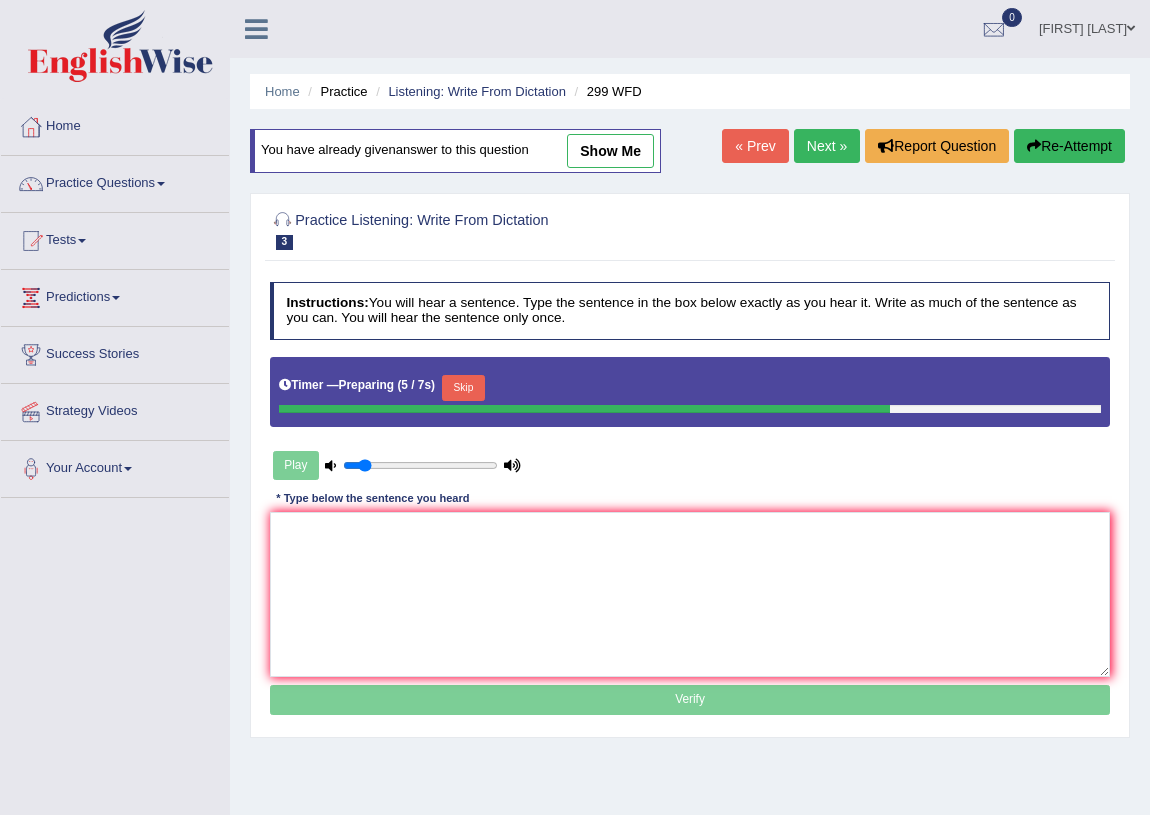 type on "0.15" 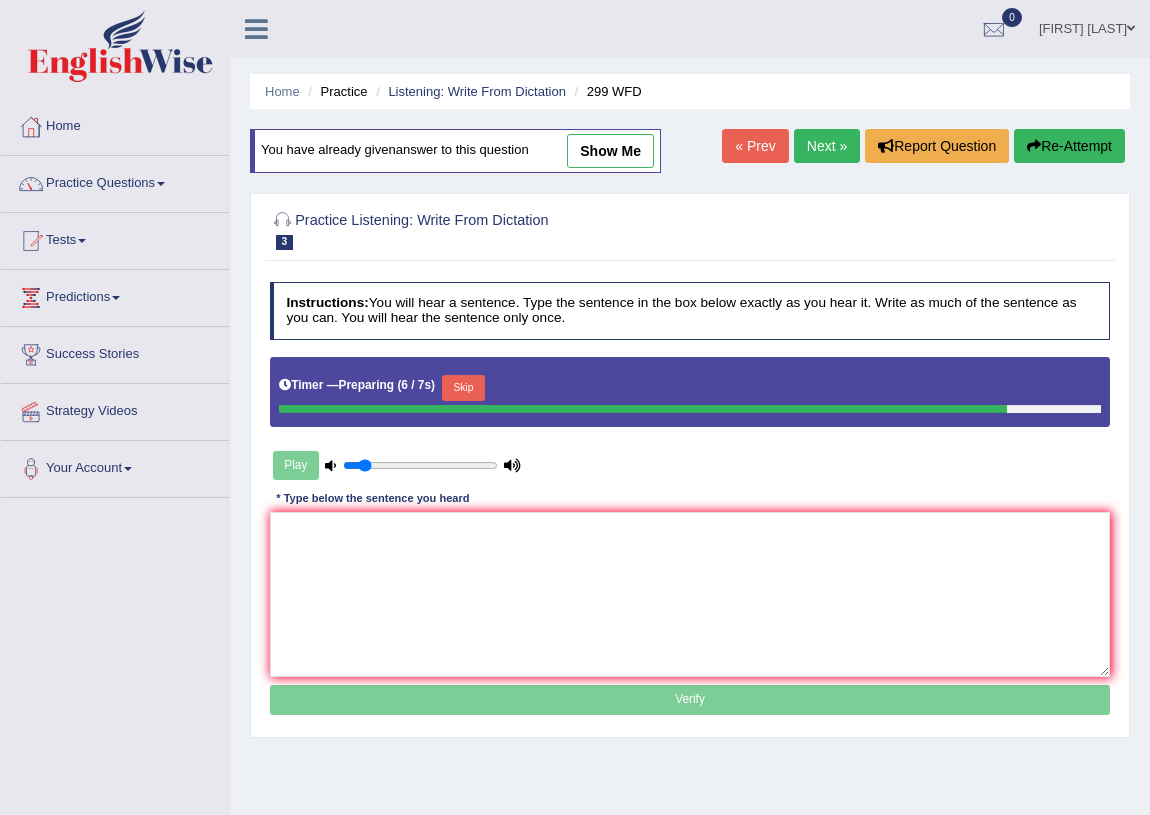 click at bounding box center [420, 466] 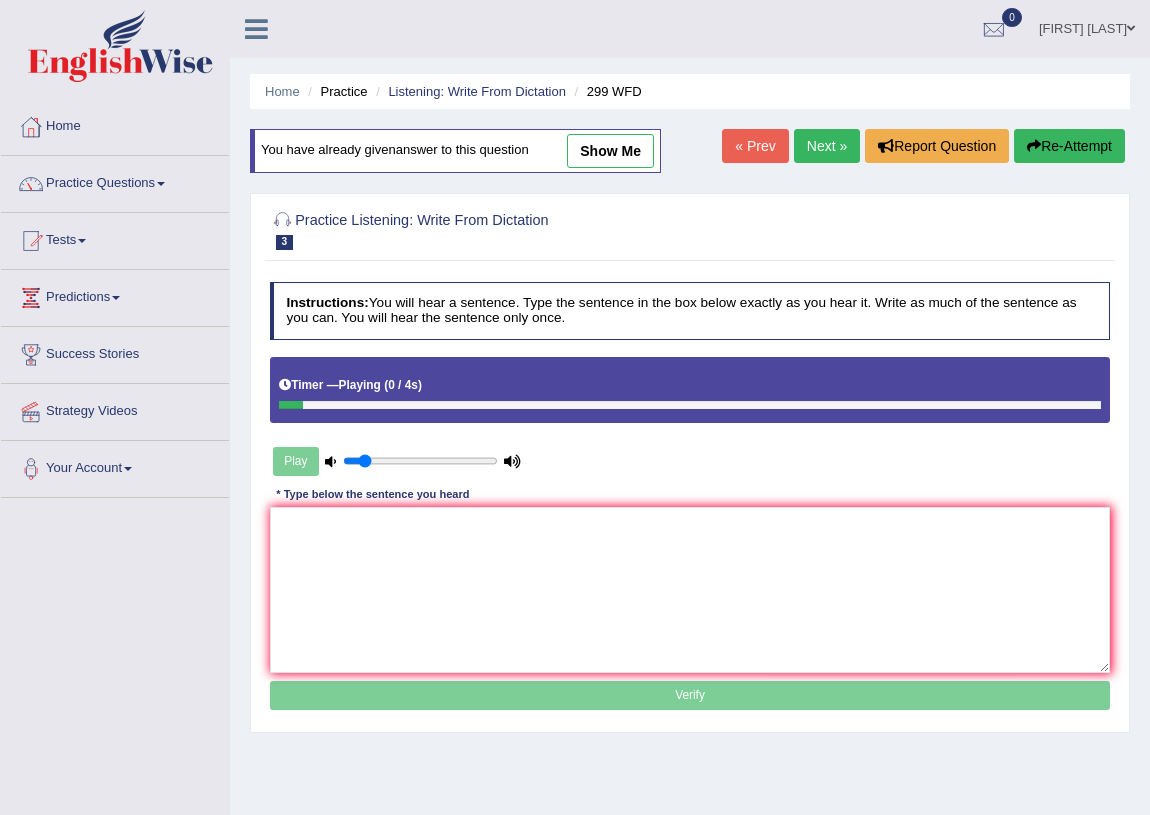 click at bounding box center (420, 461) 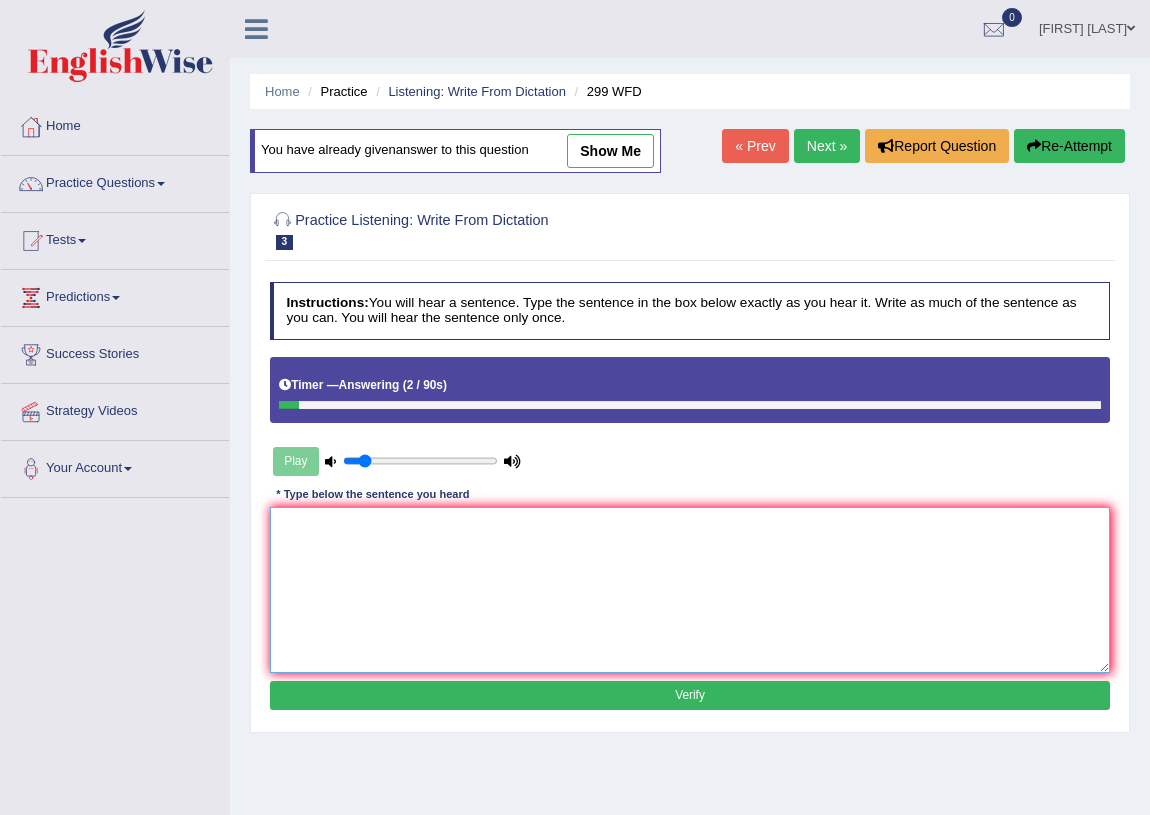 click at bounding box center (690, 589) 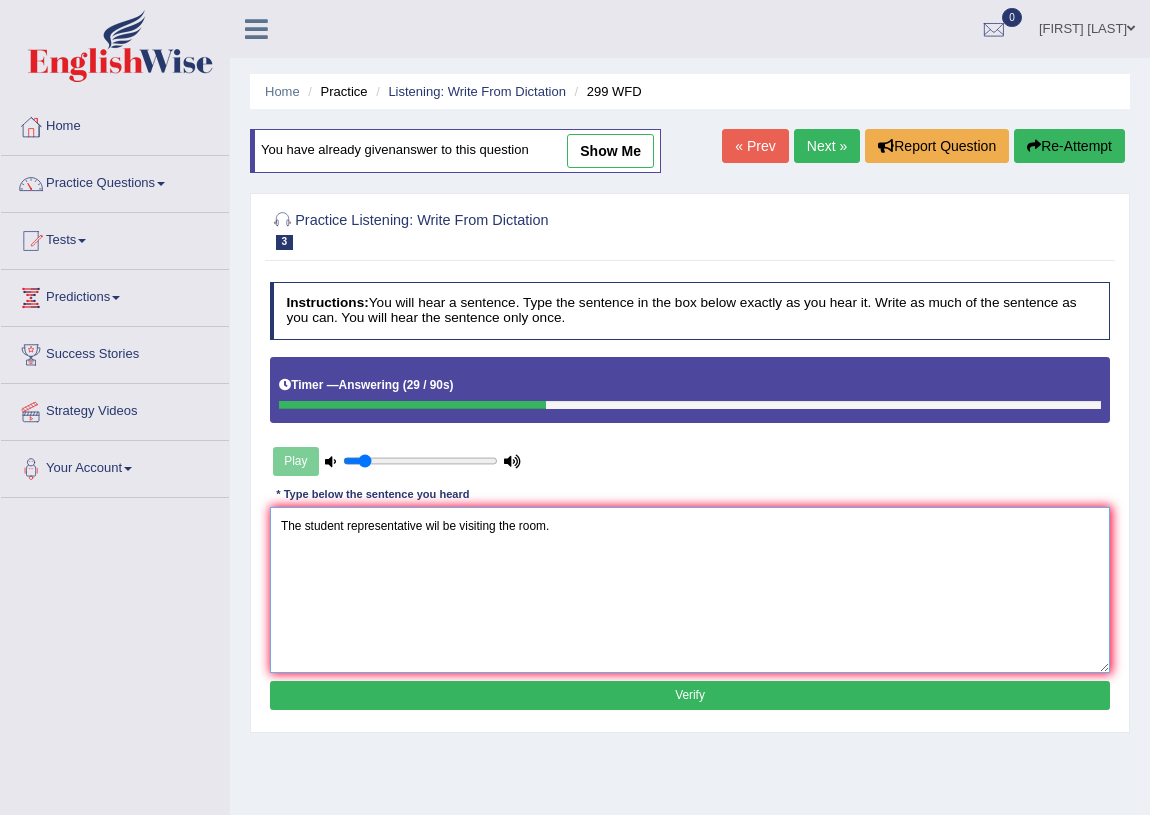 click on "The student representative wil be visiting the room." at bounding box center (690, 589) 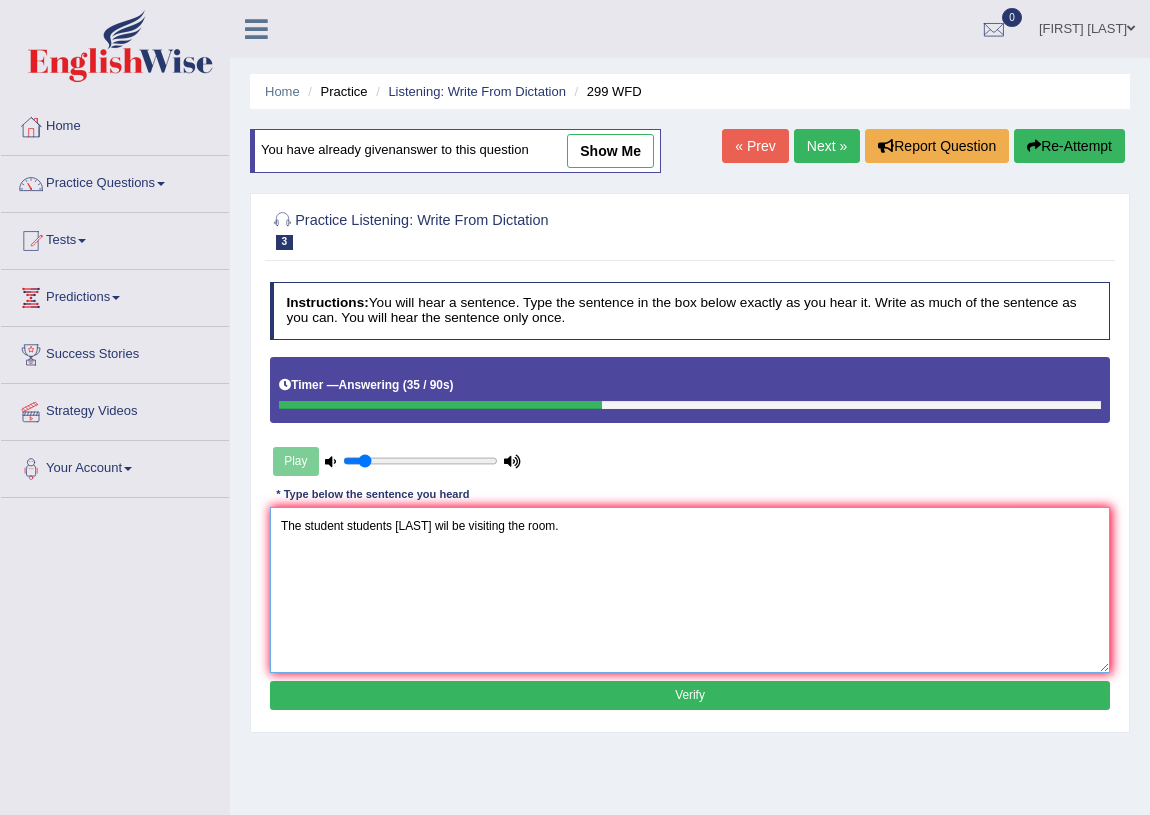 click on "The student students representative wil be visiting the room." at bounding box center (690, 589) 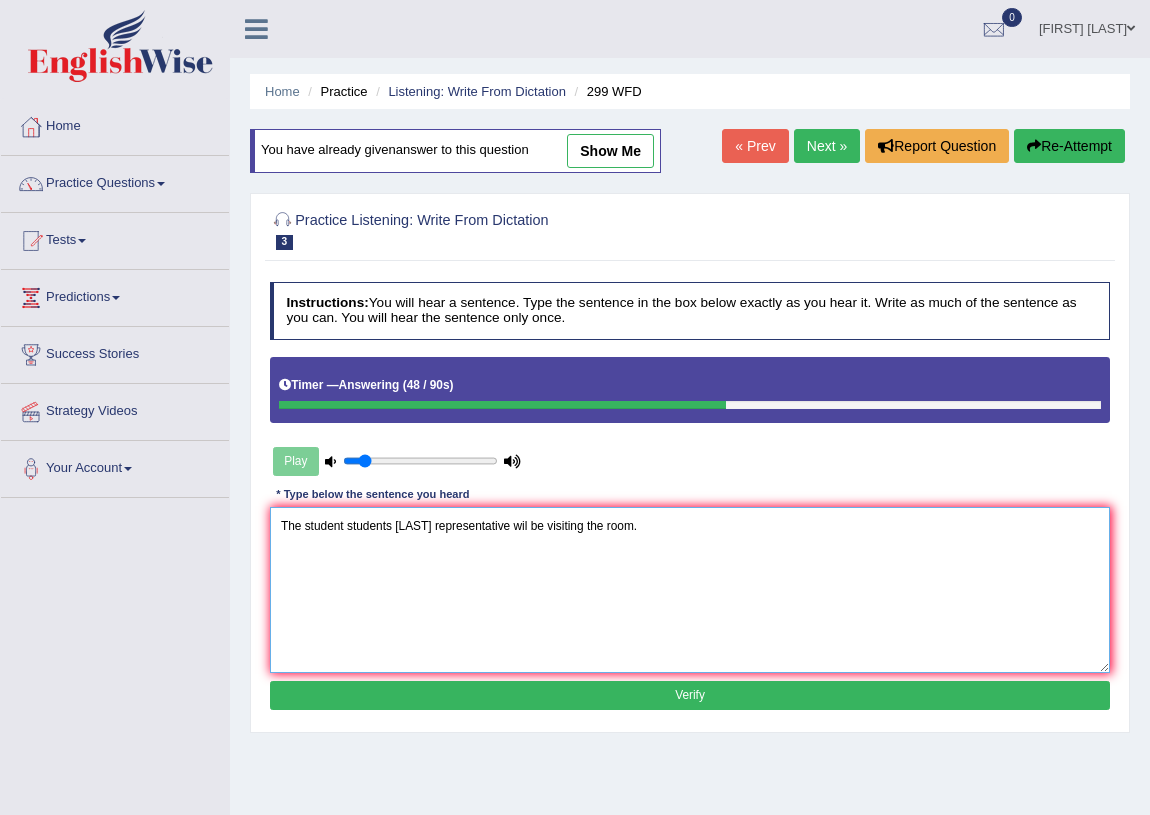 type on "The student students representative representative wil be visiting the room." 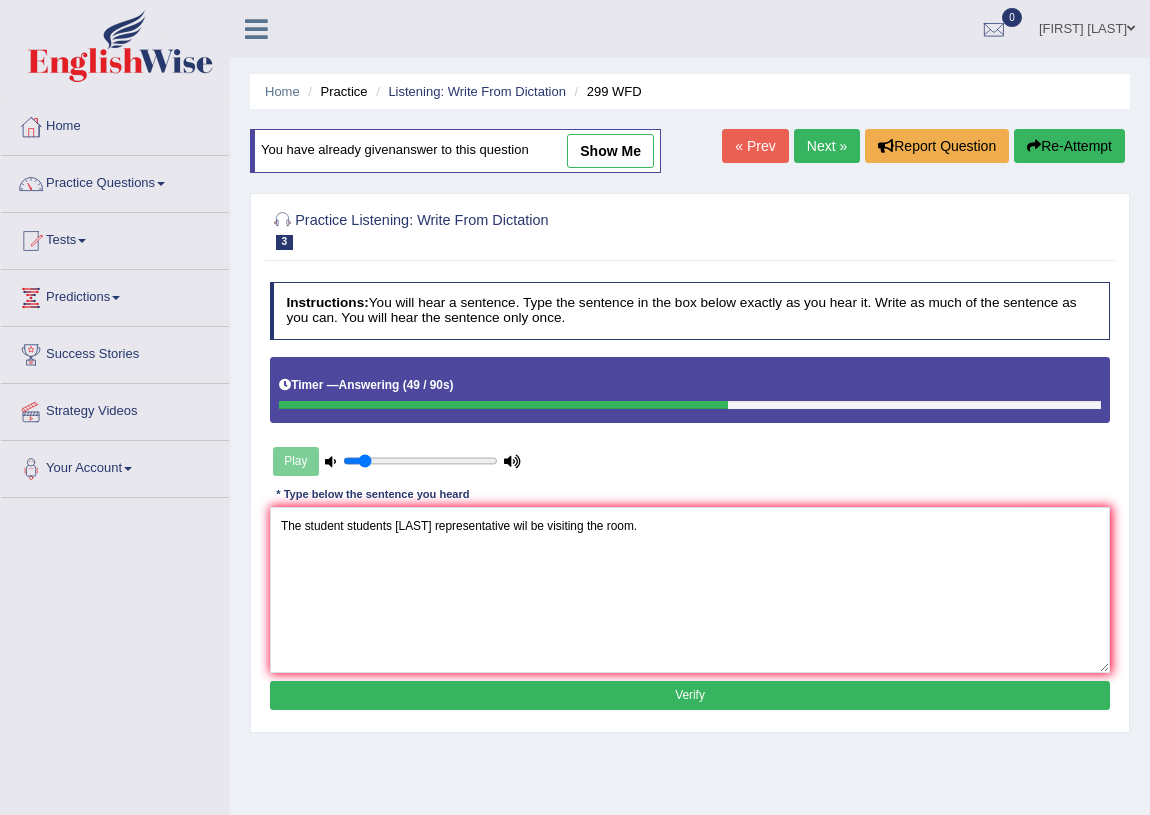 click on "Verify" at bounding box center (690, 695) 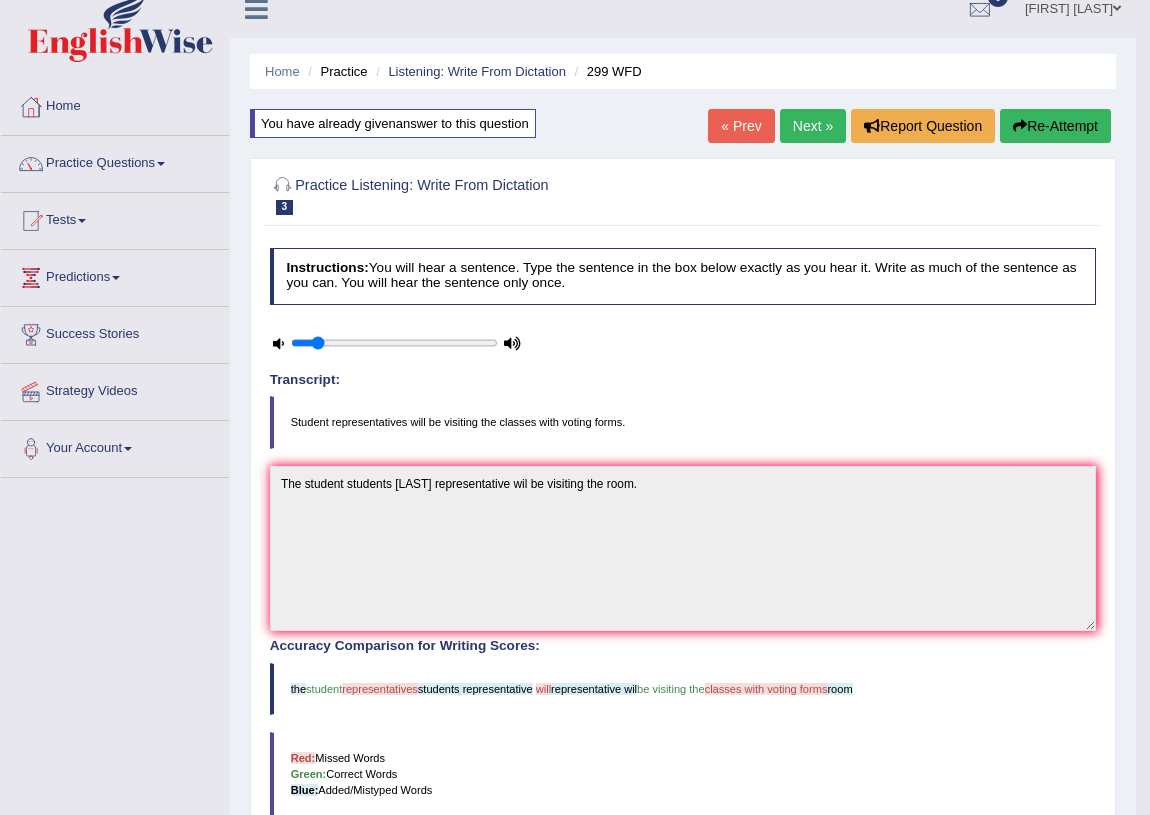 scroll, scrollTop: 0, scrollLeft: 0, axis: both 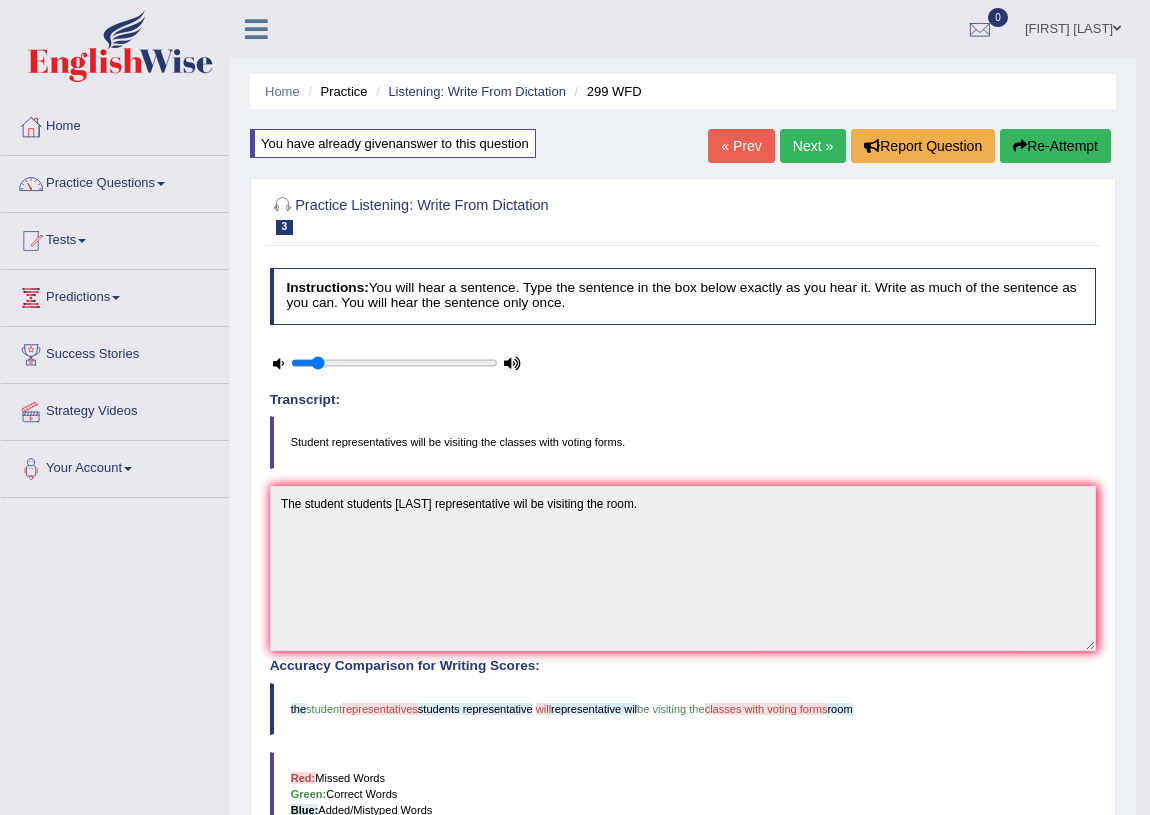 click on "Next »" at bounding box center [813, 146] 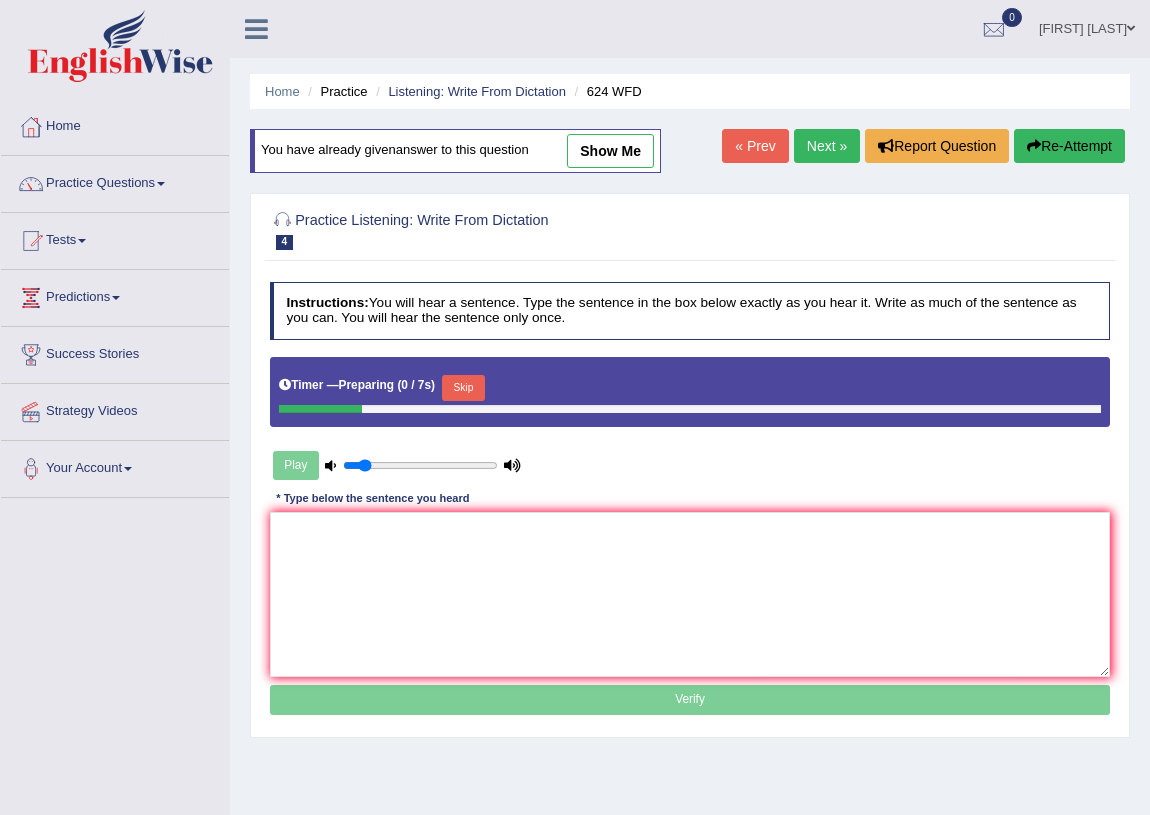 scroll, scrollTop: 0, scrollLeft: 0, axis: both 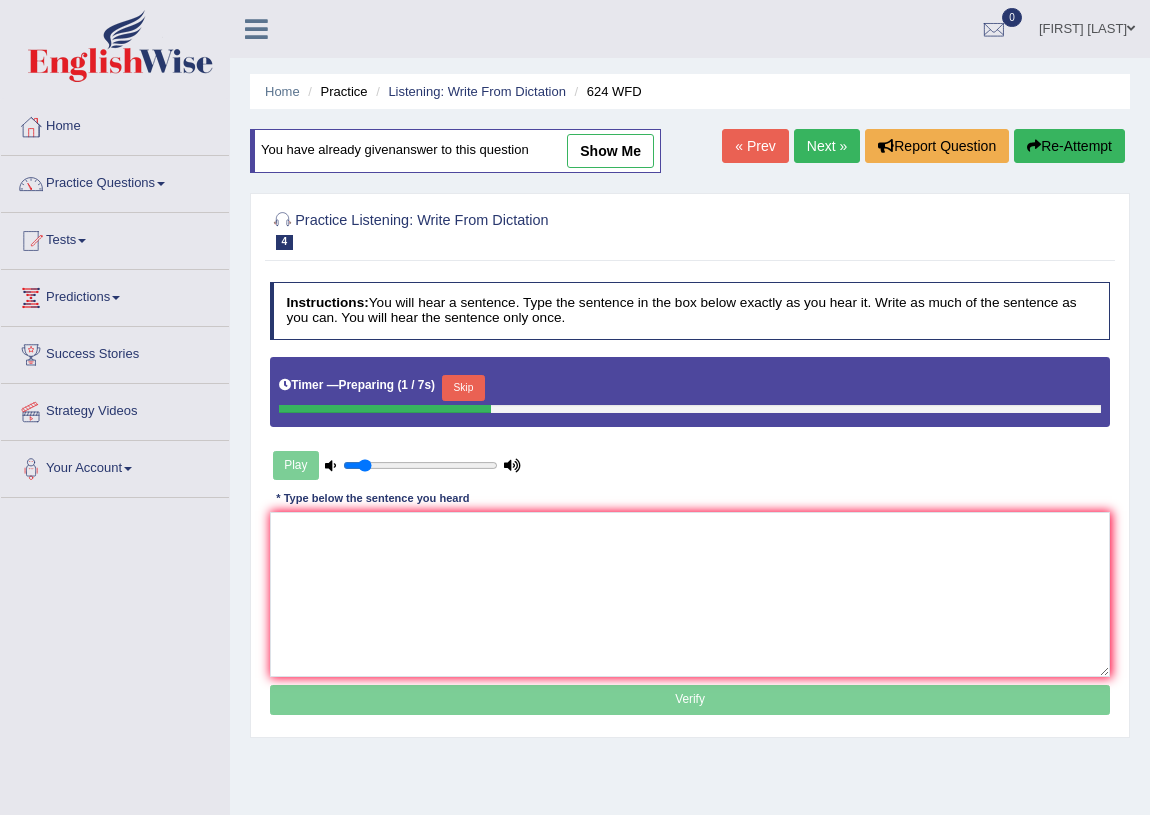 click on "Play" at bounding box center (397, 465) 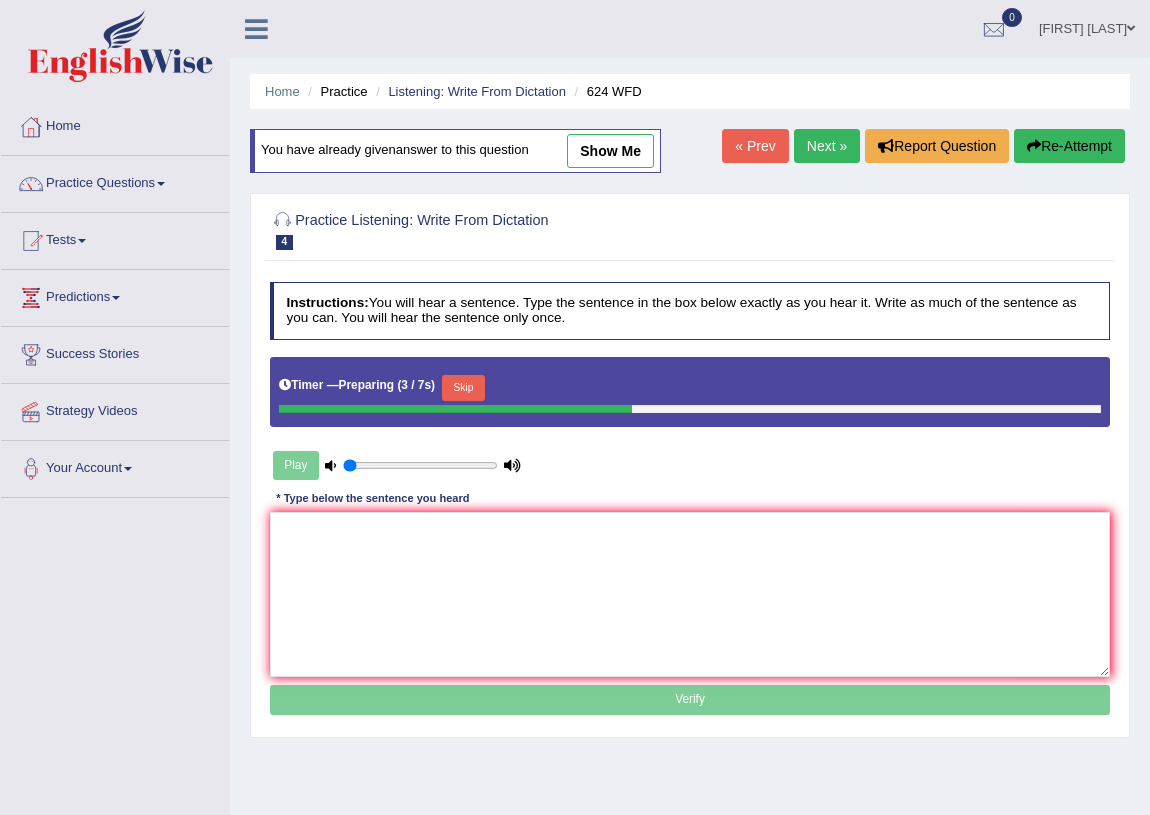 click at bounding box center (420, 466) 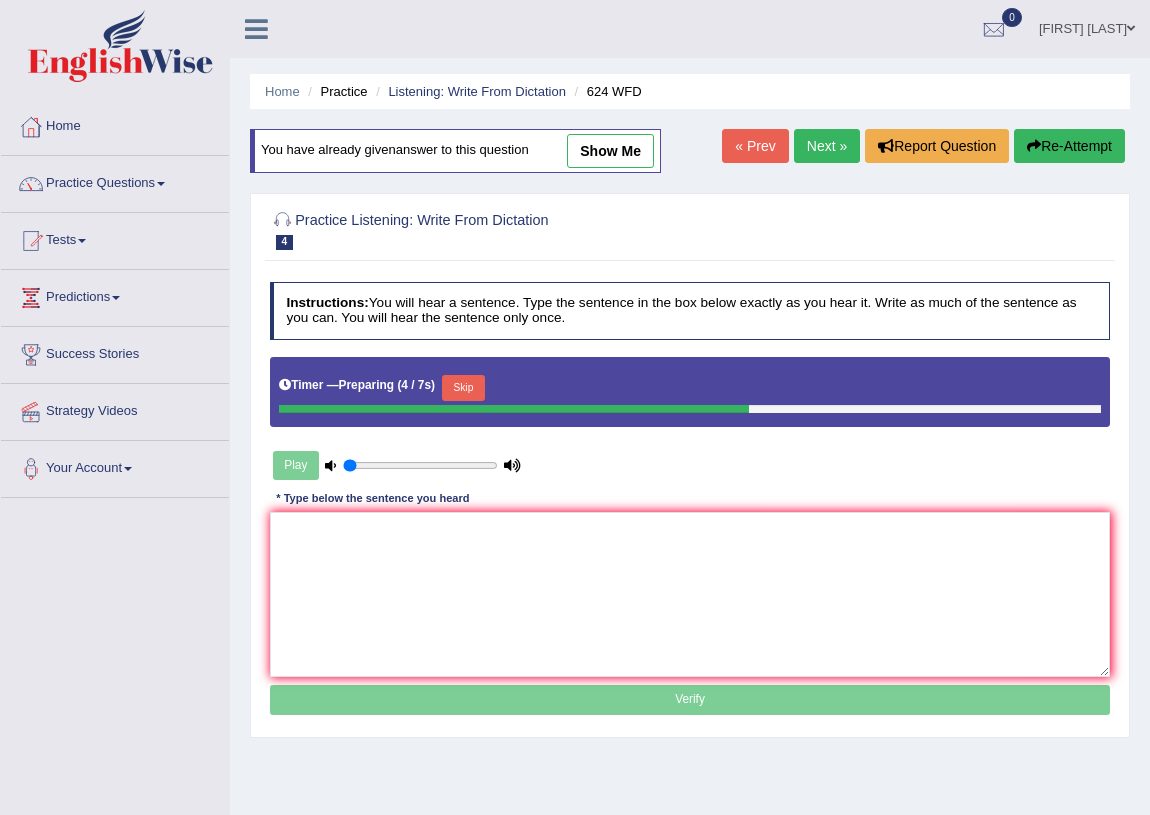 click at bounding box center [420, 466] 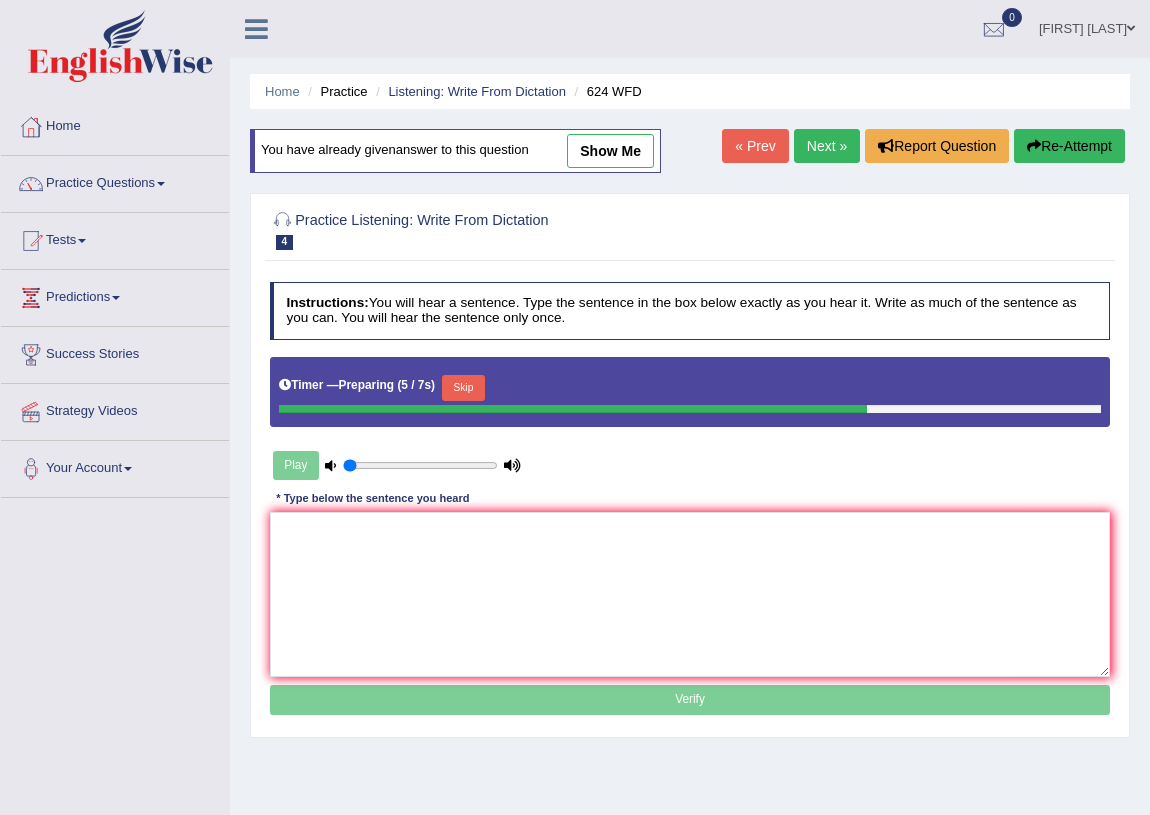 click at bounding box center (330, 465) 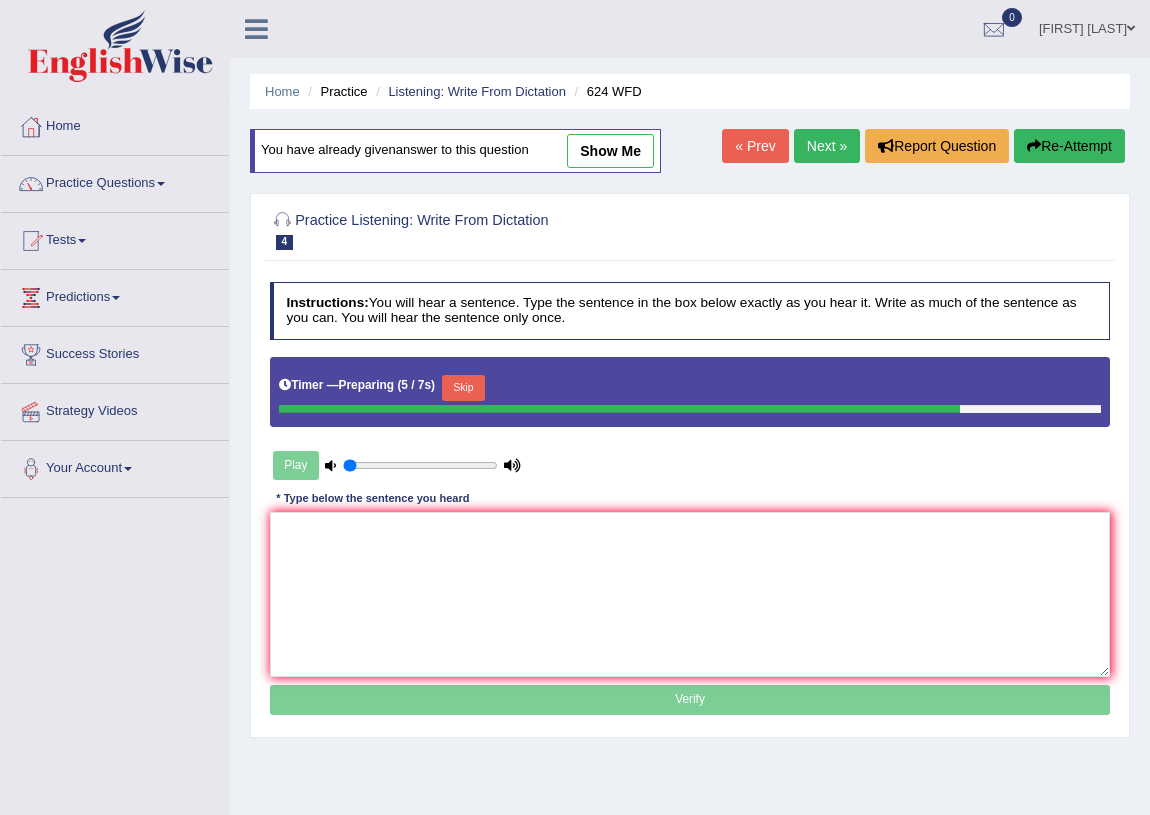 click at bounding box center (330, 465) 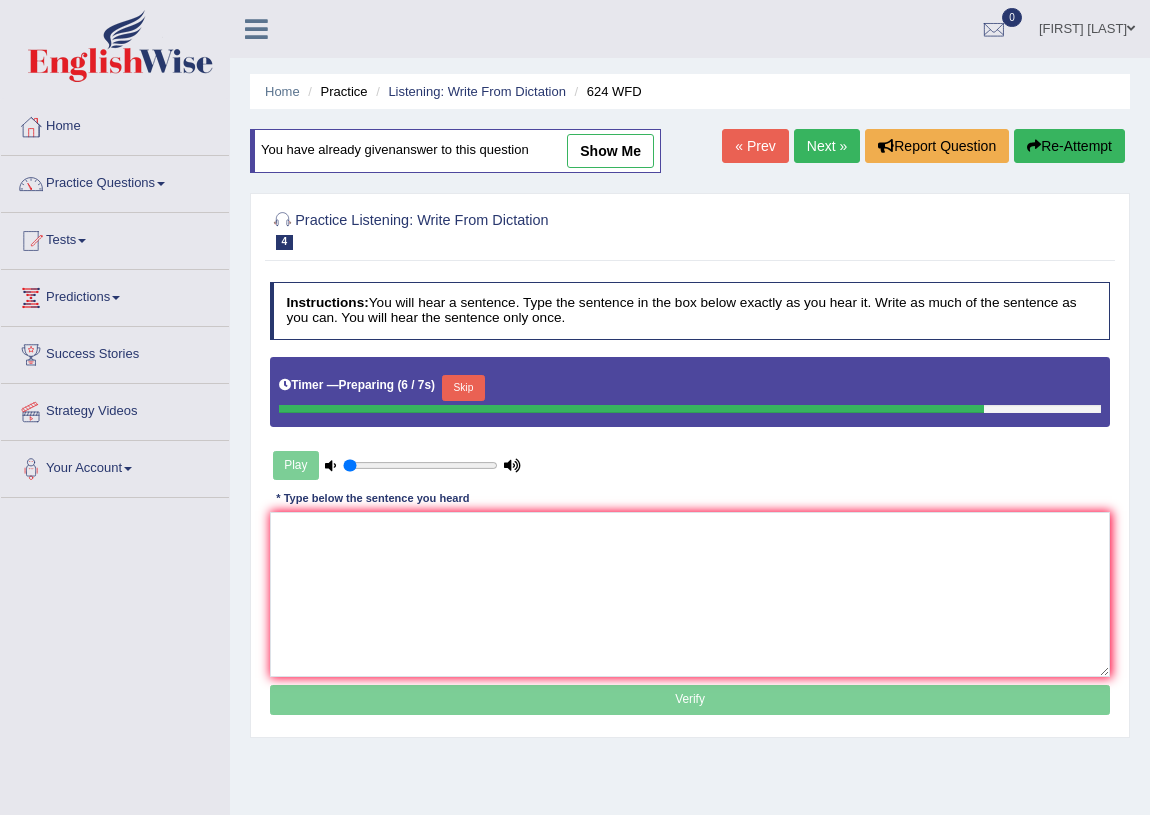 click at bounding box center (330, 465) 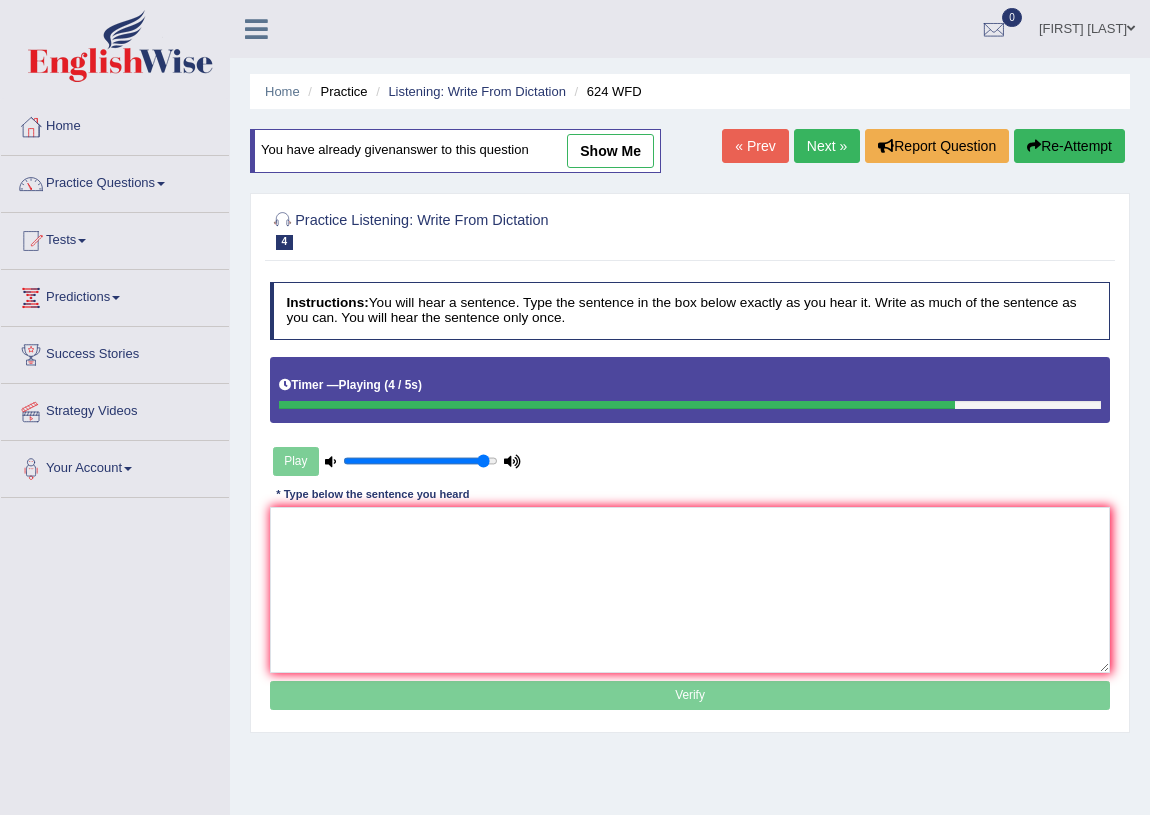 drag, startPoint x: 350, startPoint y: 458, endPoint x: 481, endPoint y: 468, distance: 131.38112 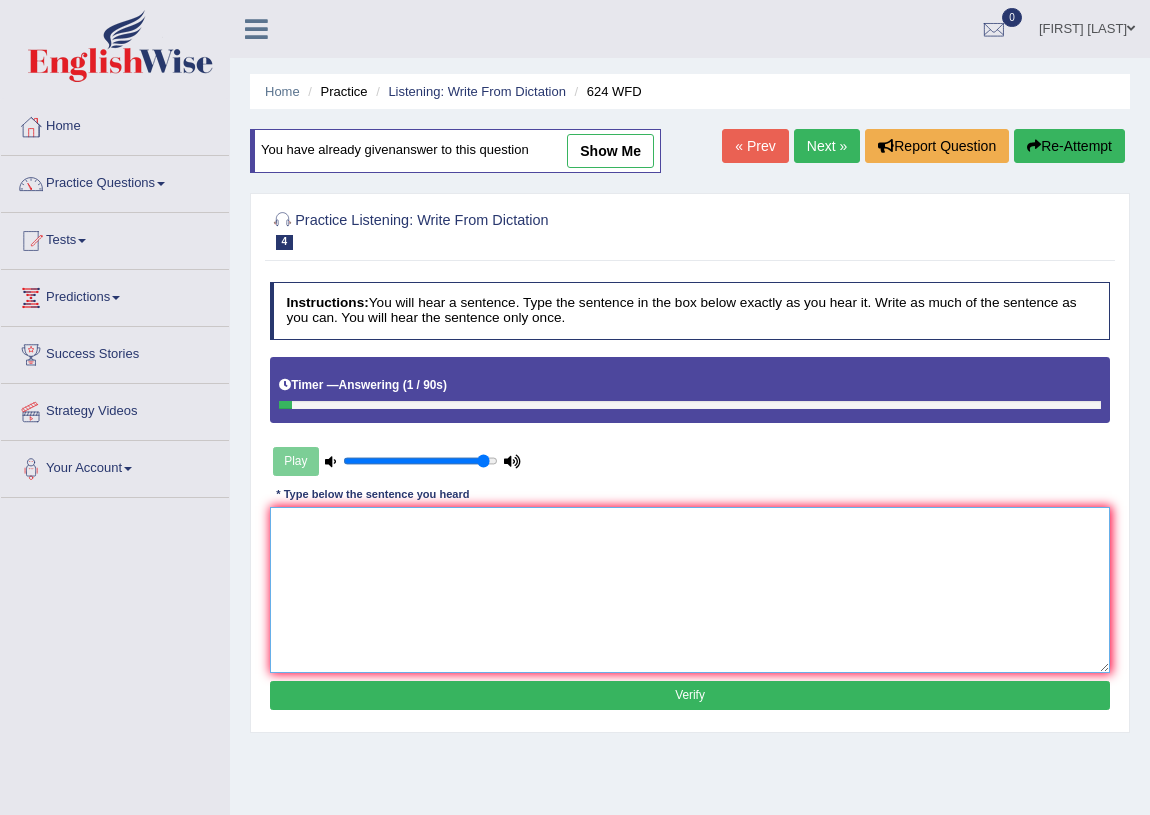 click at bounding box center [690, 589] 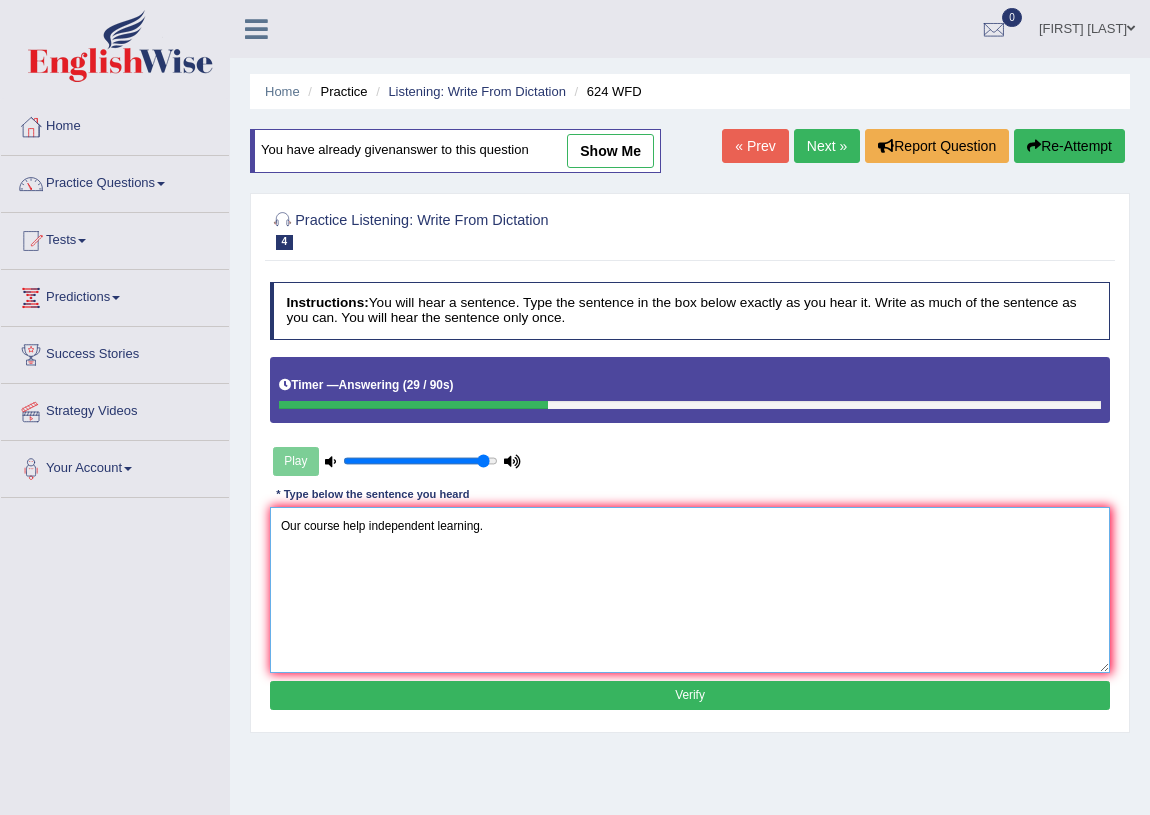 type on "Our course help independent learning." 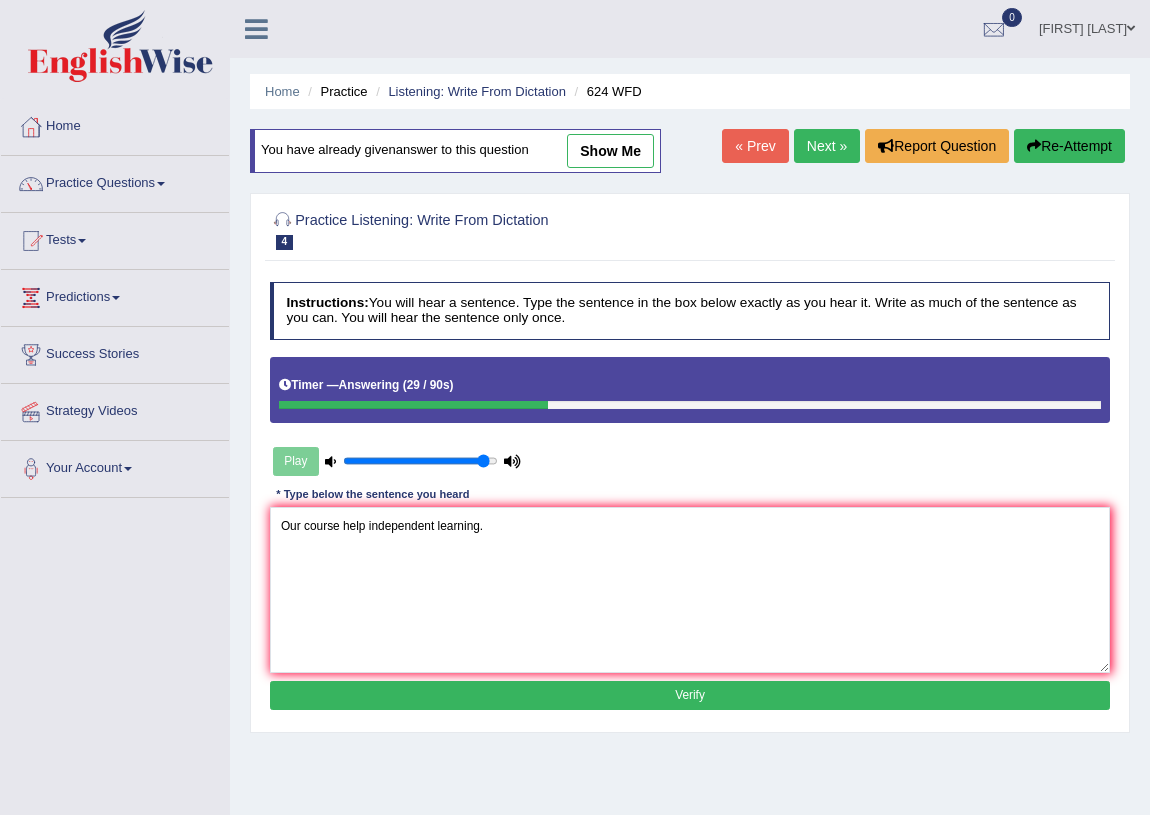 click on "Verify" at bounding box center (690, 695) 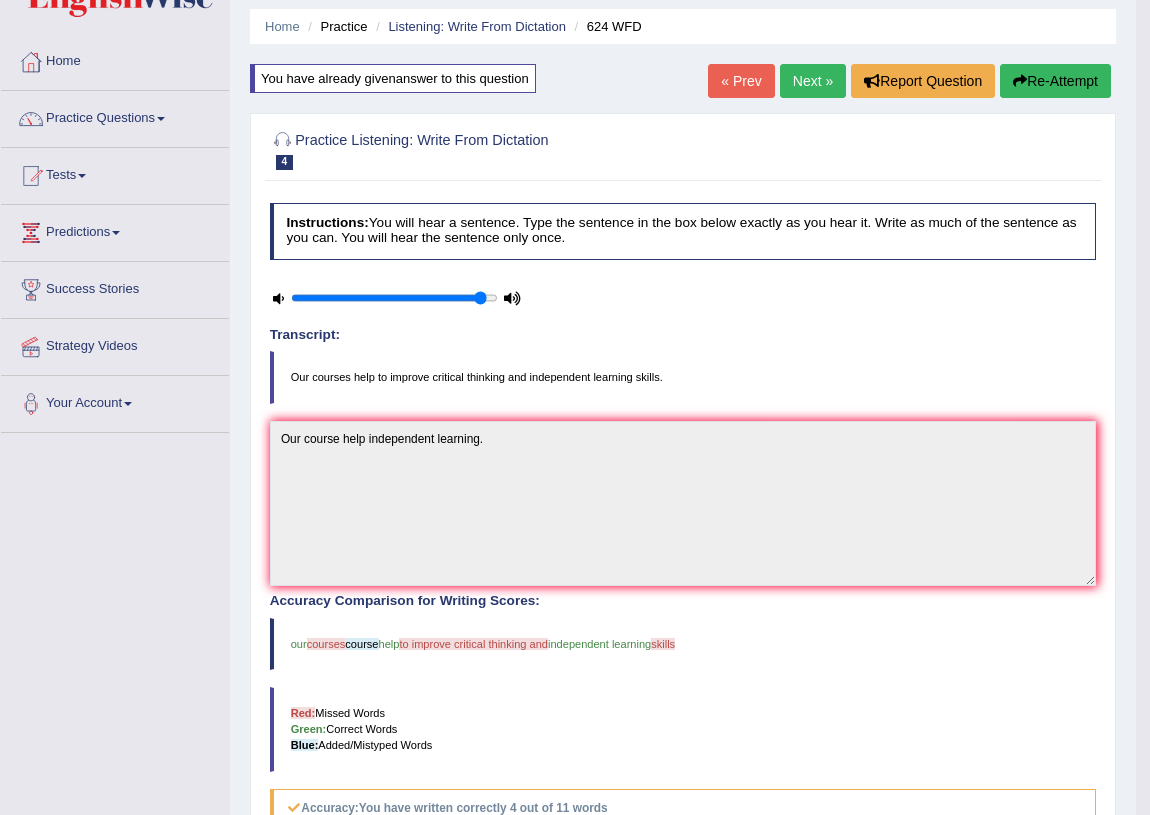 scroll, scrollTop: 16, scrollLeft: 0, axis: vertical 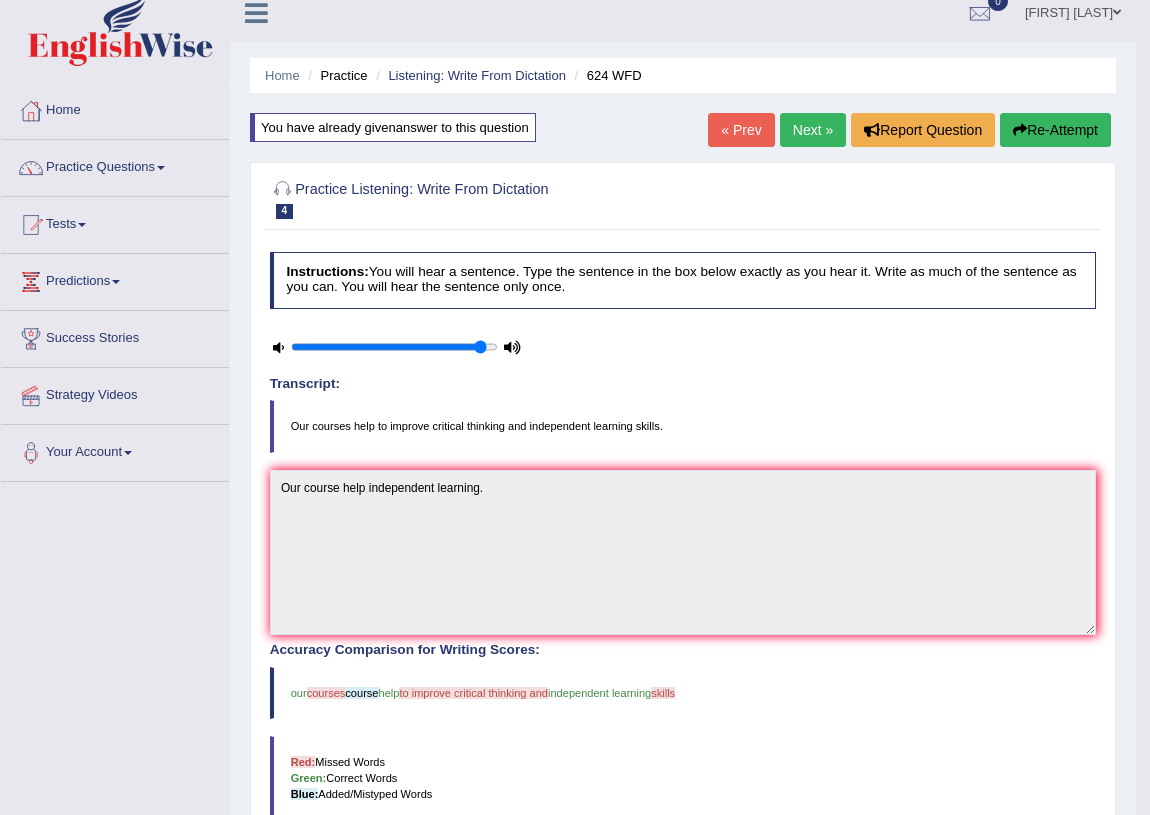 click on "Next »" at bounding box center (813, 130) 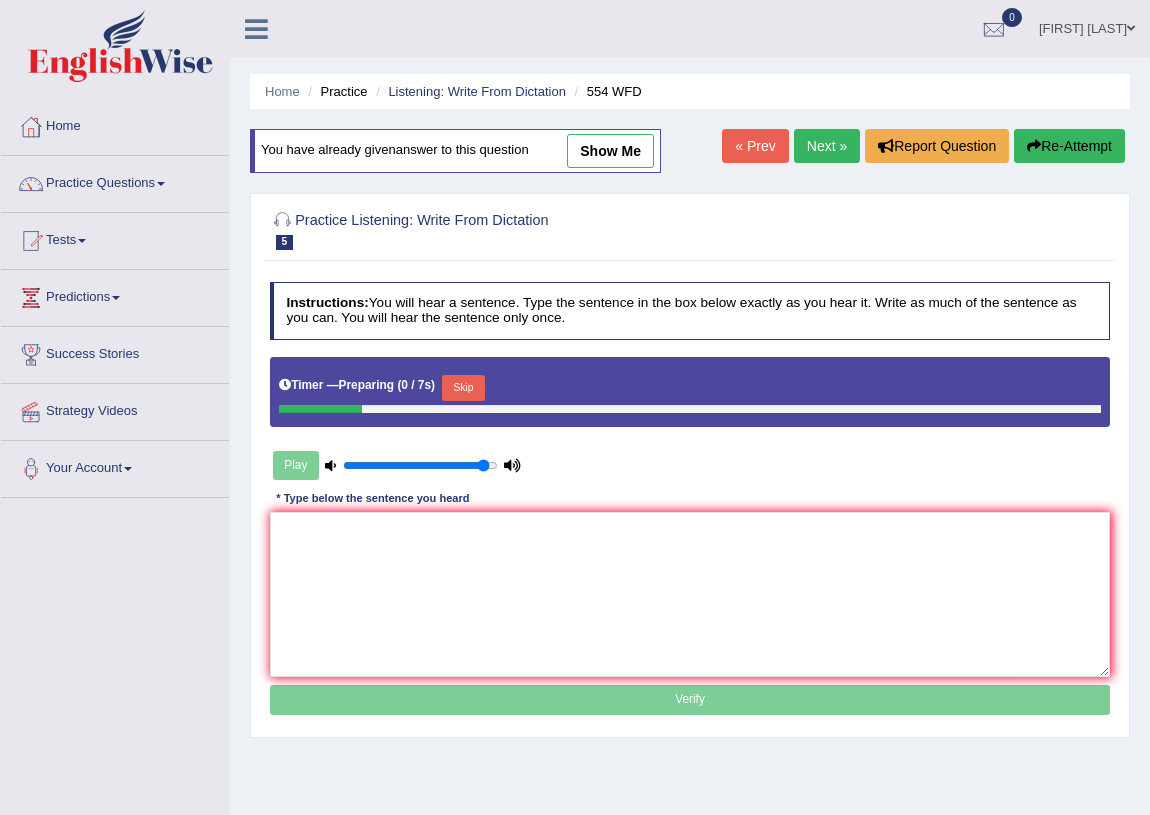 scroll, scrollTop: 0, scrollLeft: 0, axis: both 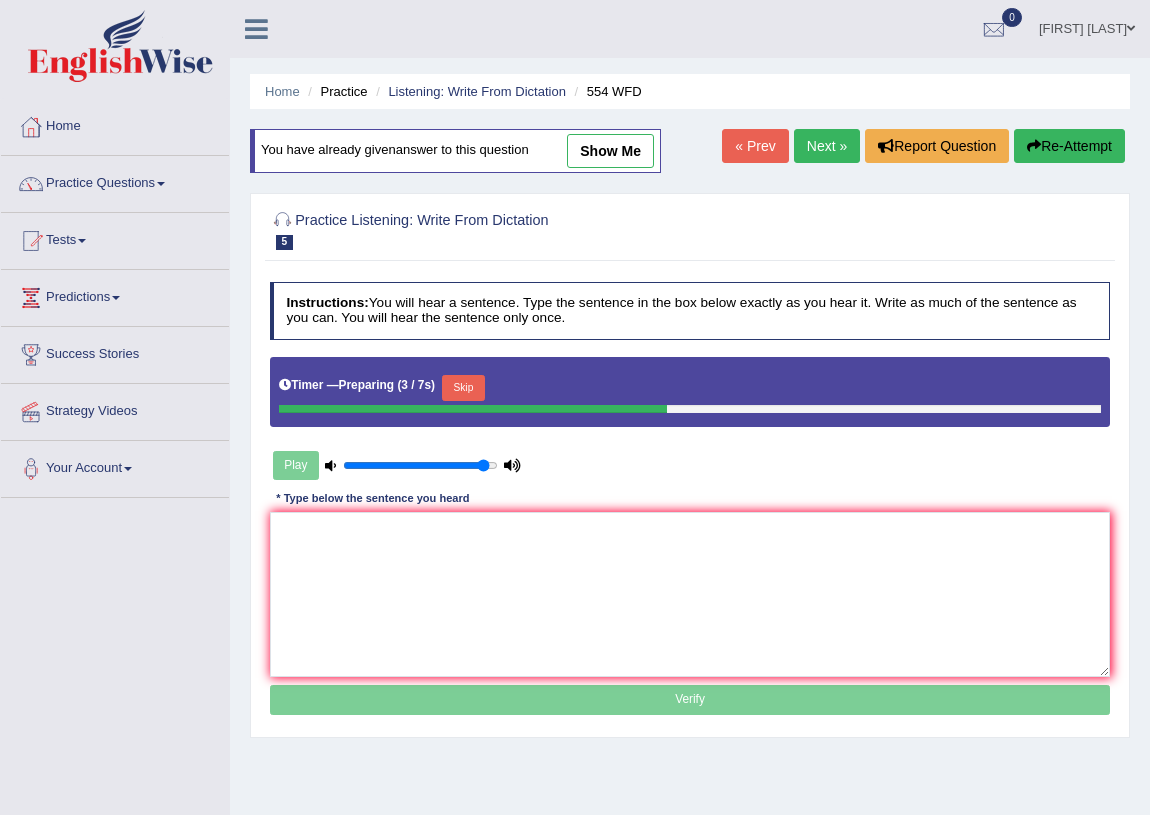 click at bounding box center (330, 465) 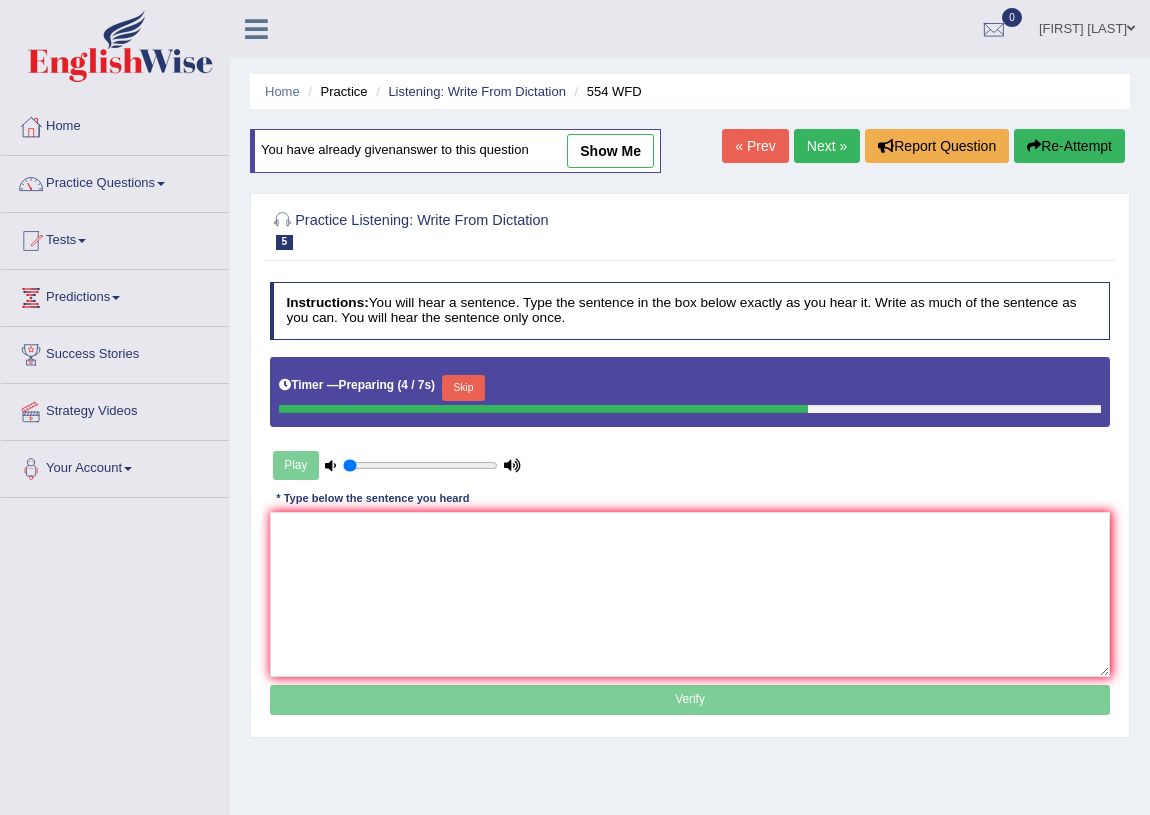type on "0.05" 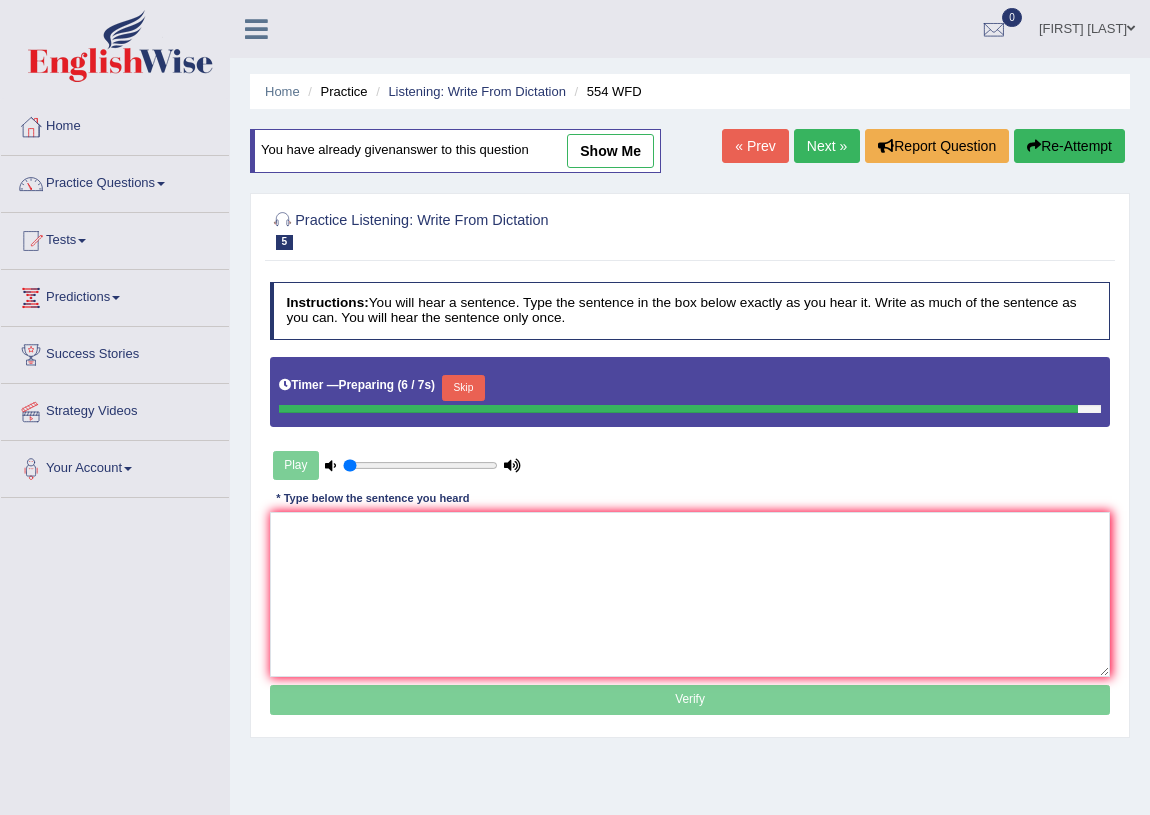 click at bounding box center (420, 466) 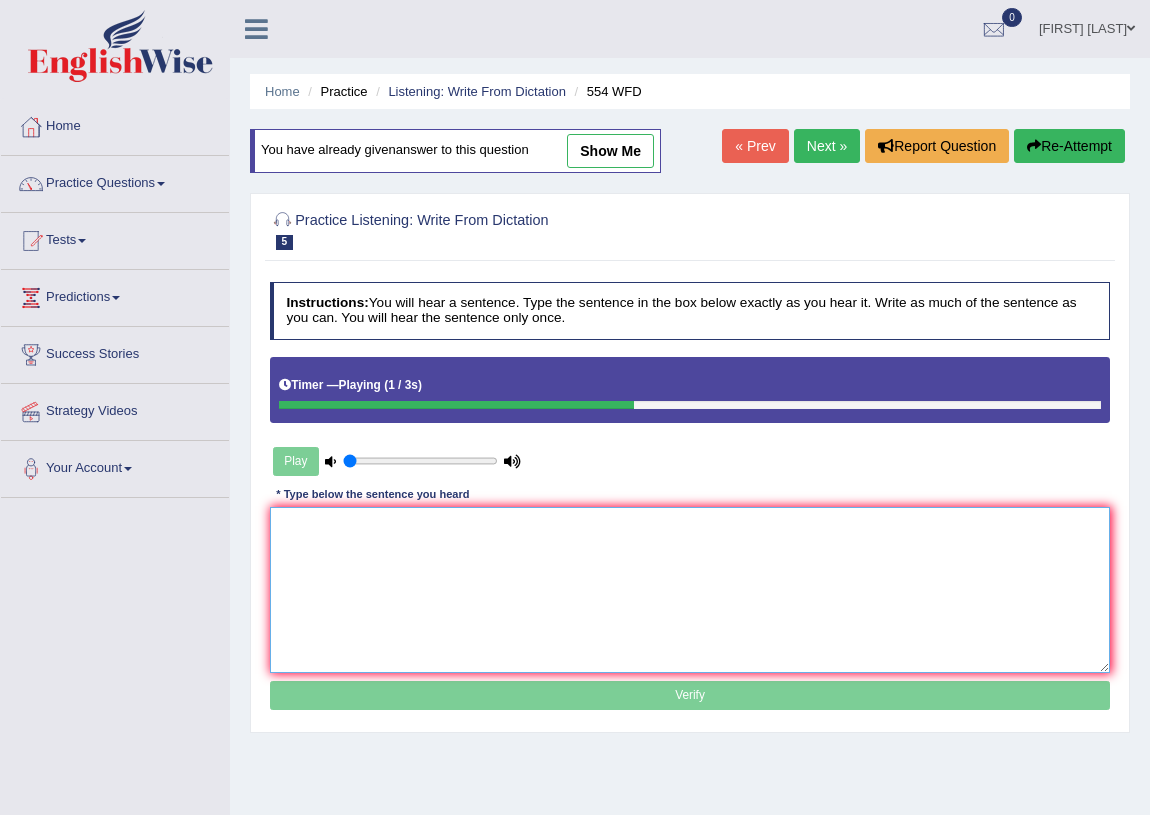 click at bounding box center (690, 589) 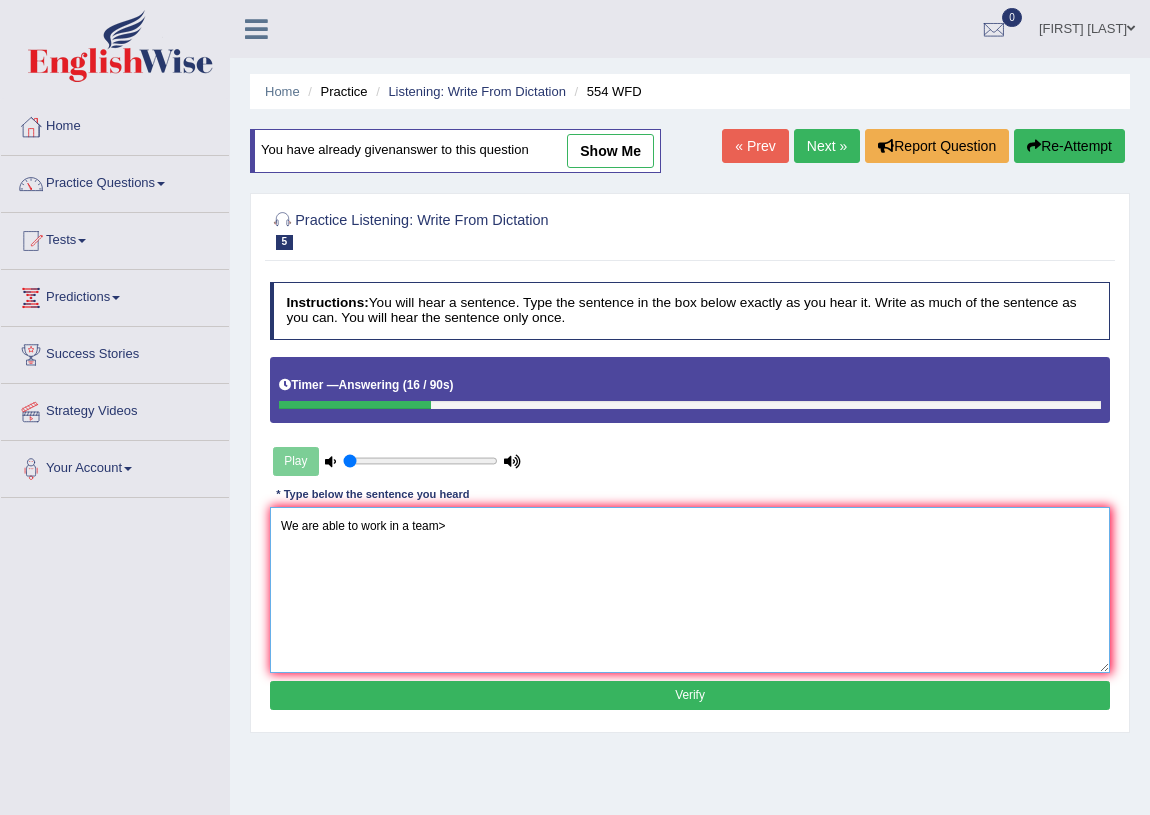 type on "We are able to work in a team>" 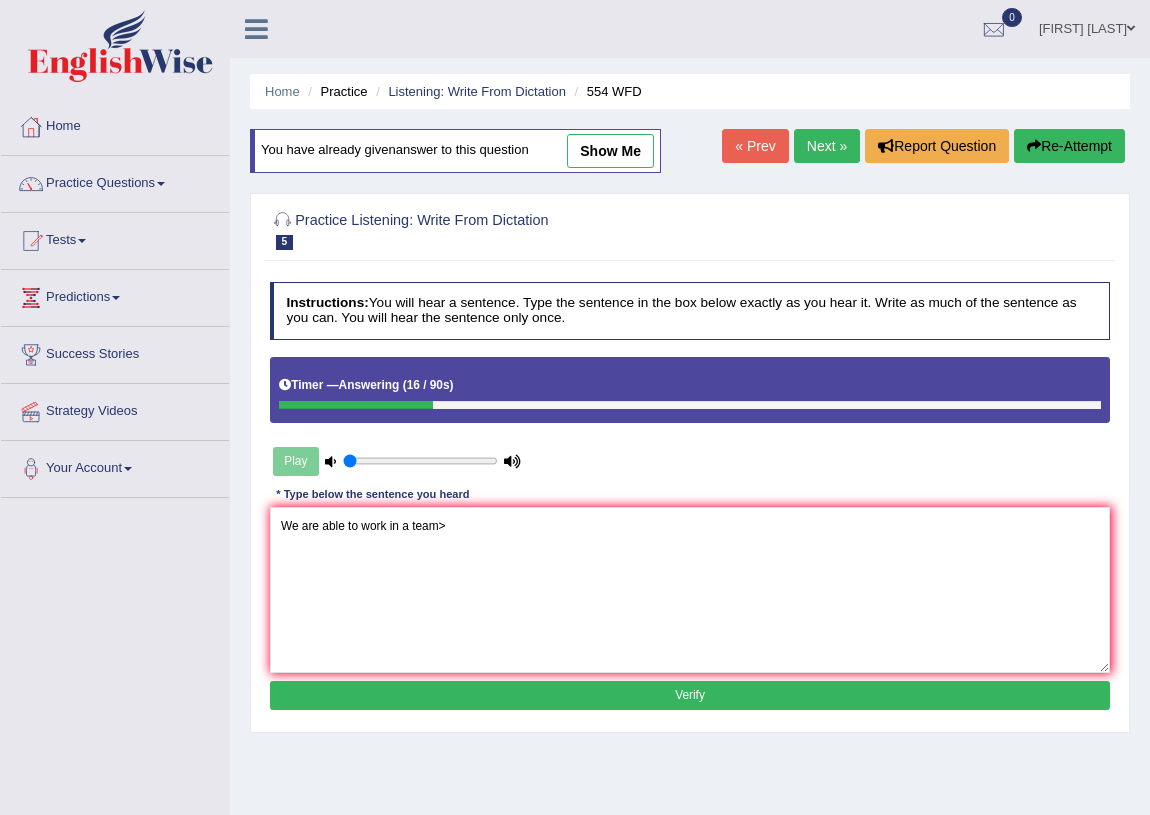 click on "Verify" at bounding box center (690, 695) 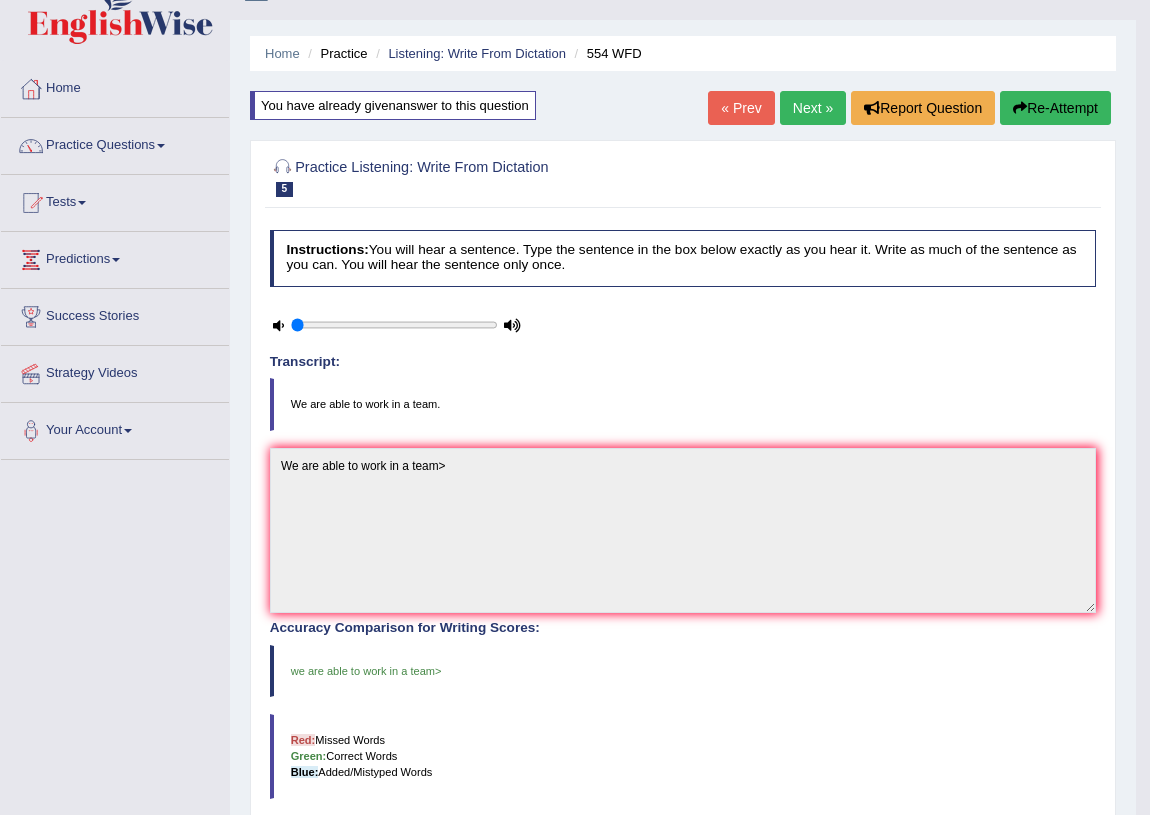 scroll, scrollTop: 0, scrollLeft: 0, axis: both 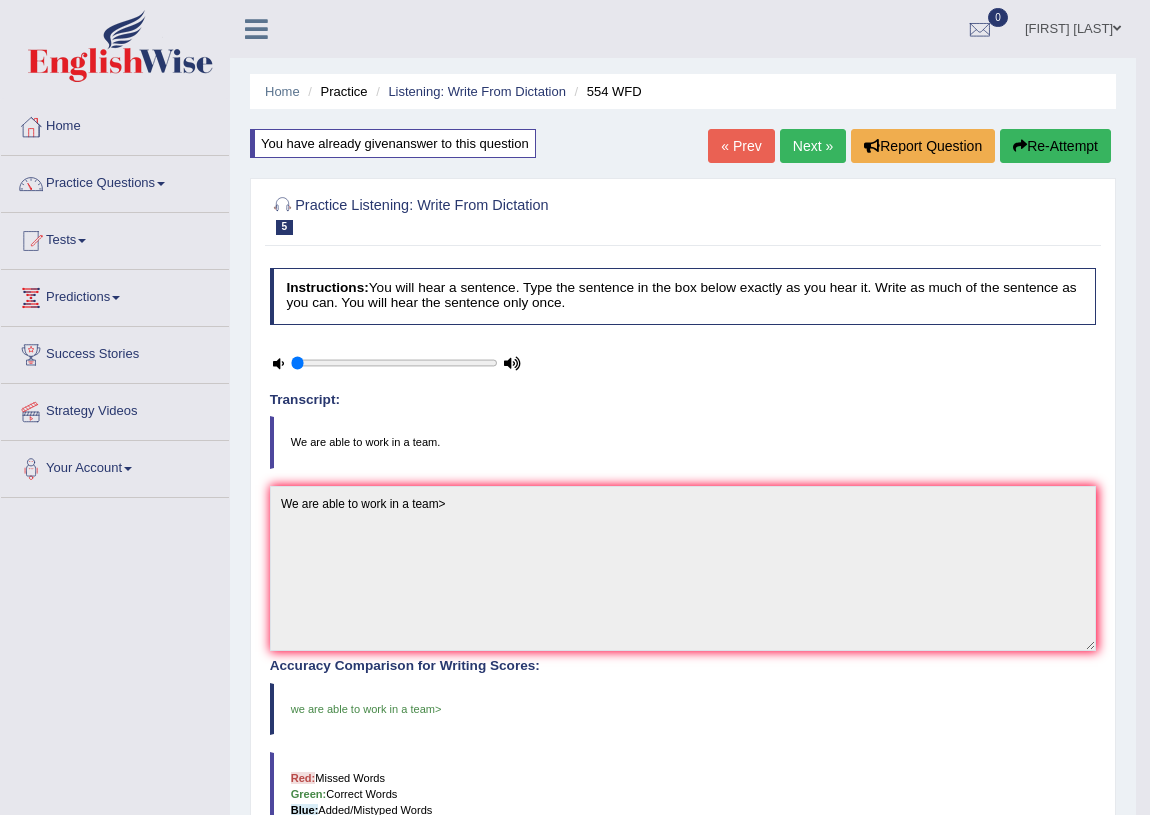 click on "Next »" at bounding box center (813, 146) 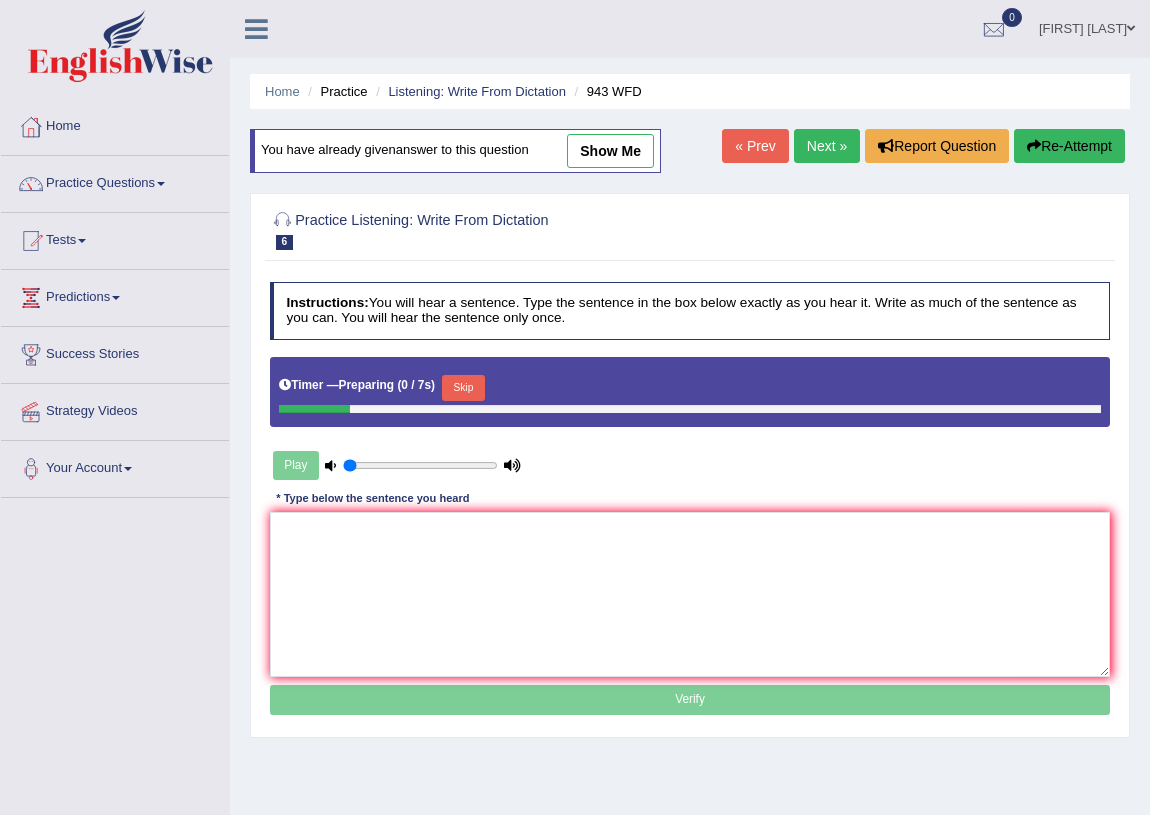 scroll, scrollTop: 0, scrollLeft: 0, axis: both 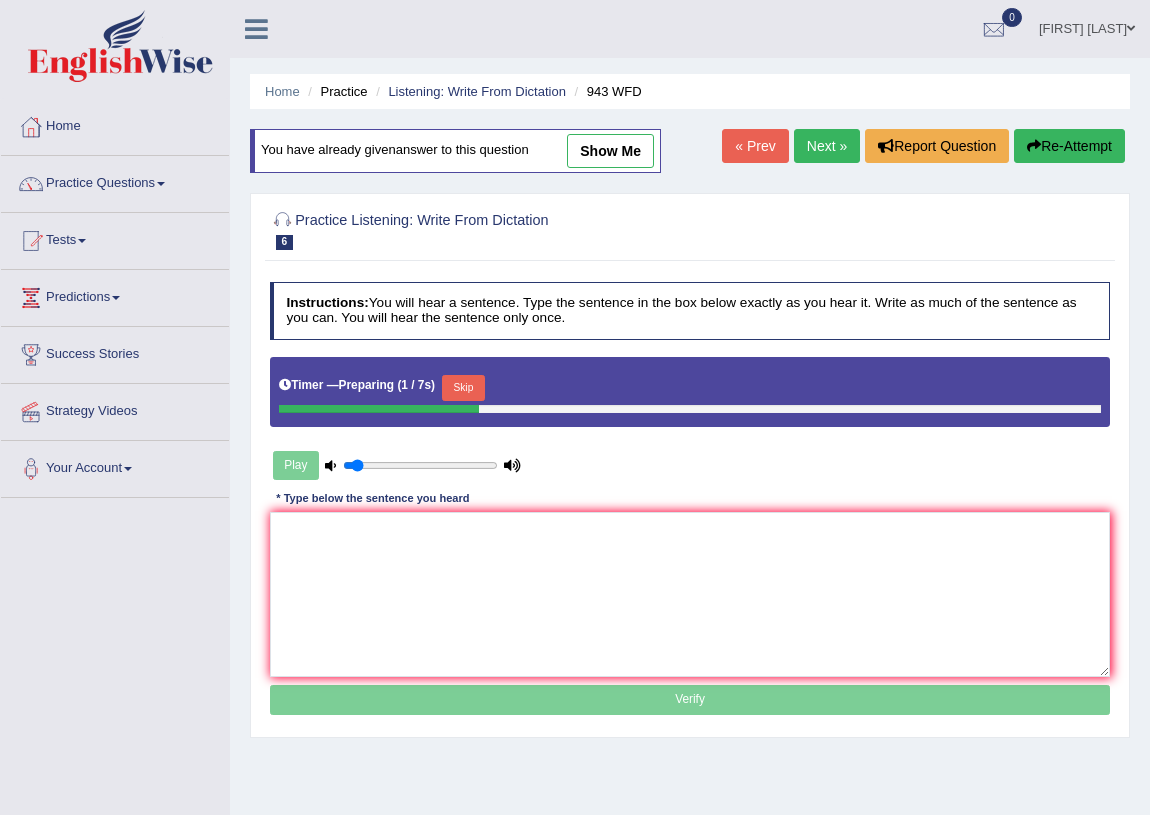 click at bounding box center (420, 466) 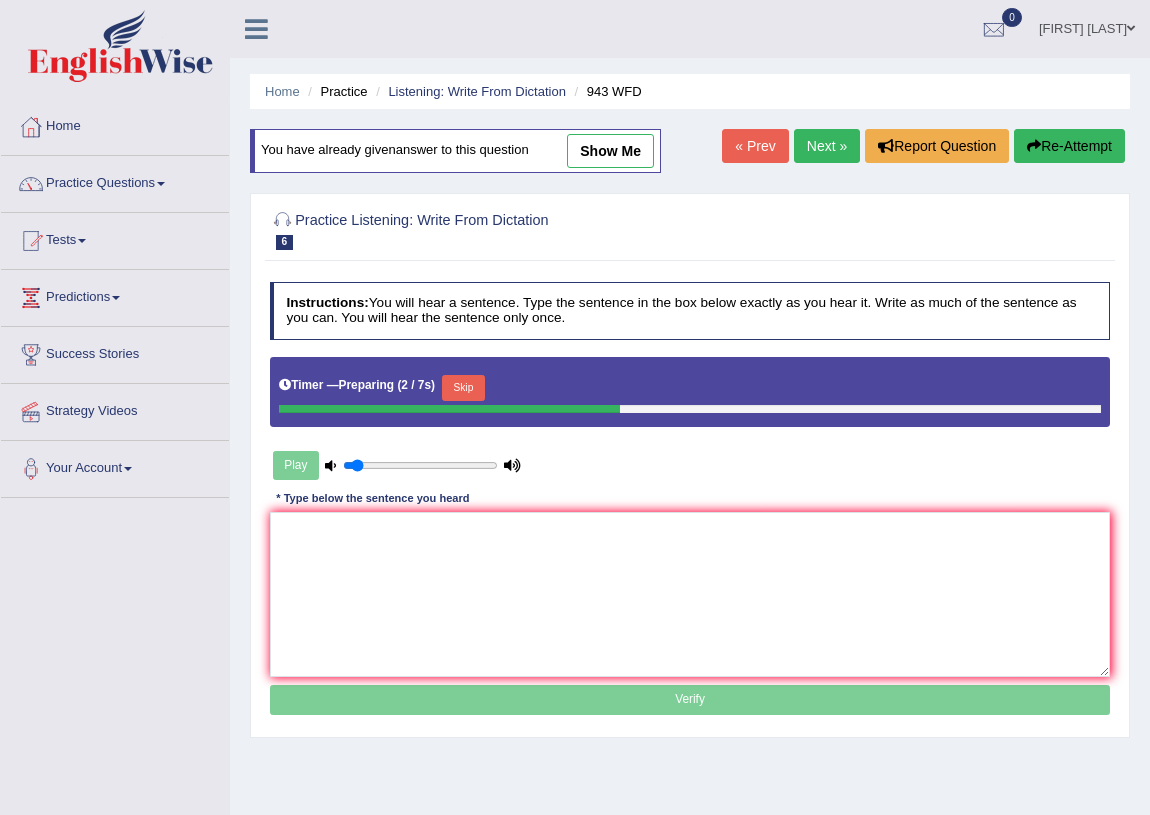 click at bounding box center (420, 466) 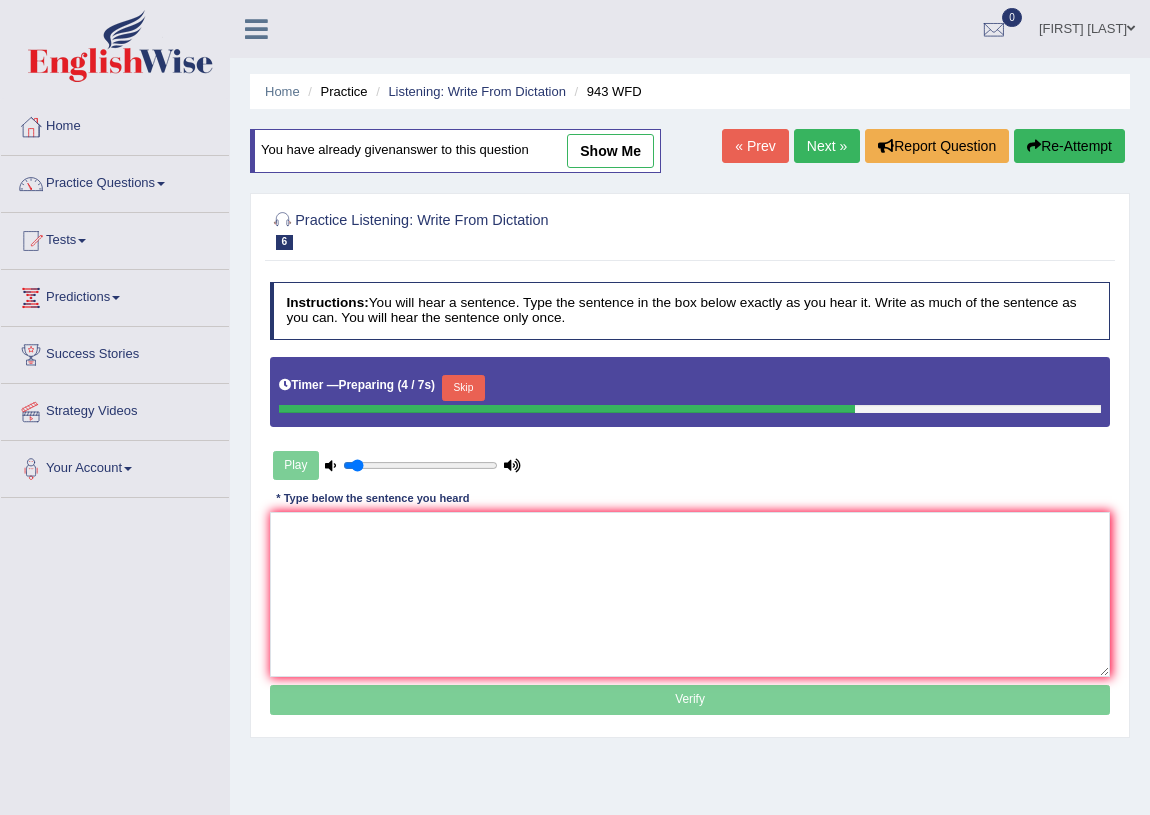 click at bounding box center [420, 466] 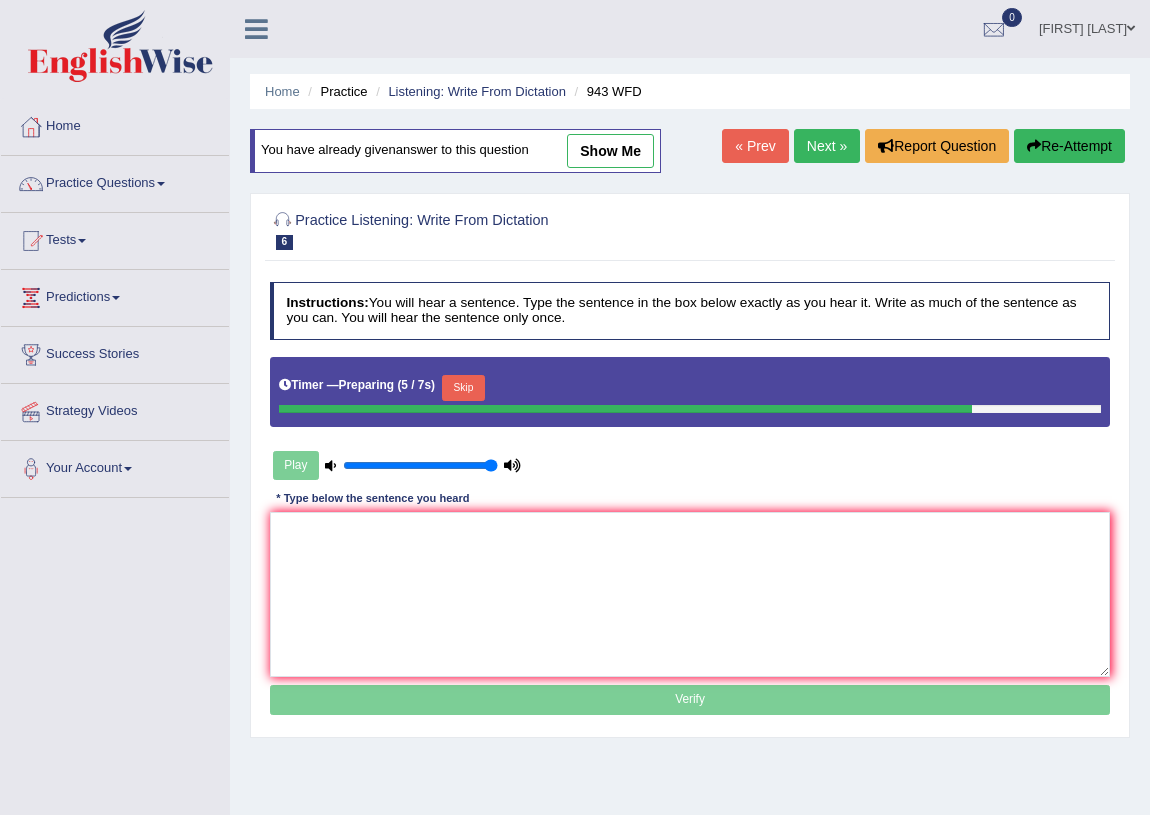 drag, startPoint x: 366, startPoint y: 463, endPoint x: 496, endPoint y: 466, distance: 130.0346 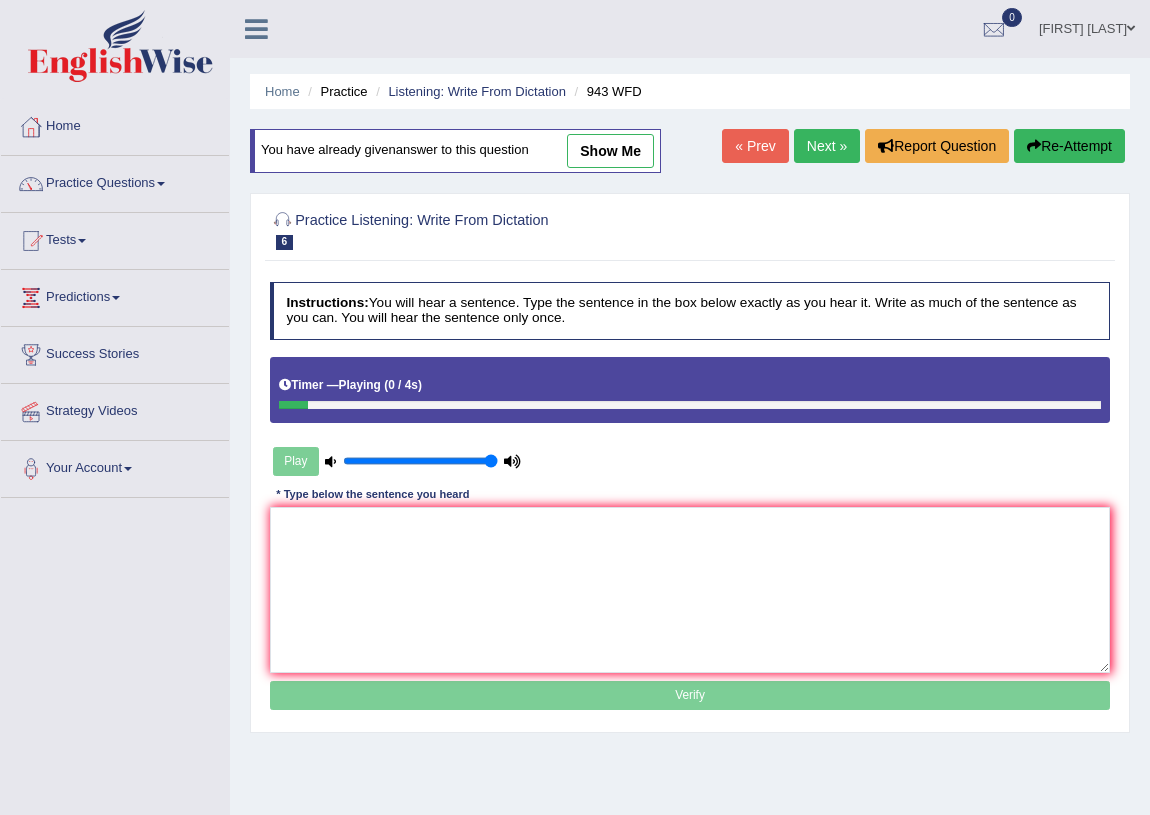 click on "Play" at bounding box center [397, 461] 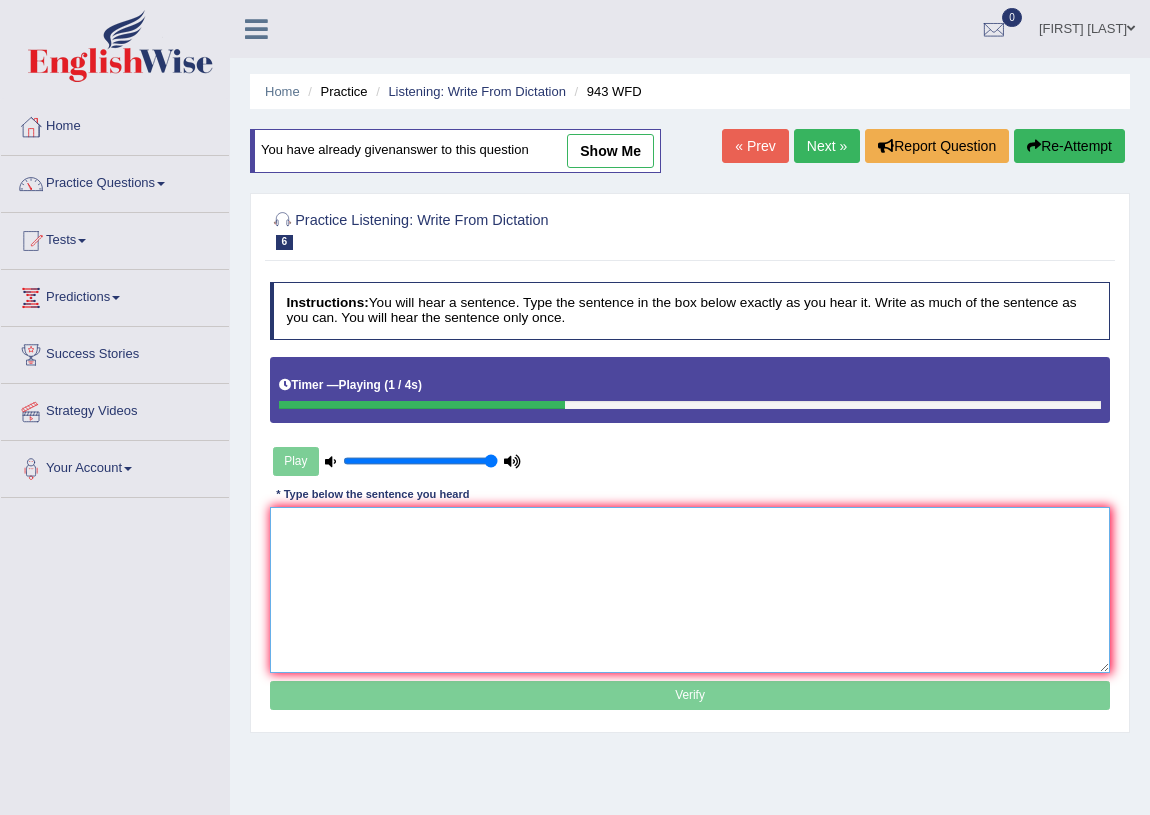click at bounding box center (690, 589) 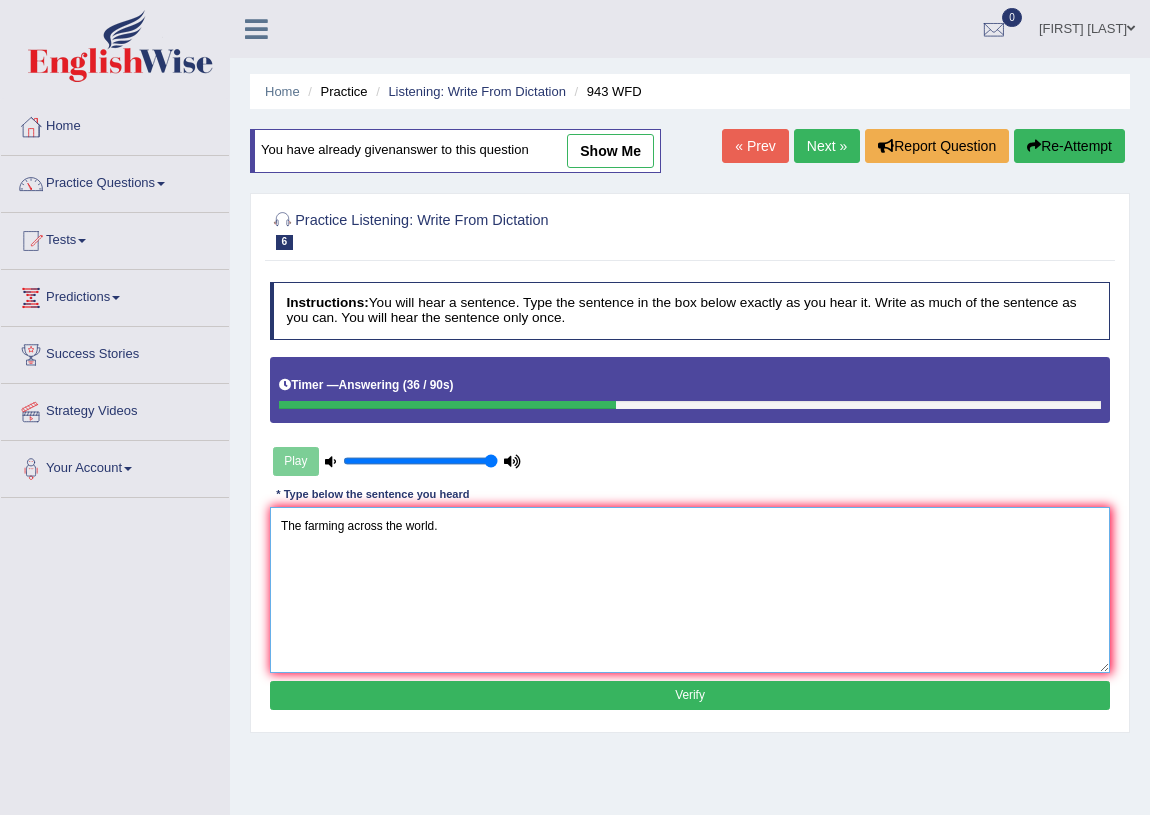 type on "The farming across the world." 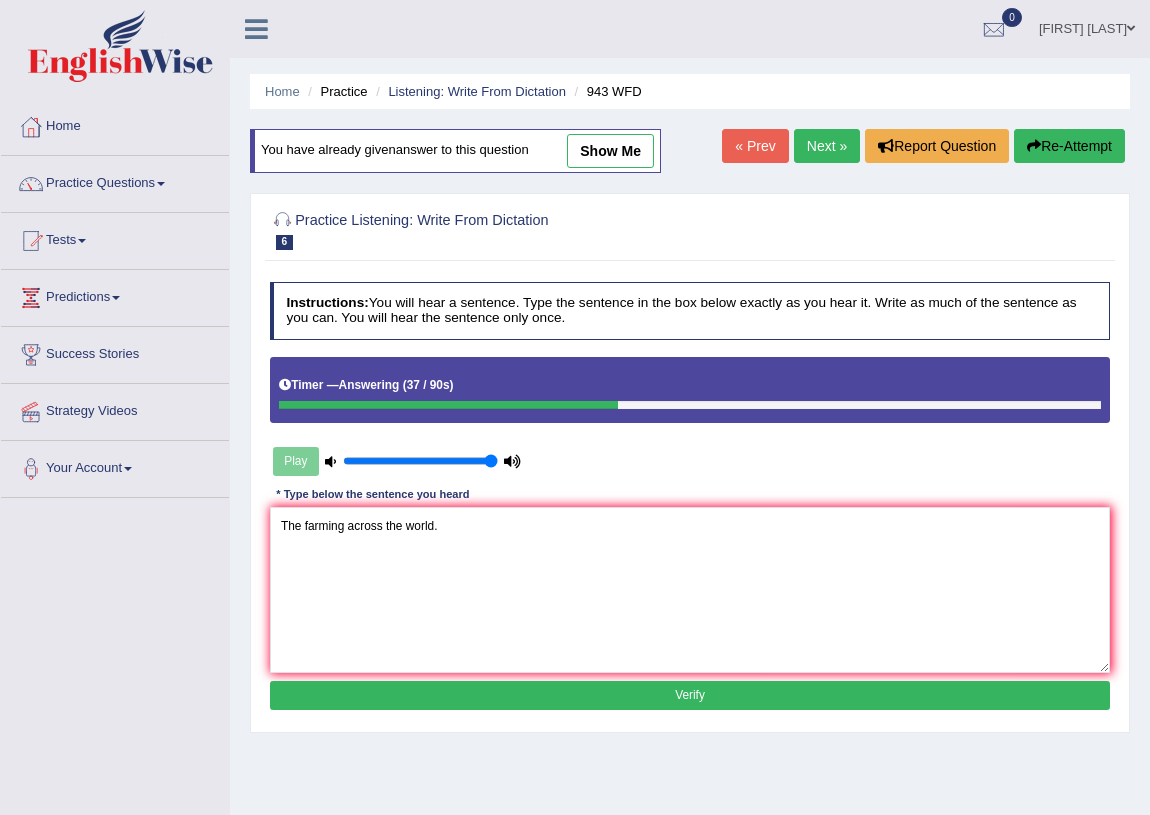 click on "Verify" at bounding box center (690, 695) 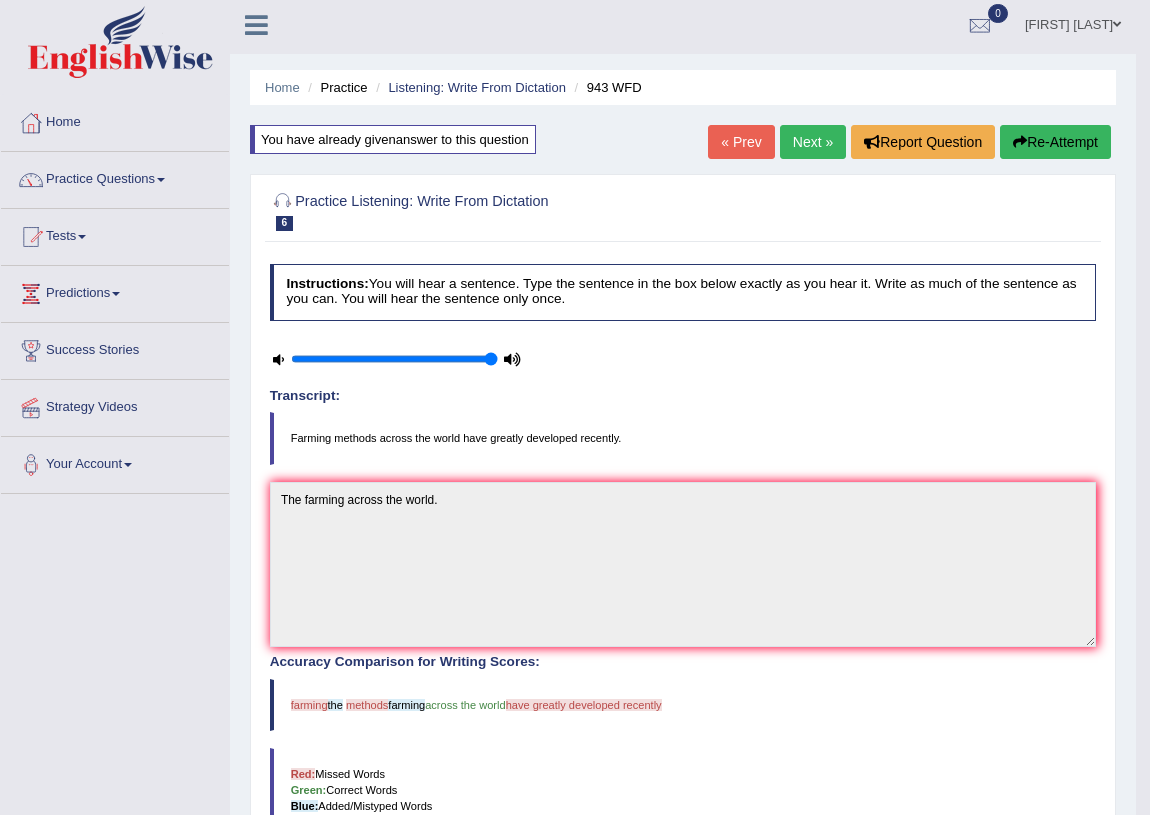 scroll, scrollTop: 0, scrollLeft: 0, axis: both 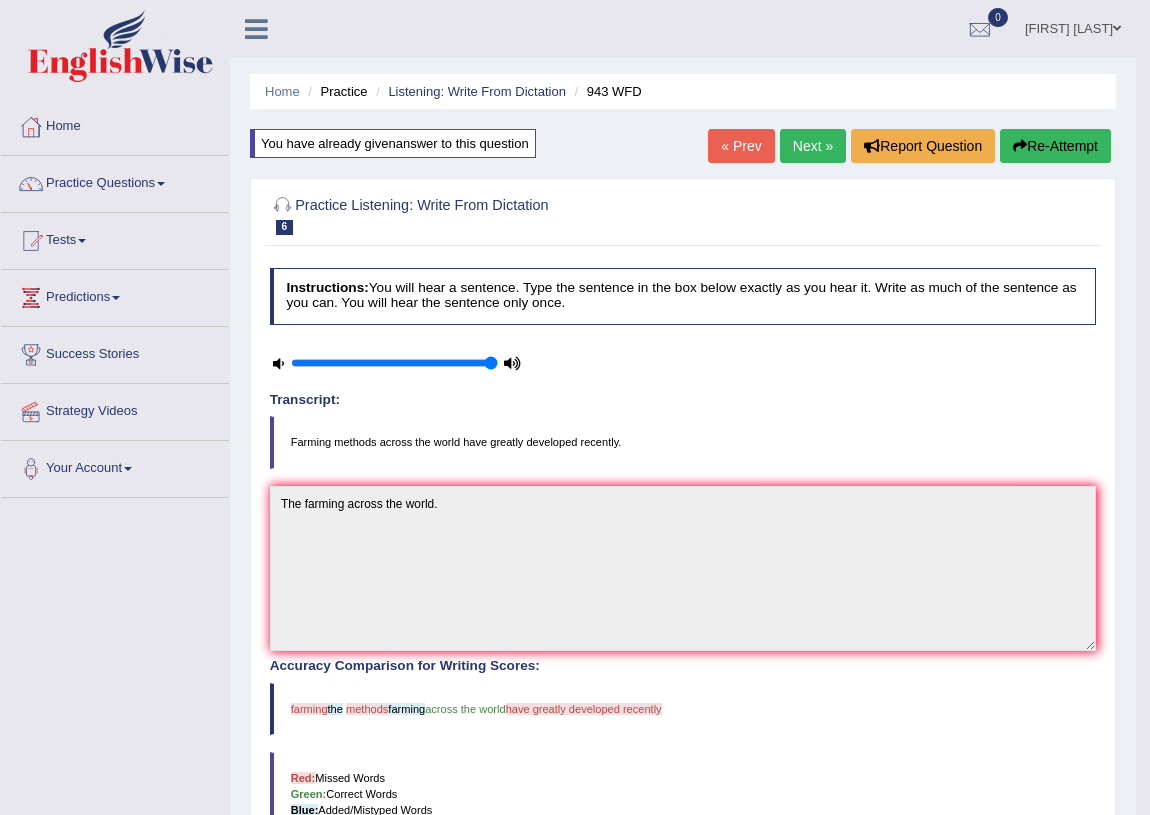 click at bounding box center [278, 363] 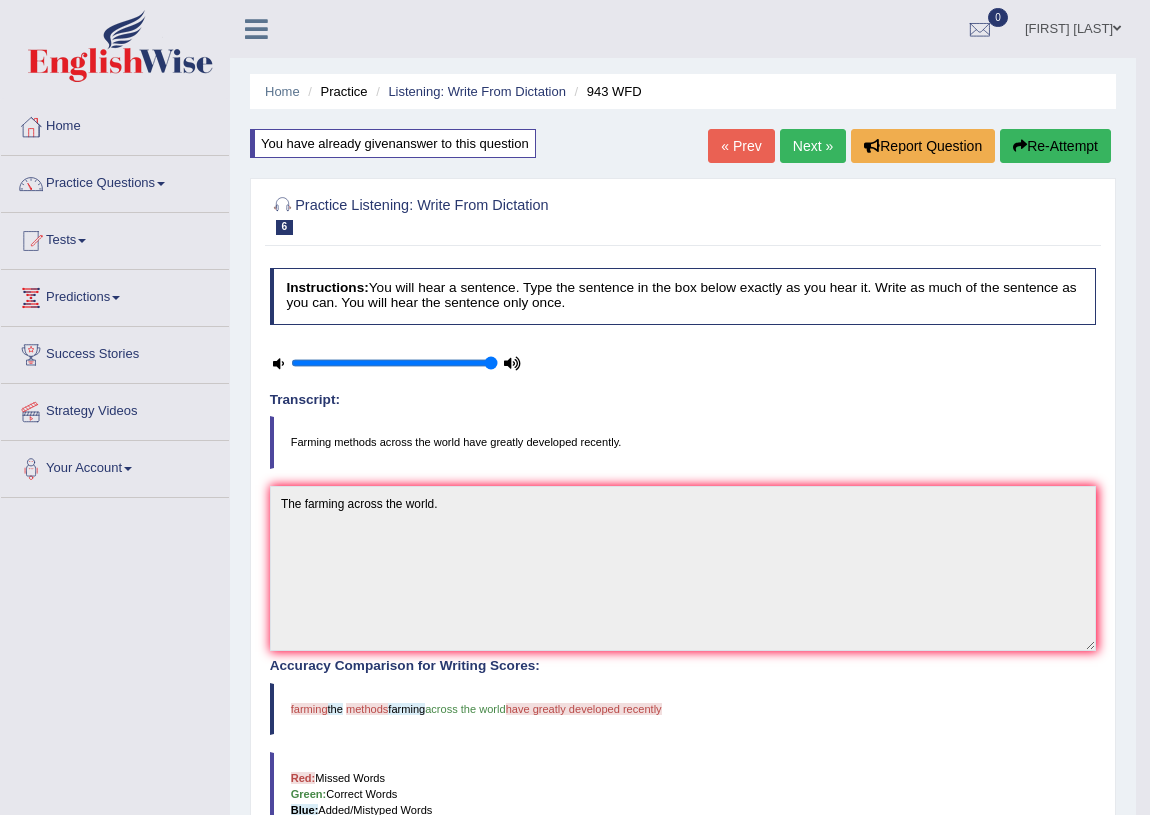 click on "Next »" at bounding box center [813, 146] 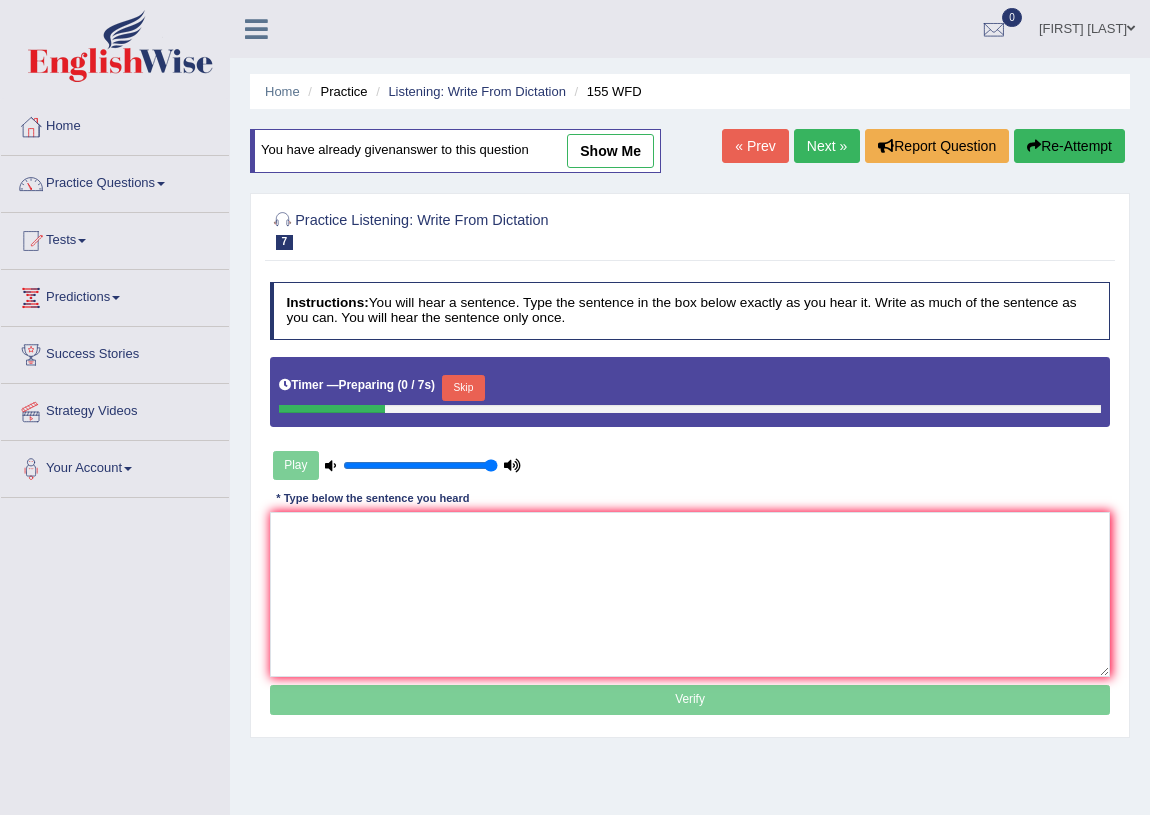 scroll, scrollTop: 0, scrollLeft: 0, axis: both 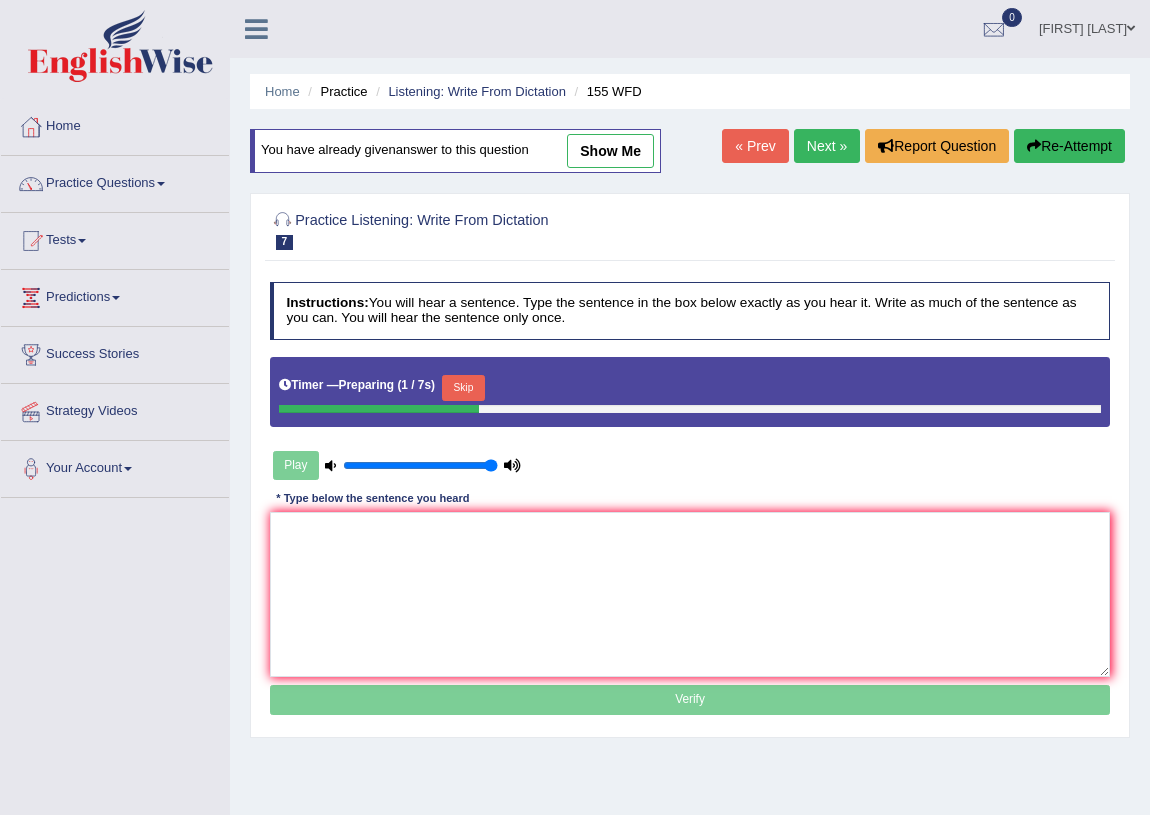 click on "Play" at bounding box center [397, 465] 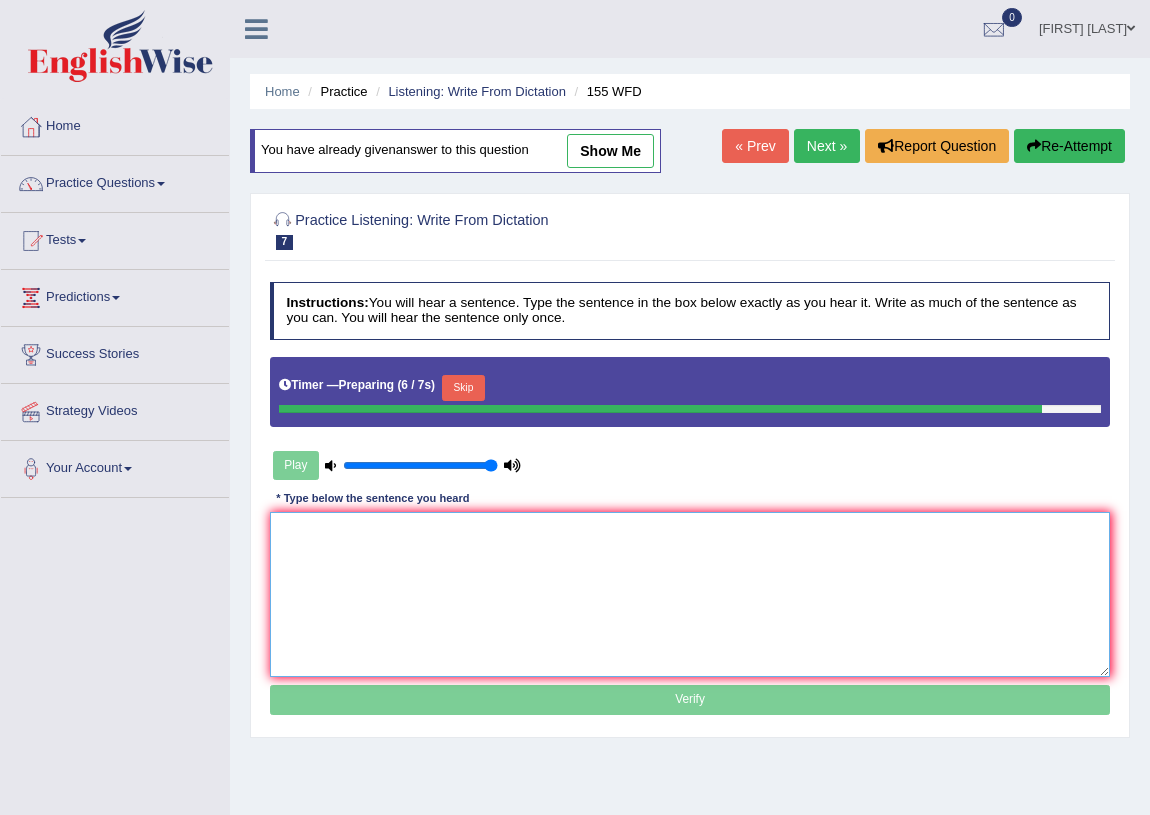 click at bounding box center (690, 594) 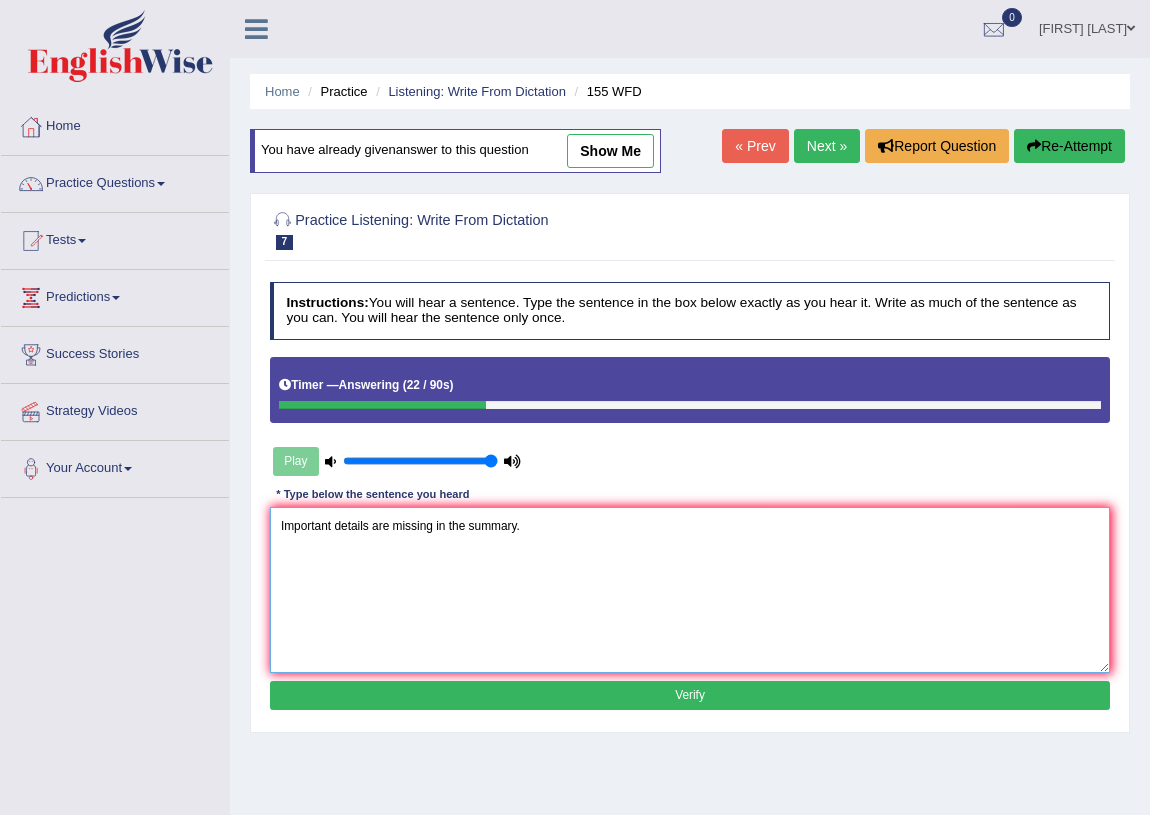 type on "Important details are missing in the summary." 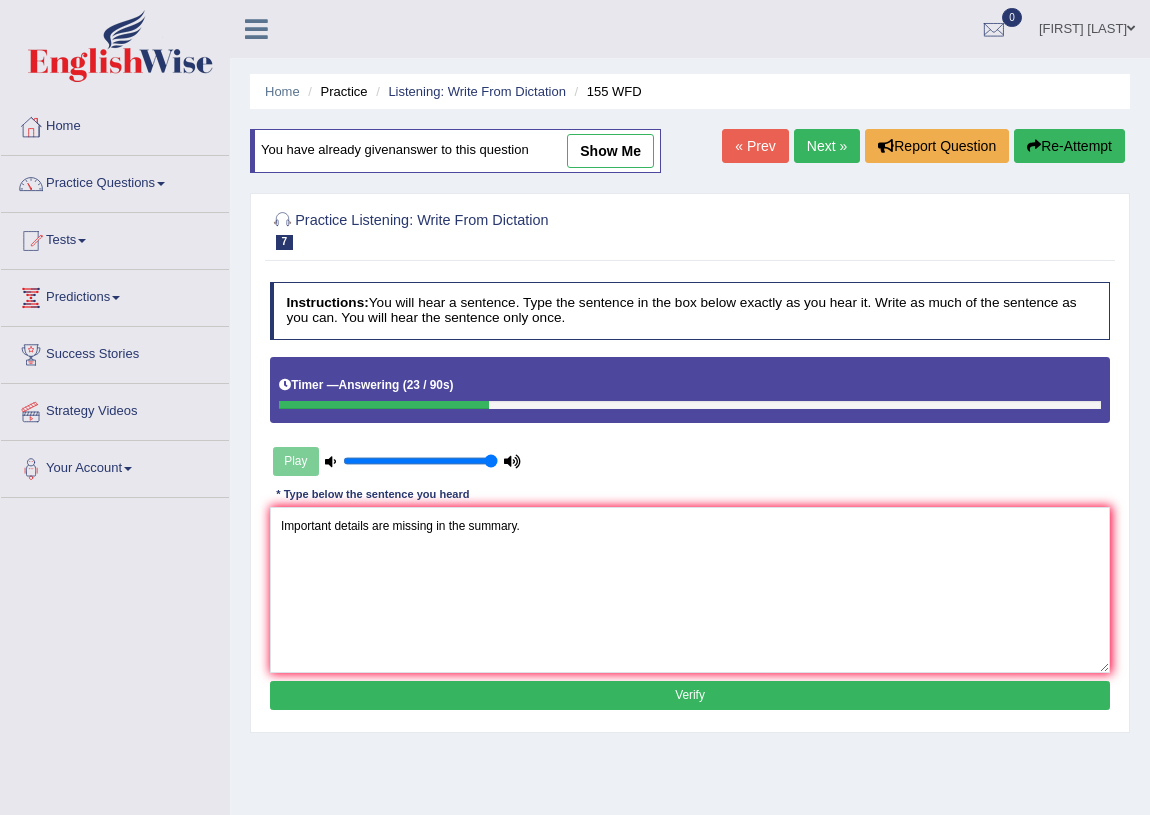 click on "Verify" at bounding box center (690, 695) 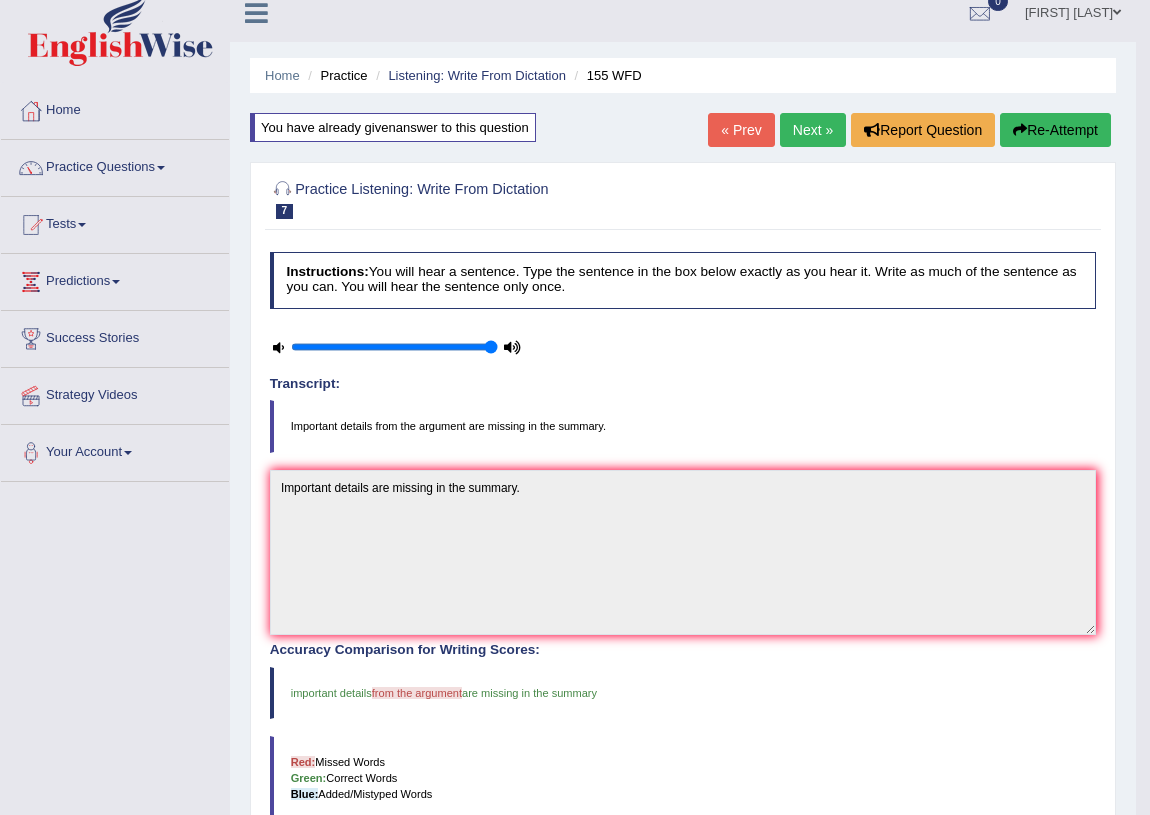 scroll, scrollTop: 0, scrollLeft: 0, axis: both 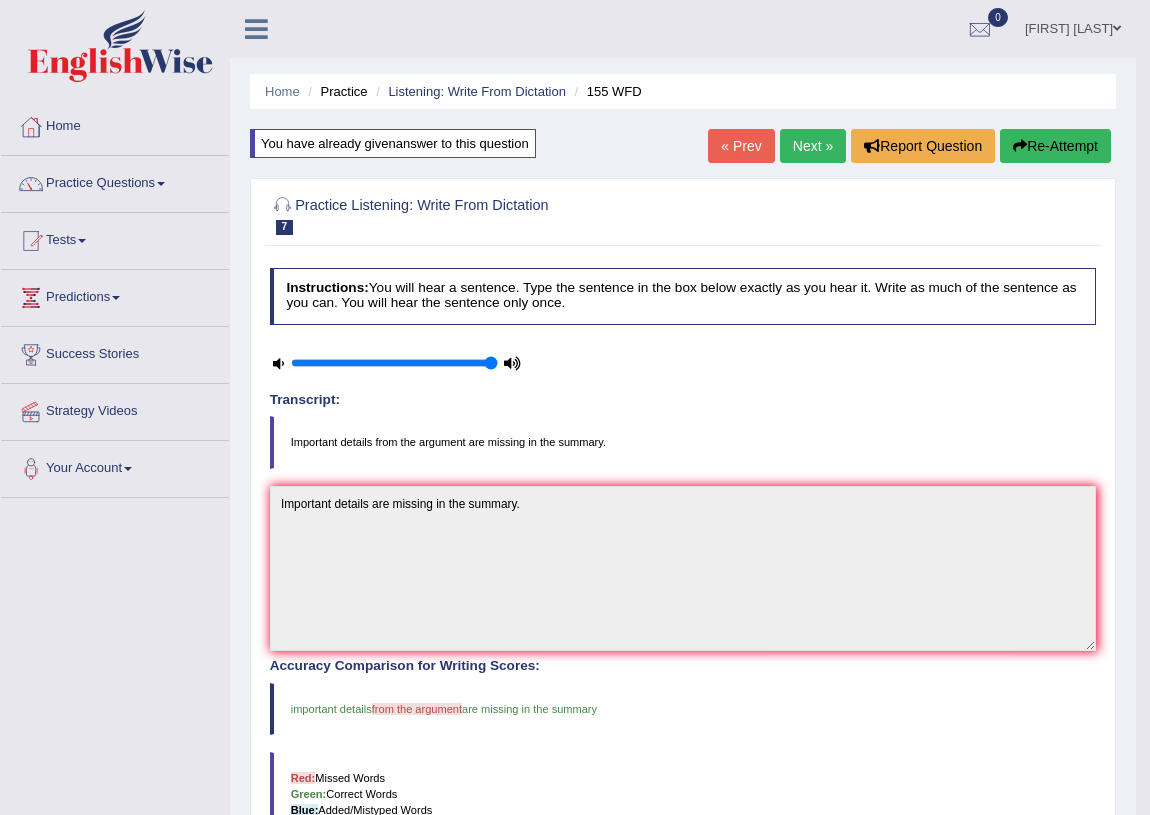 click on "Next »" at bounding box center [813, 146] 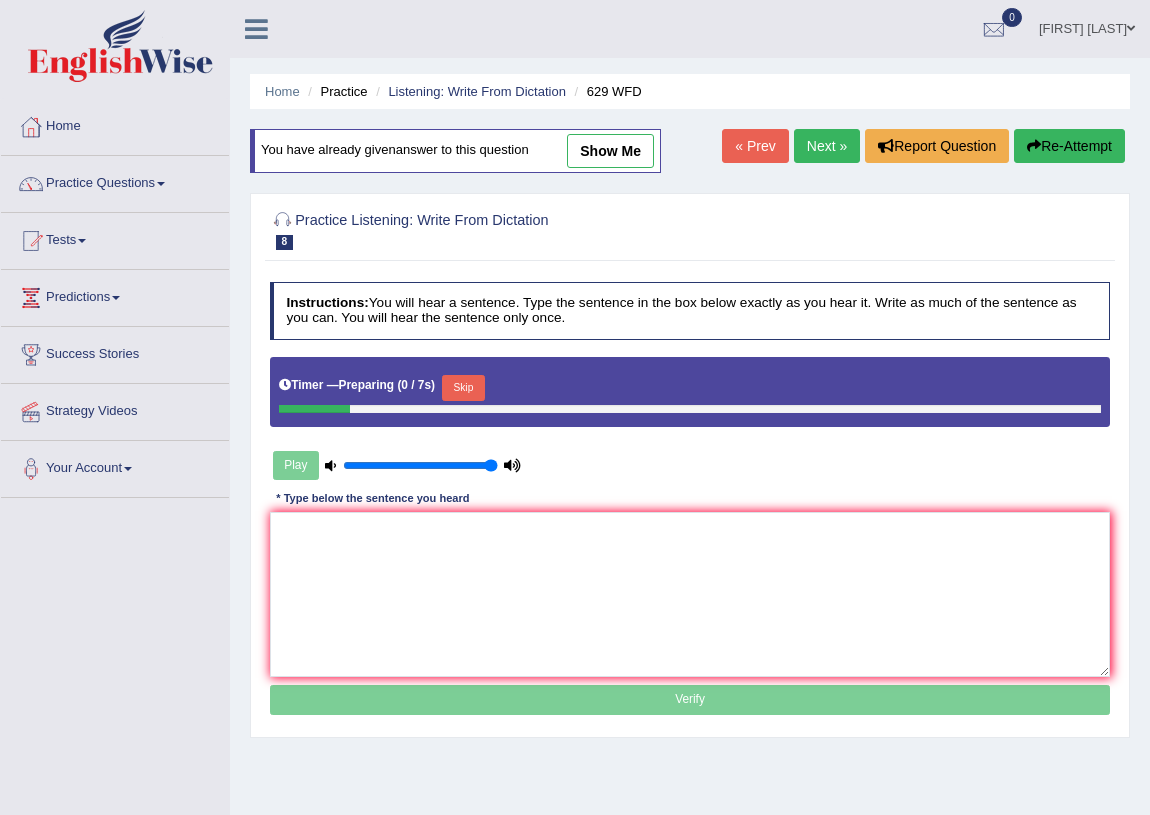 scroll, scrollTop: 0, scrollLeft: 0, axis: both 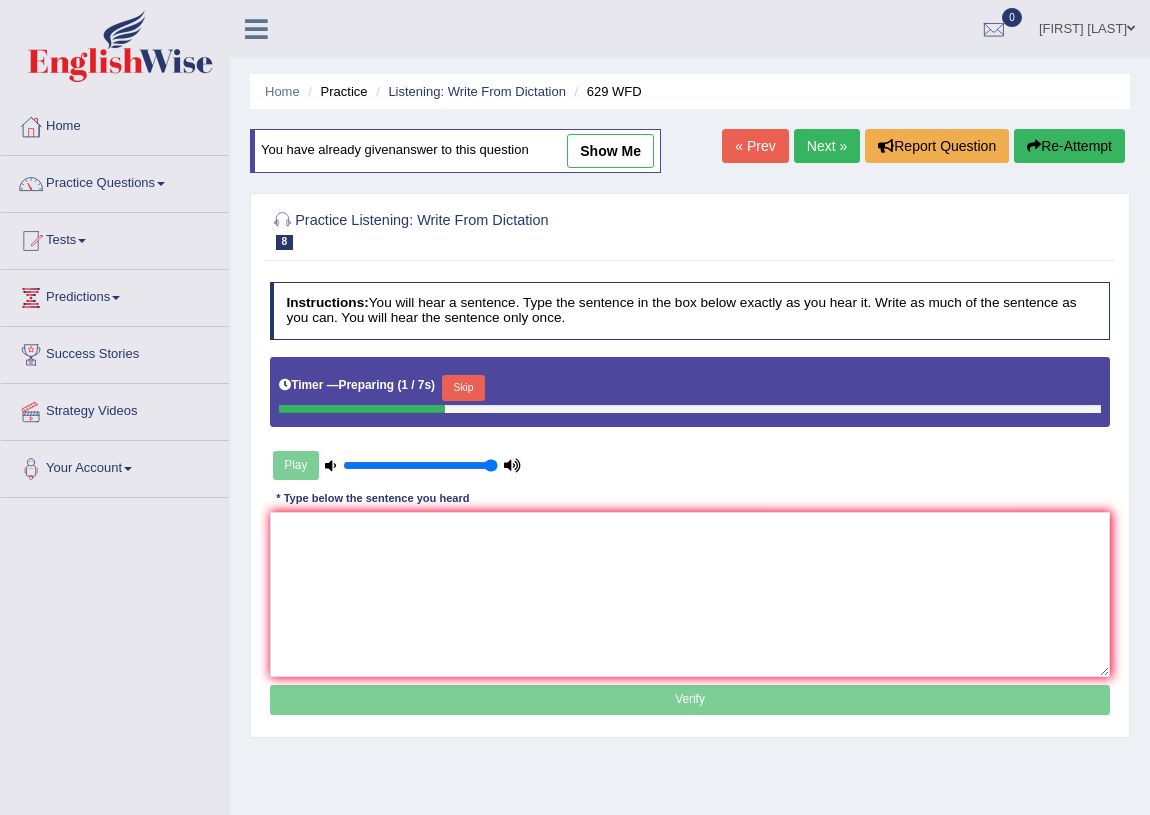click on "Play" at bounding box center (397, 465) 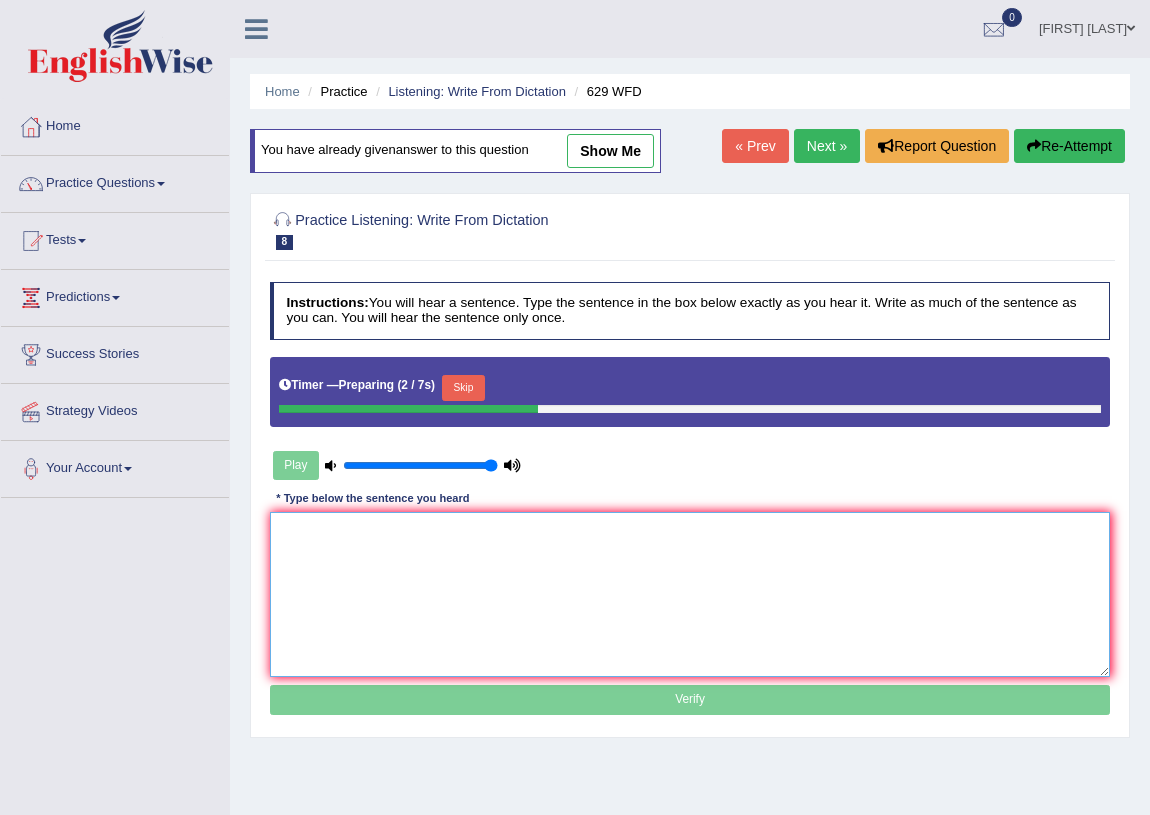 click at bounding box center [690, 594] 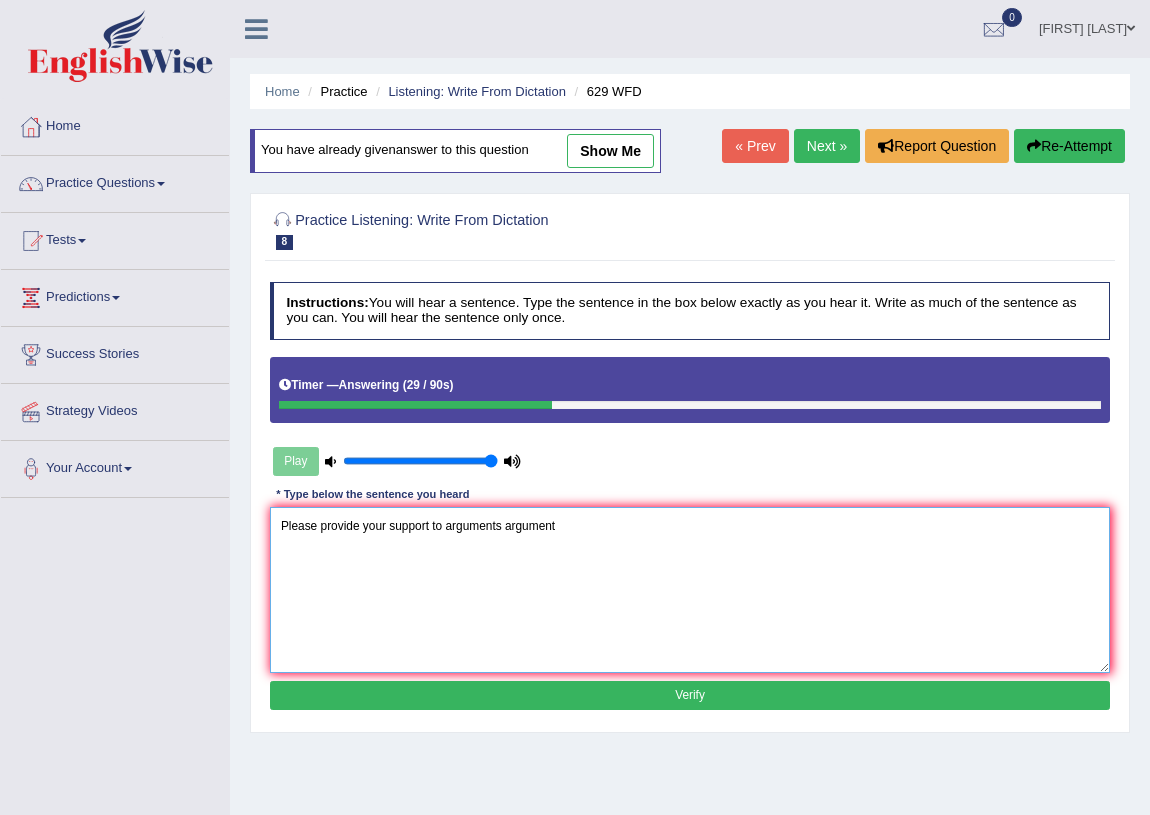click on "Please provide your support to arguments argument" at bounding box center (690, 589) 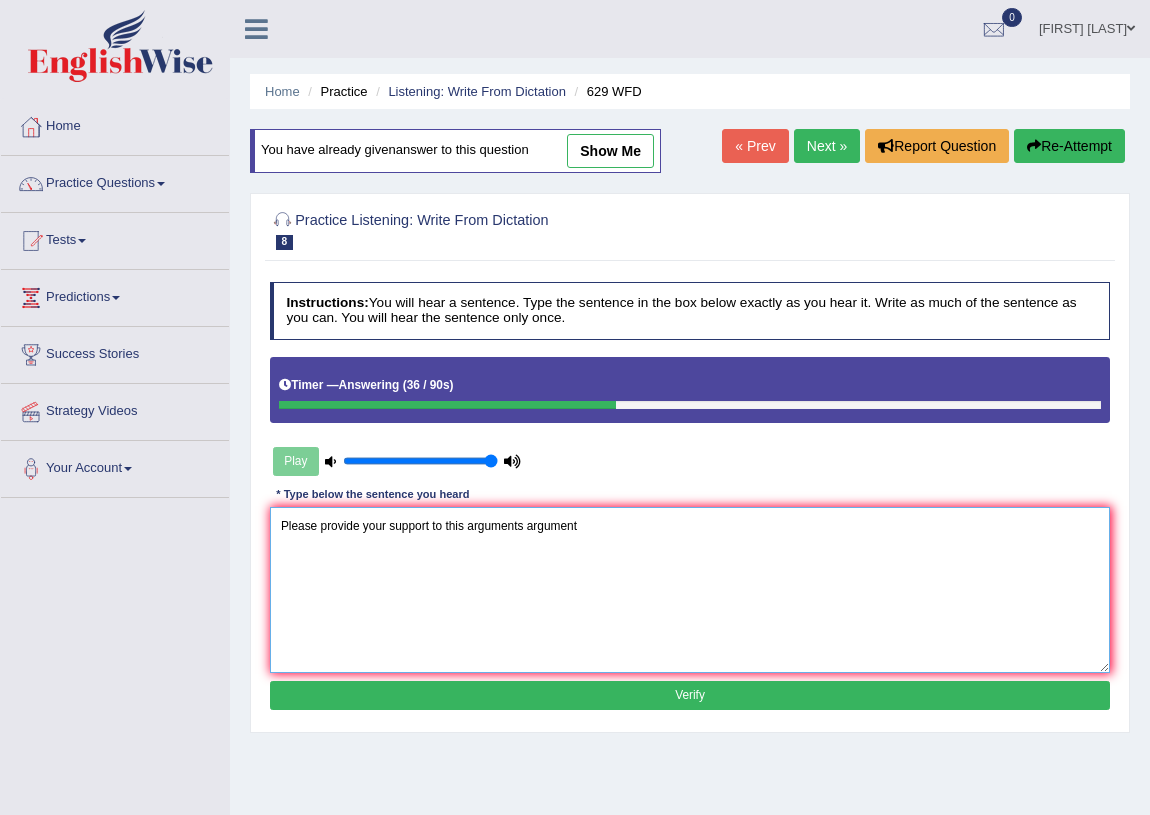 click on "Please provide your support to this arguments argument" at bounding box center (690, 589) 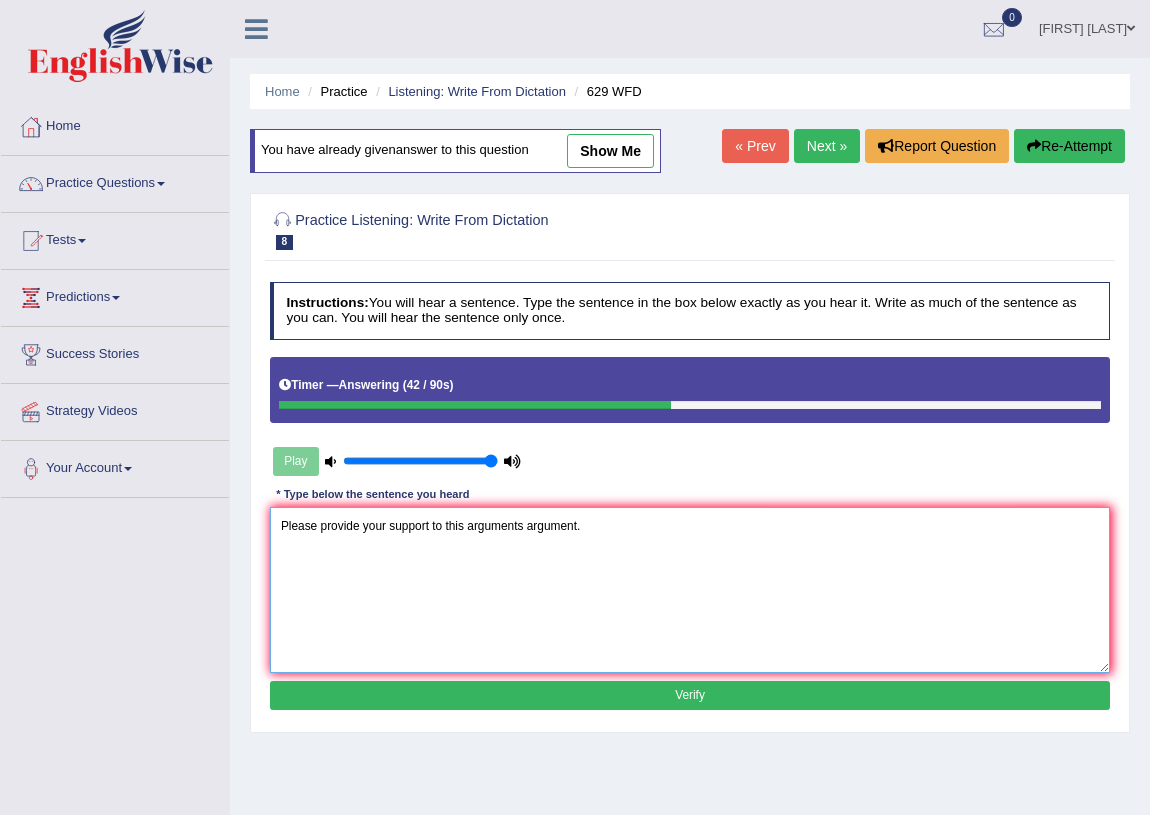 type on "Please provide your support to this arguments argument." 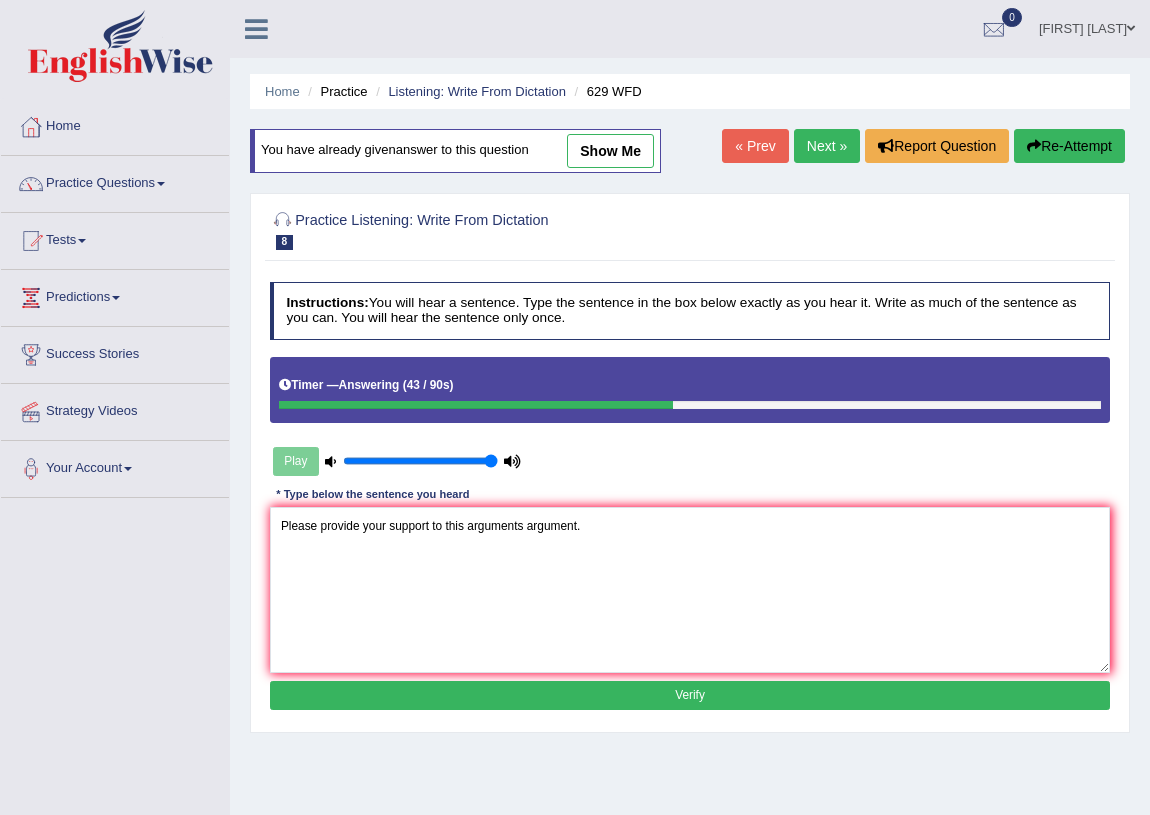 click on "Verify" at bounding box center [690, 695] 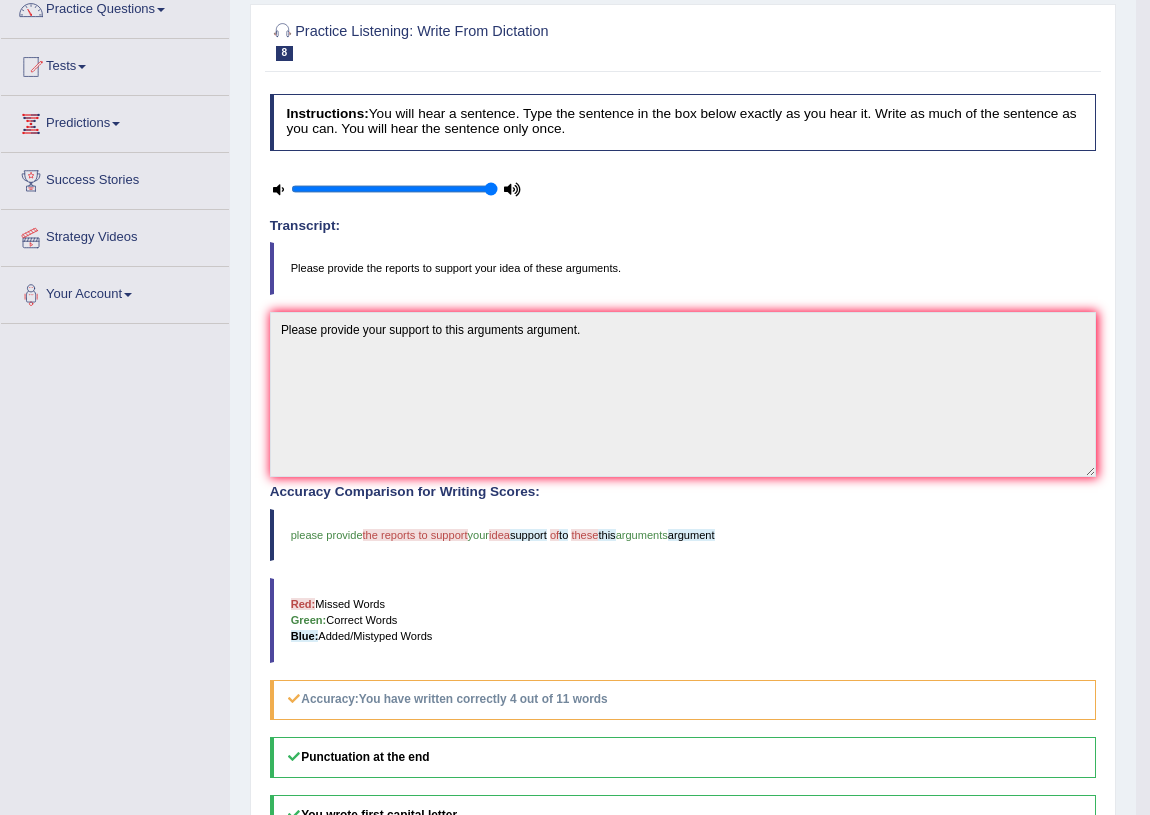 scroll, scrollTop: 0, scrollLeft: 0, axis: both 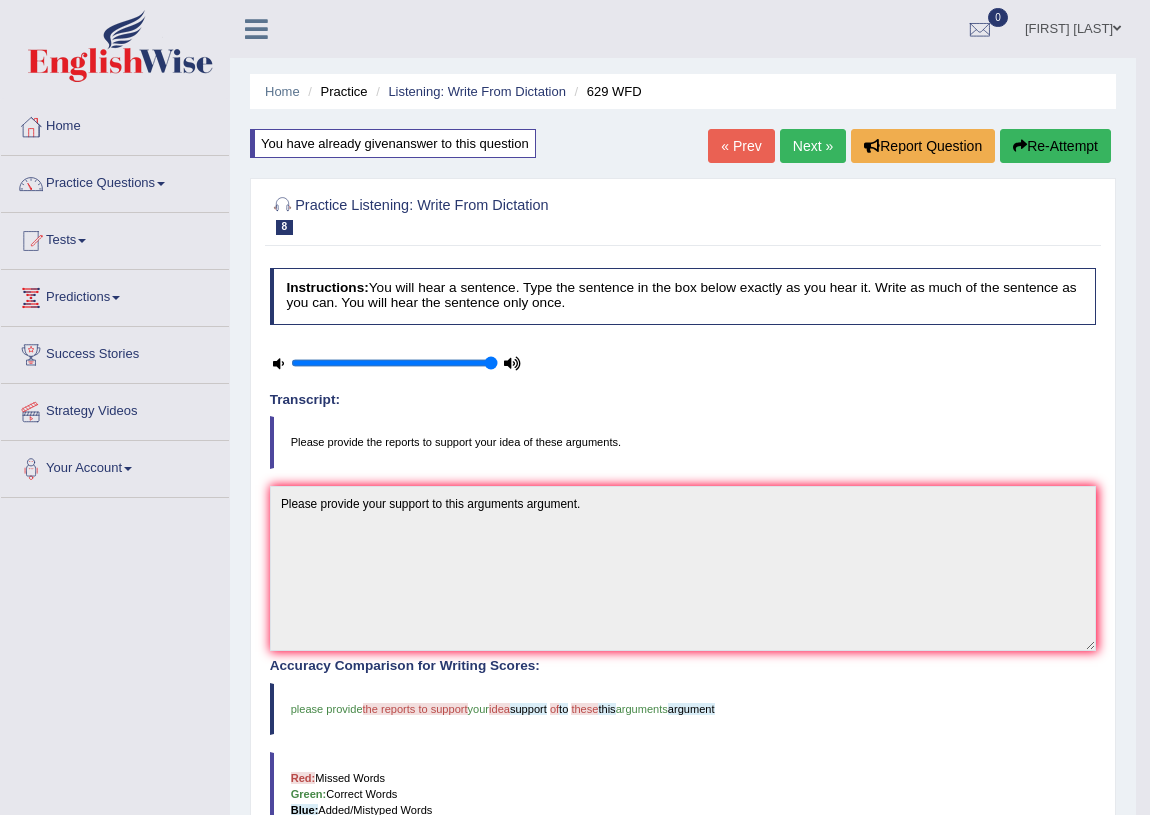 click on "Next »" at bounding box center (813, 146) 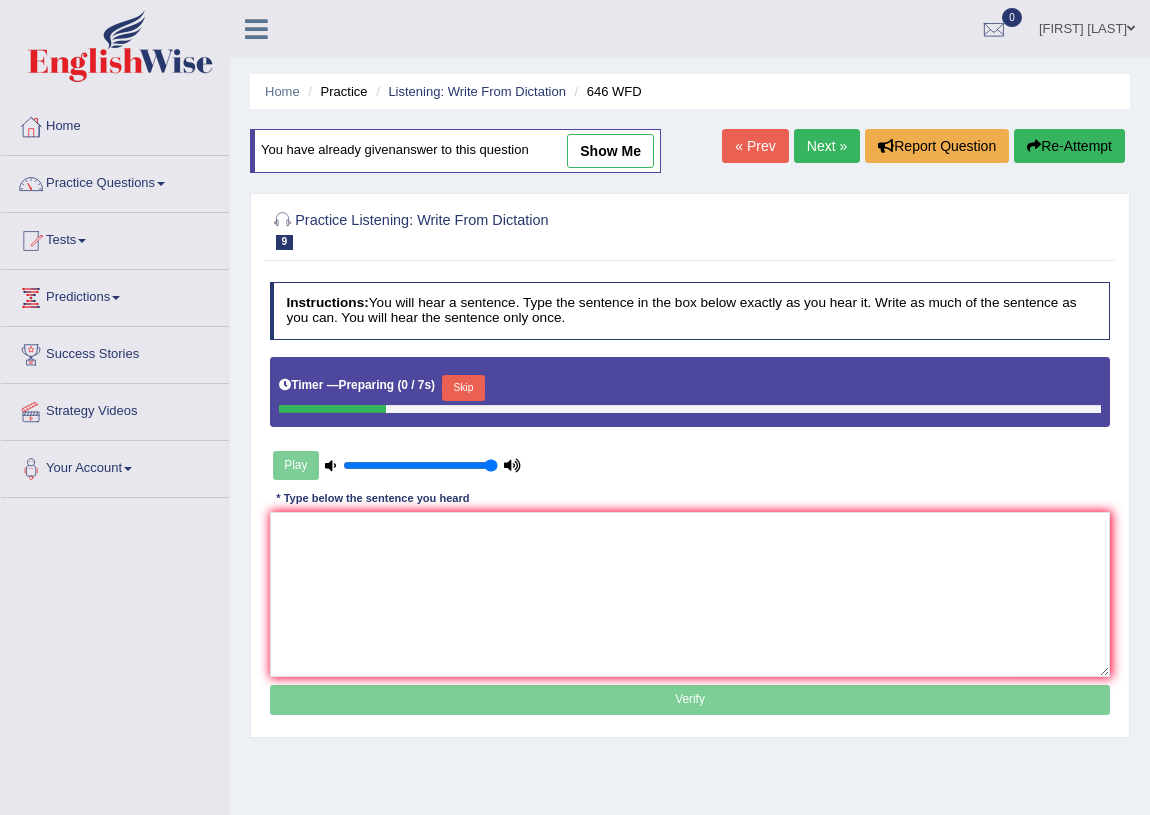 scroll, scrollTop: 0, scrollLeft: 0, axis: both 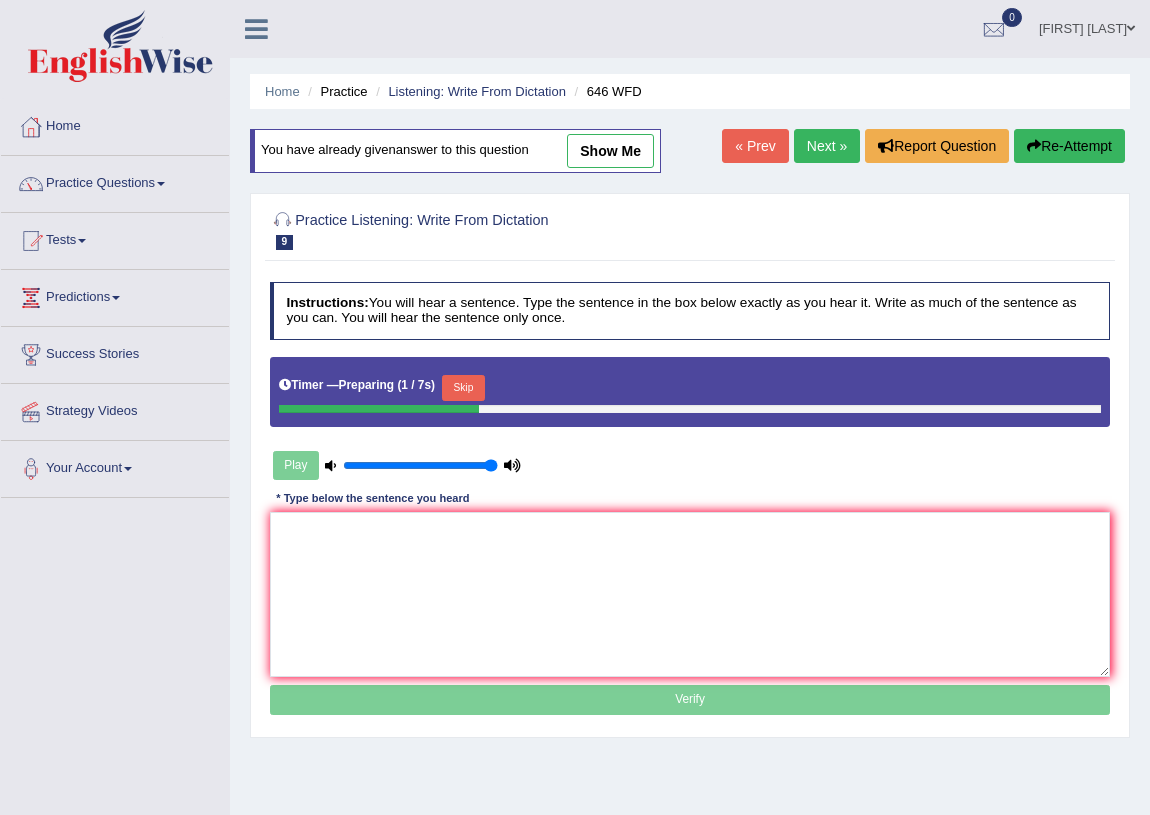 click on "Play" at bounding box center (397, 465) 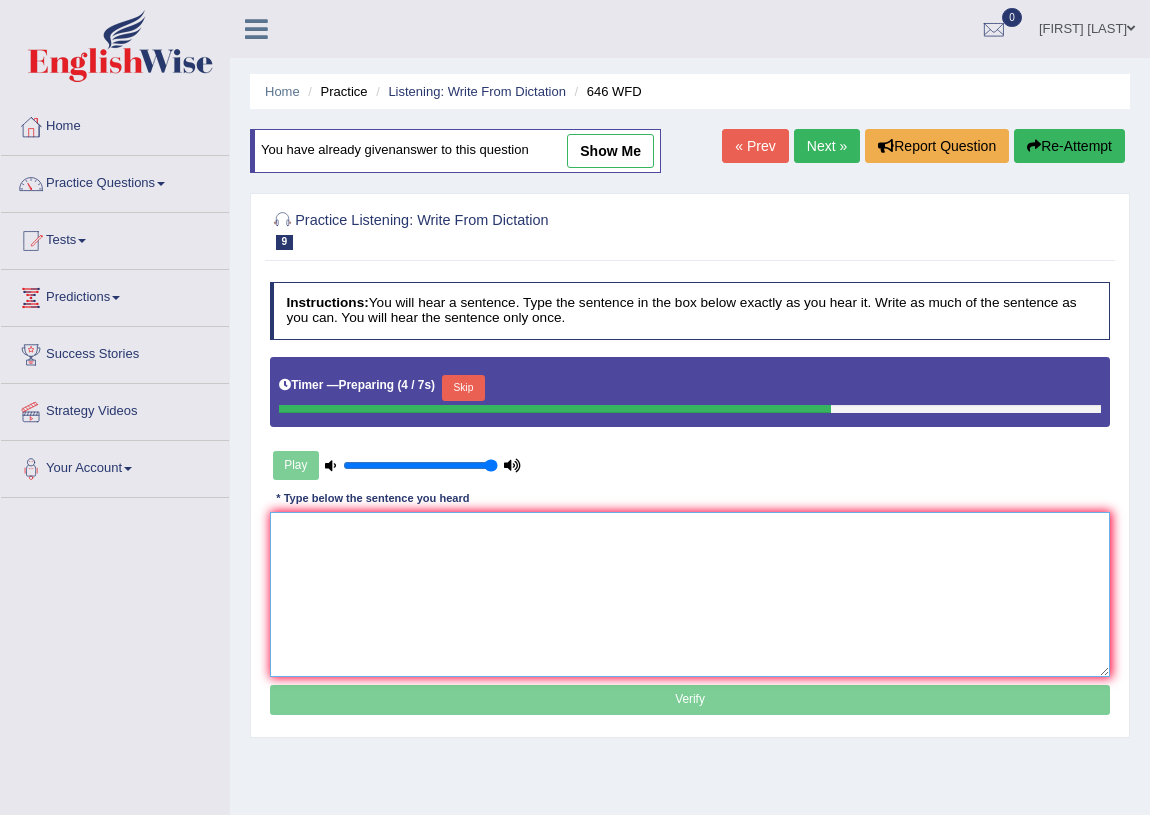 click at bounding box center (690, 594) 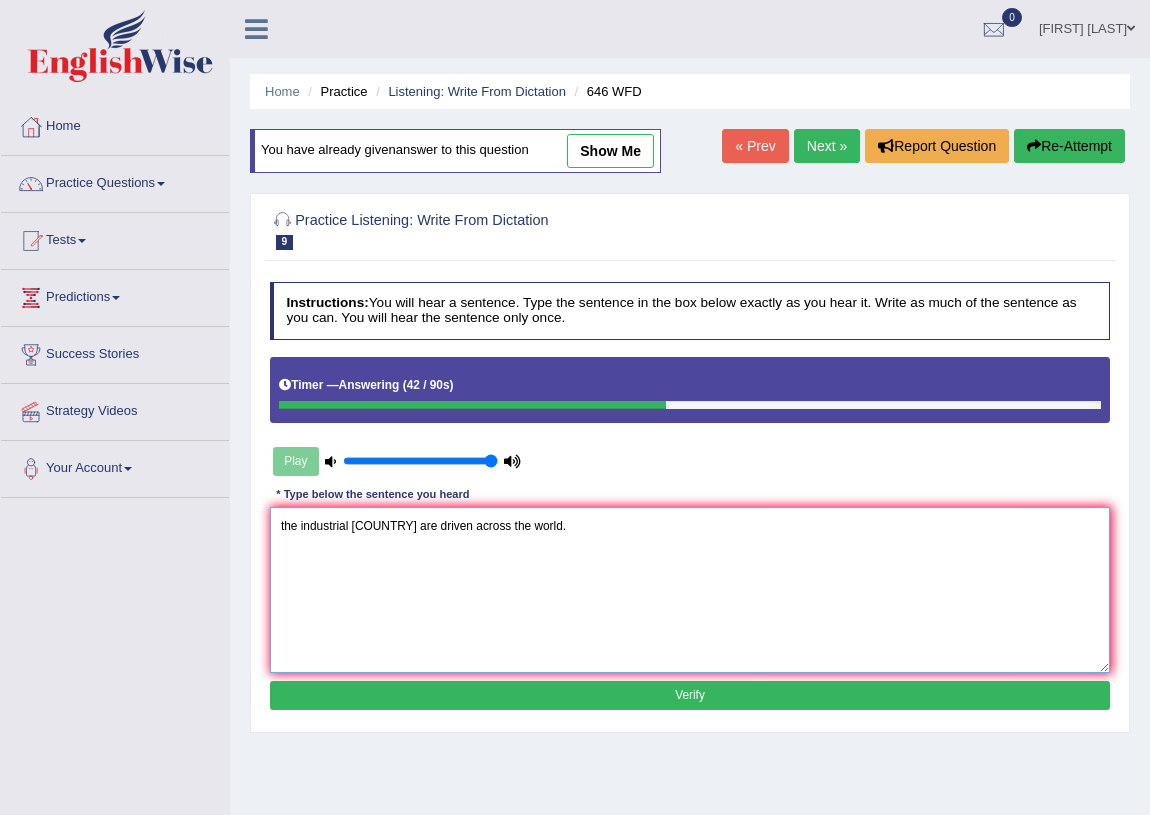 click on "the industrial [COUNTRY] are driven across the world." at bounding box center [690, 589] 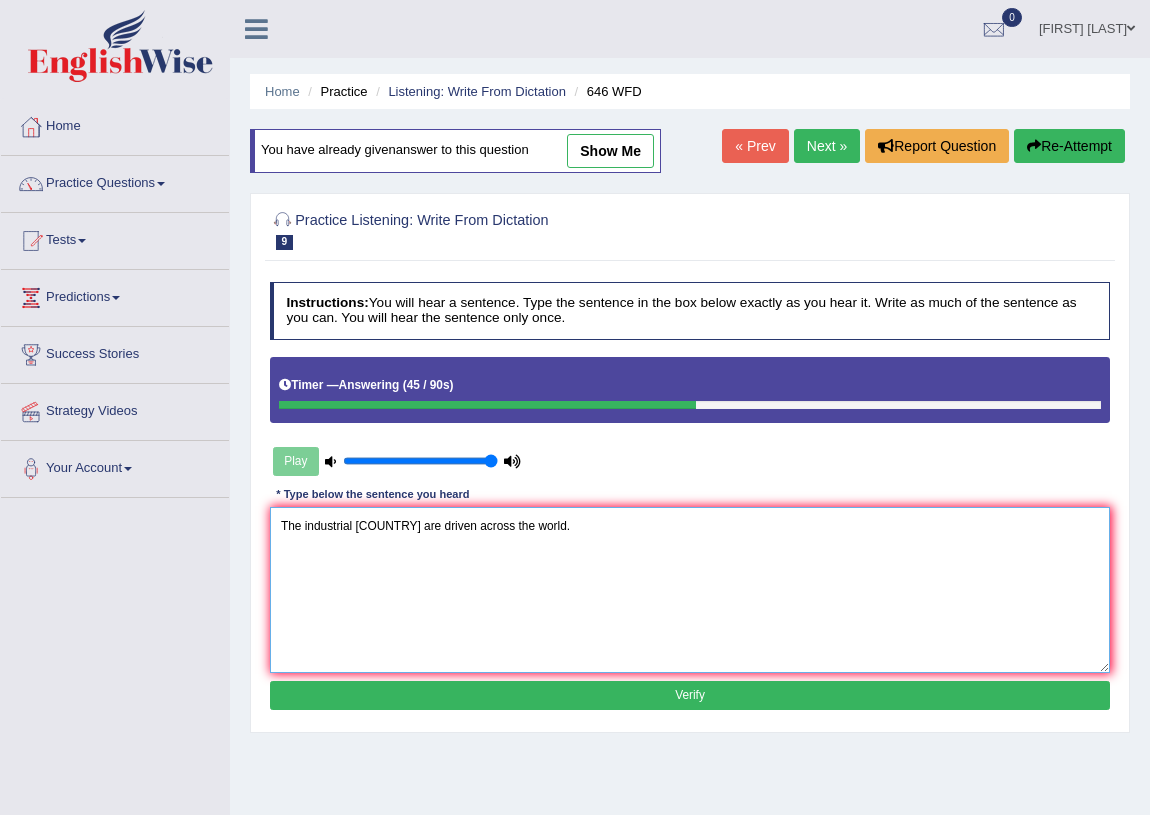type on "The industrial [COUNTRY] are driven across the world." 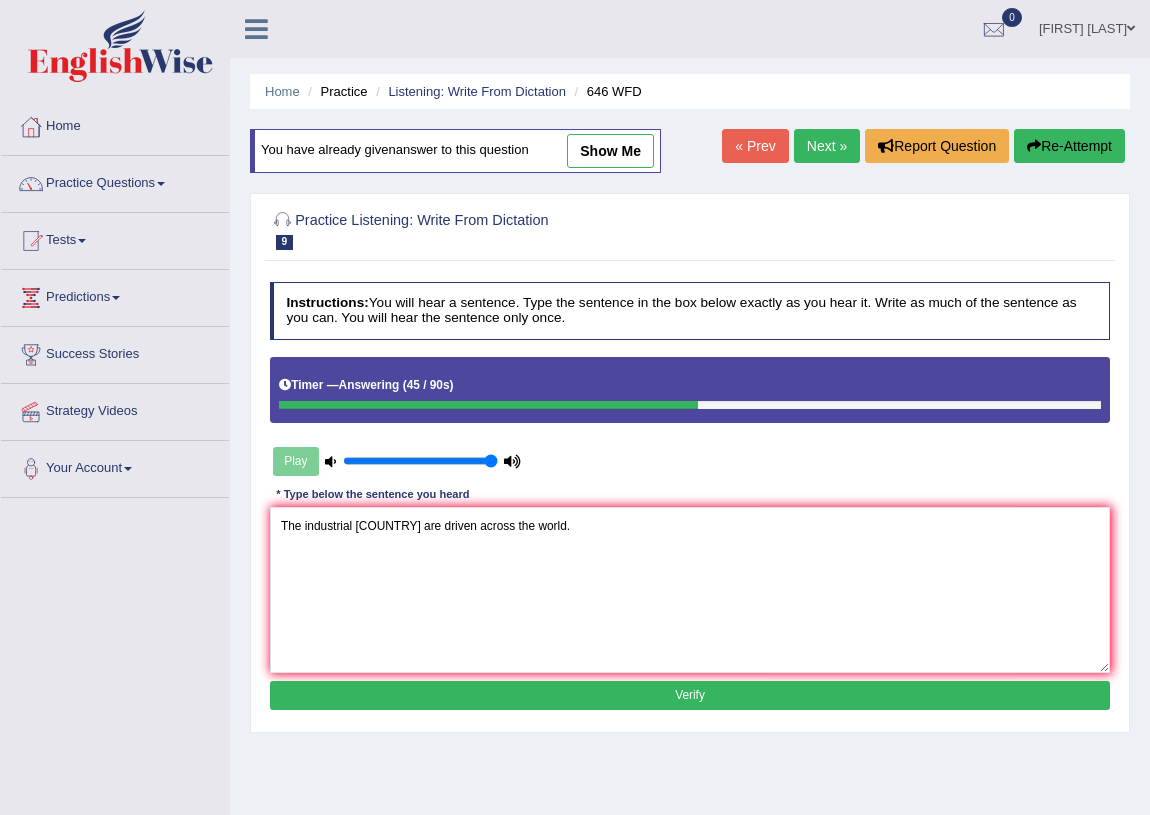 click on "Verify" at bounding box center [690, 695] 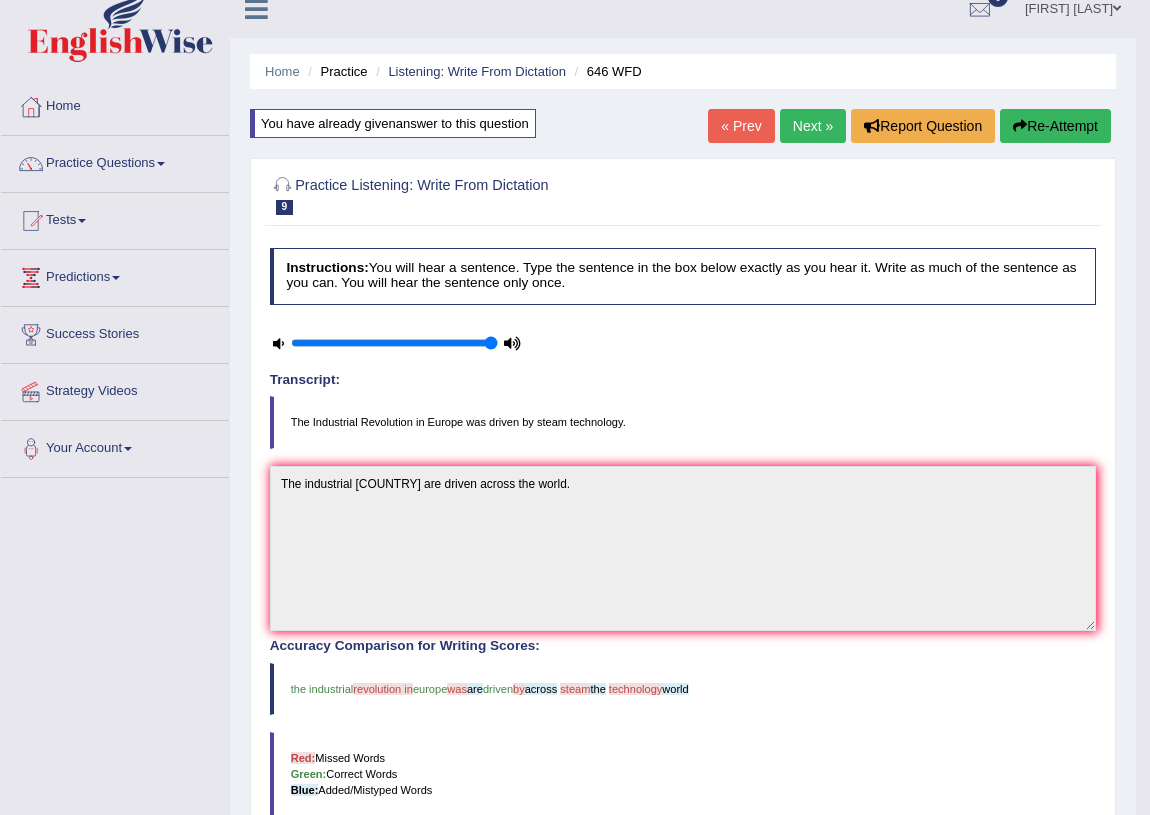 scroll, scrollTop: 0, scrollLeft: 0, axis: both 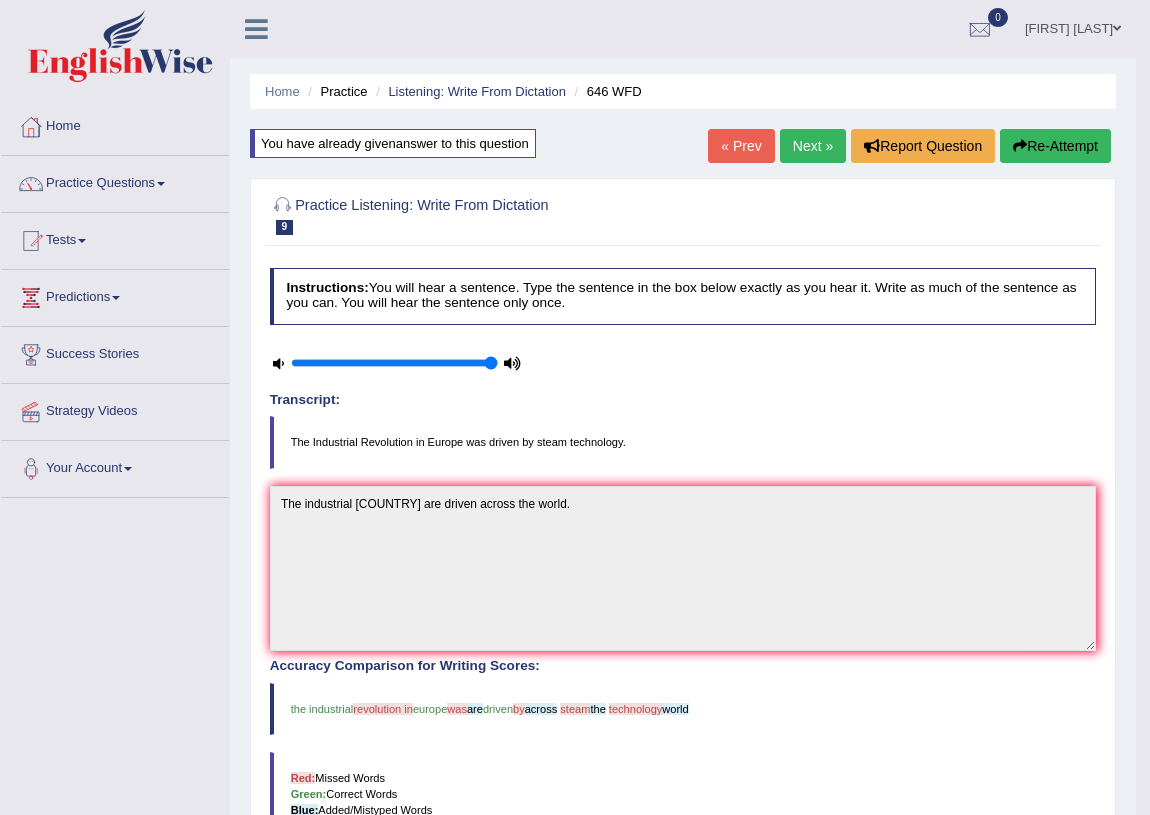 click on "Next »" at bounding box center [813, 146] 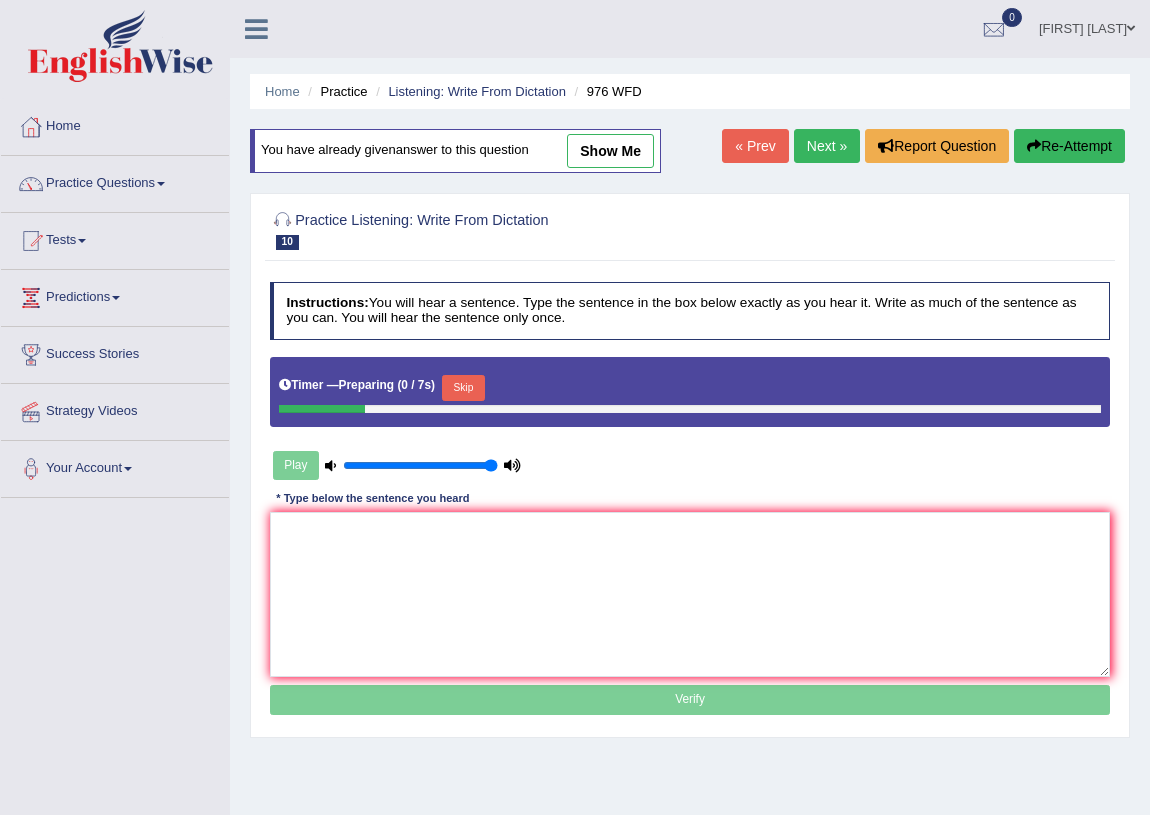 scroll, scrollTop: 0, scrollLeft: 0, axis: both 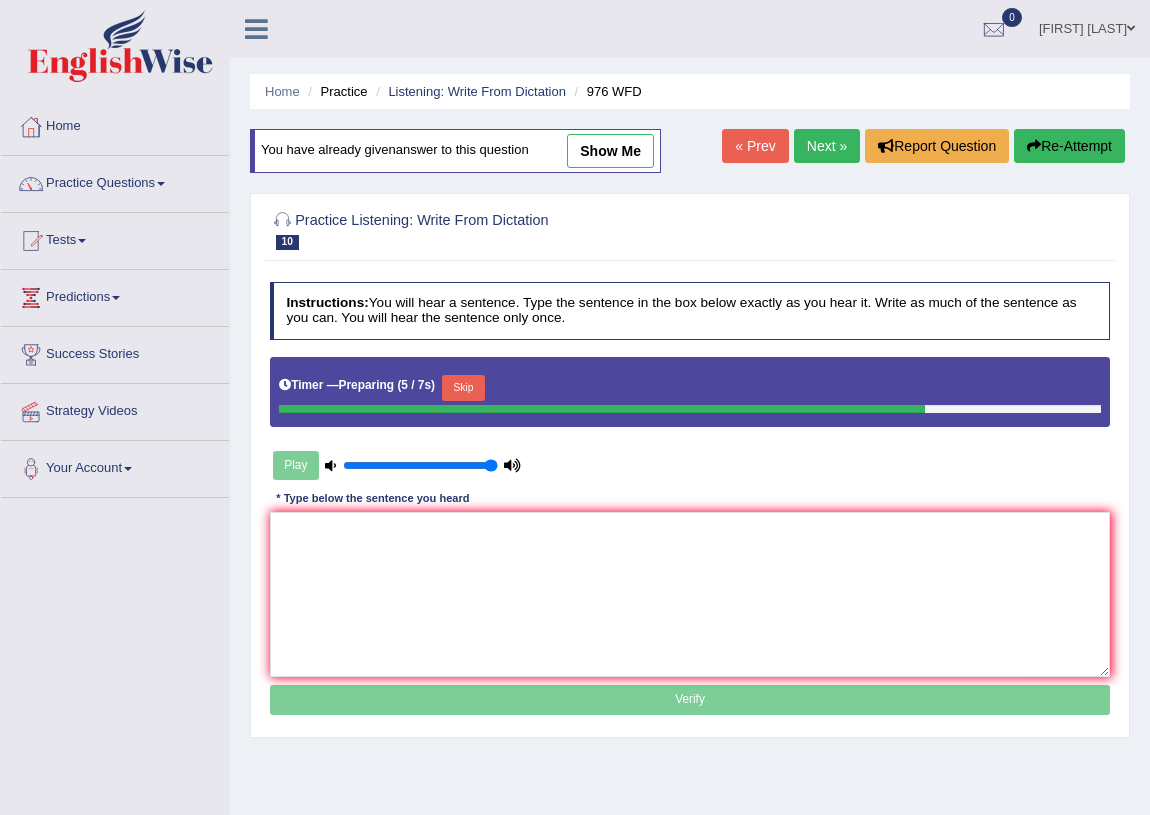 click on "Play" at bounding box center [397, 465] 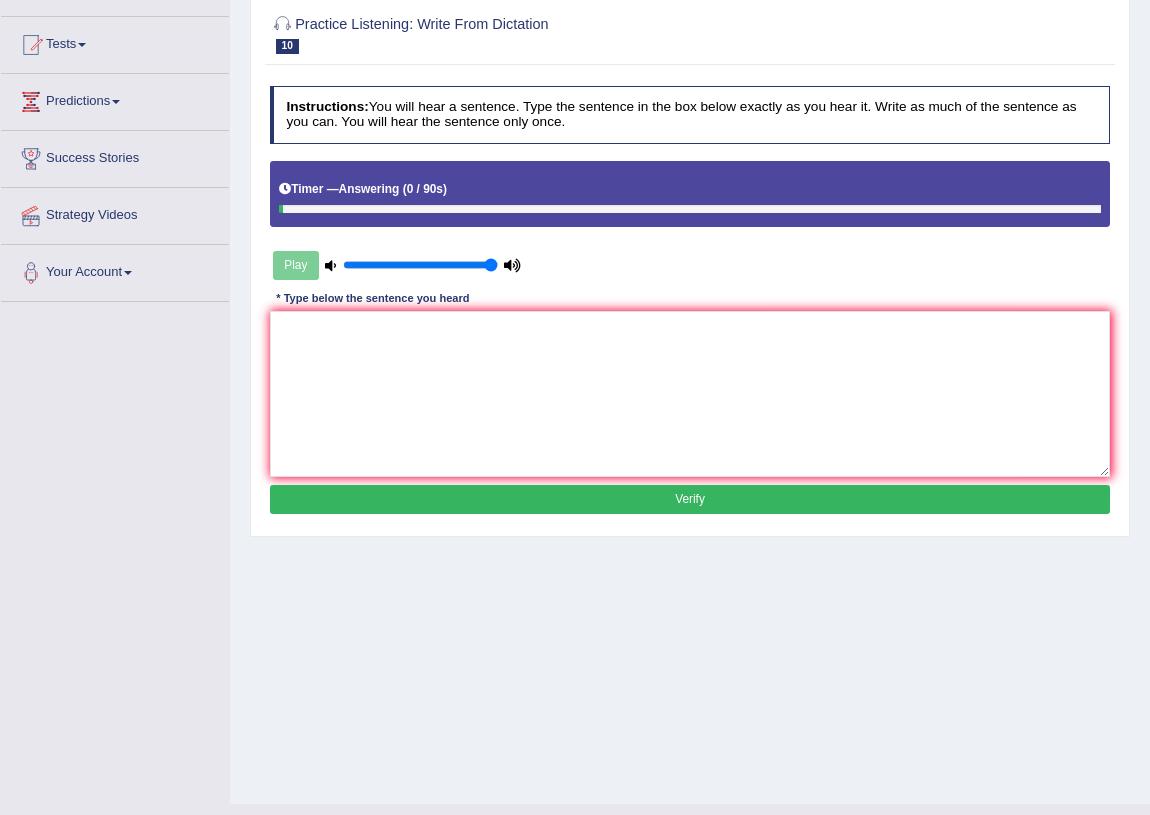 scroll, scrollTop: 234, scrollLeft: 0, axis: vertical 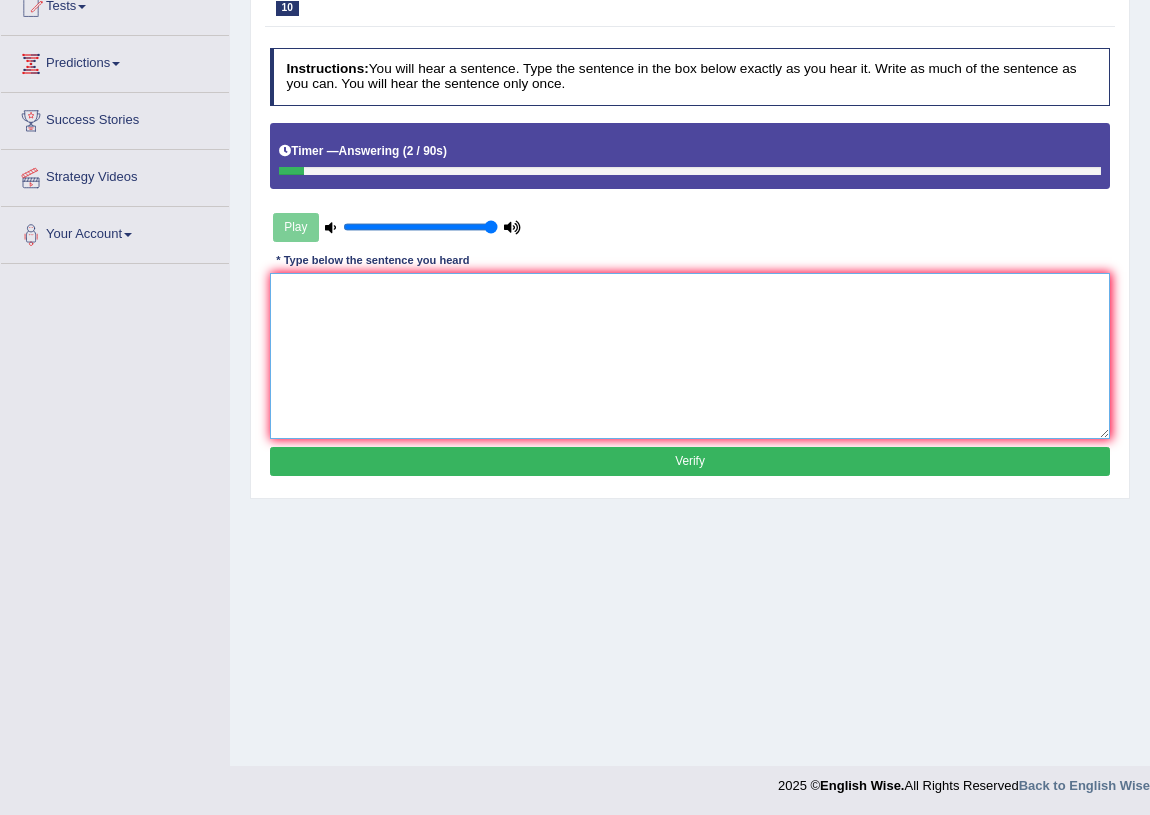 drag, startPoint x: 297, startPoint y: 285, endPoint x: 335, endPoint y: 304, distance: 42.48529 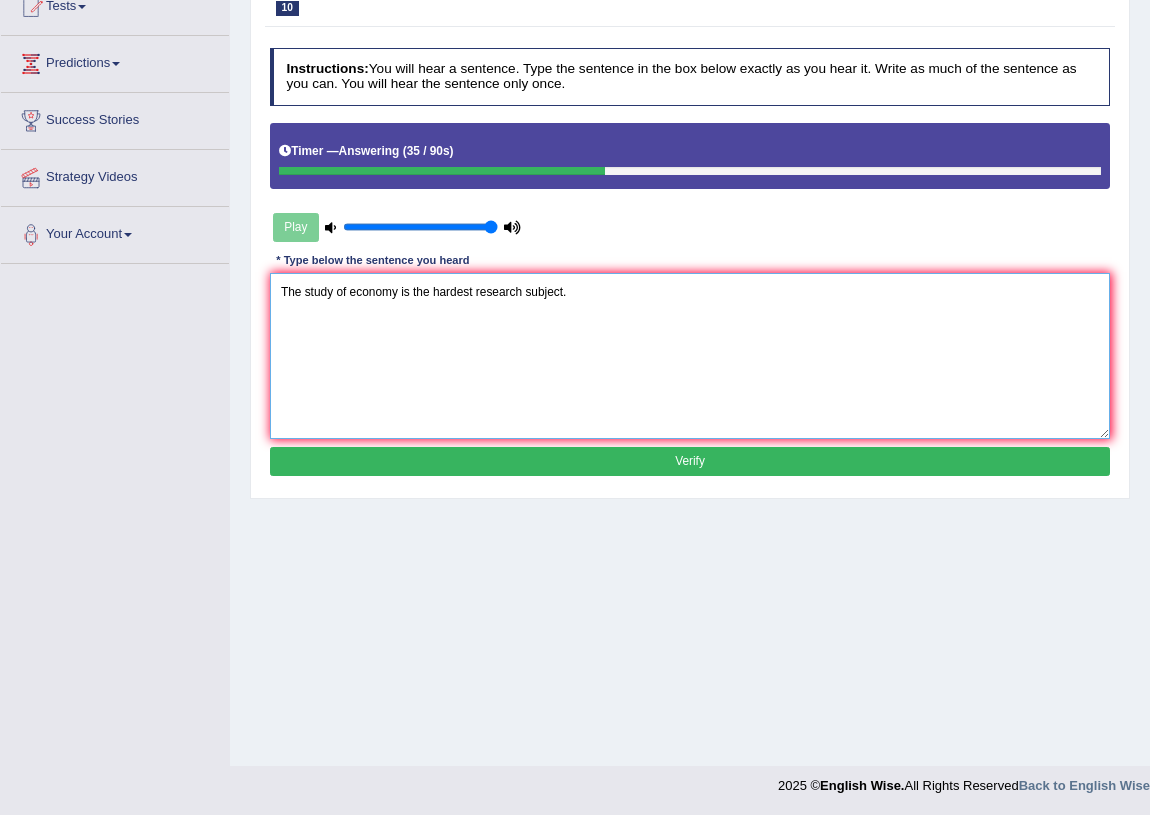 type on "The study of economy is the hardest research subject." 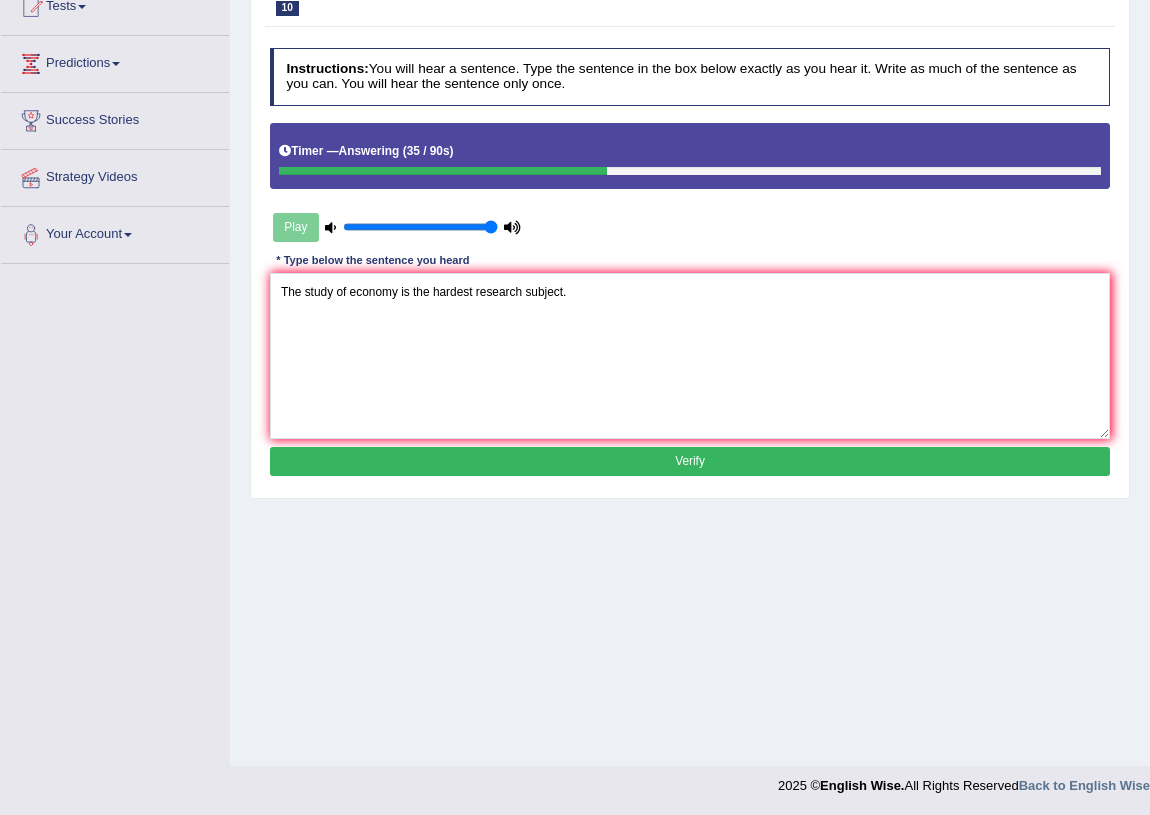 click on "Verify" at bounding box center (690, 461) 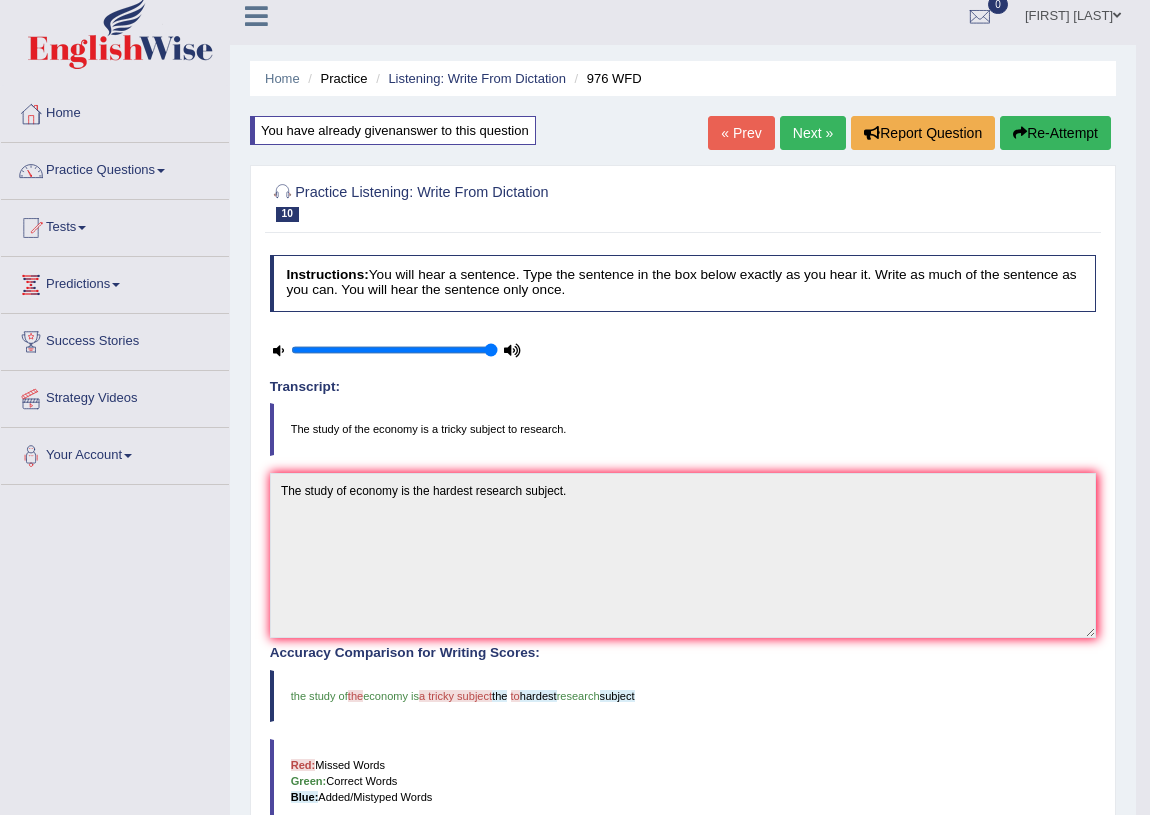 scroll, scrollTop: 0, scrollLeft: 0, axis: both 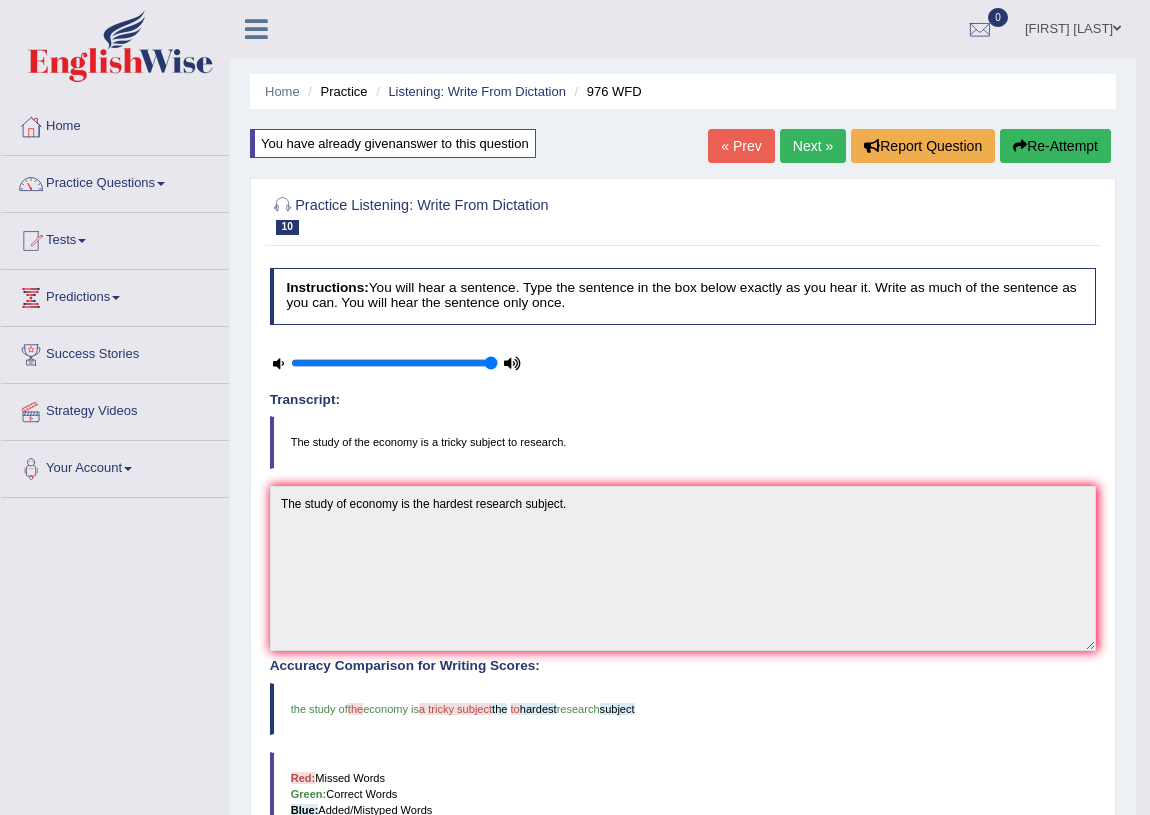 click on "Next »" at bounding box center [813, 146] 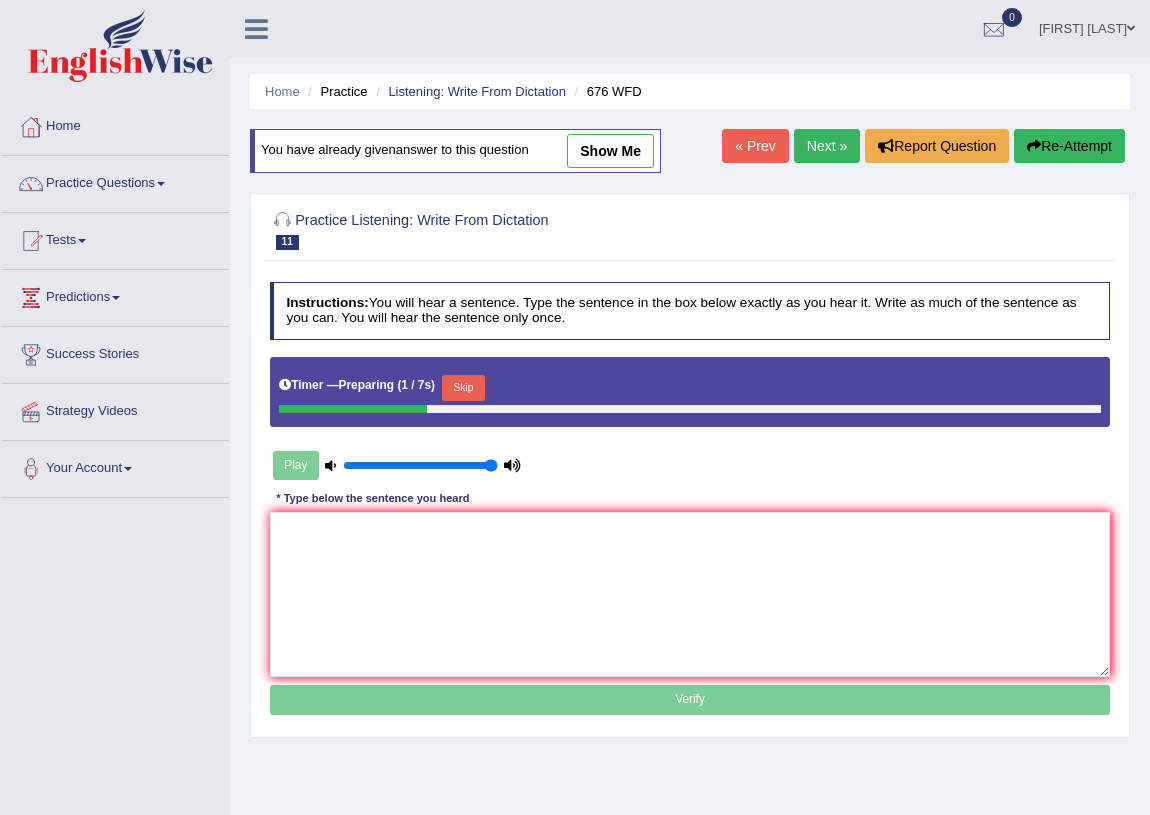 scroll, scrollTop: 0, scrollLeft: 0, axis: both 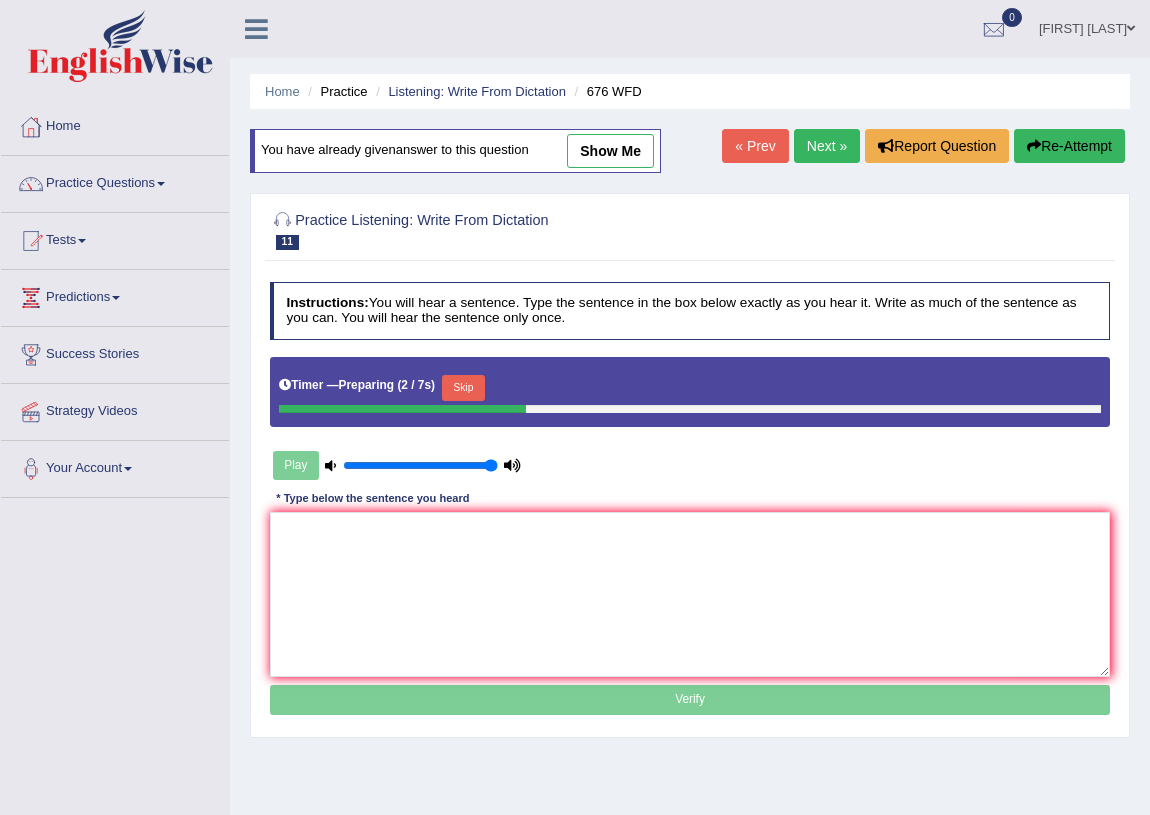 click on "Play" at bounding box center (397, 465) 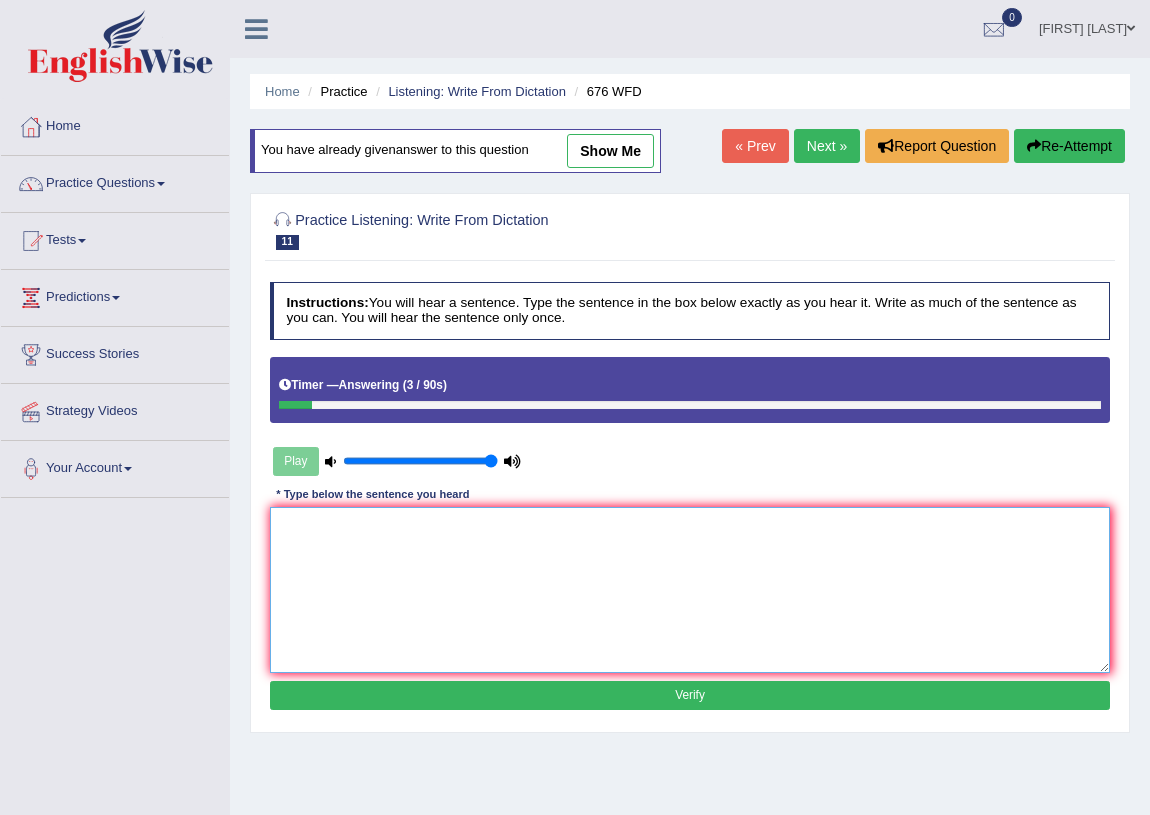 click at bounding box center [690, 589] 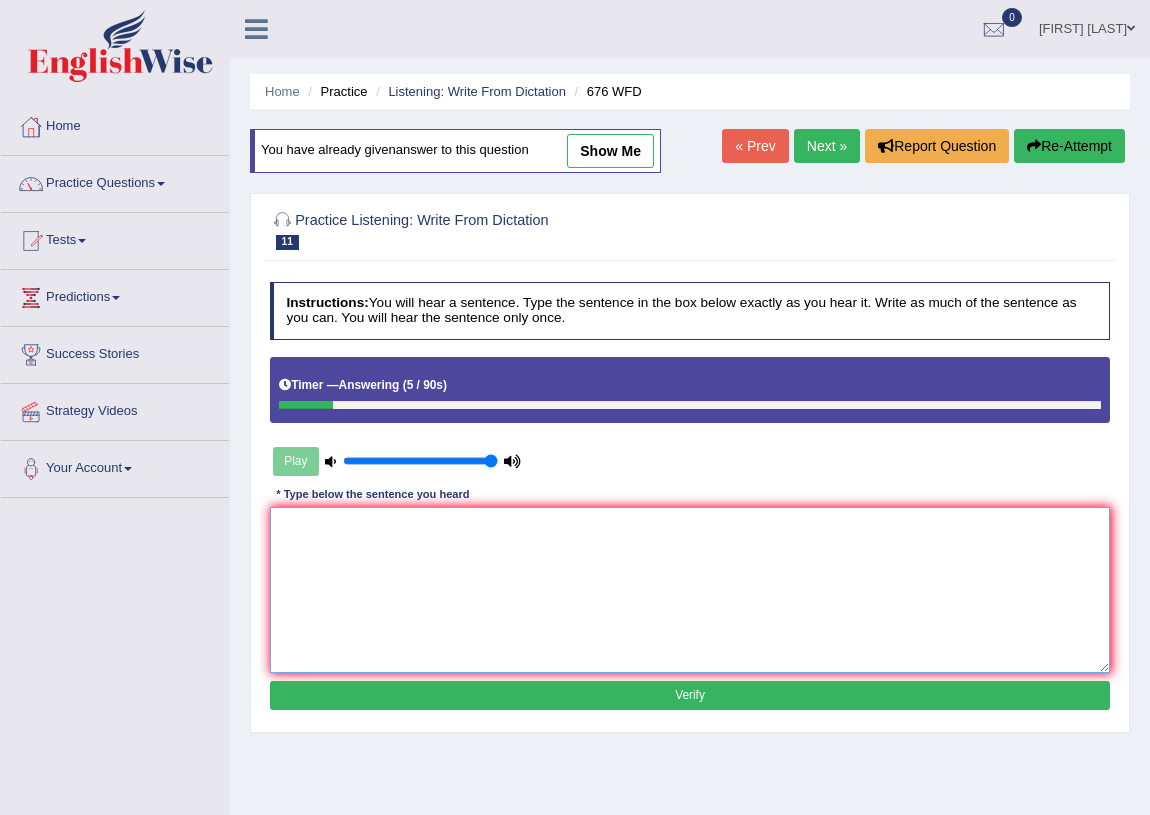 type on "T" 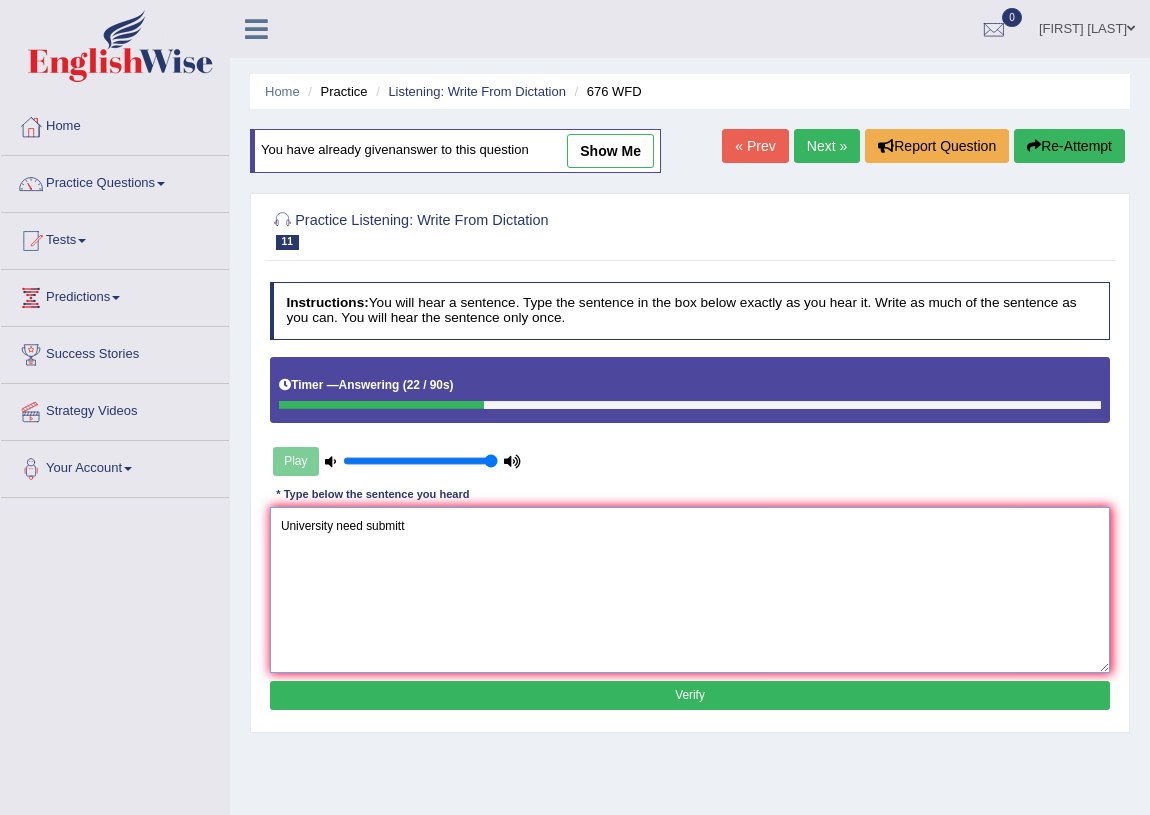 type on "University need submitt" 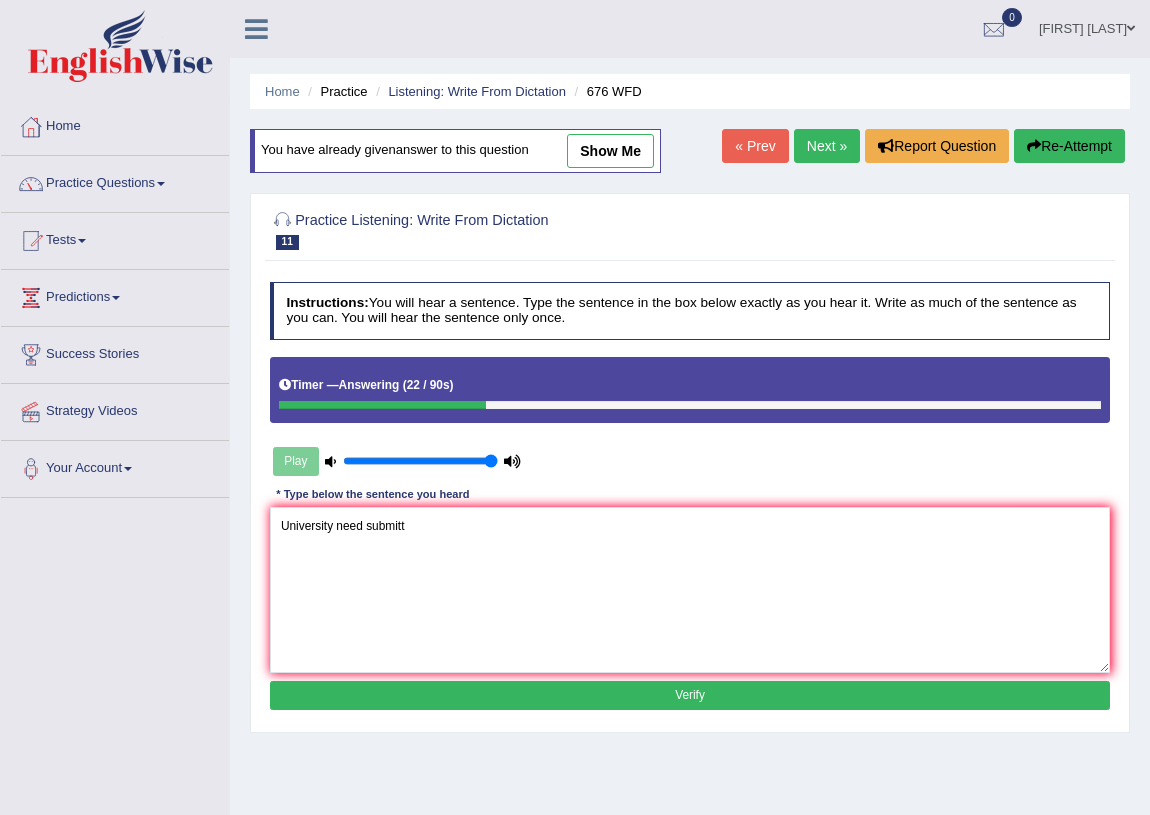 click on "Verify" at bounding box center [690, 695] 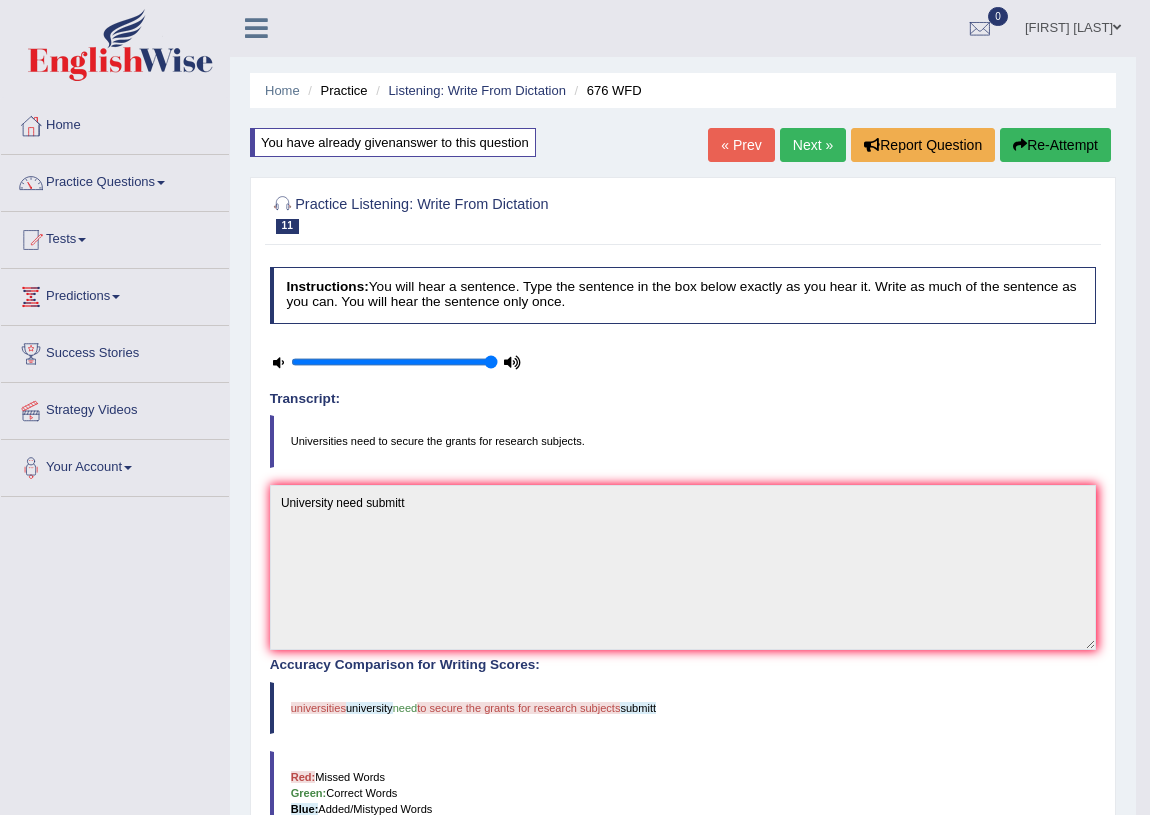 scroll, scrollTop: 0, scrollLeft: 0, axis: both 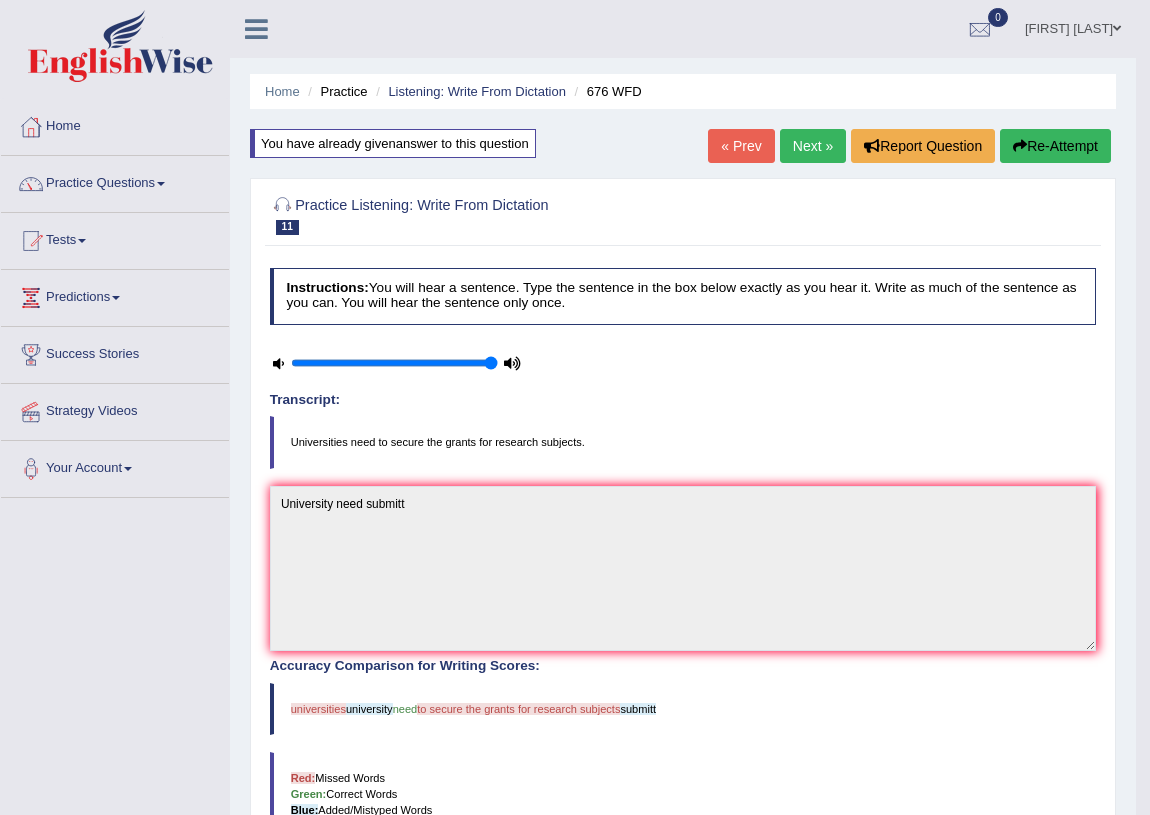 click on "Next »" at bounding box center (813, 146) 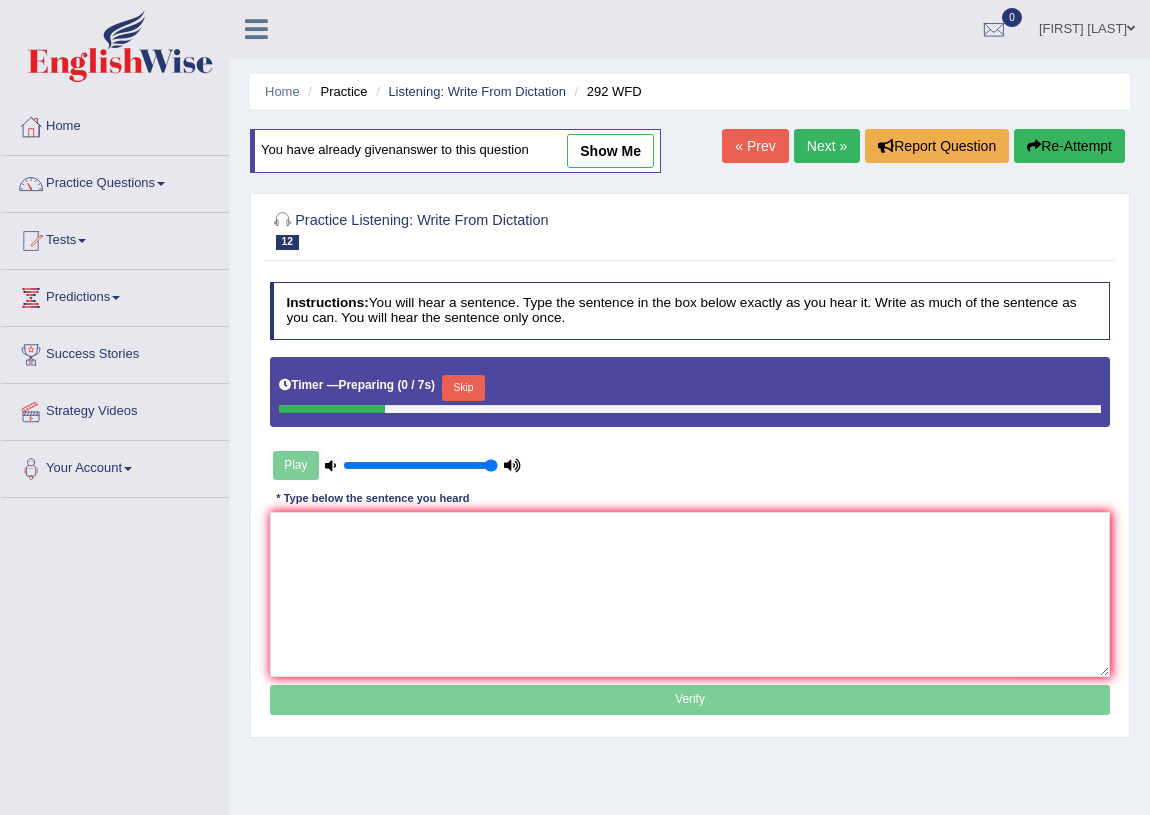 scroll, scrollTop: 0, scrollLeft: 0, axis: both 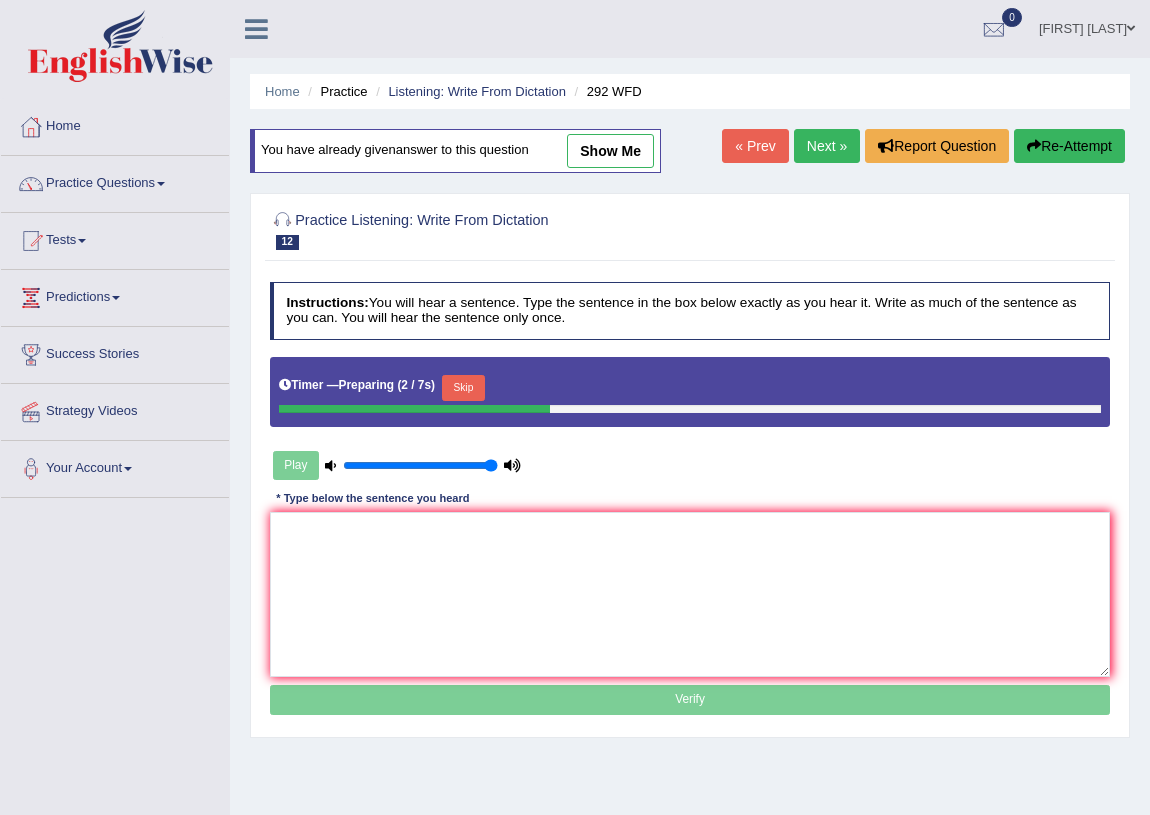 click on "Play" at bounding box center (397, 465) 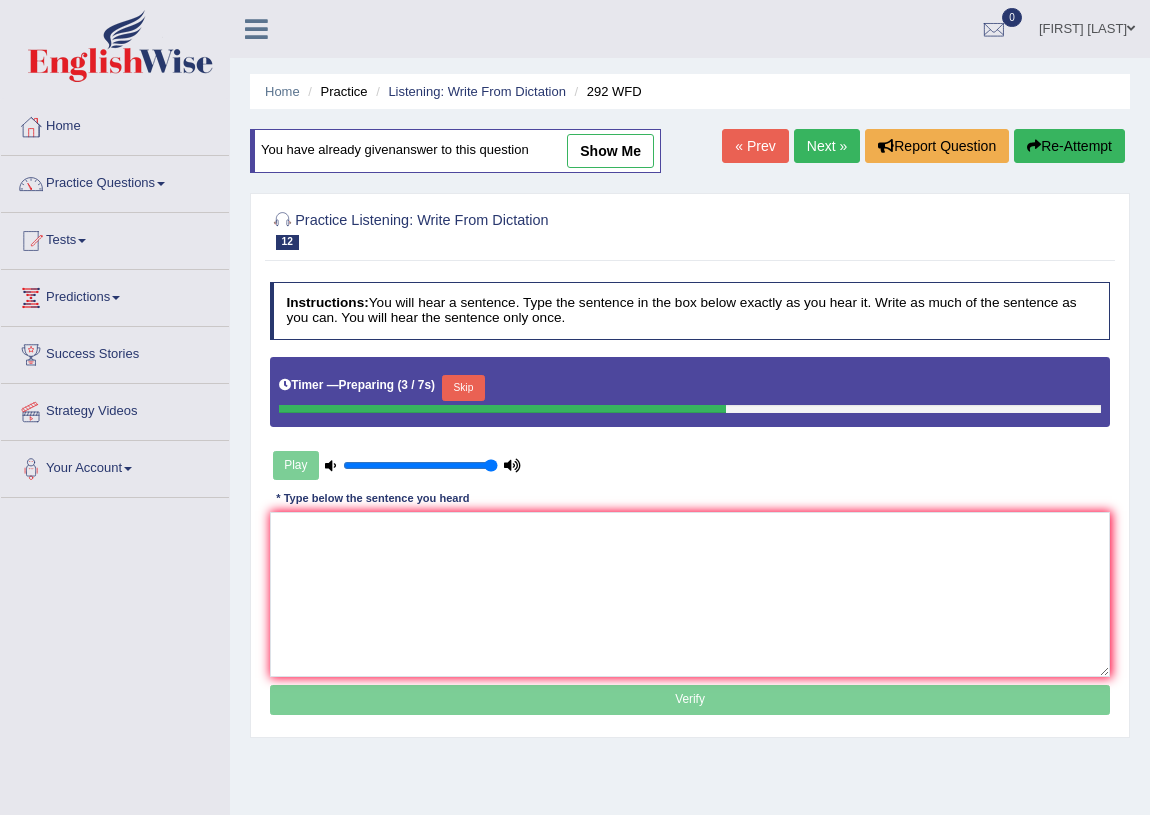 drag, startPoint x: 475, startPoint y: 378, endPoint x: 406, endPoint y: 415, distance: 78.29432 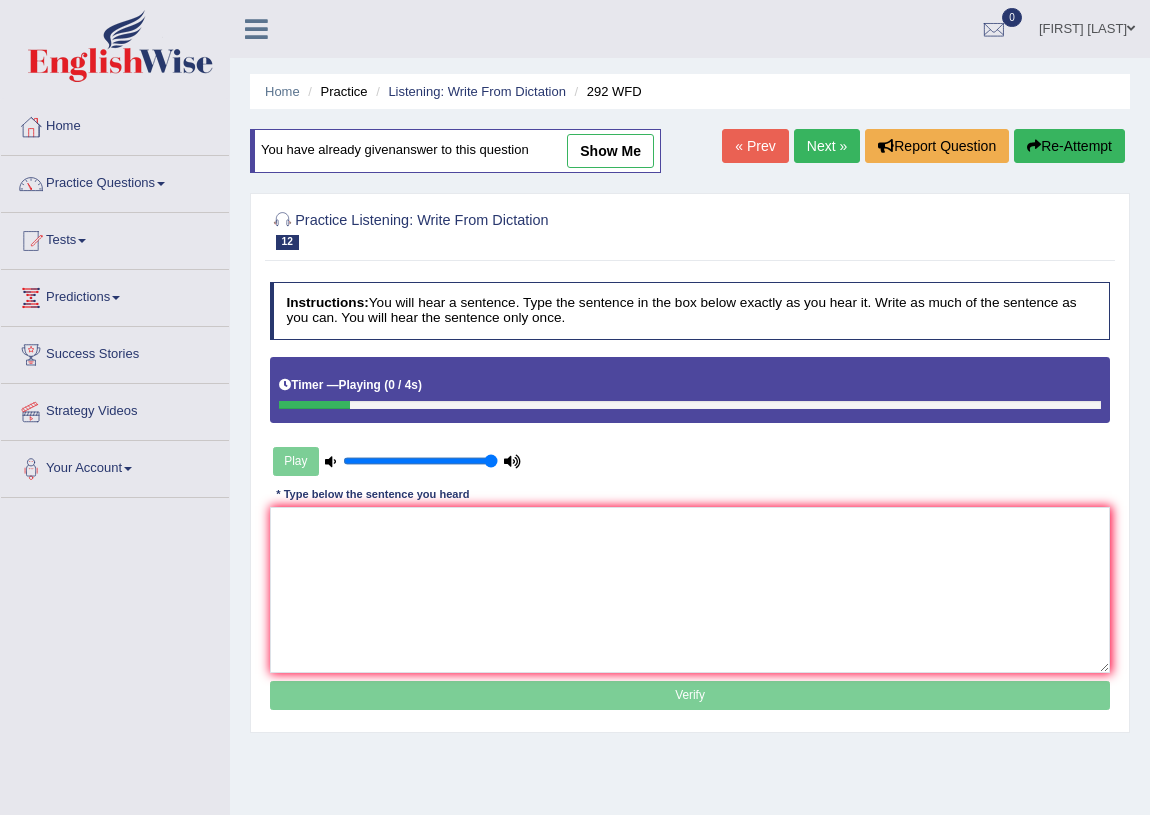 click on "Play" at bounding box center [397, 461] 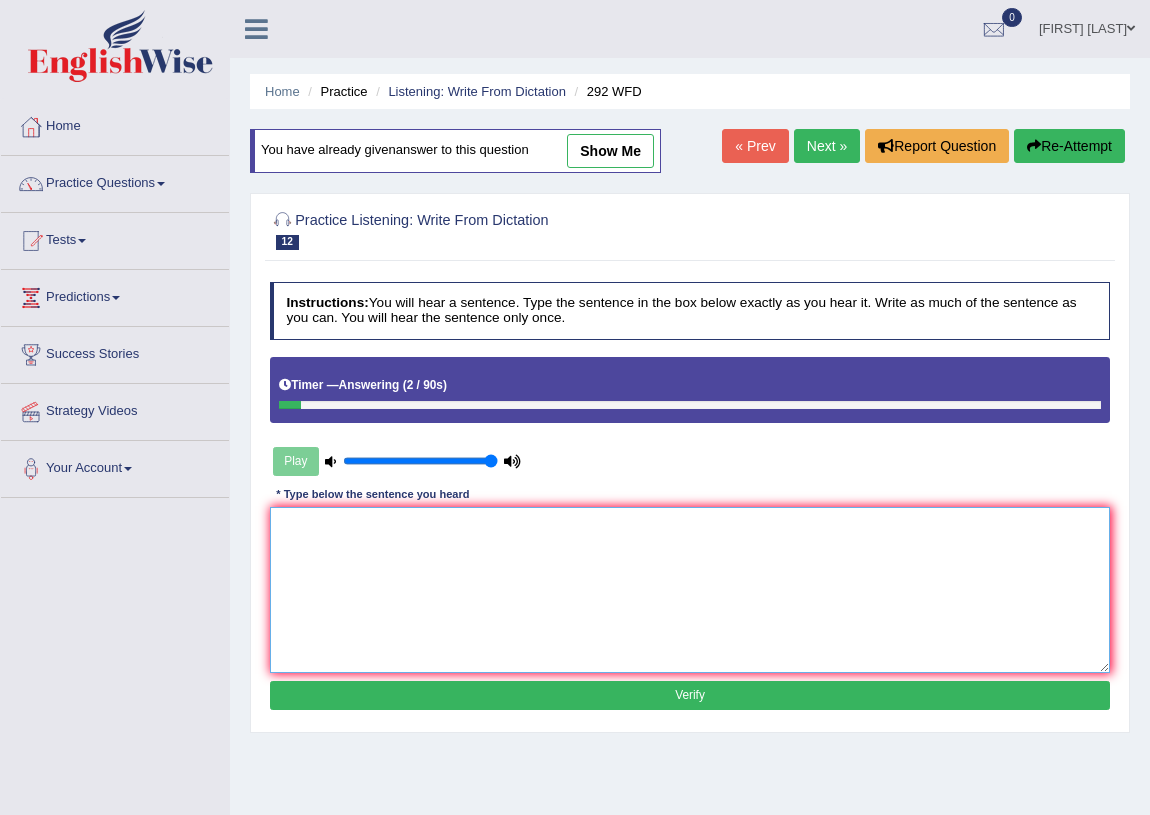 click at bounding box center [690, 589] 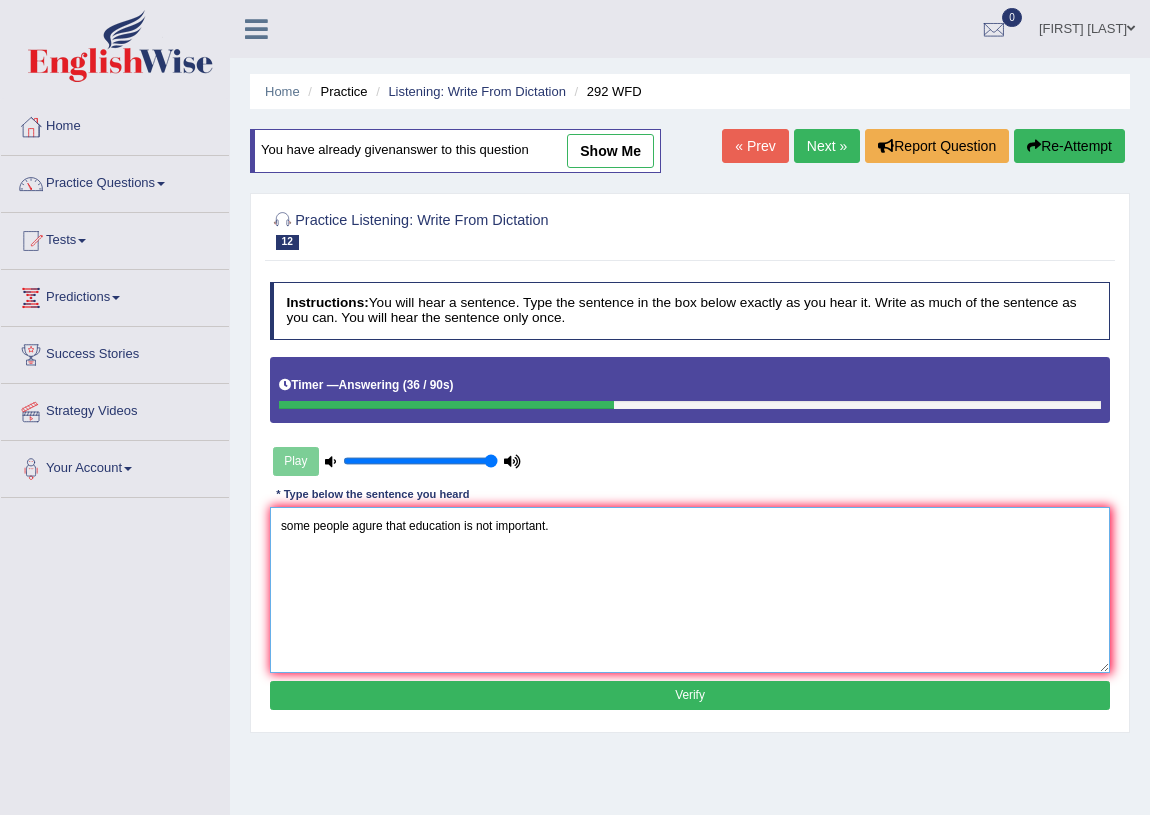 click on "some people agure that education is not important." at bounding box center (690, 589) 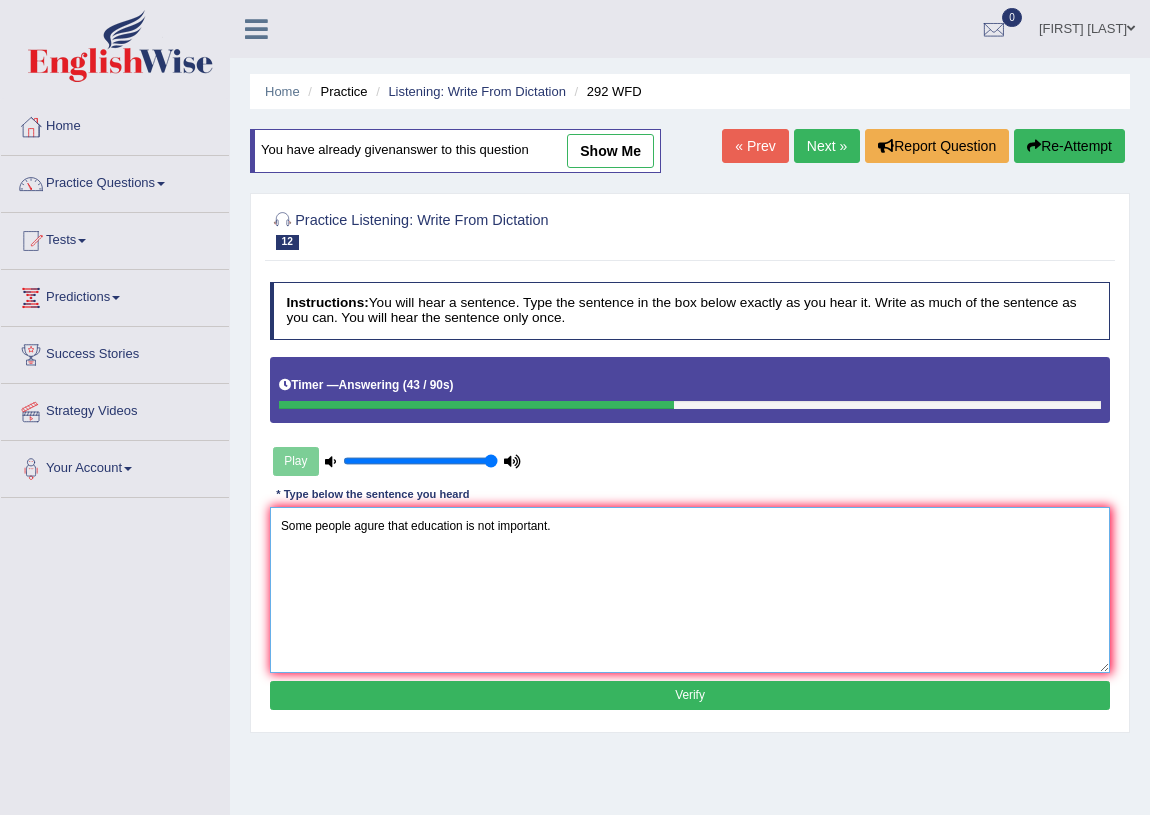 click on "Some people agure that education is not important." at bounding box center [690, 589] 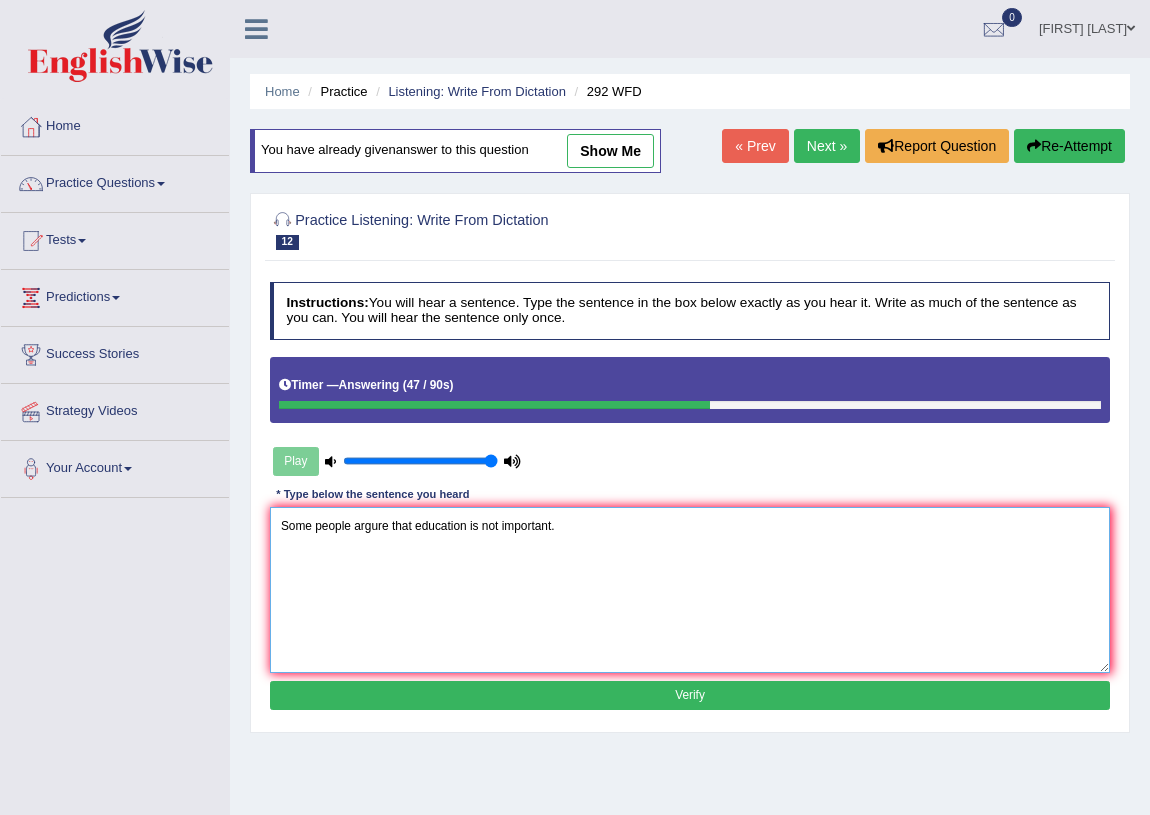 click on "Some people argure that education is not important." at bounding box center (690, 589) 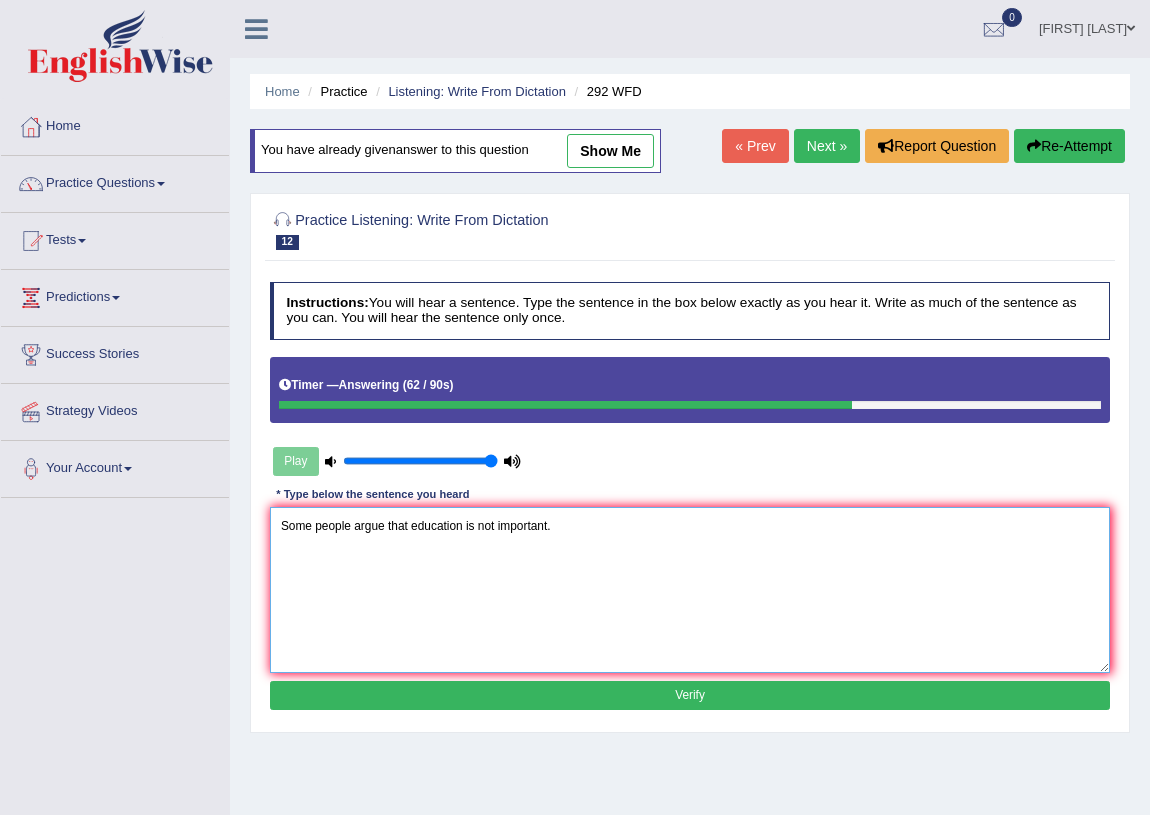 type on "Some people argue that education is not important." 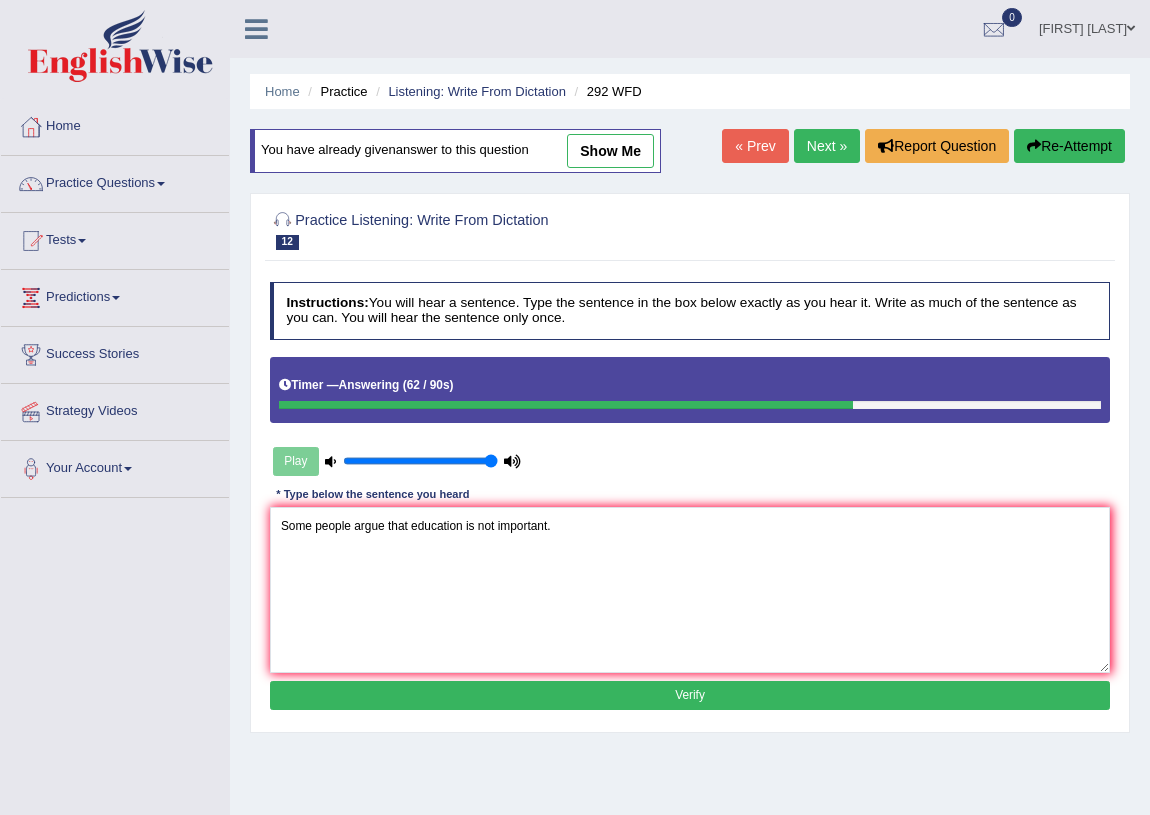 click on "Verify" at bounding box center (690, 695) 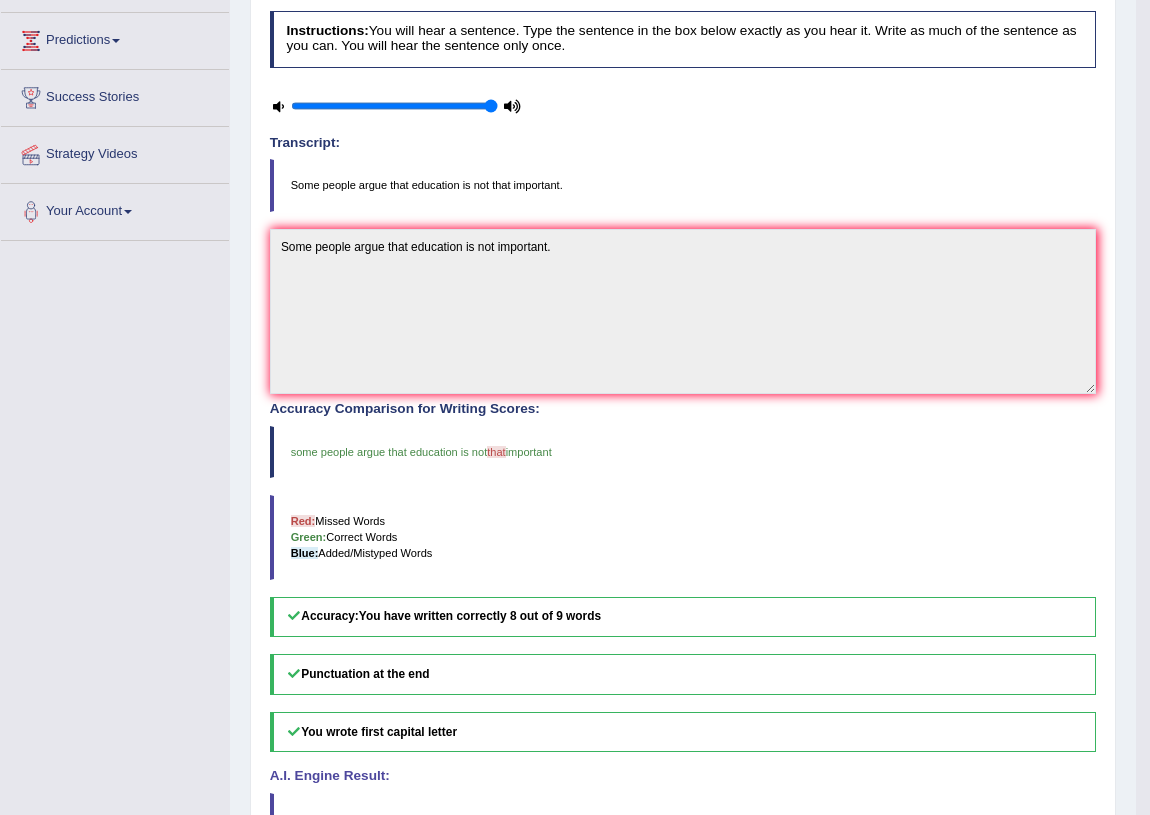 scroll, scrollTop: 90, scrollLeft: 0, axis: vertical 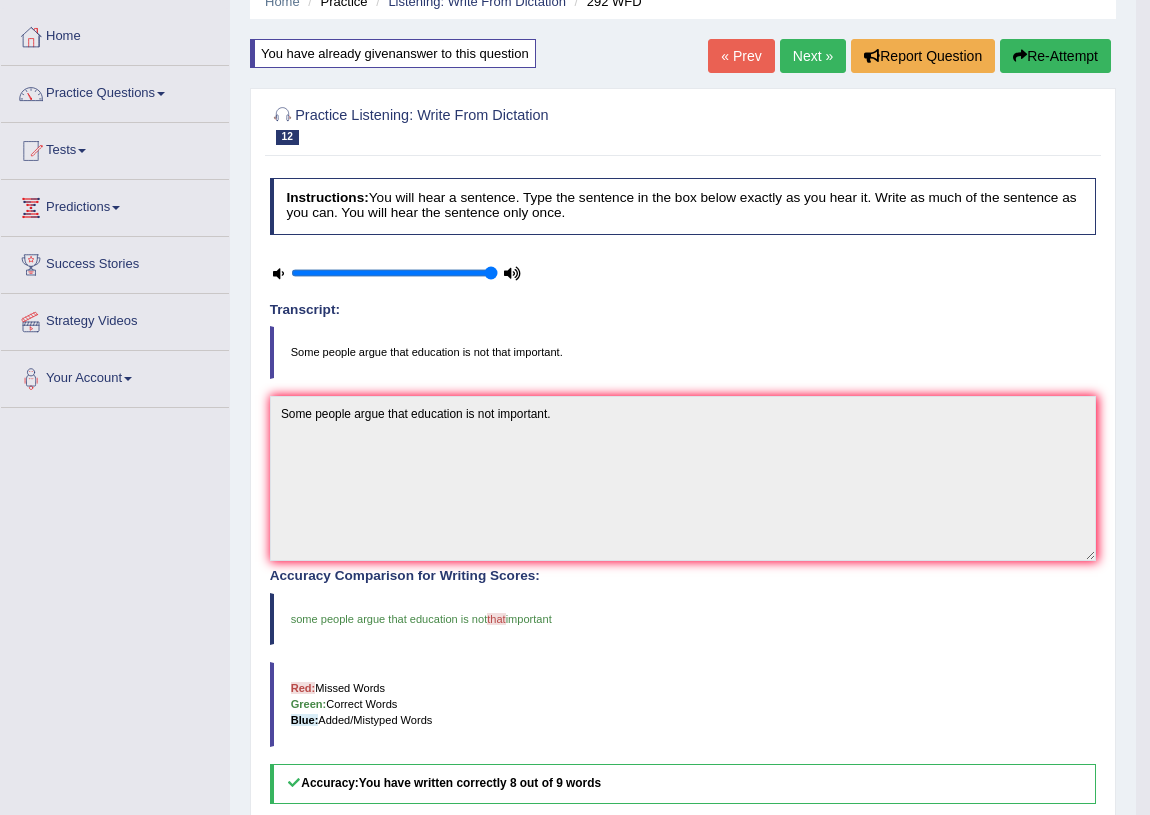 click on "Next »" at bounding box center (813, 56) 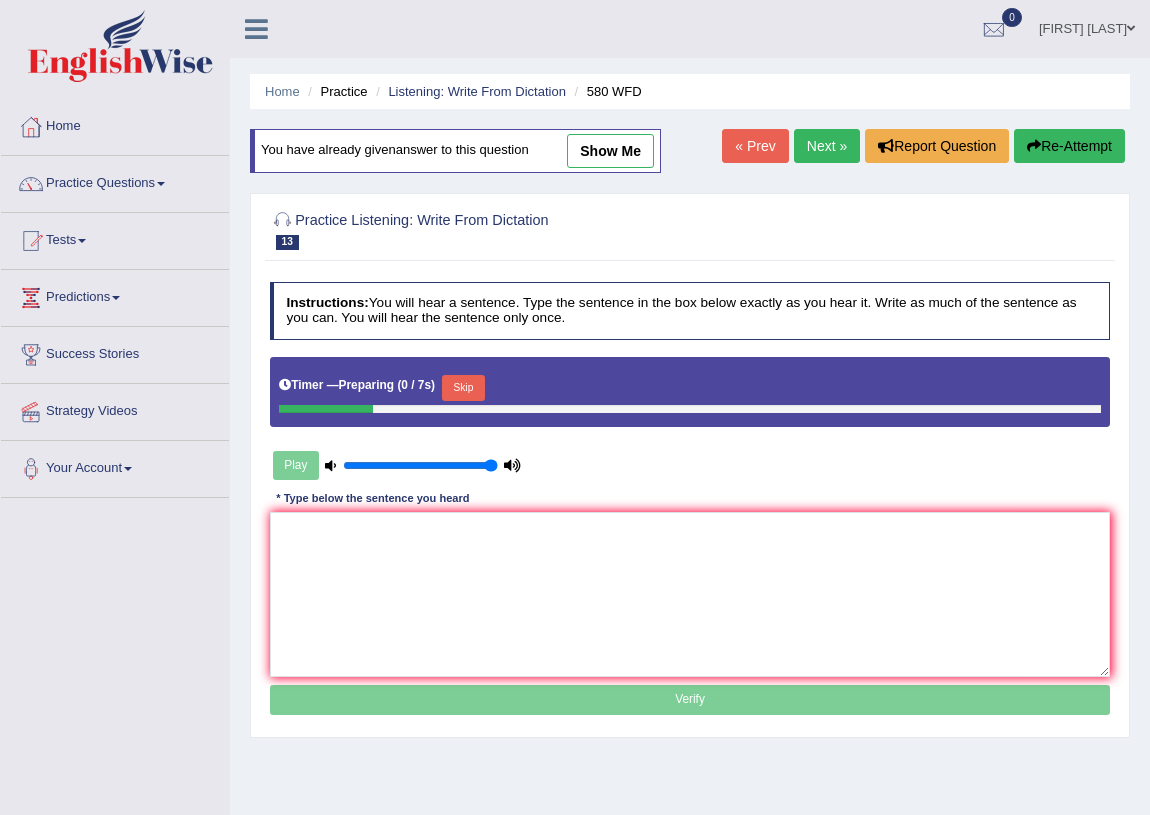 scroll, scrollTop: 0, scrollLeft: 0, axis: both 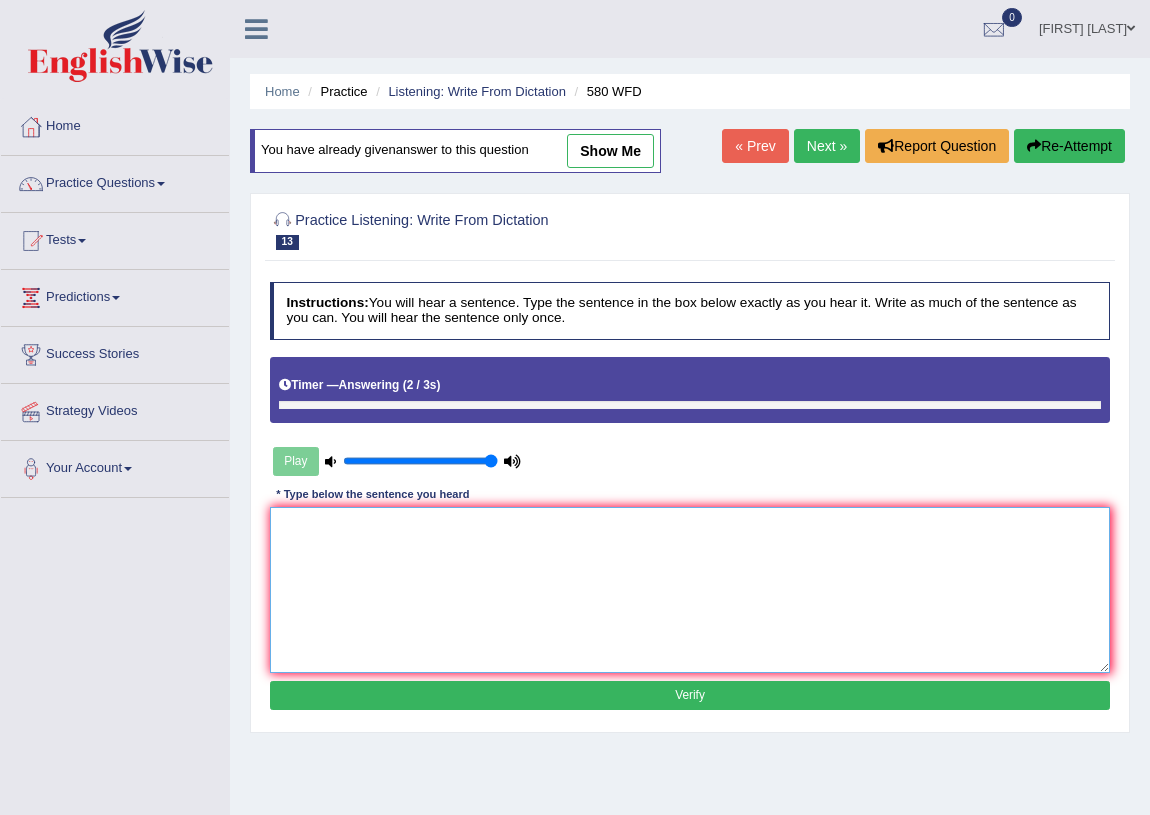 click at bounding box center (690, 589) 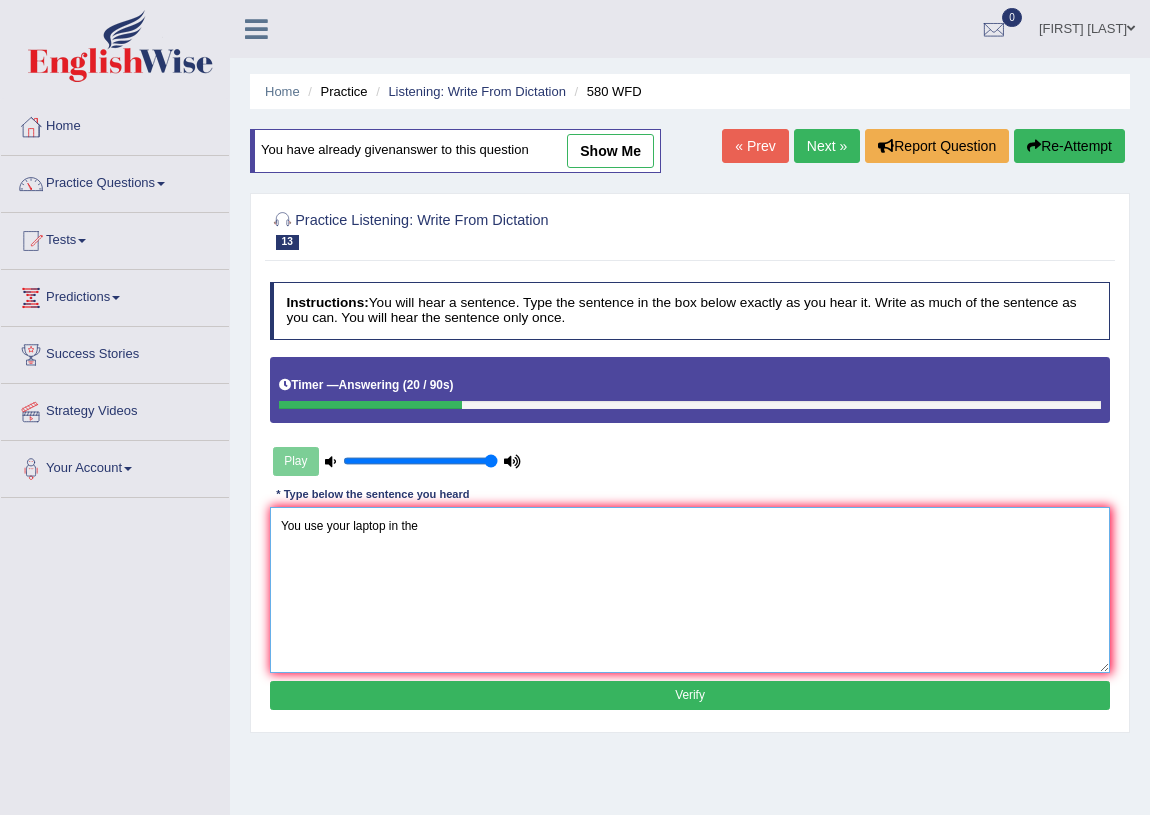 click on "You use your laptop in the" at bounding box center (690, 589) 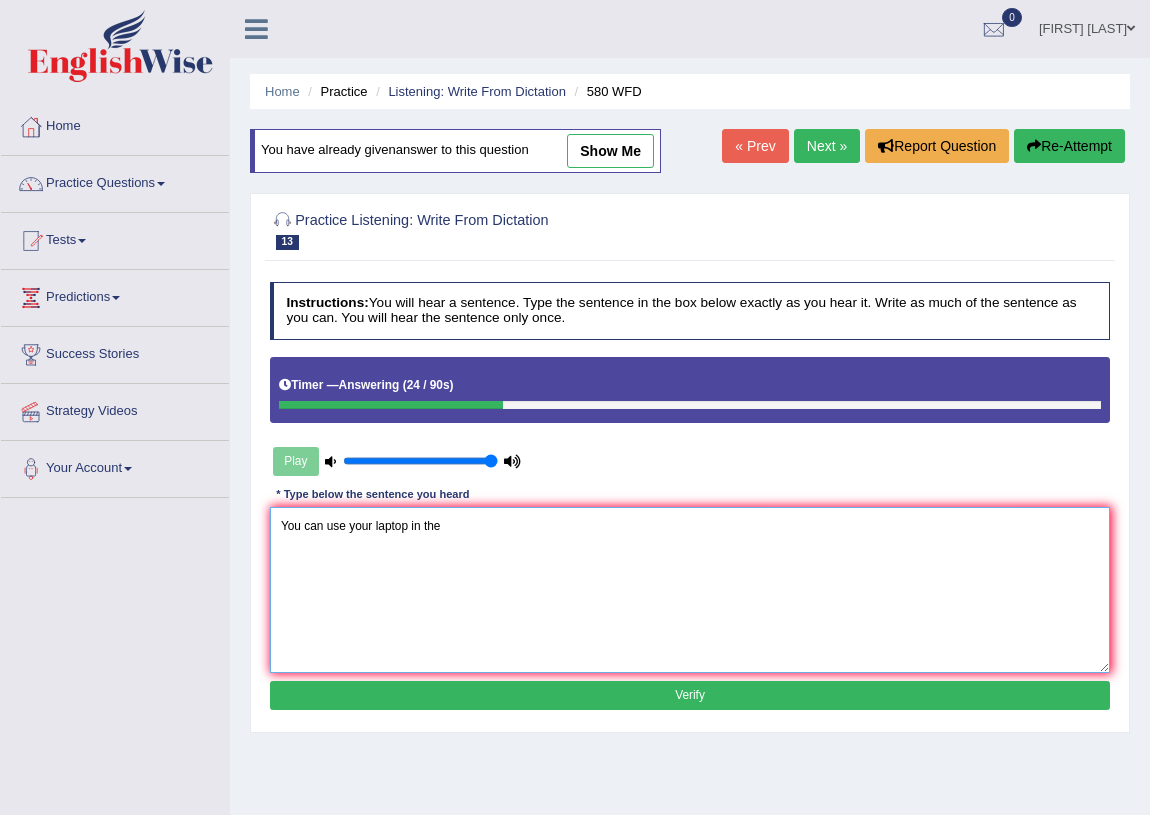 click on "You can use your laptop in the" at bounding box center (690, 589) 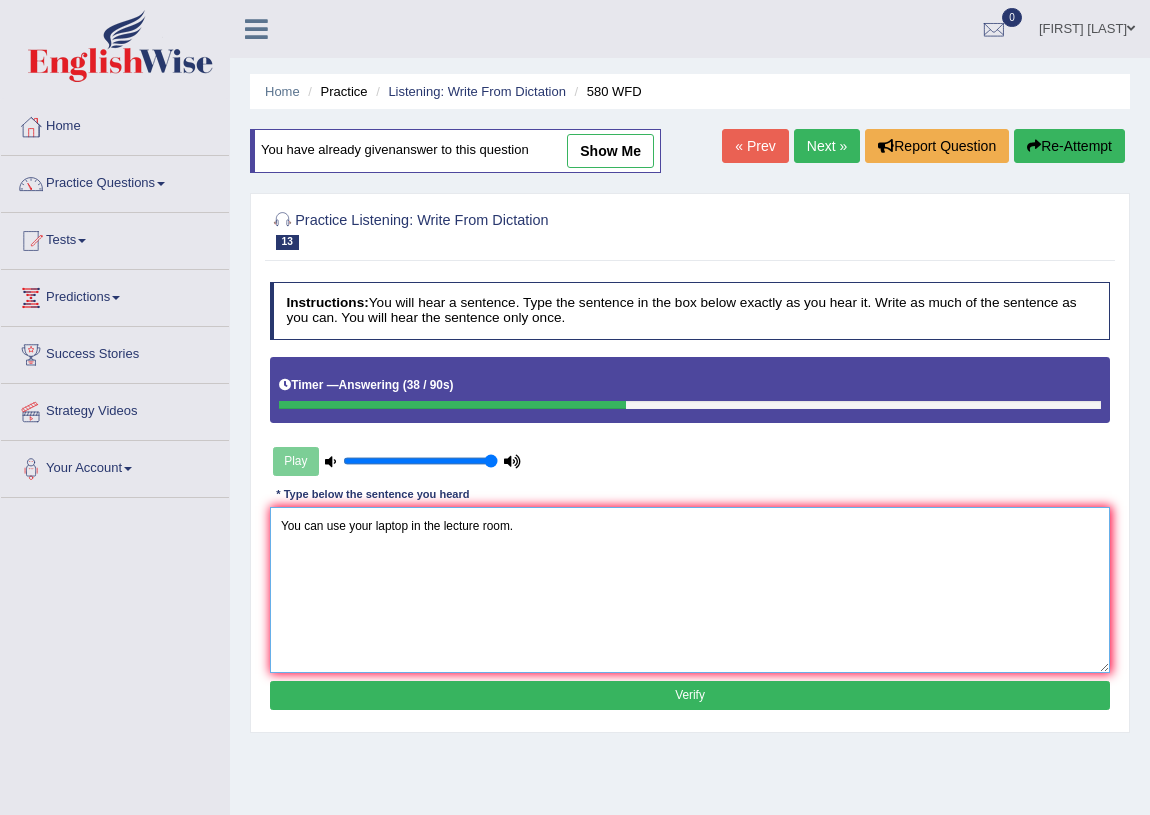 type on "You can use your laptop in the lecture room." 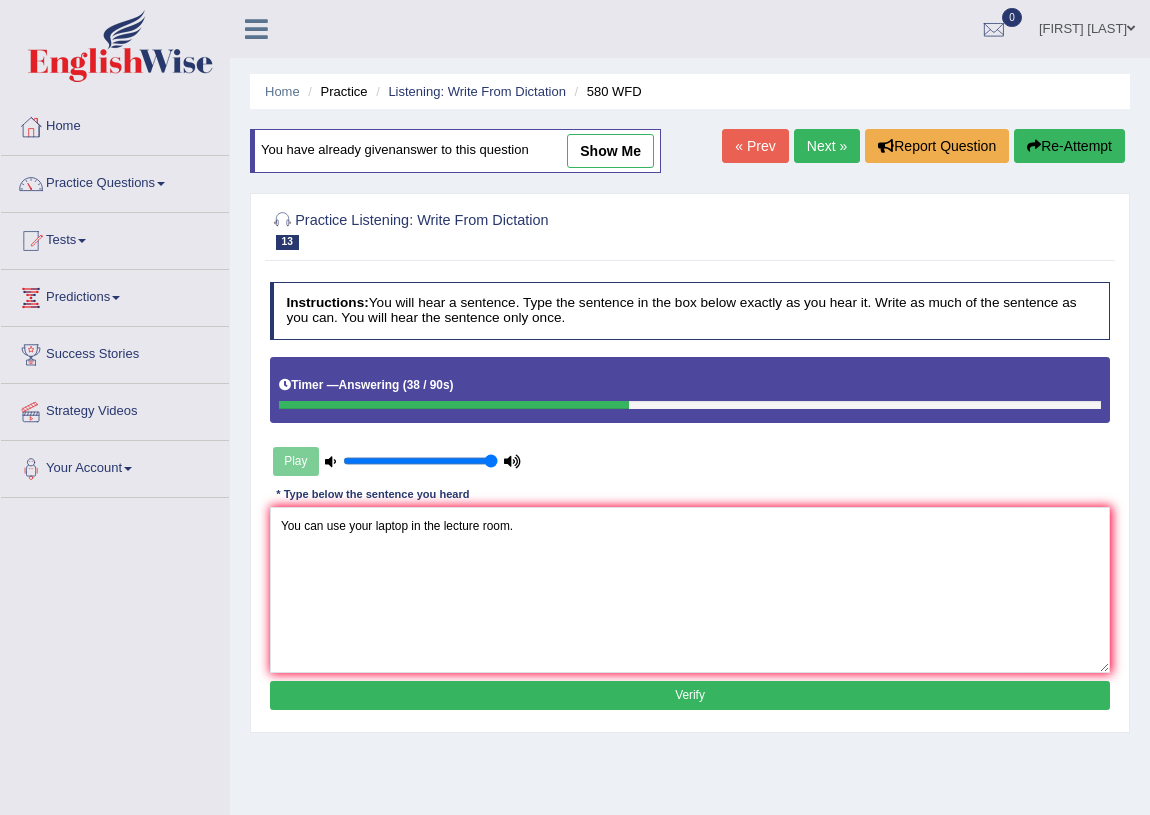 click on "Verify" at bounding box center (690, 695) 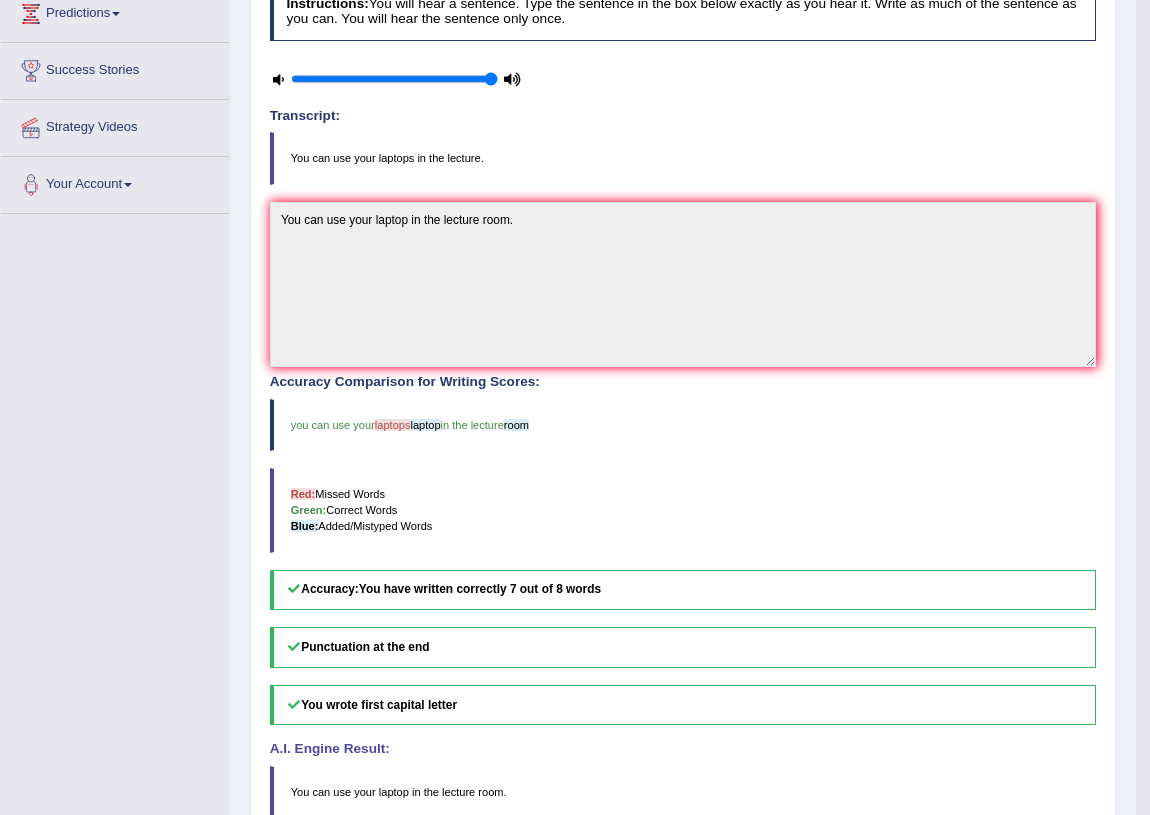 scroll, scrollTop: 107, scrollLeft: 0, axis: vertical 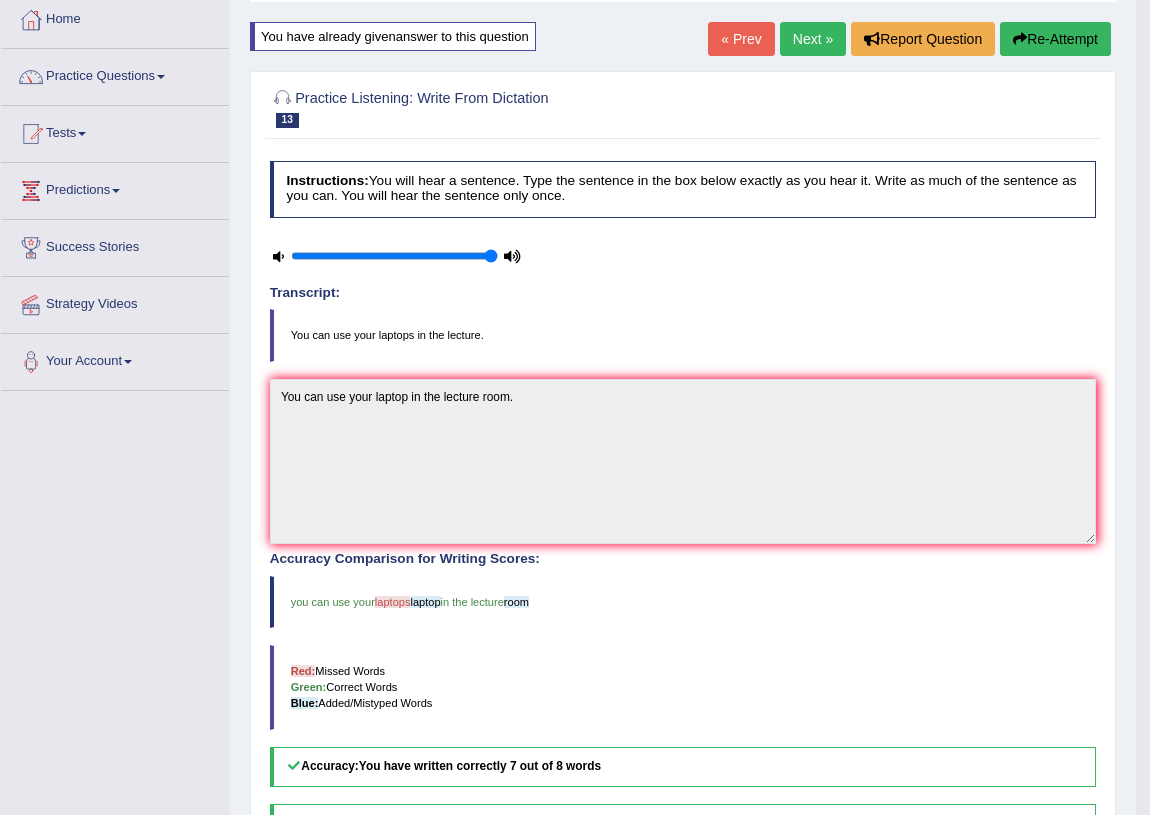 click on "Next »" at bounding box center [813, 39] 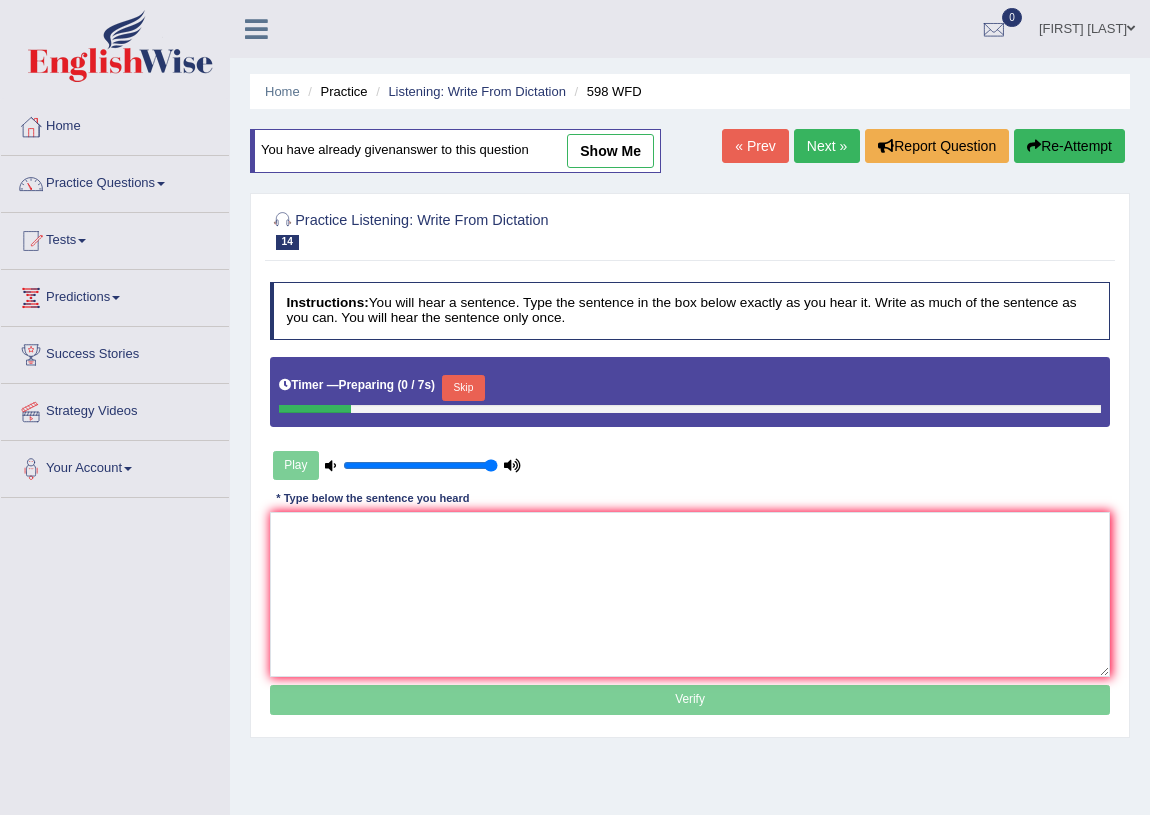 scroll, scrollTop: 0, scrollLeft: 0, axis: both 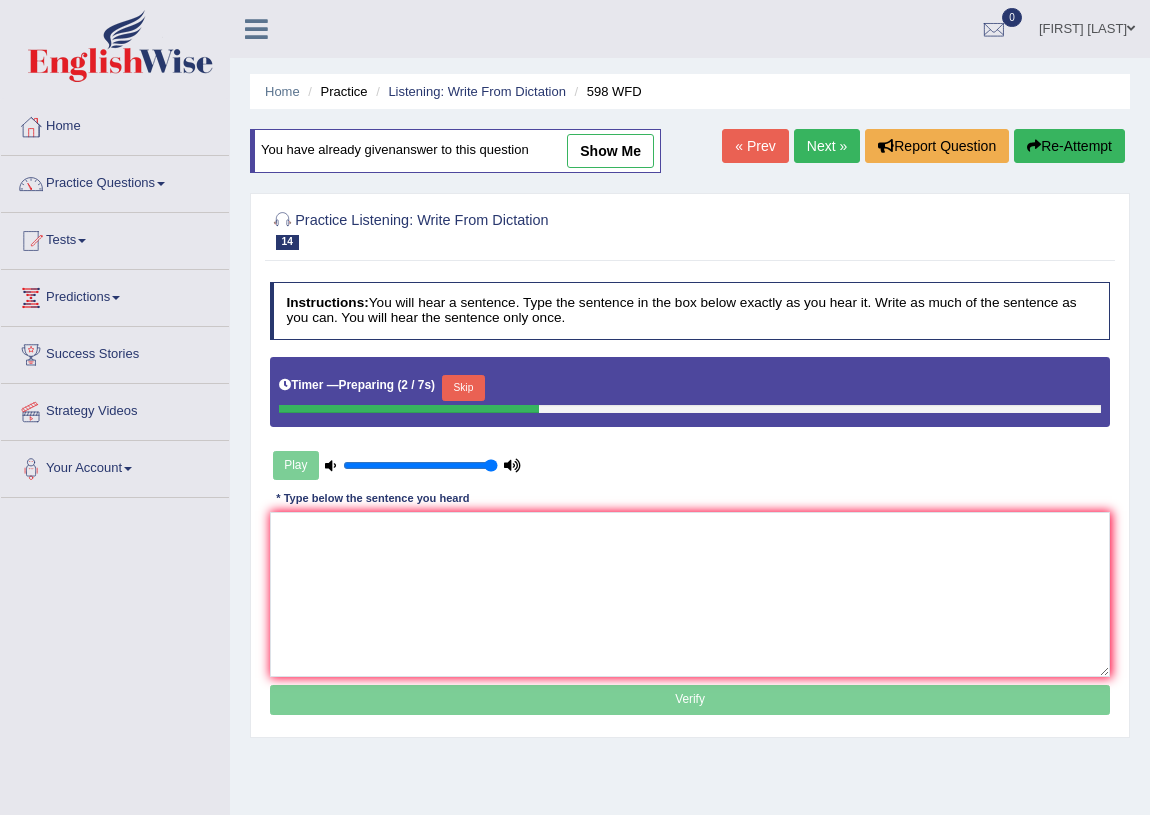 click on "Skip" at bounding box center [463, 388] 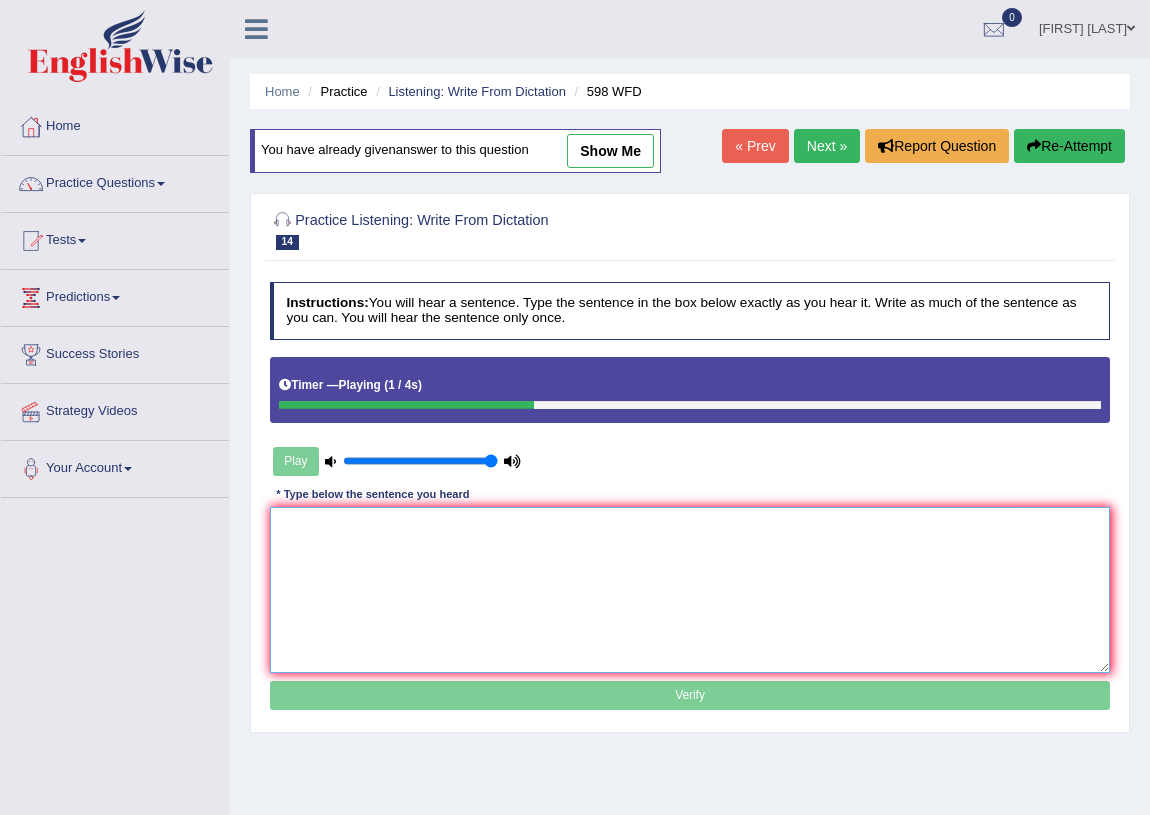 drag, startPoint x: 313, startPoint y: 534, endPoint x: 376, endPoint y: 537, distance: 63.07139 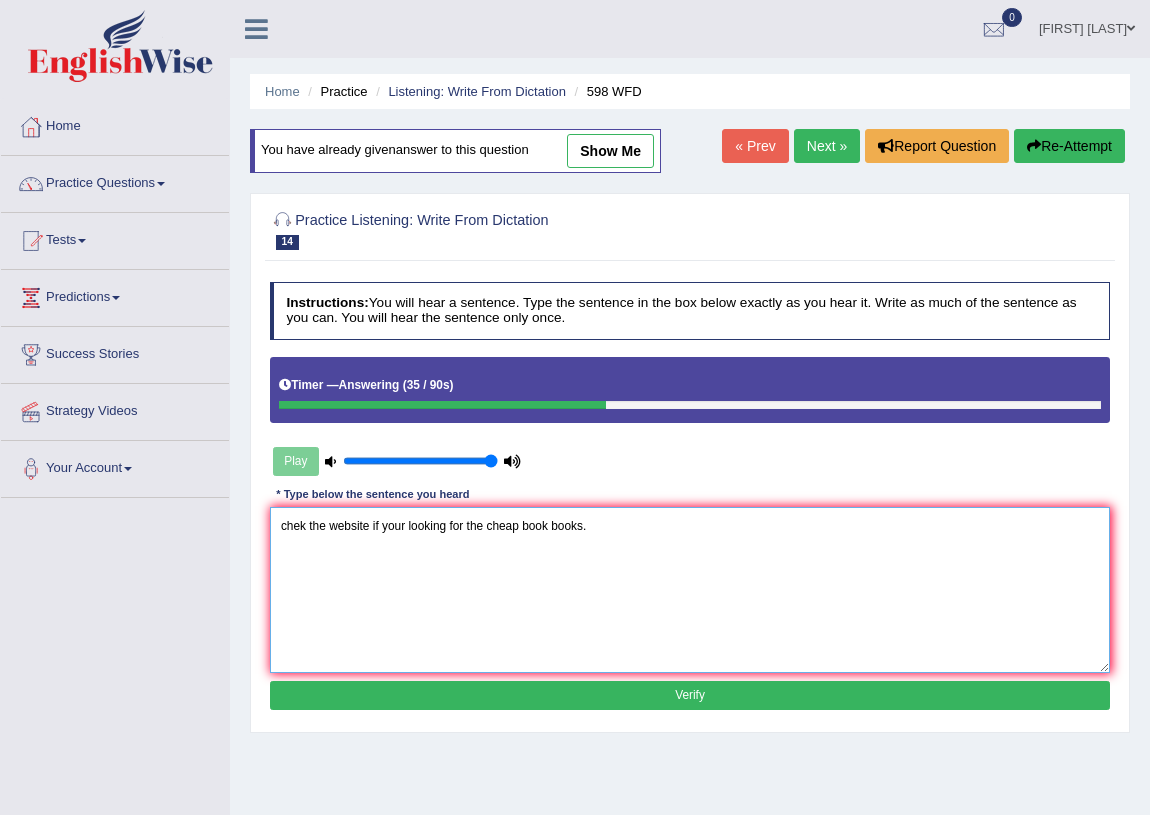 drag, startPoint x: 284, startPoint y: 522, endPoint x: 314, endPoint y: 529, distance: 30.805843 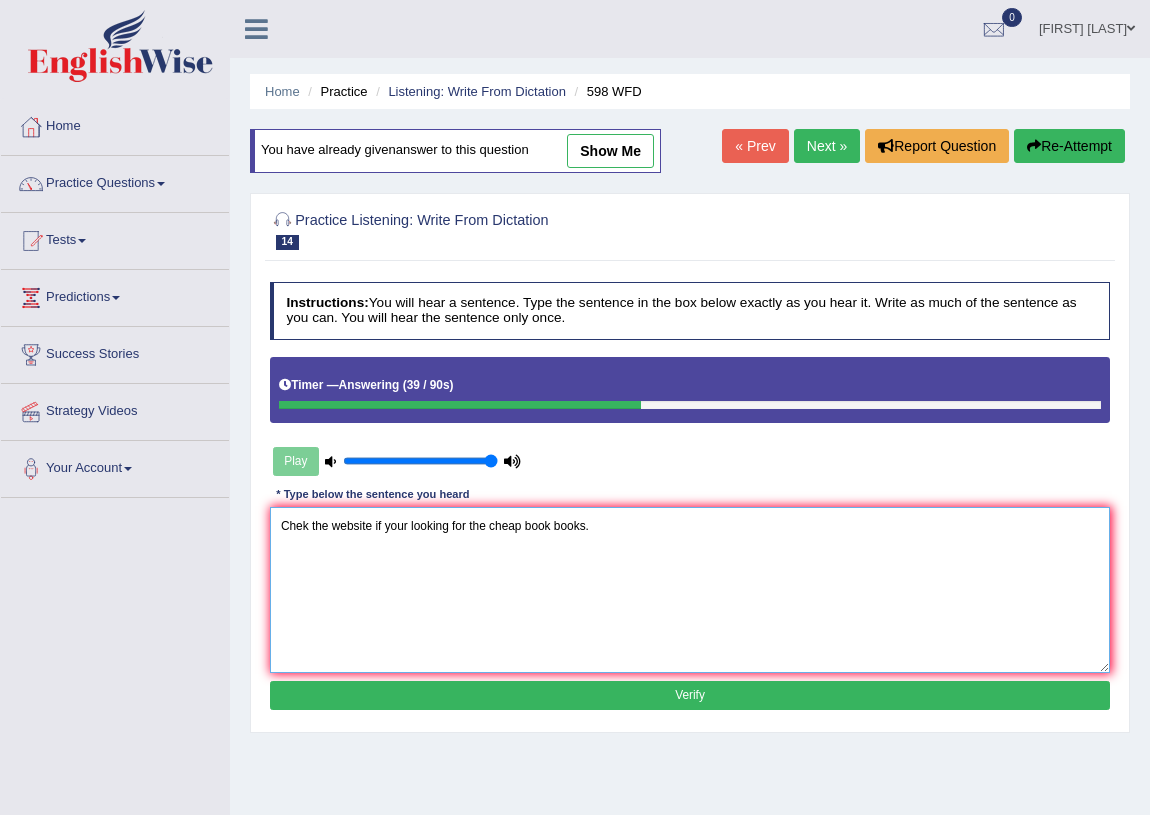 type on "Chek the website if your looking for the cheap book books." 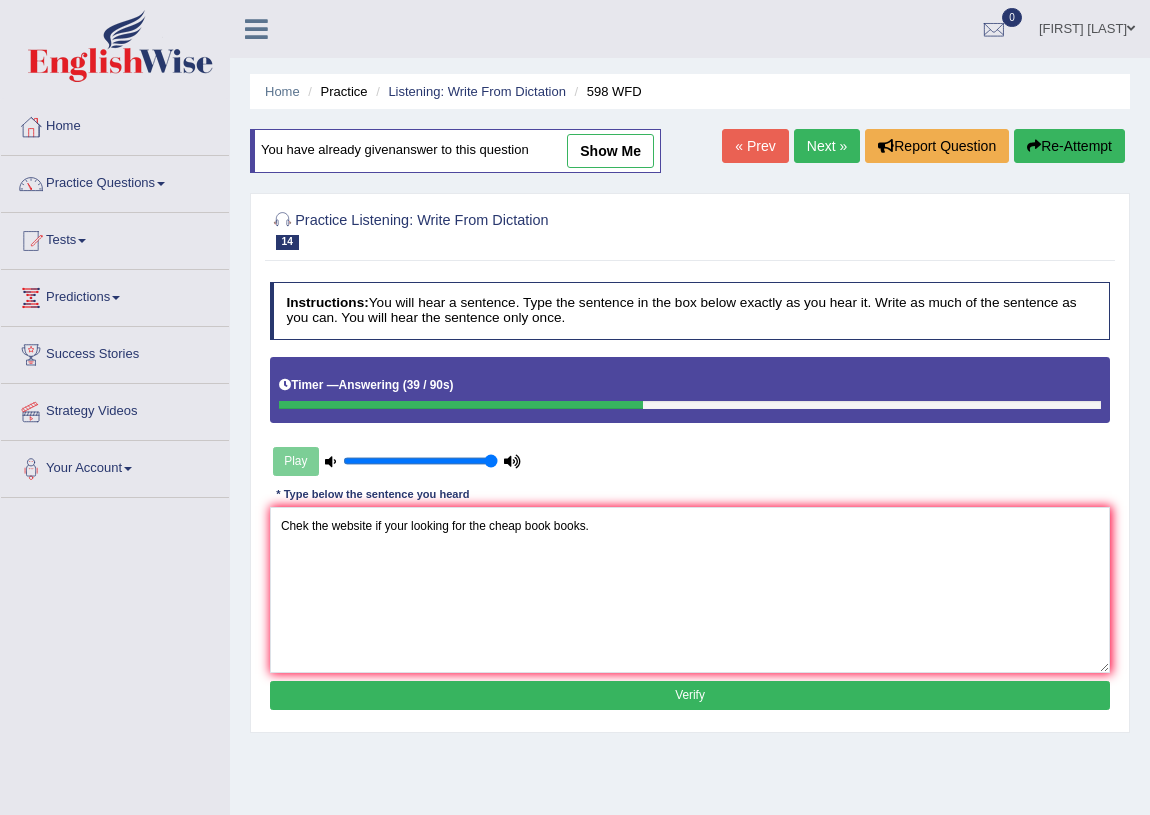 click on "Verify" at bounding box center (690, 695) 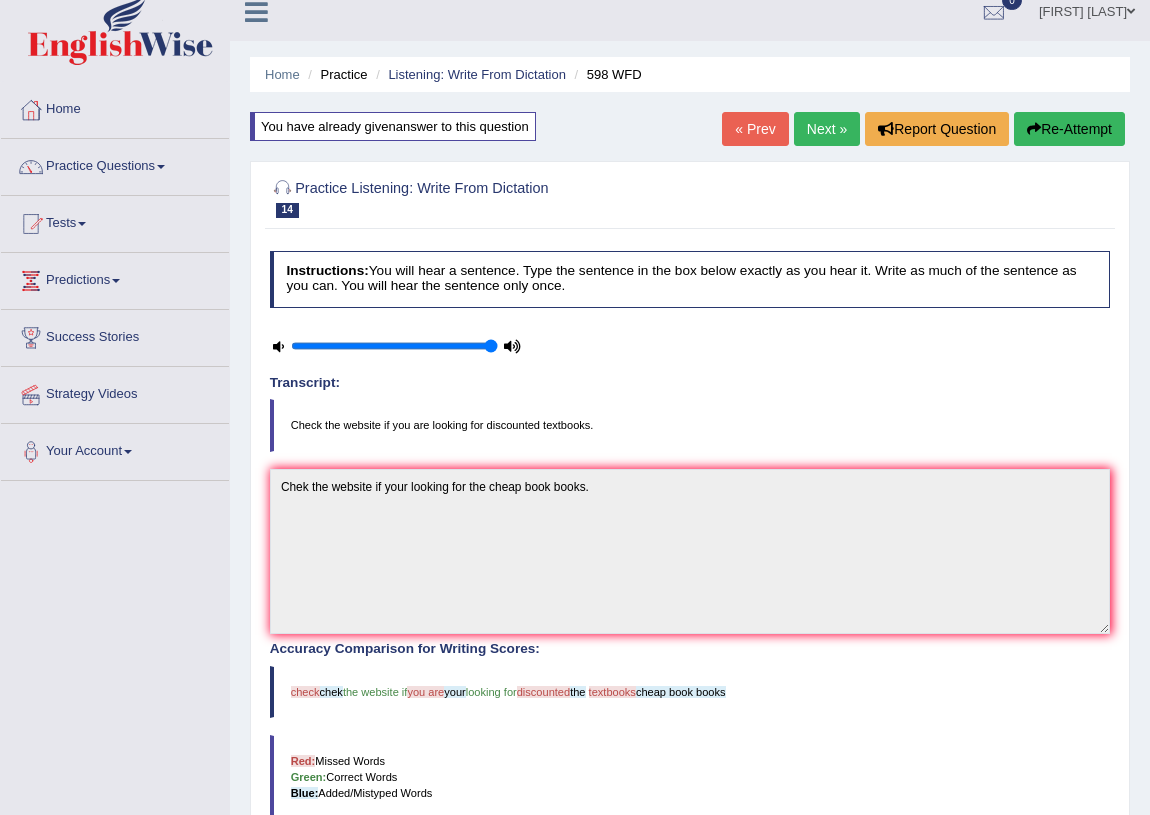scroll, scrollTop: 16, scrollLeft: 0, axis: vertical 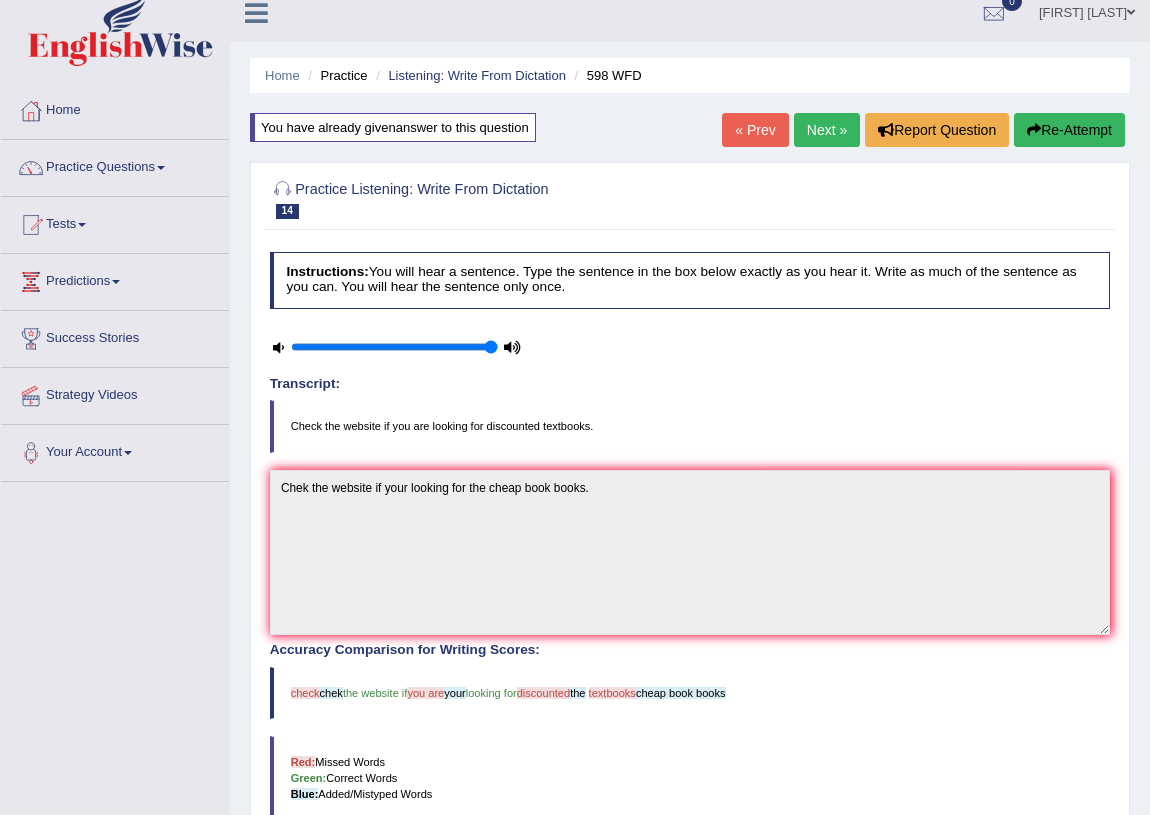 click on "Next »" at bounding box center [827, 130] 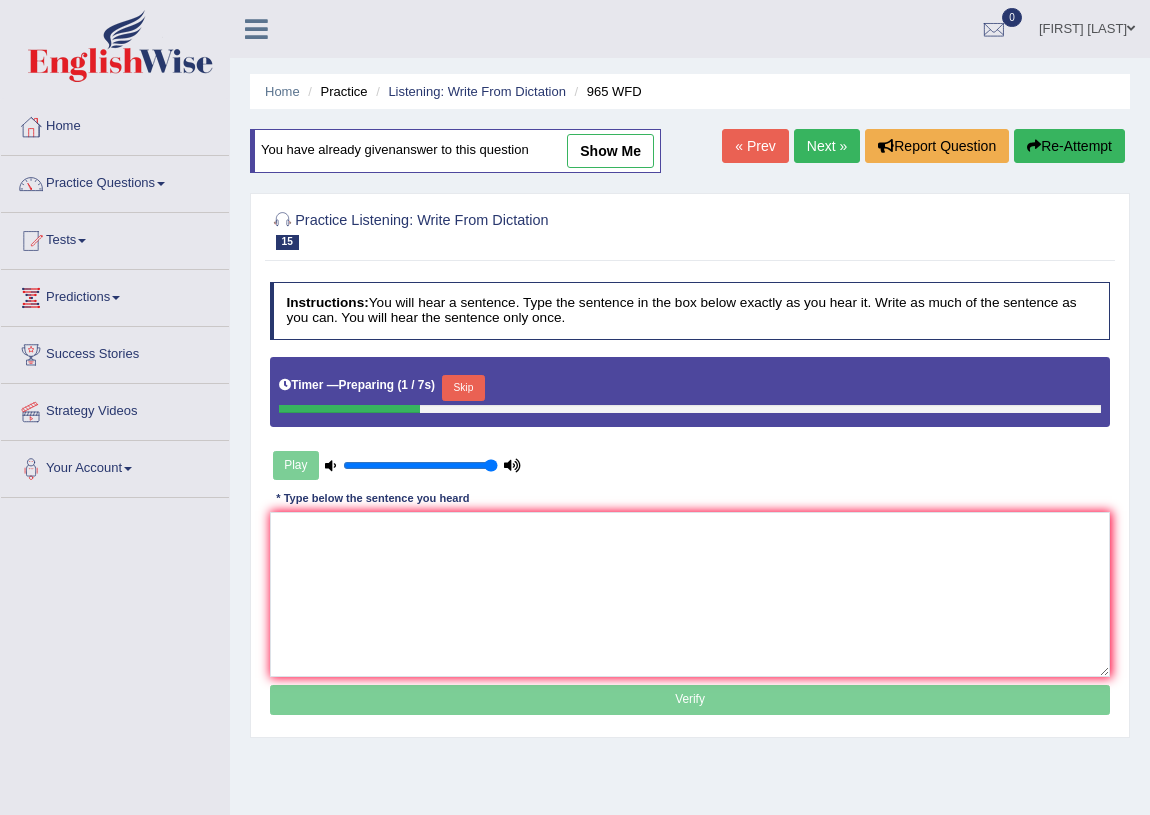 scroll, scrollTop: 0, scrollLeft: 0, axis: both 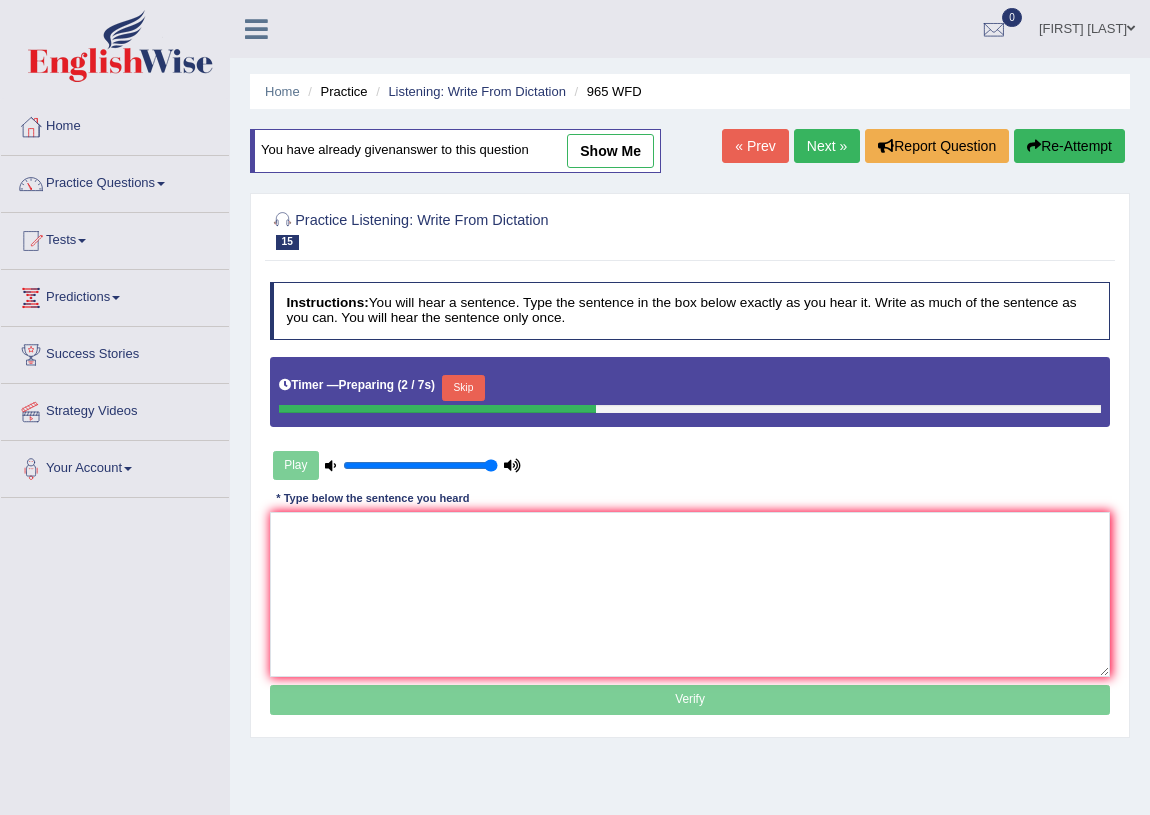 click on "Skip" at bounding box center [463, 388] 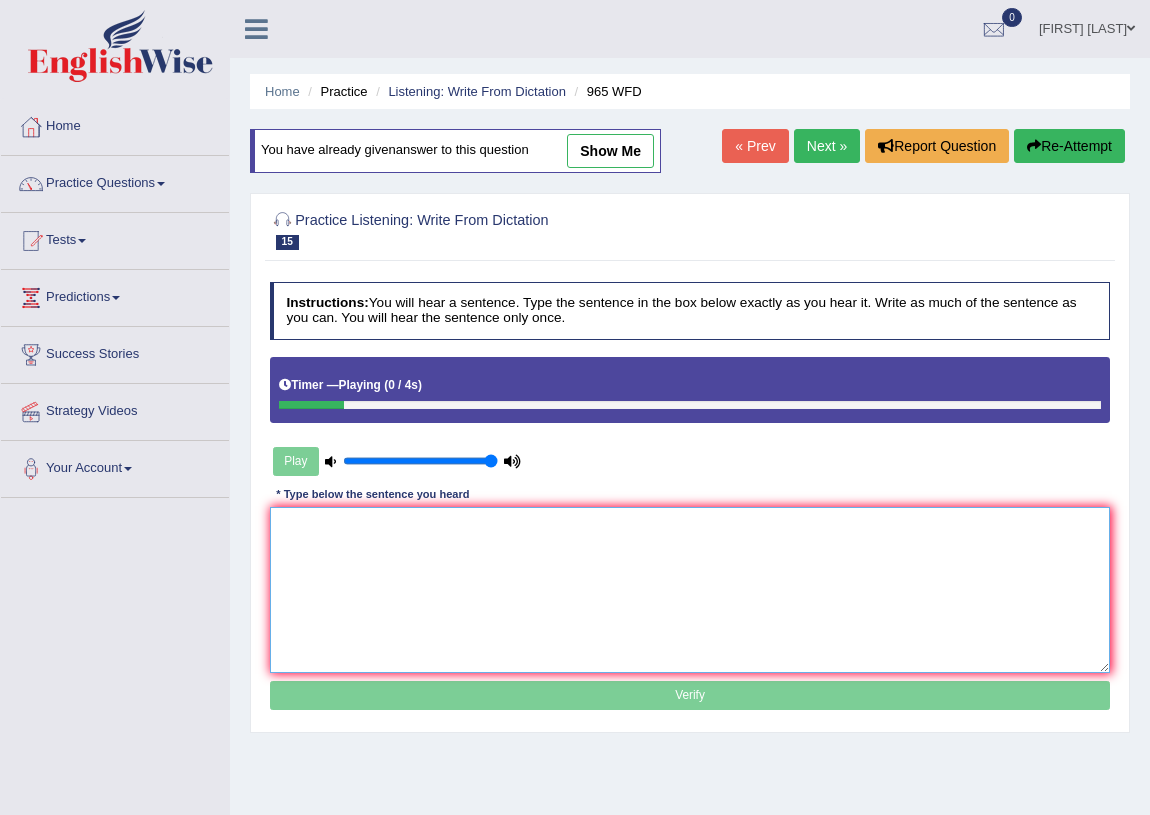 drag, startPoint x: 331, startPoint y: 542, endPoint x: 333, endPoint y: 553, distance: 11.18034 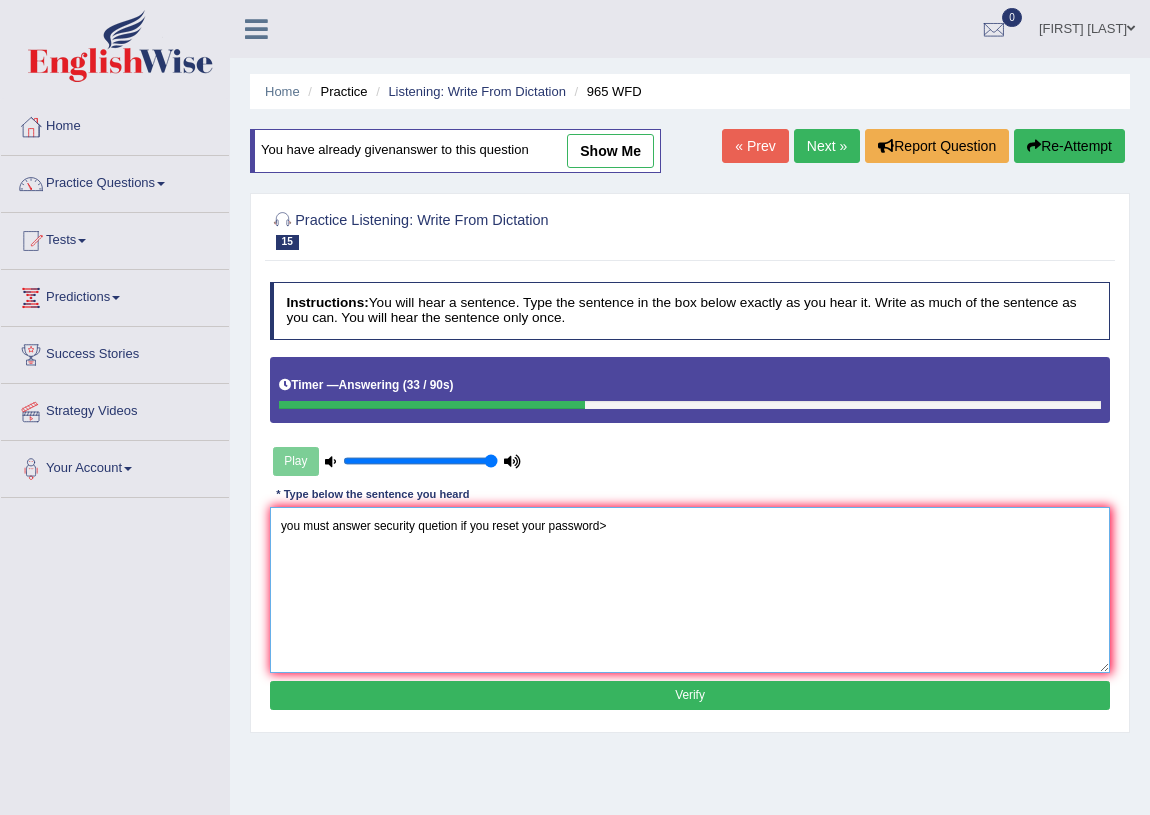 click on "you must answer security quetion if you reset your password>" at bounding box center [690, 589] 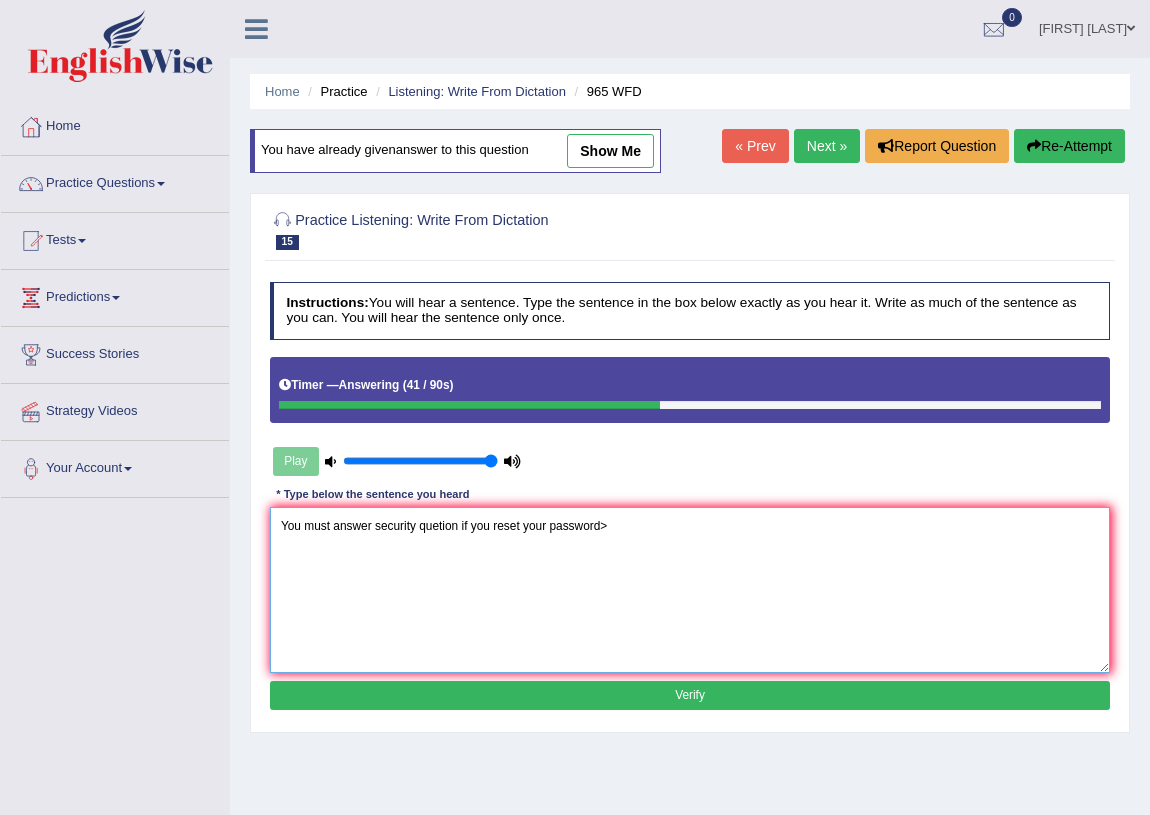 click on "You must answer security quetion if you reset your password>" at bounding box center (690, 589) 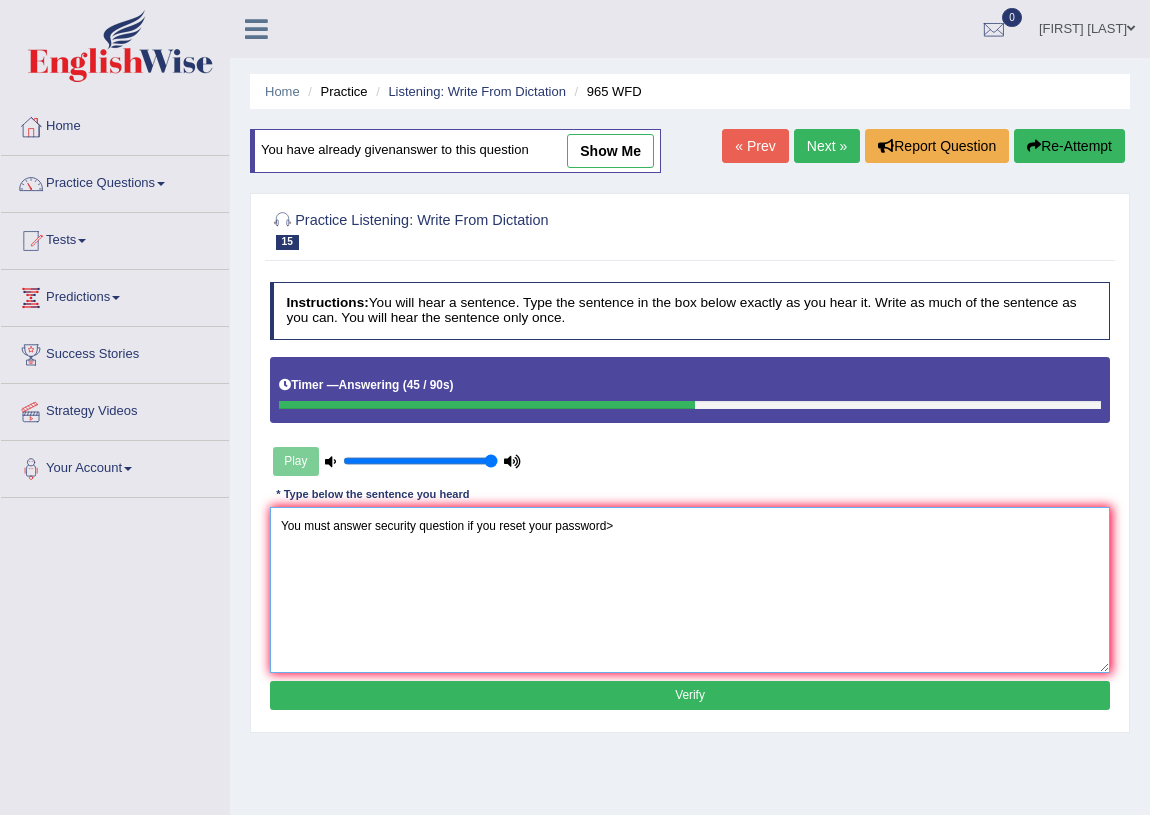 drag, startPoint x: 617, startPoint y: 524, endPoint x: 608, endPoint y: 530, distance: 10.816654 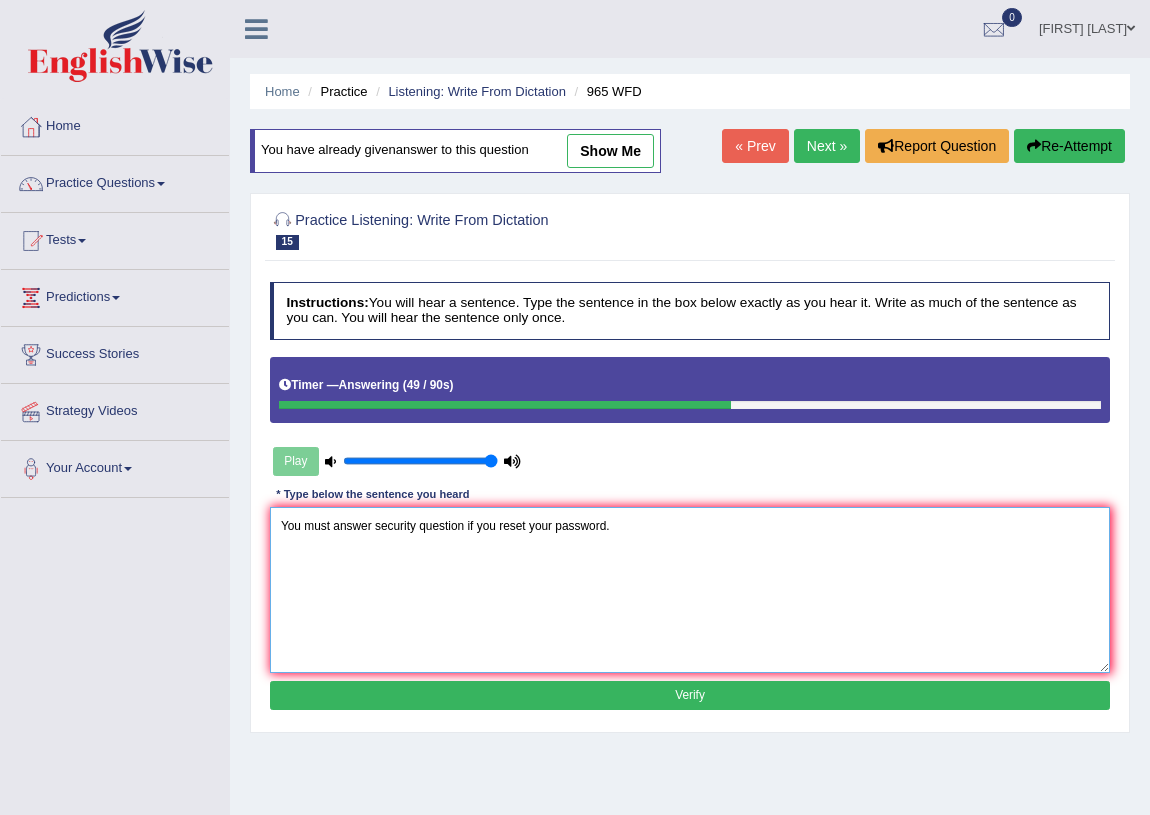 type on "You must answer security question if you reset your password." 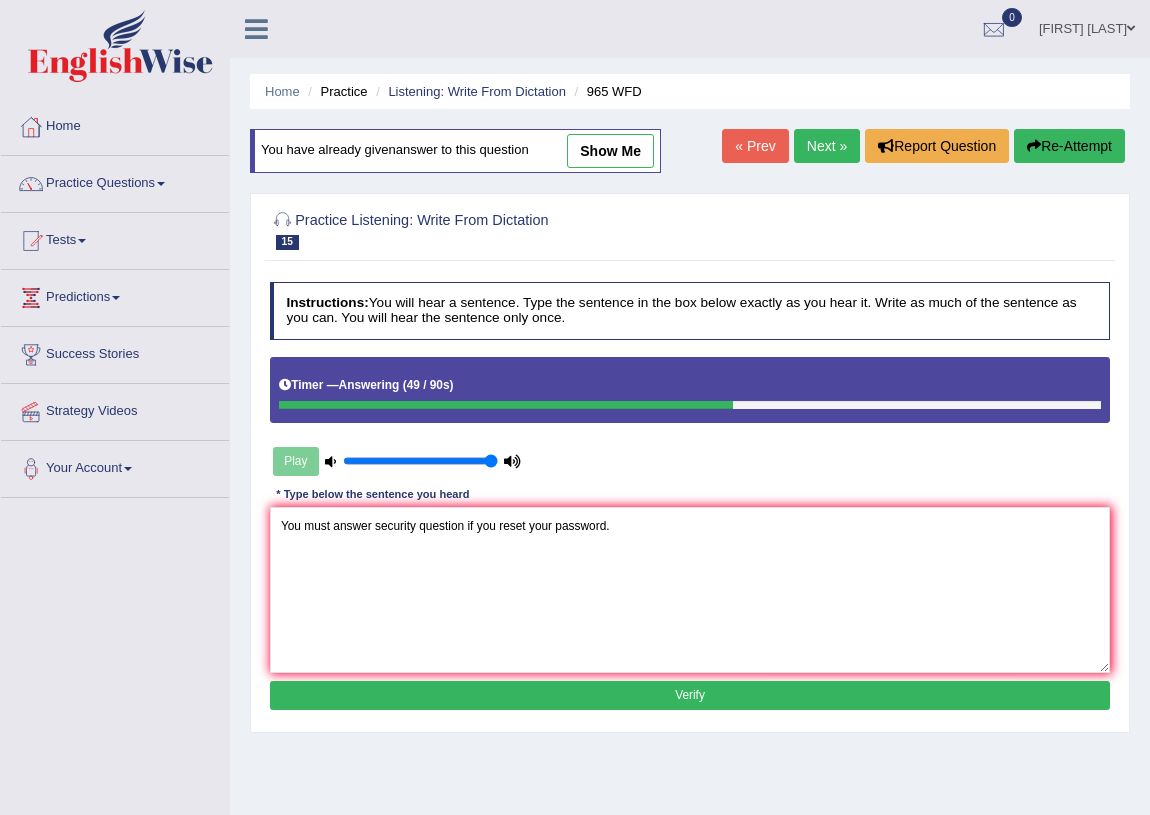 click on "Verify" at bounding box center (690, 695) 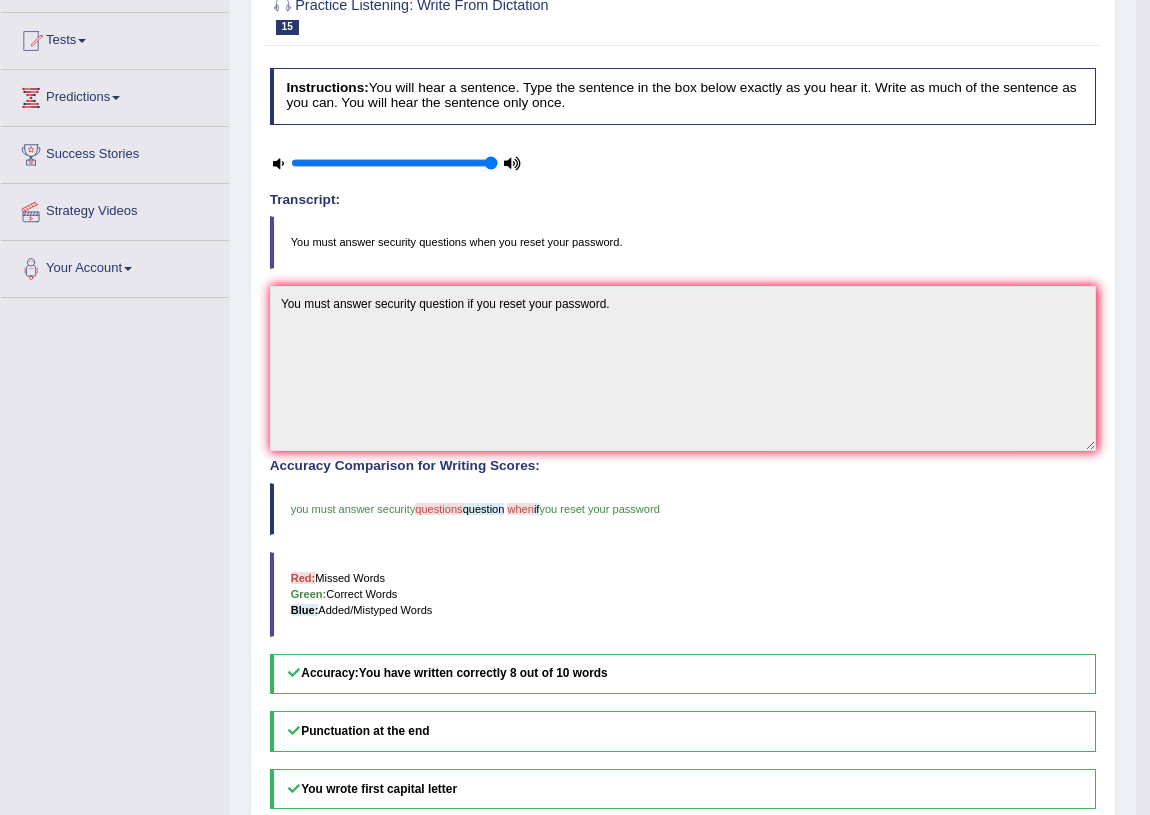 scroll, scrollTop: 0, scrollLeft: 0, axis: both 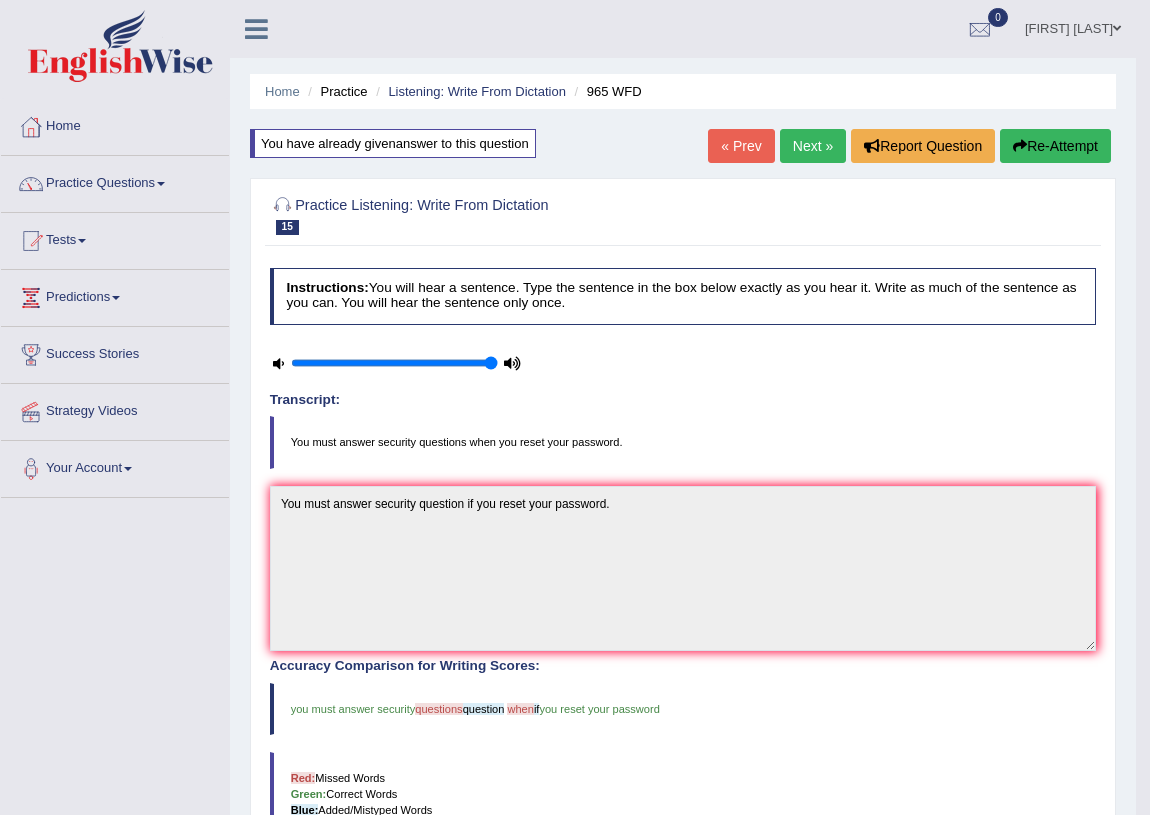 click on "Next »" at bounding box center (813, 146) 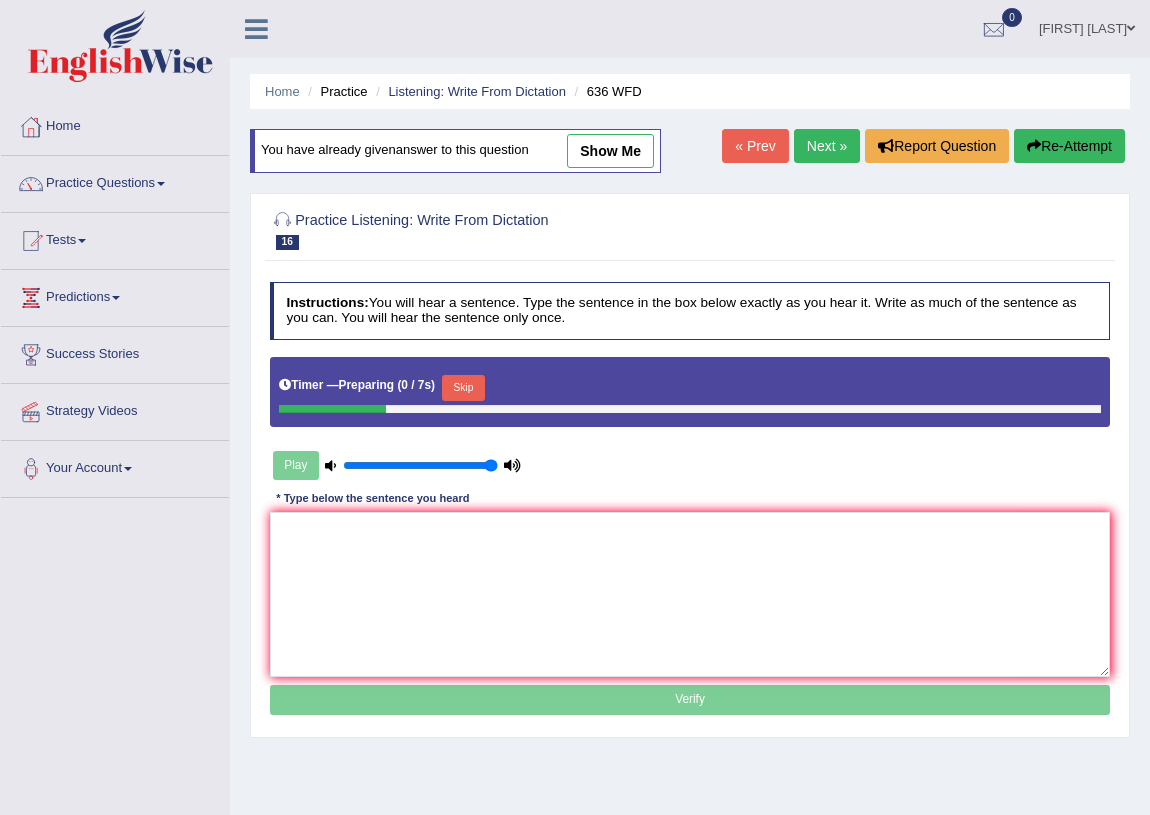 scroll, scrollTop: 0, scrollLeft: 0, axis: both 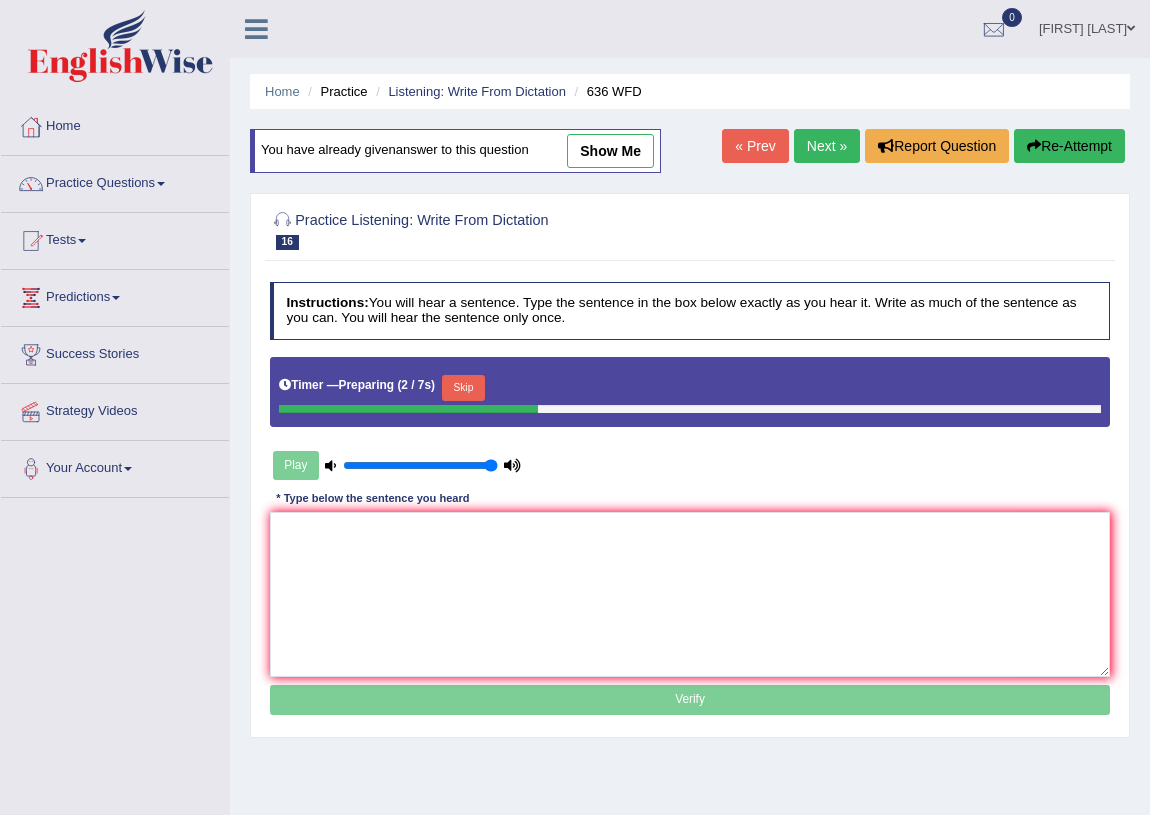 click on "Timer —  Preparing   ( 2 / 7s ) Skip" at bounding box center (690, 388) 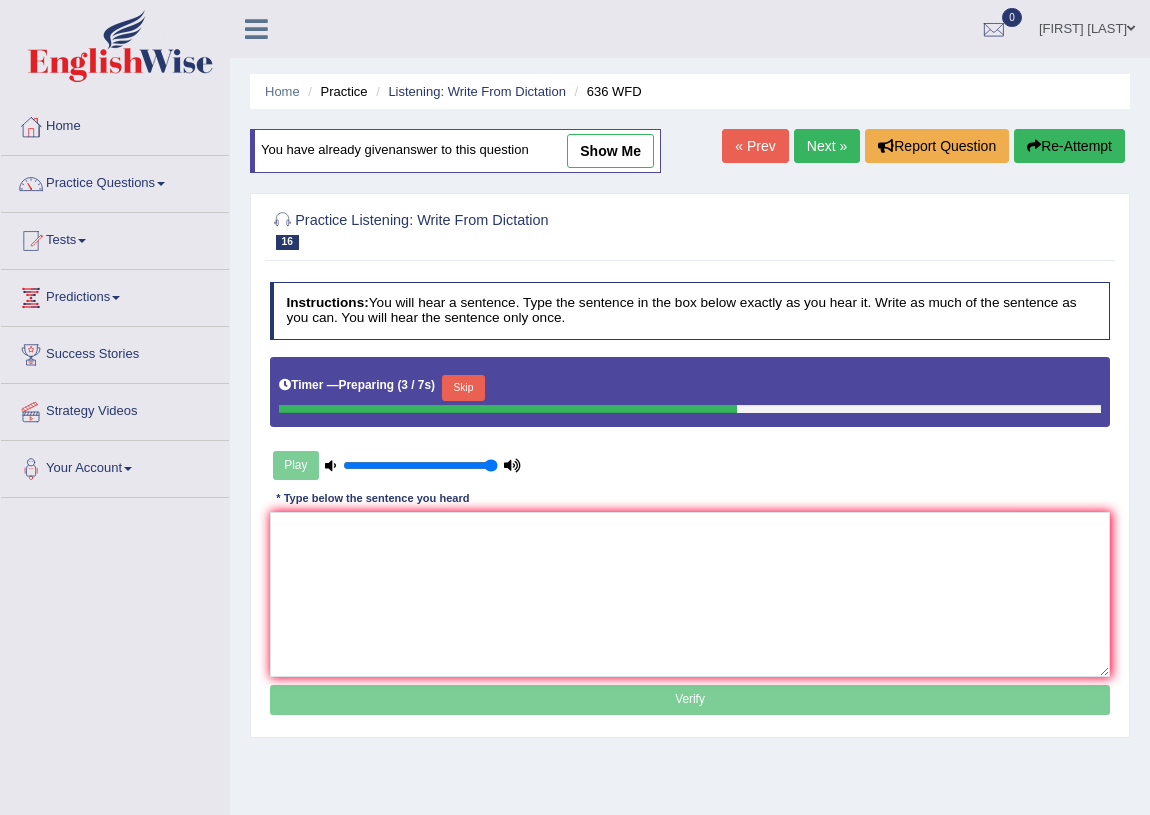 drag, startPoint x: 470, startPoint y: 386, endPoint x: 394, endPoint y: 425, distance: 85.42248 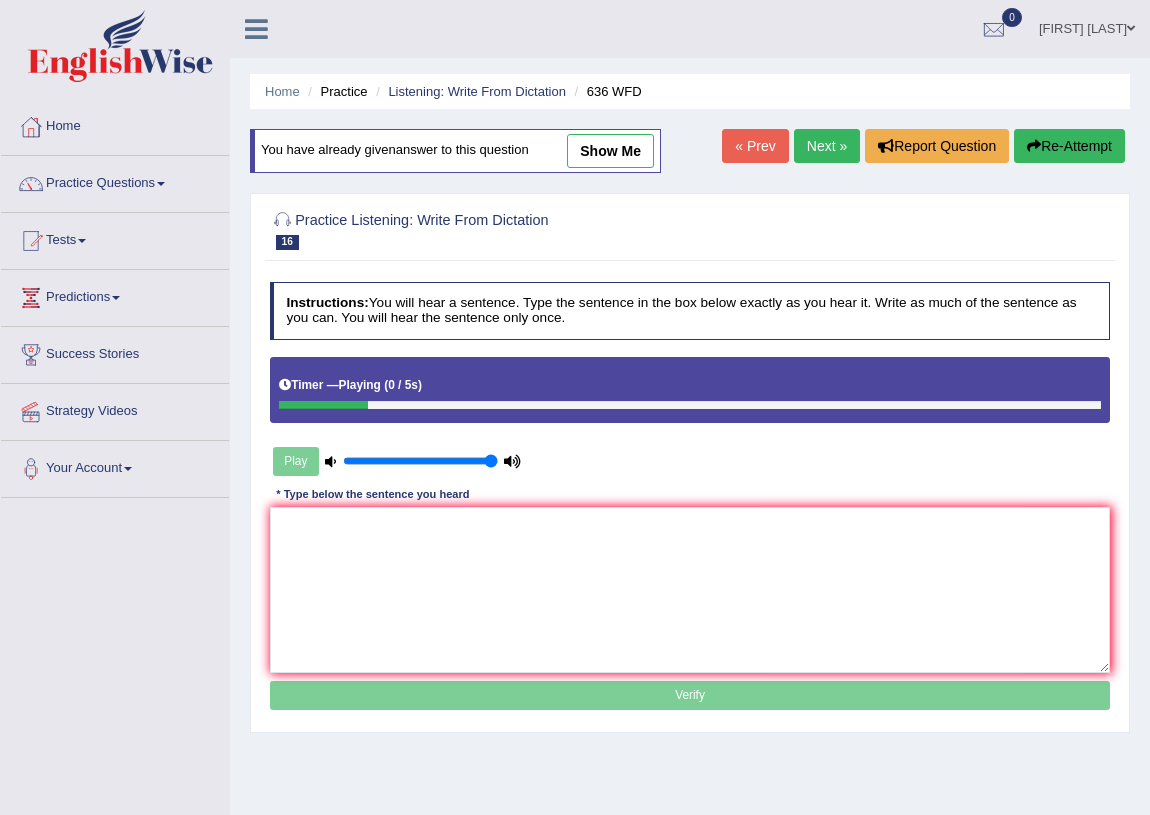 click on "Play" at bounding box center [397, 461] 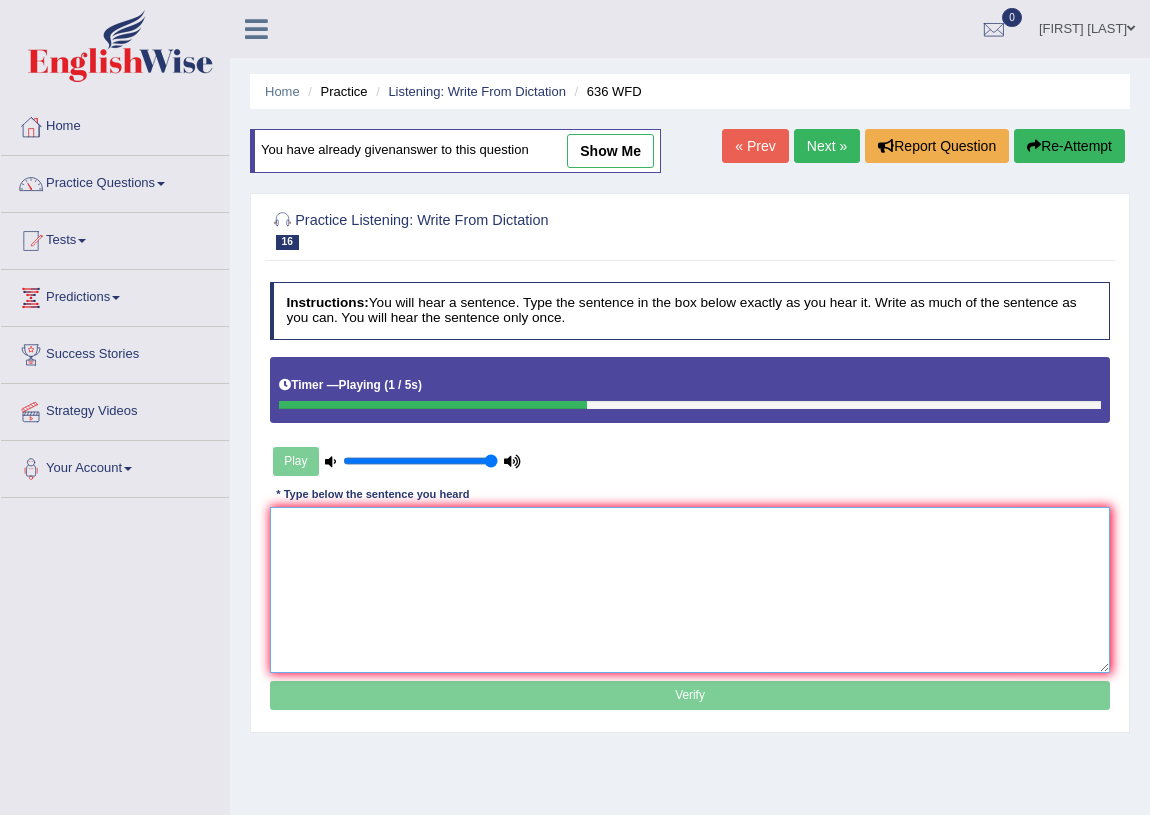 click at bounding box center (690, 589) 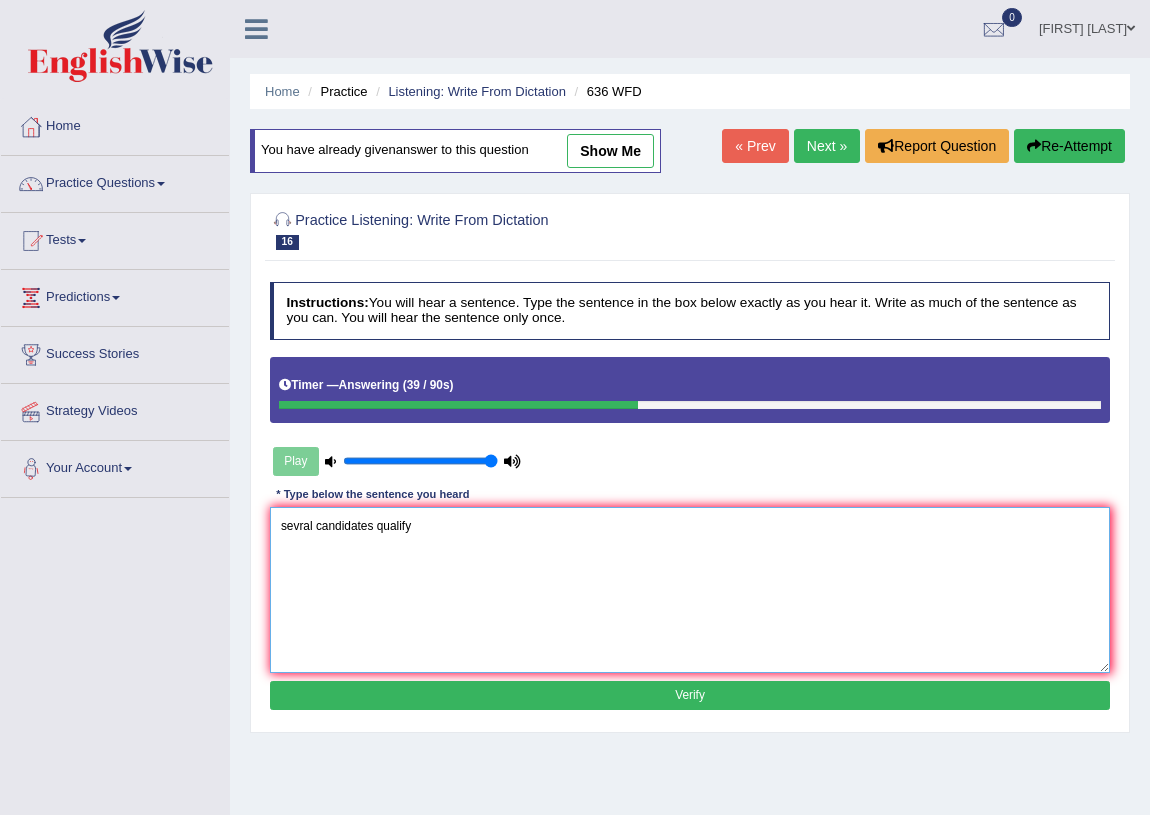 type on "sevral candidates qualify" 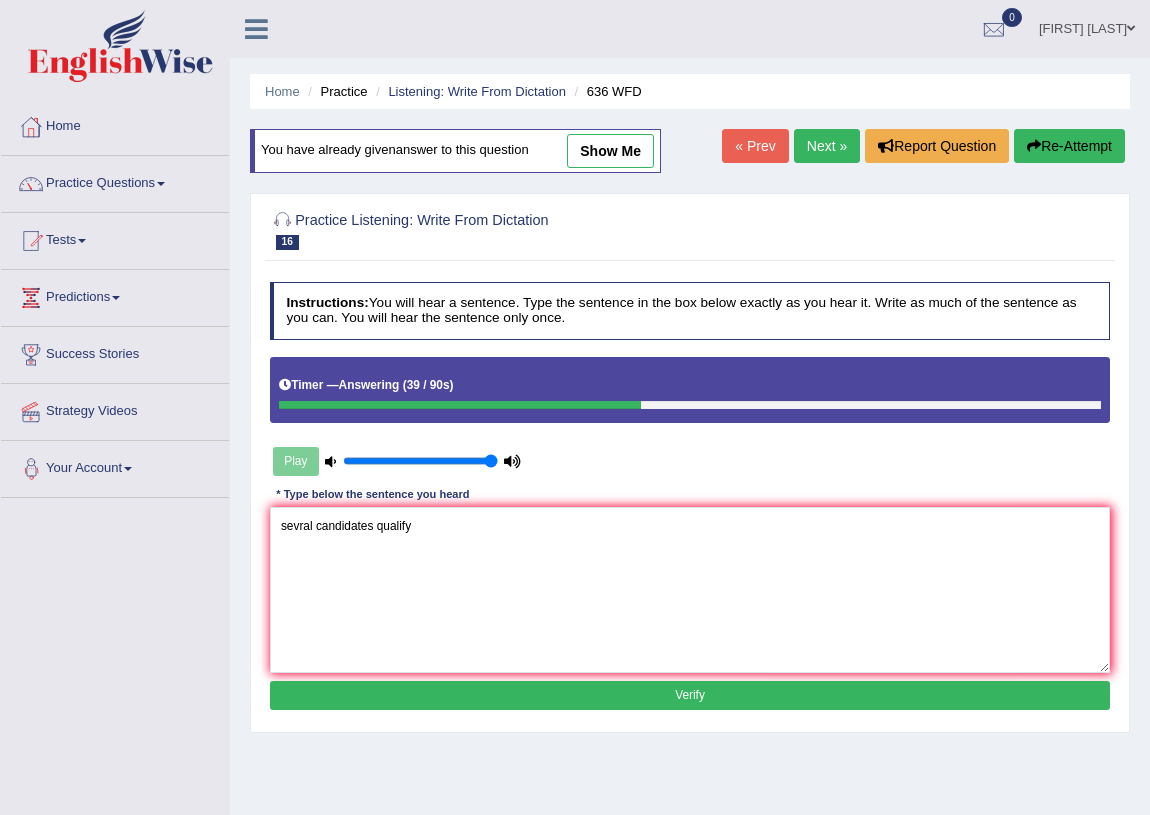 click on "Verify" at bounding box center [690, 695] 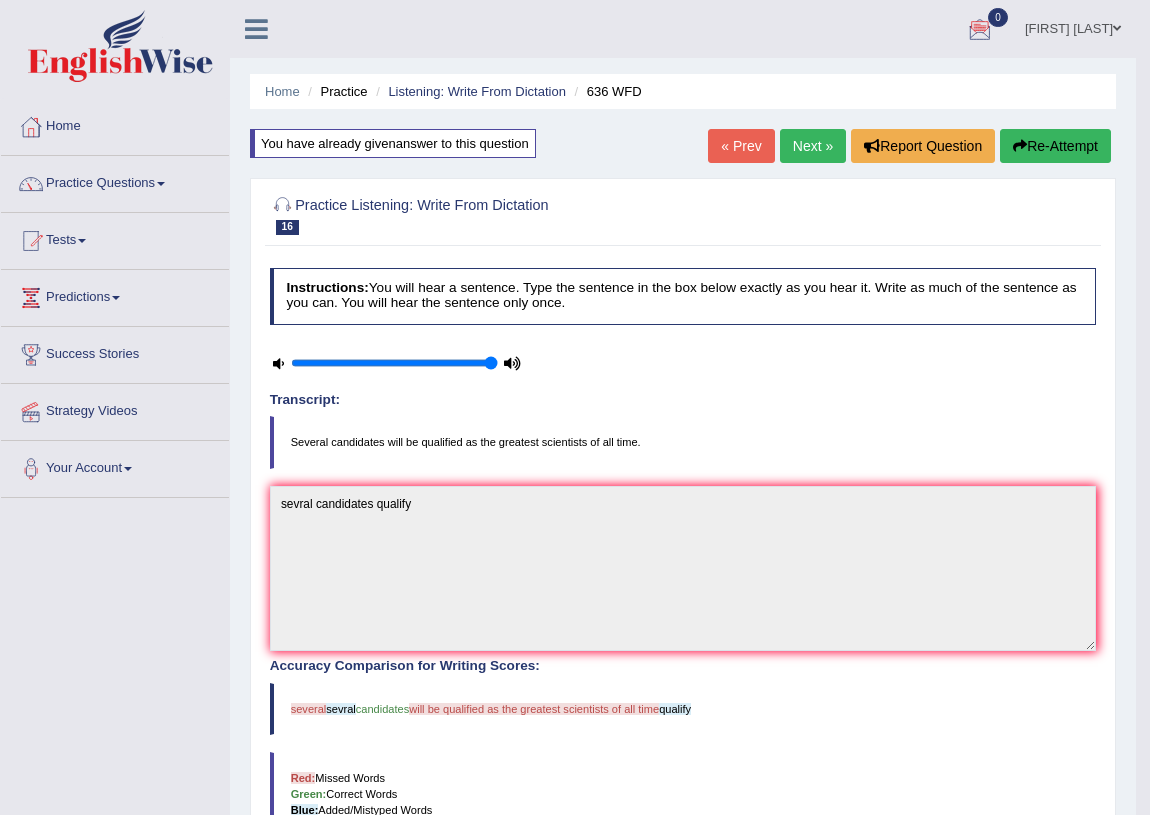 click on "Next »" at bounding box center [813, 146] 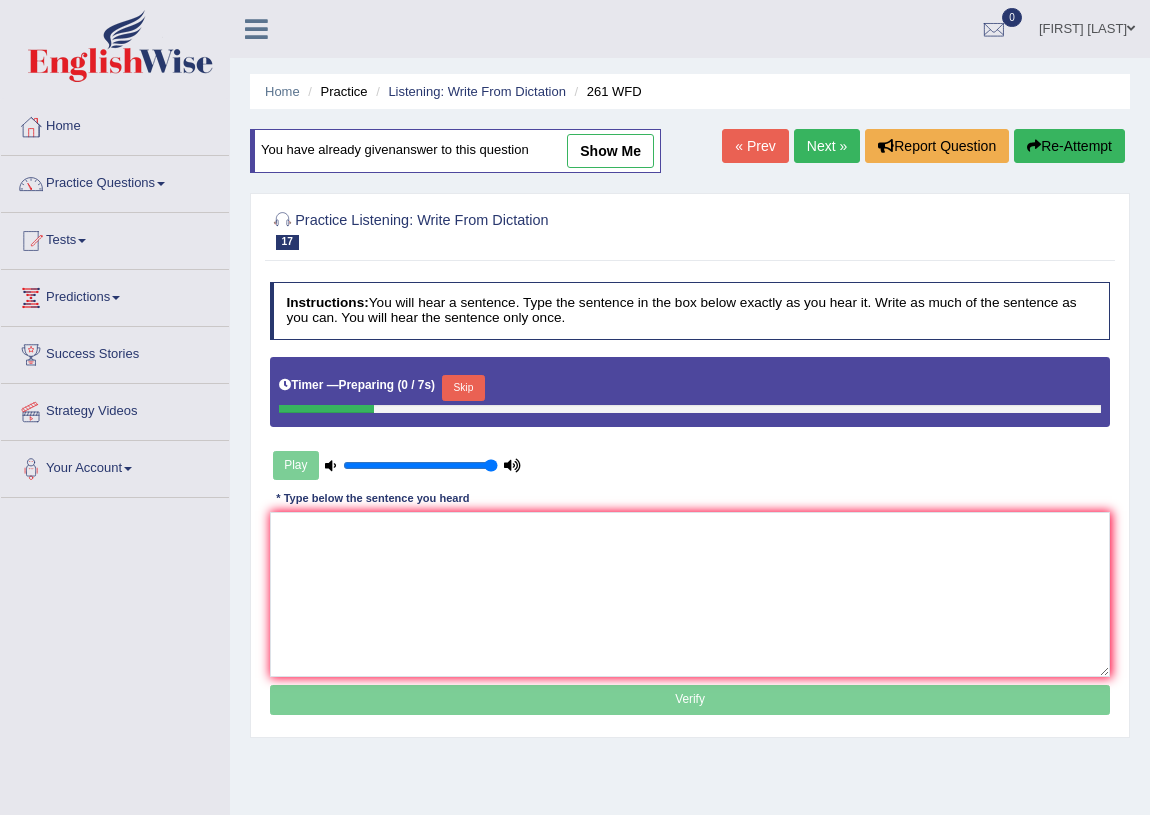 scroll, scrollTop: 0, scrollLeft: 0, axis: both 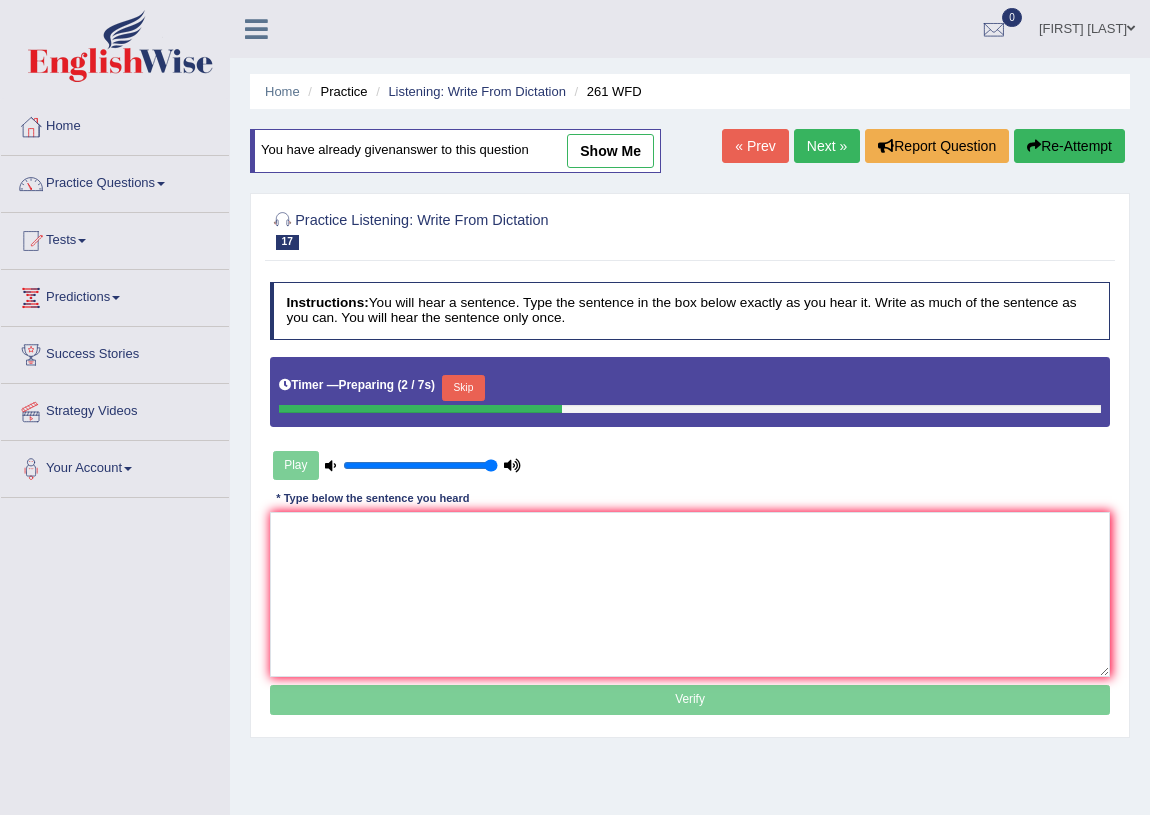 drag, startPoint x: 472, startPoint y: 380, endPoint x: 408, endPoint y: 415, distance: 72.94518 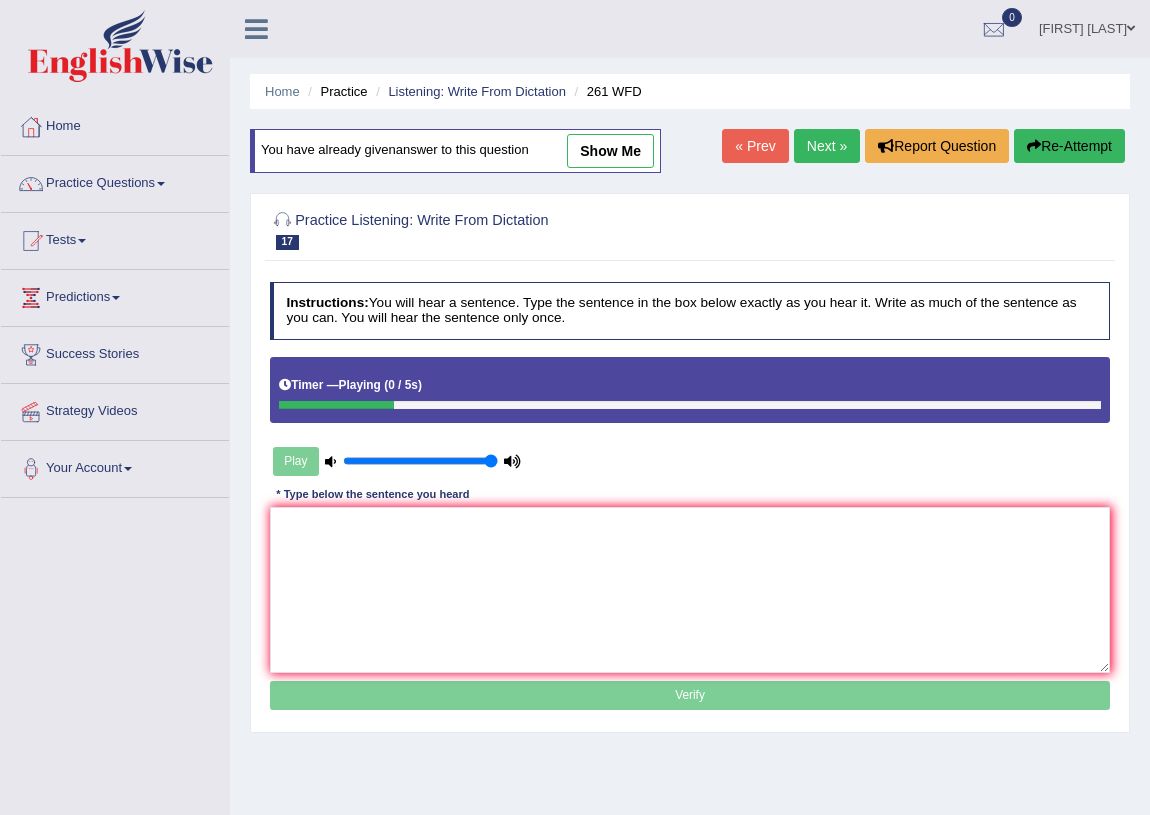 click on "Play" at bounding box center (397, 461) 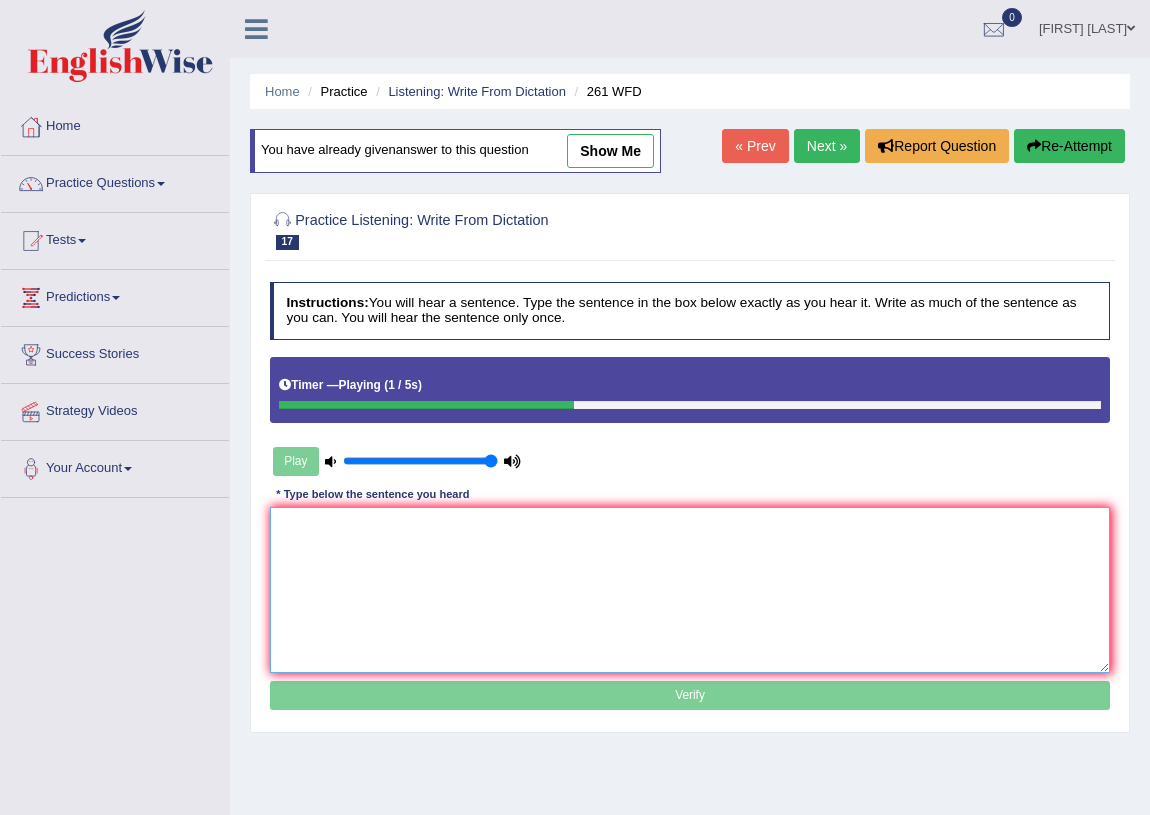 drag, startPoint x: 316, startPoint y: 540, endPoint x: 374, endPoint y: 532, distance: 58.549126 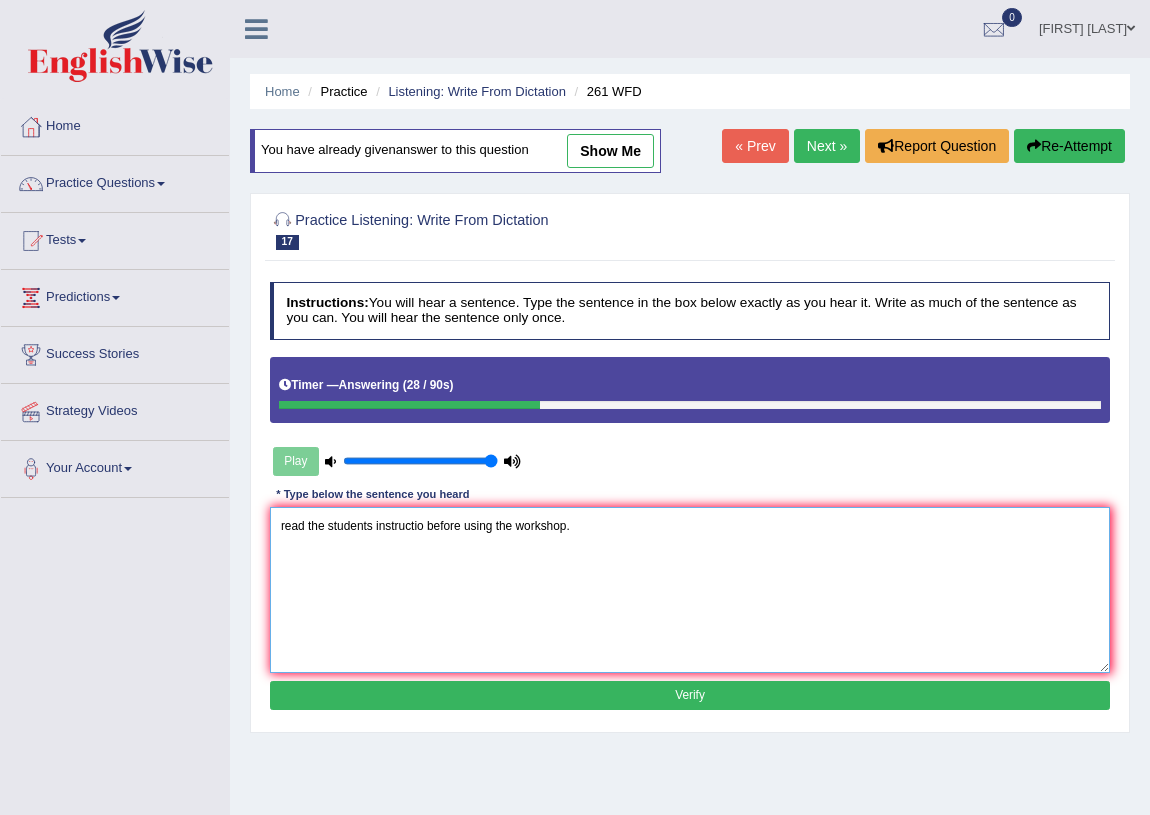click on "read the students instructio before using the workshop." at bounding box center [690, 589] 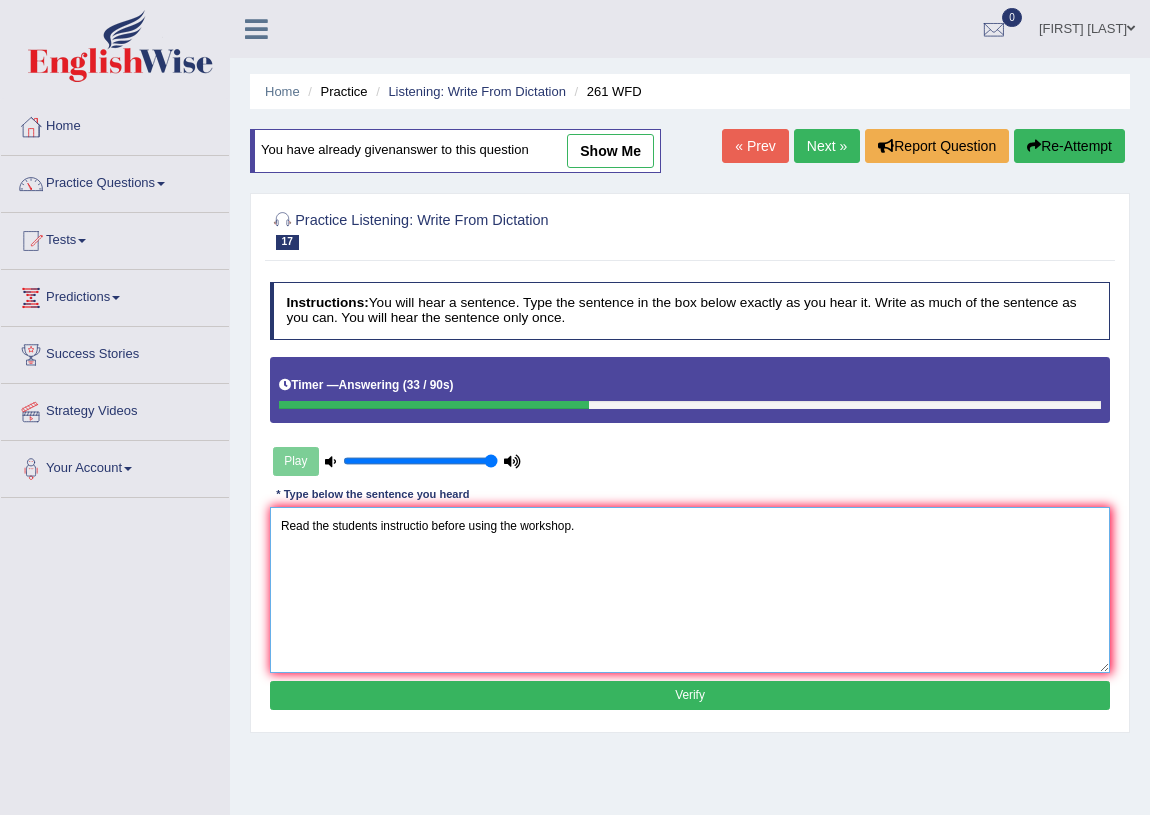 click on "Read the students instructio before using the workshop." at bounding box center [690, 589] 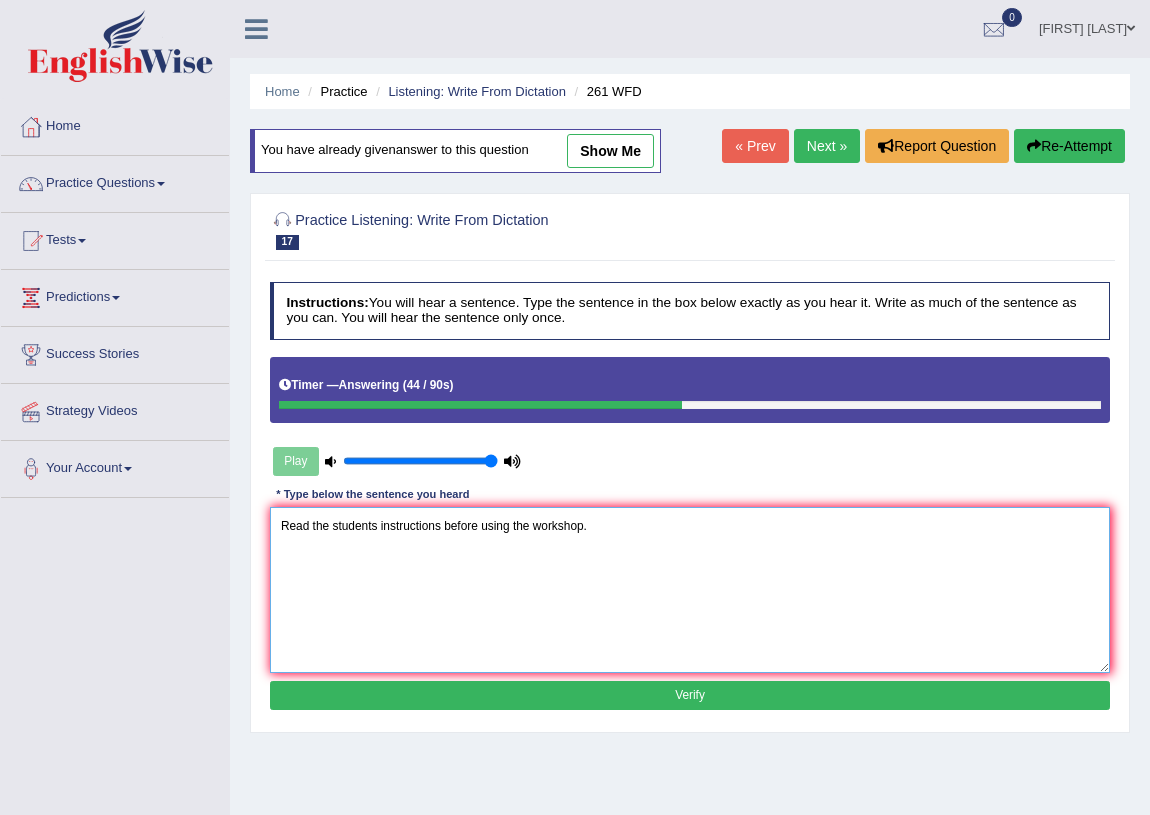 click on "Read the students instructions before using the workshop." at bounding box center [690, 589] 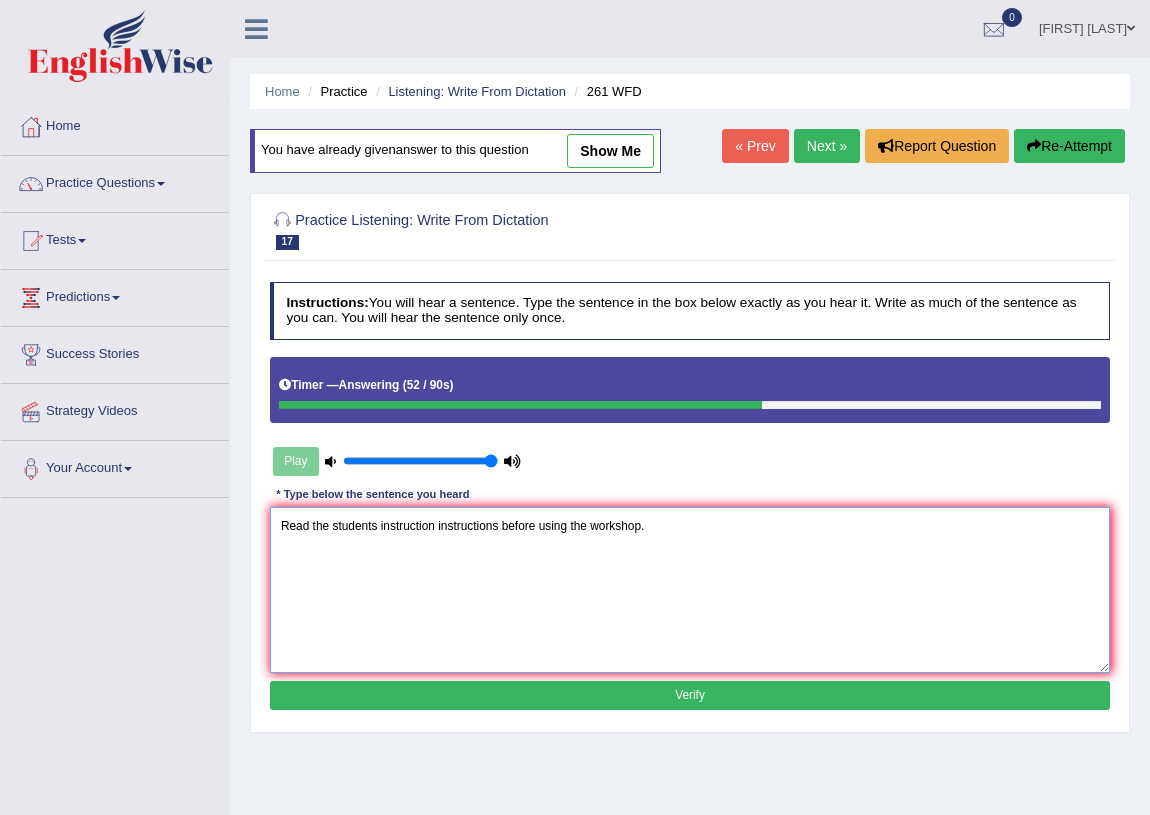 type on "Read the students instruction instructions before using the workshop." 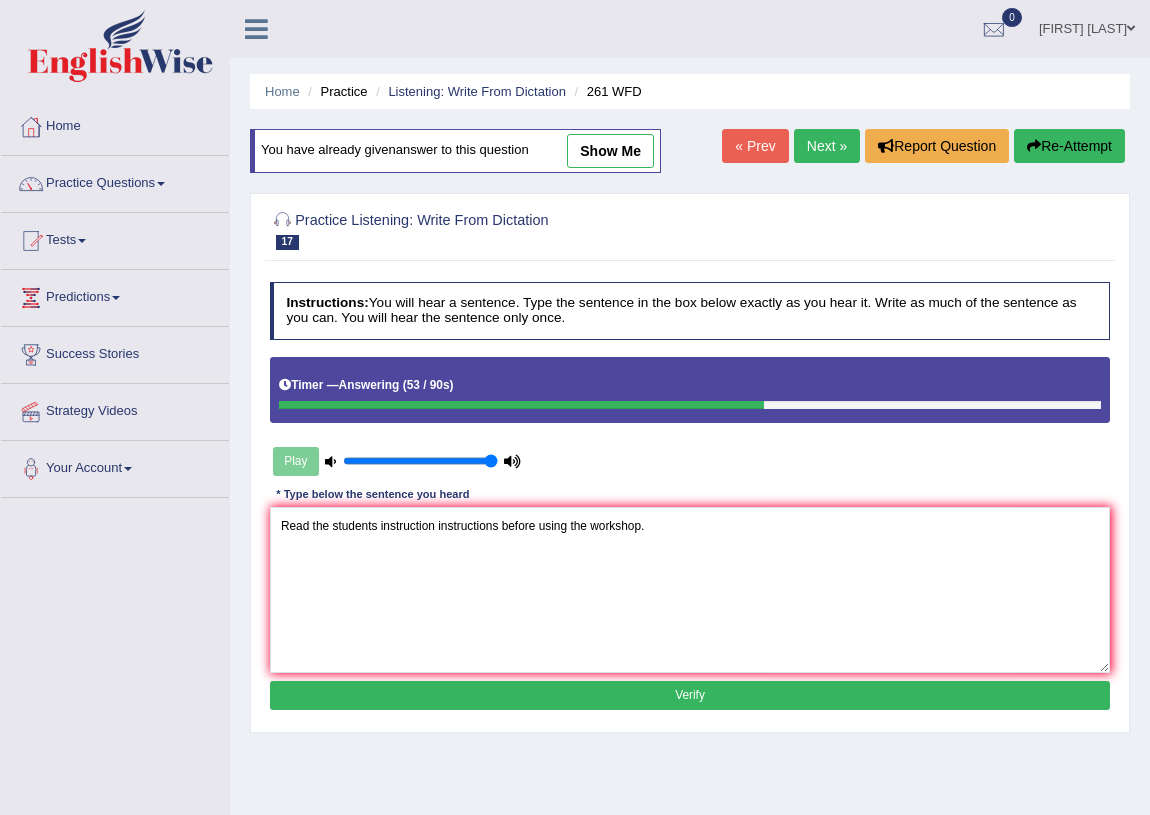 click on "Verify" at bounding box center [690, 695] 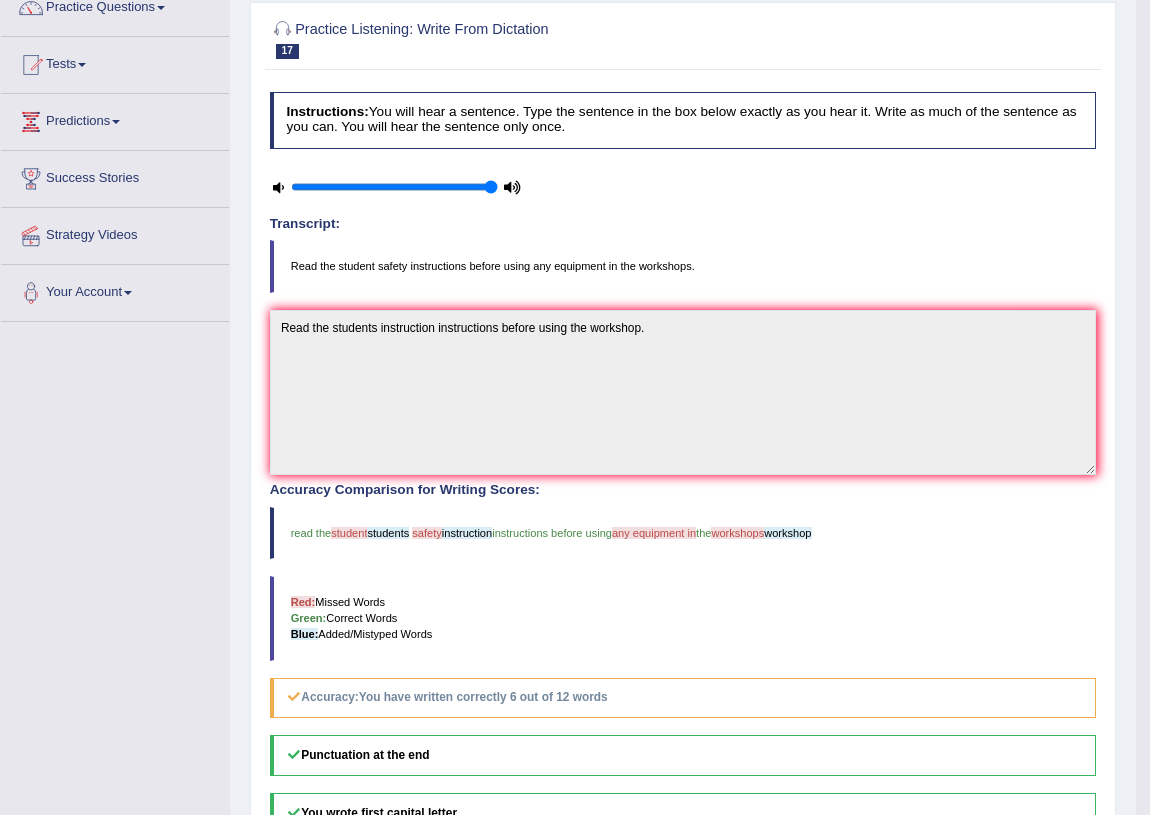 scroll, scrollTop: 0, scrollLeft: 0, axis: both 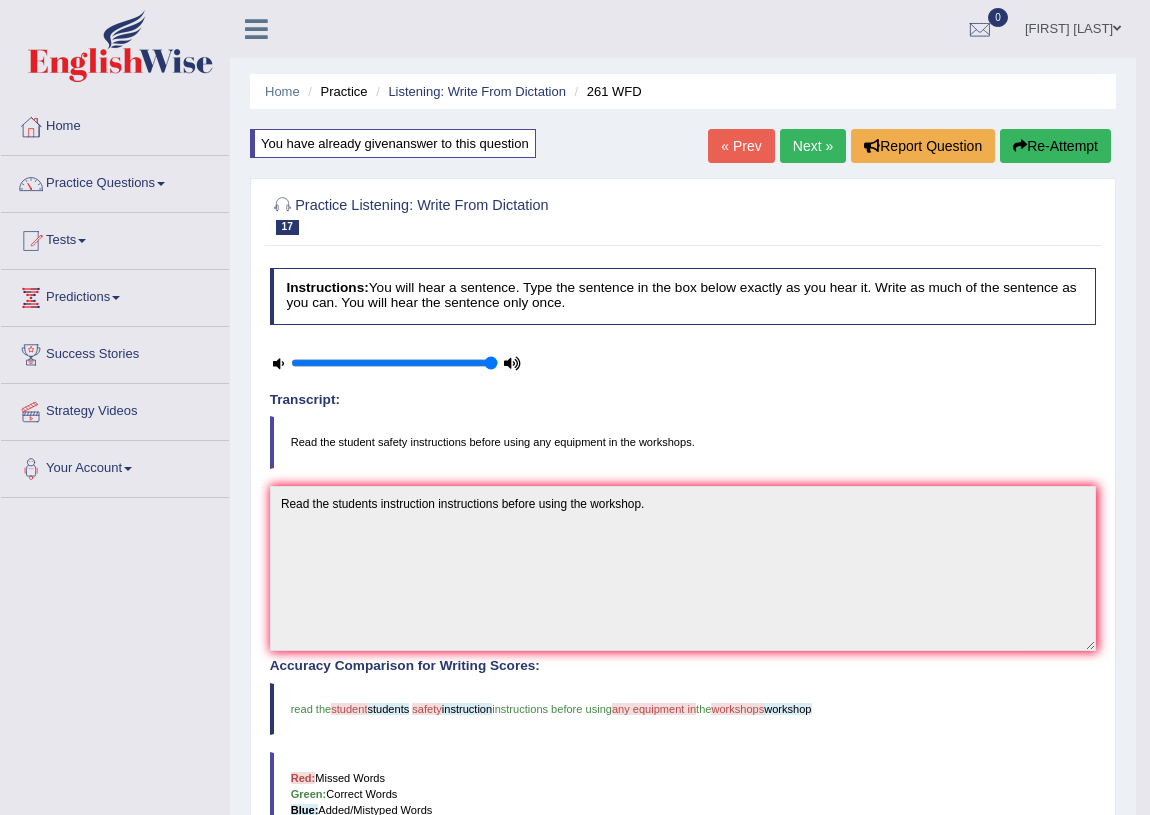 click on "Next »" at bounding box center [813, 146] 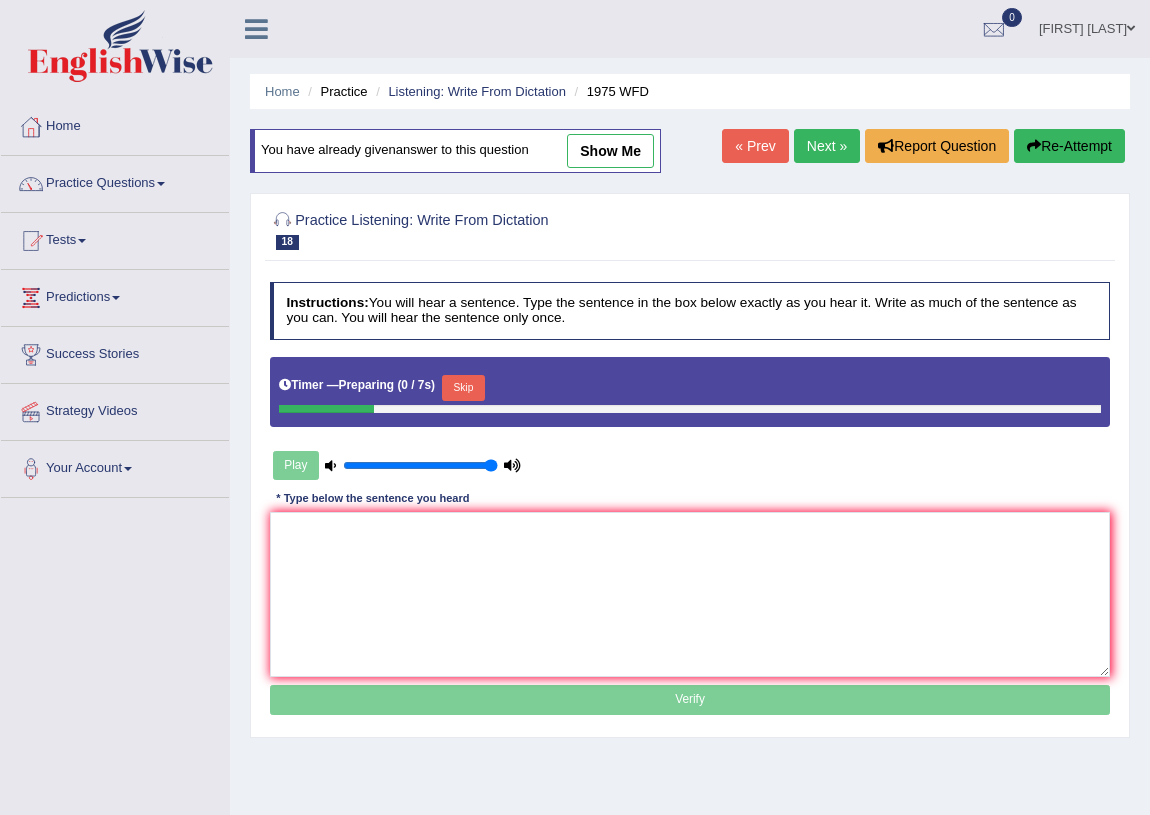 scroll, scrollTop: 0, scrollLeft: 0, axis: both 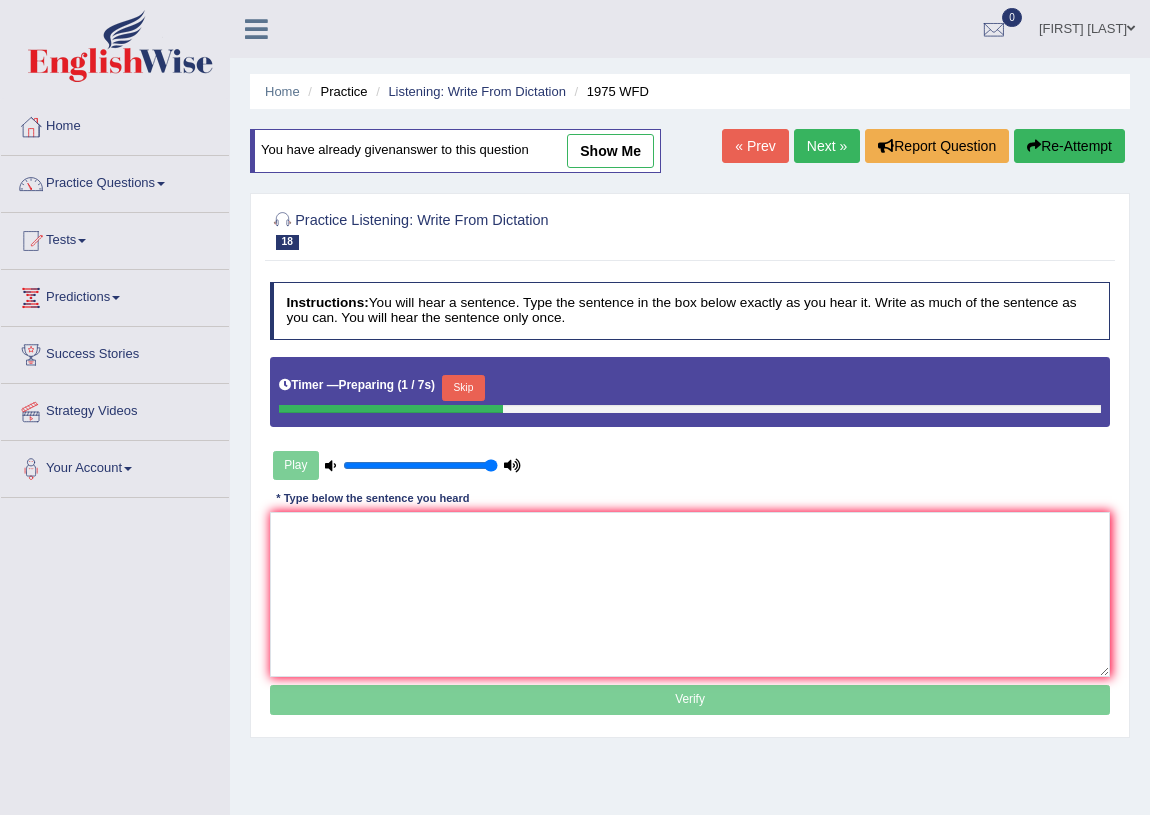 click on "Skip" at bounding box center [463, 388] 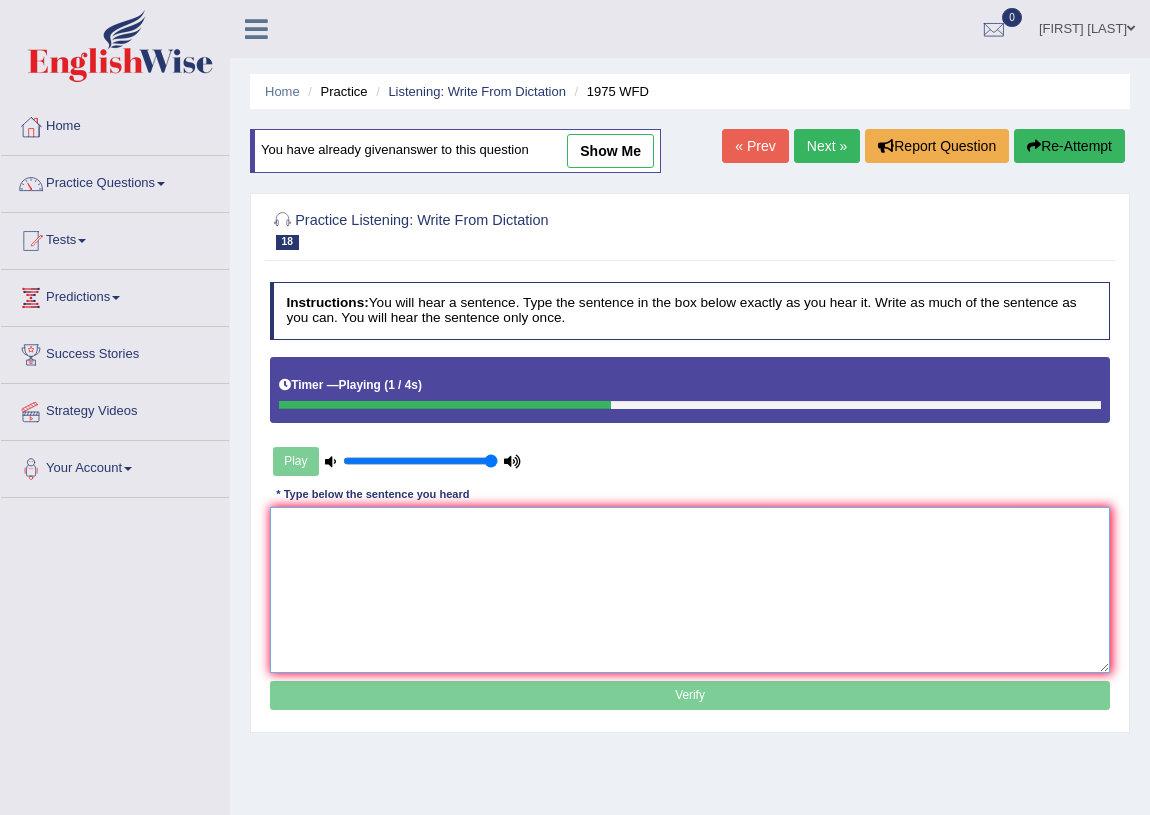 click at bounding box center (690, 589) 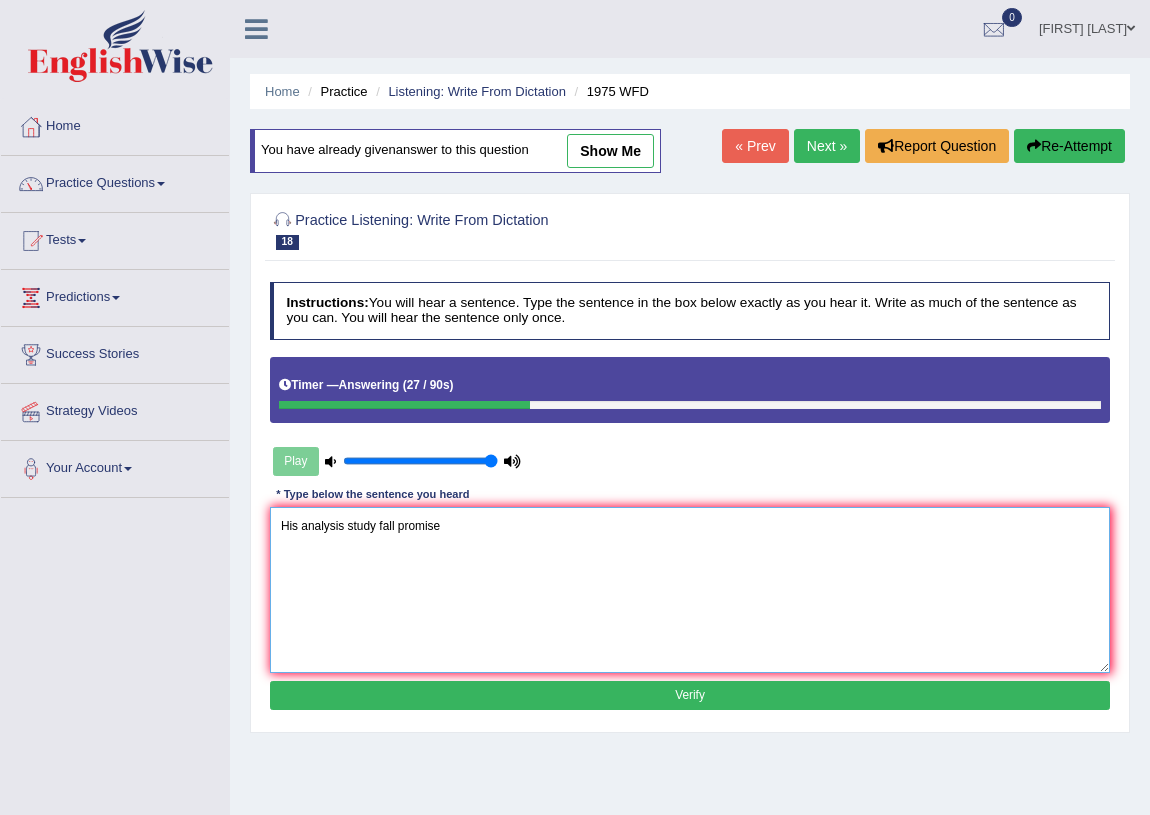 click on "His analysis study fall promise" at bounding box center [690, 589] 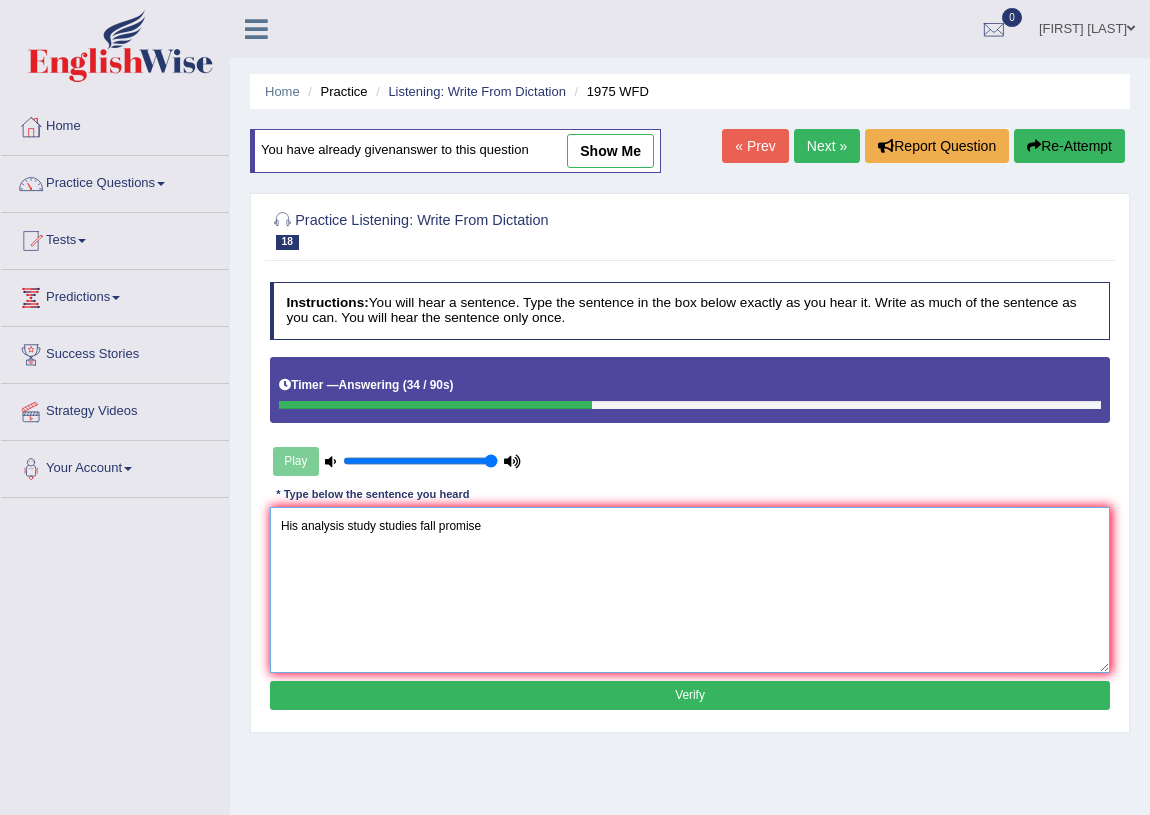 click on "His analysis study studies fall promise" at bounding box center (690, 589) 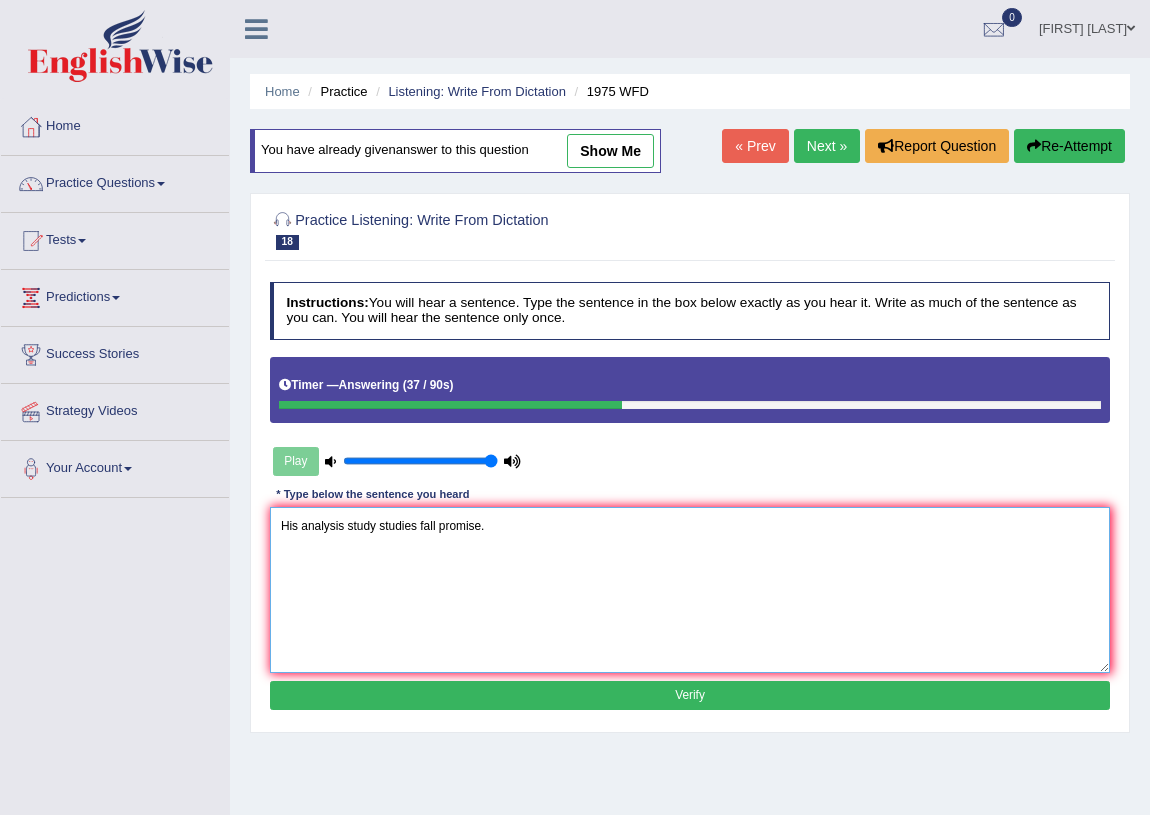 type on "His analysis study studies fall promise." 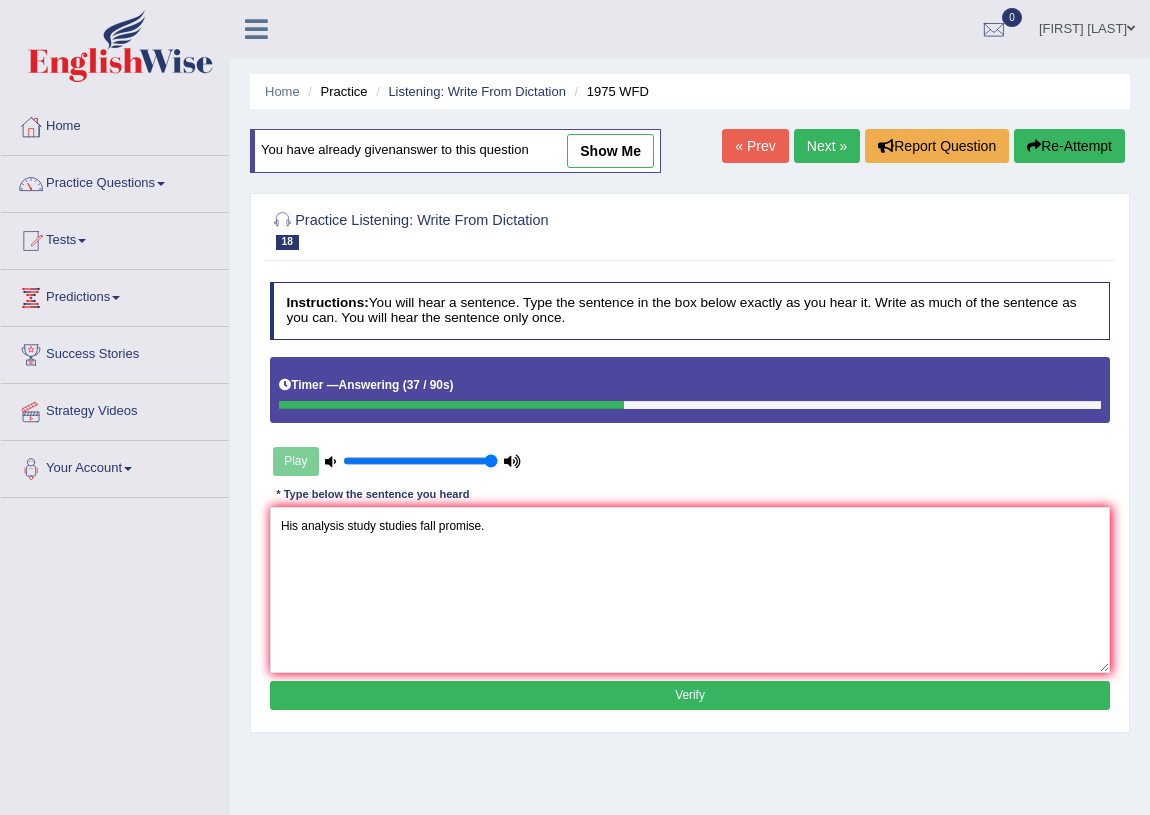 click on "Verify" at bounding box center [690, 695] 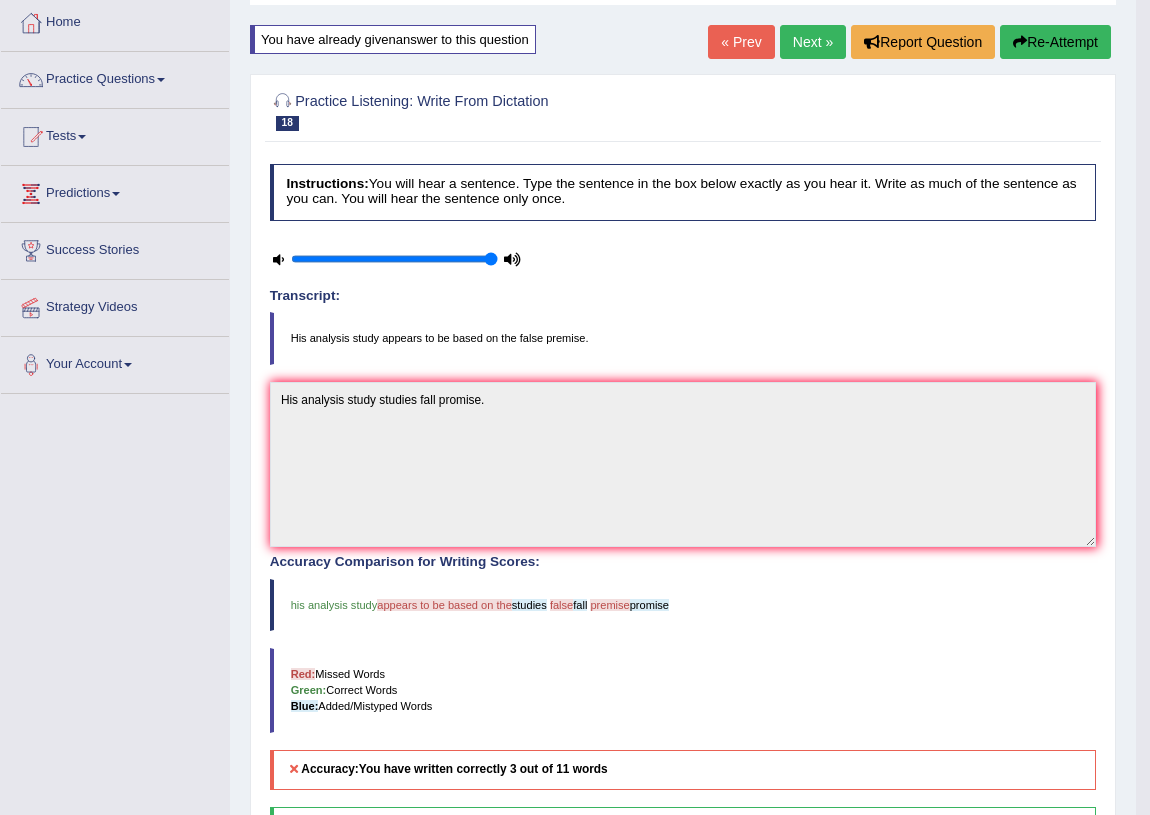 scroll, scrollTop: 90, scrollLeft: 0, axis: vertical 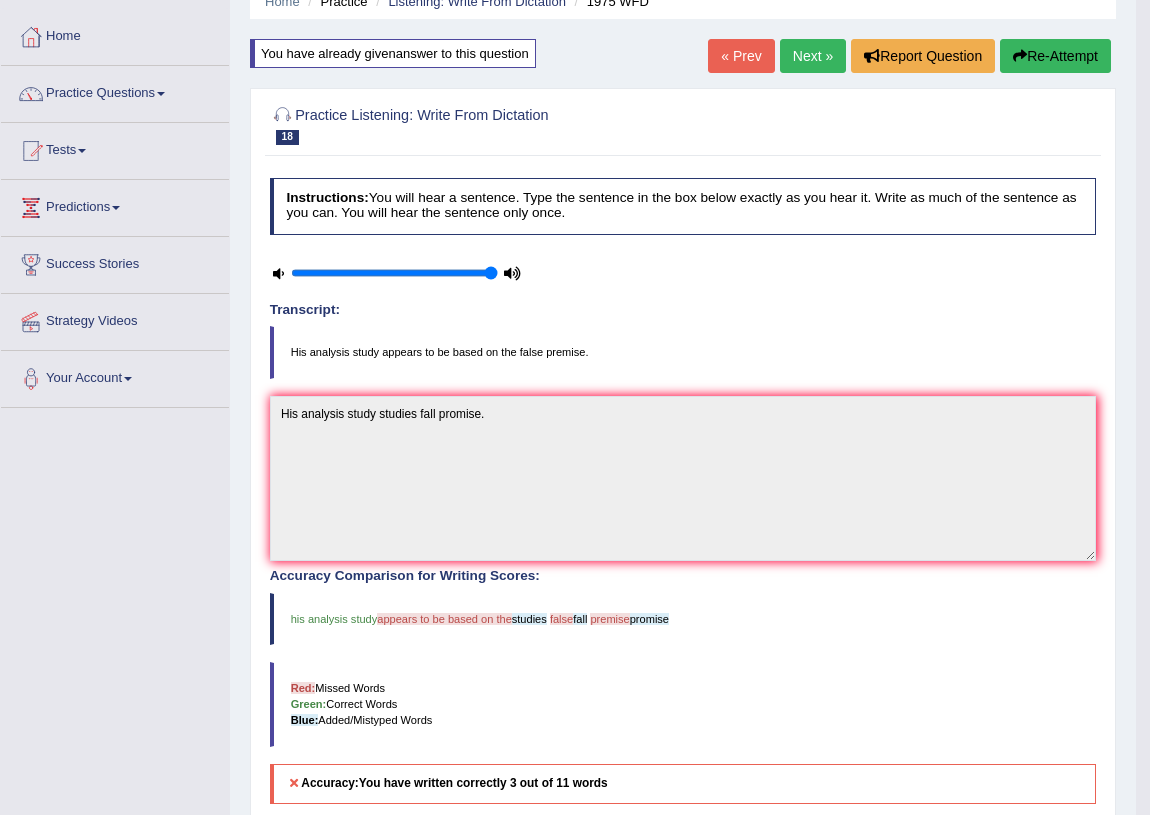 click on "Next »" at bounding box center (813, 56) 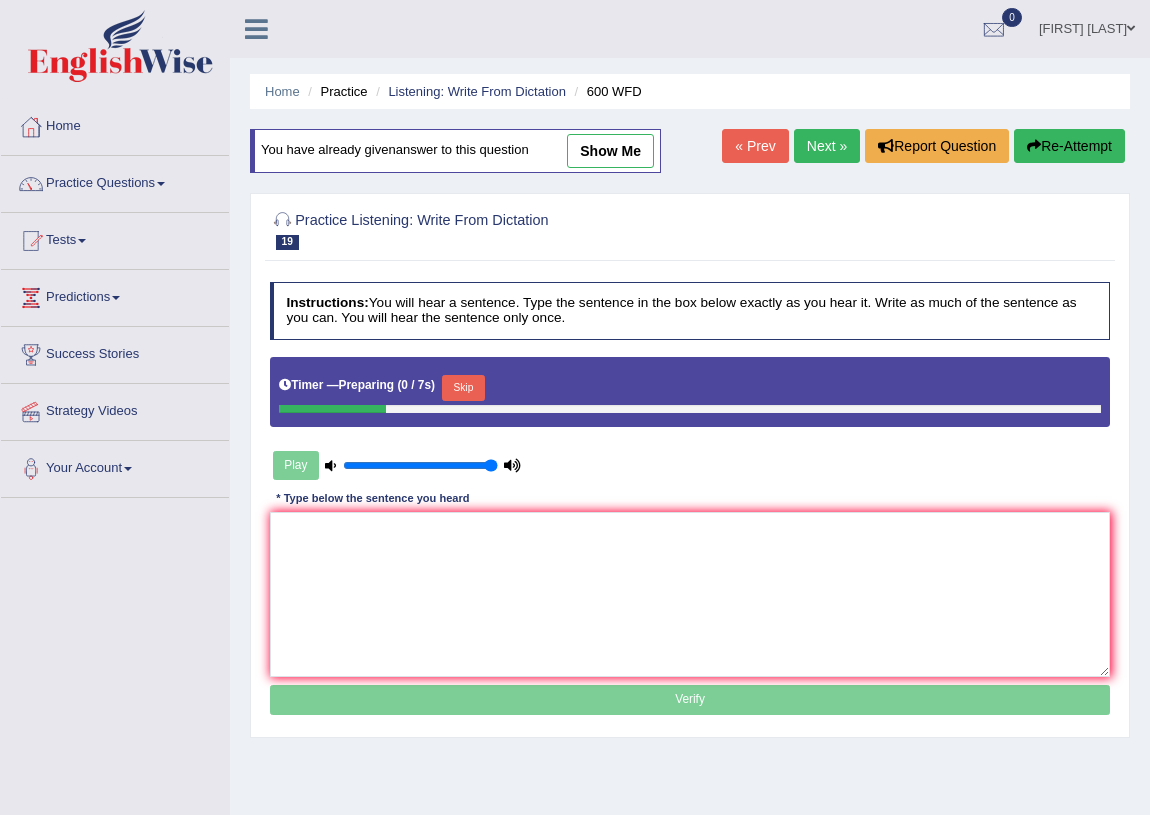 scroll, scrollTop: 0, scrollLeft: 0, axis: both 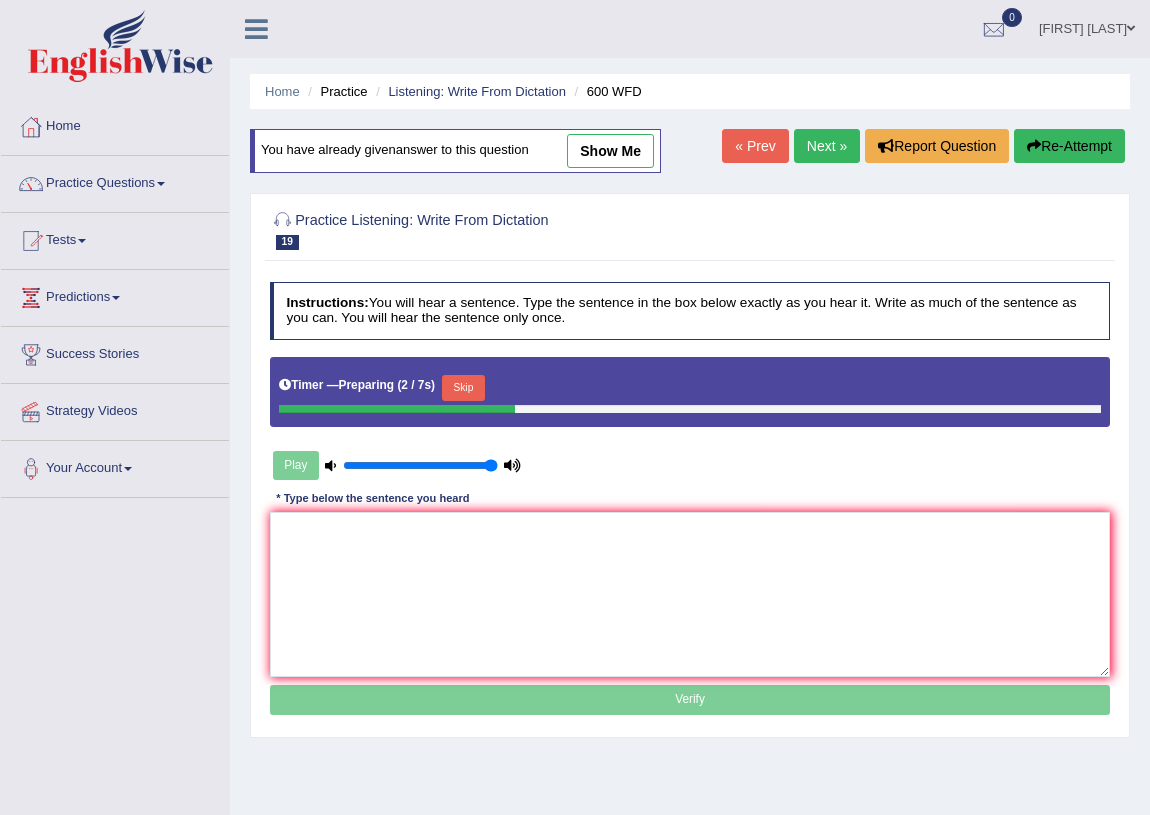 click on "Skip" at bounding box center (463, 388) 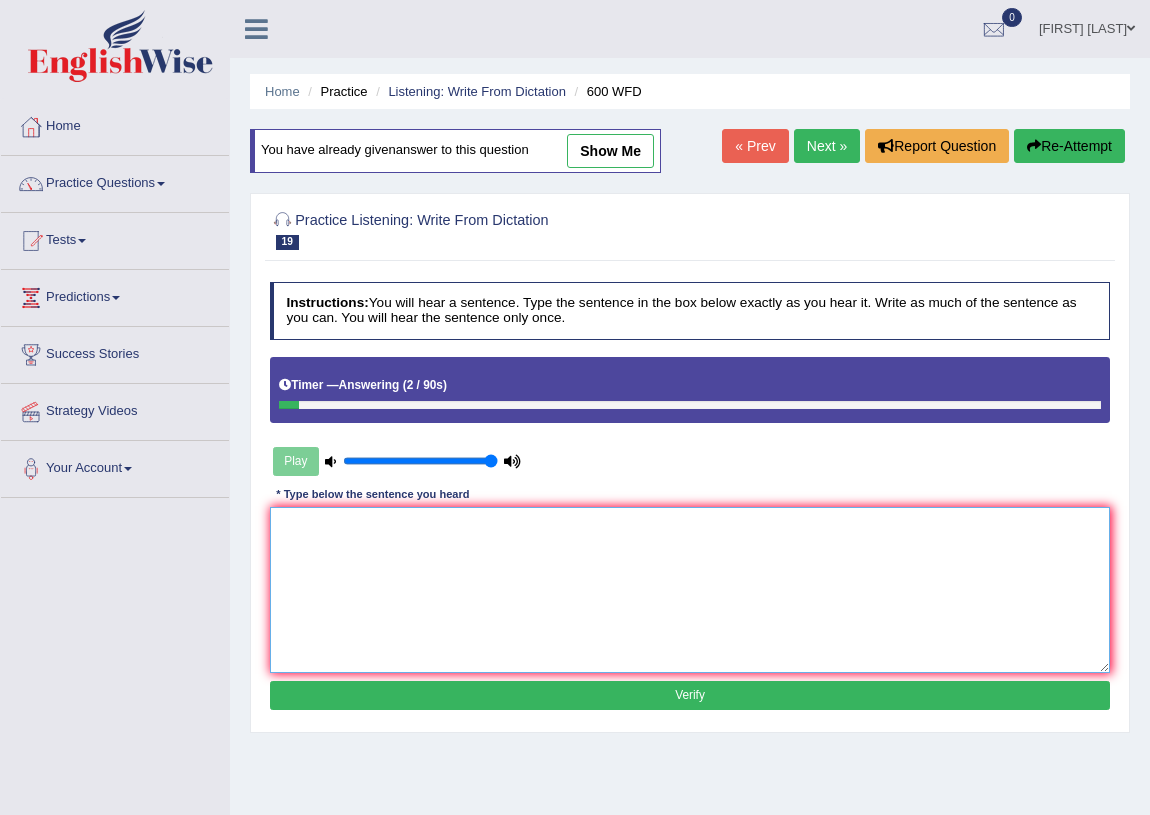 click at bounding box center [690, 589] 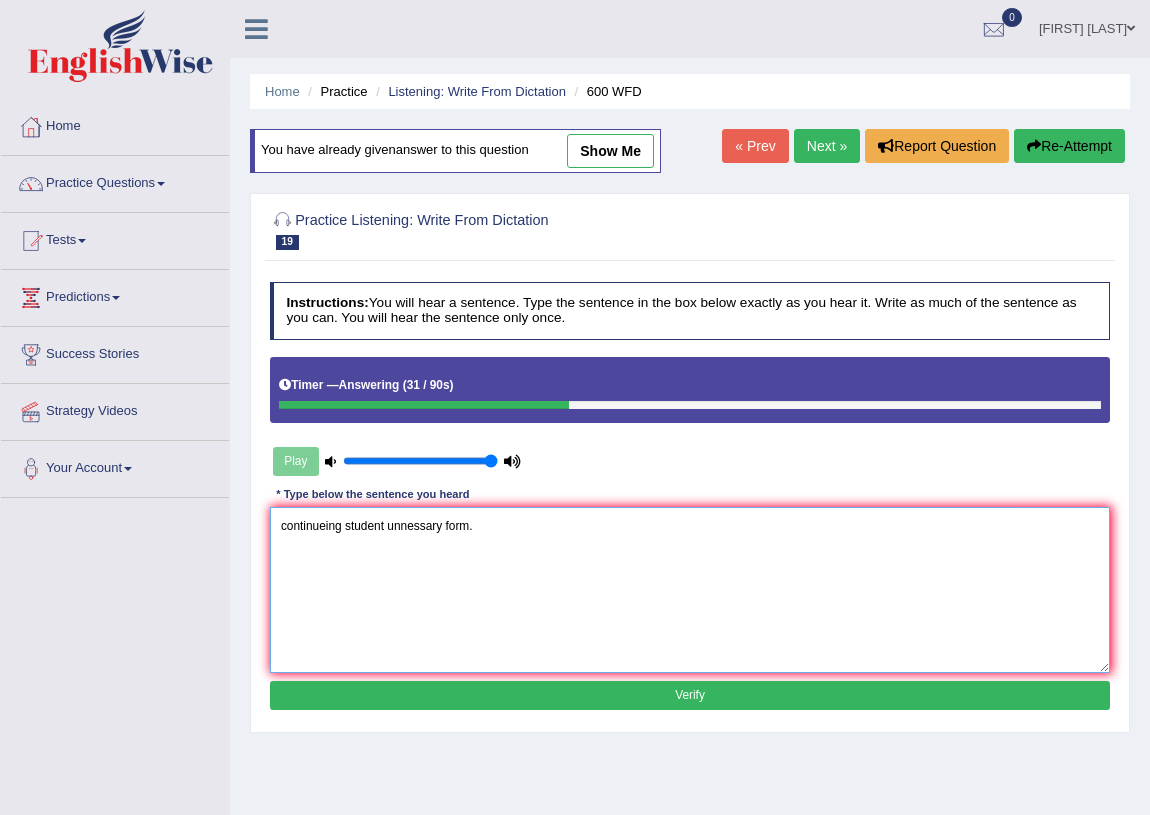 click on "continueing student unnessary form." at bounding box center [690, 589] 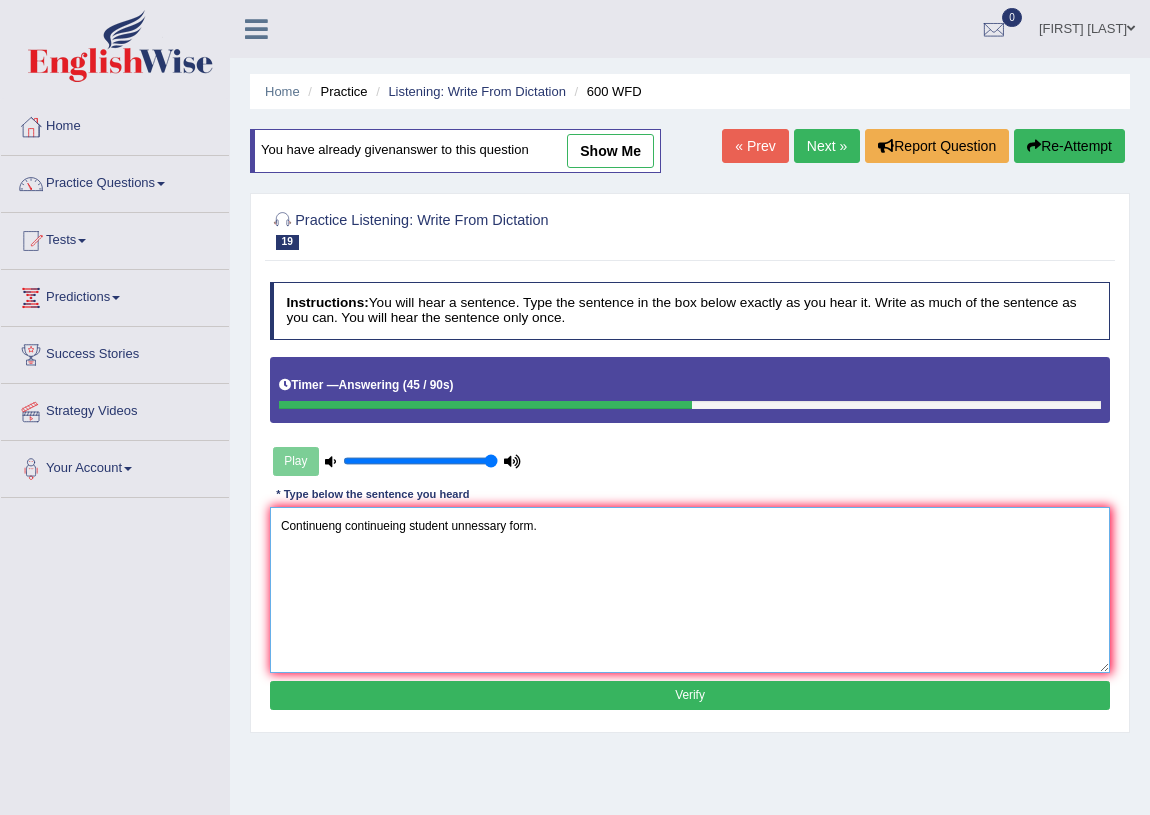 type on "Continueng continueing student unnessary form." 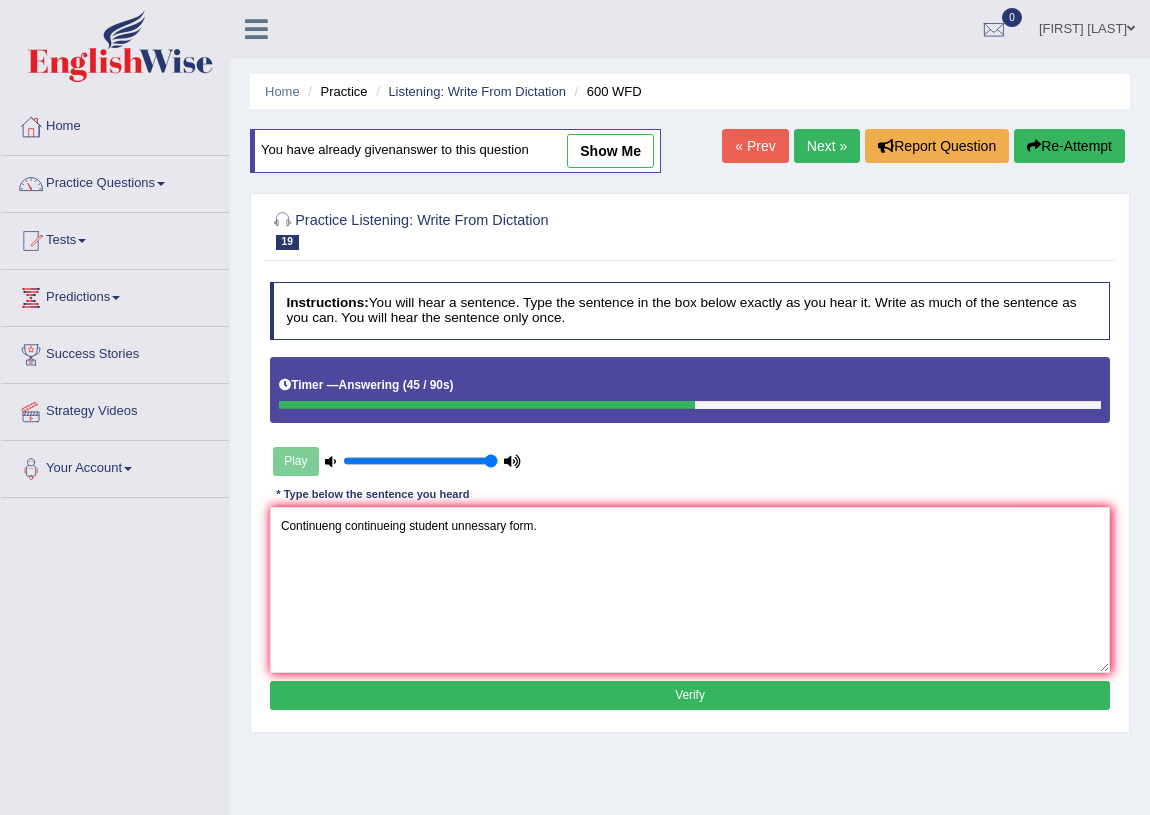 click on "Verify" at bounding box center [690, 695] 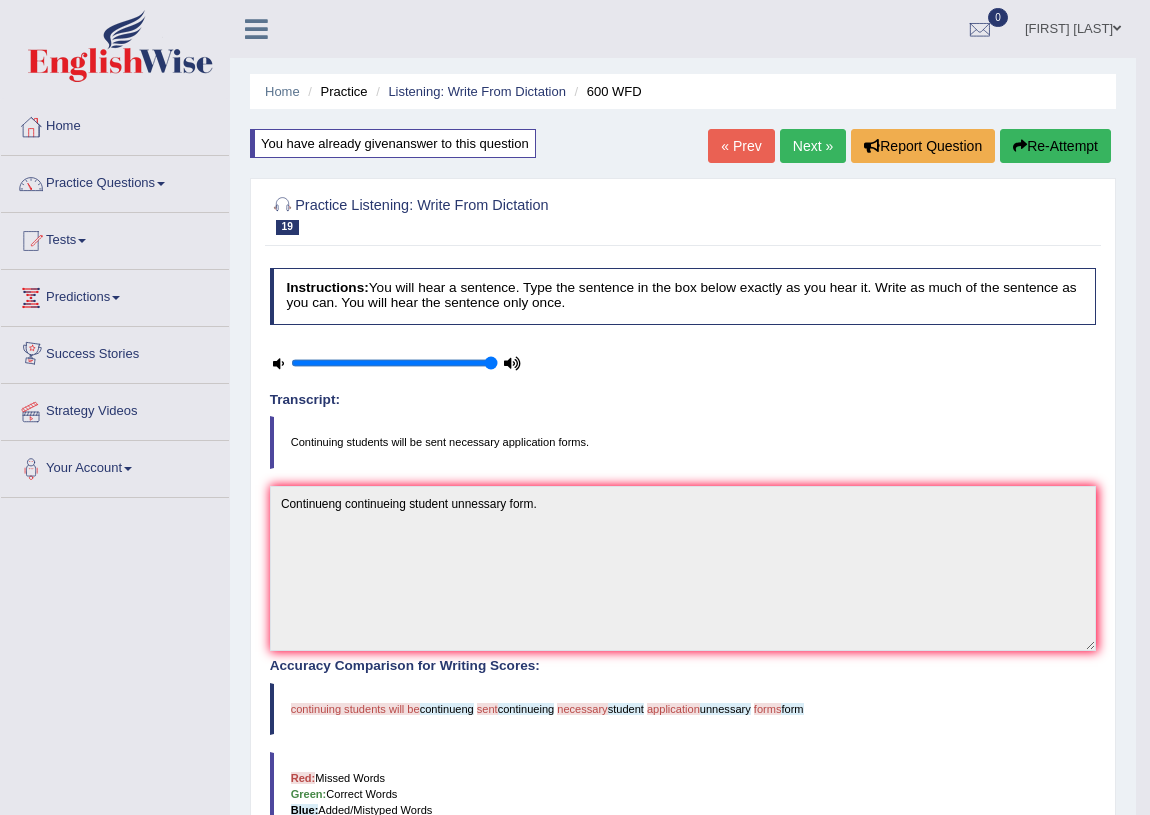 click at bounding box center [278, 363] 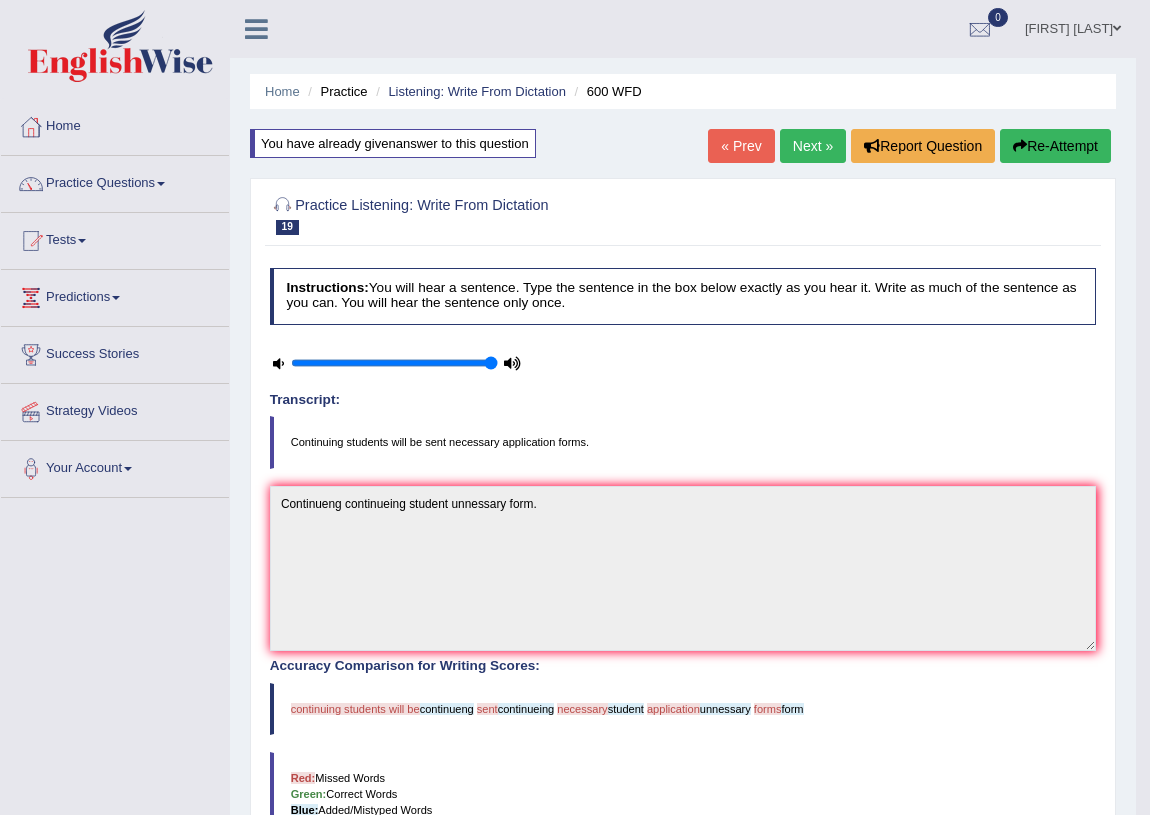 click at bounding box center [512, 363] 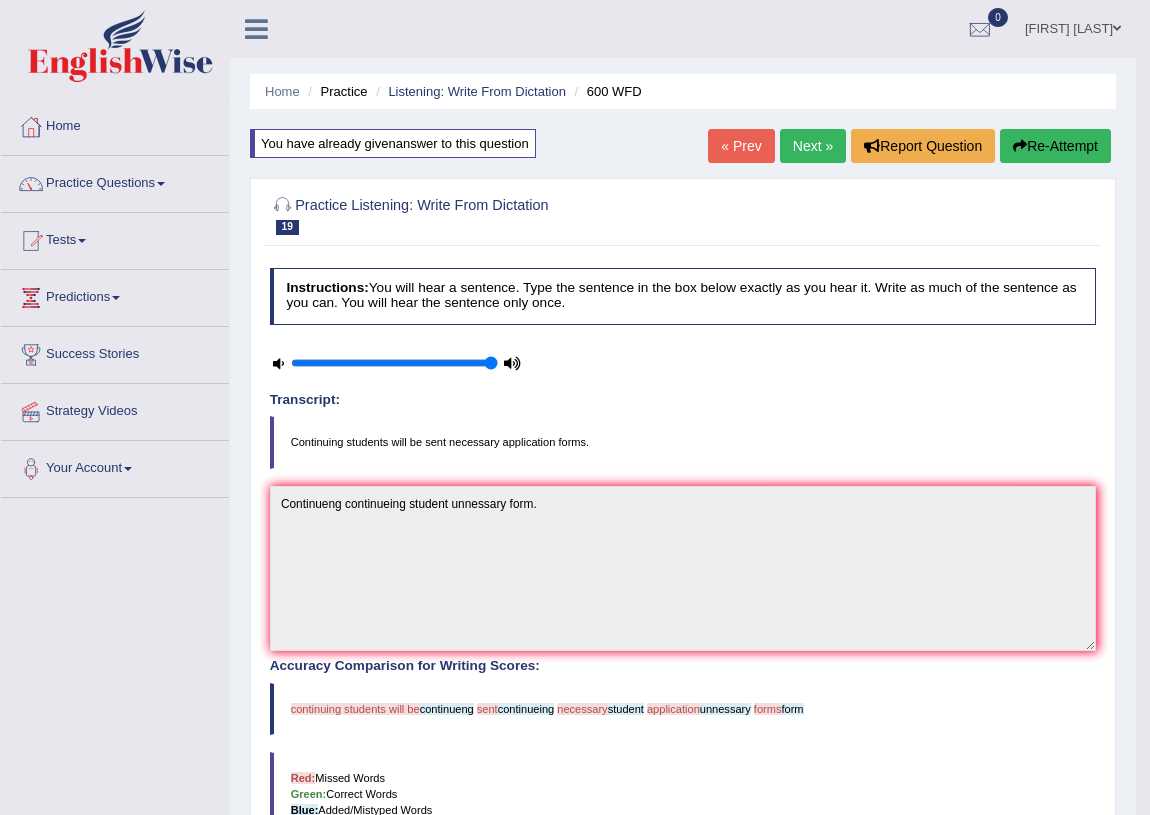 click at bounding box center (278, 363) 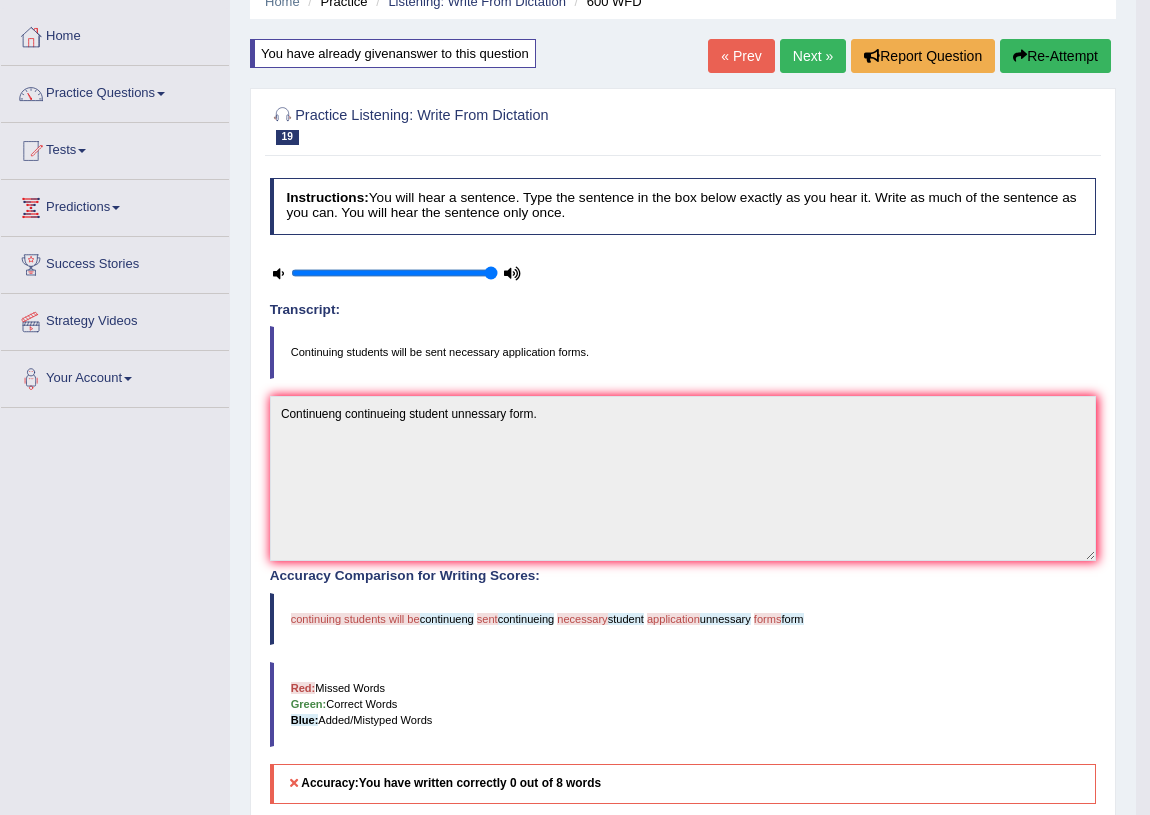 scroll, scrollTop: 0, scrollLeft: 0, axis: both 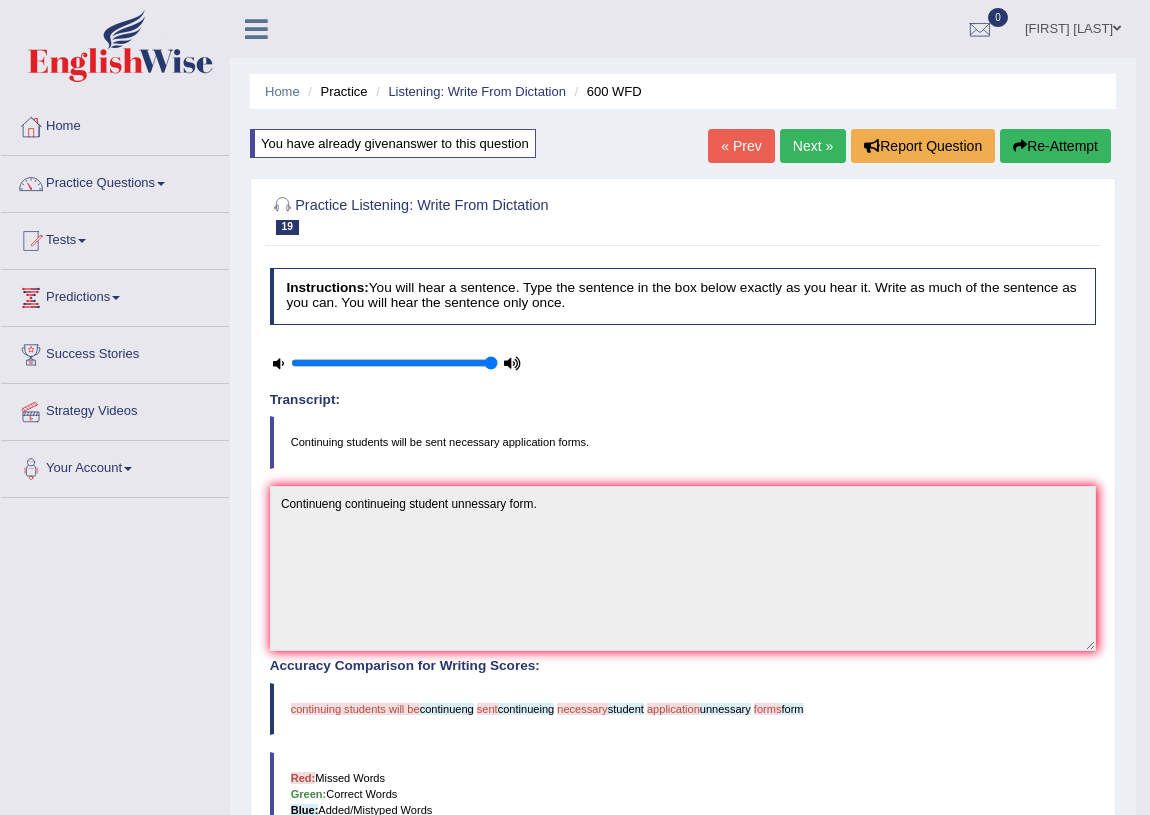 click on "Next »" at bounding box center [813, 146] 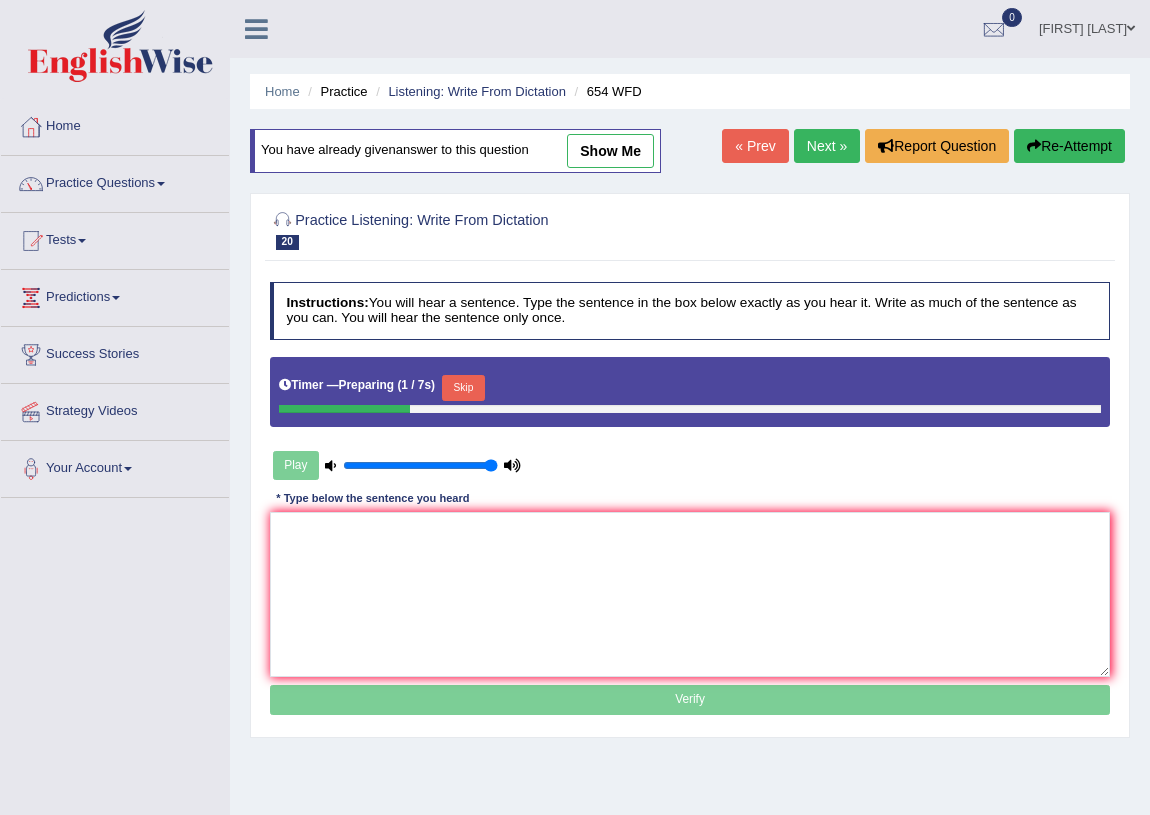 scroll, scrollTop: 0, scrollLeft: 0, axis: both 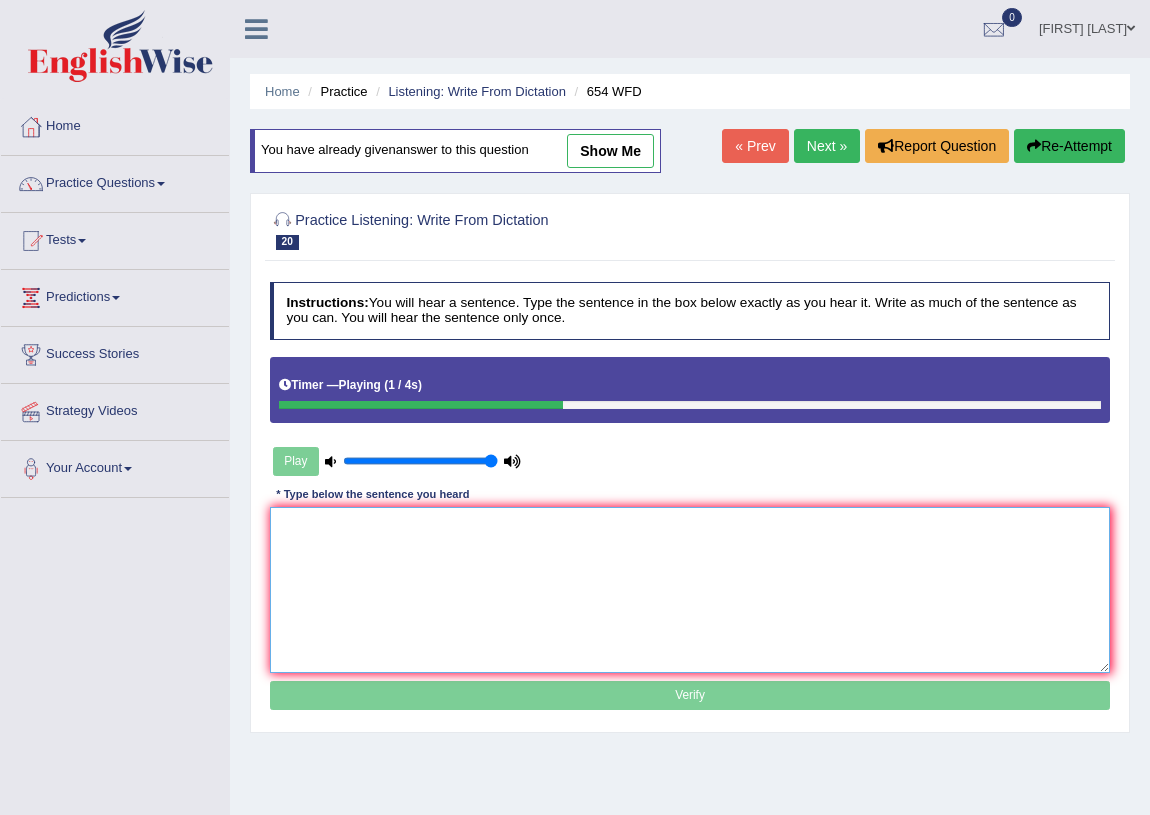 drag, startPoint x: 334, startPoint y: 531, endPoint x: 348, endPoint y: 537, distance: 15.231546 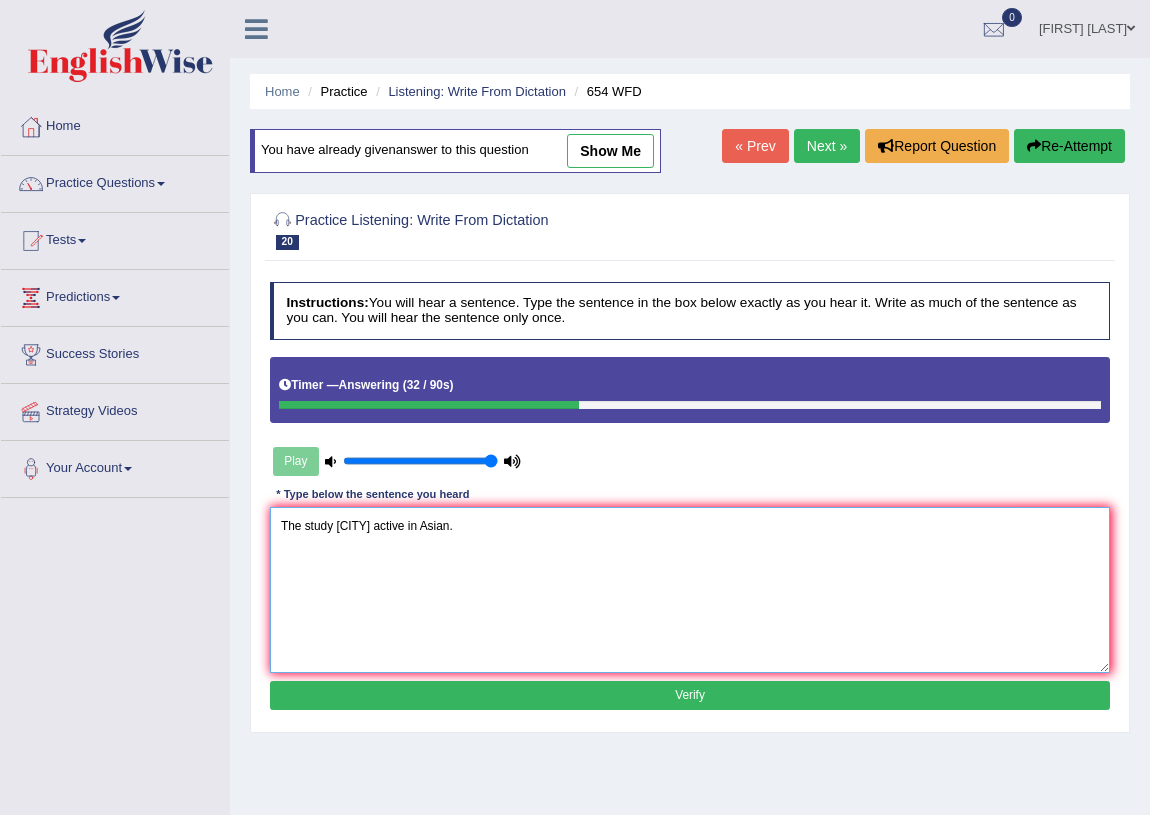 click on "The study hongkong active in Asian." at bounding box center (690, 589) 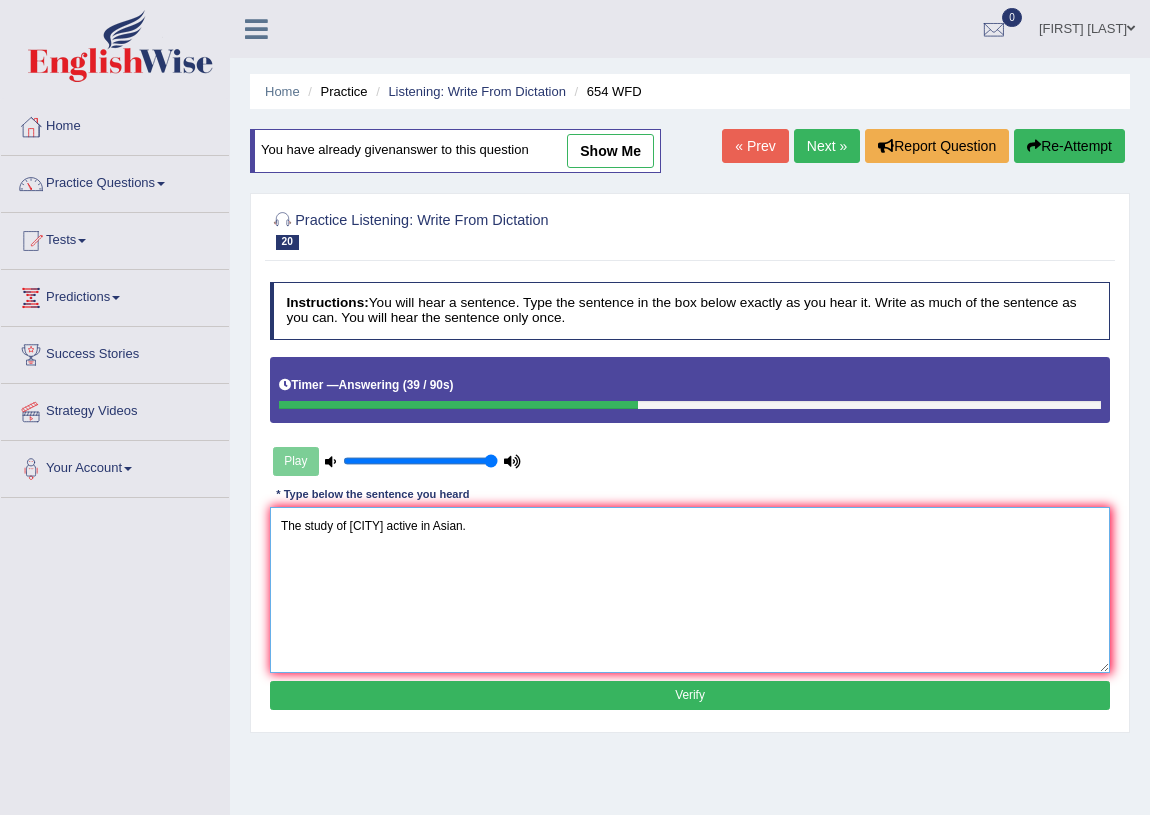 type on "The study of hongkong active in Asian." 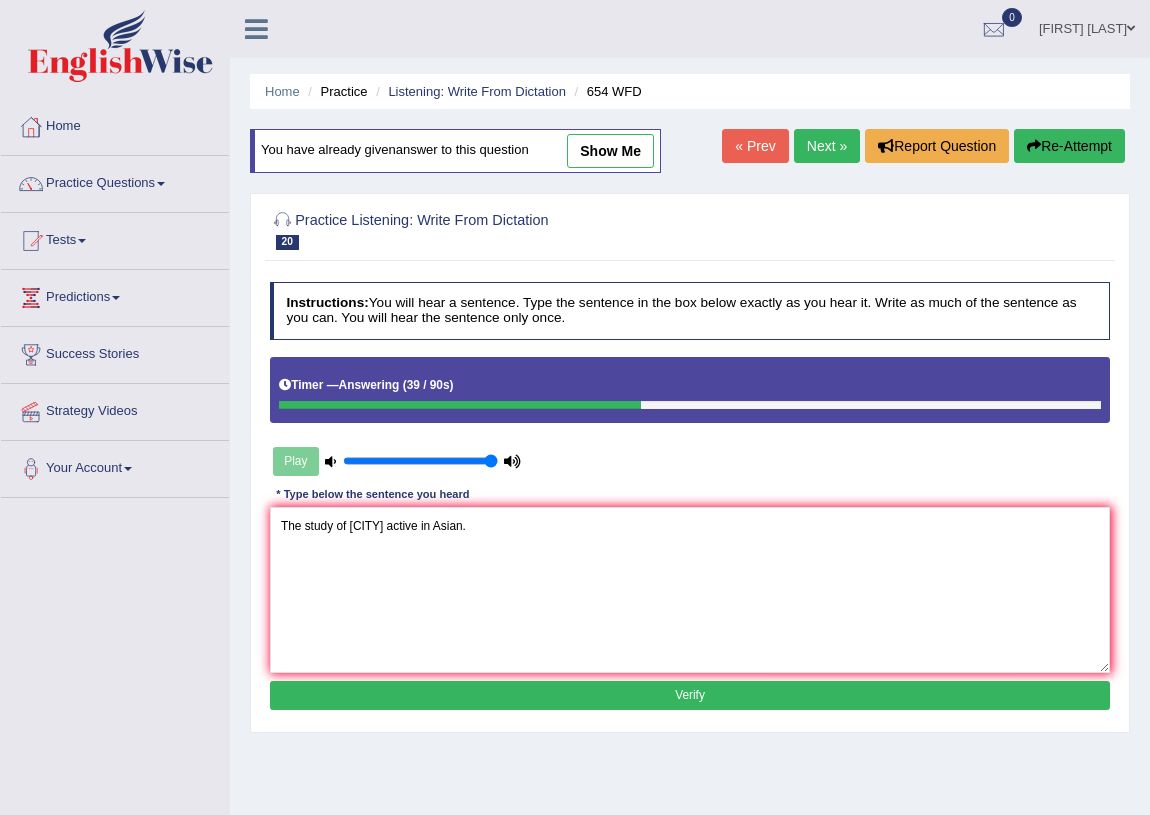 click on "Verify" at bounding box center (690, 695) 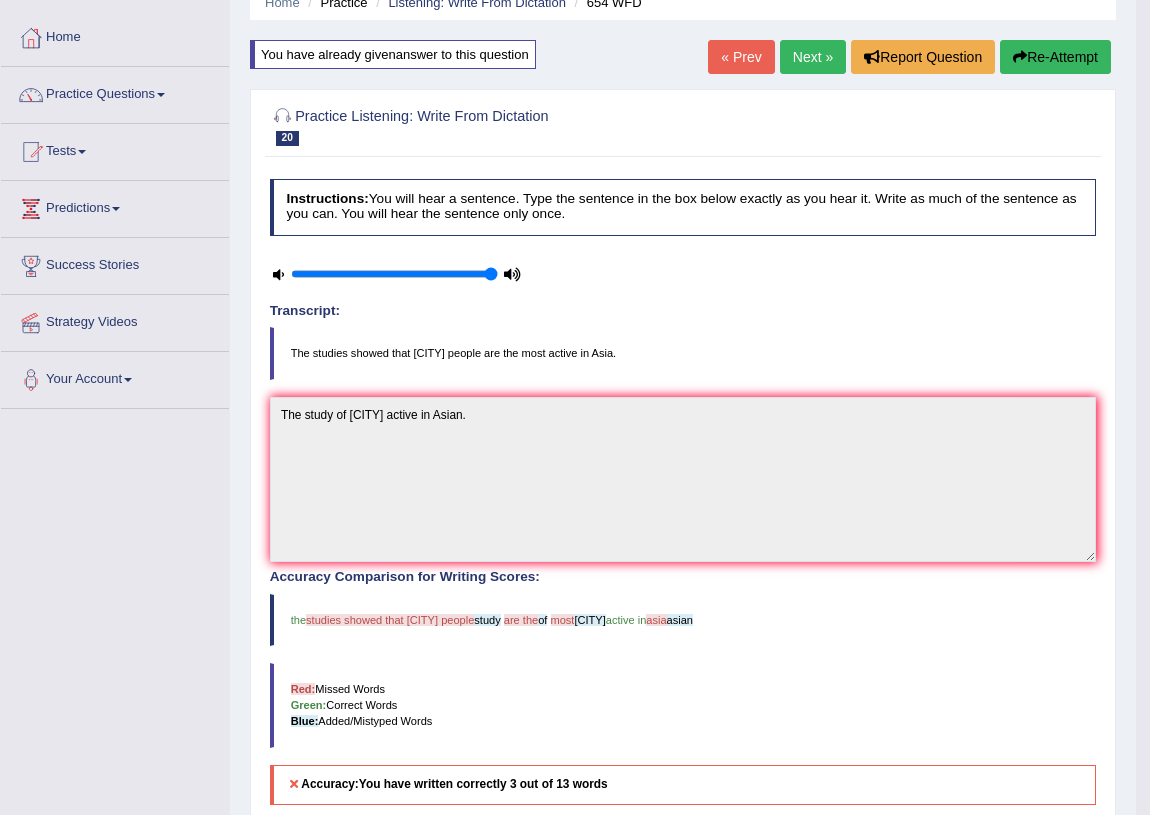 scroll, scrollTop: 0, scrollLeft: 0, axis: both 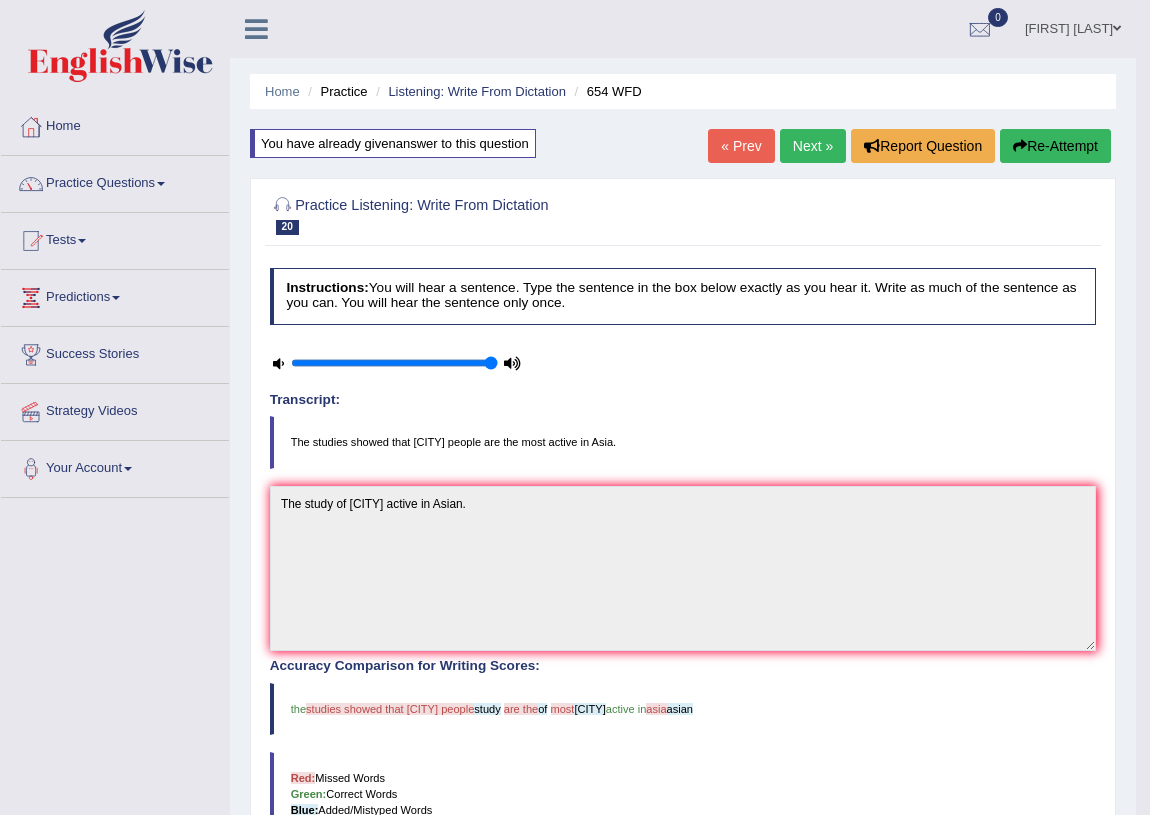 click on "Next »" at bounding box center (813, 146) 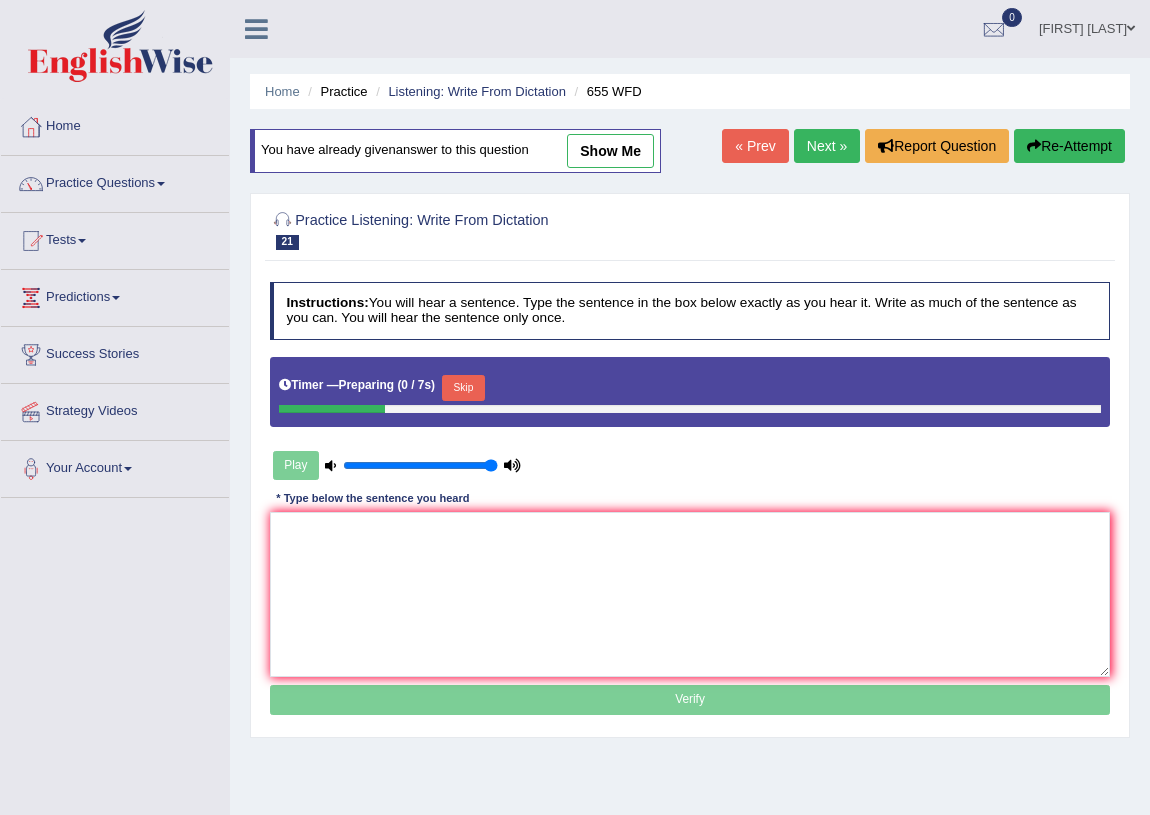 scroll, scrollTop: 0, scrollLeft: 0, axis: both 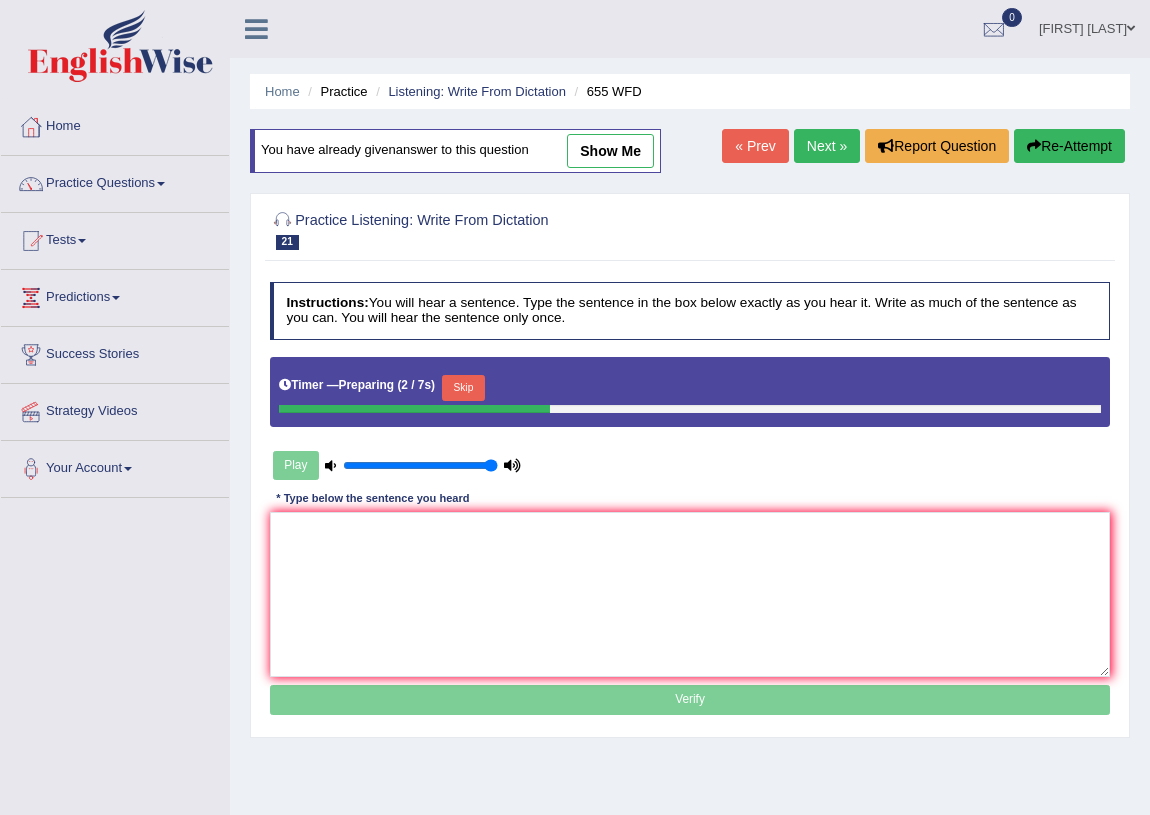 click on "Skip" at bounding box center (463, 388) 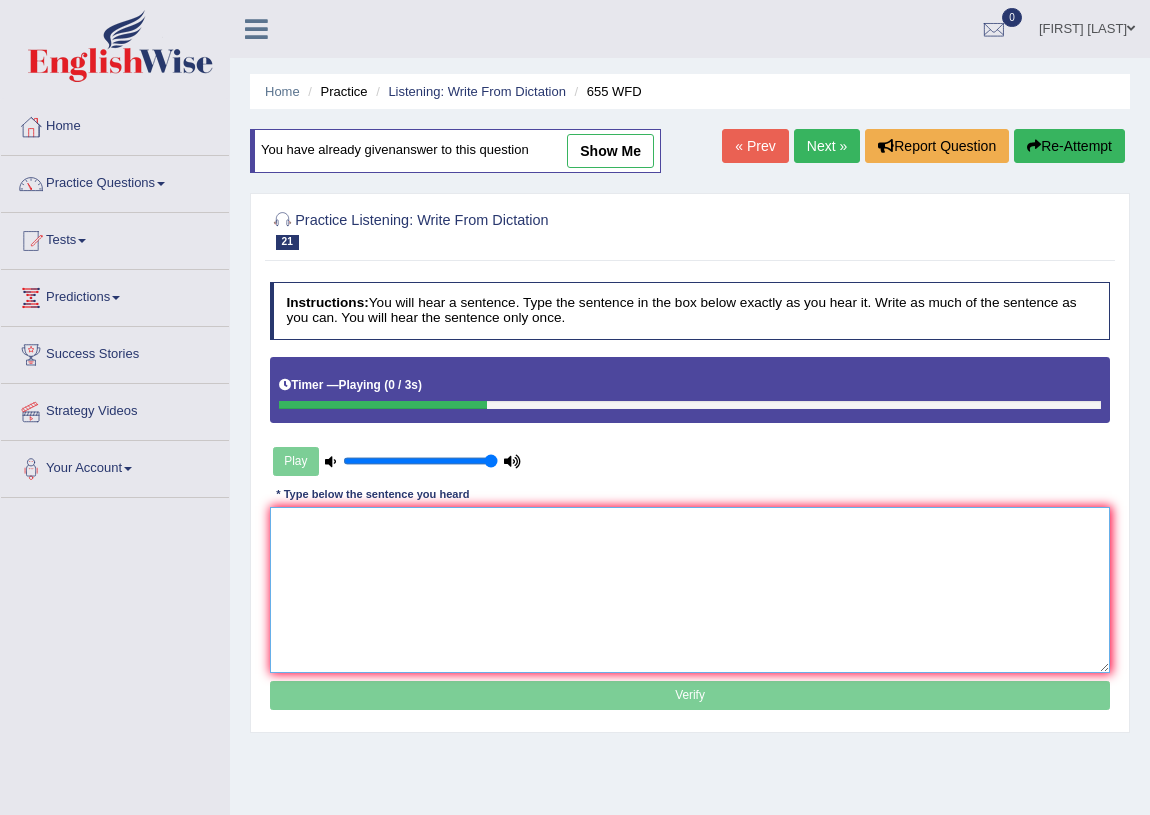 drag, startPoint x: 358, startPoint y: 559, endPoint x: 379, endPoint y: 552, distance: 22.135944 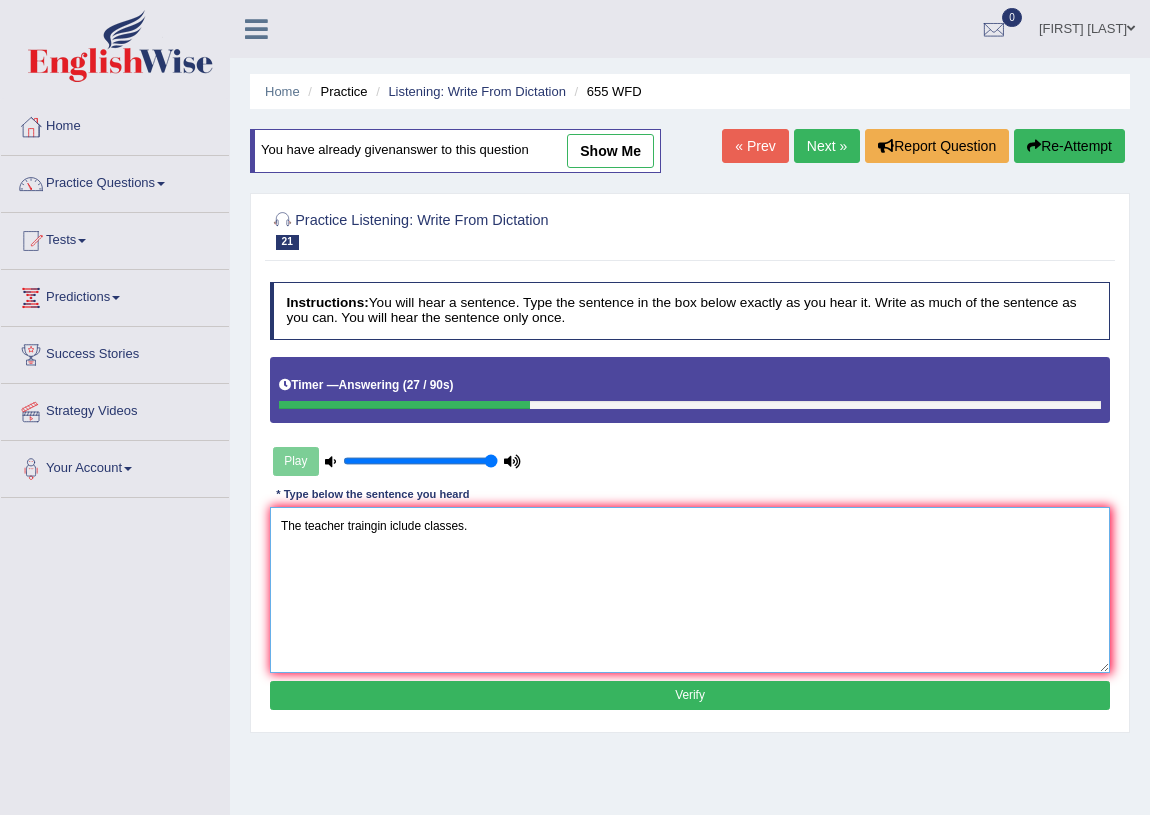 click on "The teacher traingin iclude classes." at bounding box center (690, 589) 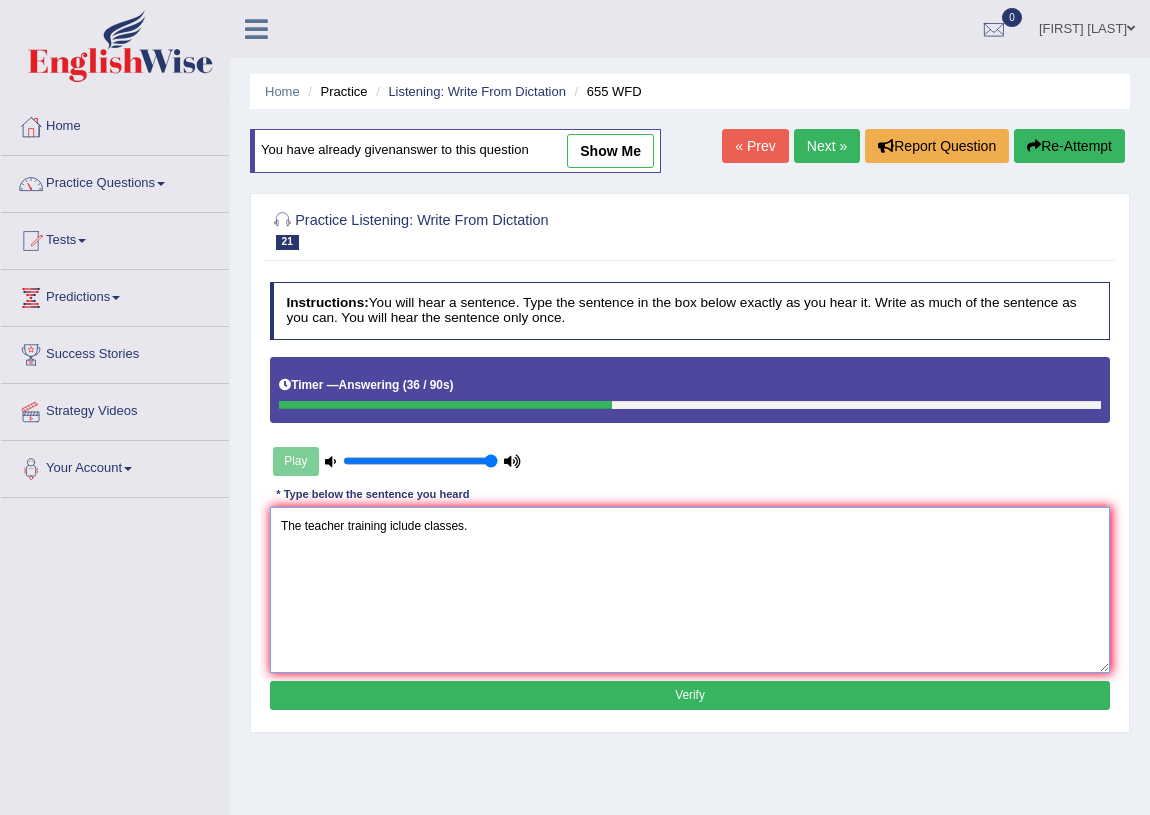 click on "The teacher training iclude classes." at bounding box center [690, 589] 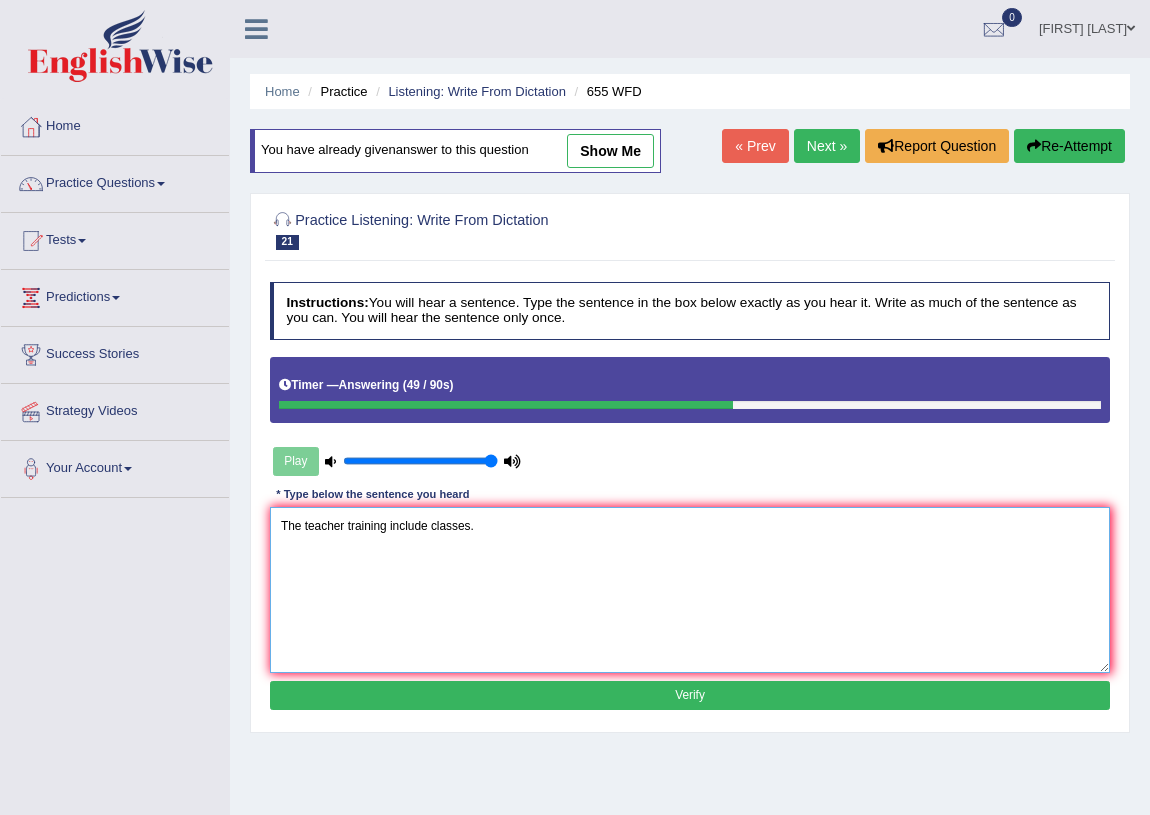 type on "The teacher training include classes." 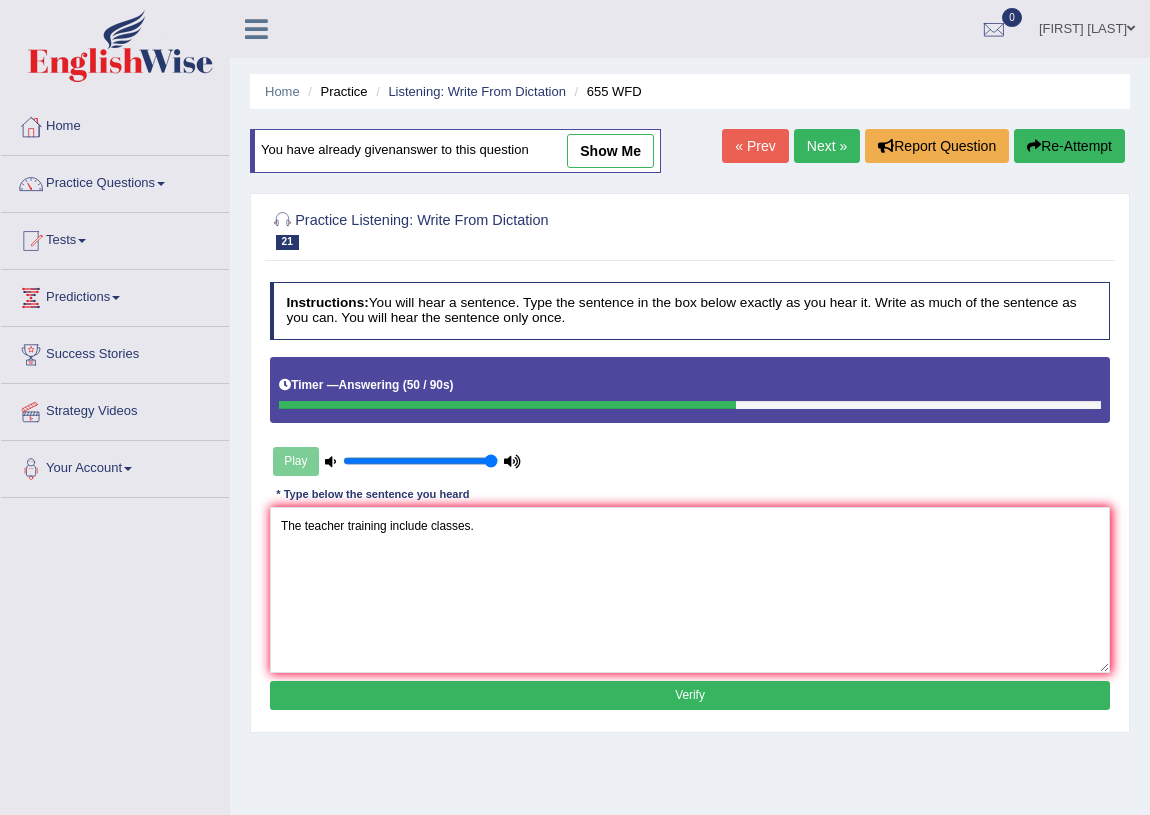click on "Verify" at bounding box center (690, 695) 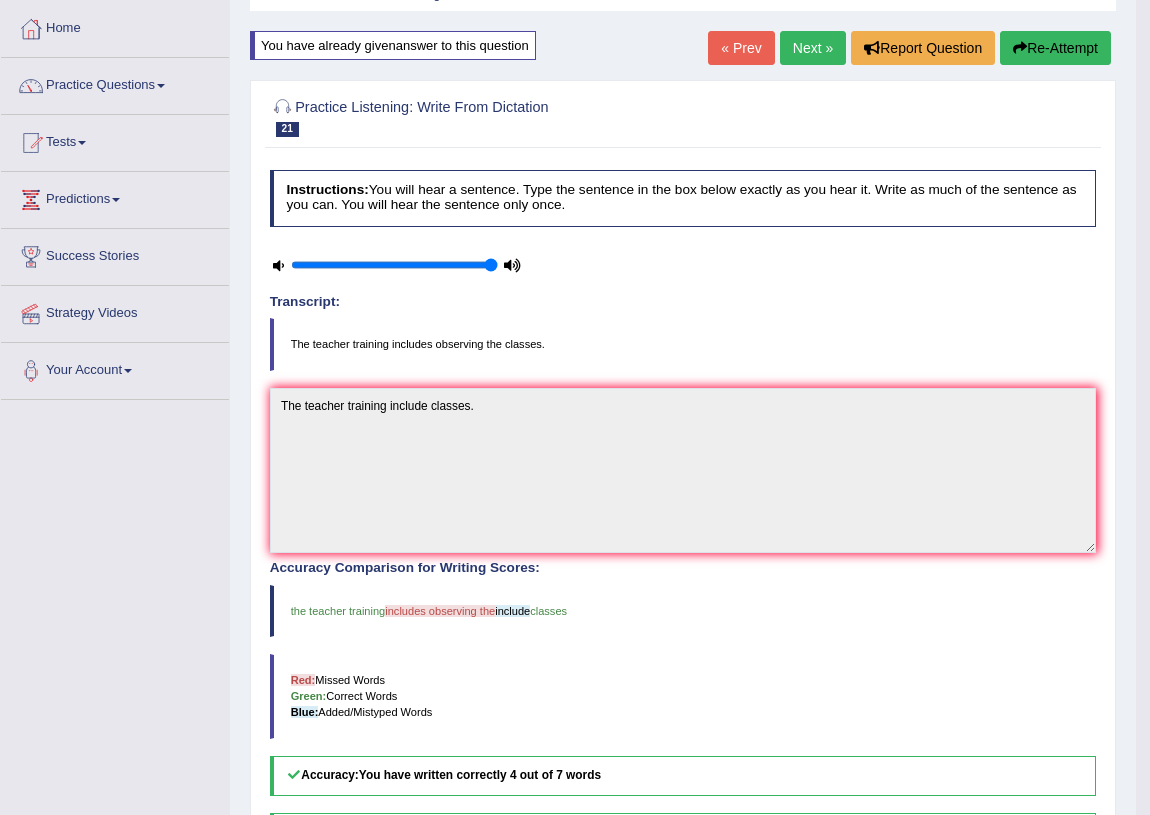 scroll, scrollTop: 90, scrollLeft: 0, axis: vertical 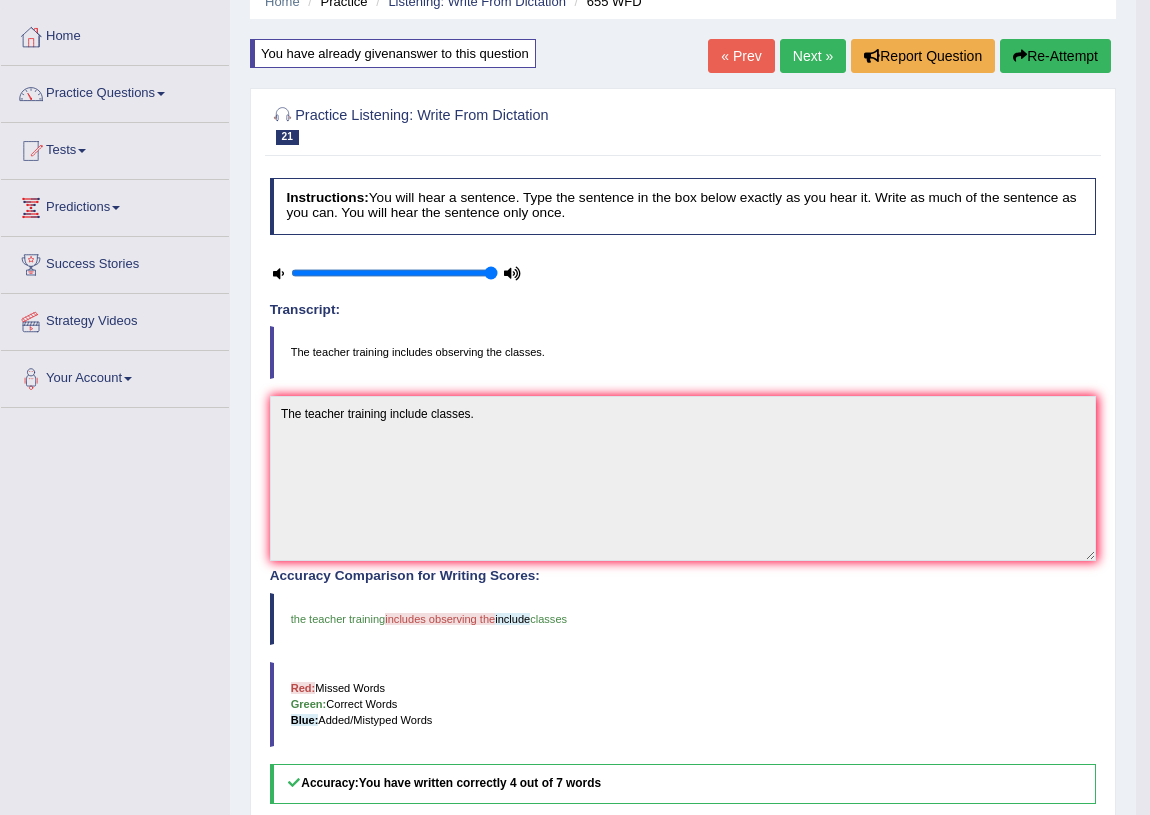 click on "Next »" at bounding box center (813, 56) 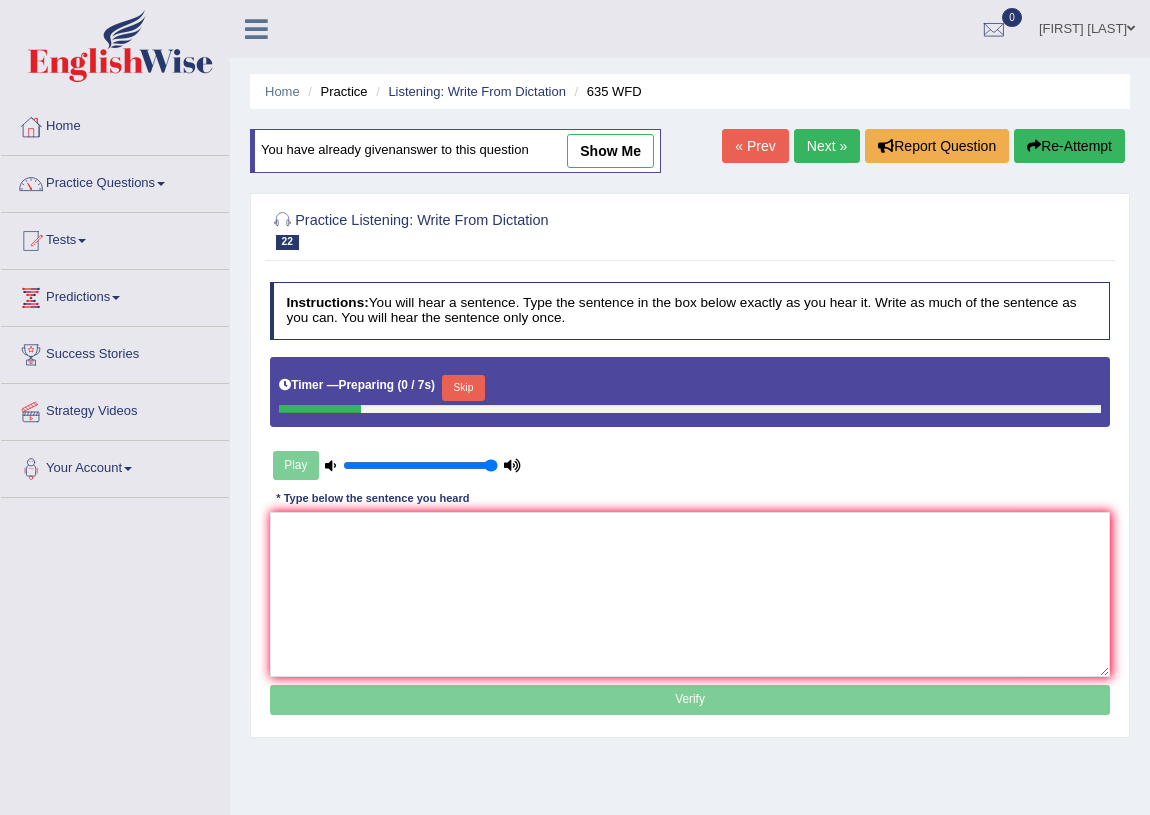 scroll, scrollTop: 0, scrollLeft: 0, axis: both 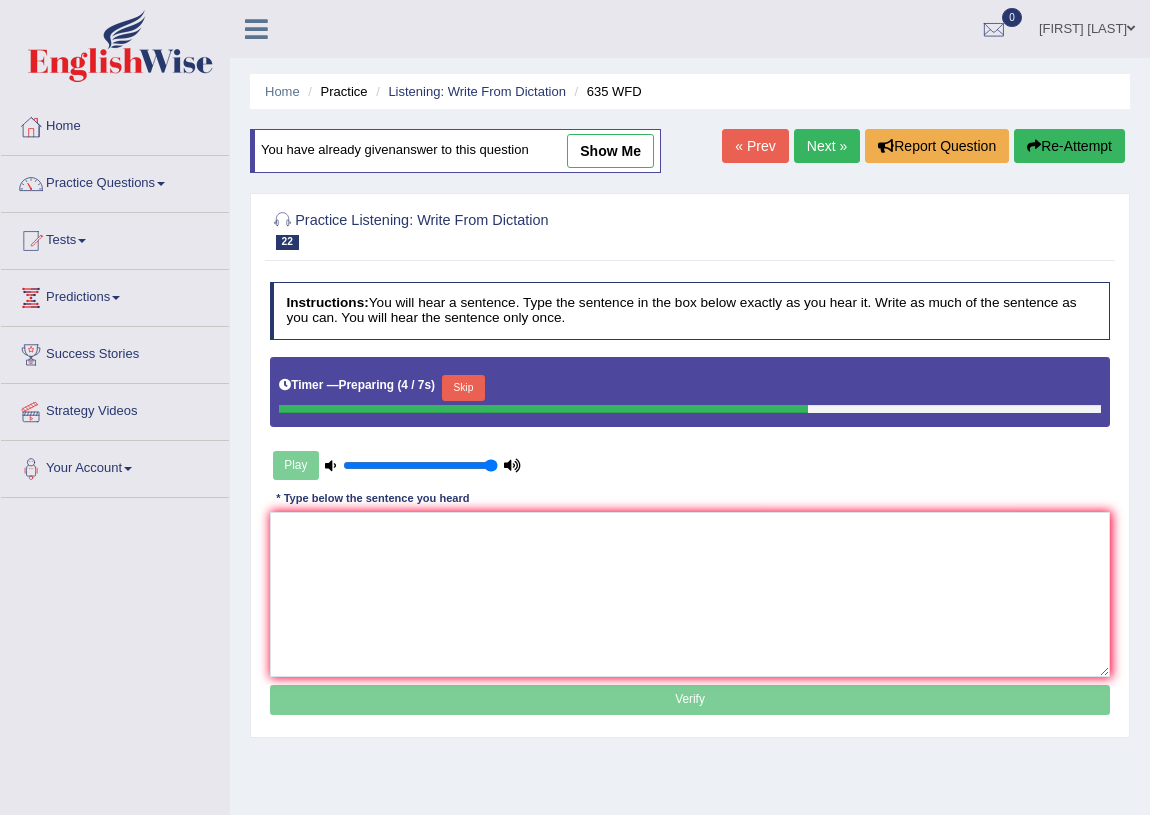 click on "Skip" at bounding box center [463, 388] 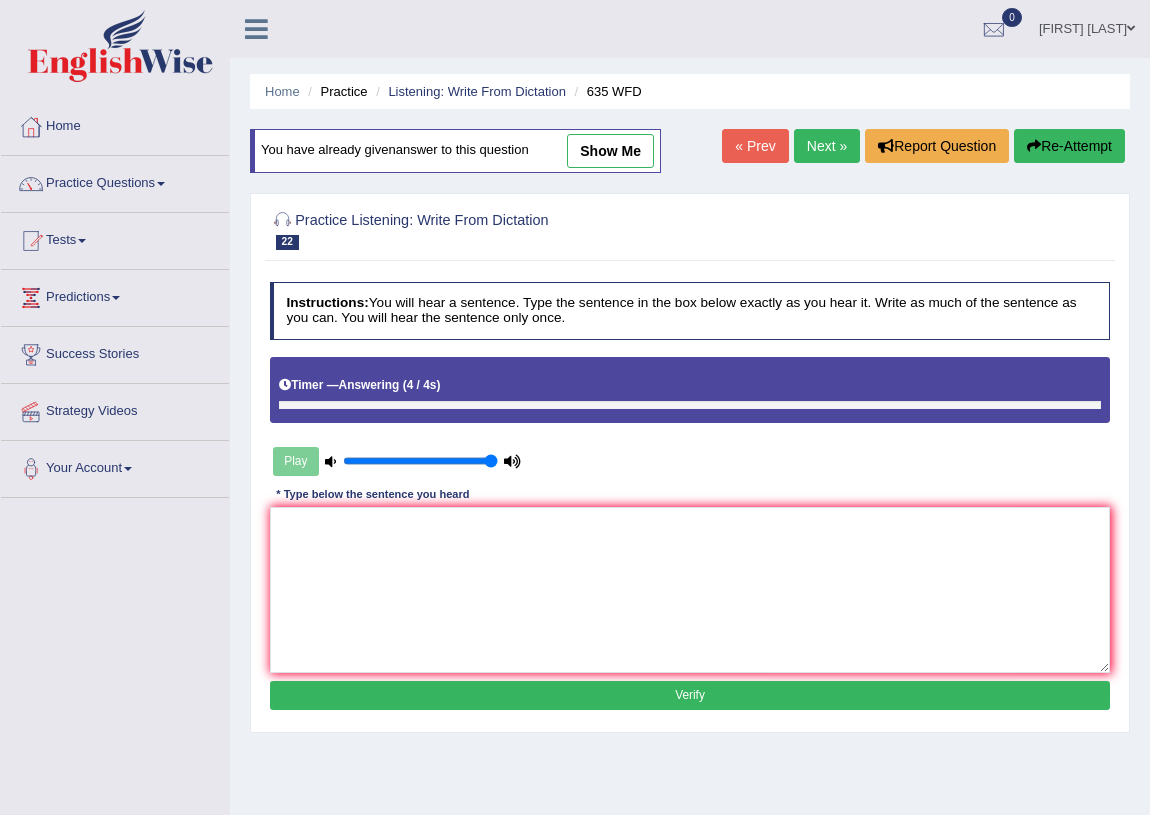 scroll, scrollTop: 234, scrollLeft: 0, axis: vertical 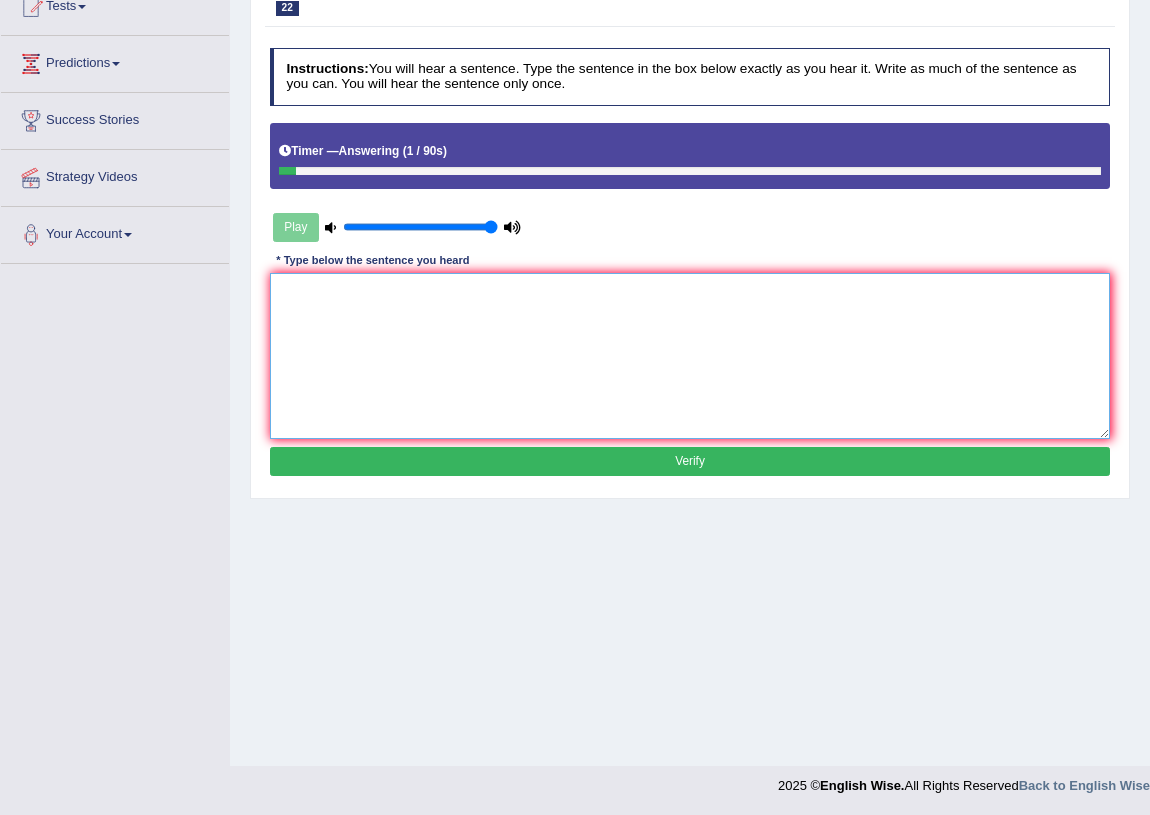 drag, startPoint x: 339, startPoint y: 311, endPoint x: 359, endPoint y: 383, distance: 74.726166 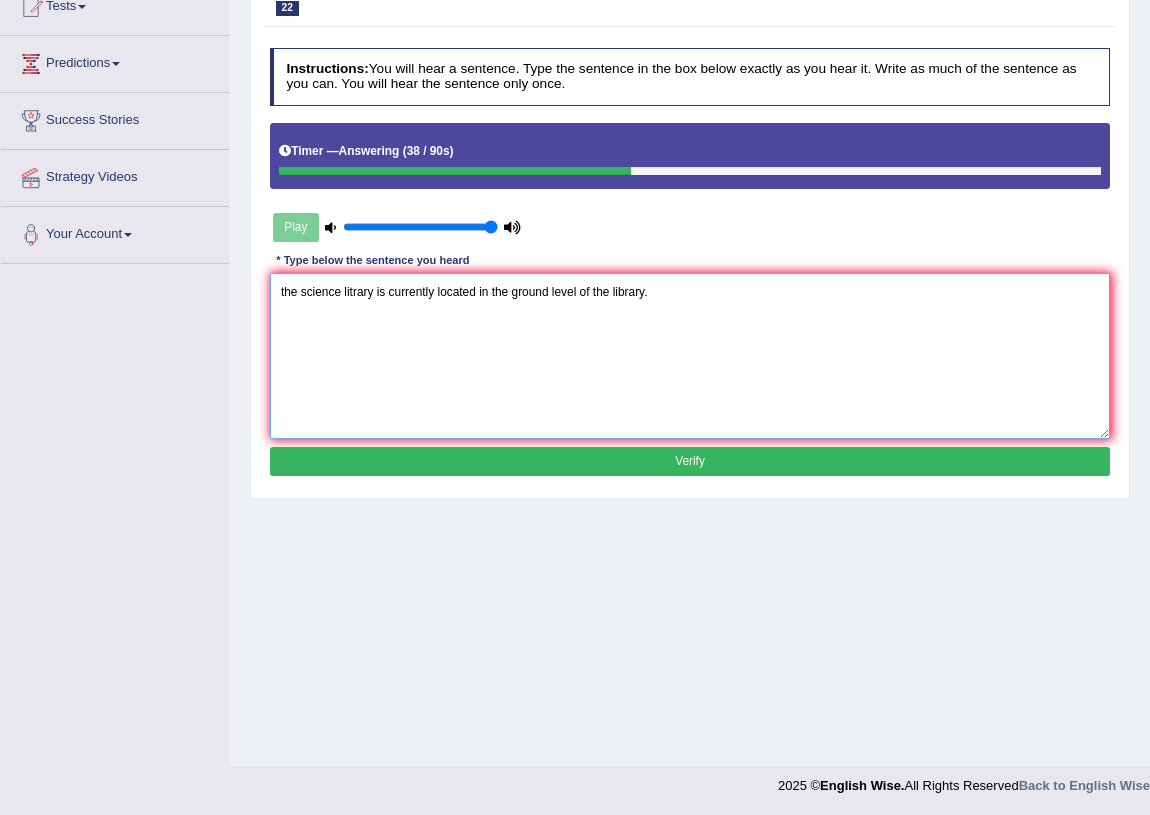 click on "the science litrary is currently located in the ground level of the library." at bounding box center (690, 355) 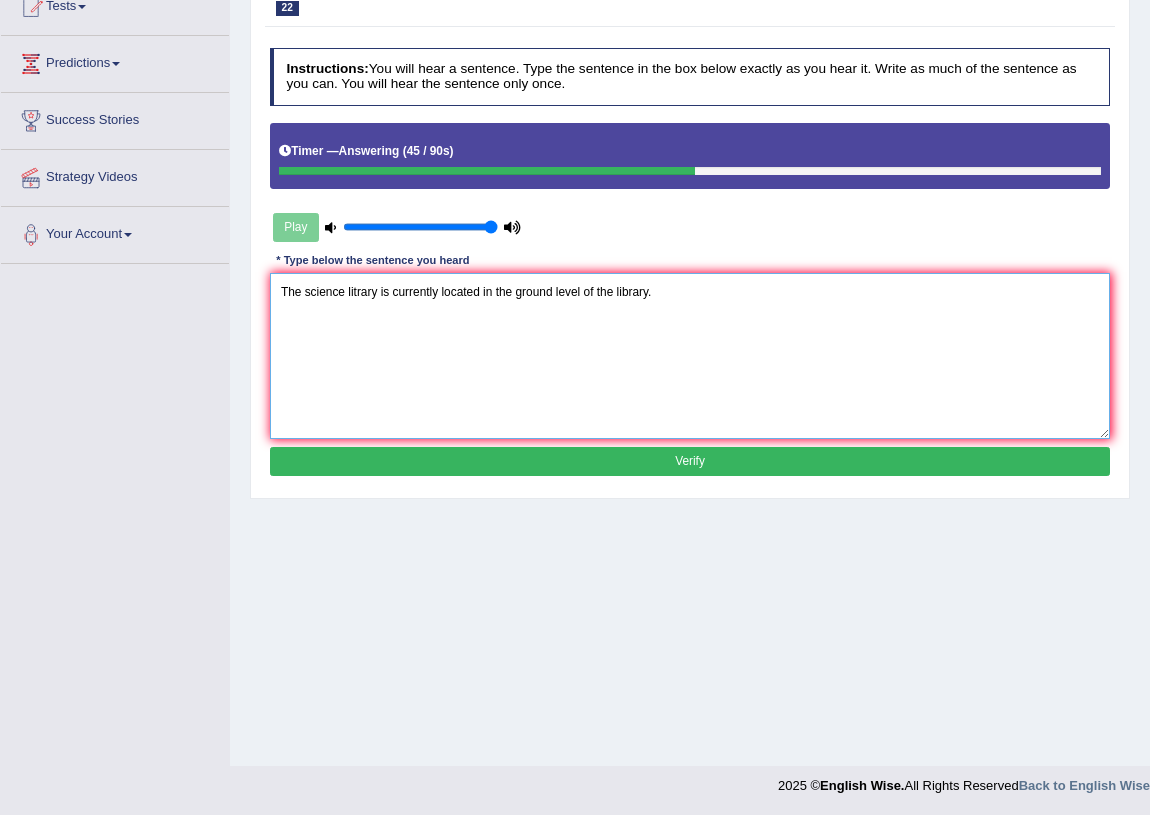 drag, startPoint x: 376, startPoint y: 291, endPoint x: 376, endPoint y: 306, distance: 15 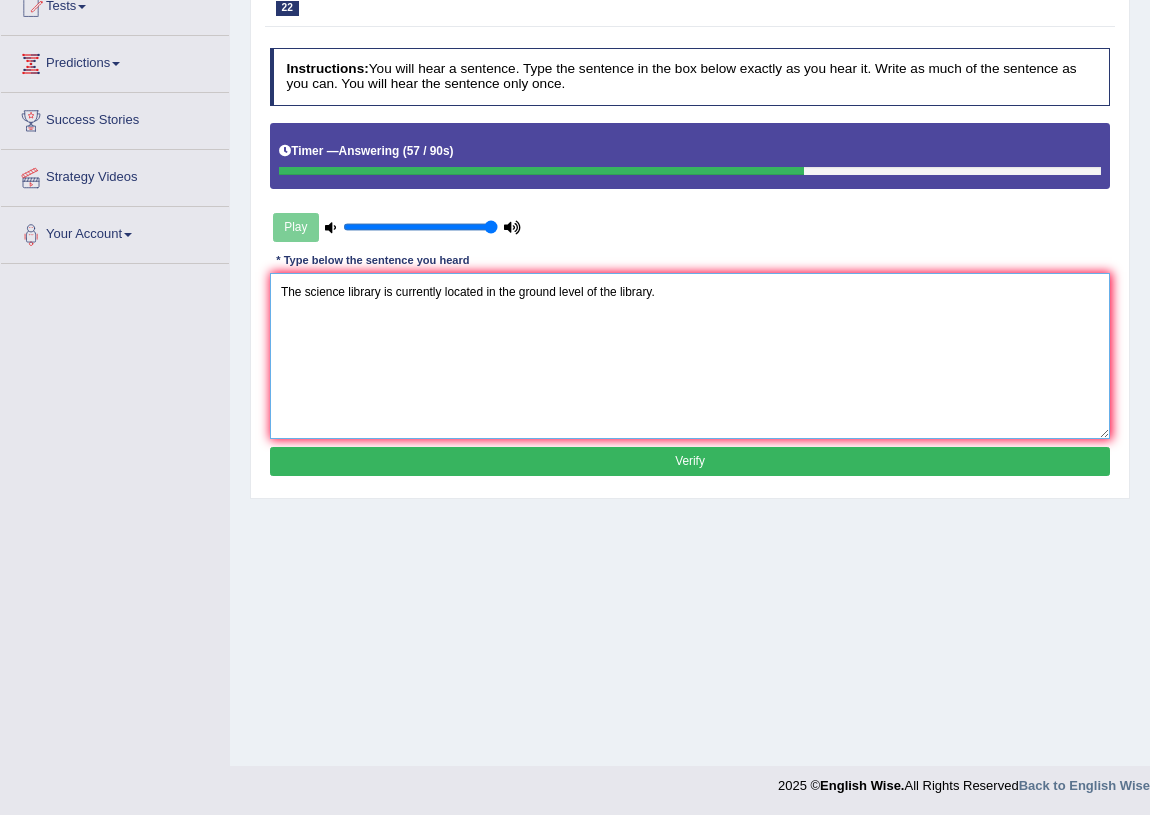 type on "The science library is currently located in the ground level of the library." 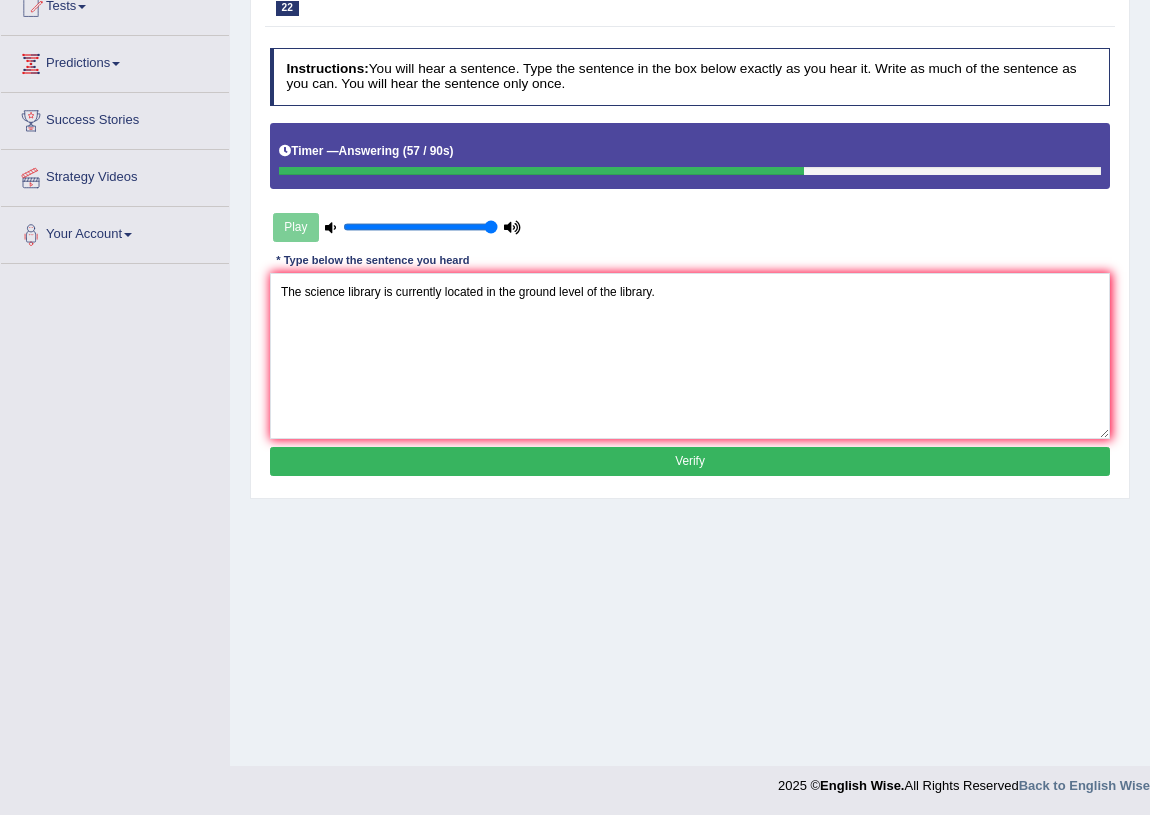 click on "Verify" at bounding box center (690, 461) 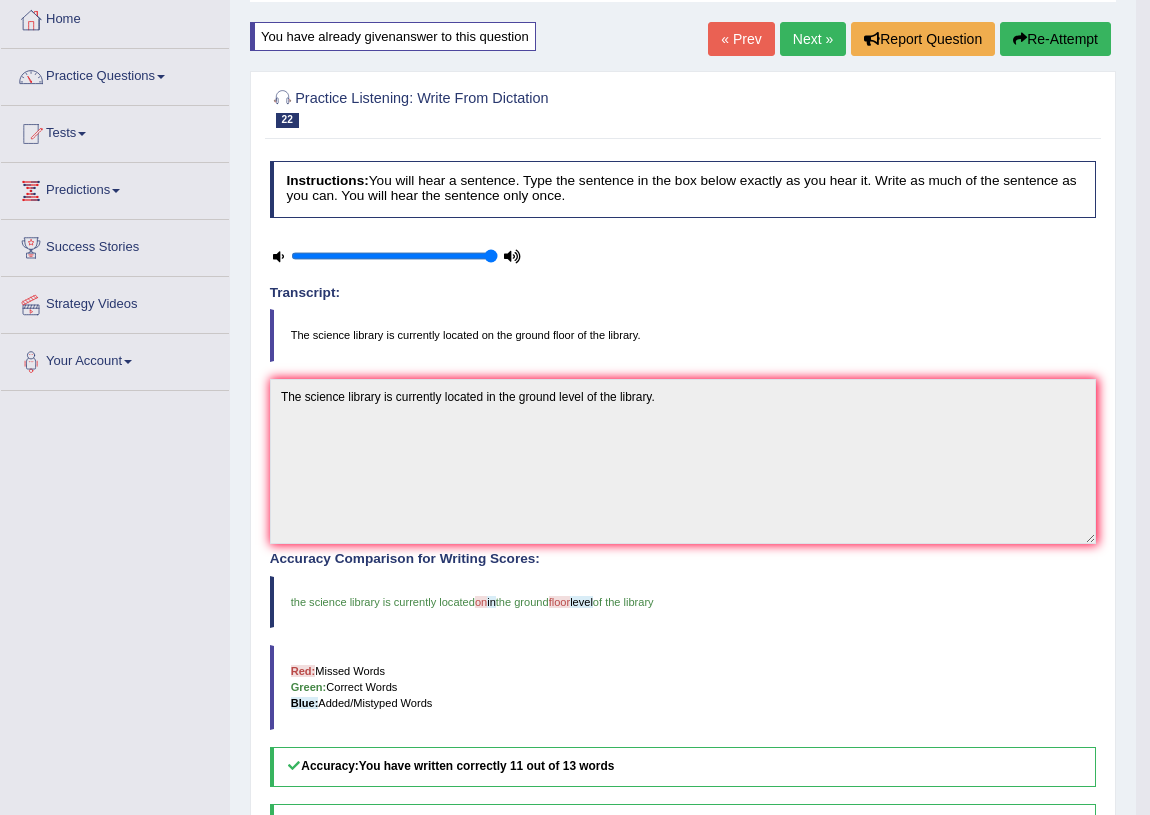 scroll, scrollTop: 16, scrollLeft: 0, axis: vertical 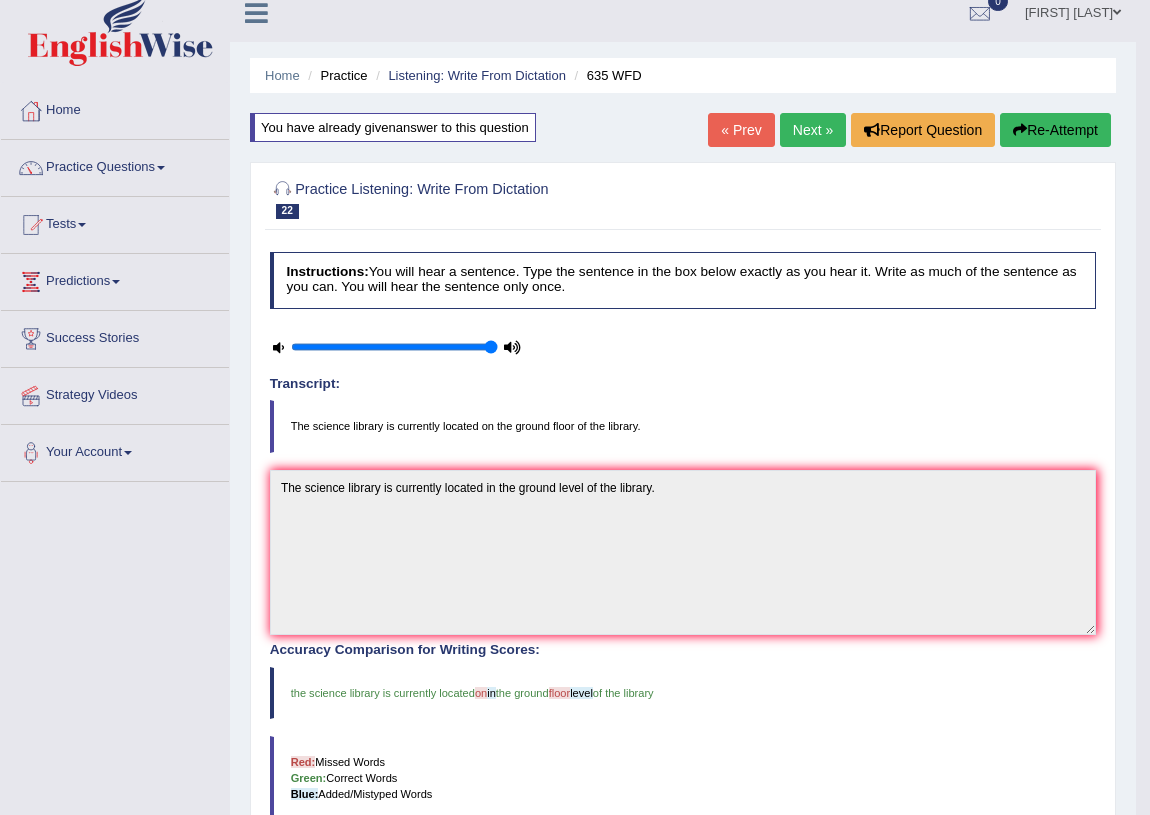 click on "Next »" at bounding box center [813, 130] 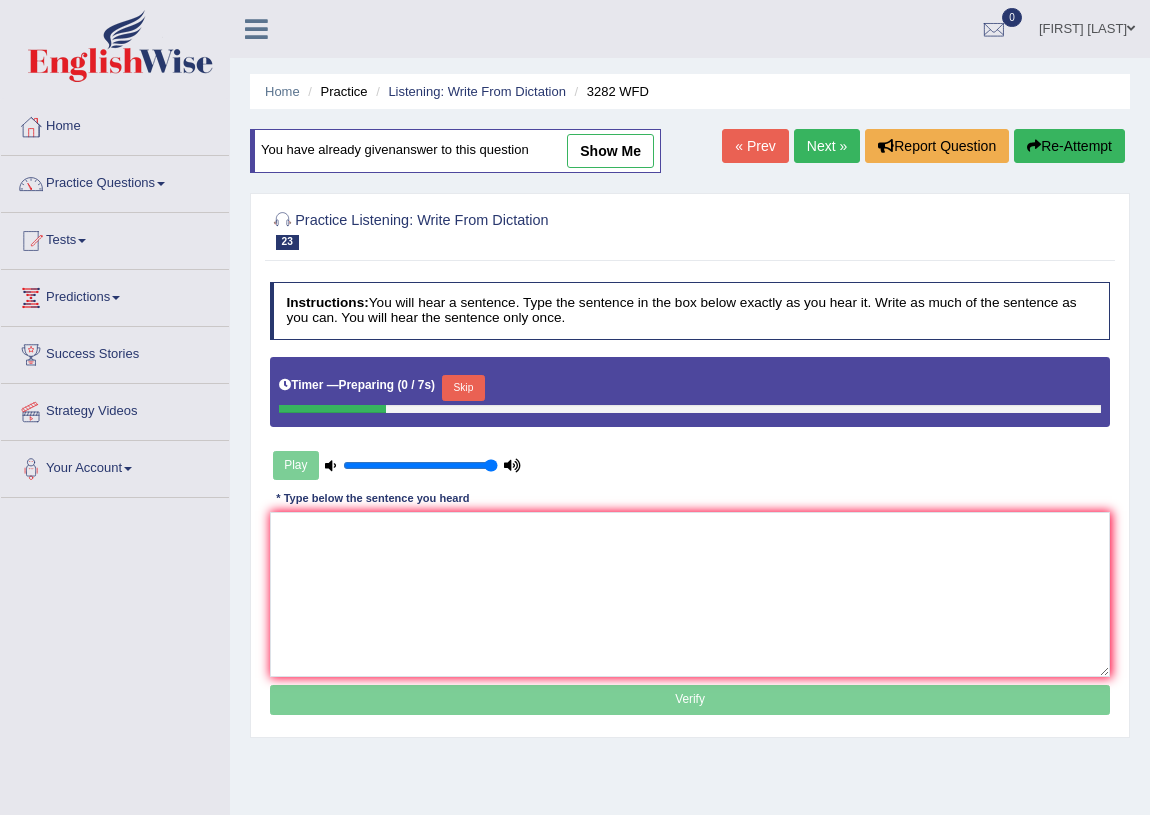 scroll, scrollTop: 0, scrollLeft: 0, axis: both 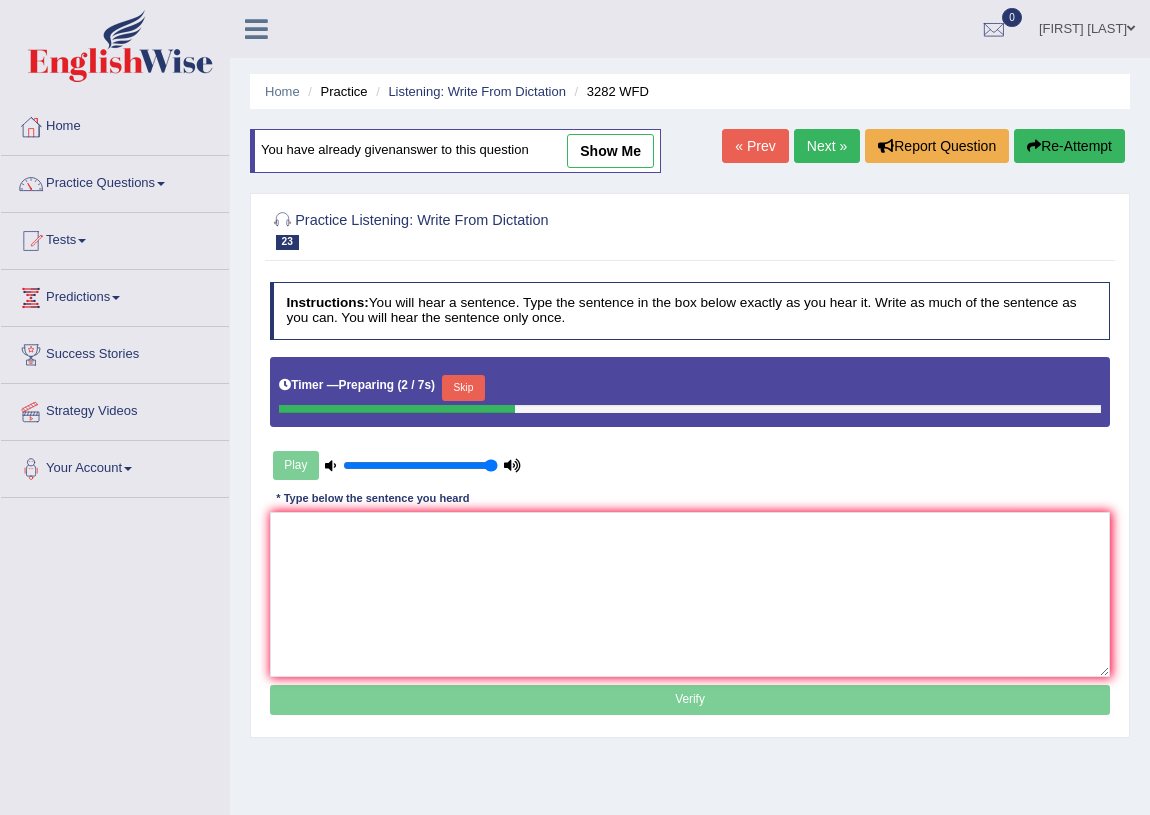 click on "Skip" at bounding box center (463, 388) 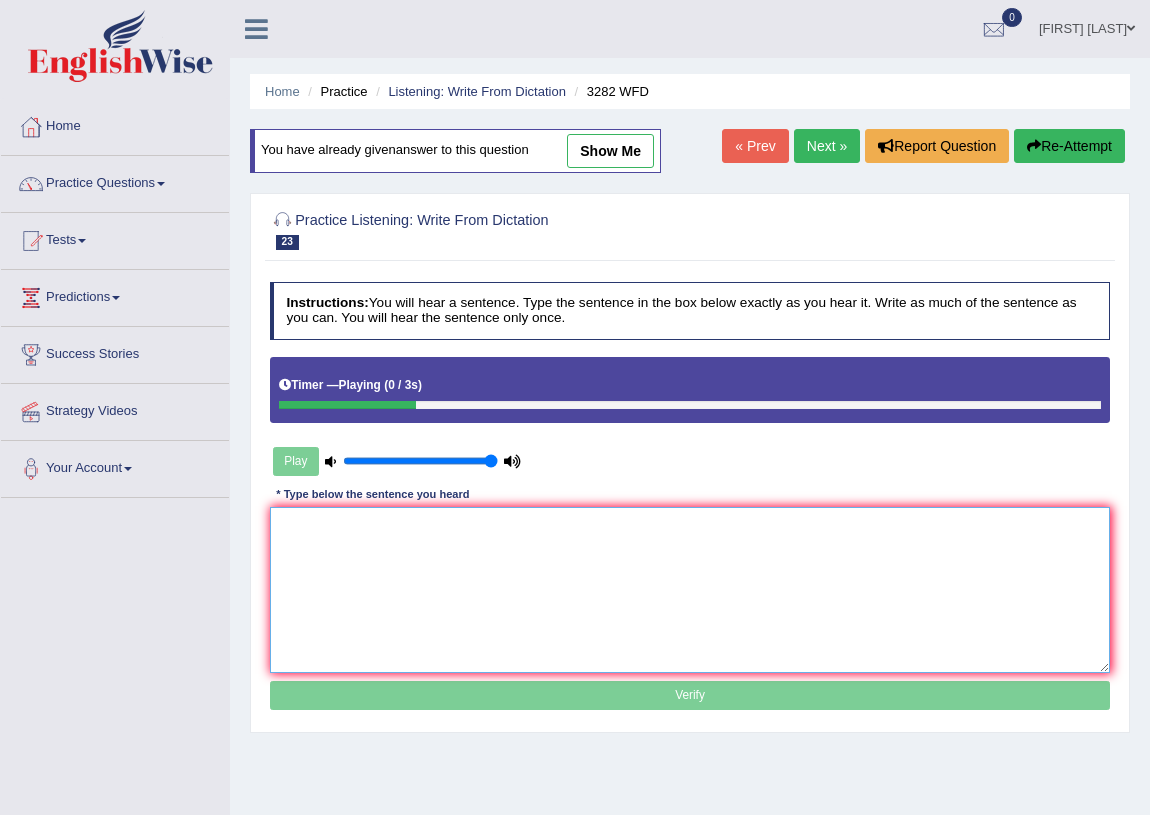 drag, startPoint x: 360, startPoint y: 568, endPoint x: 371, endPoint y: 563, distance: 12.083046 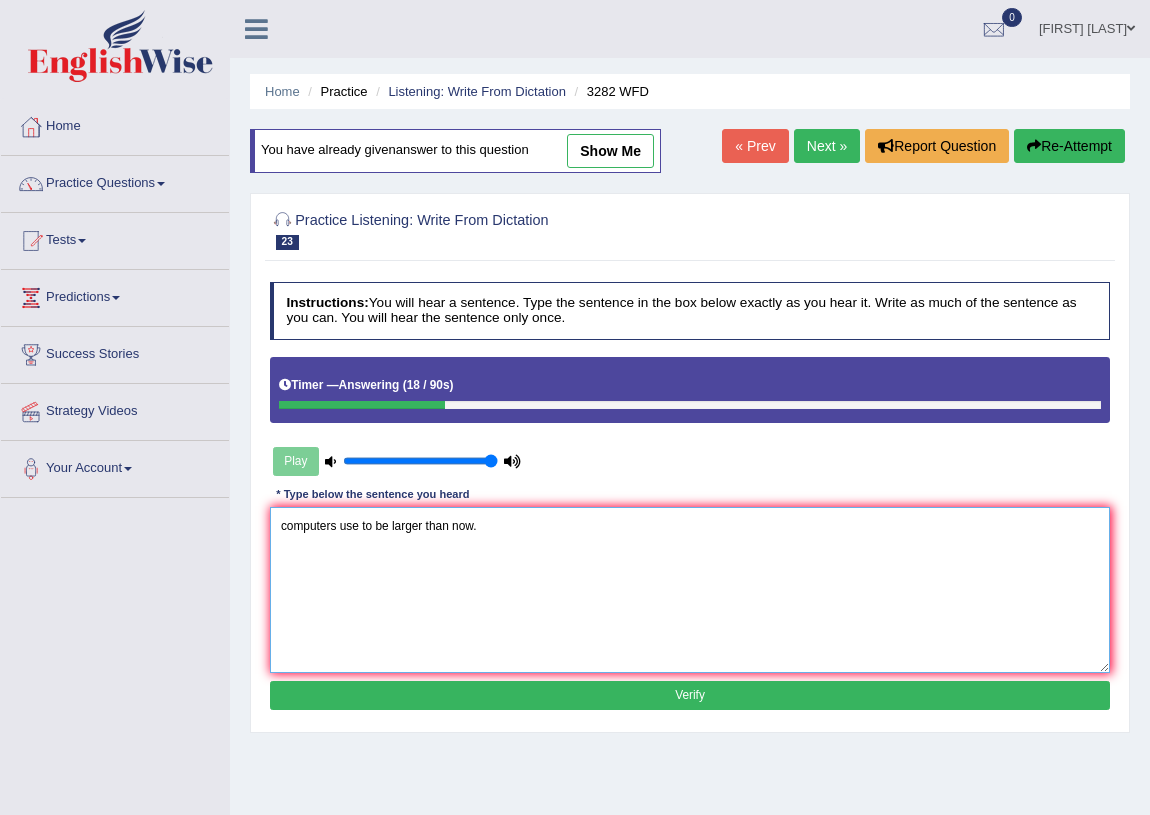 click on "computers use to be larger than now." at bounding box center (690, 589) 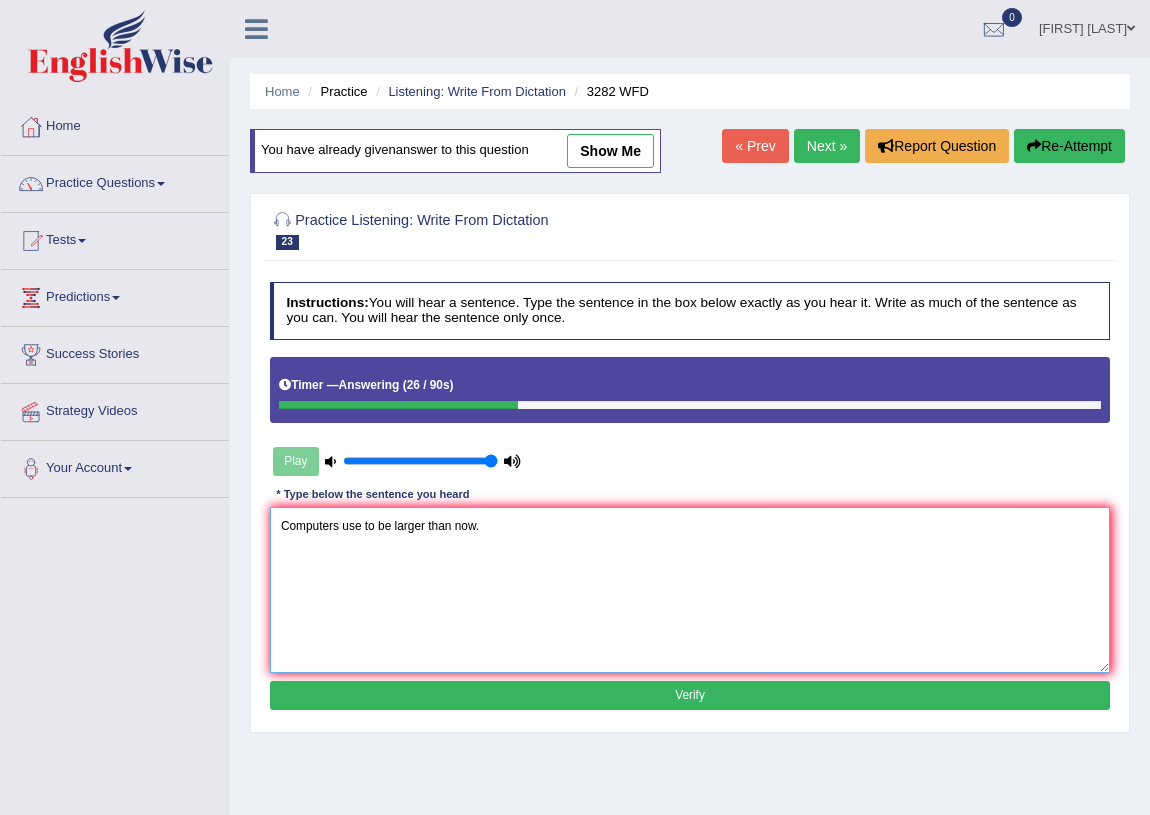 type on "Computers use to be larger than now." 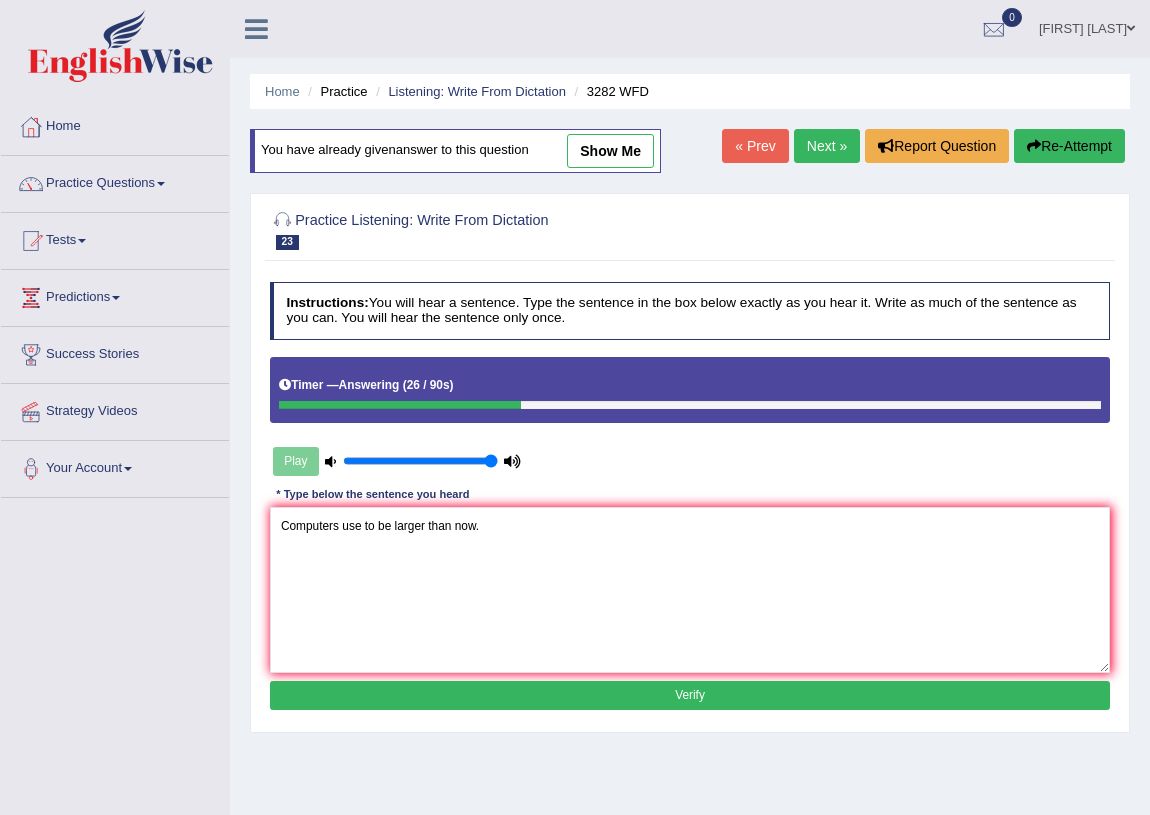 click on "Verify" at bounding box center [690, 695] 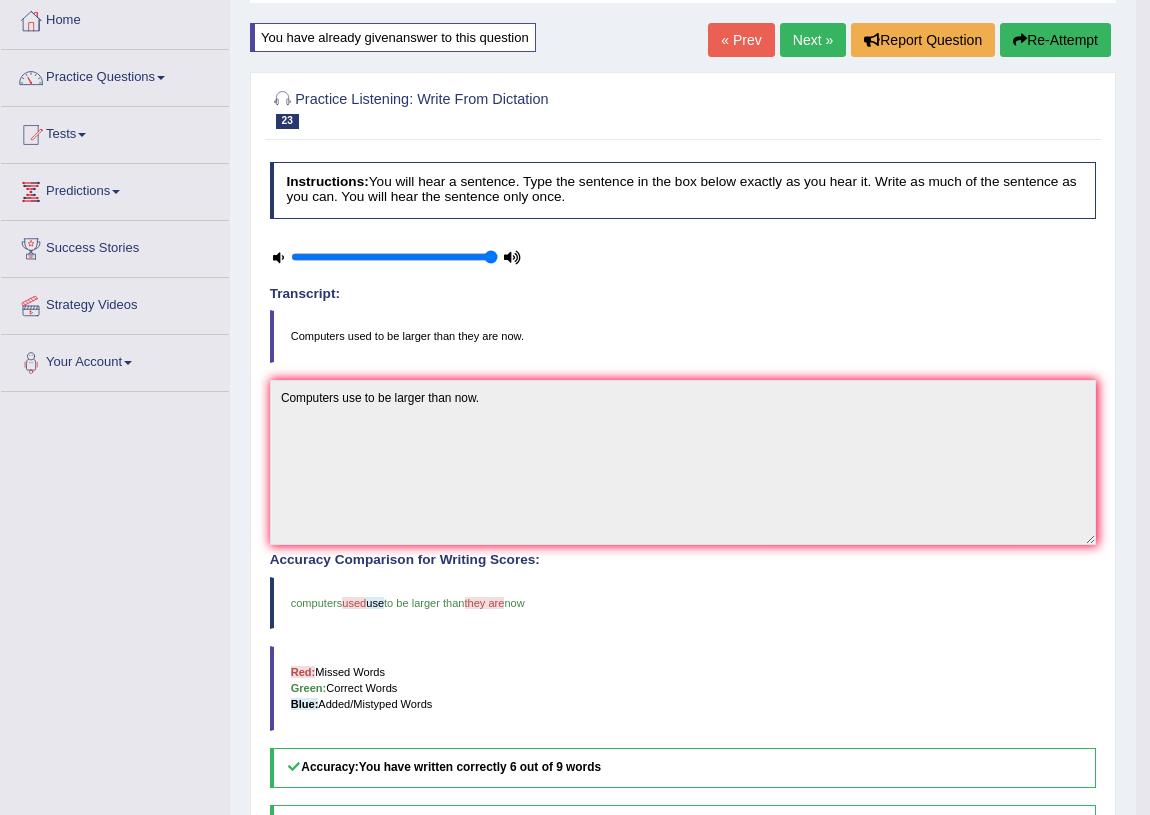 scroll, scrollTop: 0, scrollLeft: 0, axis: both 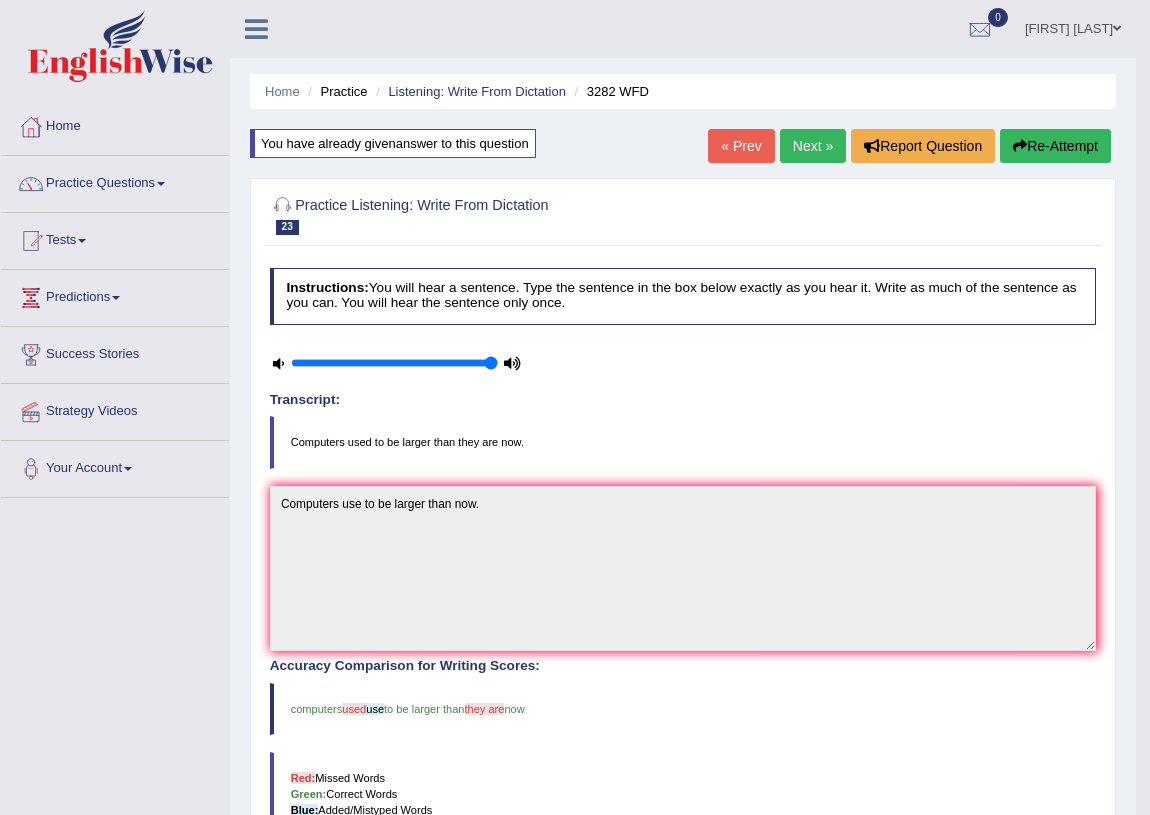 click on "Next »" at bounding box center (813, 146) 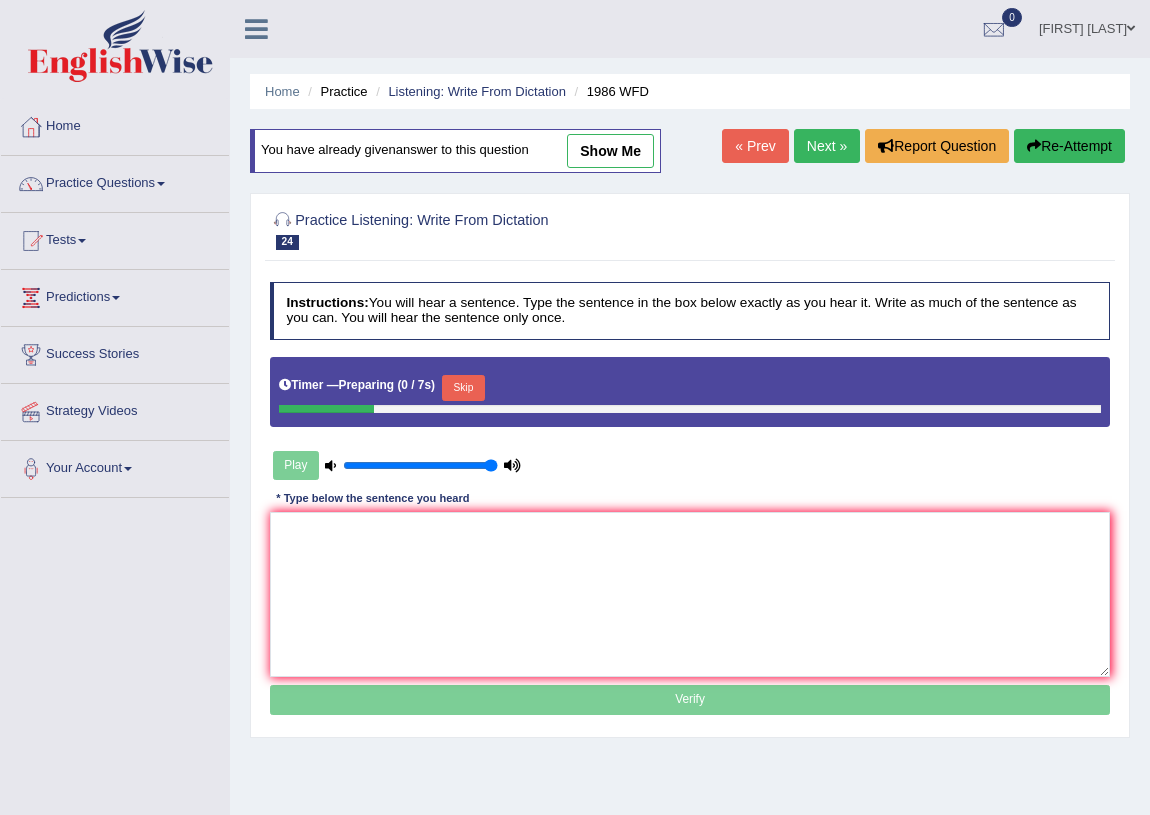 scroll, scrollTop: 0, scrollLeft: 0, axis: both 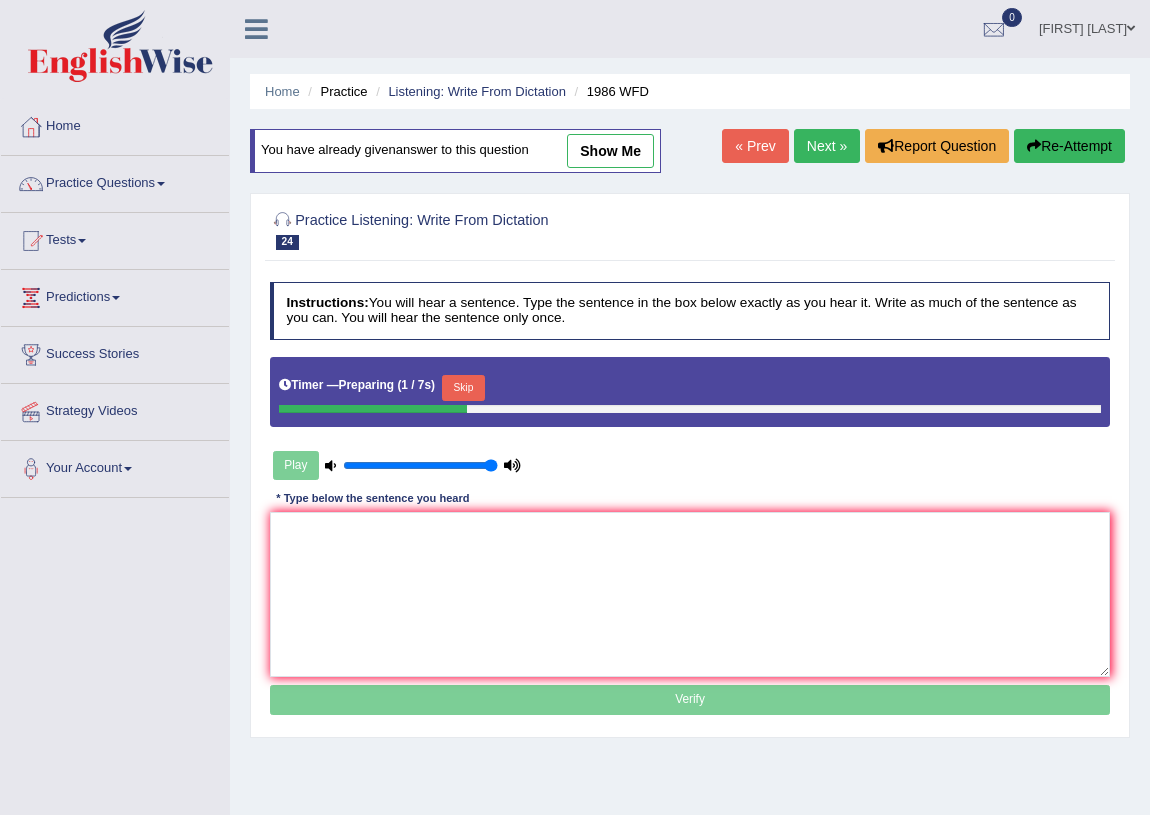 drag, startPoint x: 469, startPoint y: 380, endPoint x: 449, endPoint y: 399, distance: 27.58623 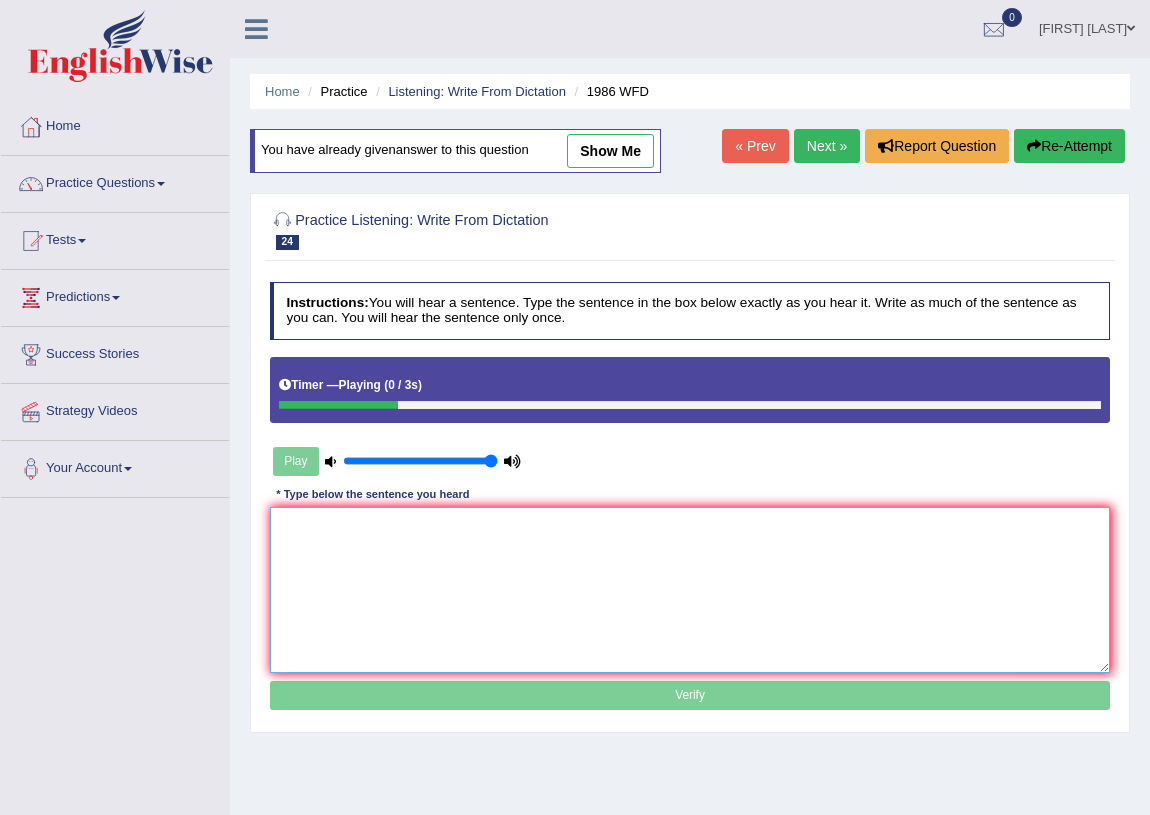 drag, startPoint x: 300, startPoint y: 564, endPoint x: 328, endPoint y: 550, distance: 31.304953 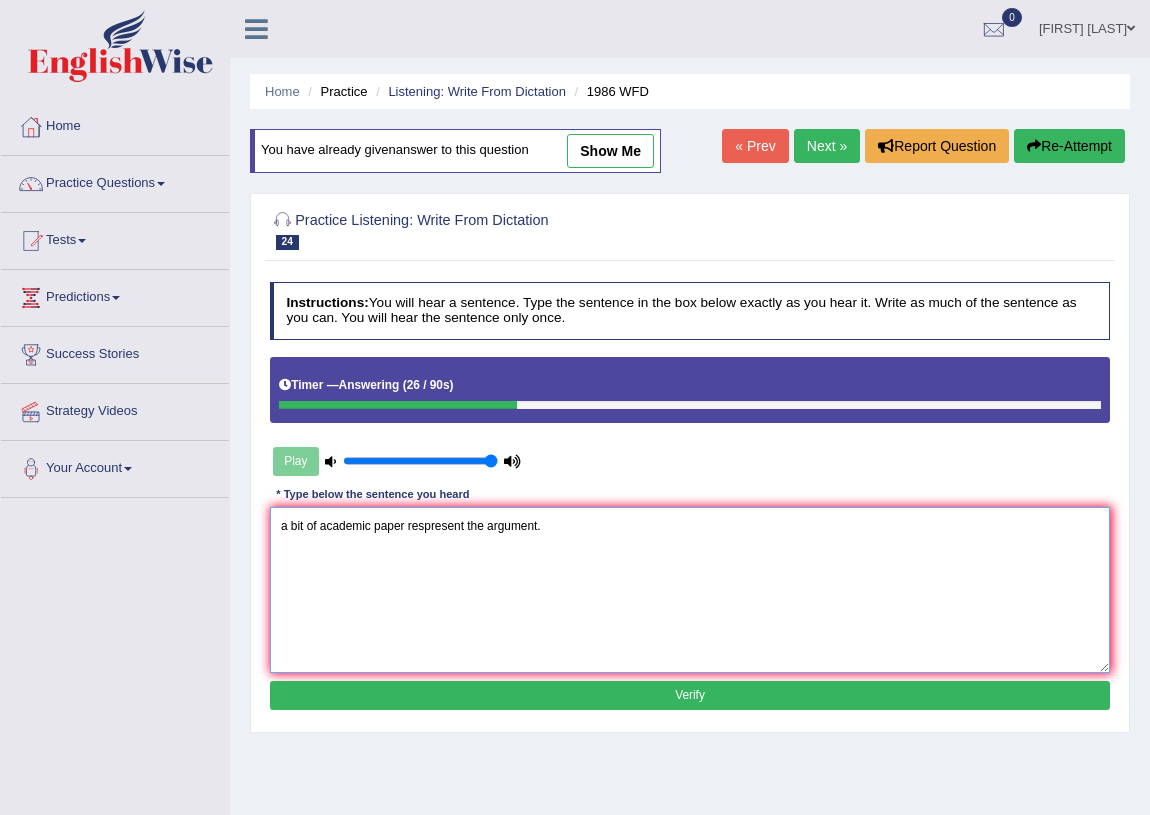 click on "a bit of academic paper respresent the argument." at bounding box center [690, 589] 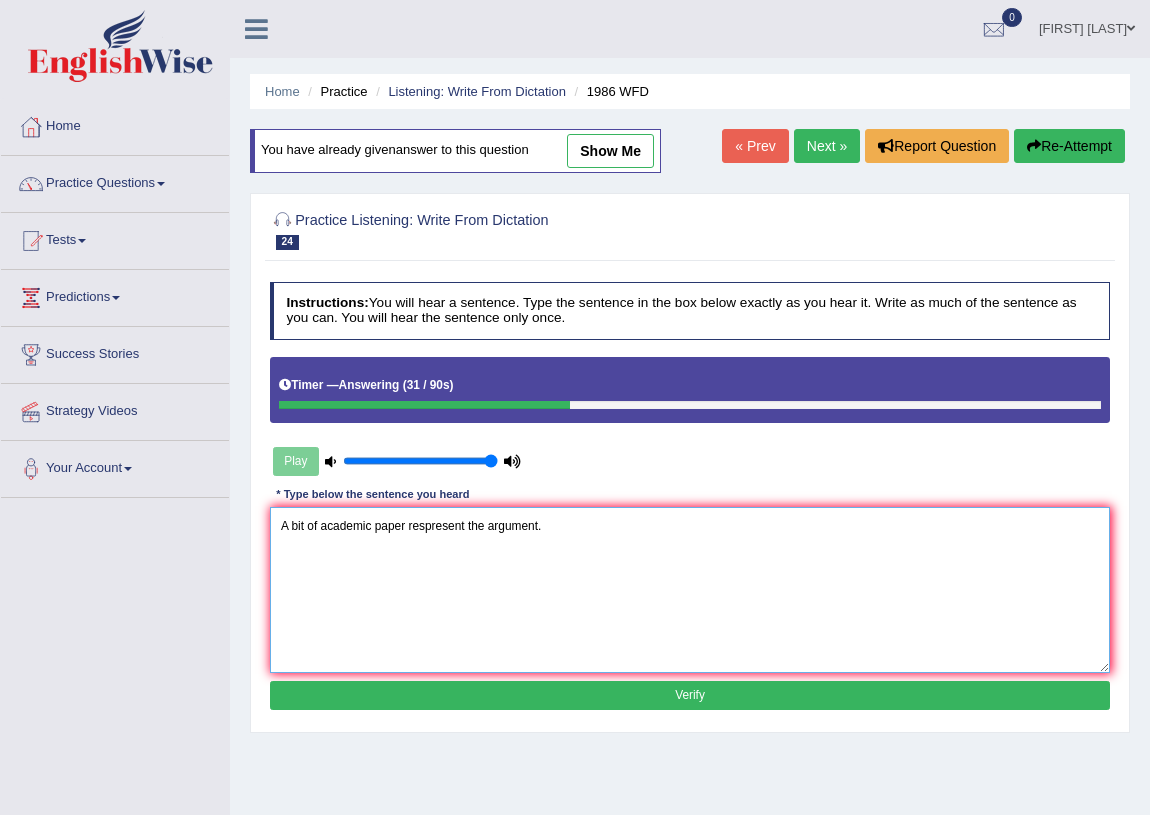 type on "A bit of academic paper respresent the argument." 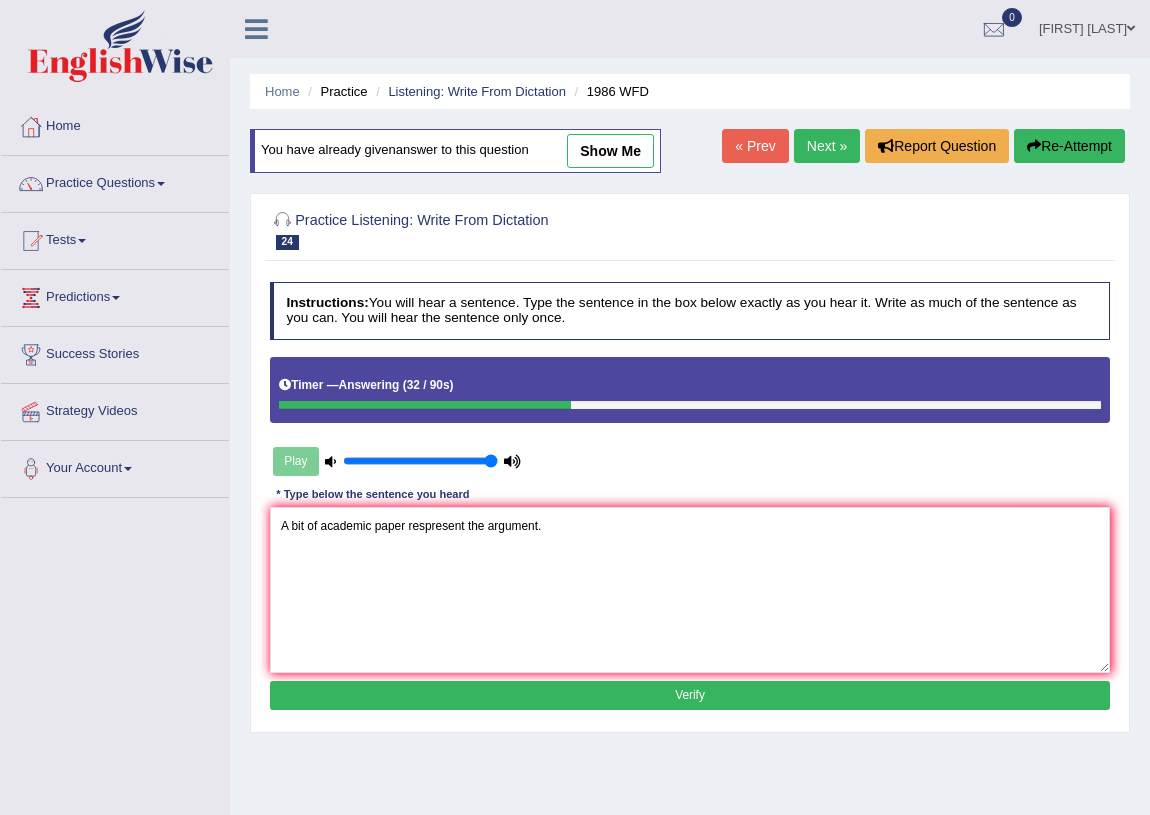 click on "Verify" at bounding box center [690, 695] 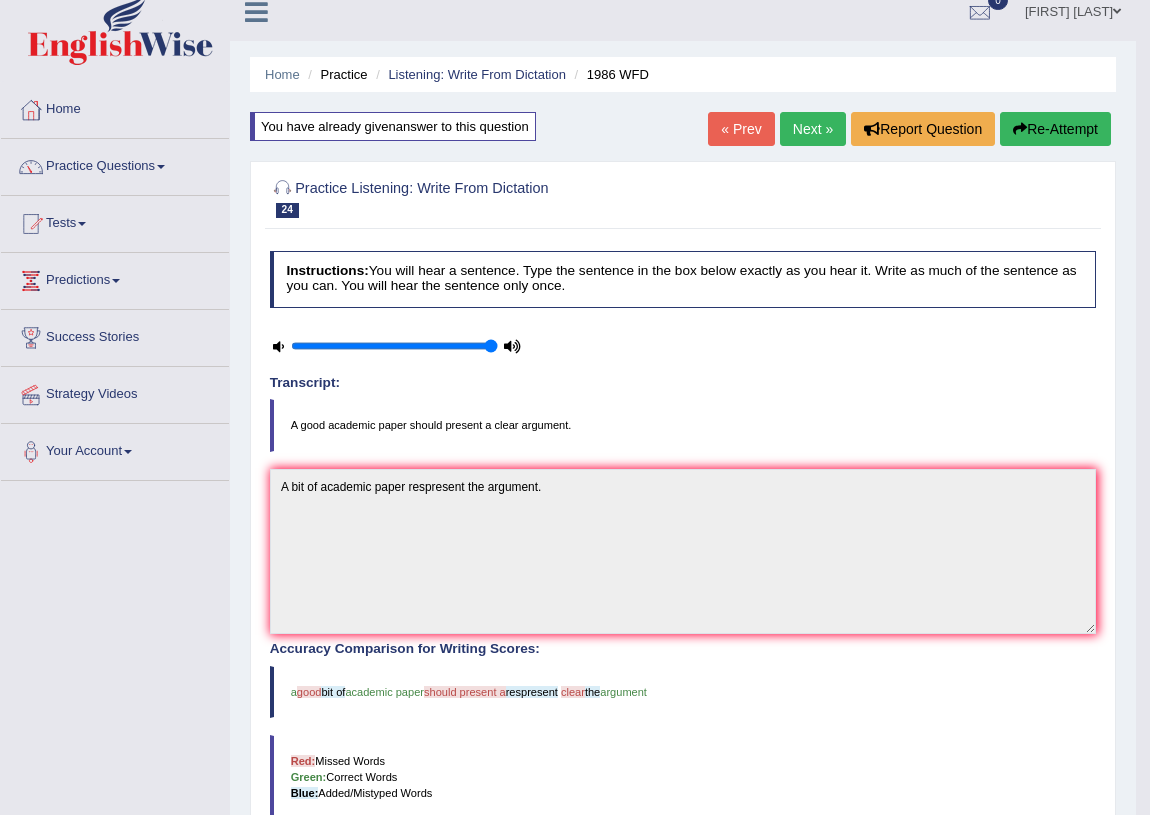 scroll, scrollTop: 16, scrollLeft: 0, axis: vertical 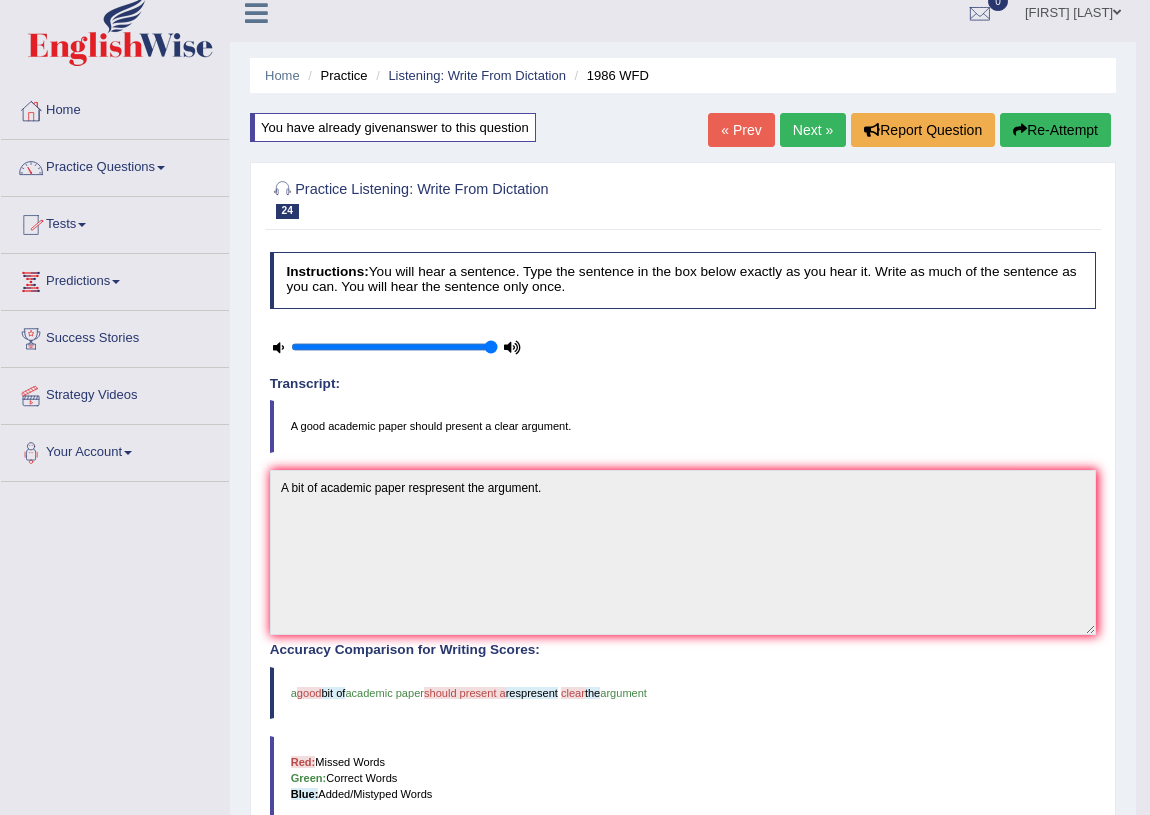 click on "Next »" at bounding box center (813, 130) 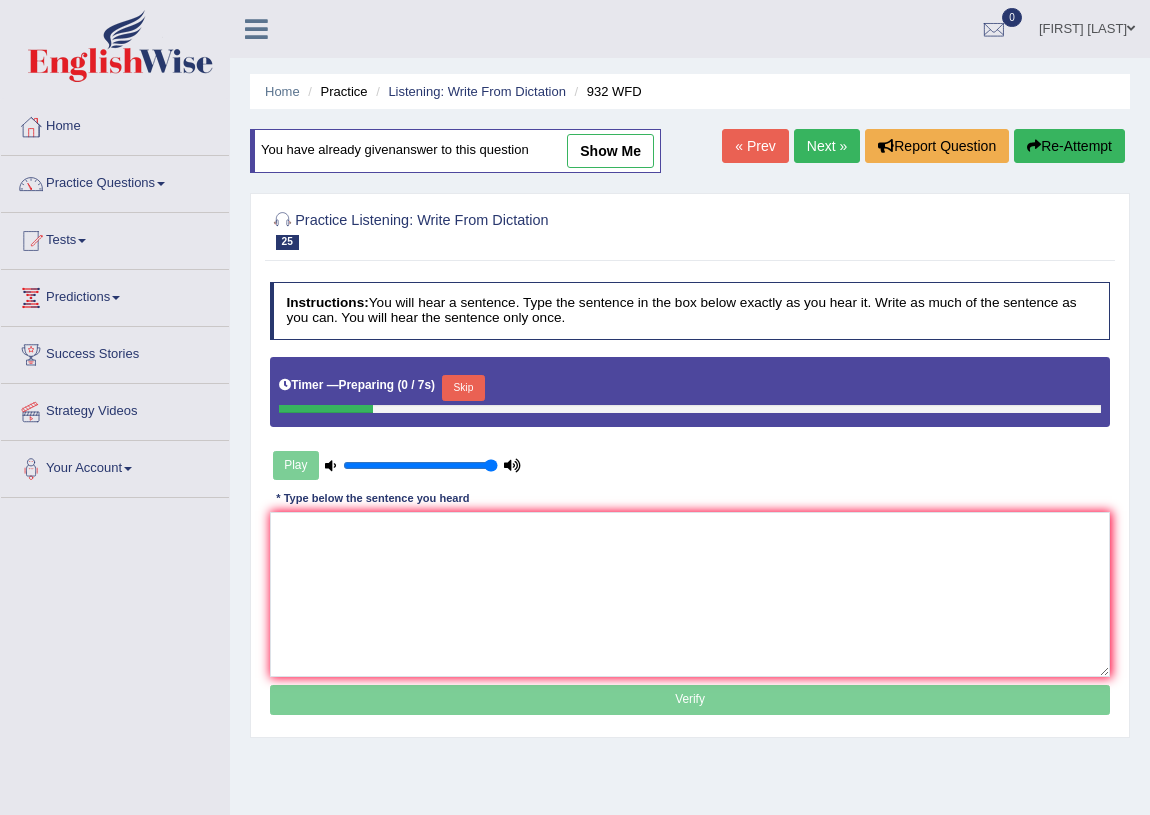 scroll, scrollTop: 0, scrollLeft: 0, axis: both 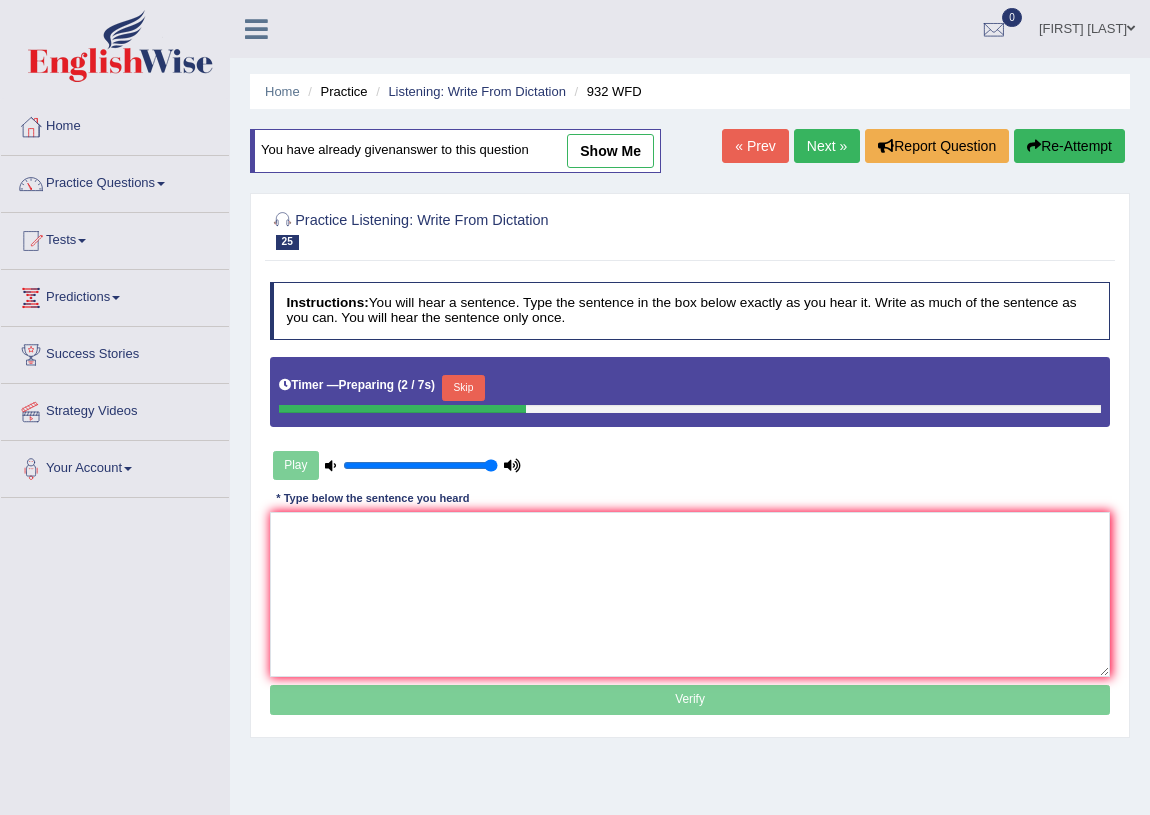 click on "Skip" at bounding box center [463, 388] 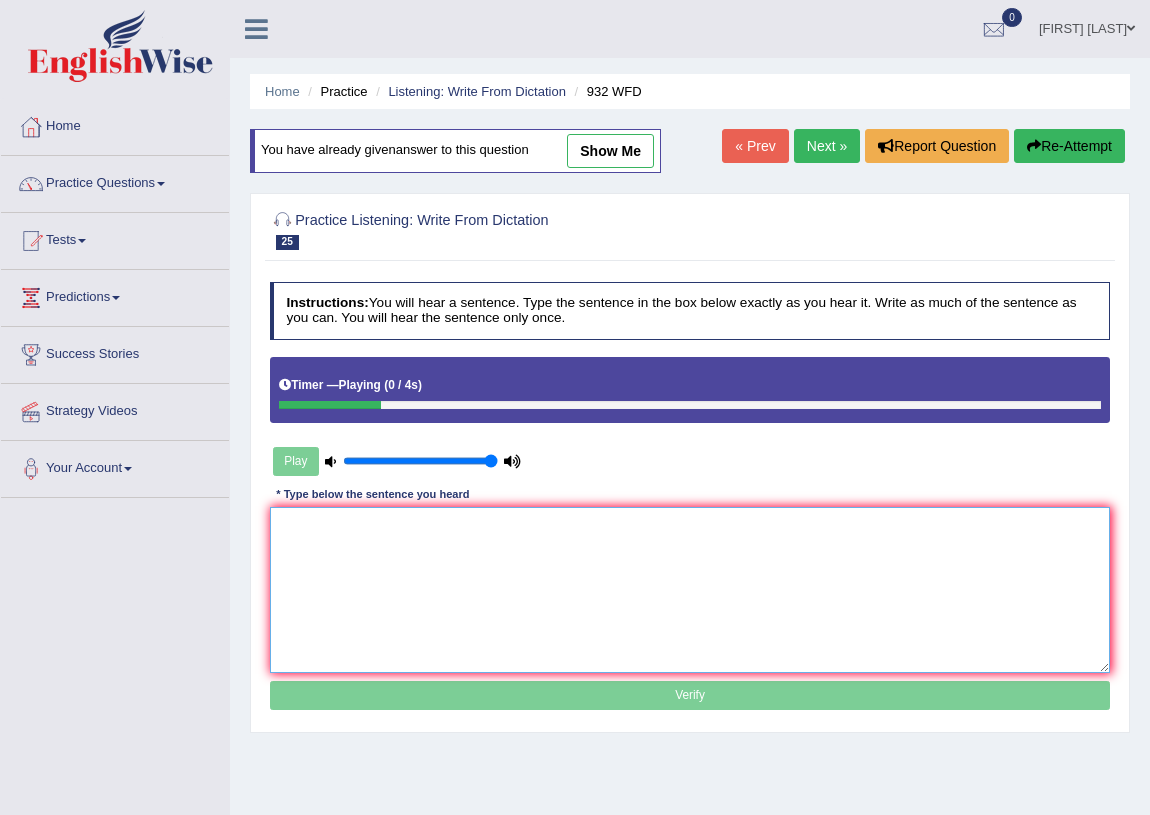 drag, startPoint x: 359, startPoint y: 550, endPoint x: 441, endPoint y: 532, distance: 83.95237 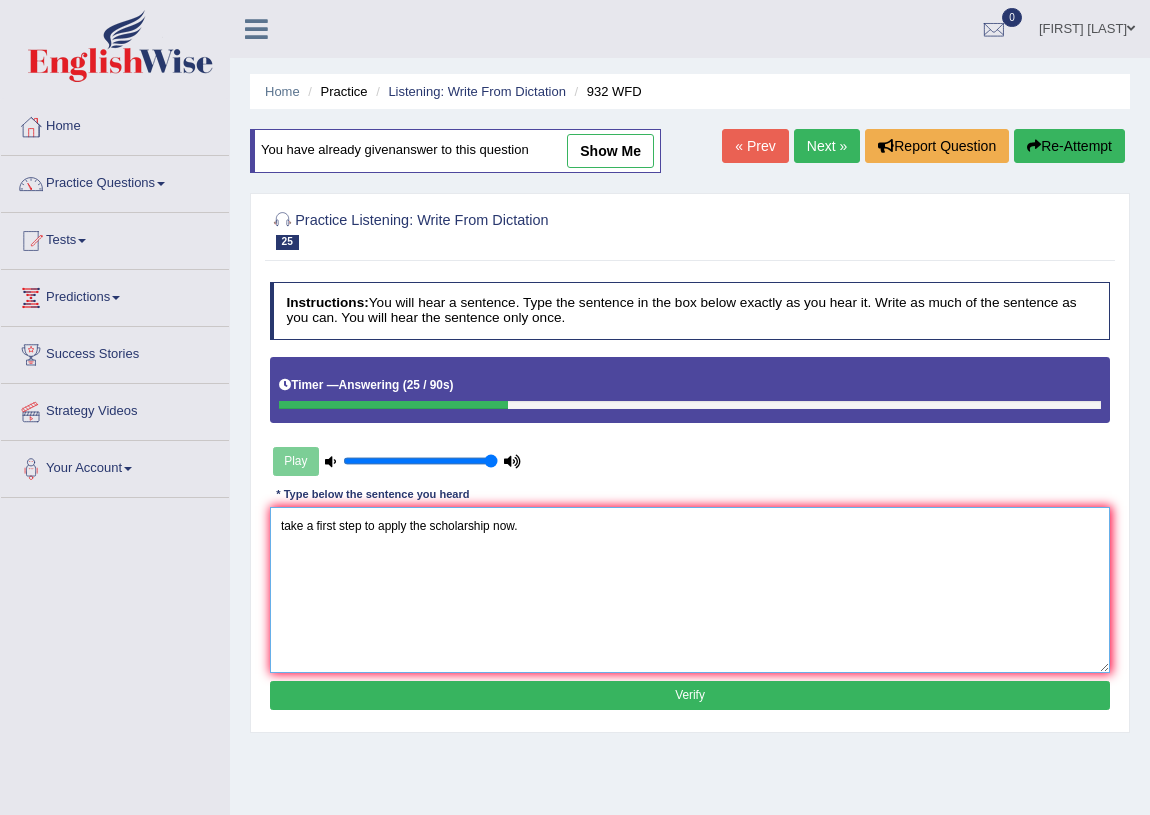 click on "take a first step to apply the scholarship now." at bounding box center (690, 589) 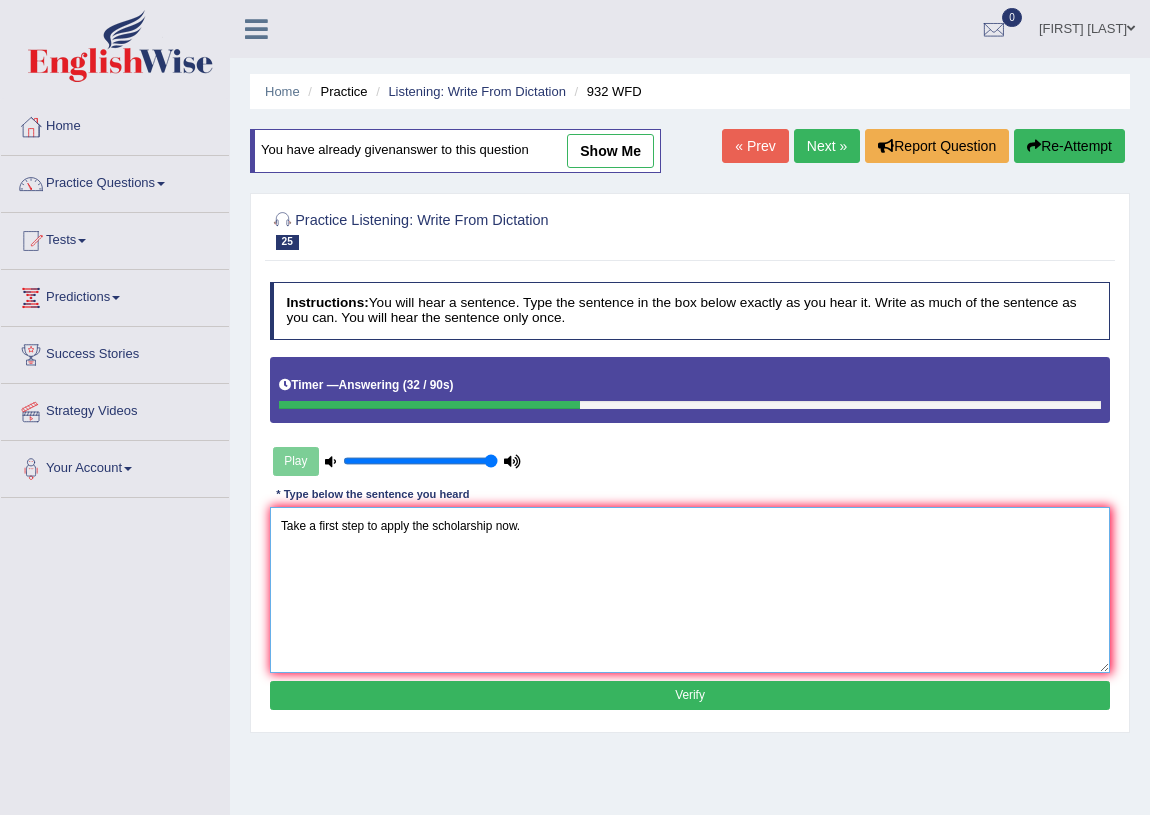drag, startPoint x: 405, startPoint y: 528, endPoint x: 418, endPoint y: 534, distance: 14.3178215 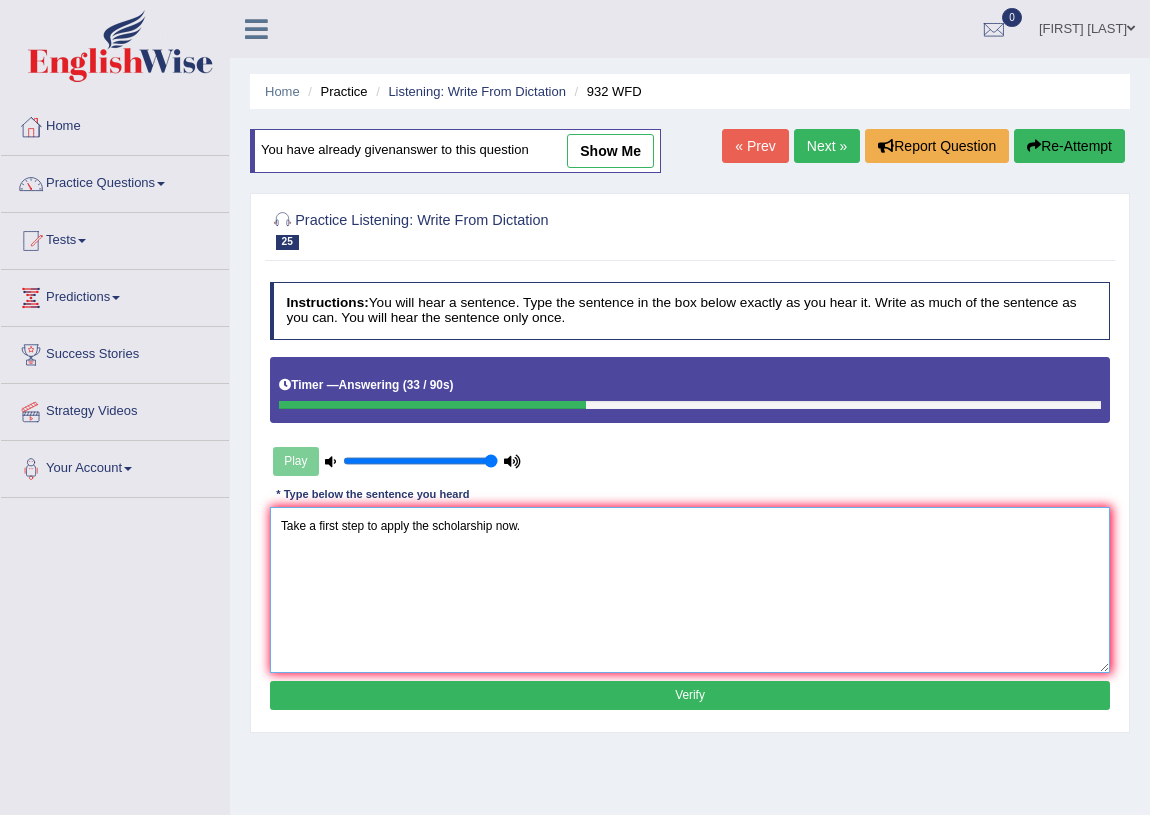 click on "Take a first step to apply the scholarship now." at bounding box center [690, 589] 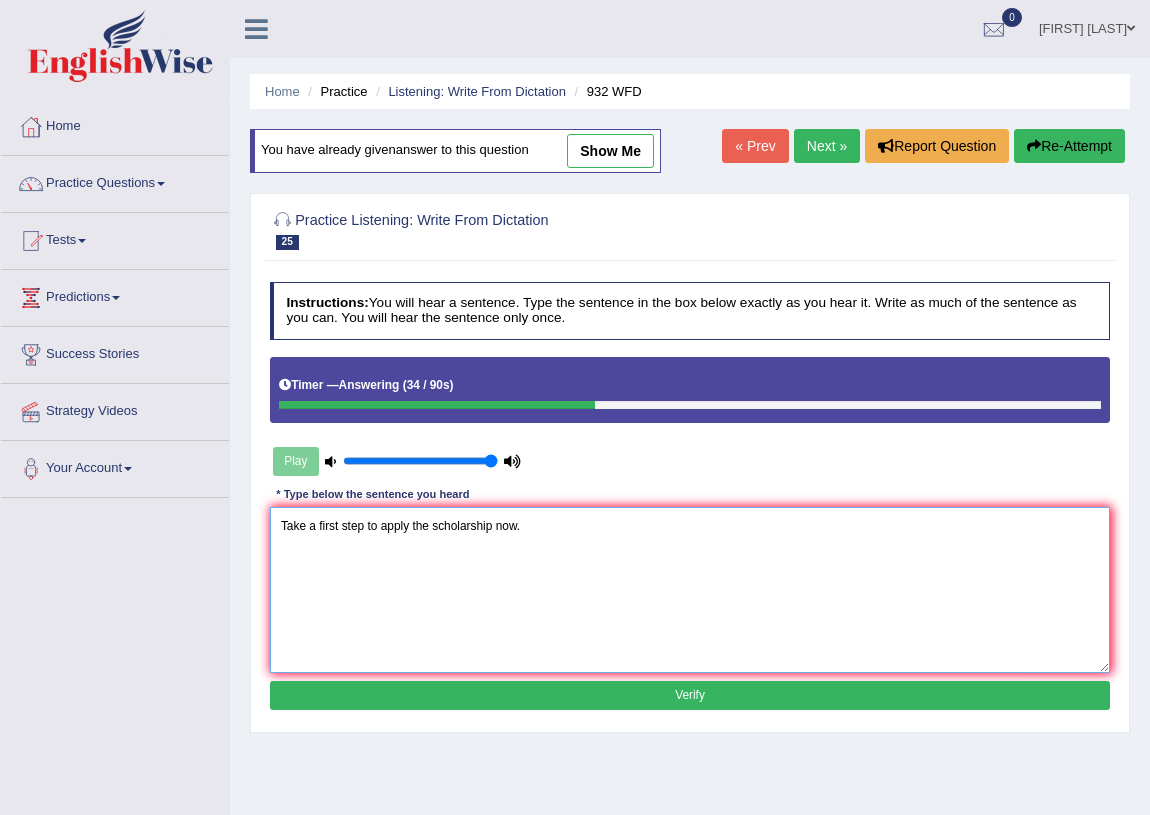 click on "Take a first step to apply the scholarship now." at bounding box center [690, 589] 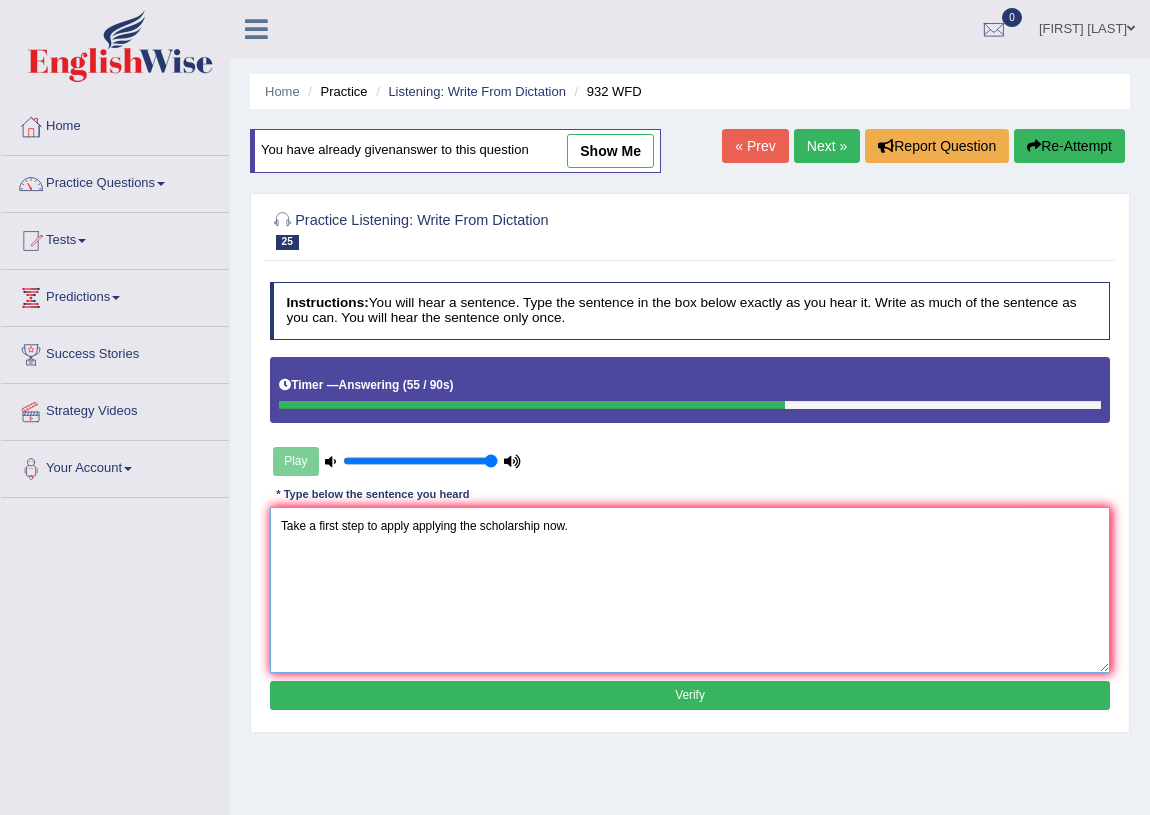 click on "Take a first step to apply applying the scholarship now." at bounding box center (690, 589) 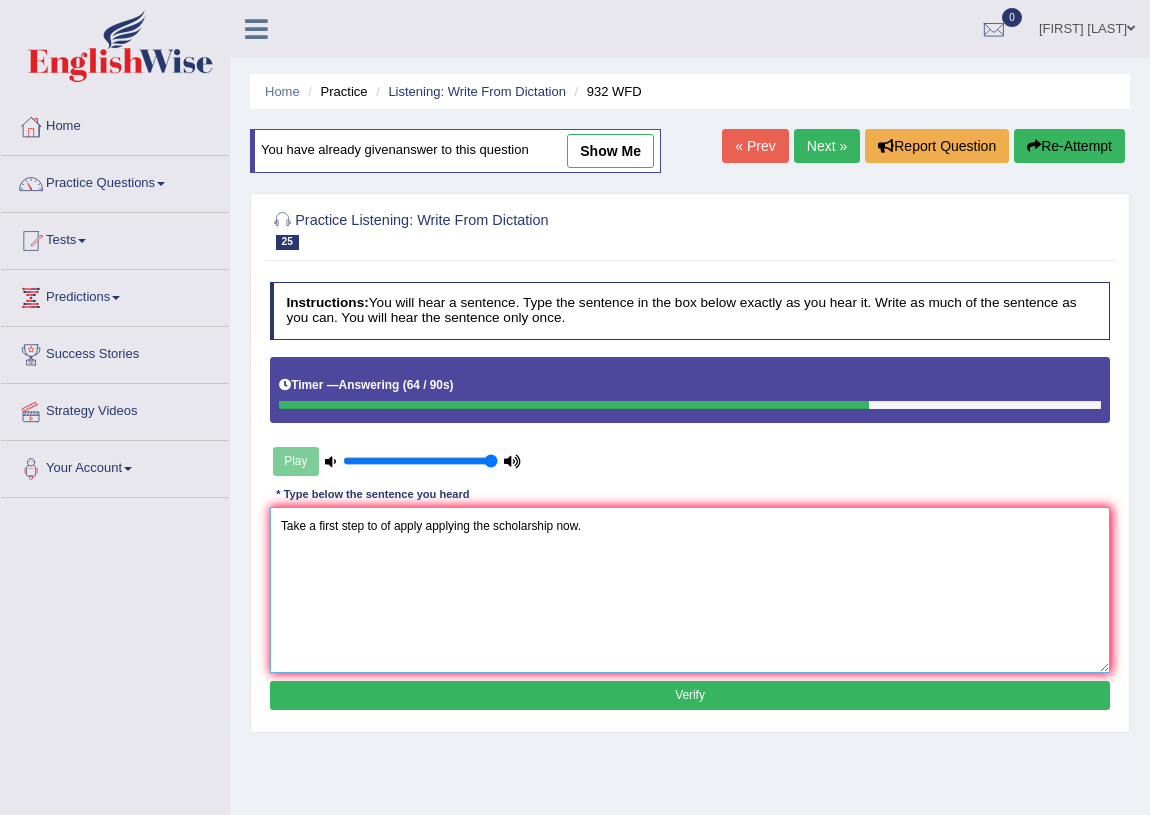 type on "Take a first step to of apply applying the scholarship now." 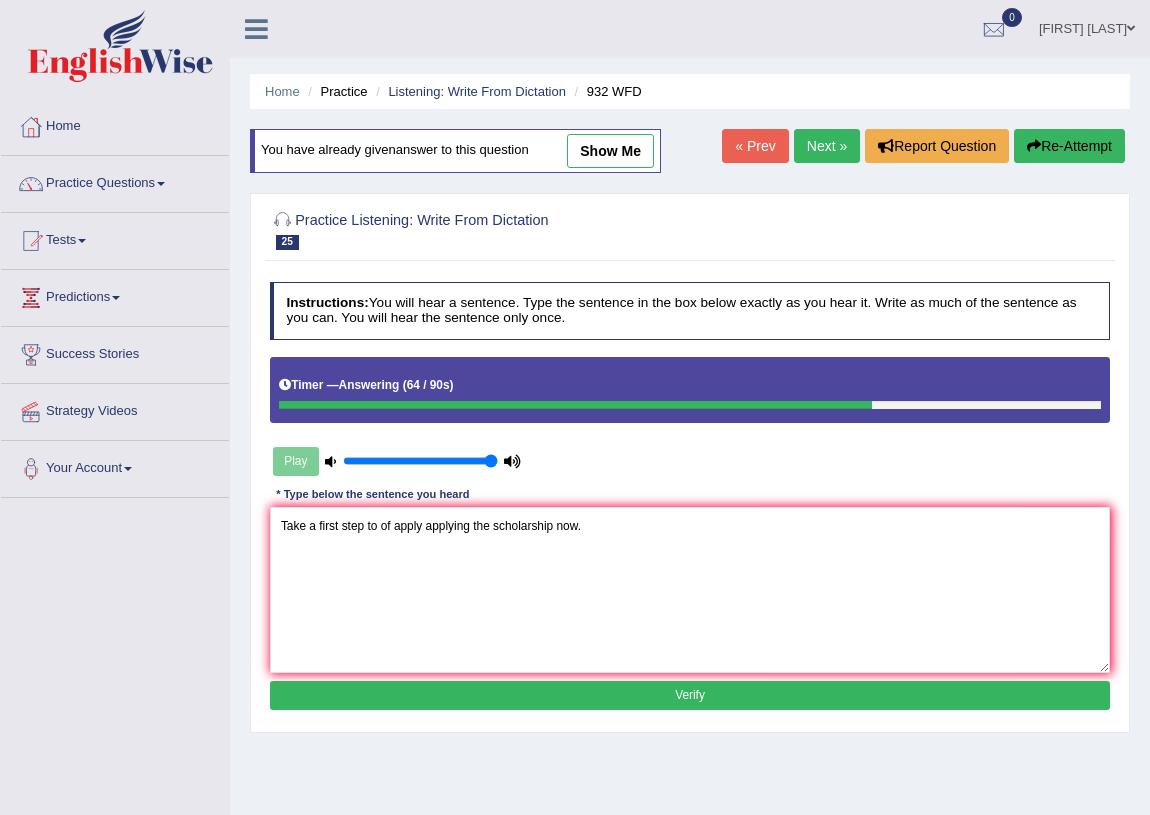 click on "Verify" at bounding box center [690, 695] 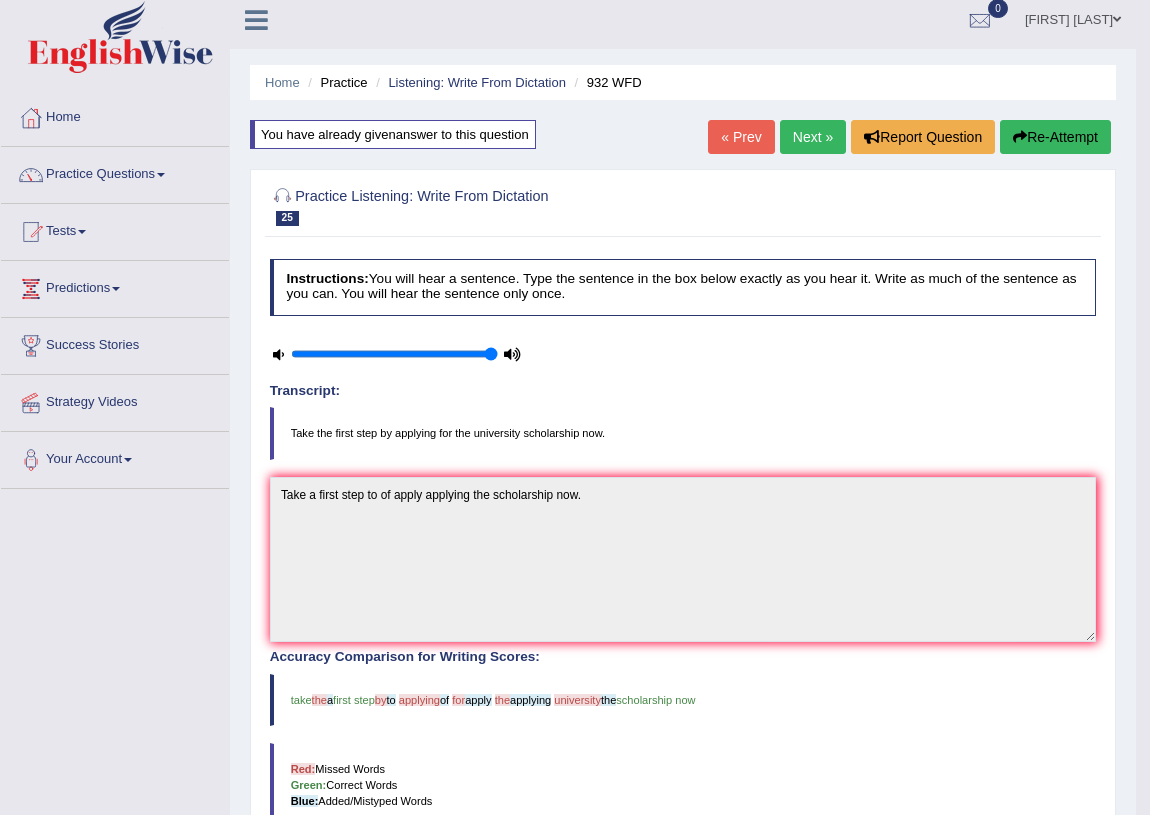 scroll, scrollTop: 0, scrollLeft: 0, axis: both 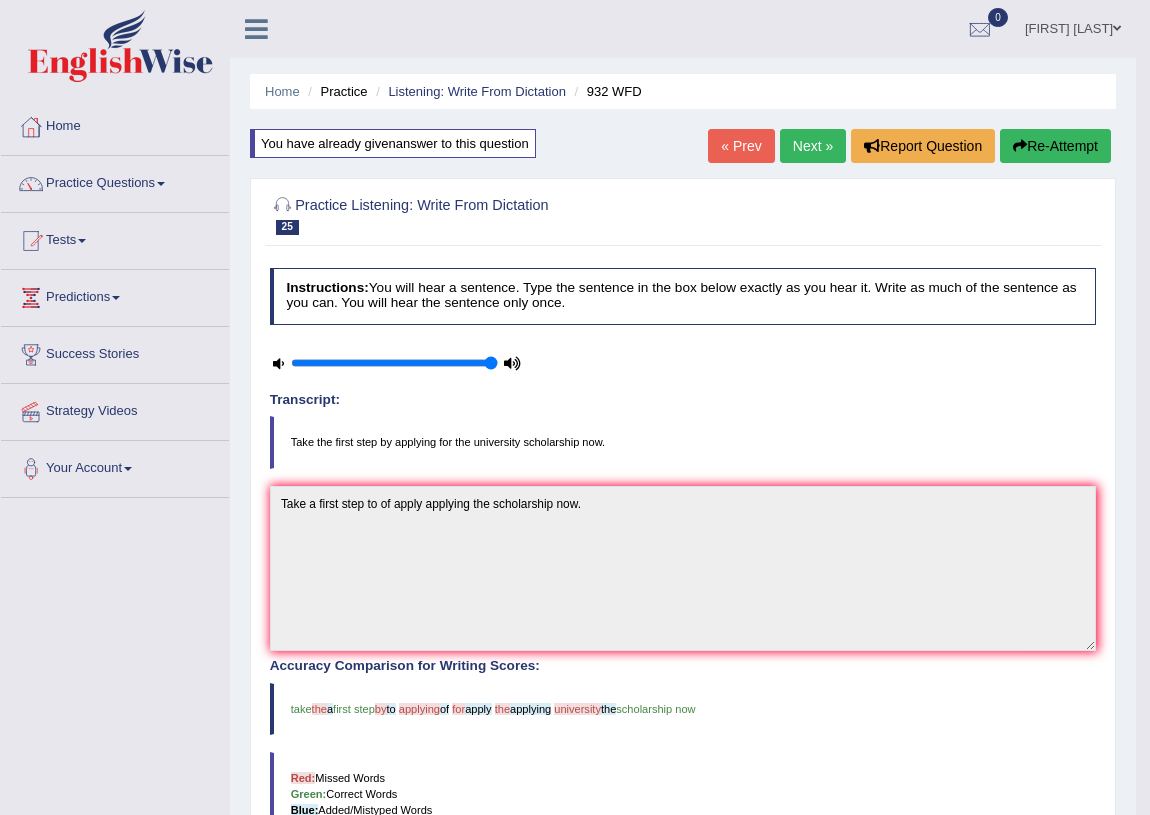 click on "Next »" at bounding box center [813, 146] 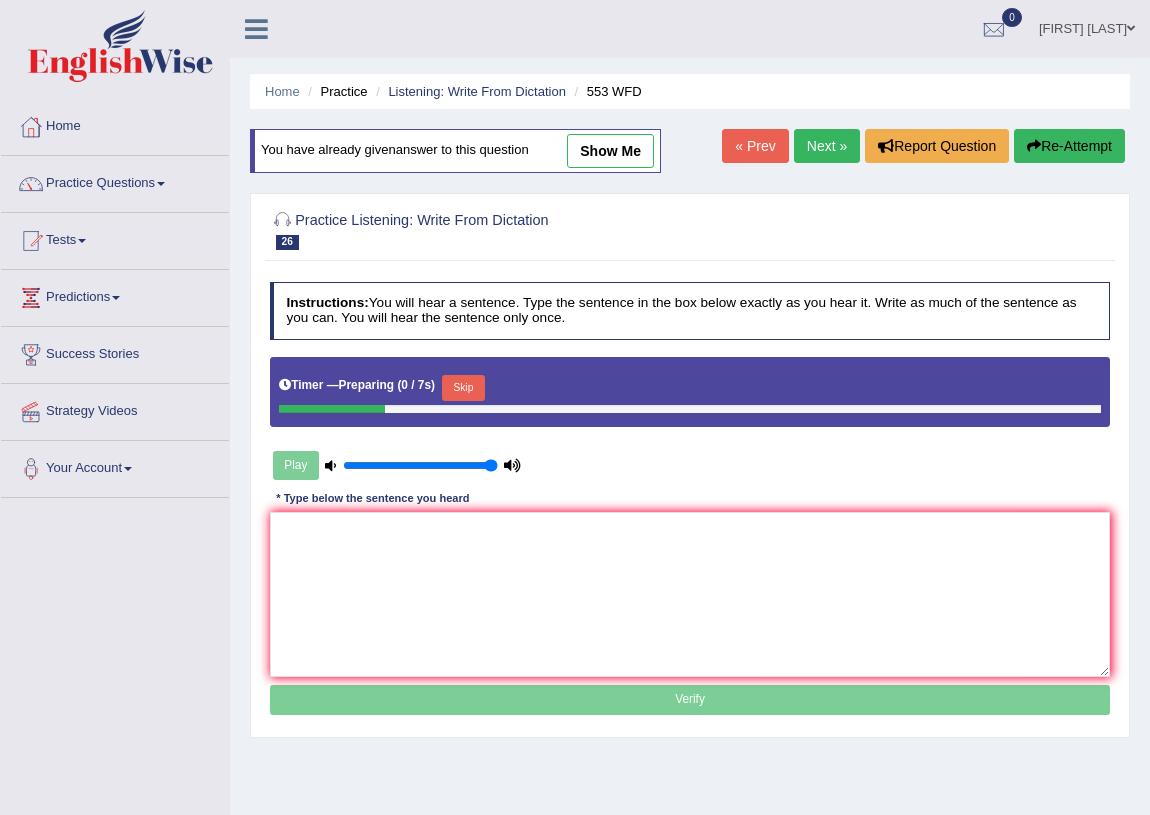 scroll, scrollTop: 0, scrollLeft: 0, axis: both 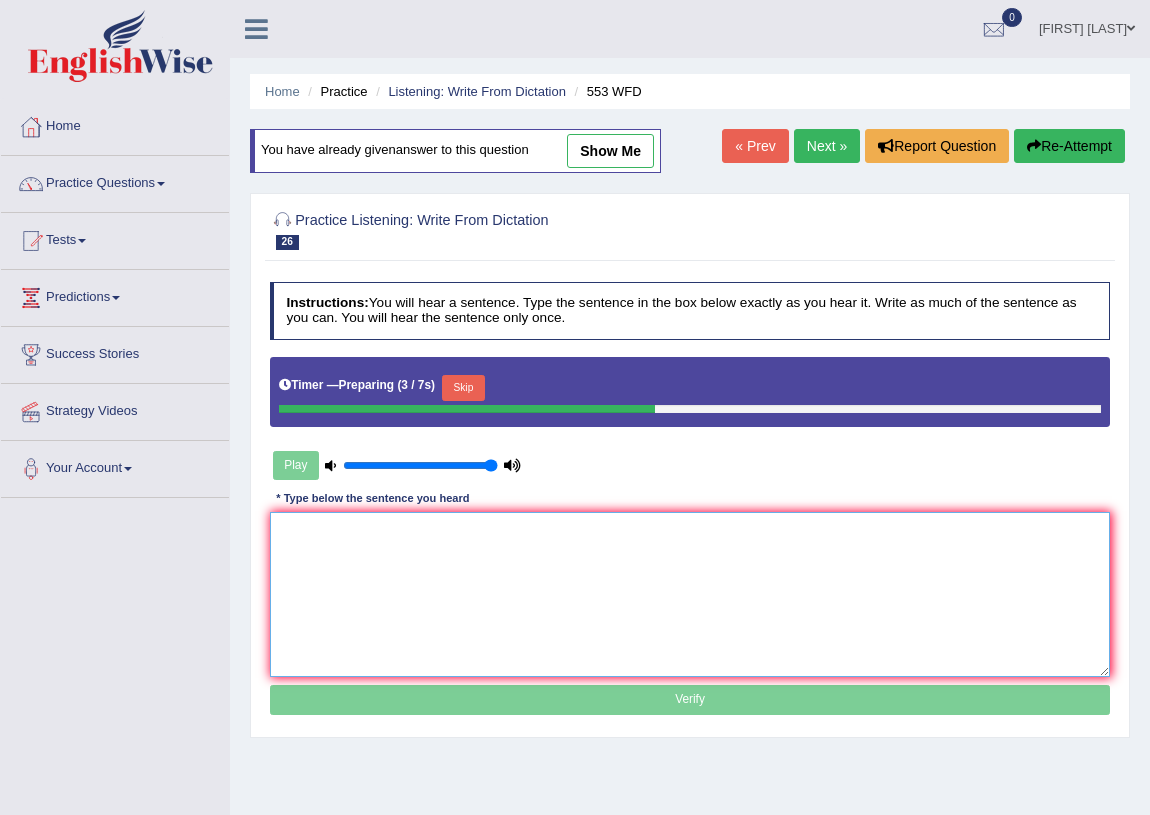 drag, startPoint x: 309, startPoint y: 521, endPoint x: 338, endPoint y: 530, distance: 30.364452 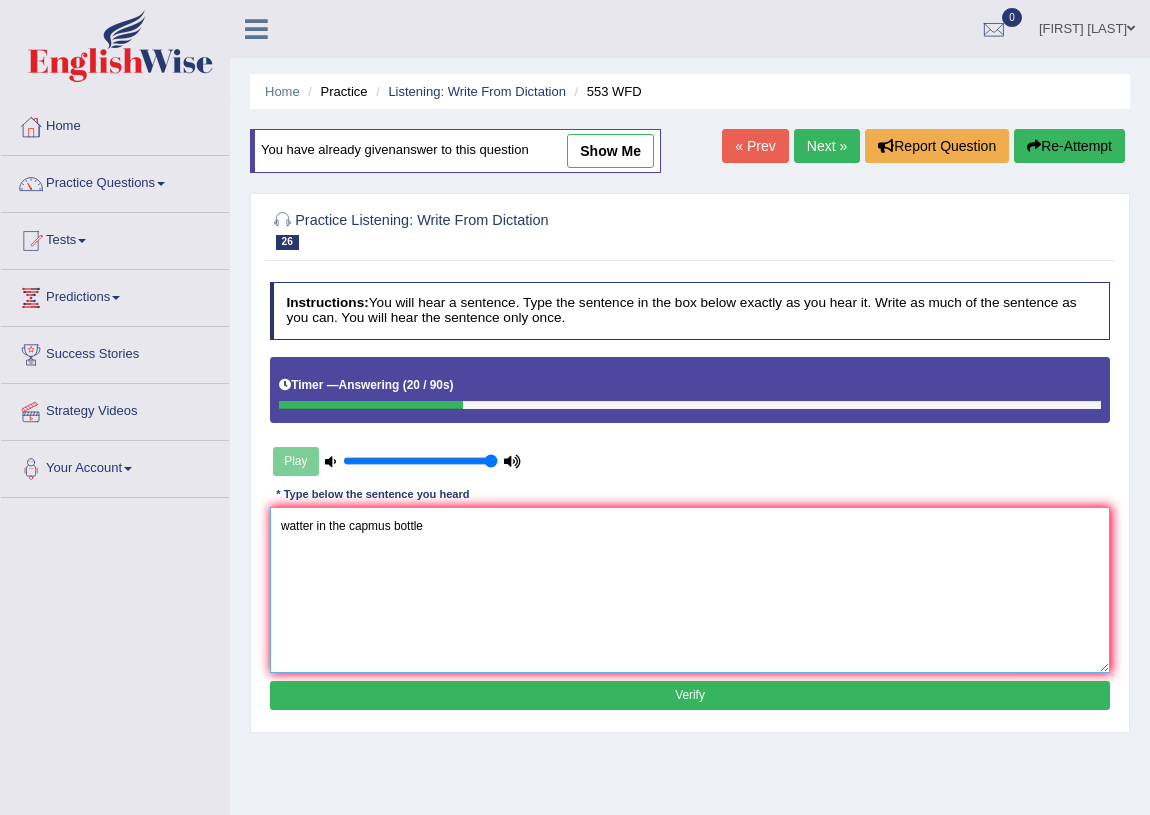 type on "watter in the capmus bottle" 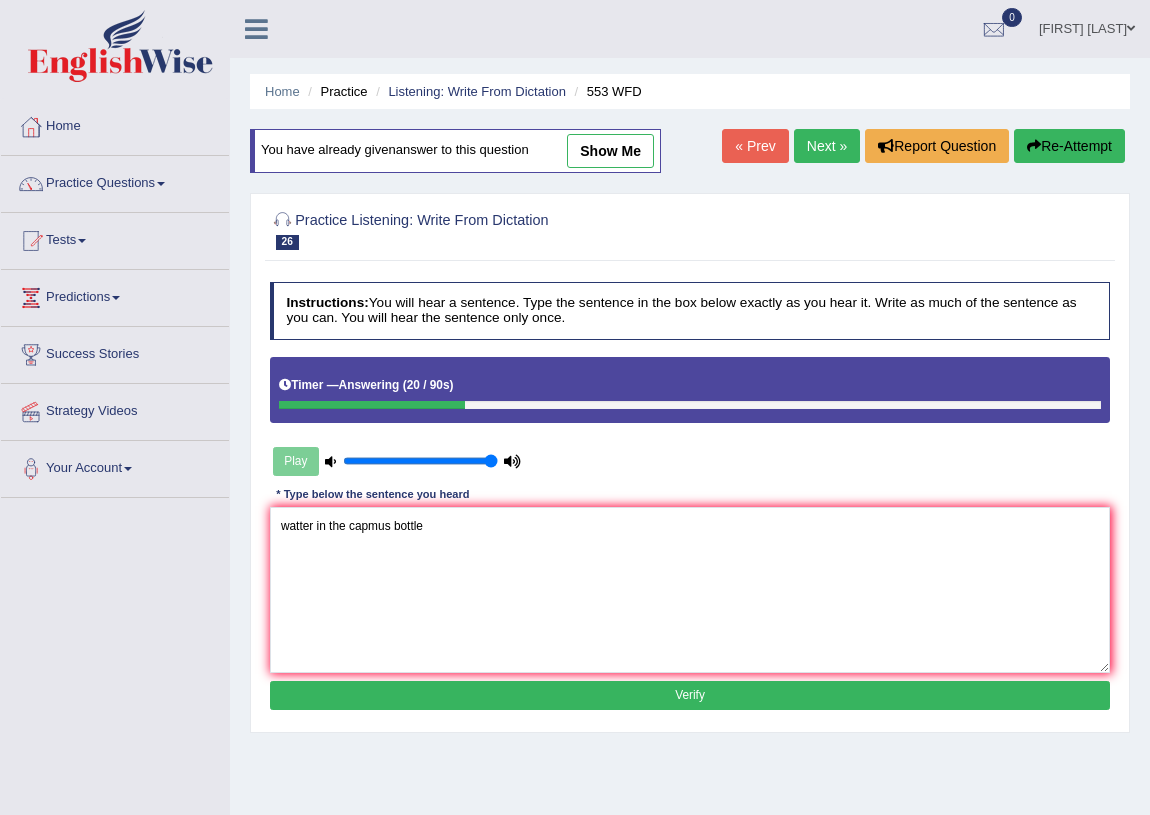 click on "Verify" at bounding box center (690, 695) 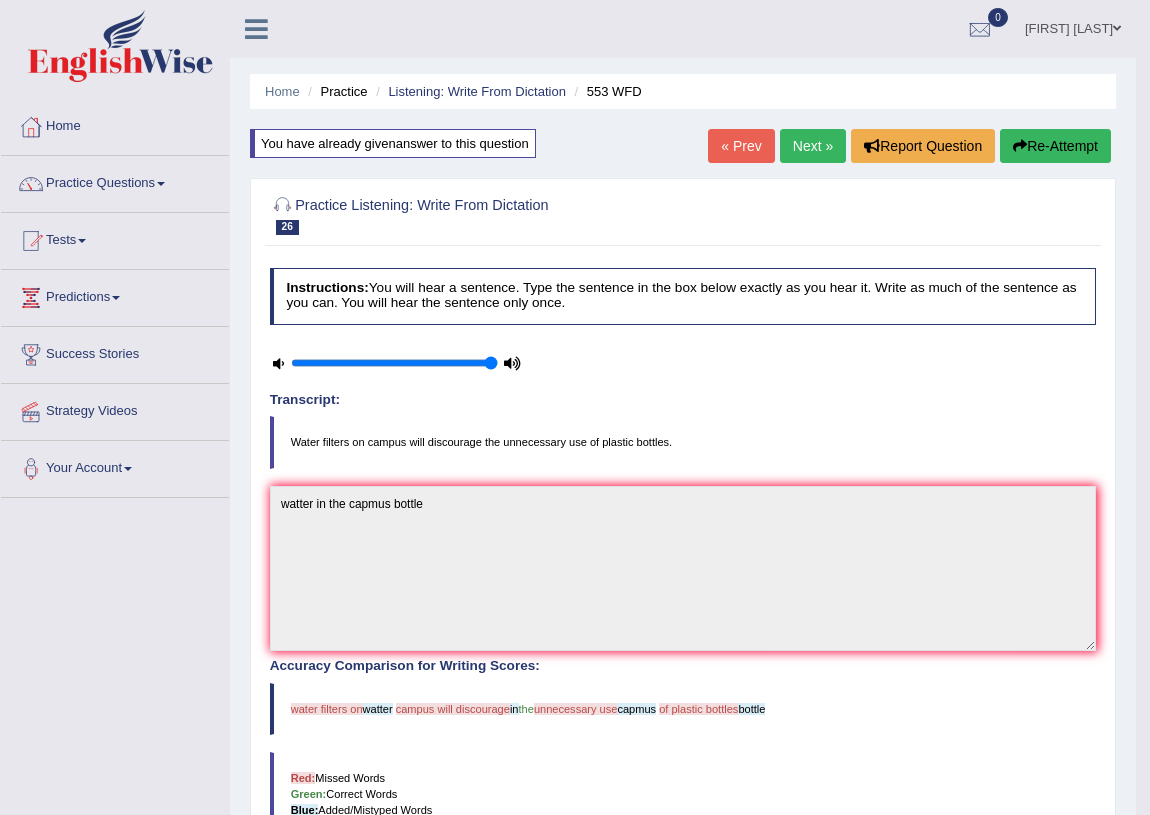 click on "Next »" at bounding box center (813, 146) 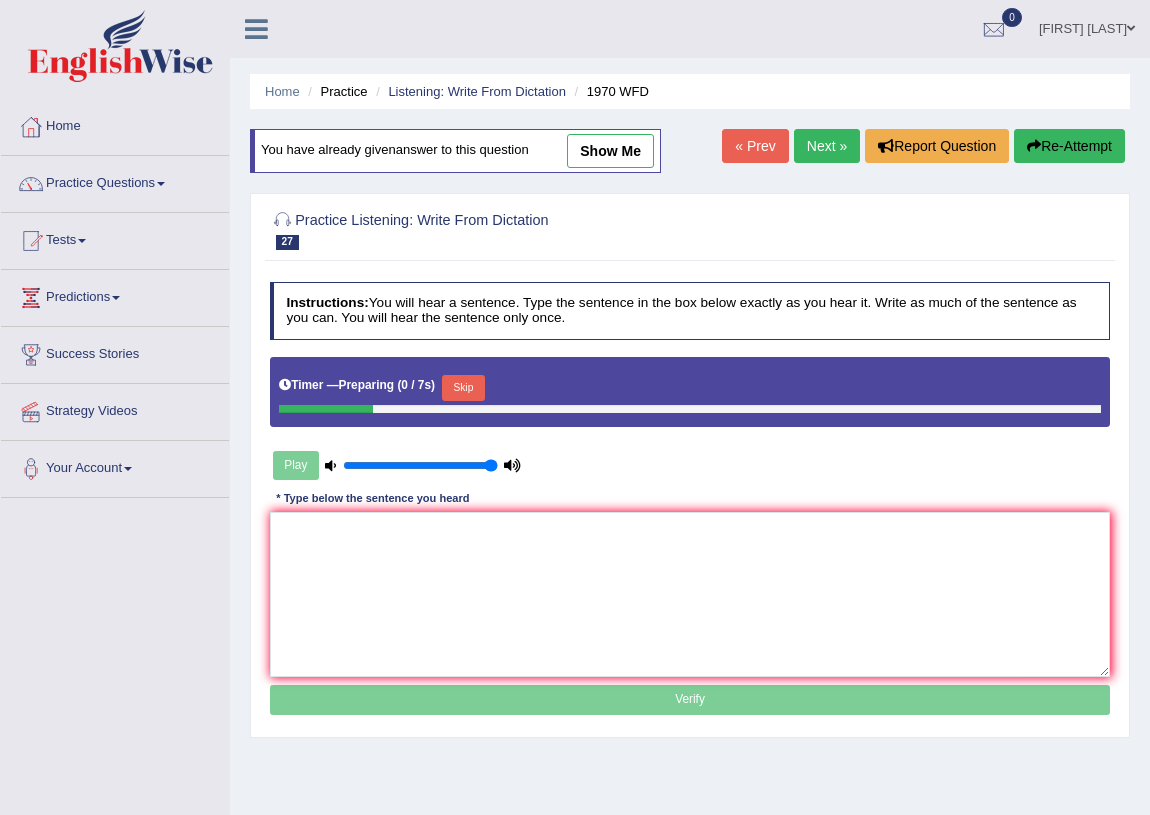 scroll, scrollTop: 0, scrollLeft: 0, axis: both 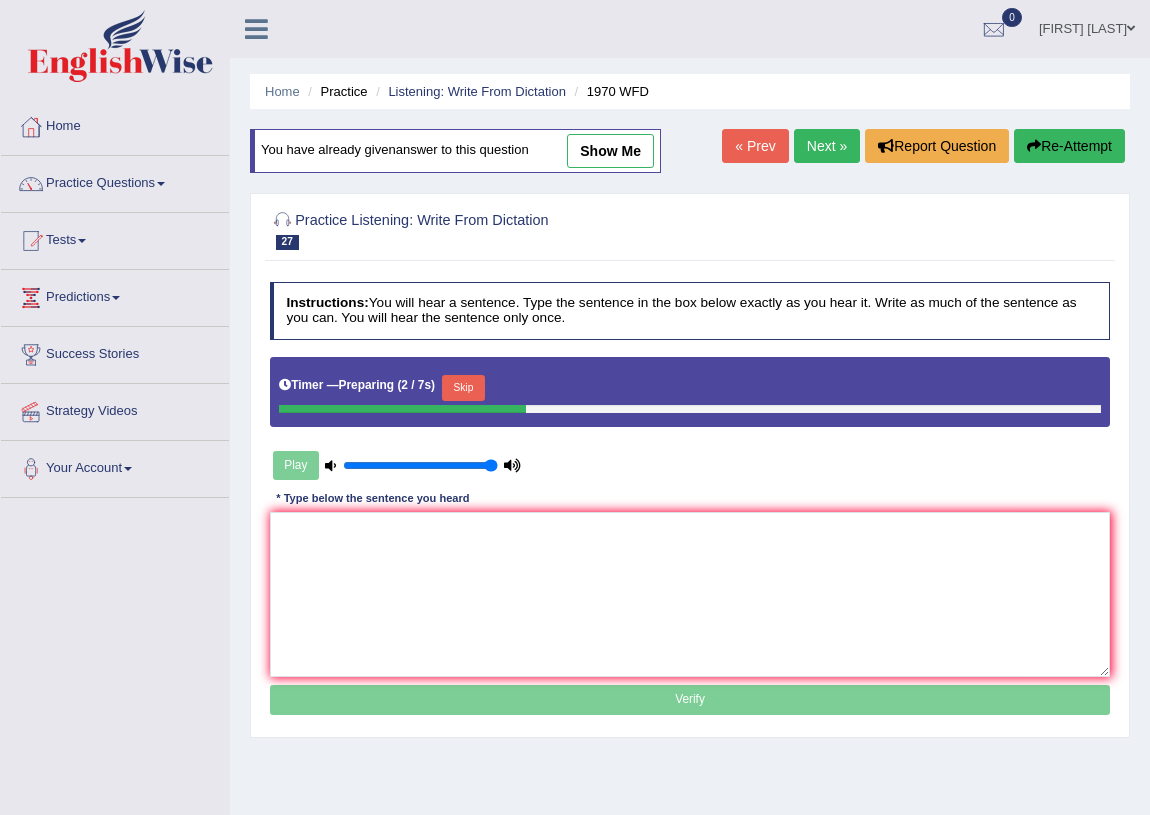 click on "Skip" at bounding box center (463, 388) 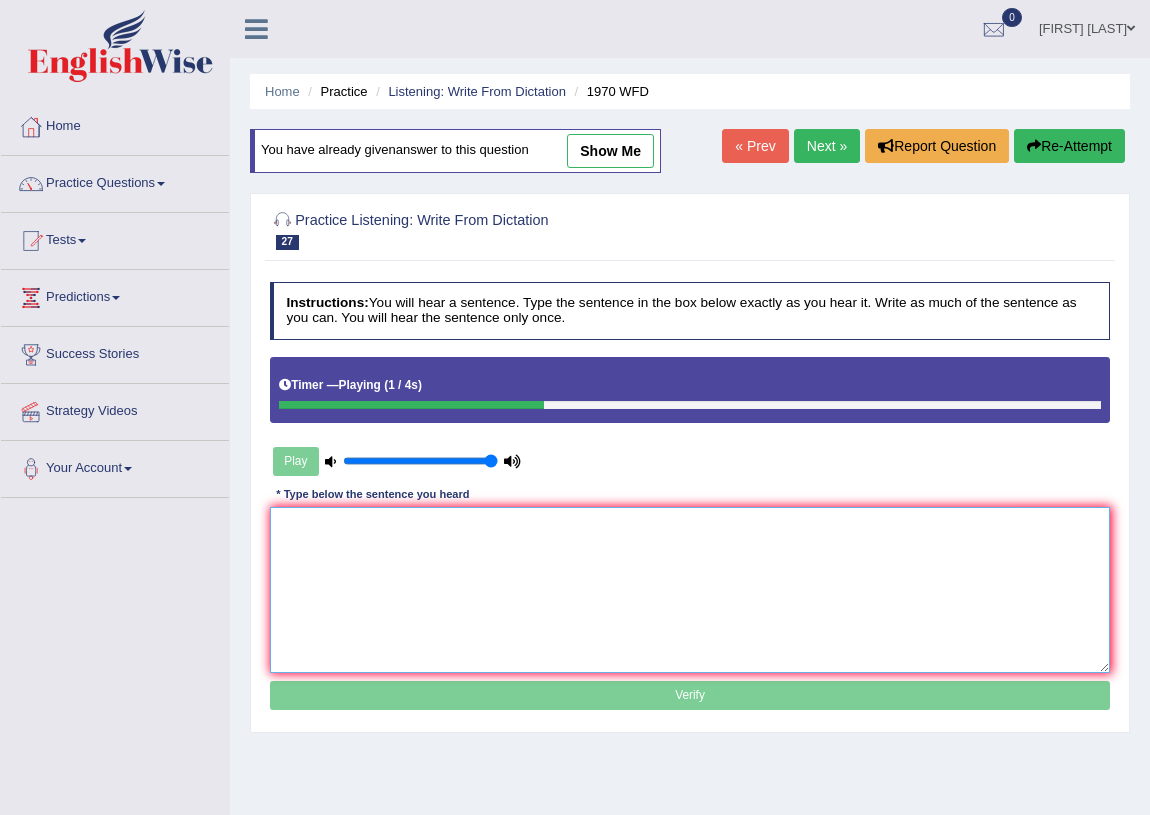 drag, startPoint x: 351, startPoint y: 542, endPoint x: 380, endPoint y: 542, distance: 29 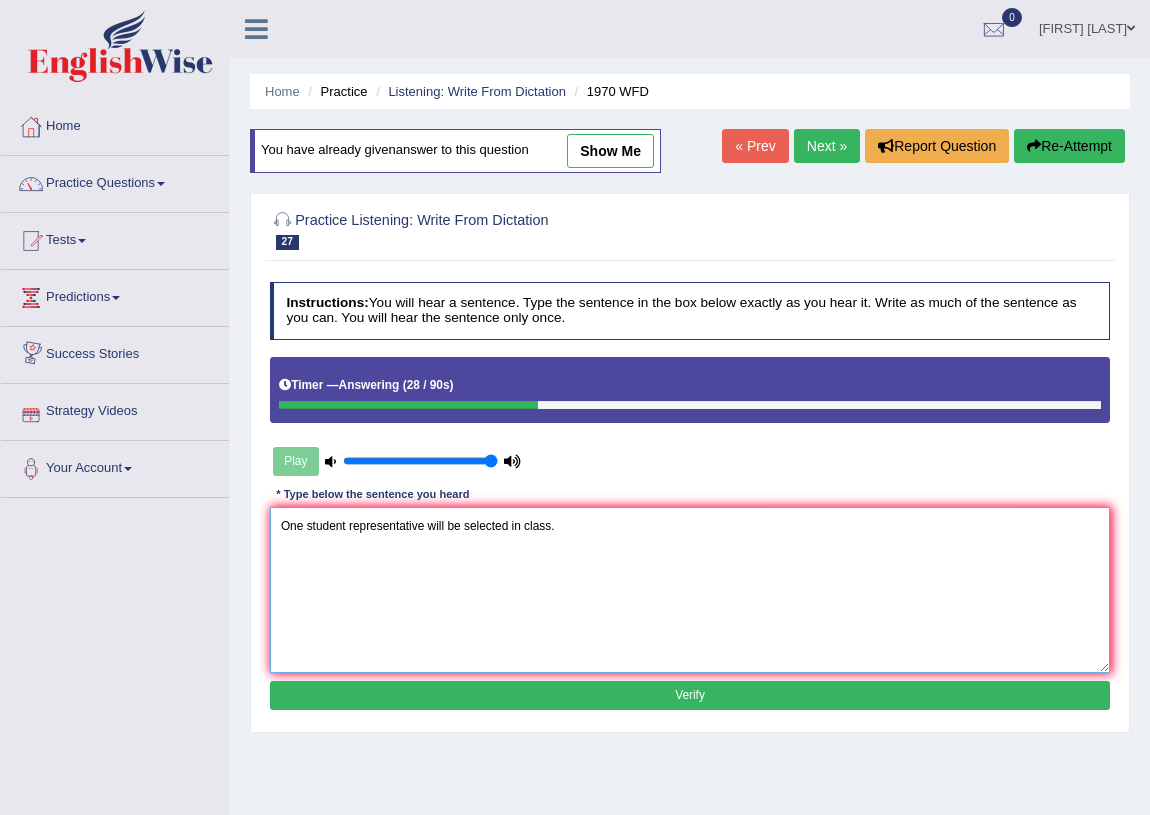 type on "One student representative will be selected in class." 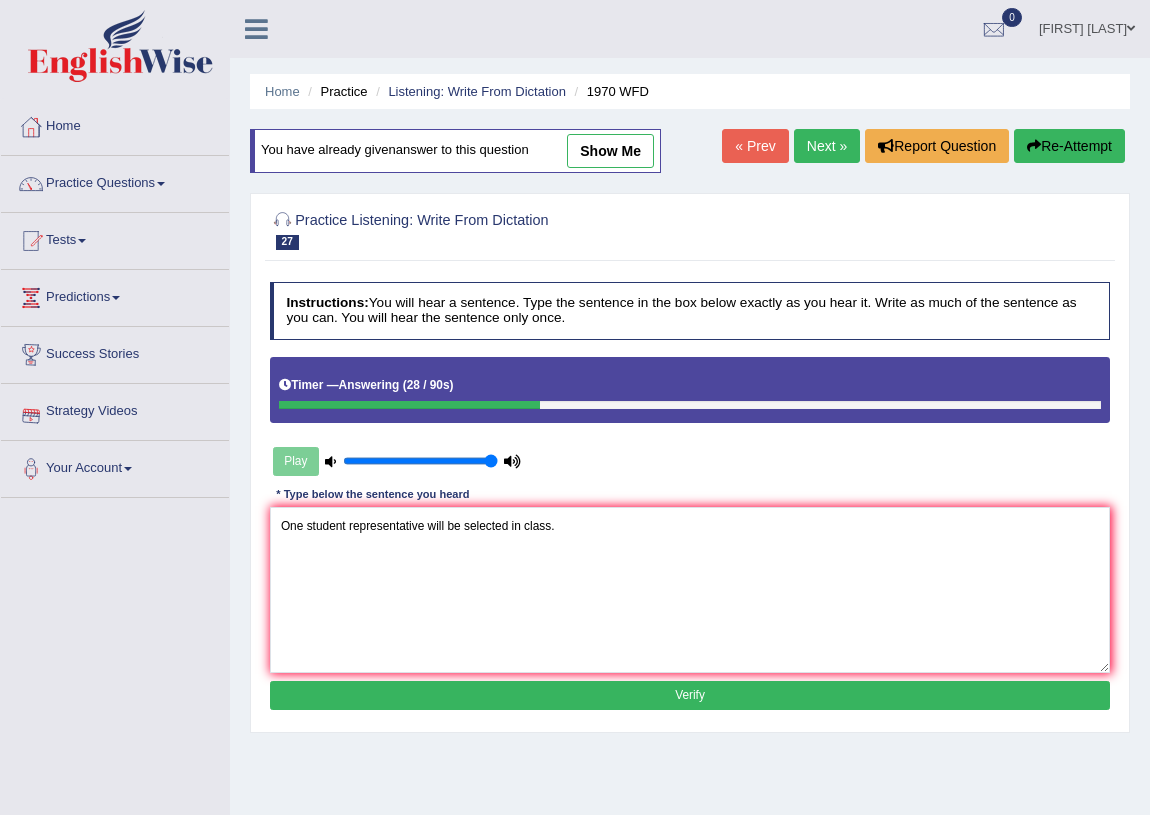 click on "Verify" at bounding box center [690, 695] 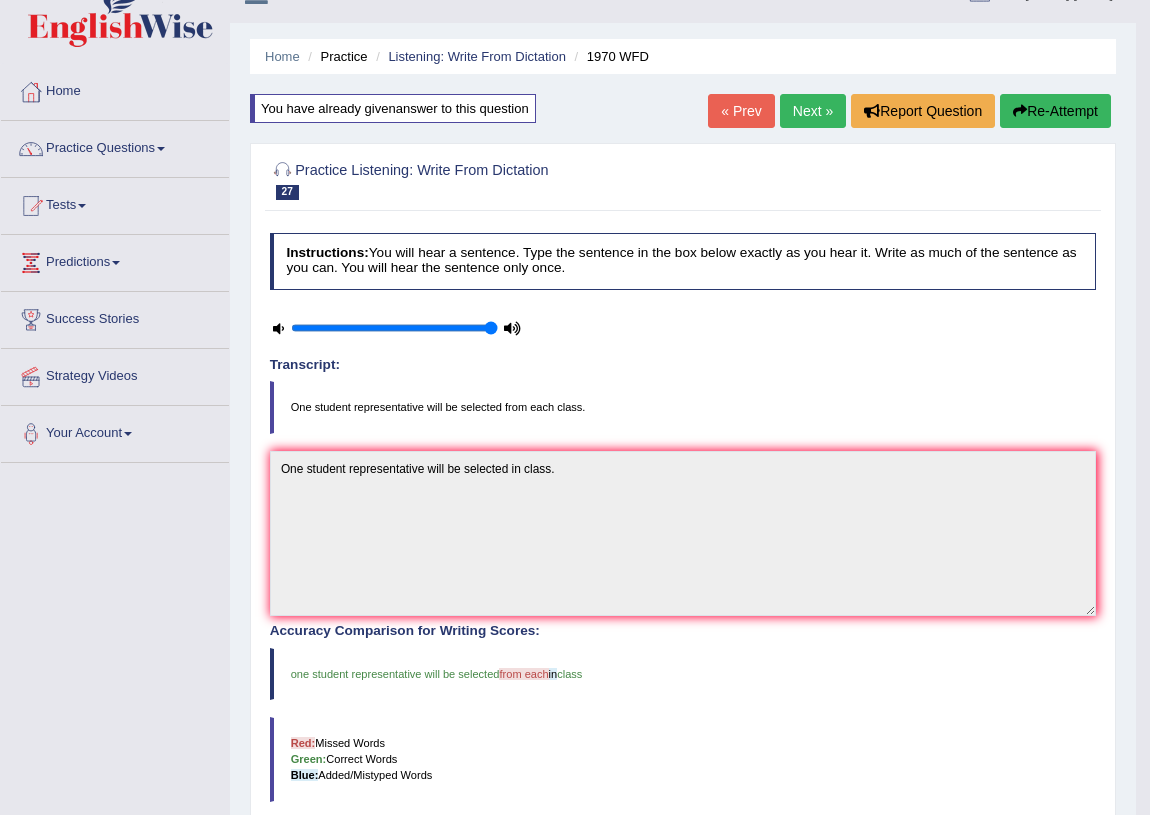 scroll, scrollTop: 0, scrollLeft: 0, axis: both 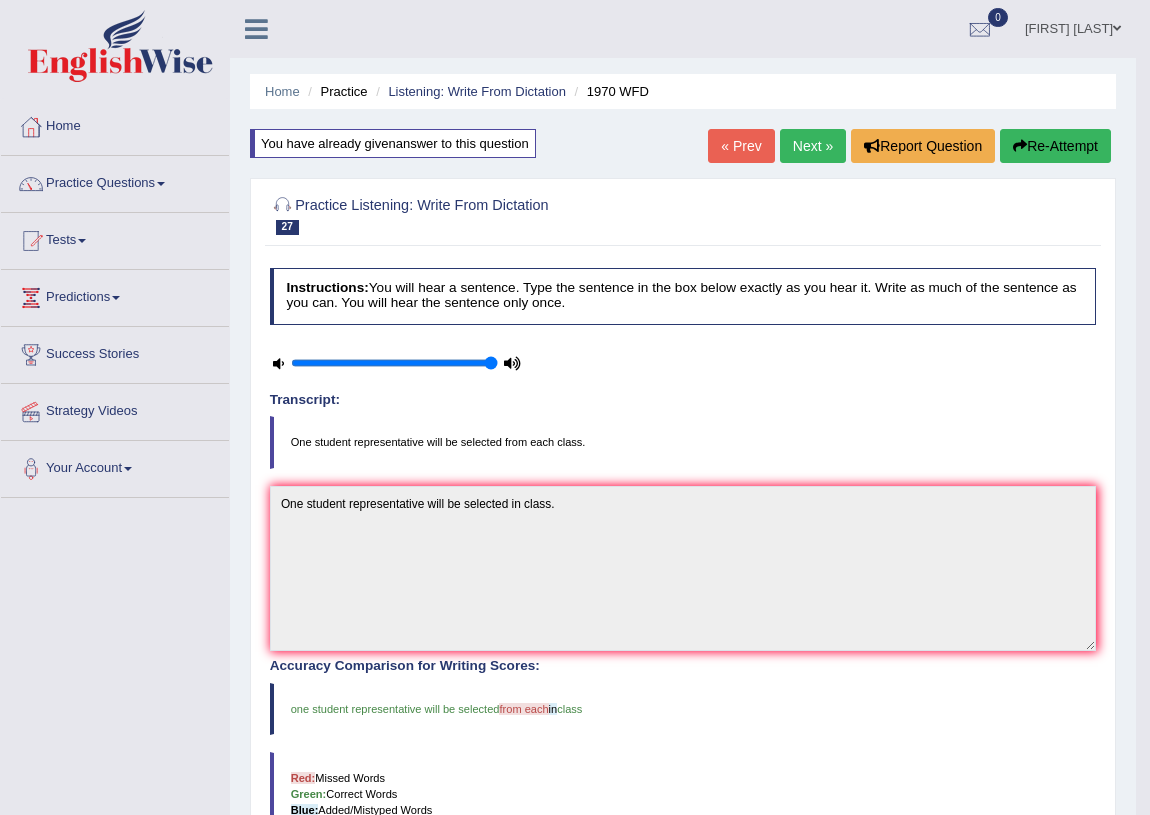 click on "Next »" at bounding box center [813, 146] 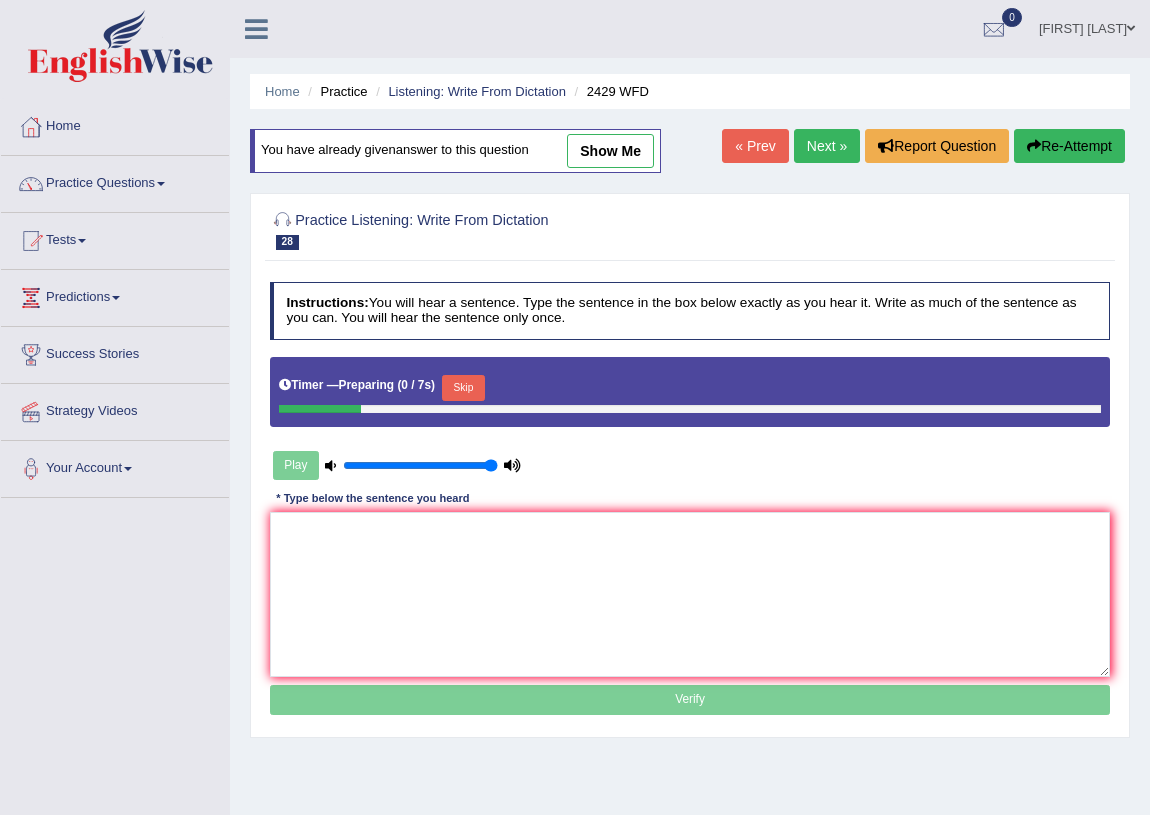 scroll, scrollTop: 0, scrollLeft: 0, axis: both 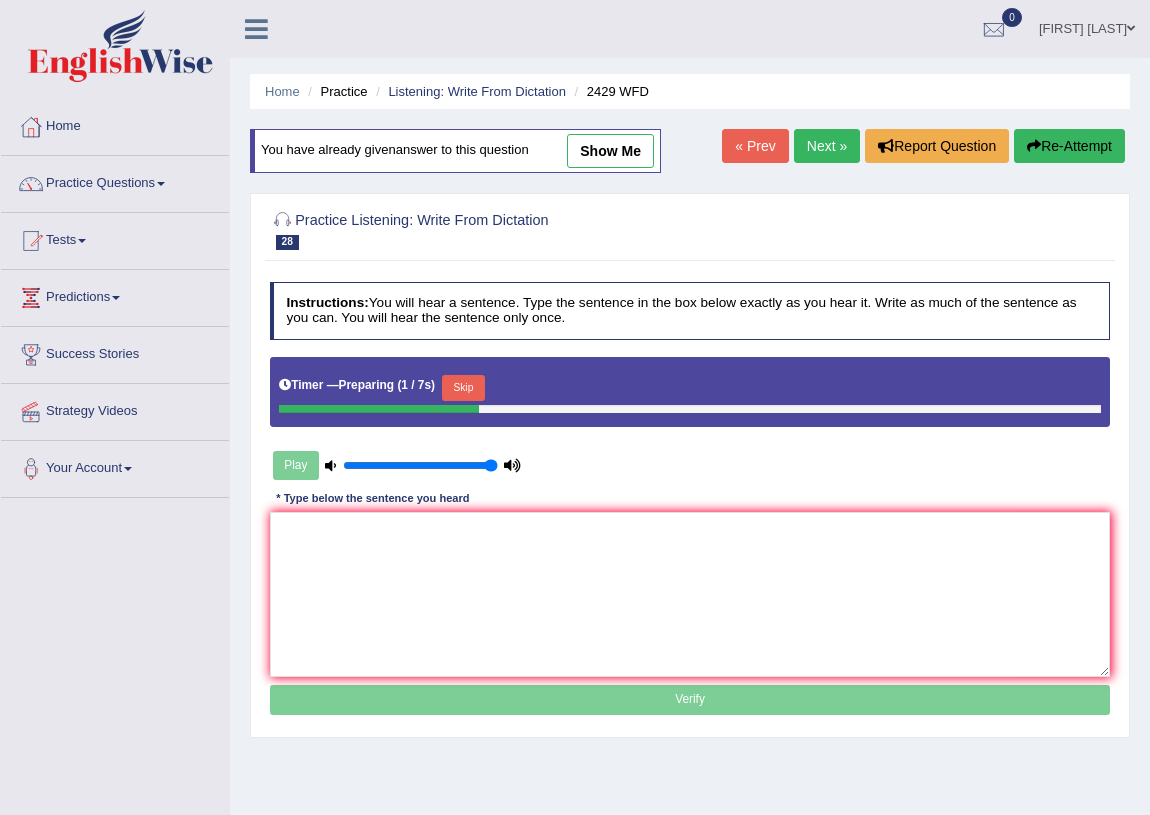 click on "Skip" at bounding box center (463, 388) 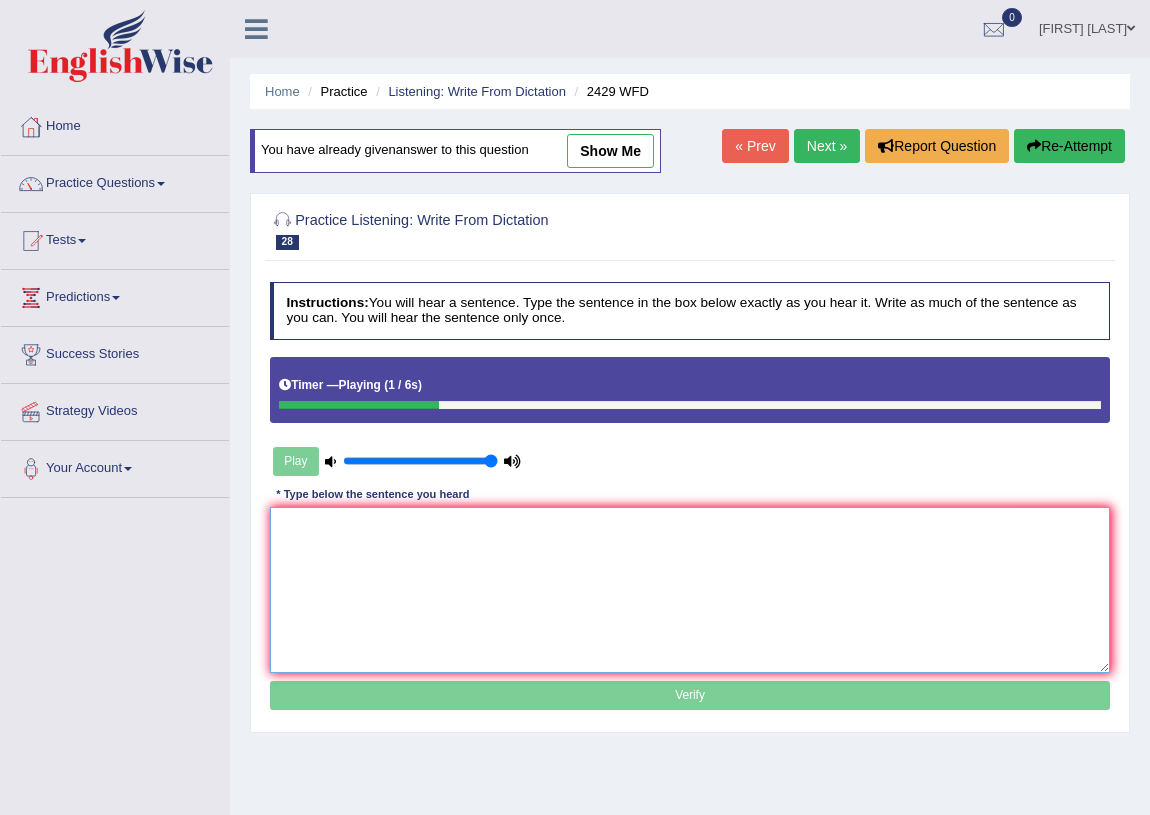 drag, startPoint x: 332, startPoint y: 544, endPoint x: 362, endPoint y: 545, distance: 30.016663 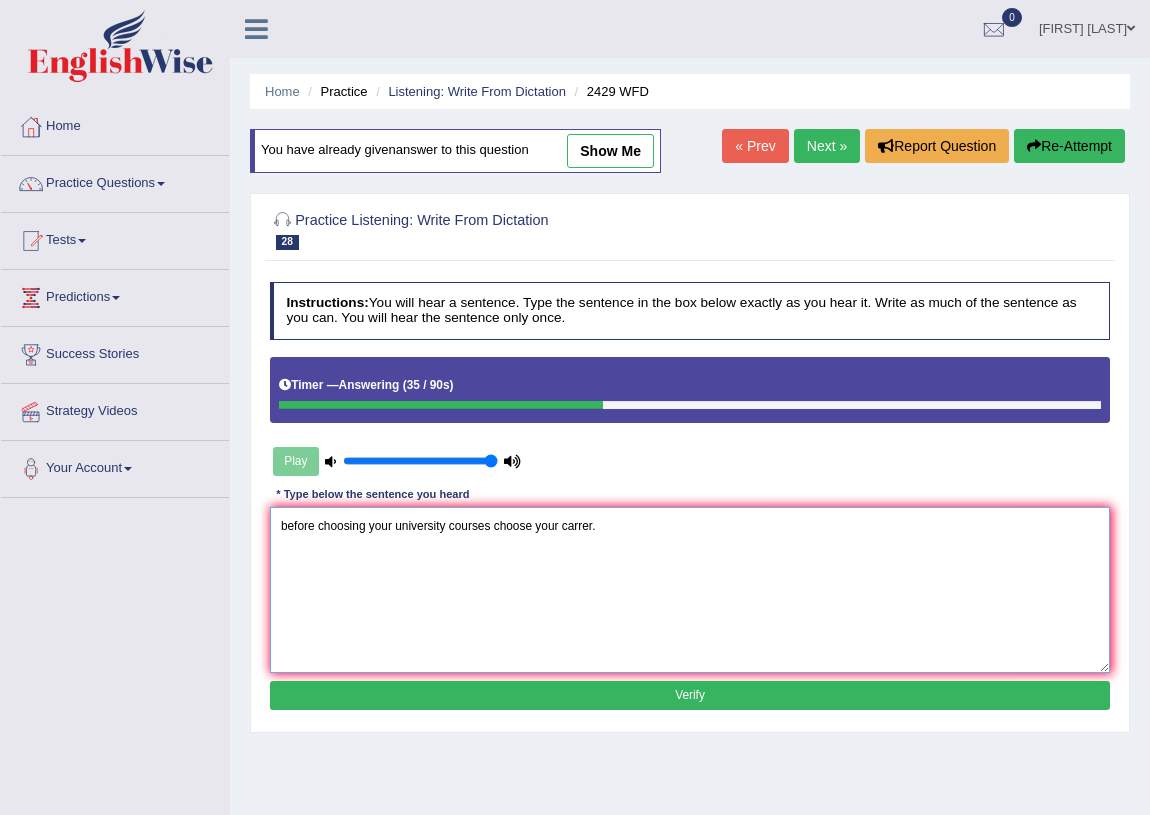 drag, startPoint x: 286, startPoint y: 519, endPoint x: 297, endPoint y: 524, distance: 12.083046 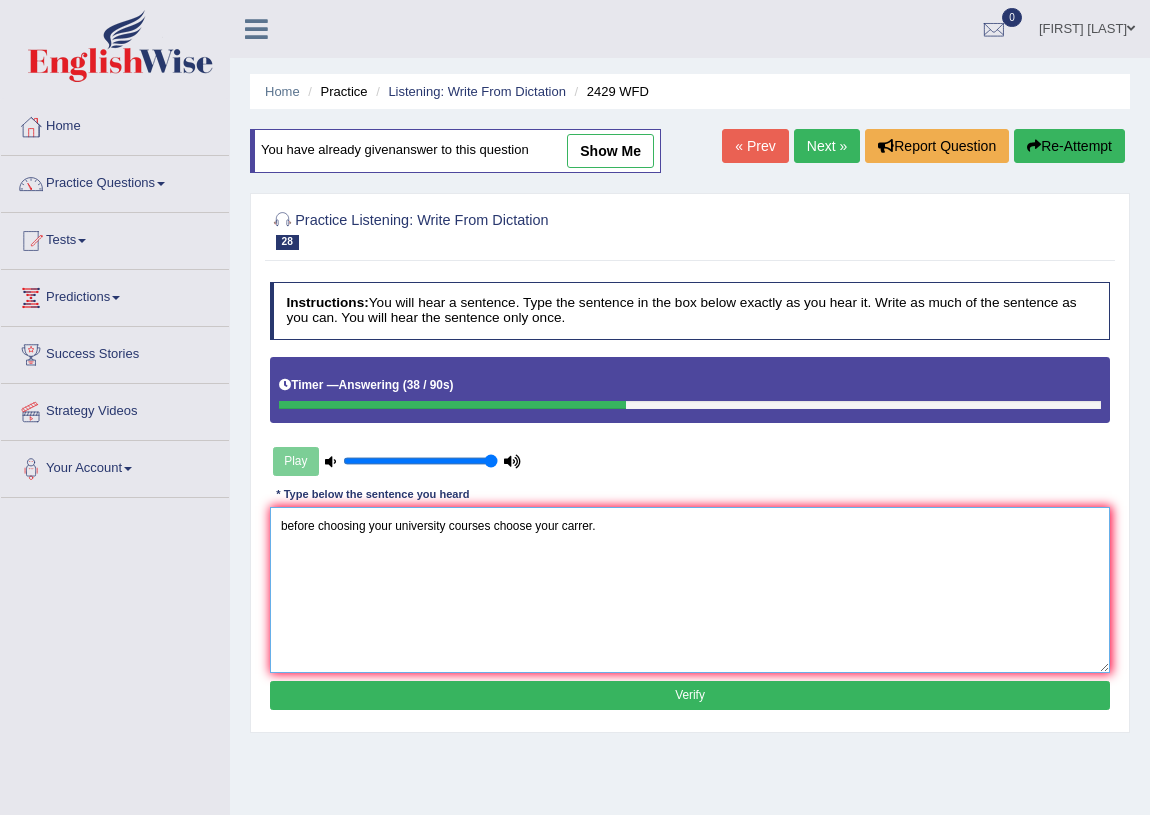 click on "before choosing your university courses choose your carrer." at bounding box center [690, 589] 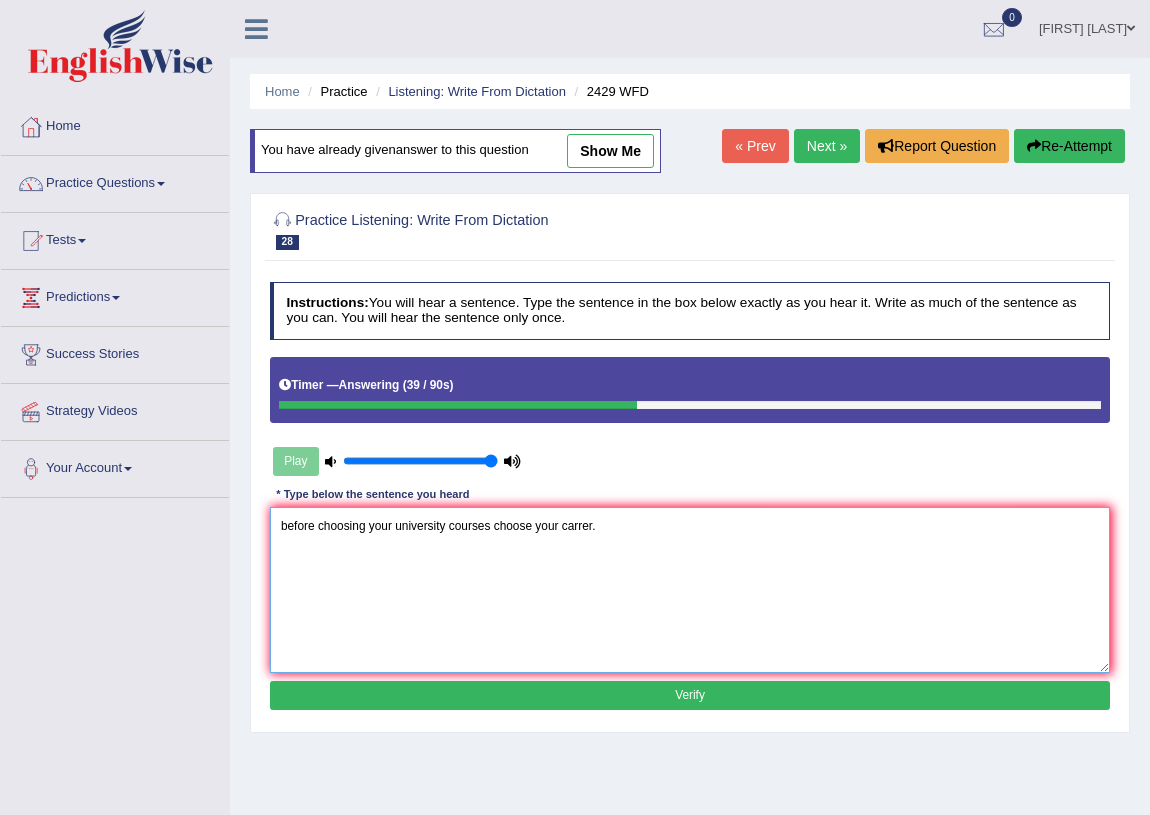 click on "before choosing your university courses choose your carrer." at bounding box center [690, 589] 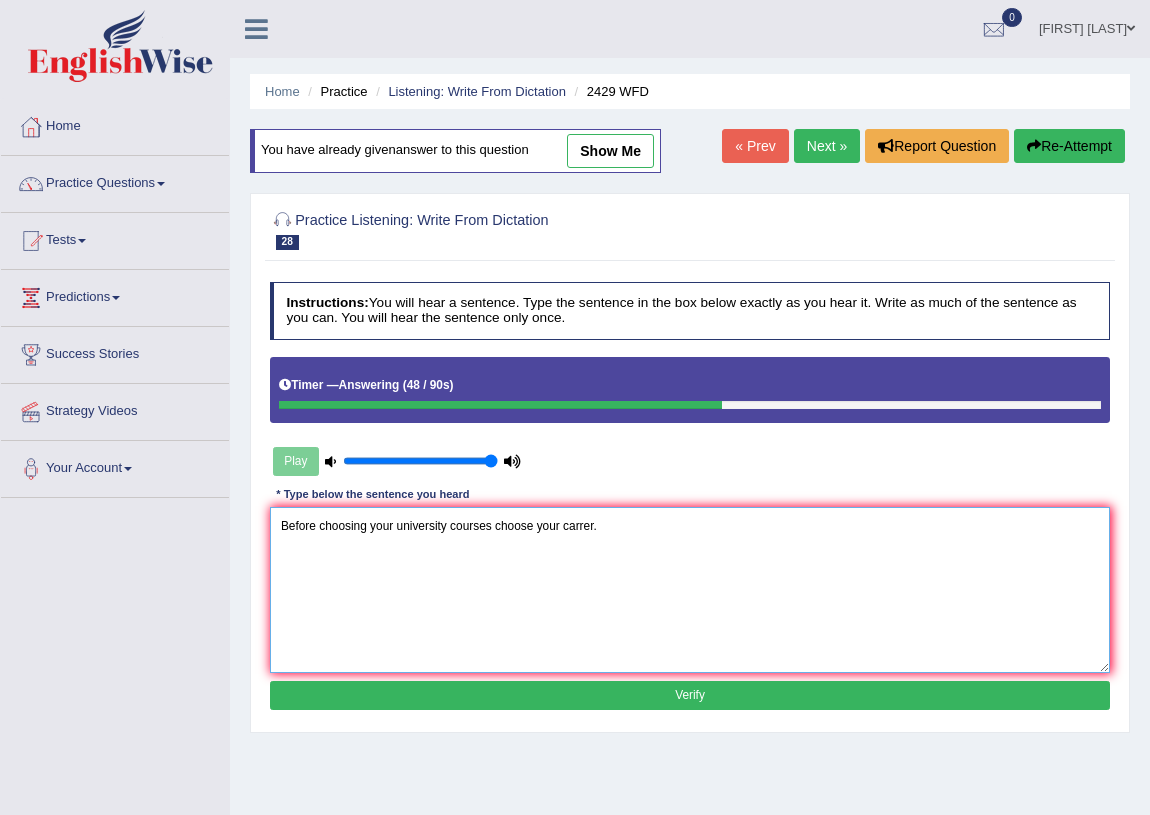 type on "Before choosing your university courses choose your carrer." 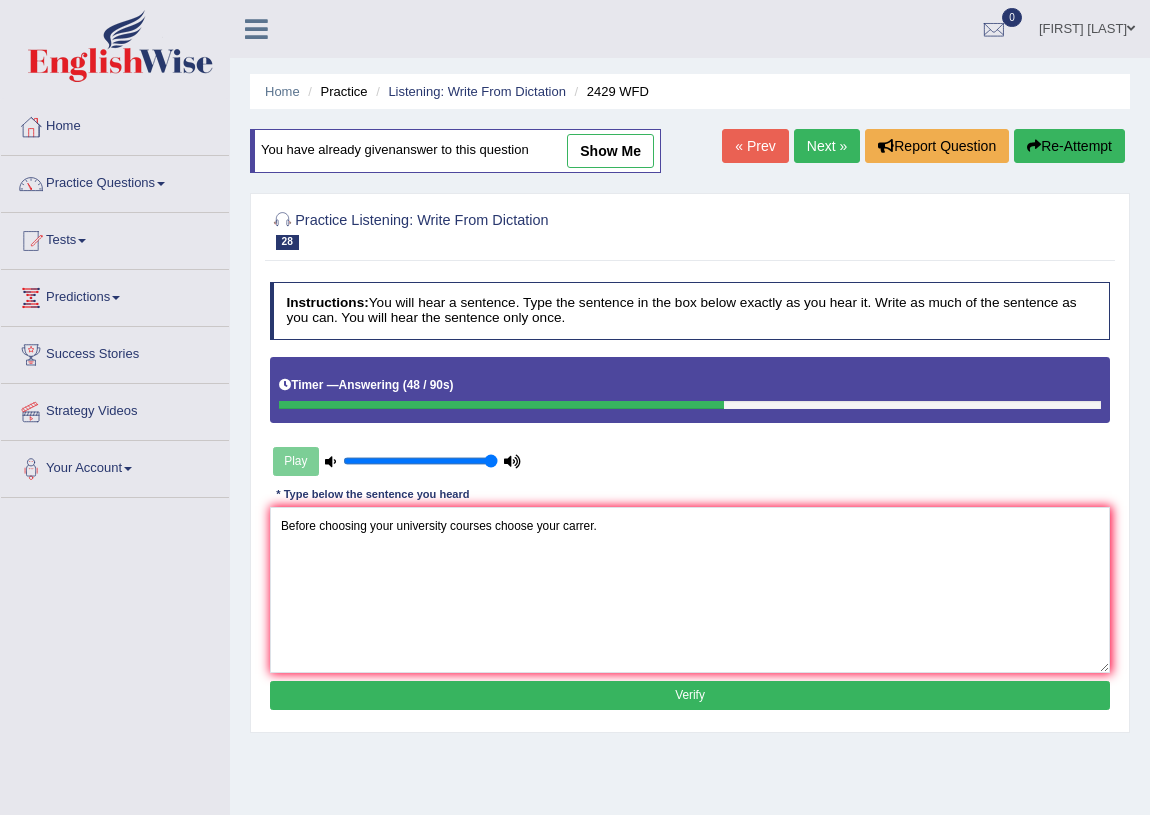 click on "Verify" at bounding box center [690, 695] 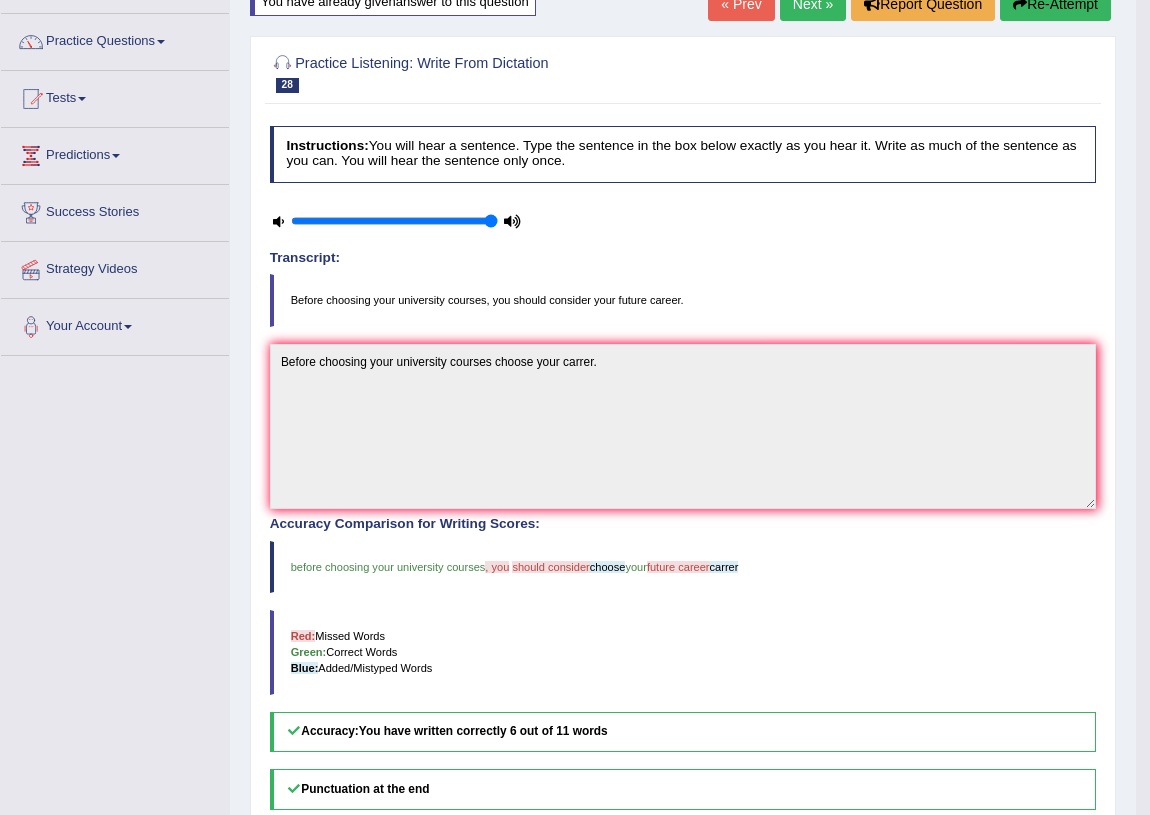 scroll, scrollTop: 0, scrollLeft: 0, axis: both 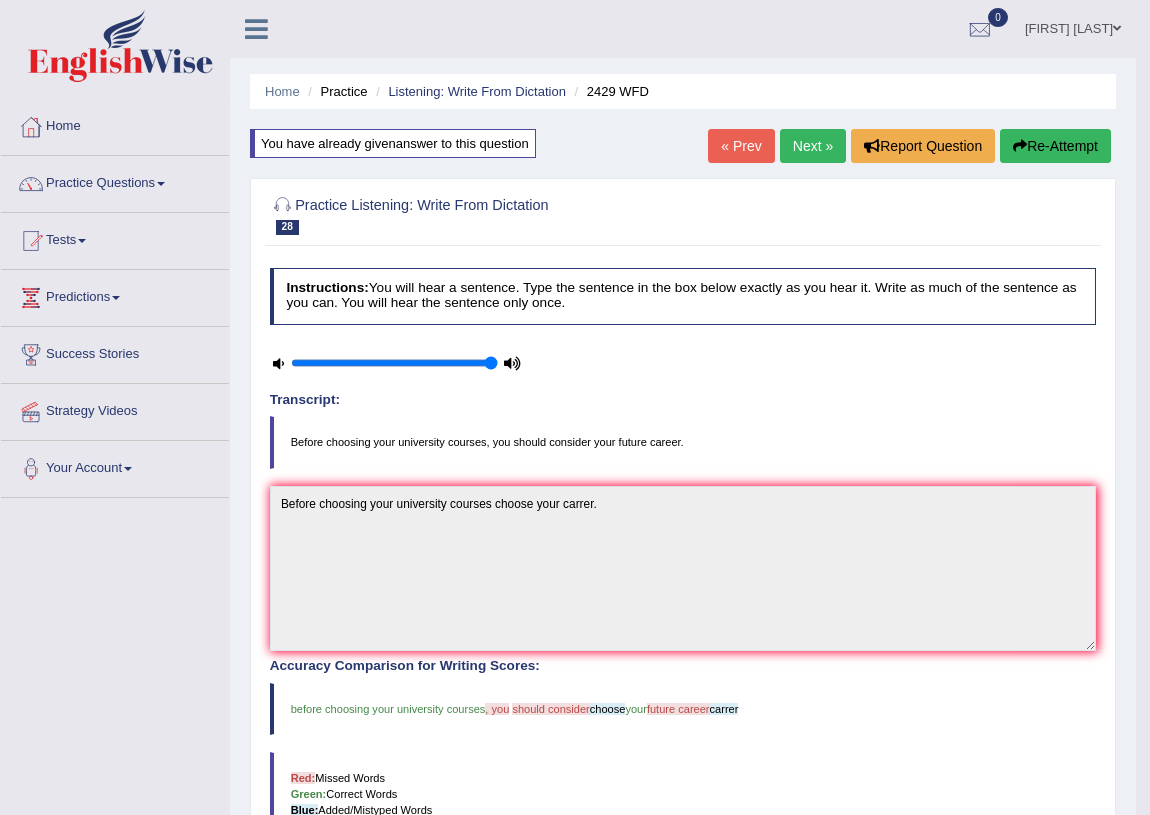 click on "Next »" at bounding box center [813, 146] 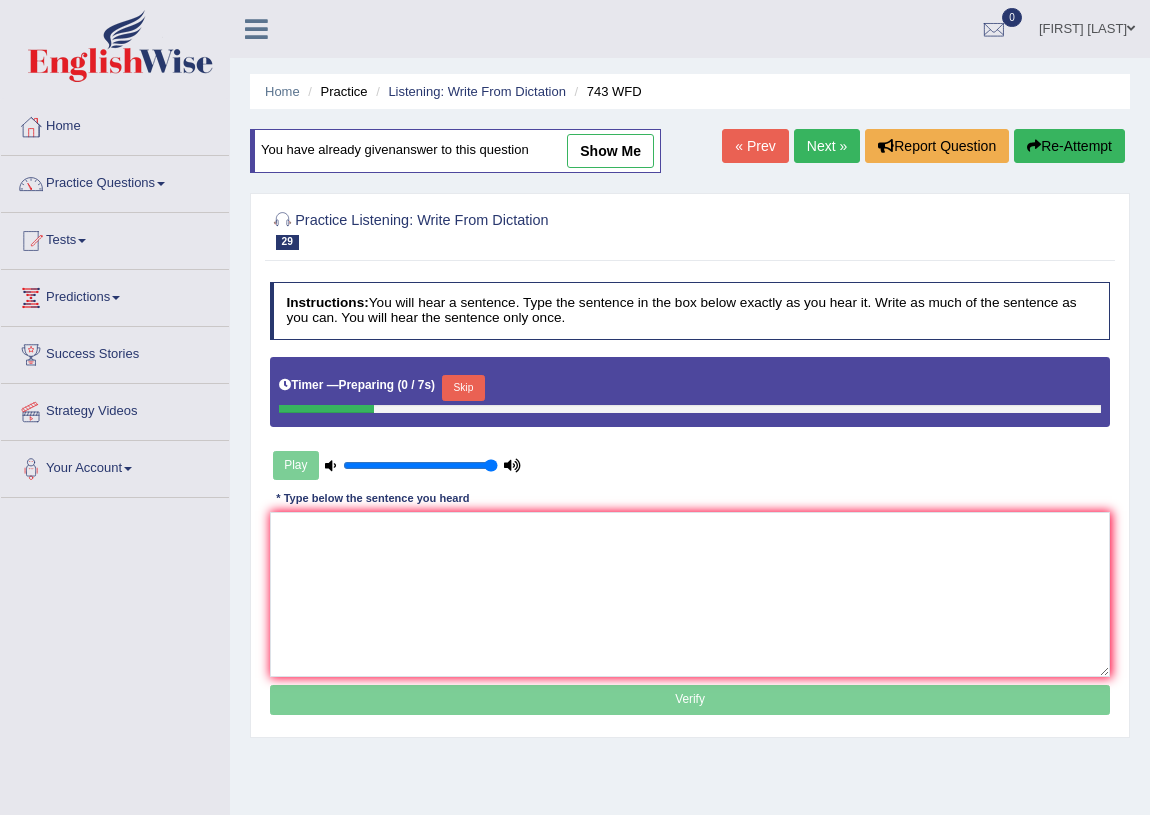 scroll, scrollTop: 0, scrollLeft: 0, axis: both 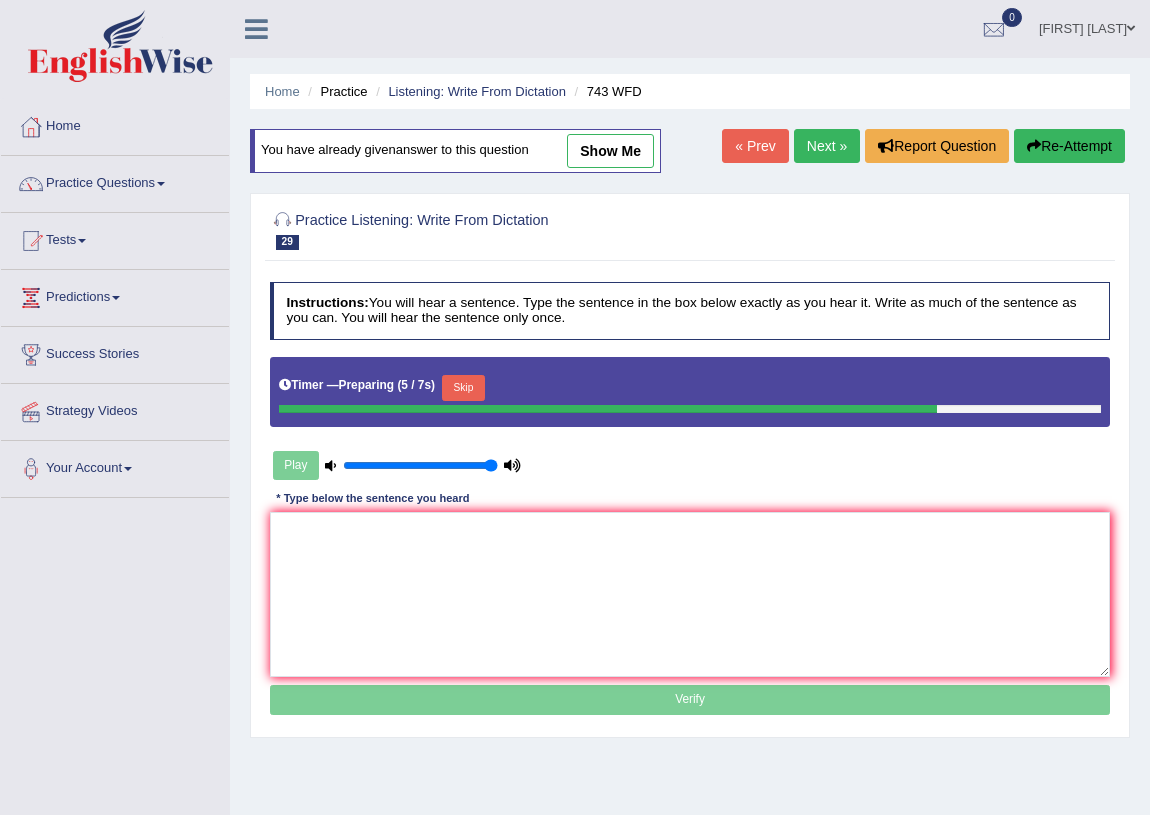 click on "Skip" at bounding box center [463, 388] 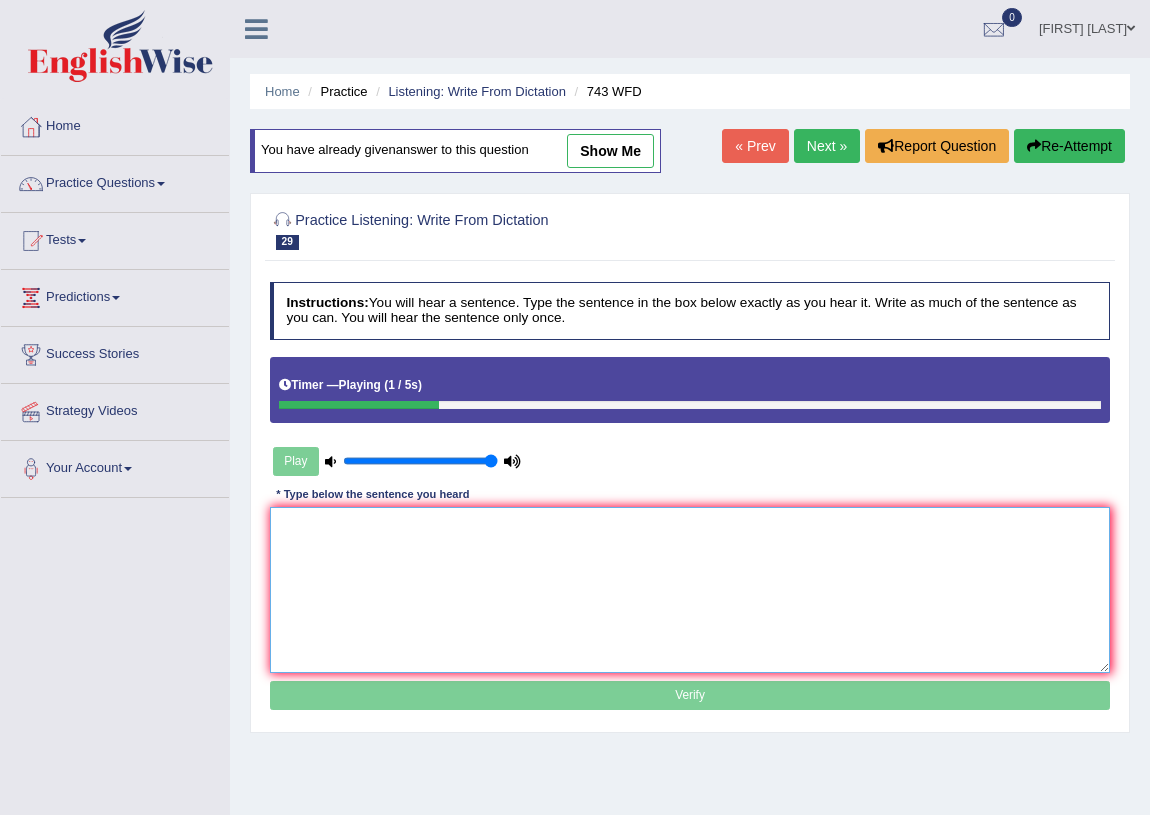 click at bounding box center [690, 589] 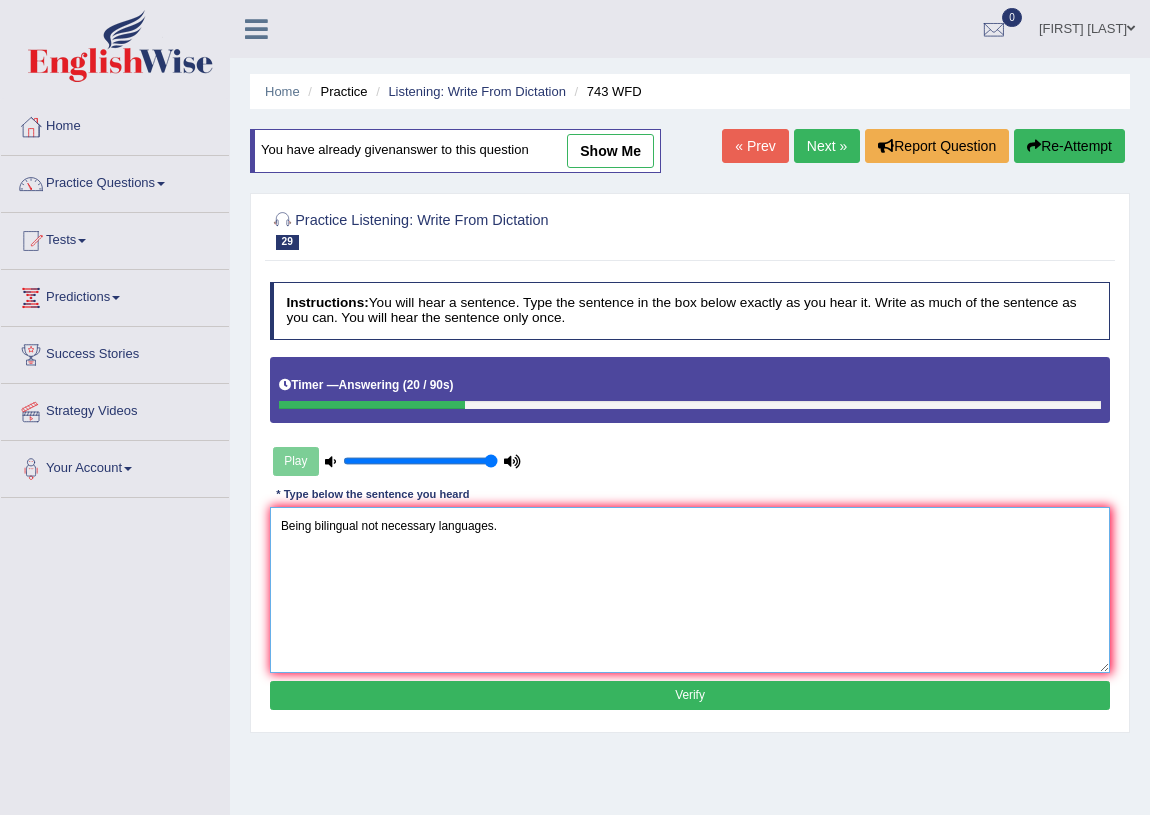 type on "Being bilingual not necessary languages." 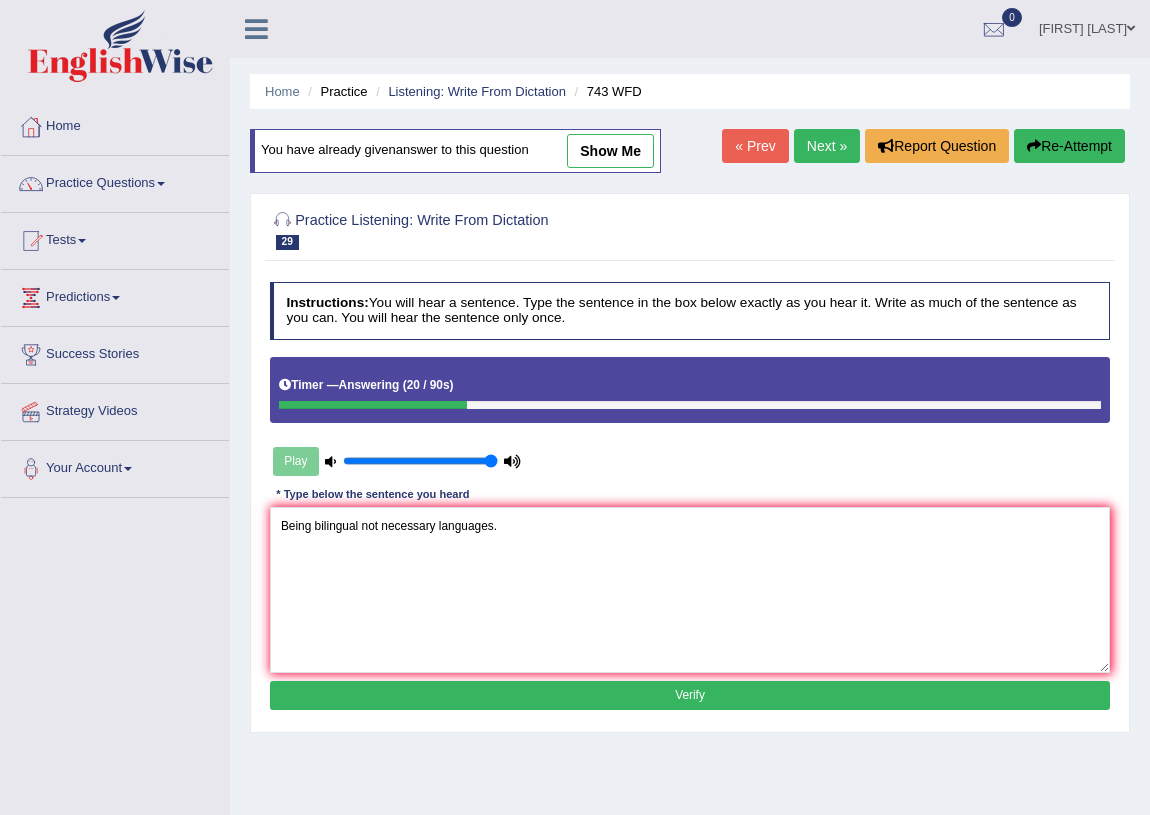 click on "Verify" at bounding box center [690, 695] 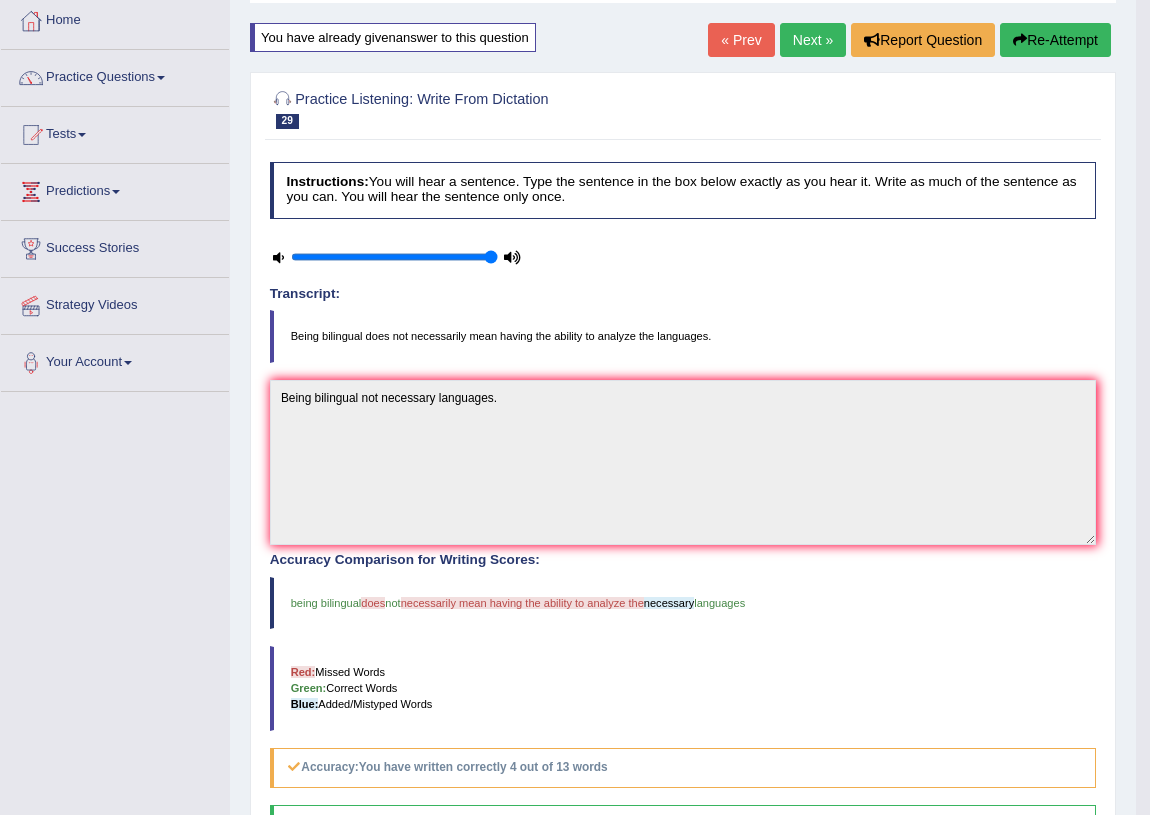 scroll, scrollTop: 0, scrollLeft: 0, axis: both 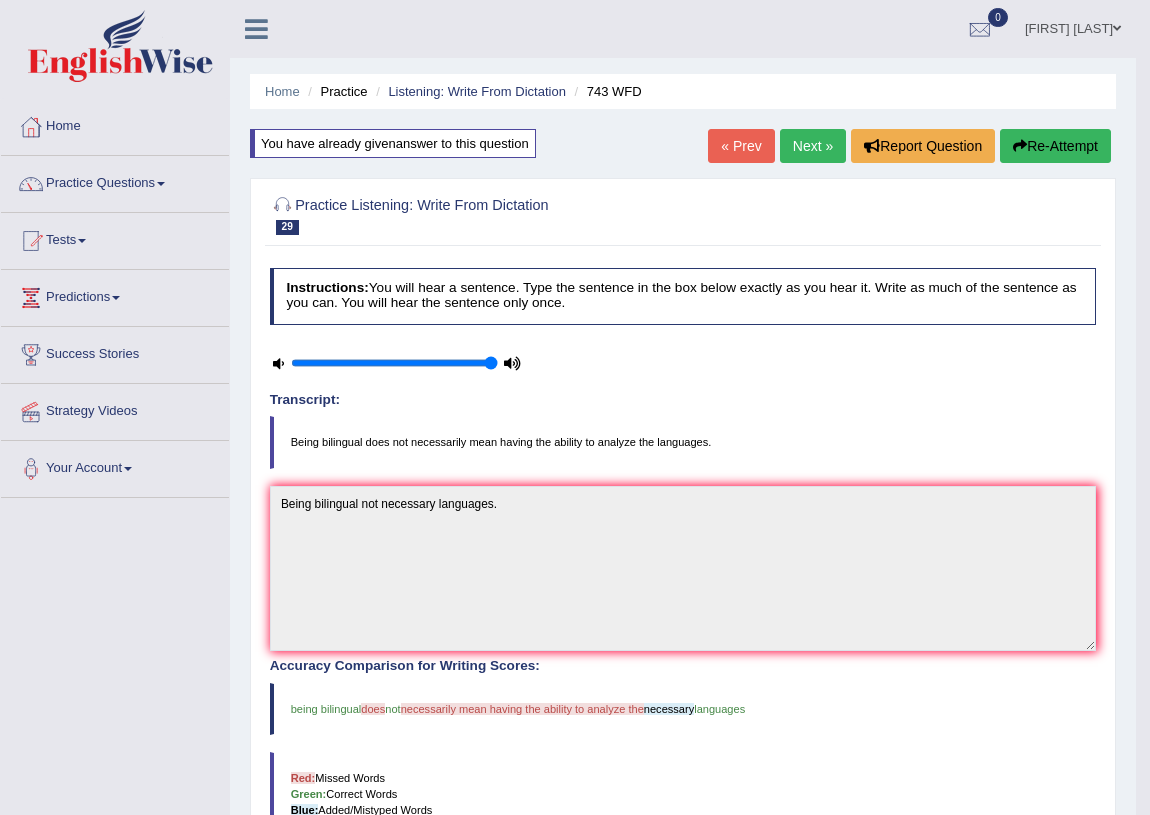click on "Next »" at bounding box center (813, 146) 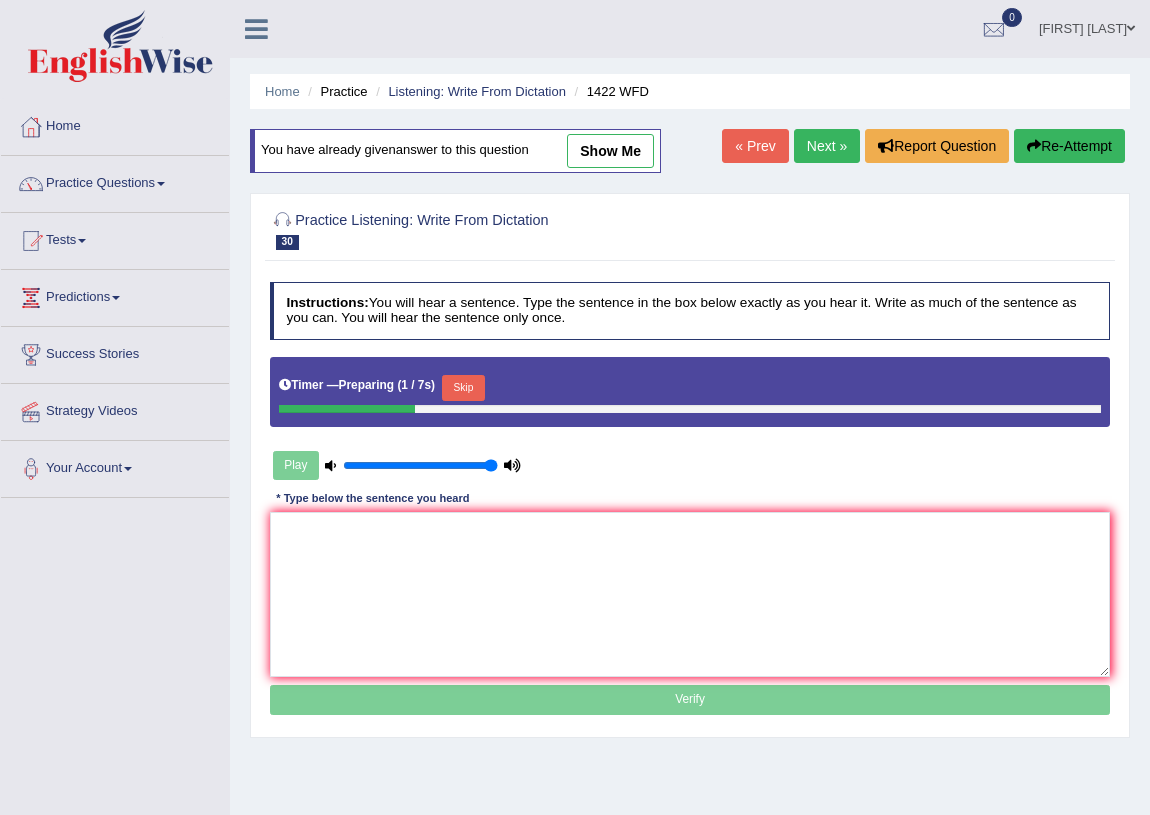 scroll, scrollTop: 0, scrollLeft: 0, axis: both 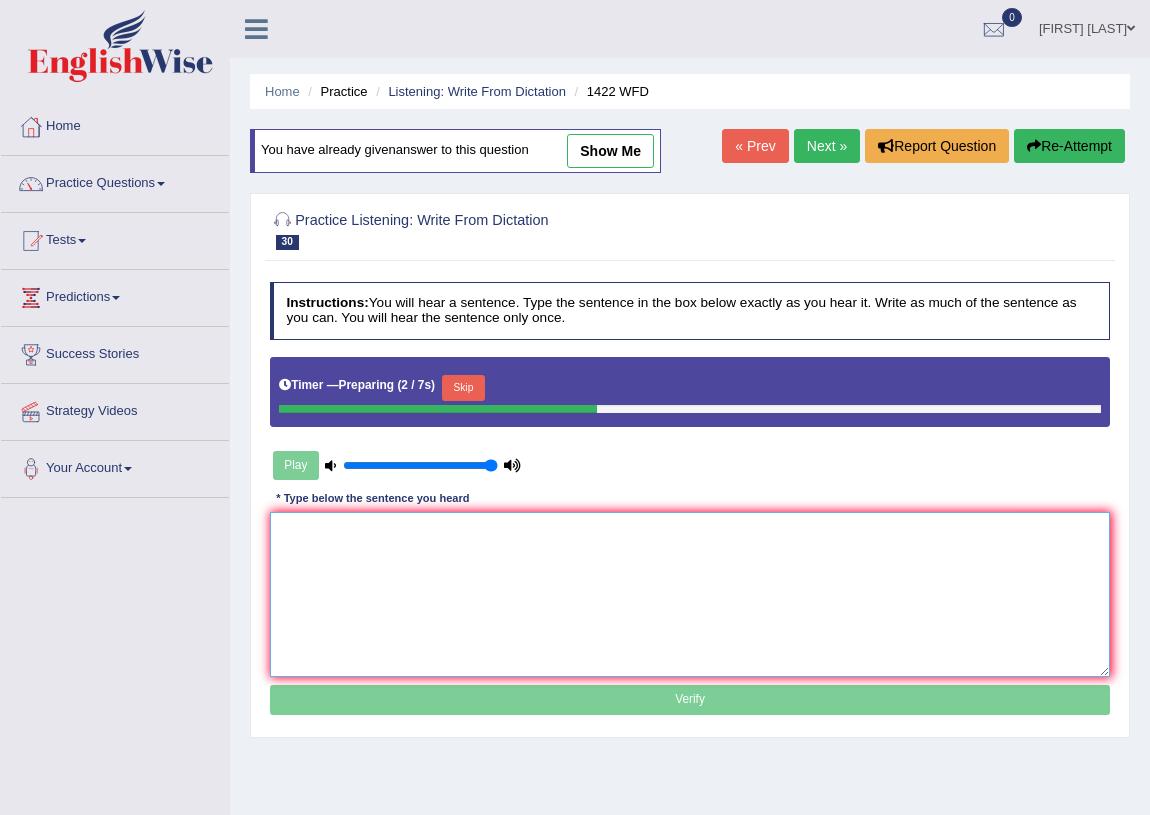 click at bounding box center [690, 594] 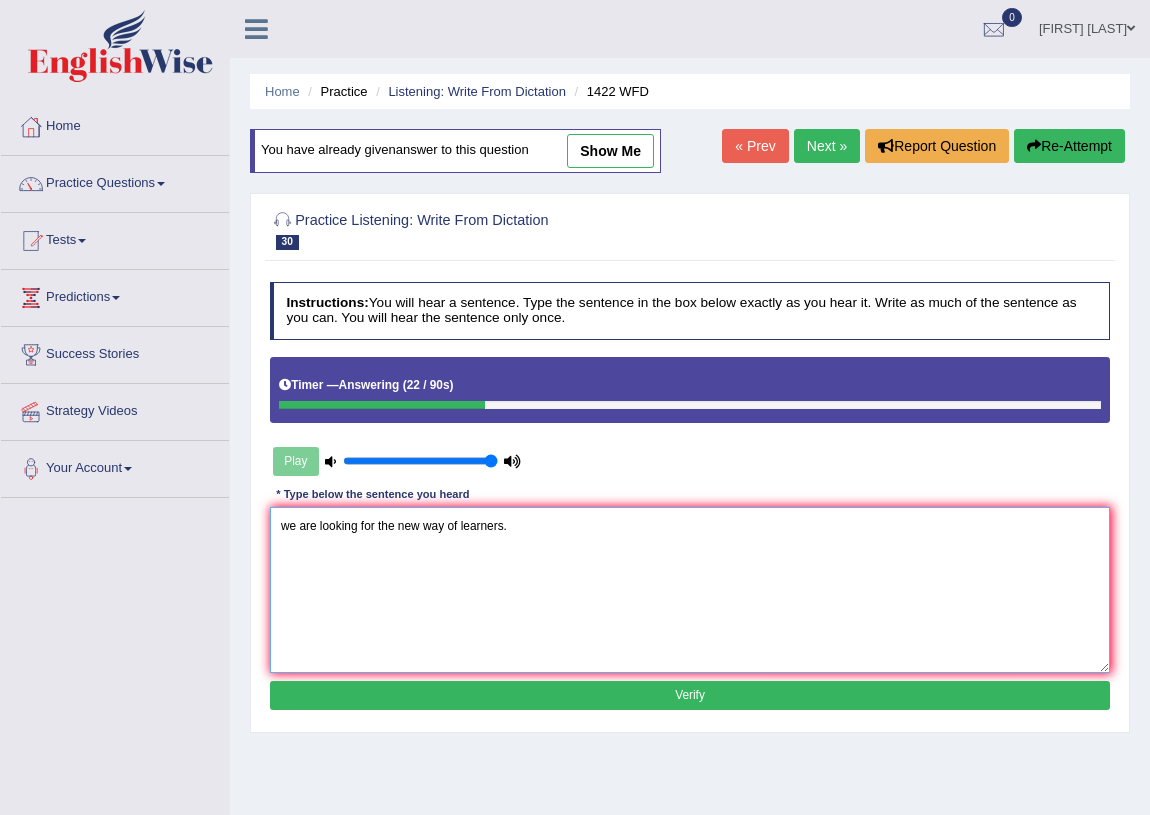 click on "we are looking for the new way of learners." at bounding box center (690, 589) 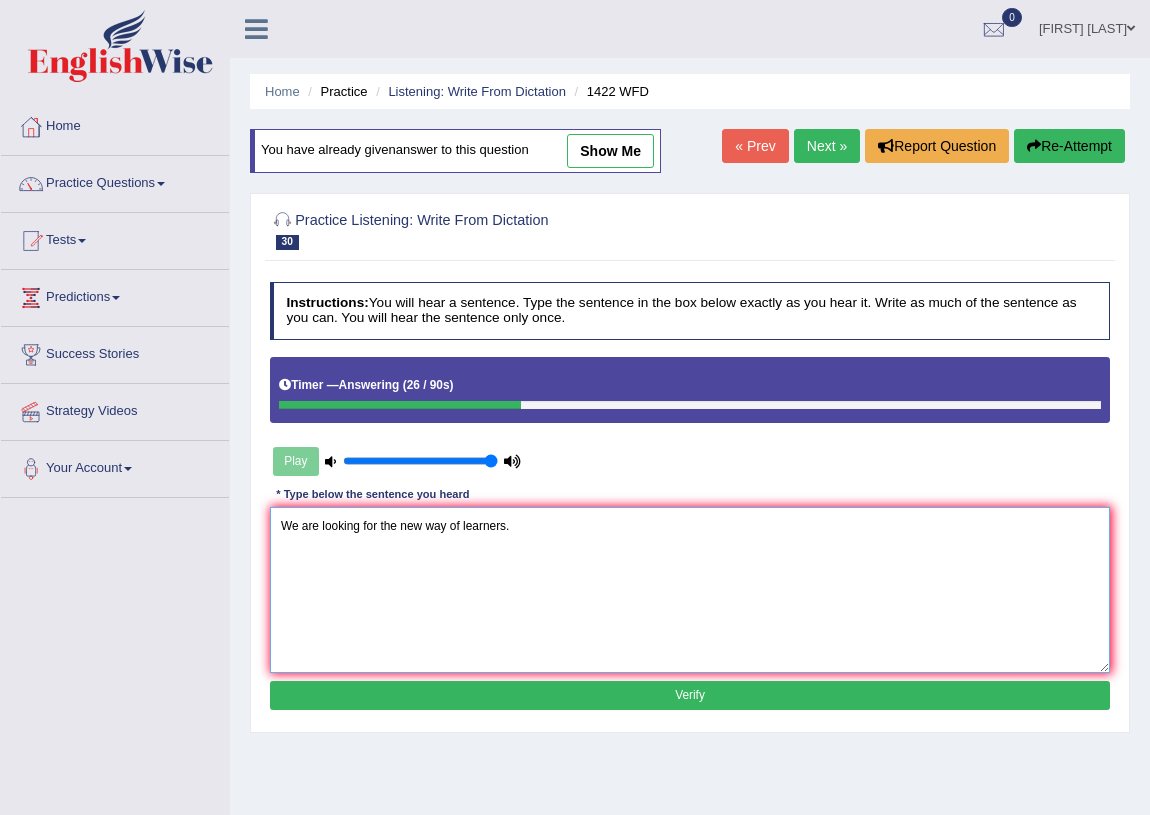 type on "We are looking for the new way of learners." 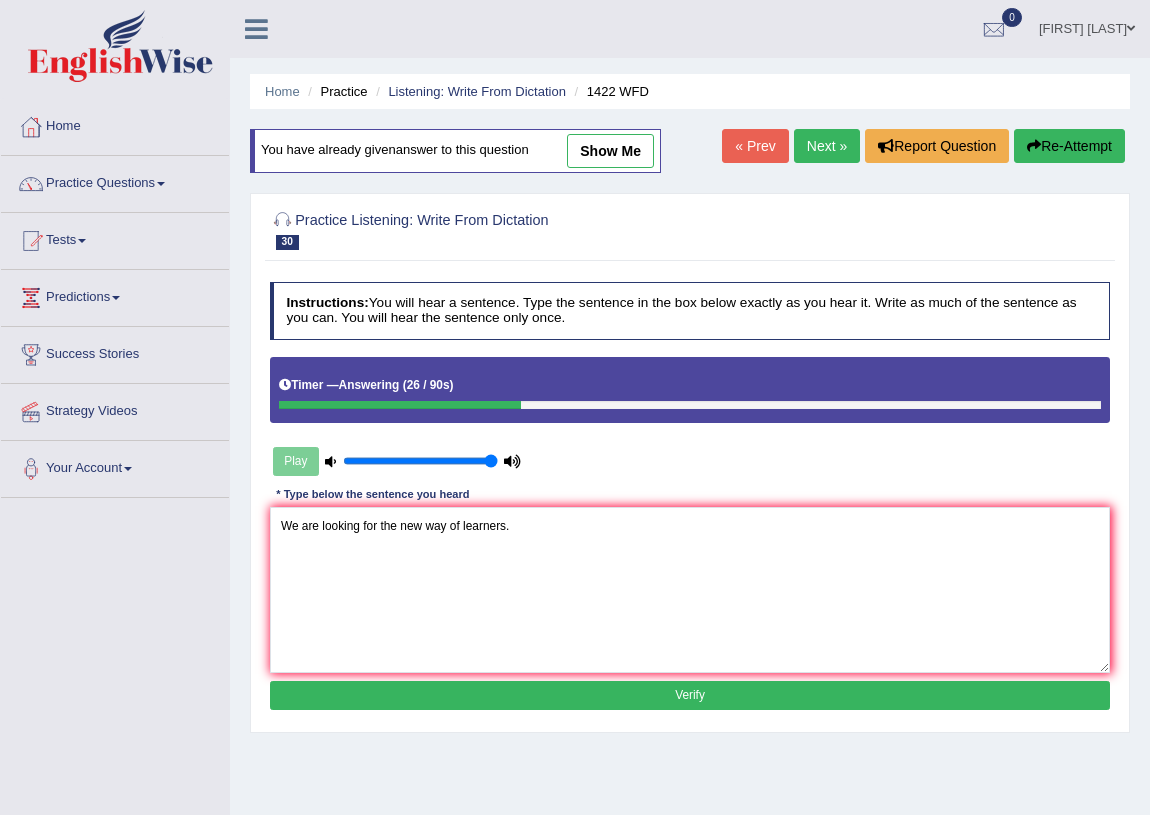 click on "Verify" at bounding box center [690, 695] 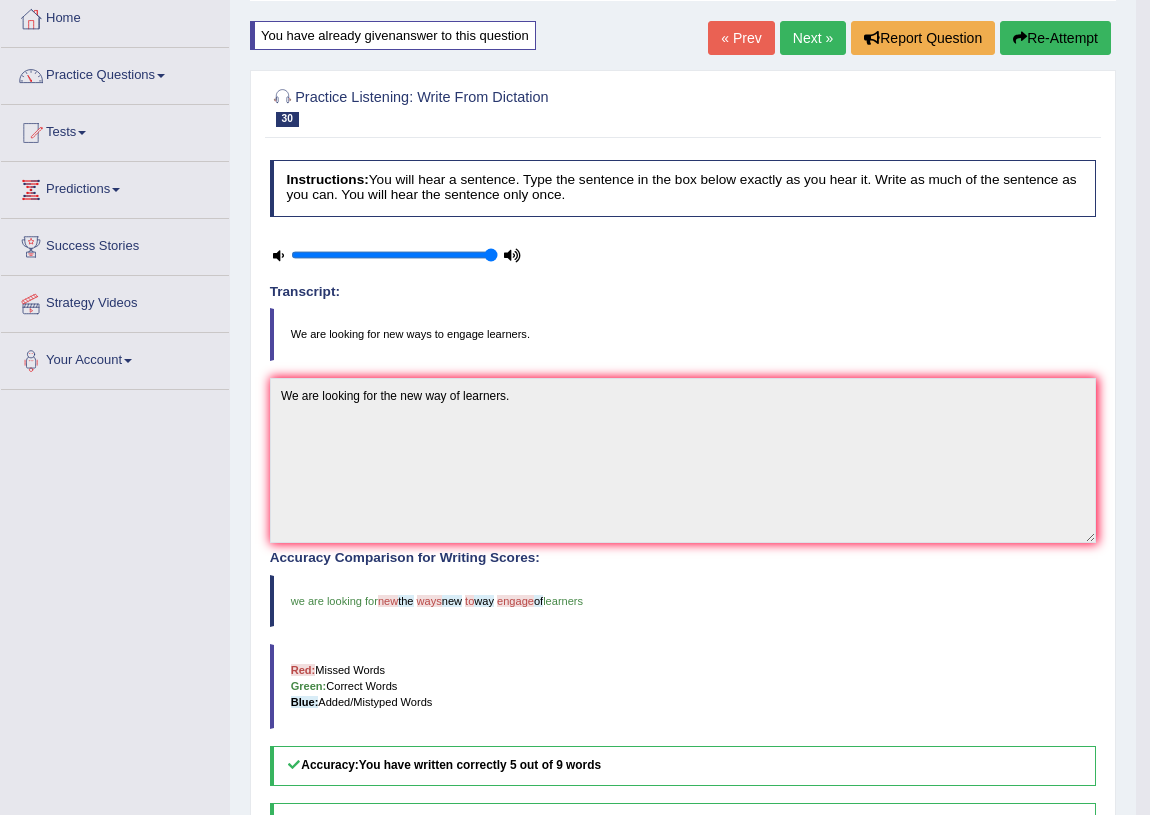 scroll, scrollTop: 107, scrollLeft: 0, axis: vertical 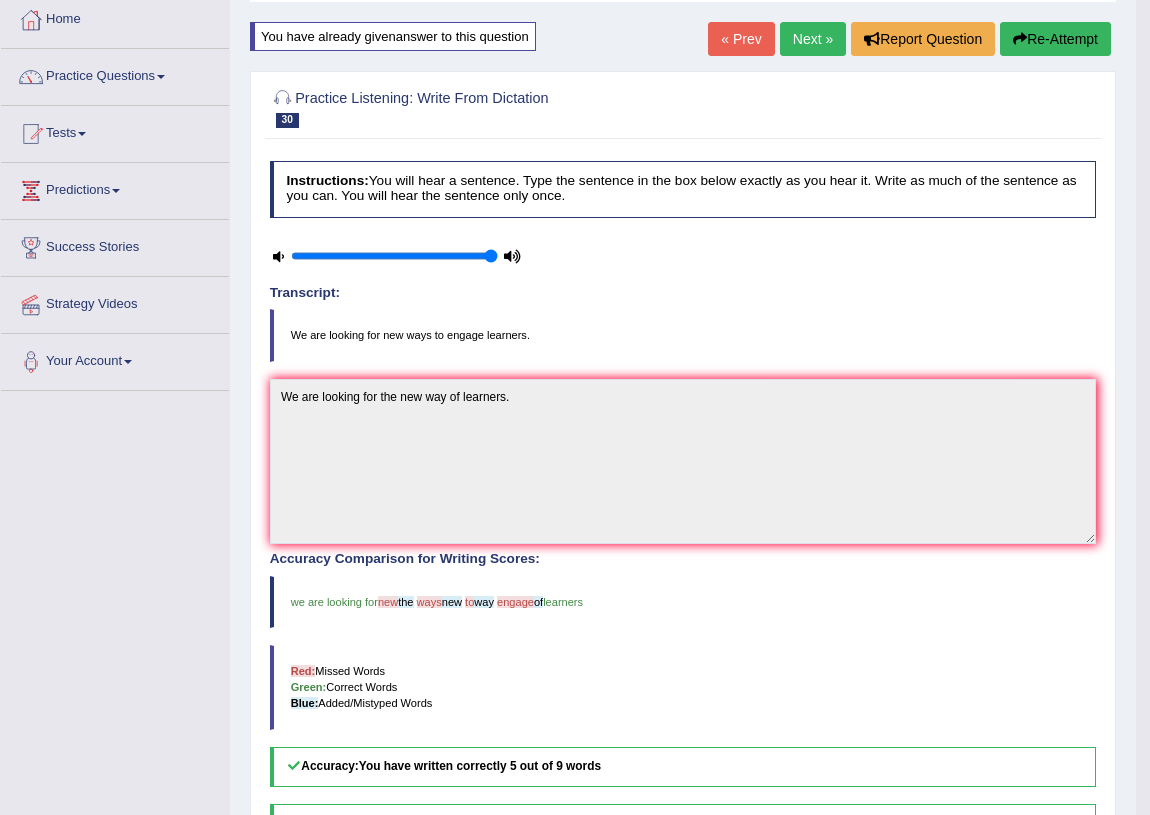 click on "Next »" at bounding box center [813, 39] 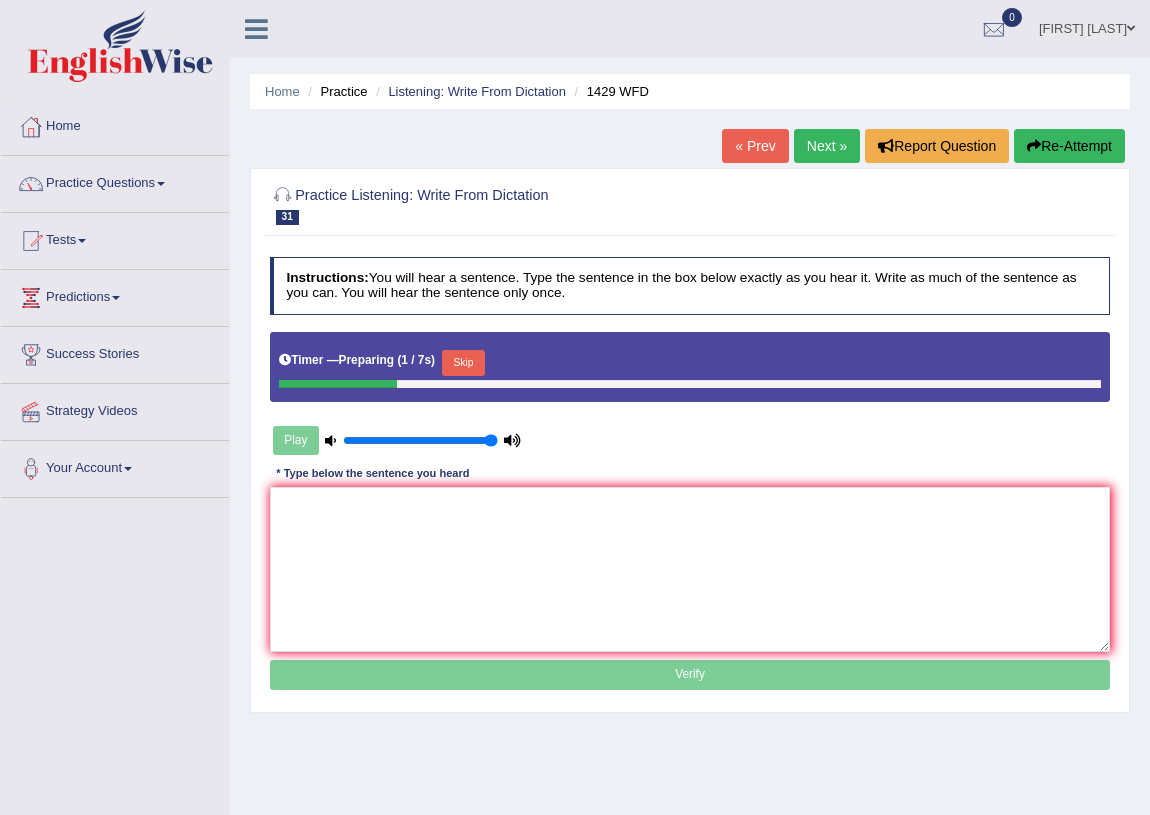 scroll, scrollTop: 0, scrollLeft: 0, axis: both 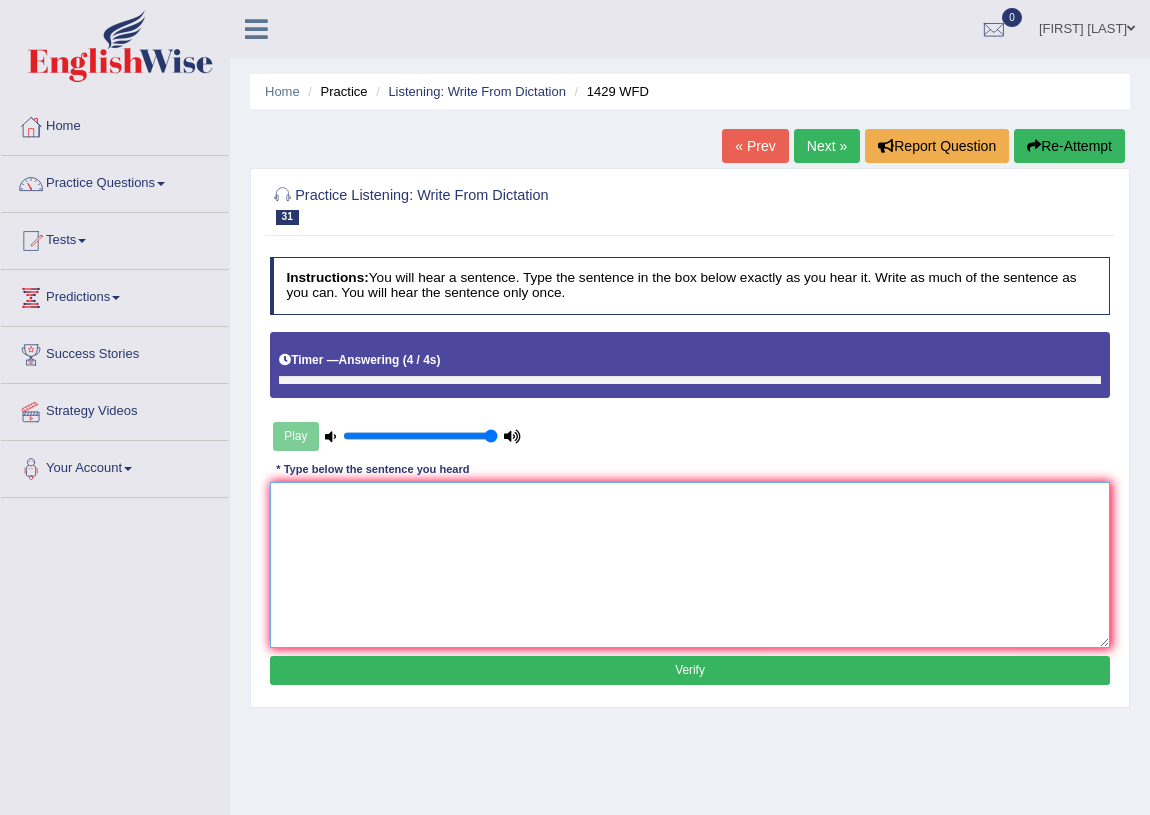 click at bounding box center (690, 564) 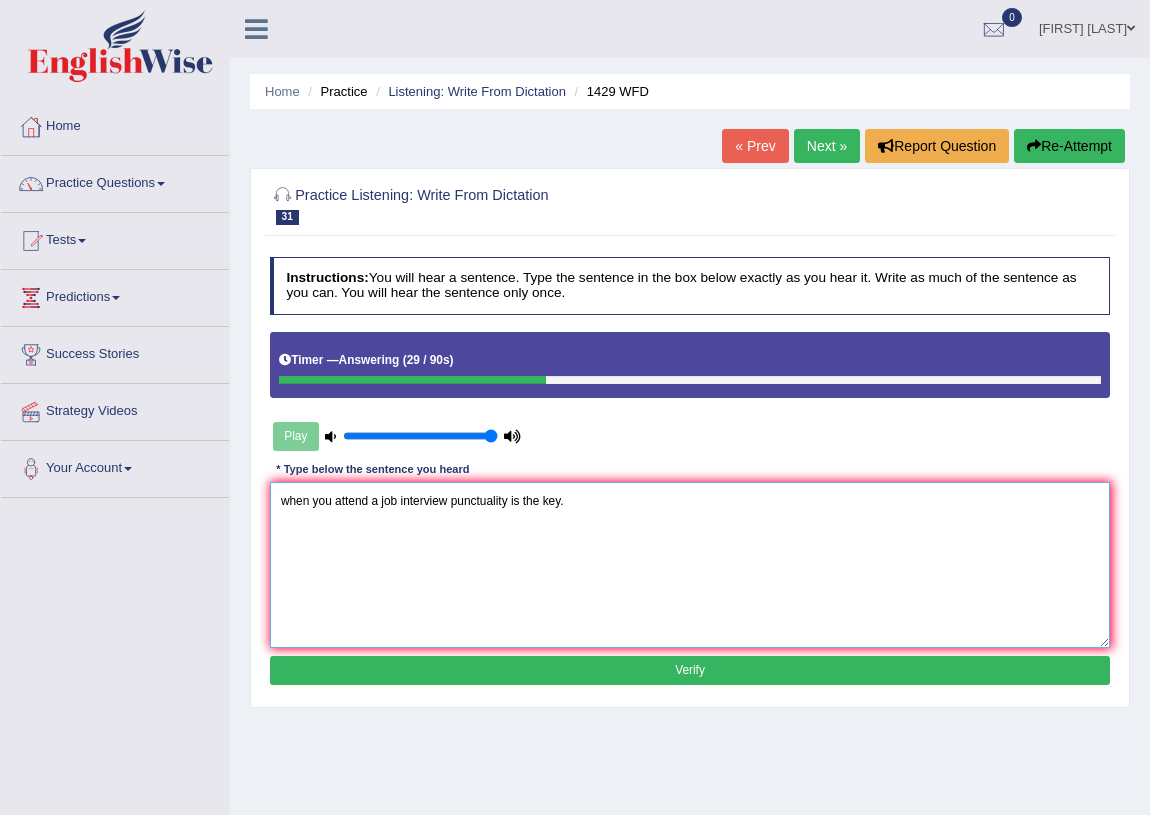 click on "when you attend a job interview punctuality is the key." at bounding box center [690, 564] 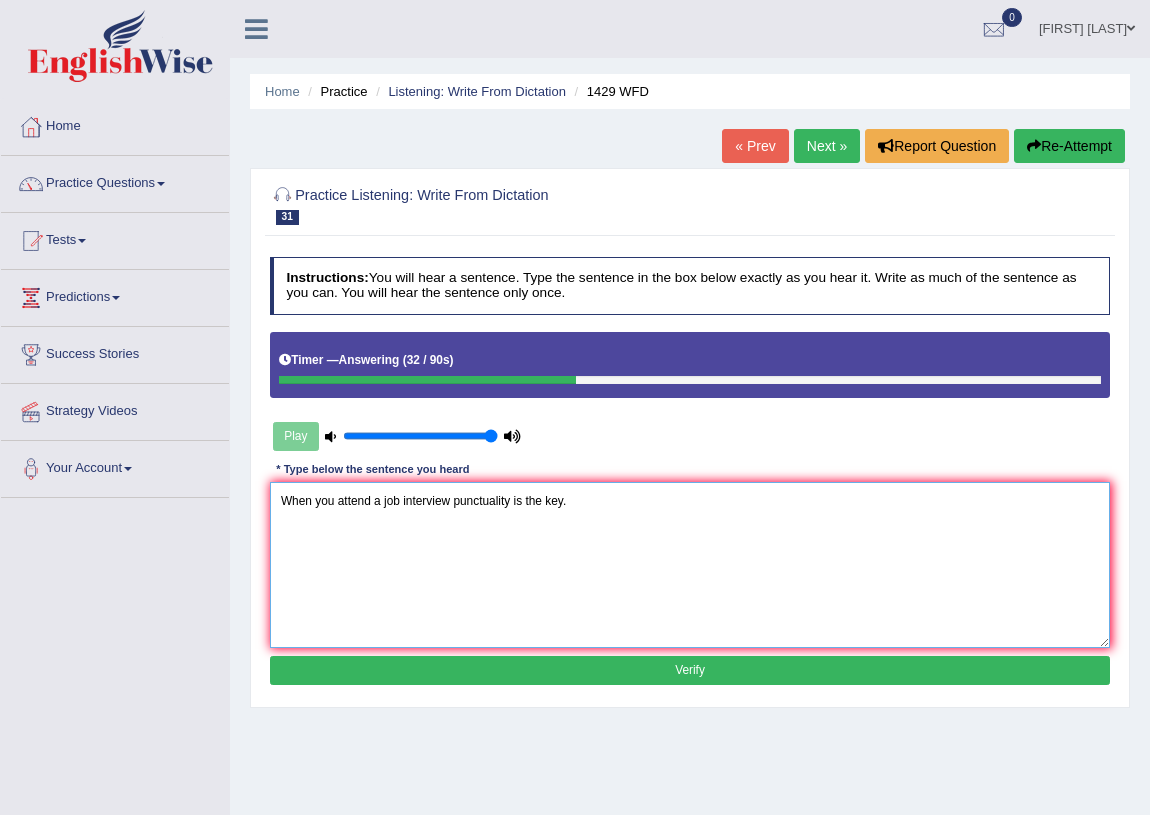 type on "When you attend a job interview punctuality is the key." 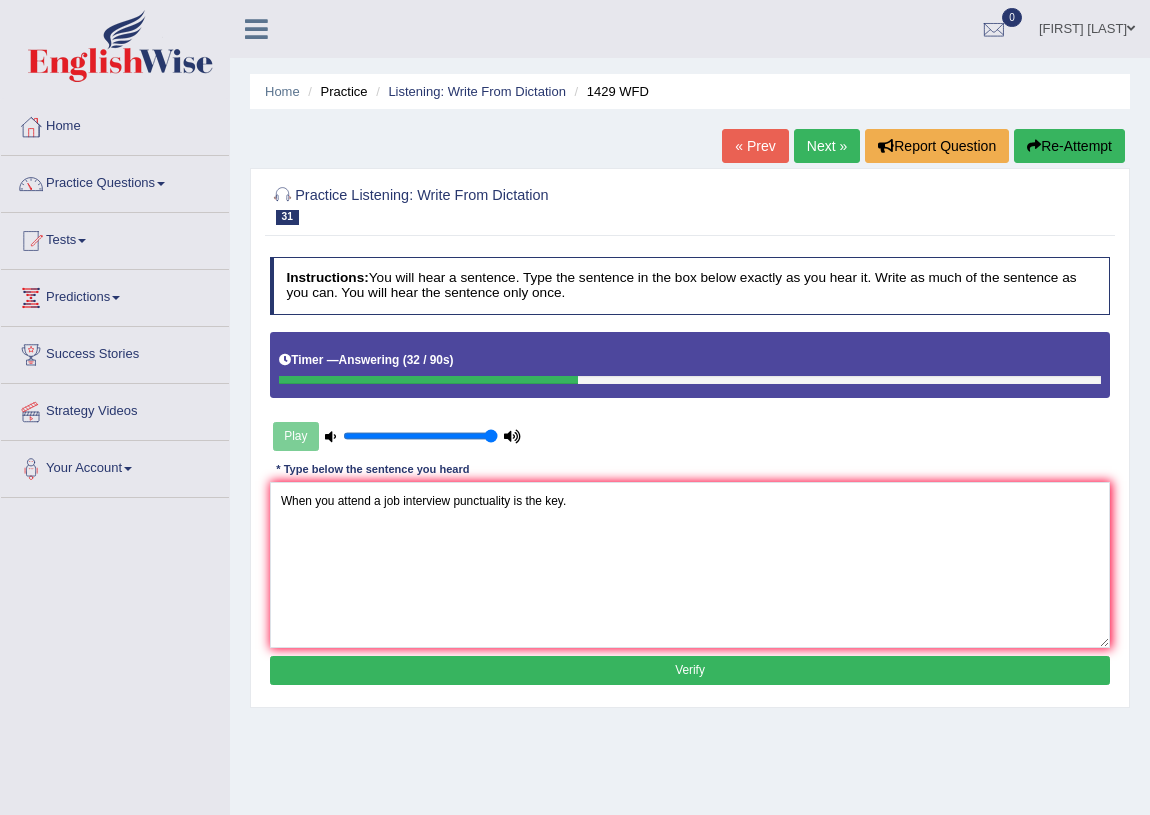 click on "Verify" at bounding box center [690, 670] 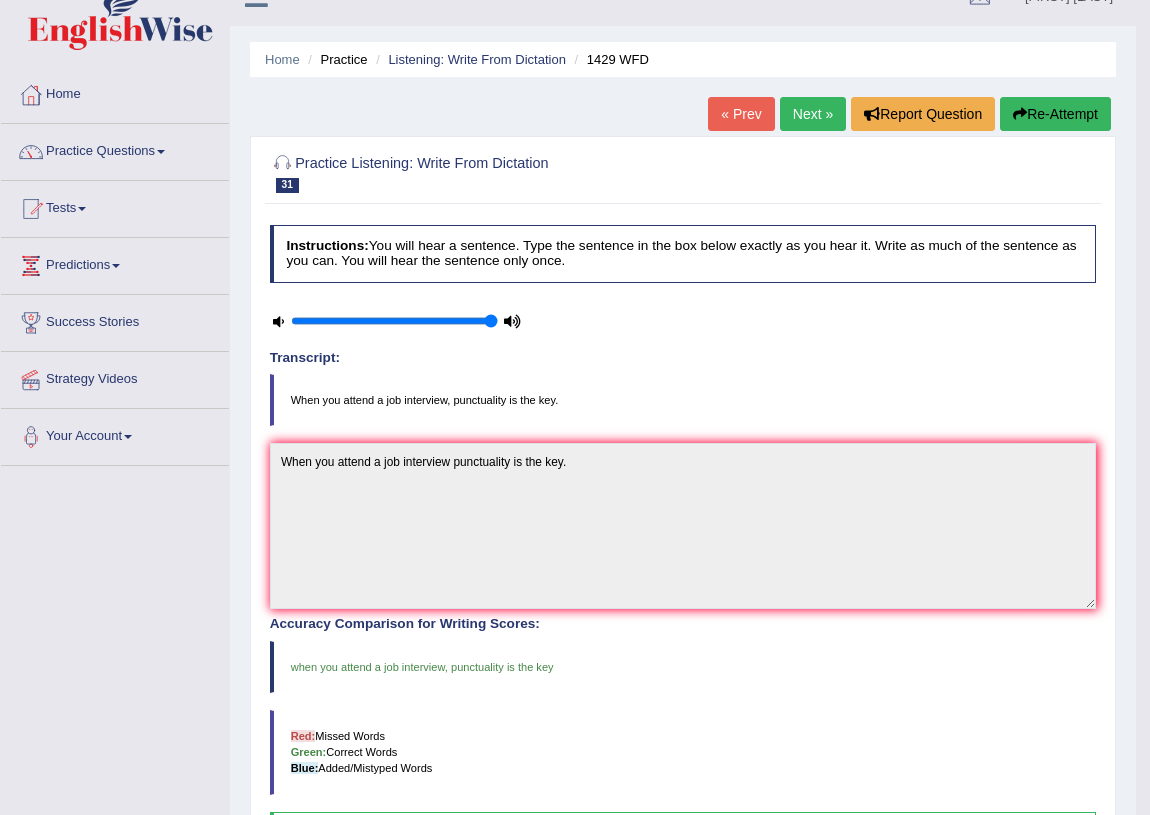 scroll, scrollTop: 0, scrollLeft: 0, axis: both 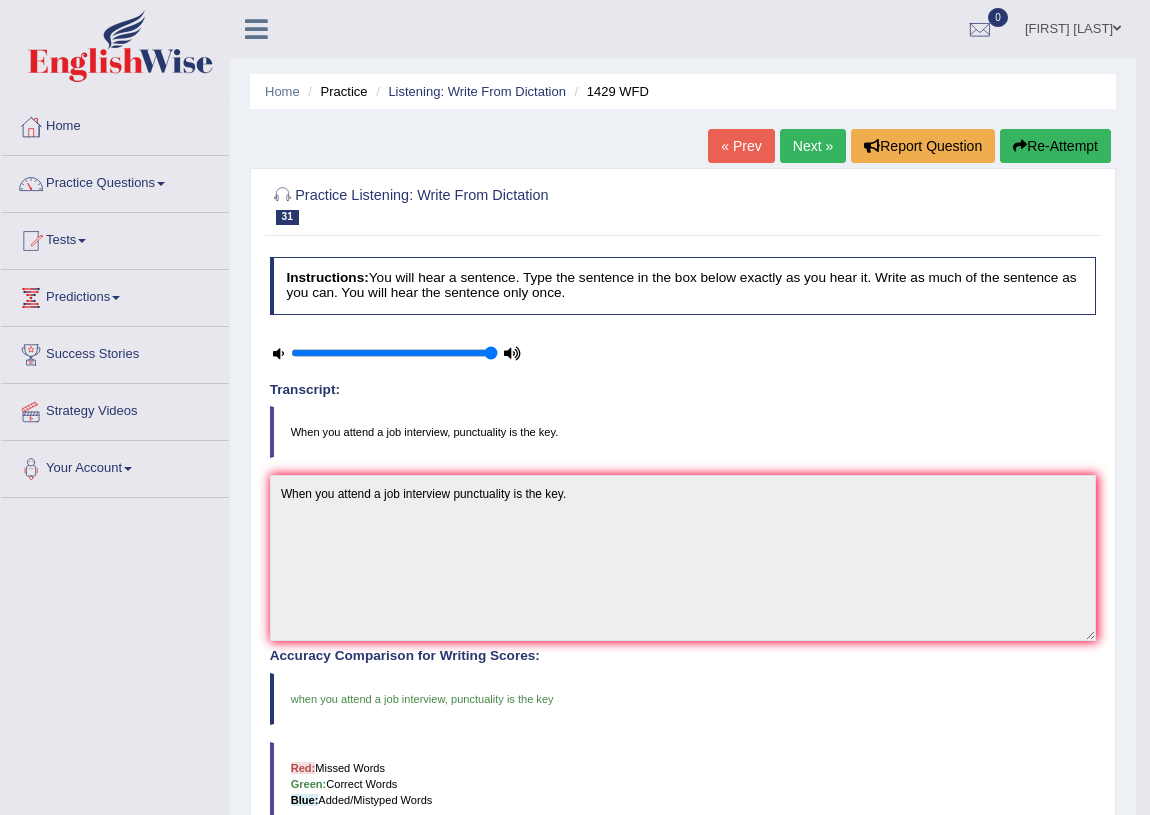 click on "Next »" at bounding box center (813, 146) 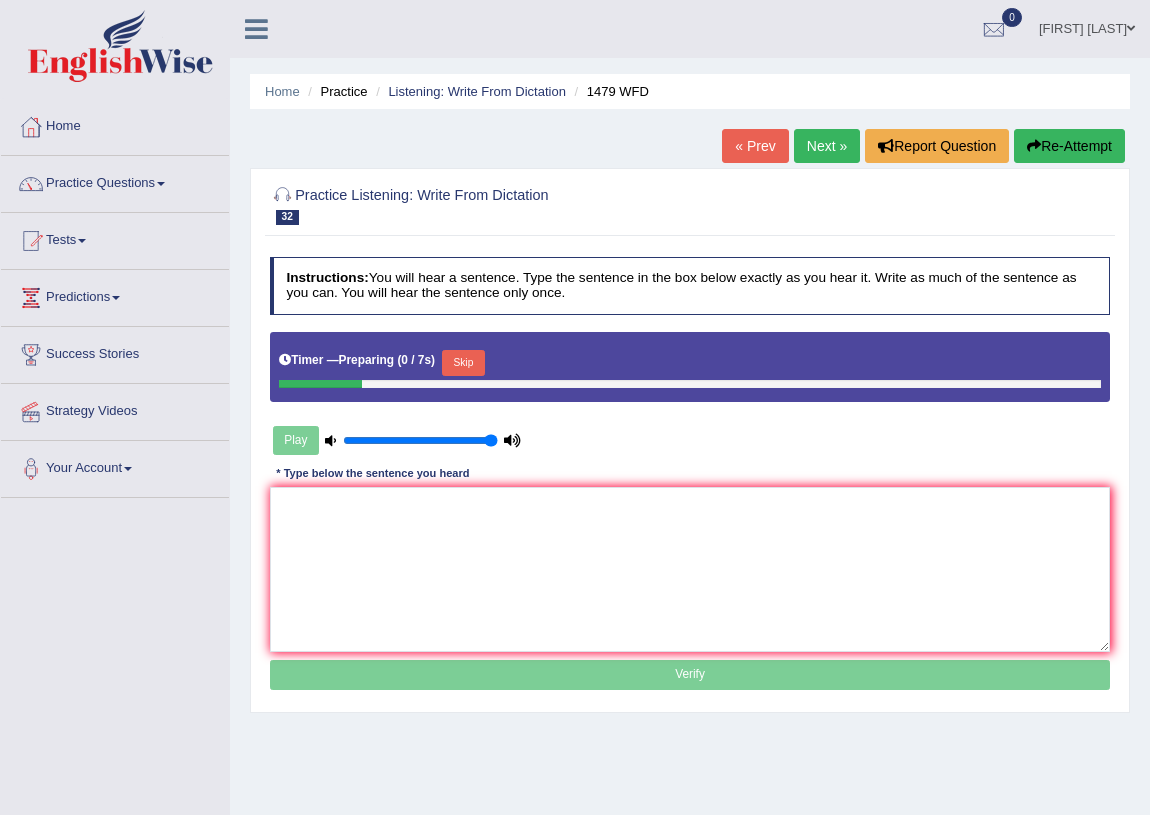 scroll, scrollTop: 0, scrollLeft: 0, axis: both 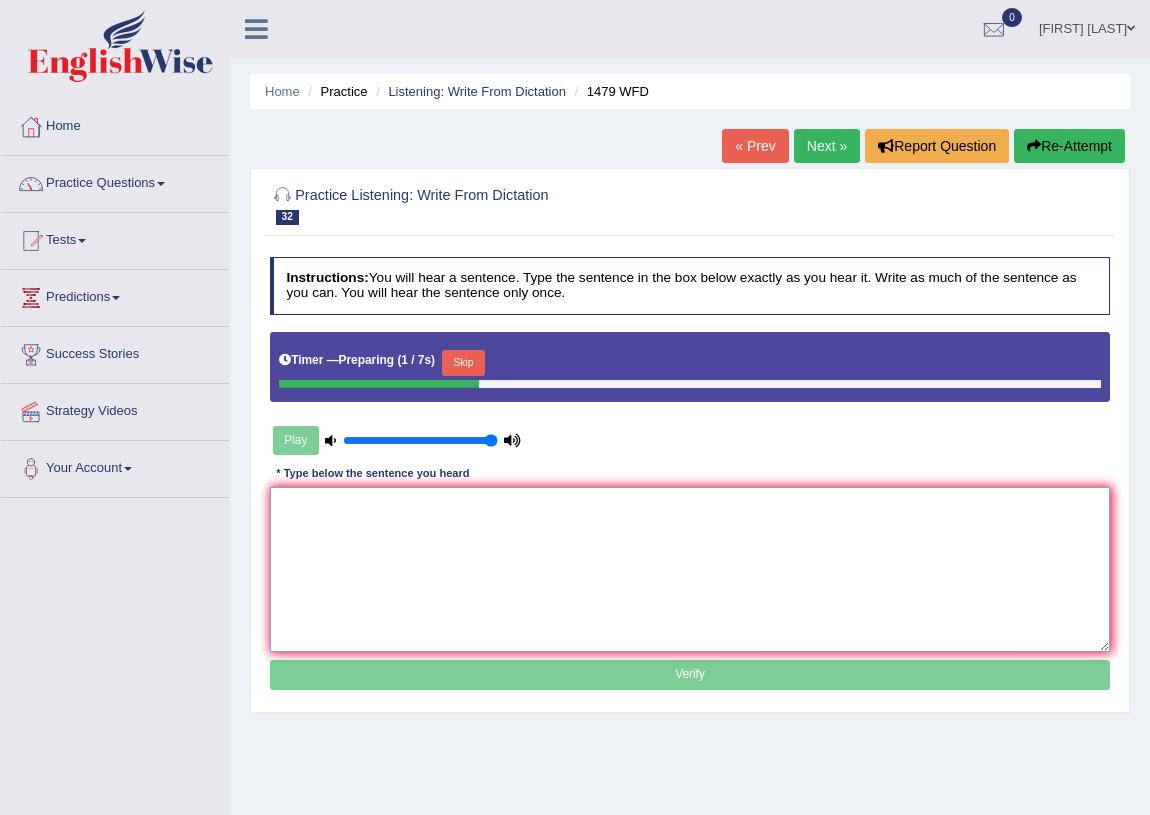 click at bounding box center [690, 569] 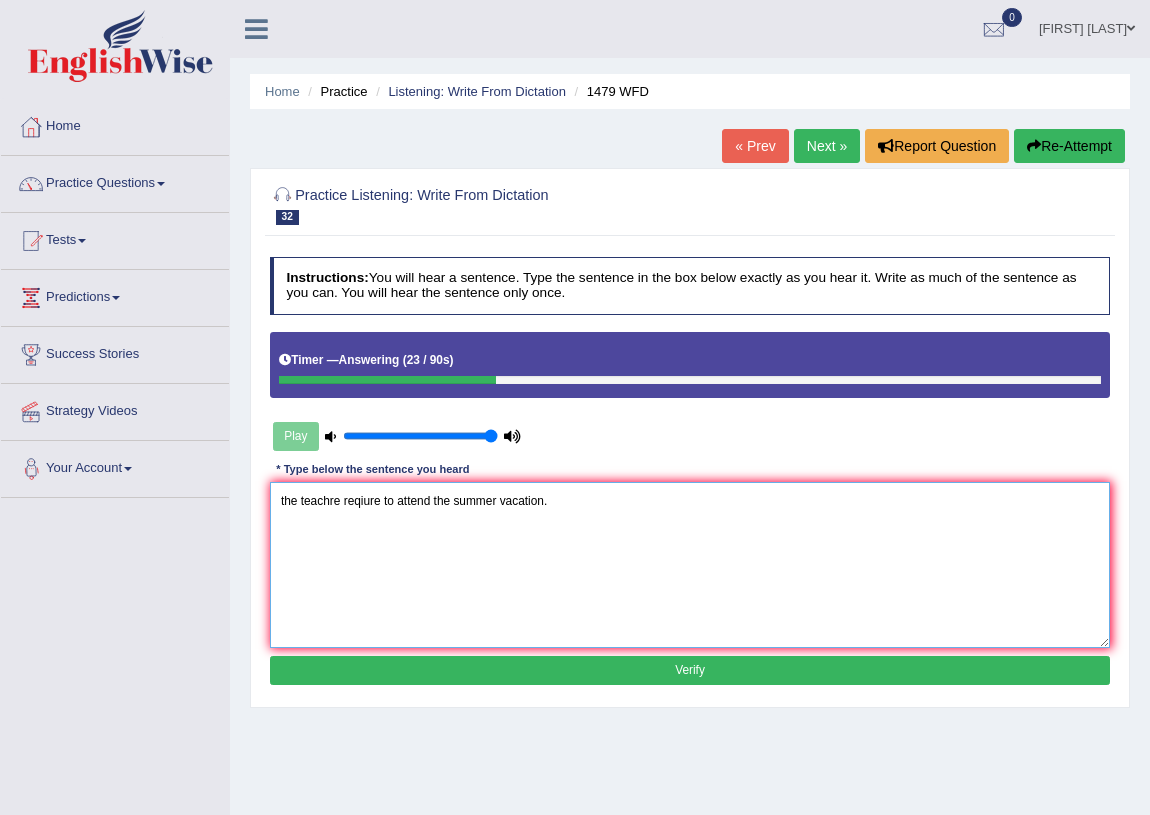 click on "the teachre reqiure to attend the summer vacation." at bounding box center [690, 564] 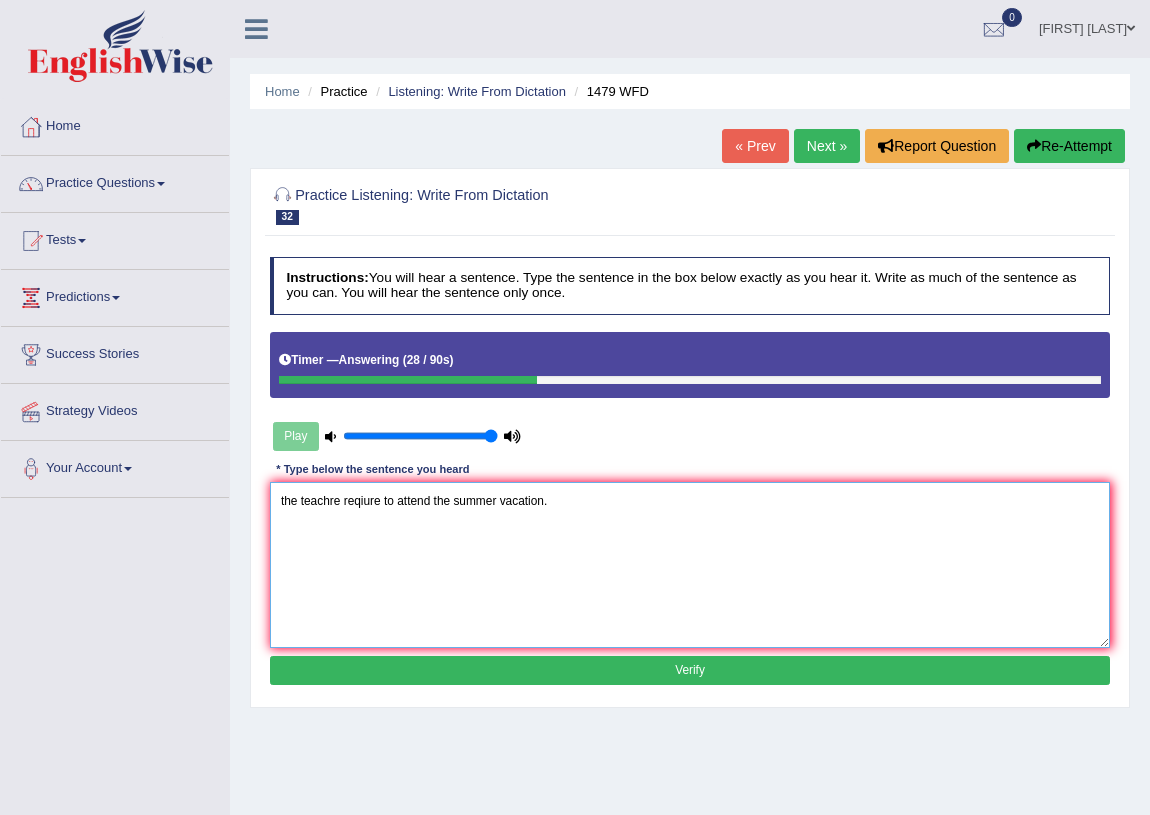 click on "the teachre reqiure to attend the summer vacation." at bounding box center [690, 564] 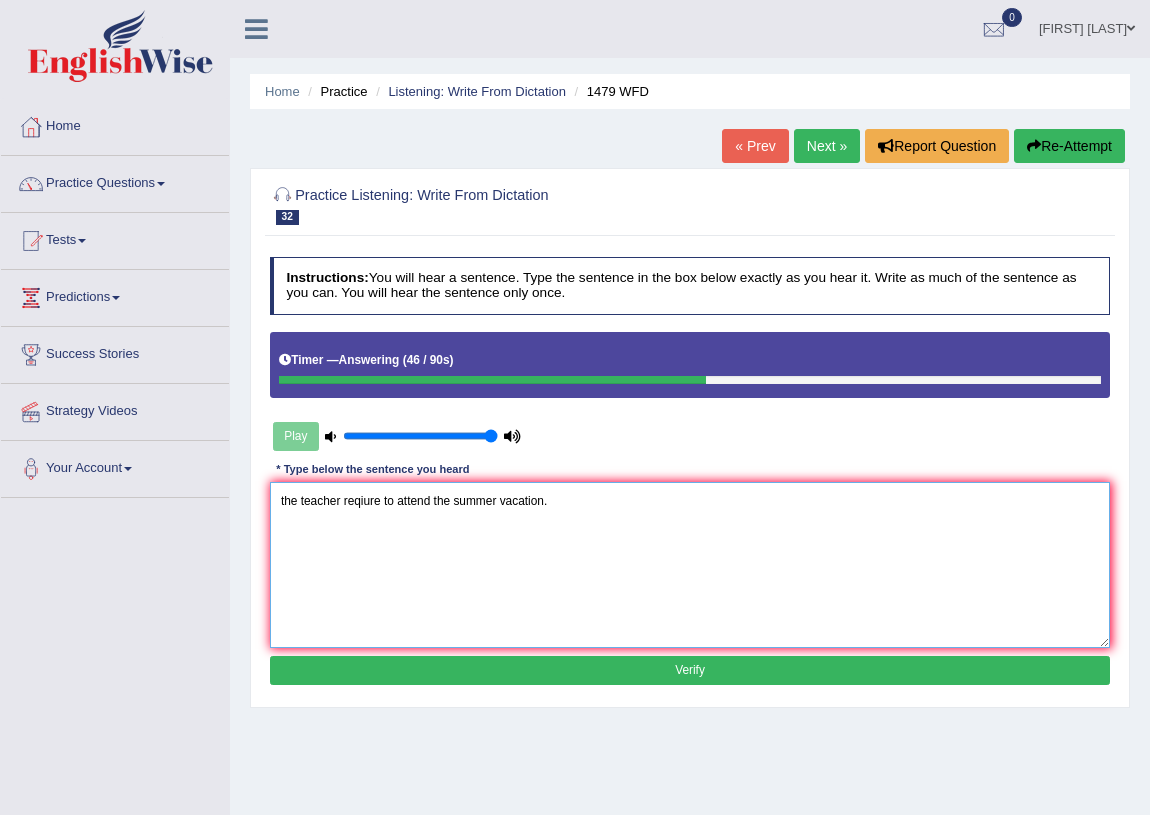 click on "the teacher reqiure to attend the summer vacation." at bounding box center (690, 564) 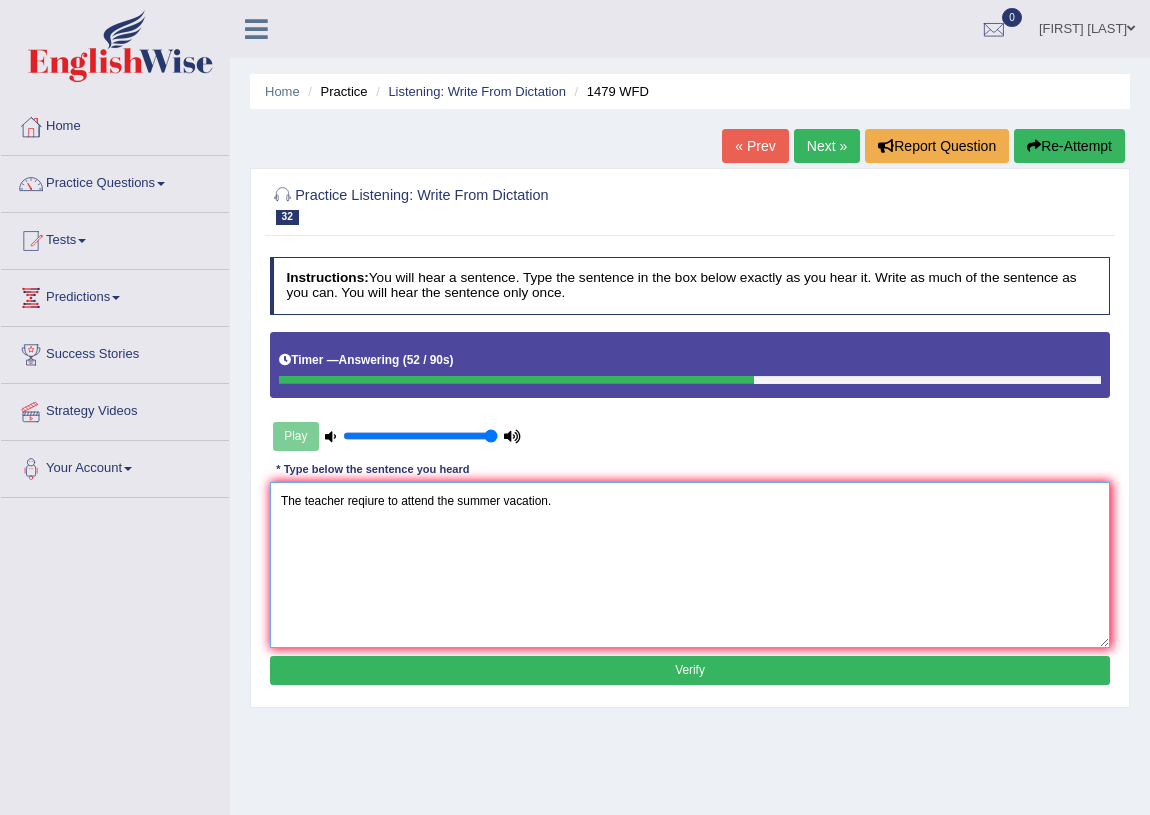 type on "The teacher reqiure to attend the summer vacation." 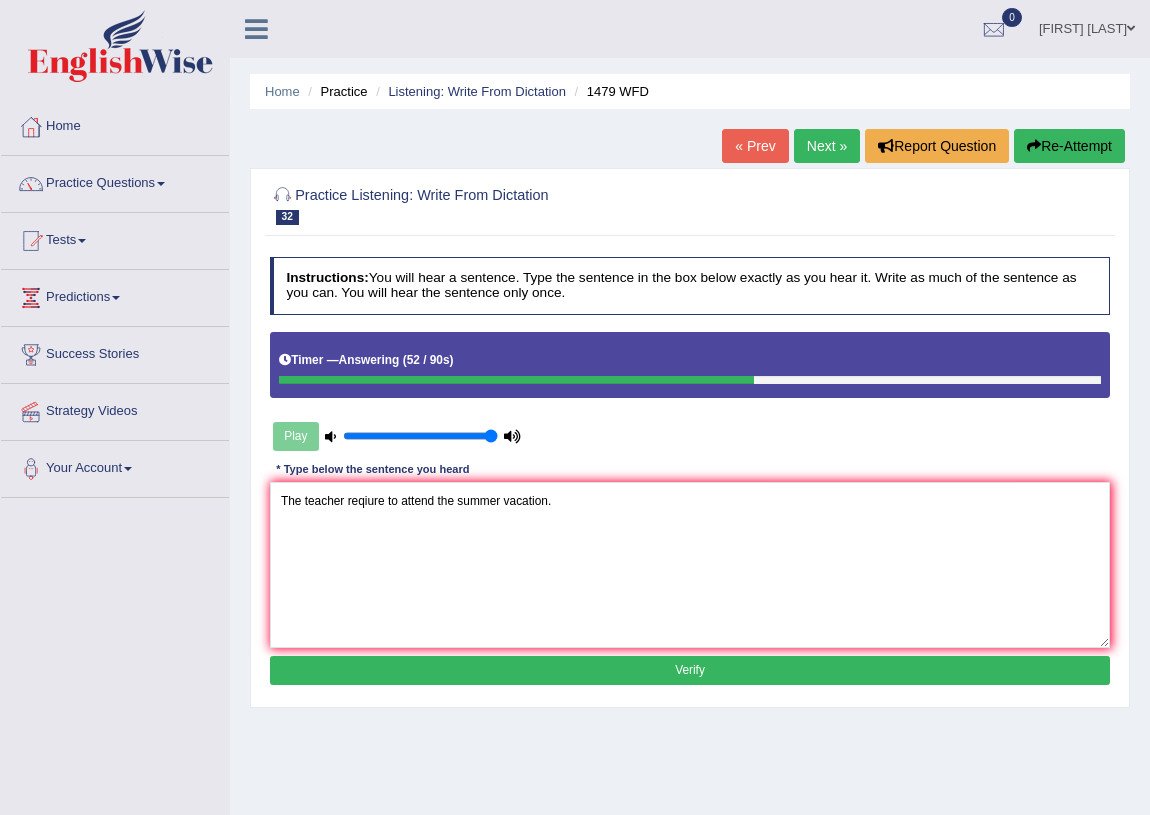 click on "Verify" at bounding box center (690, 670) 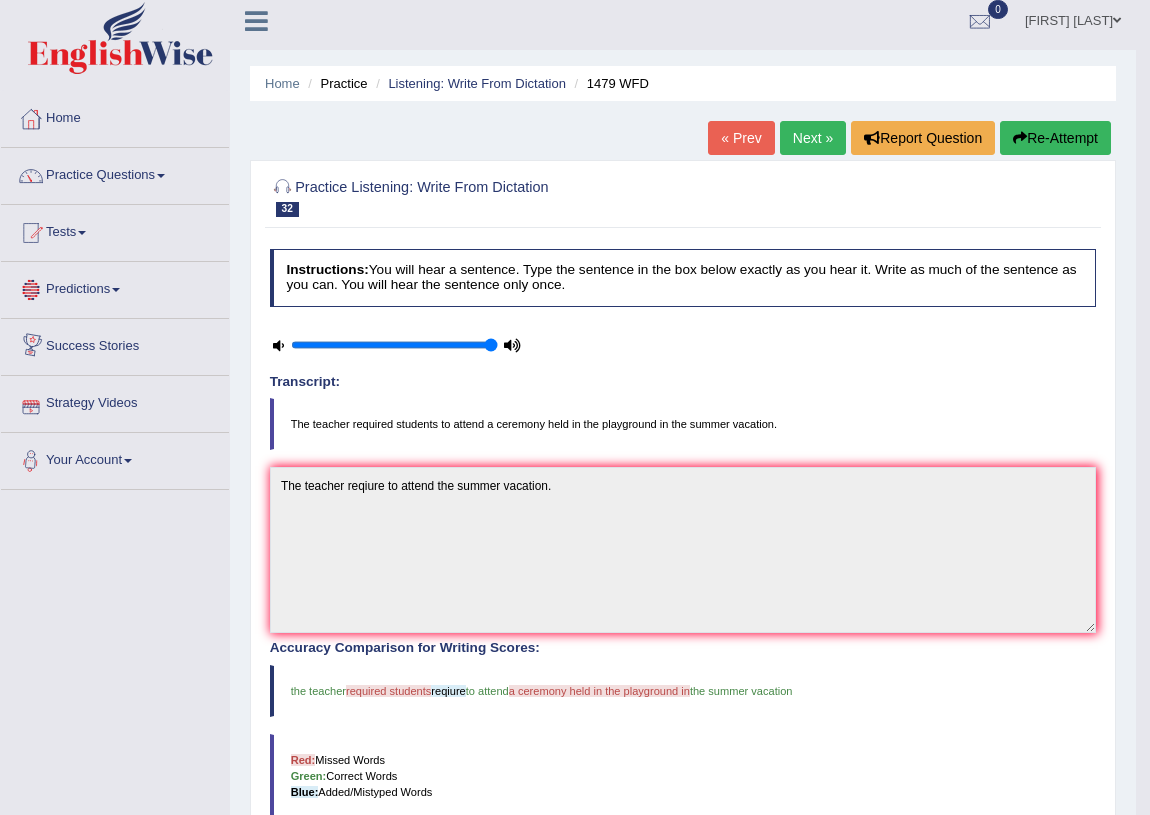 scroll, scrollTop: 0, scrollLeft: 0, axis: both 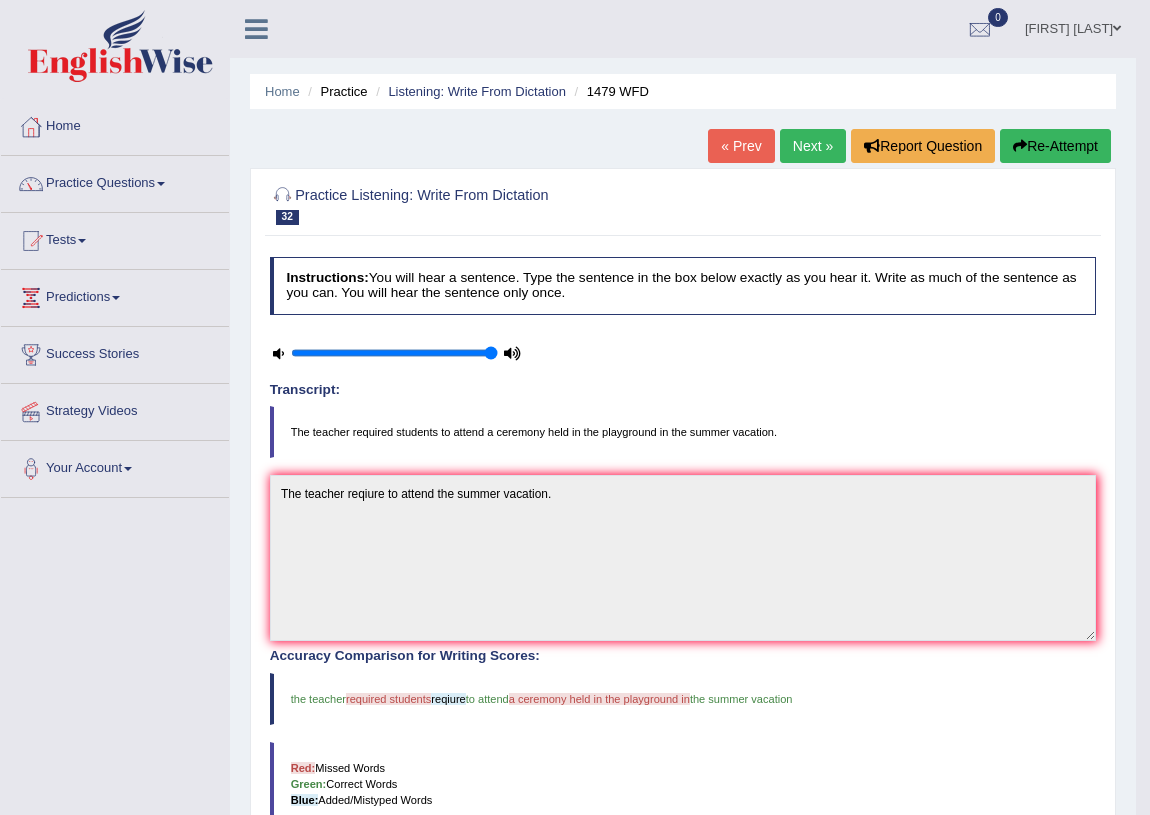 click on "Next »" at bounding box center (813, 146) 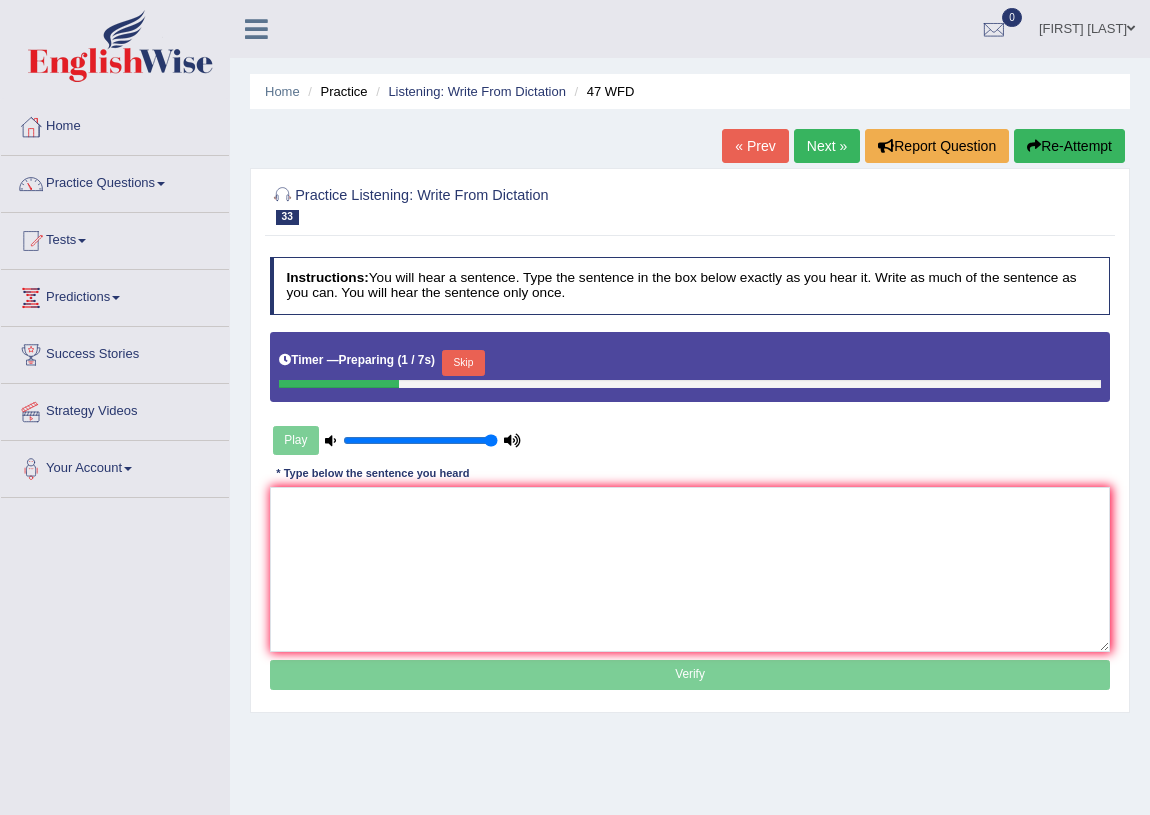 scroll, scrollTop: 0, scrollLeft: 0, axis: both 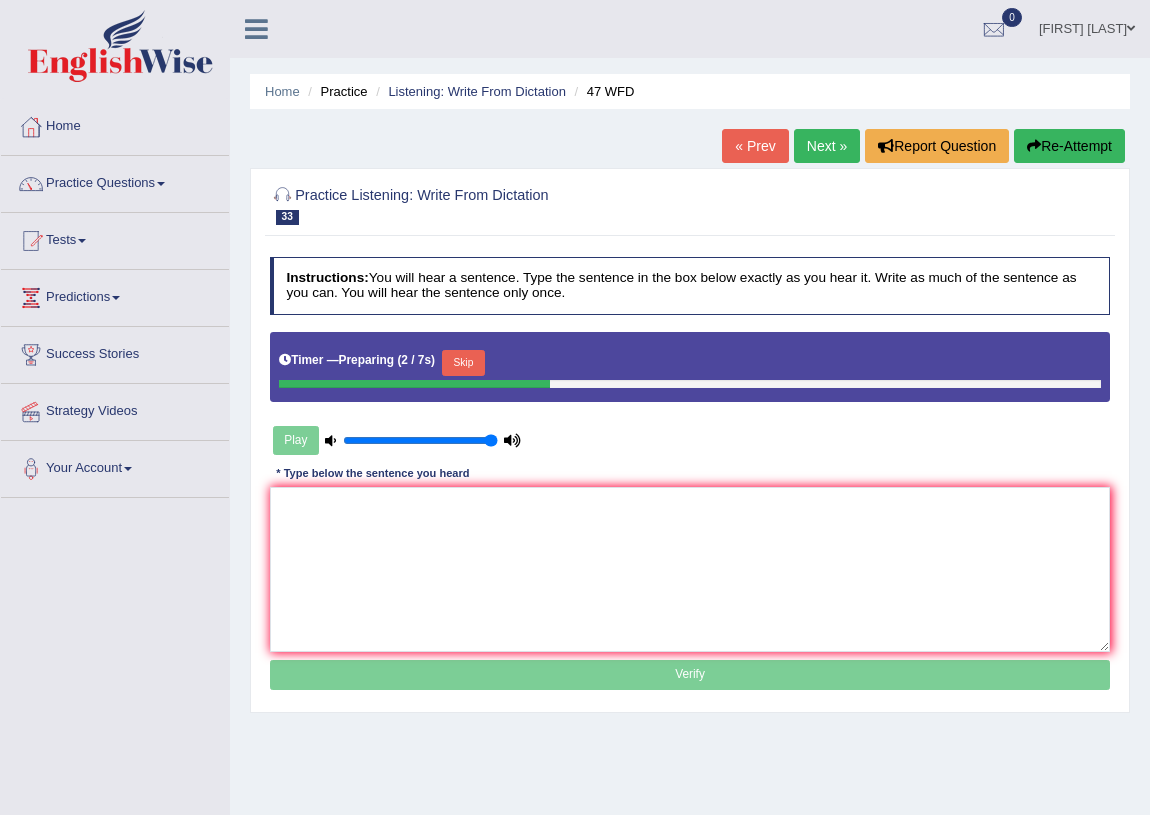 click on "Skip" at bounding box center [463, 363] 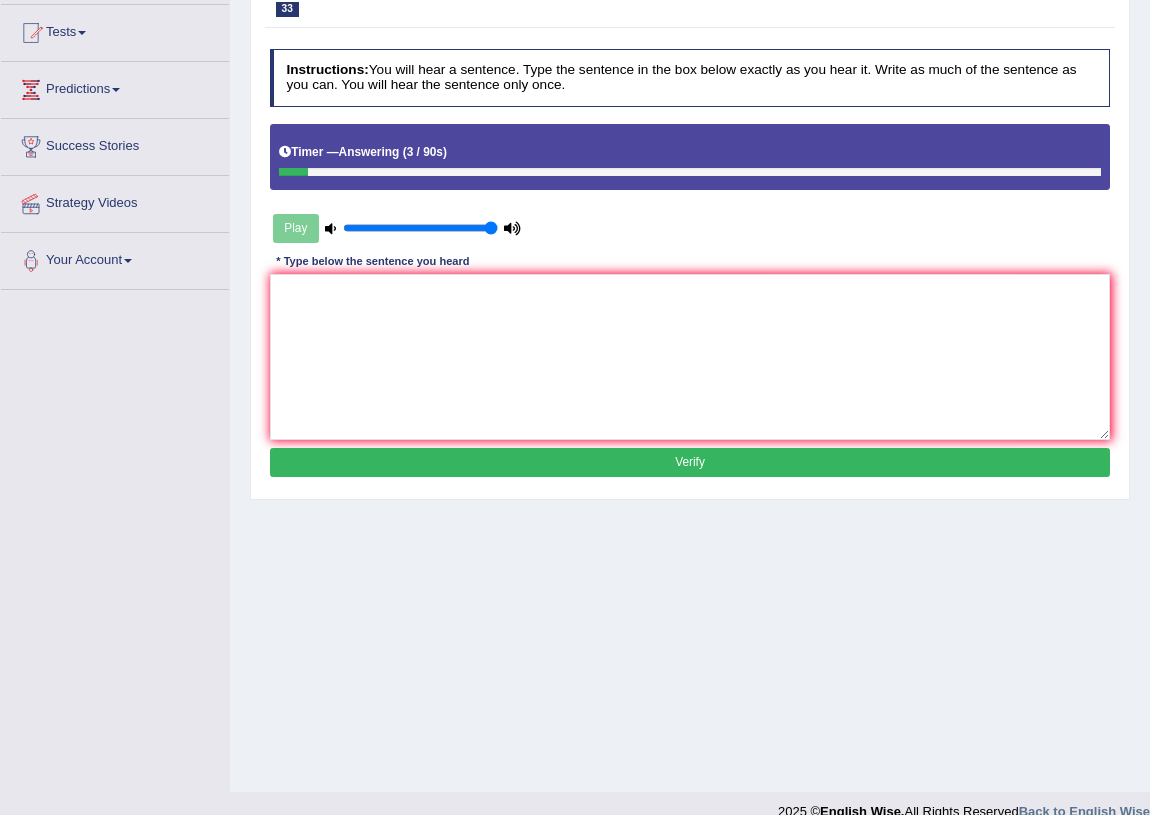 scroll, scrollTop: 234, scrollLeft: 0, axis: vertical 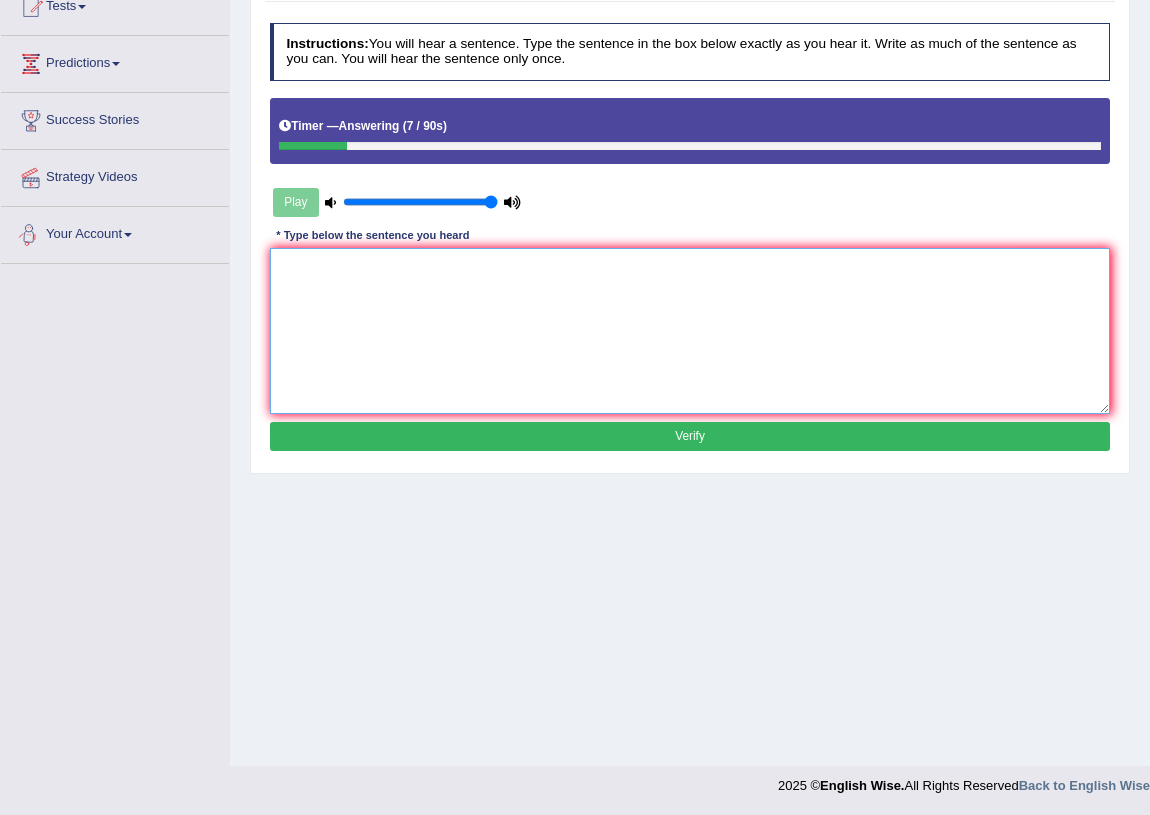 click at bounding box center [690, 330] 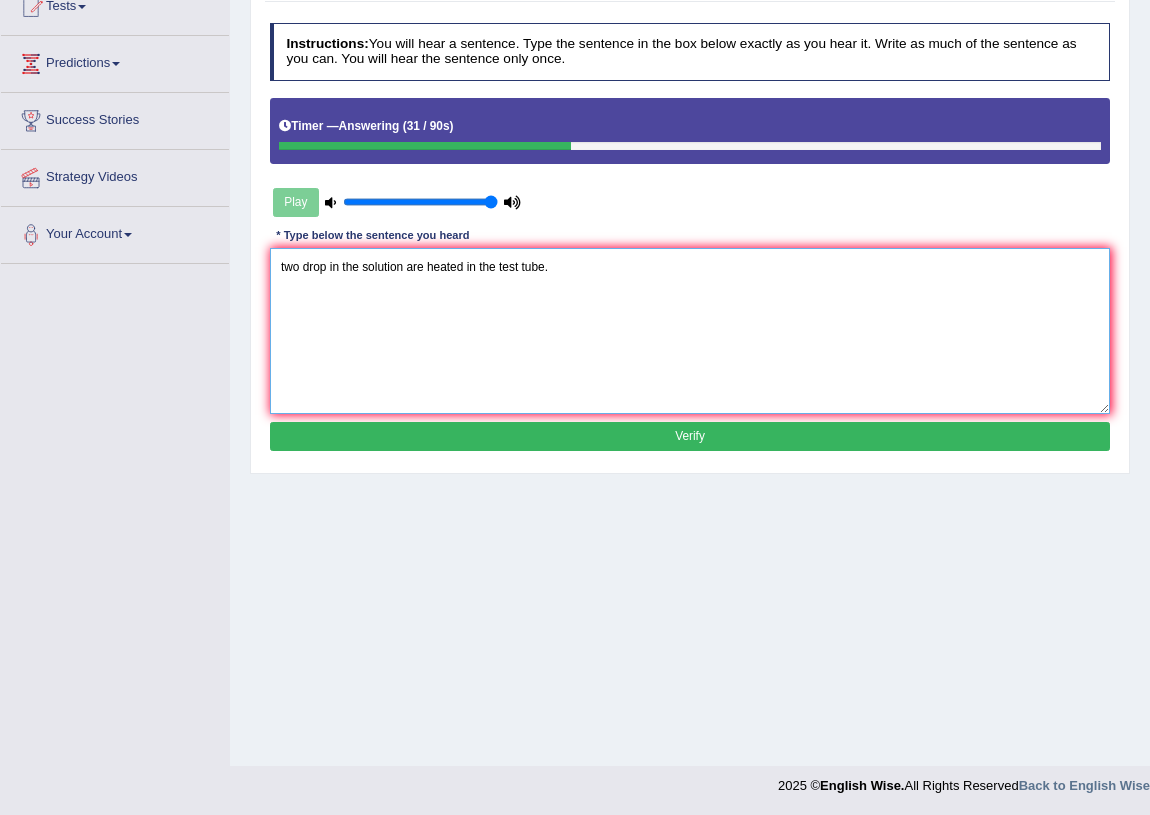 click on "two drop in the solution are heated in the test tube." at bounding box center [690, 330] 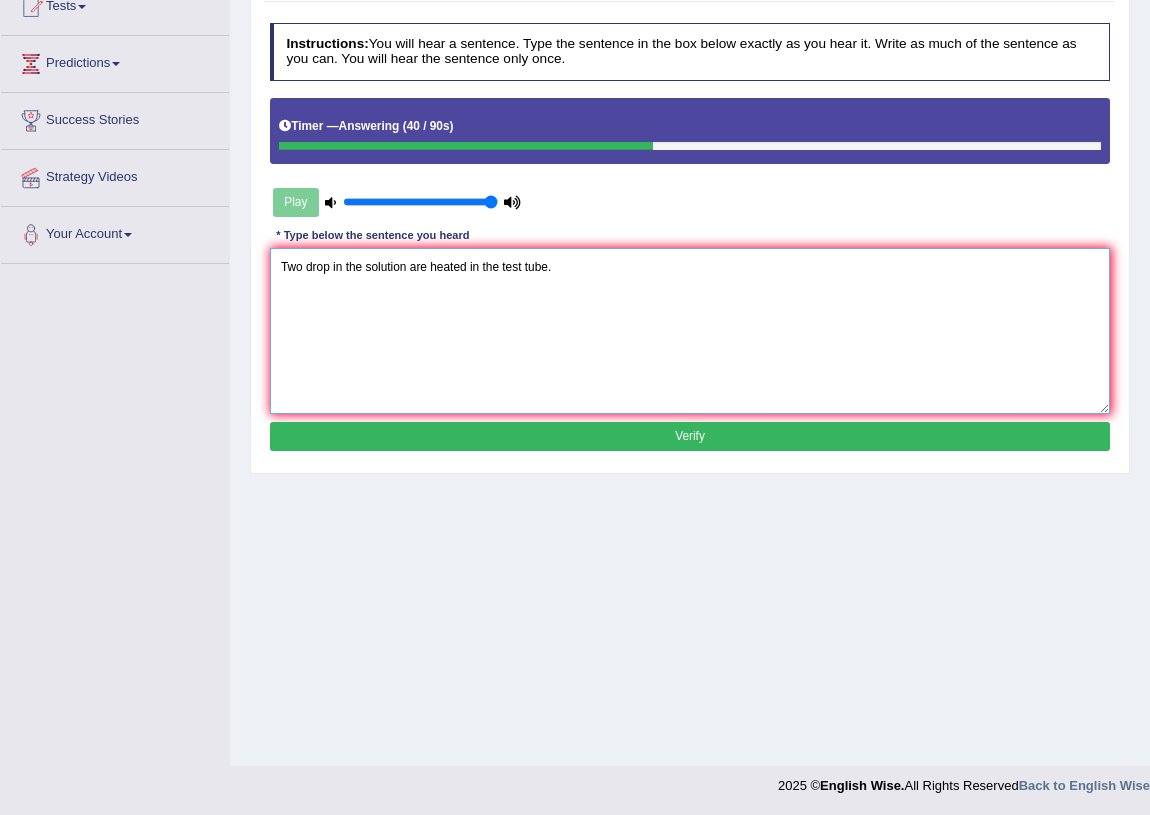 click on "Two drop in the solution are heated in the test tube." at bounding box center (690, 330) 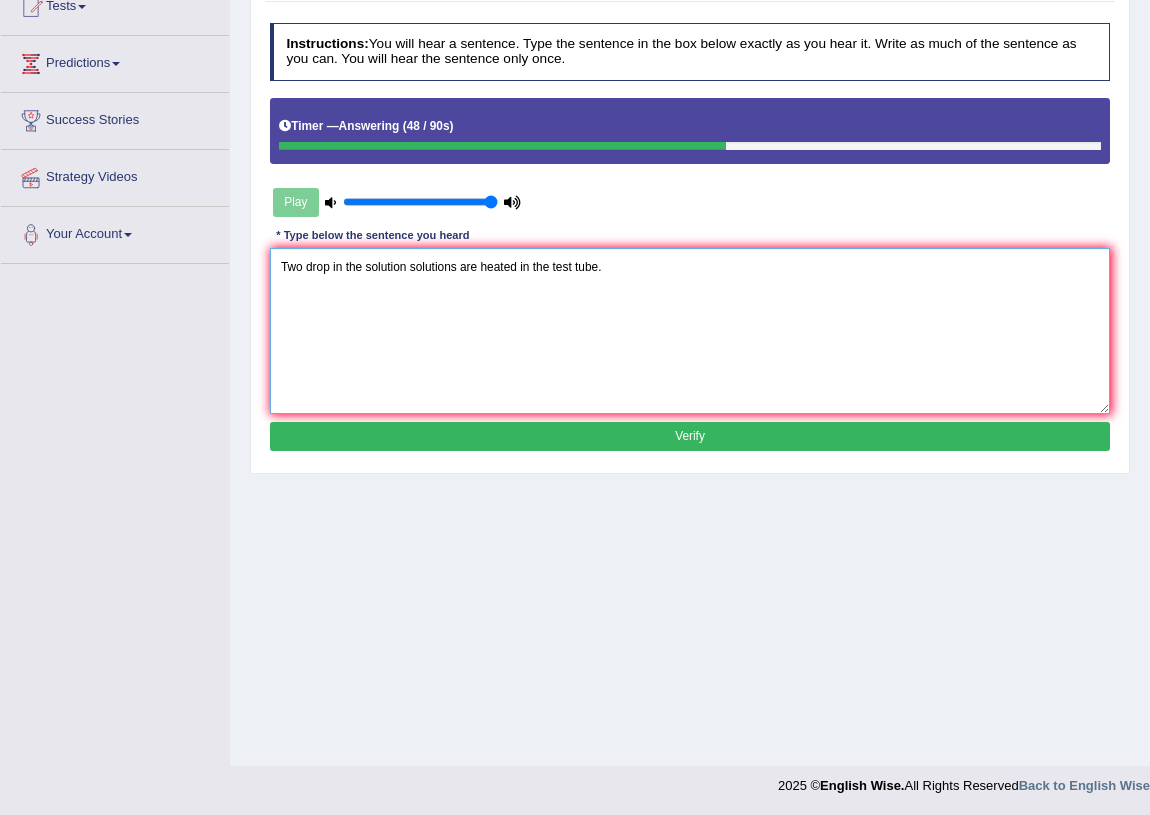 type on "Two drop in the solution solutions are heated in the test tube." 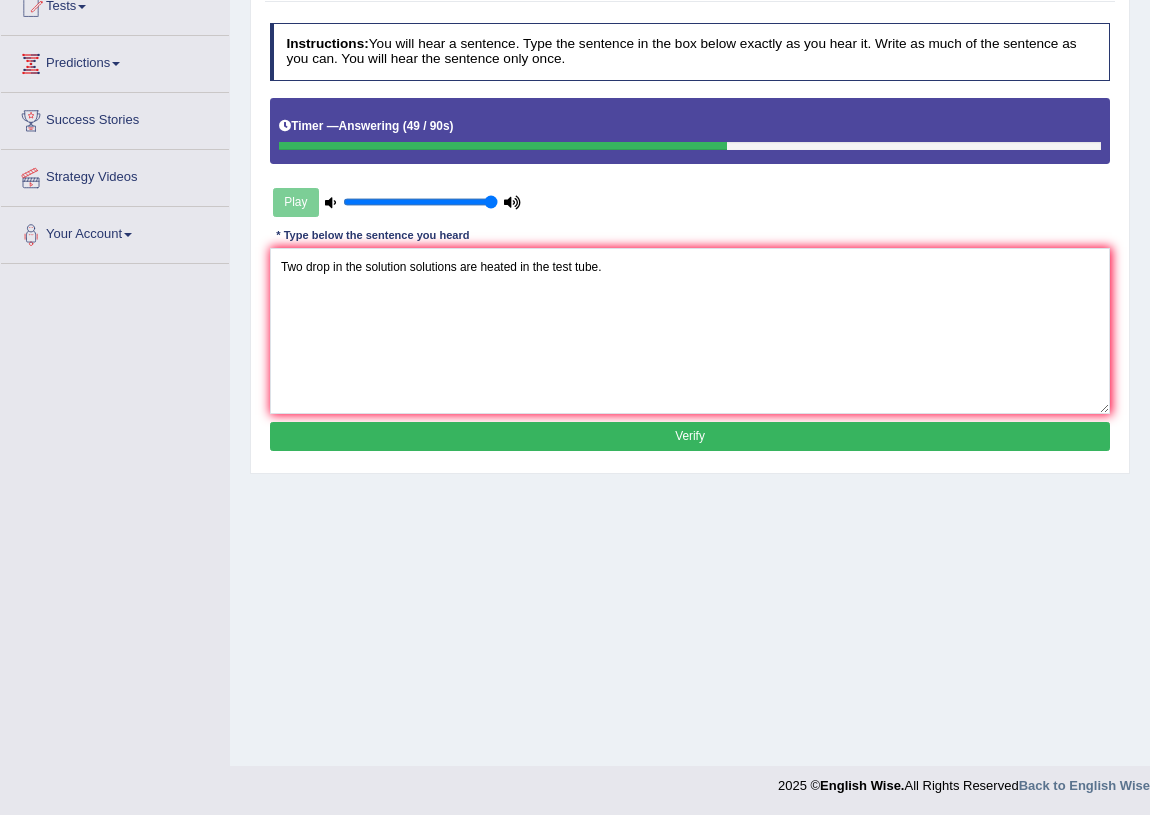 click on "Verify" at bounding box center (690, 436) 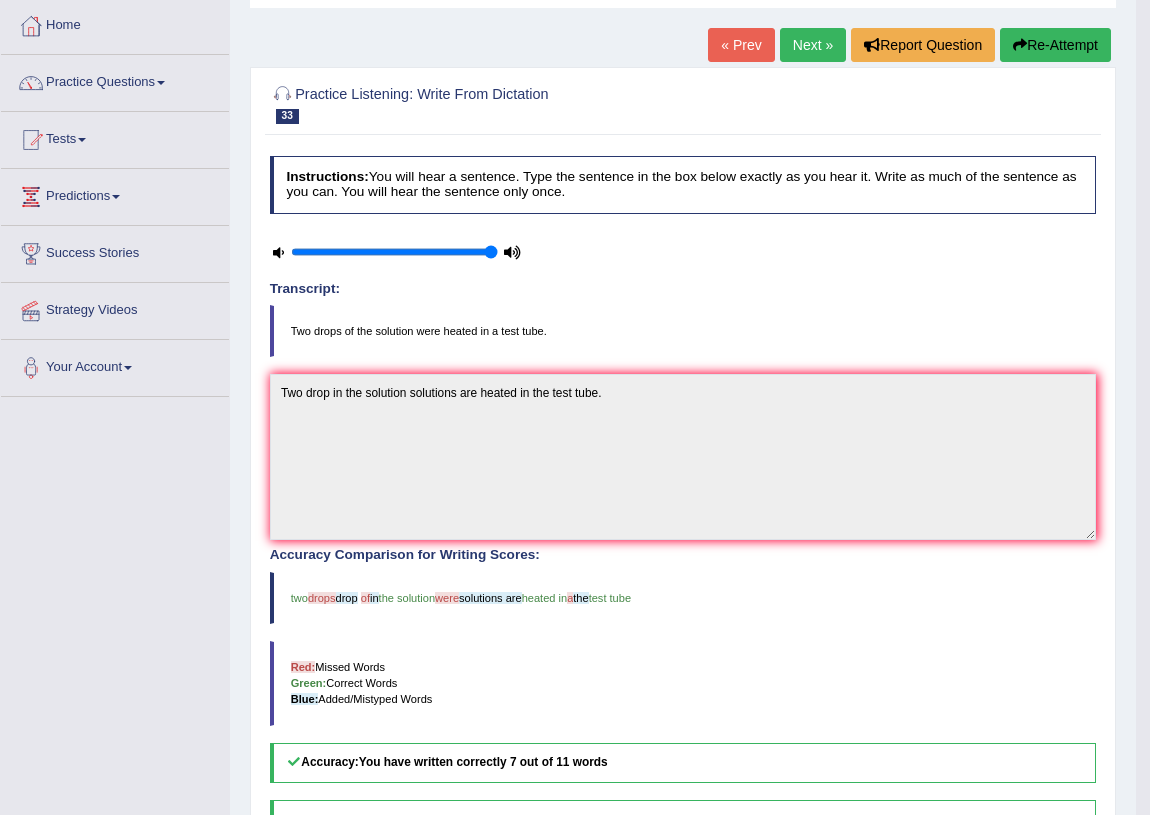 scroll, scrollTop: 52, scrollLeft: 0, axis: vertical 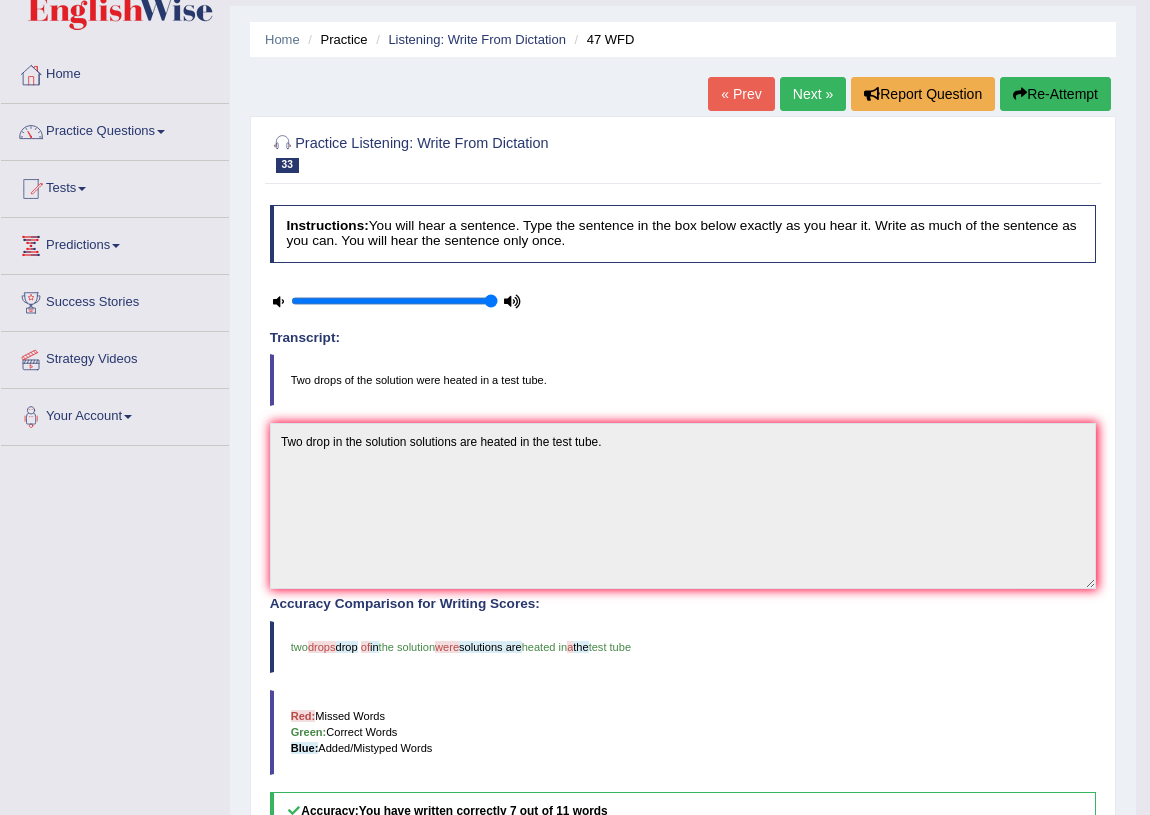 click on "Next »" at bounding box center [813, 94] 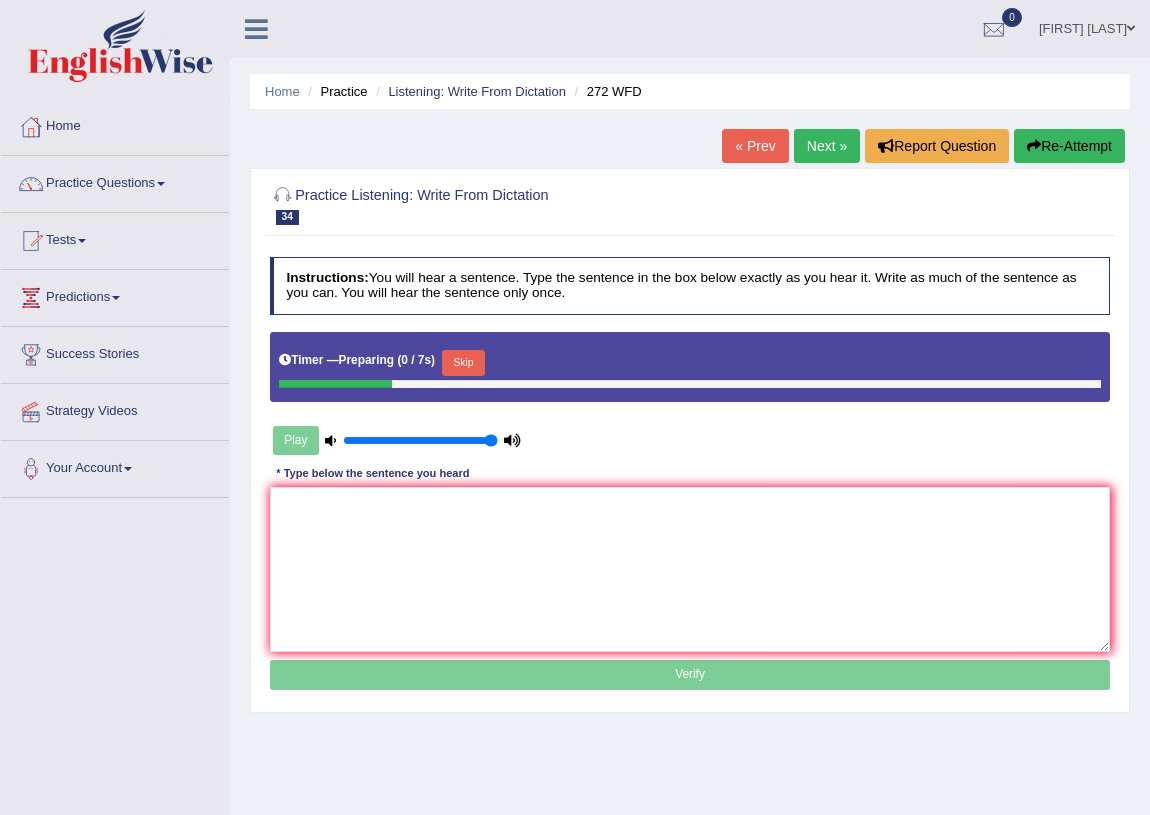 scroll, scrollTop: 0, scrollLeft: 0, axis: both 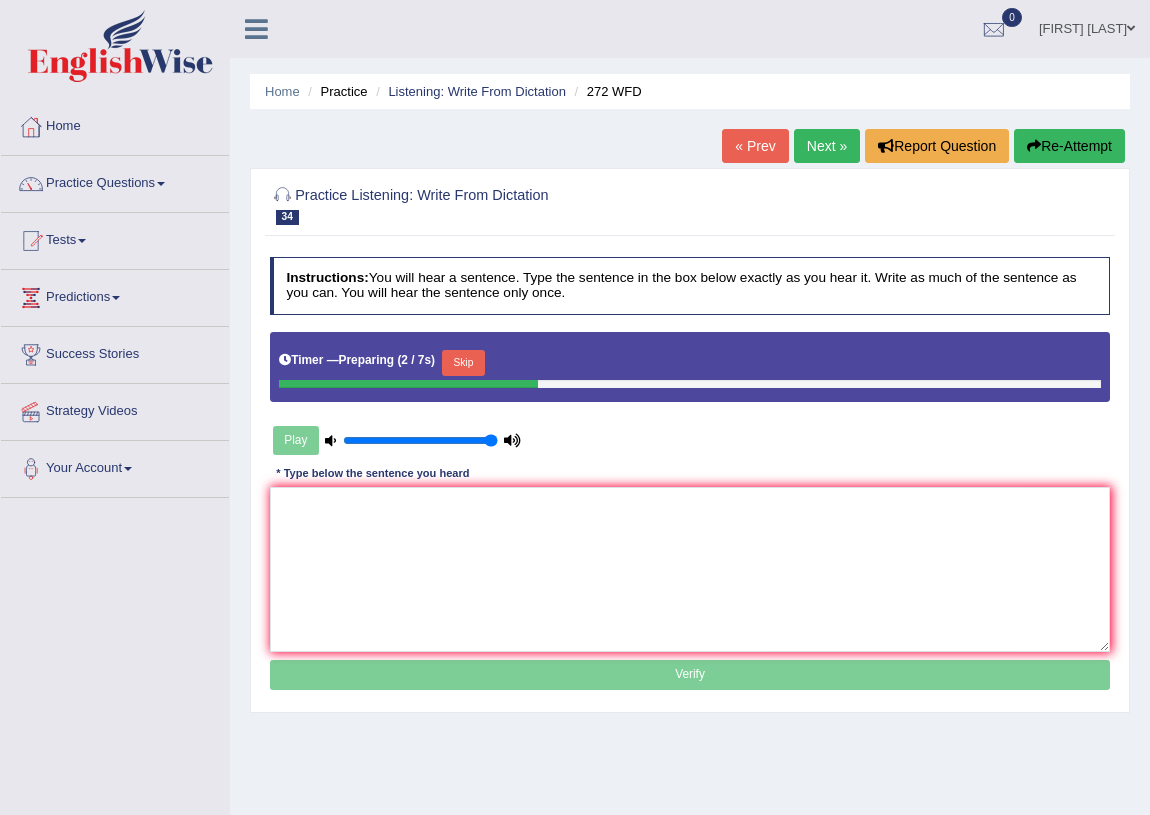 drag, startPoint x: 484, startPoint y: 357, endPoint x: 483, endPoint y: 391, distance: 34.0147 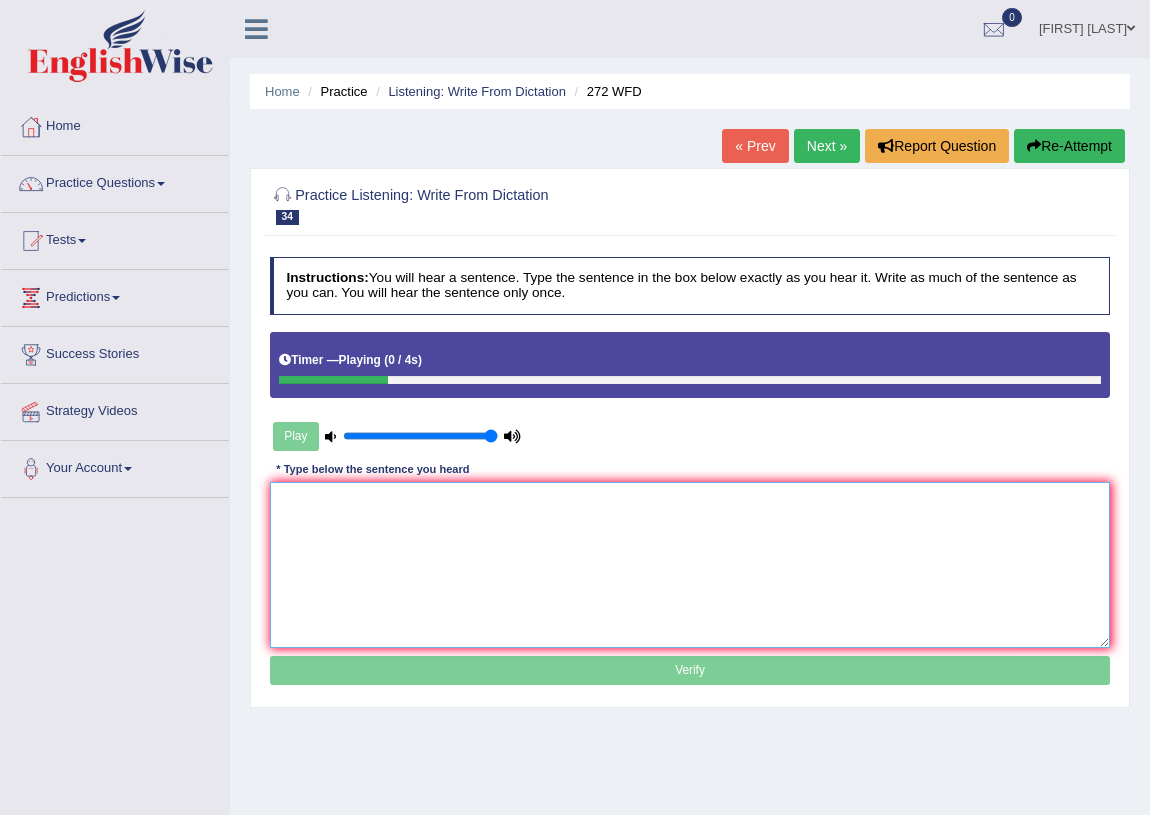 drag, startPoint x: 439, startPoint y: 529, endPoint x: 449, endPoint y: 513, distance: 18.867962 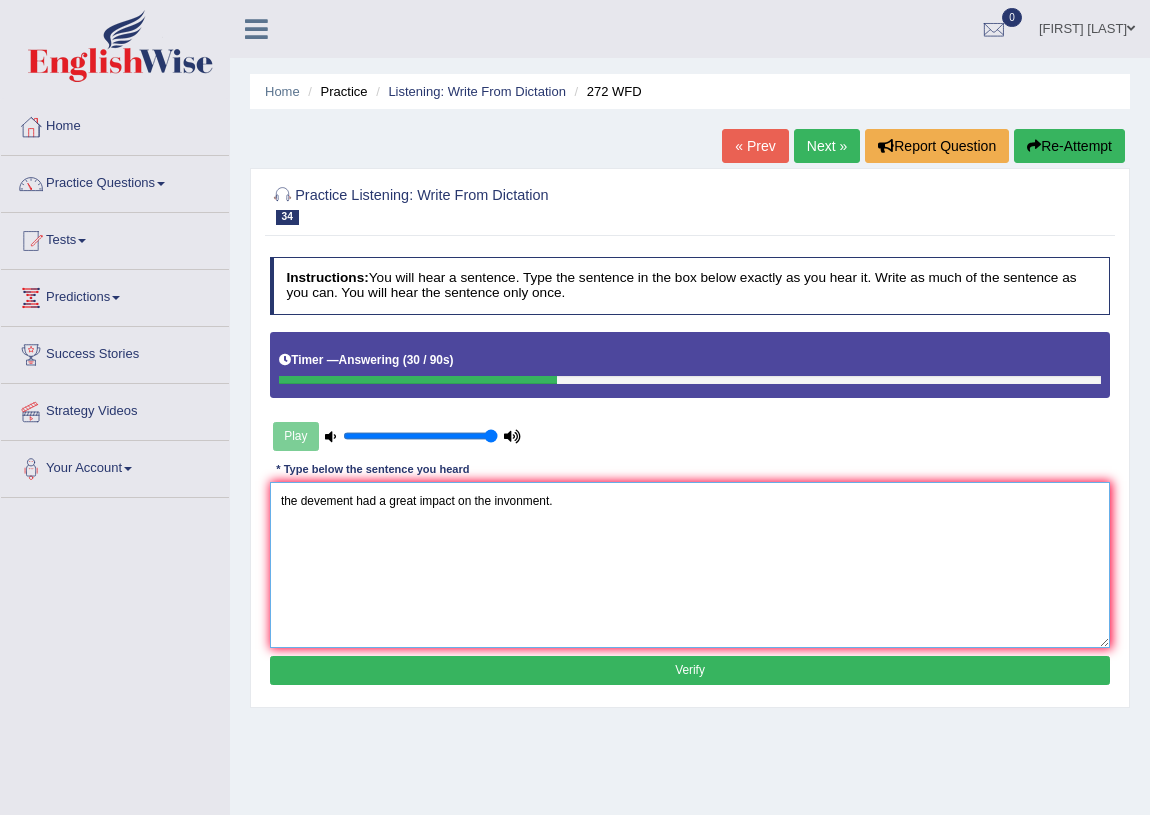 click on "the devement had a great impact on the invonment." at bounding box center [690, 564] 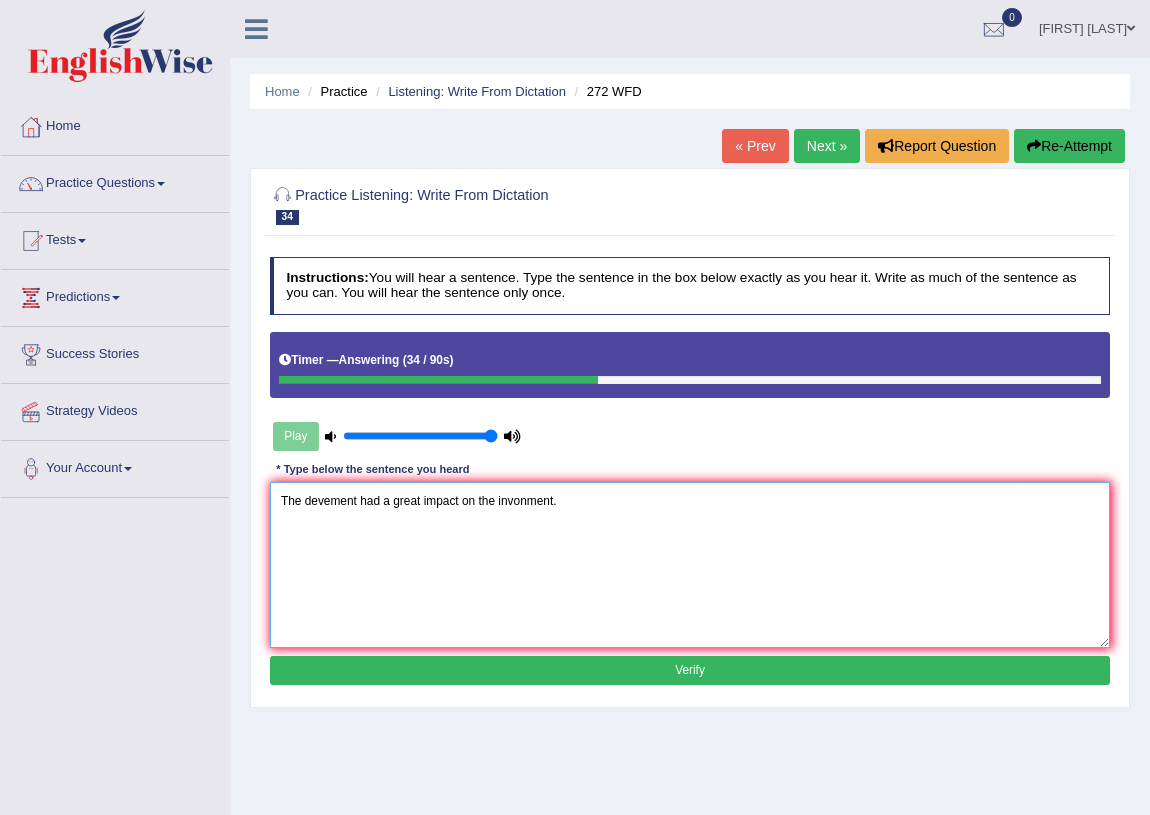 click on "The devement had a great impact on the invonment." at bounding box center (690, 564) 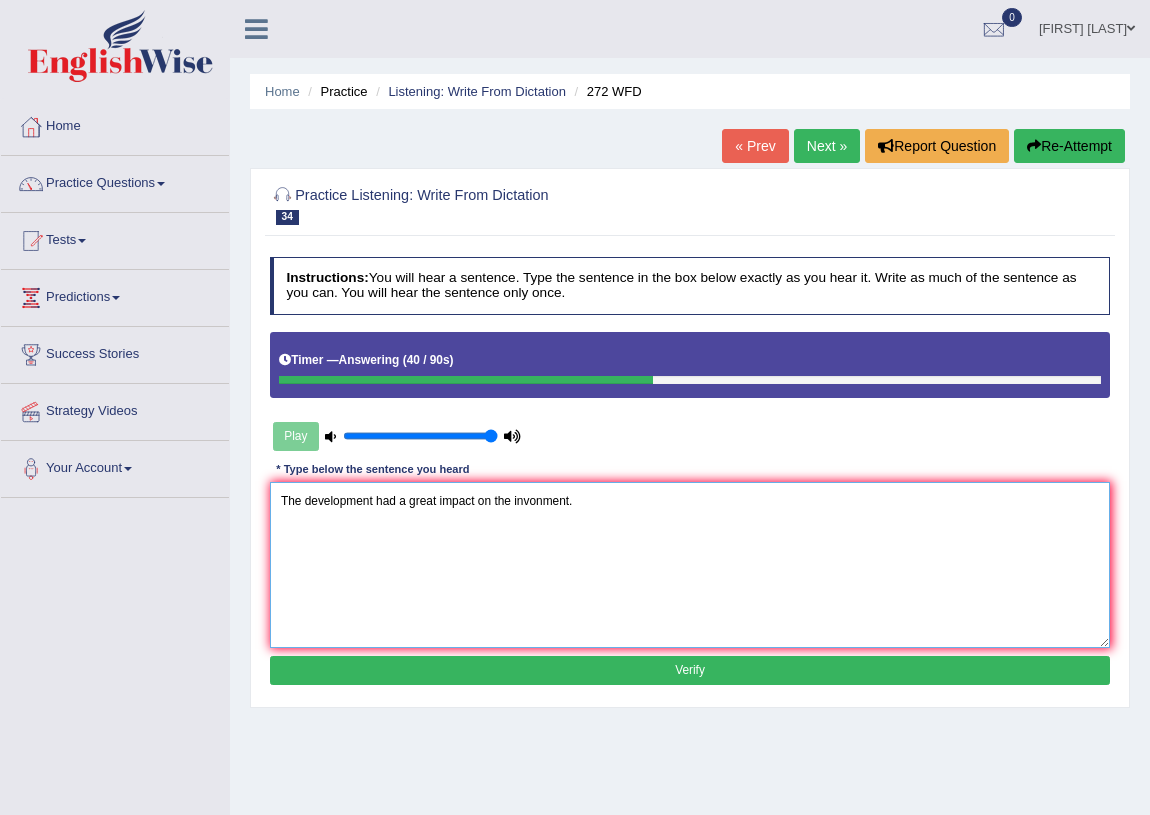 click on "The development had a great impact on the invonment." at bounding box center [690, 564] 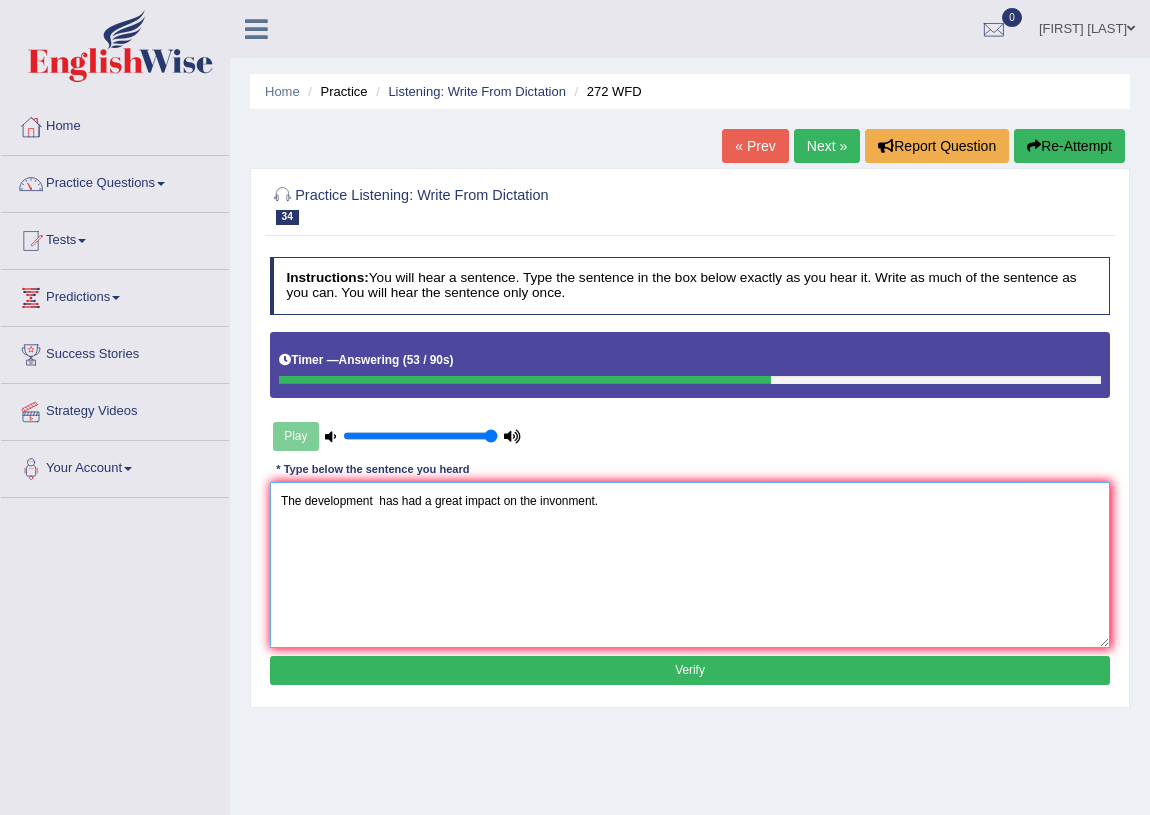 click on "The development  has had a great impact on the invonment." at bounding box center [690, 564] 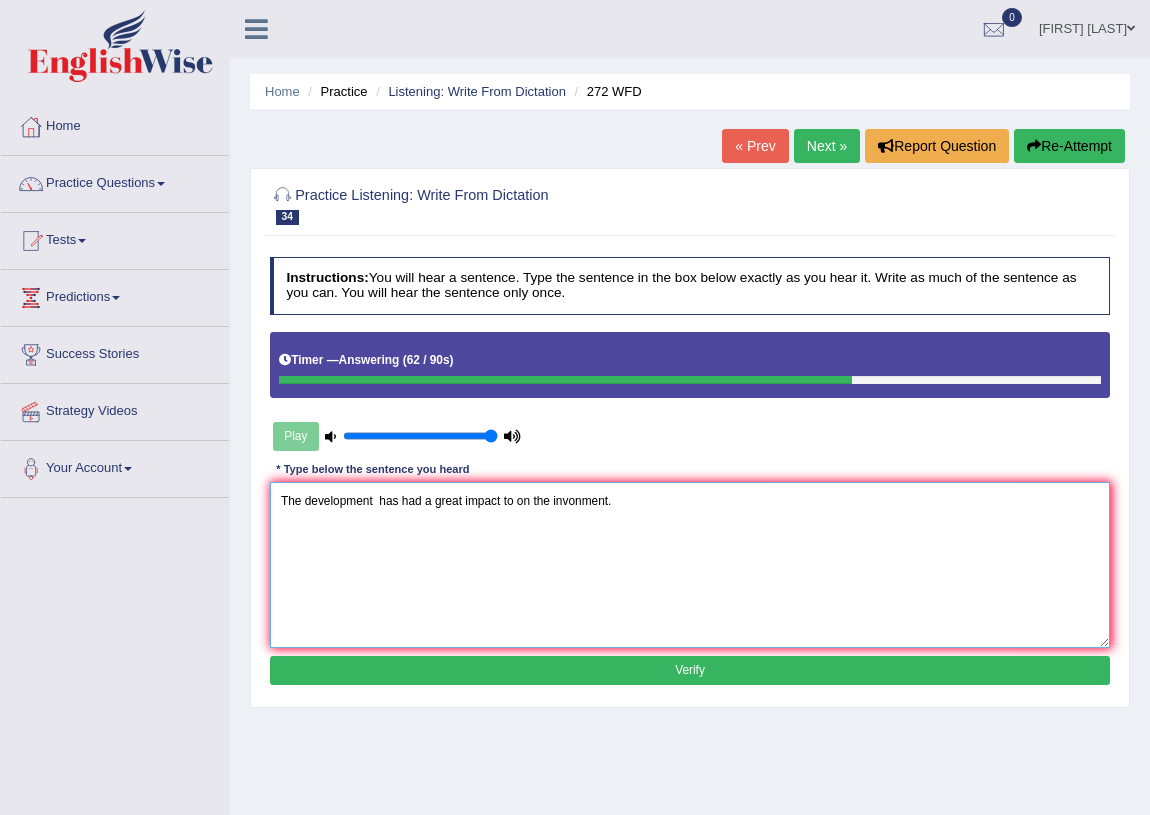click on "The development  has had a great impact to on the invonment." at bounding box center [690, 564] 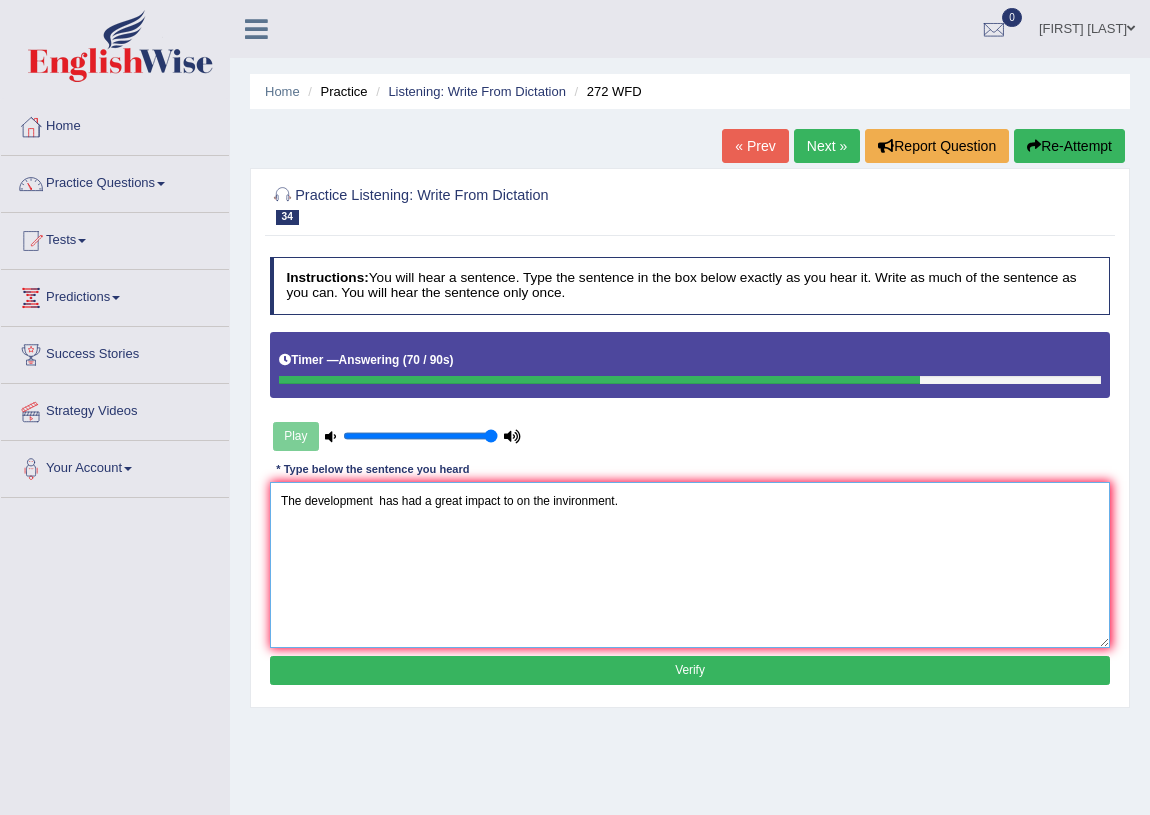 type on "The development  has had a great impact to on the invironment." 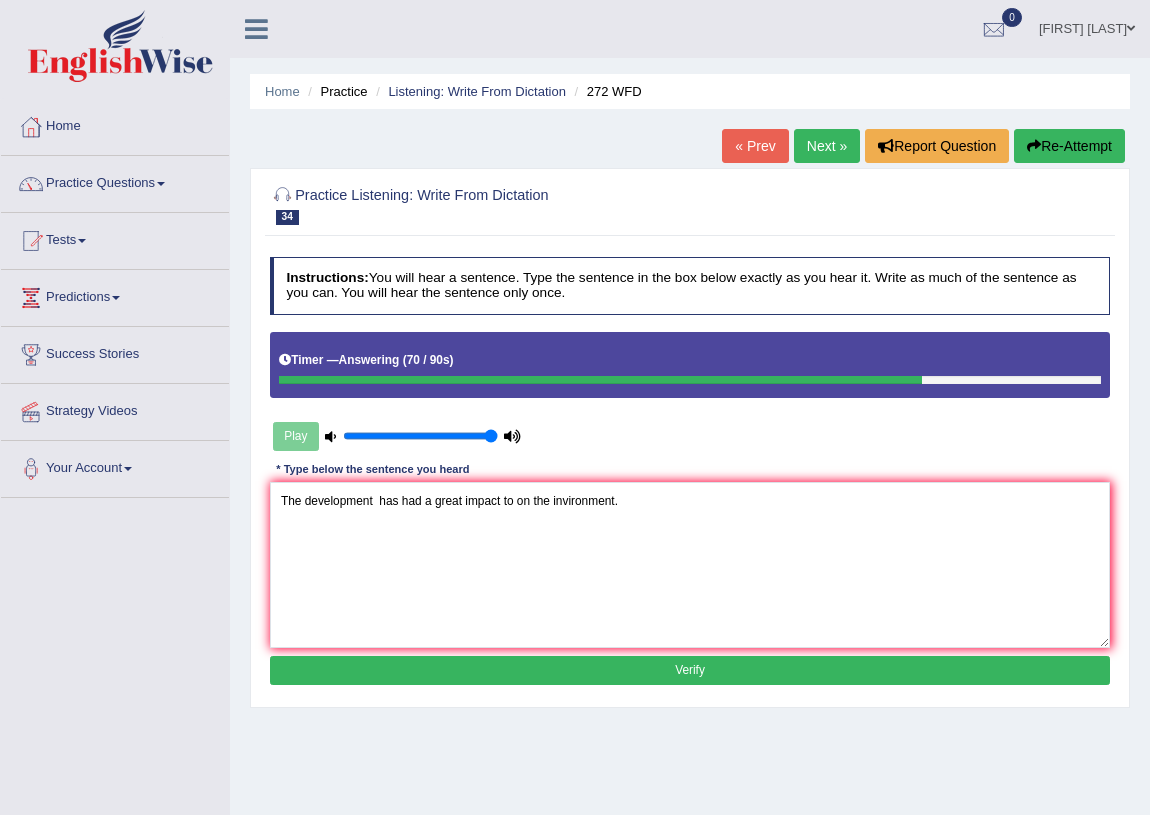 click on "Verify" at bounding box center (690, 670) 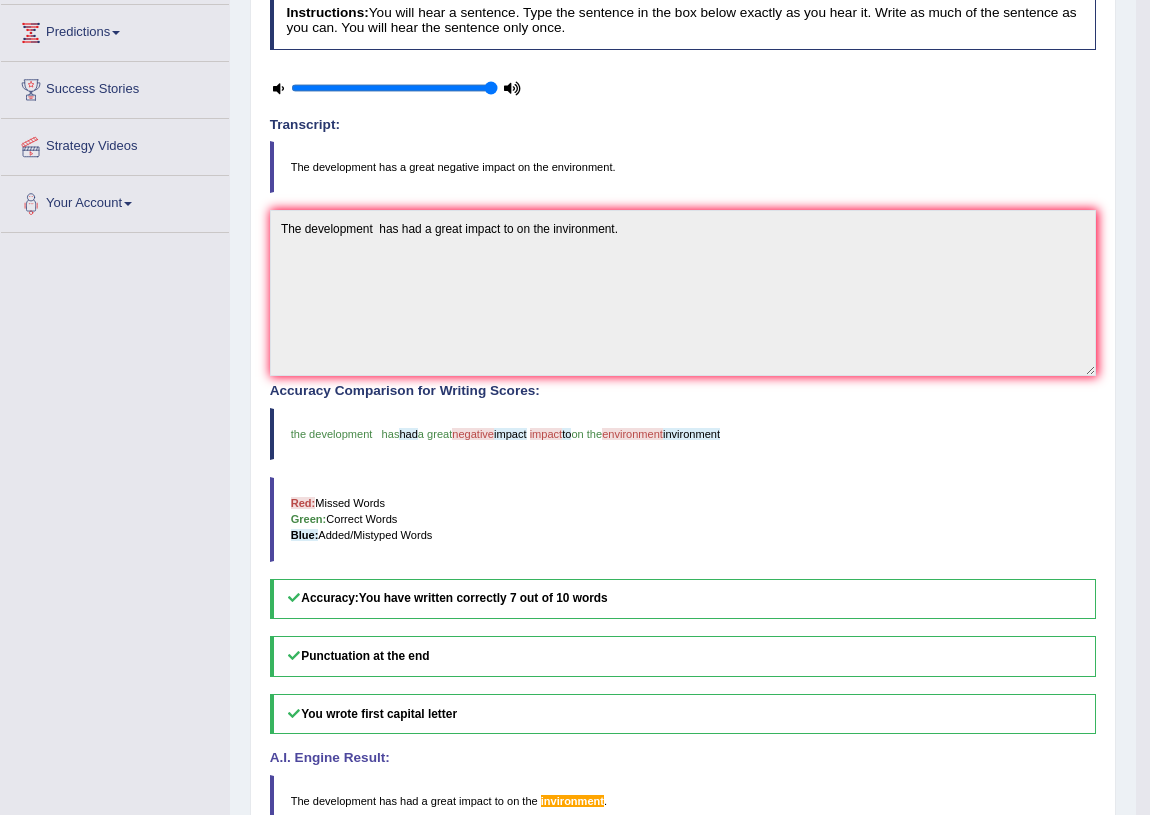 scroll, scrollTop: 97, scrollLeft: 0, axis: vertical 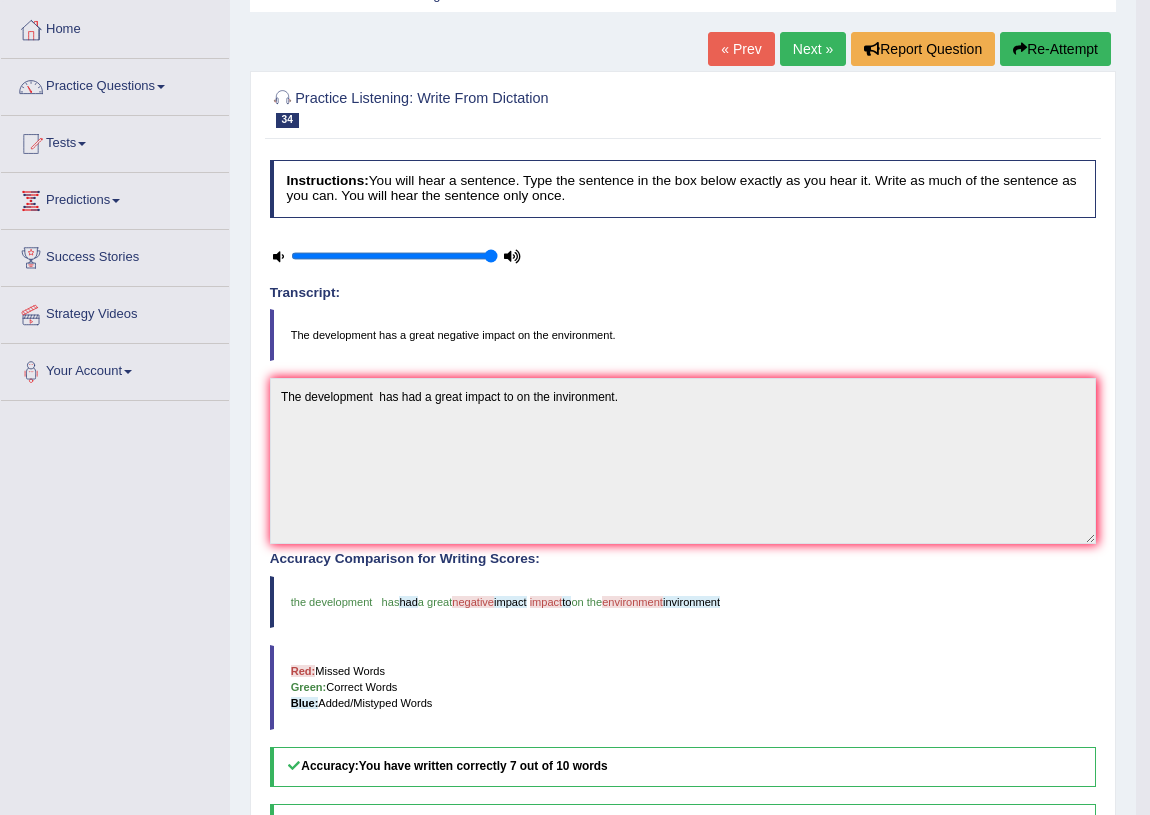 click on "Next »" at bounding box center [813, 49] 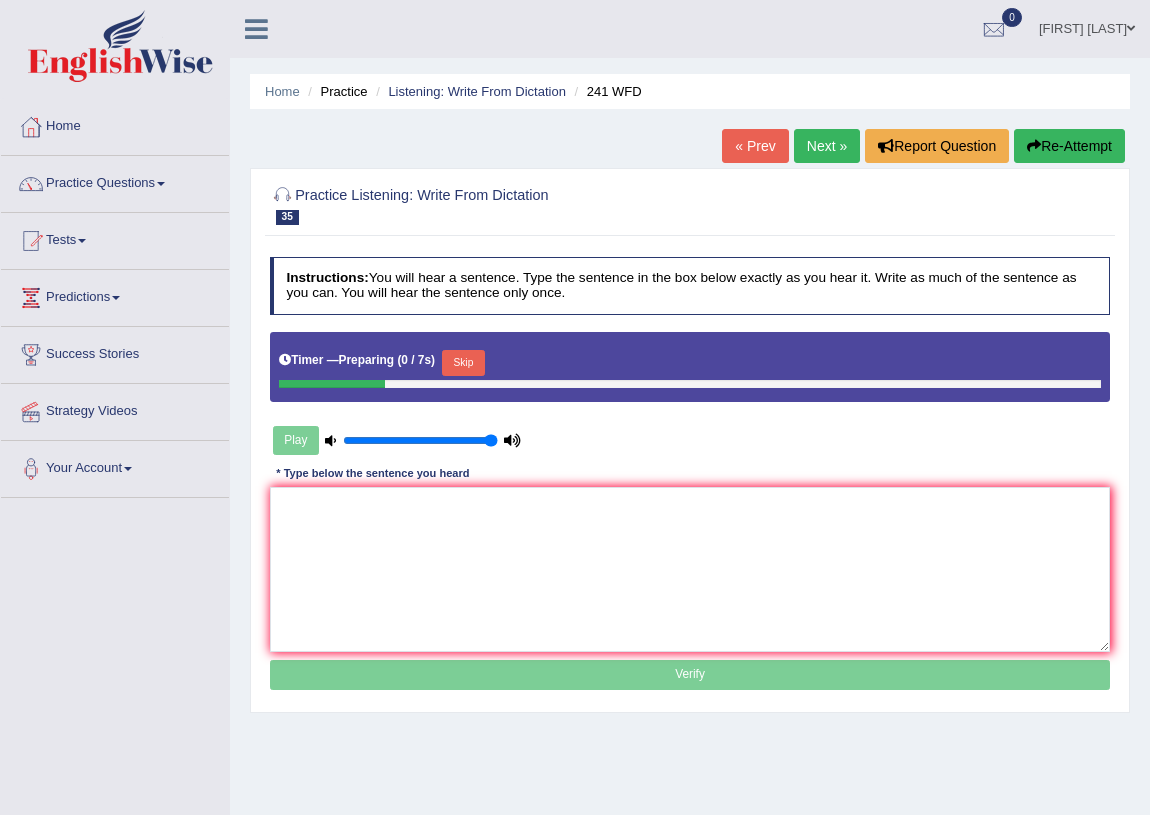 scroll, scrollTop: 0, scrollLeft: 0, axis: both 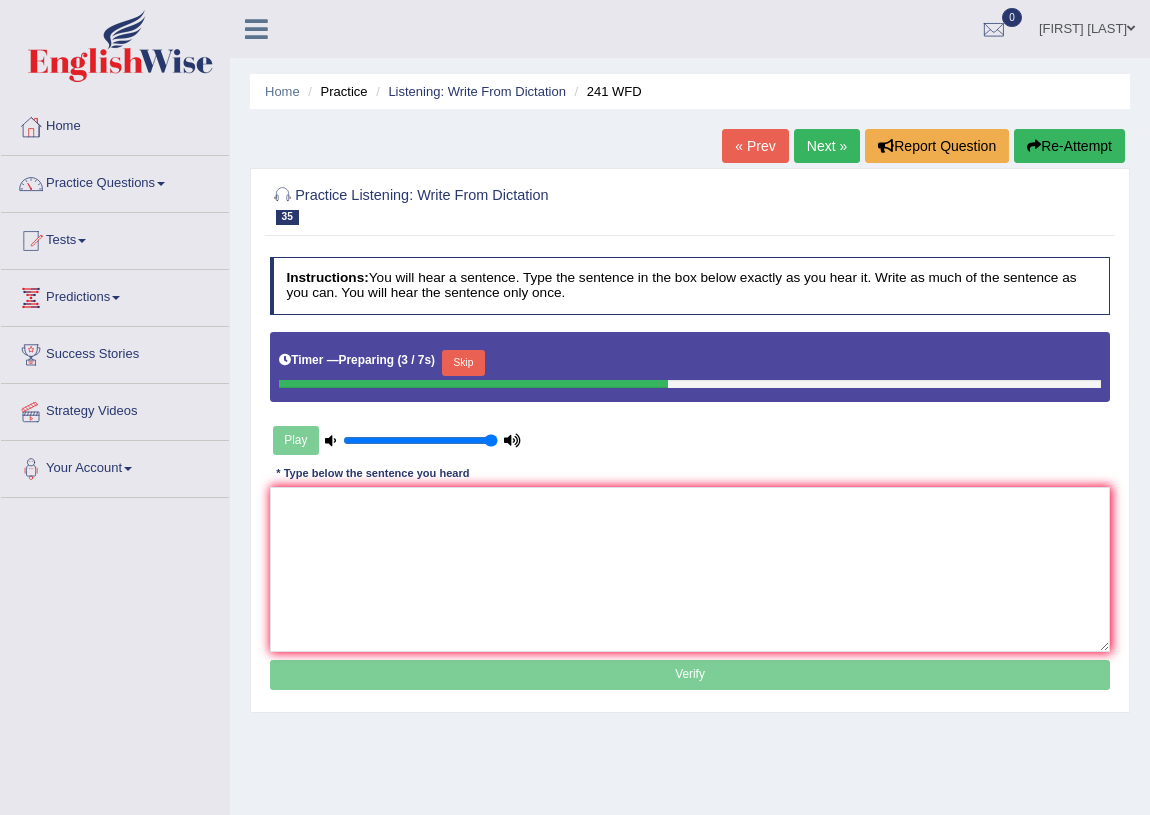 click on "Skip" at bounding box center [463, 363] 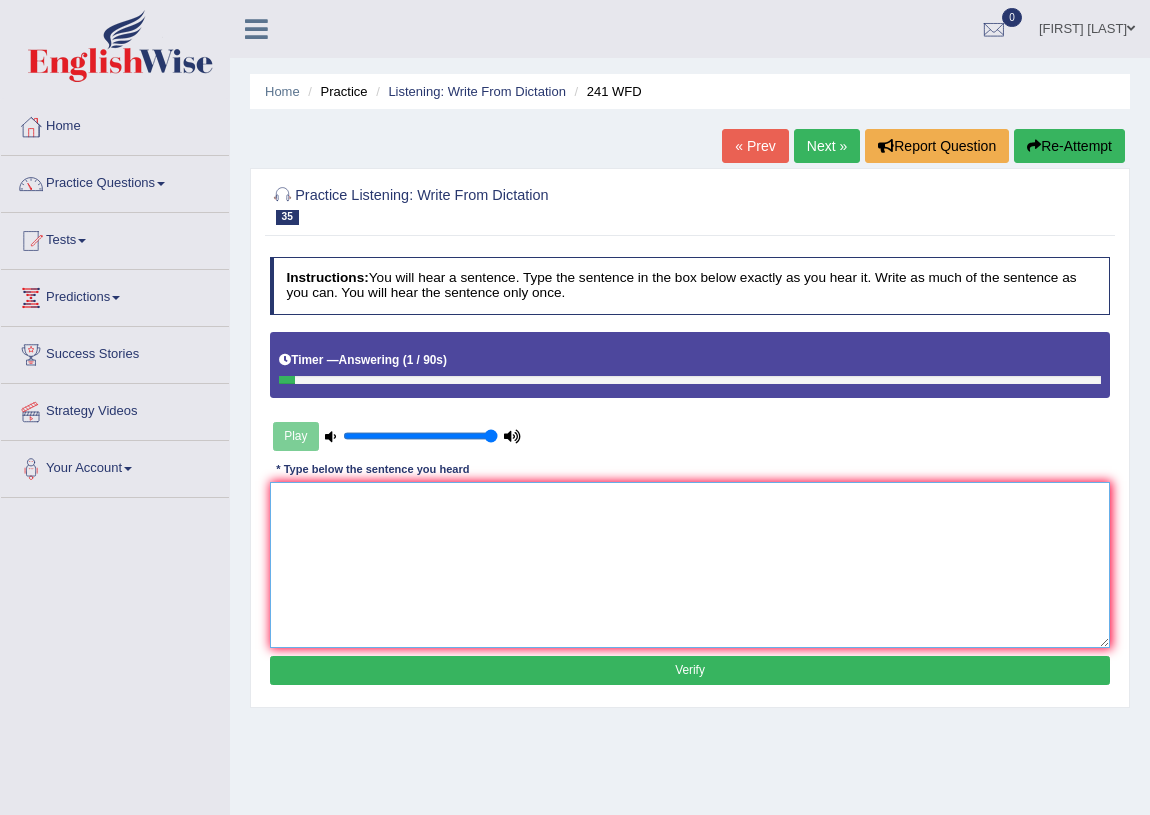 click at bounding box center (690, 564) 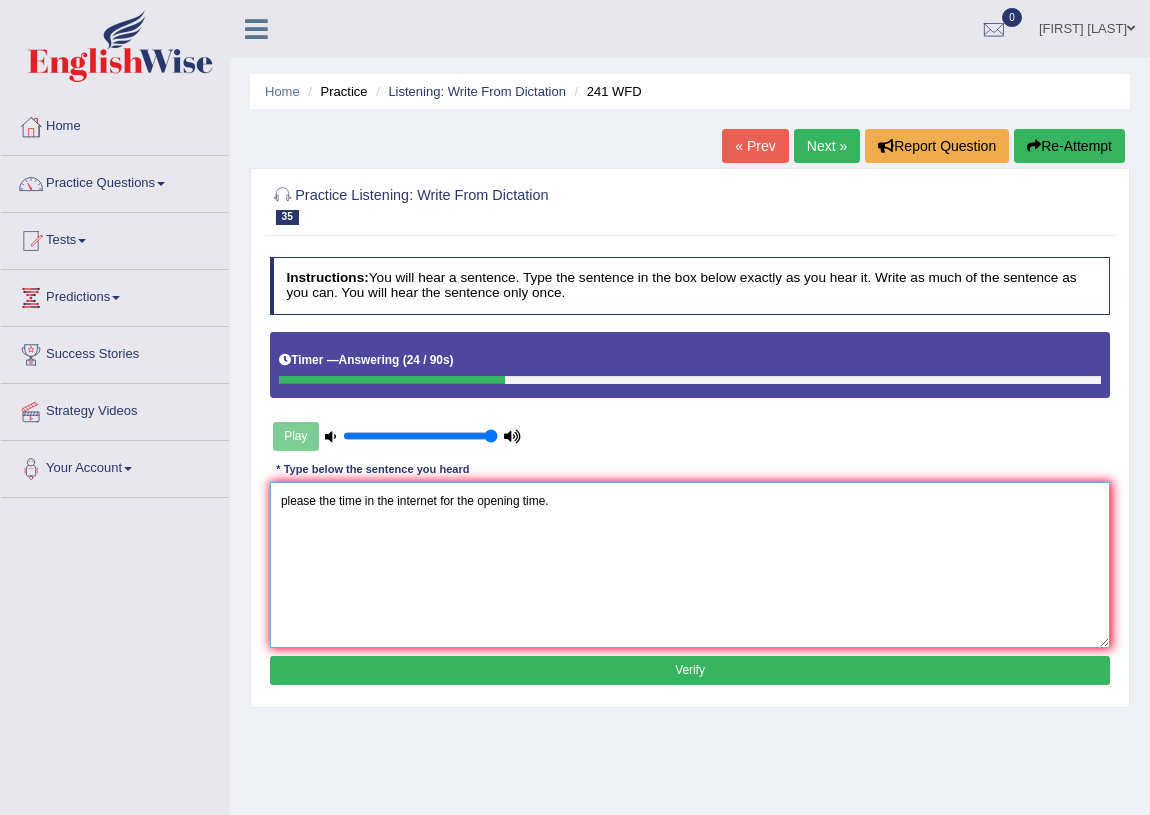 click on "please the time in the internet for the opening time." at bounding box center (690, 564) 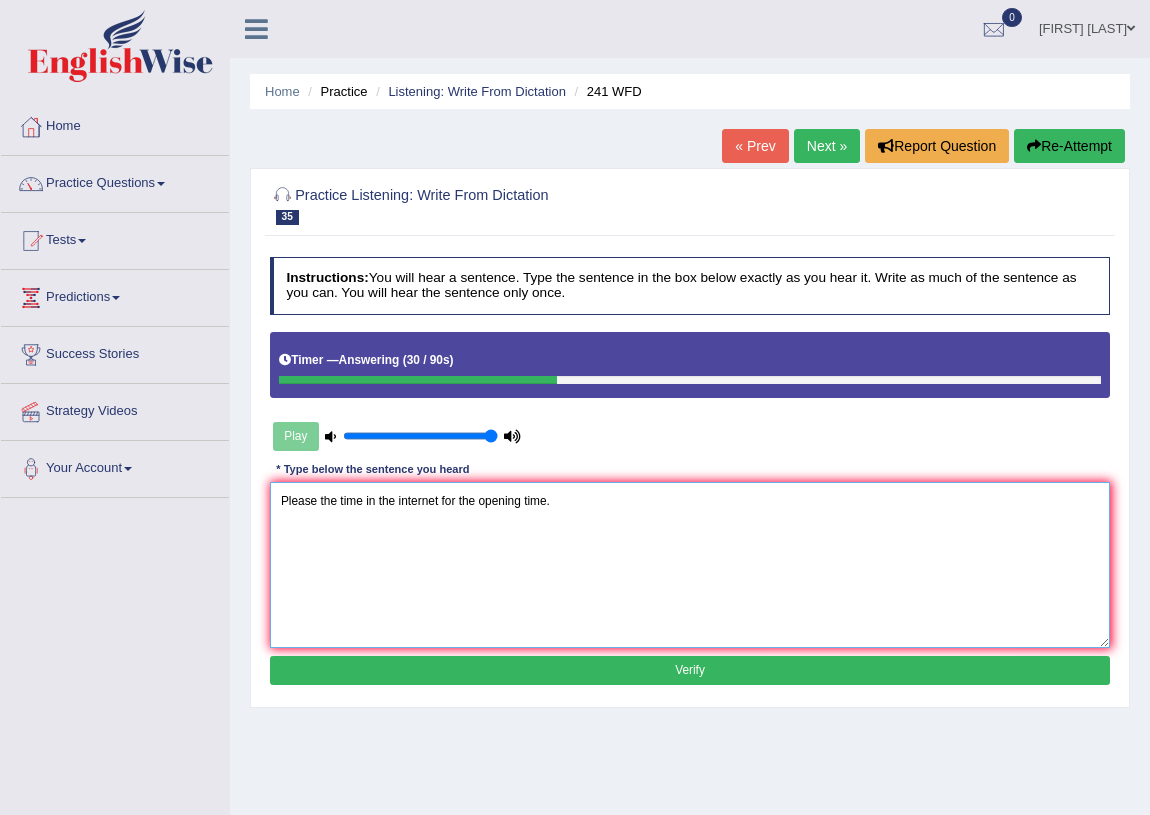 drag, startPoint x: 316, startPoint y: 499, endPoint x: 330, endPoint y: 512, distance: 19.104973 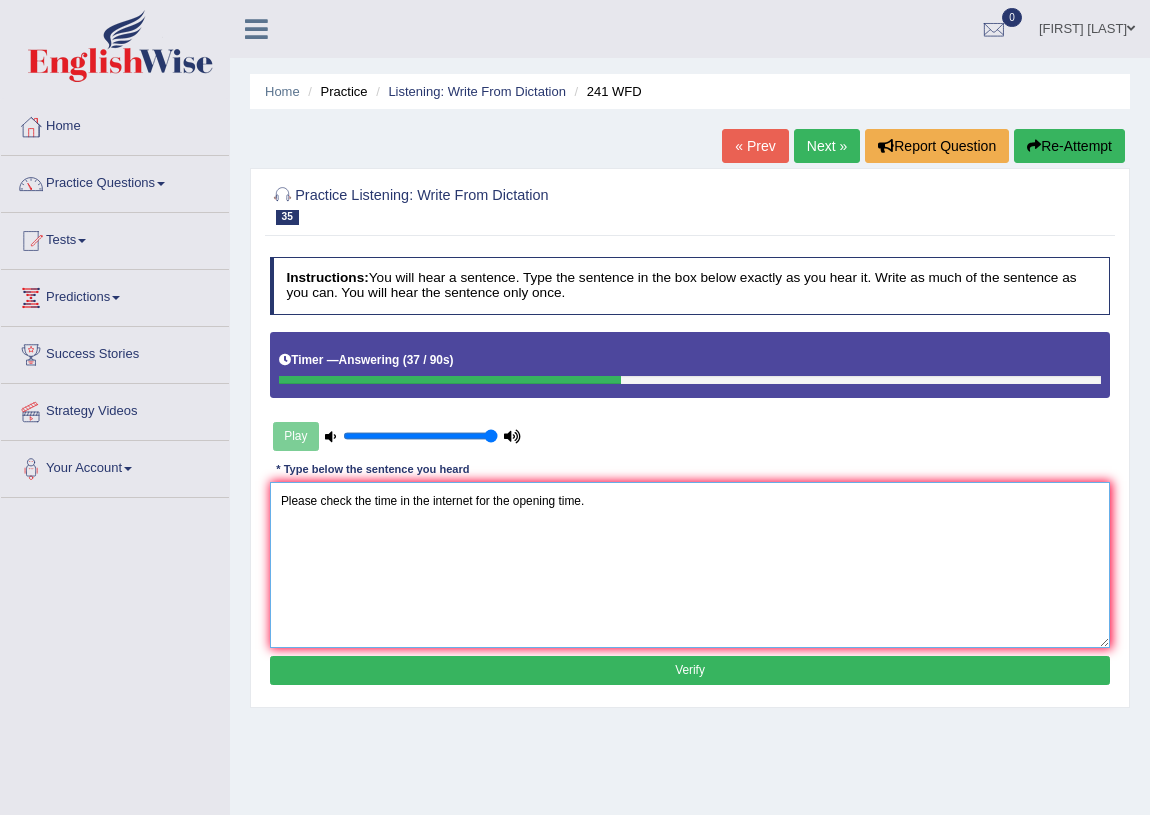 type on "Please check the time in the internet for the opening time." 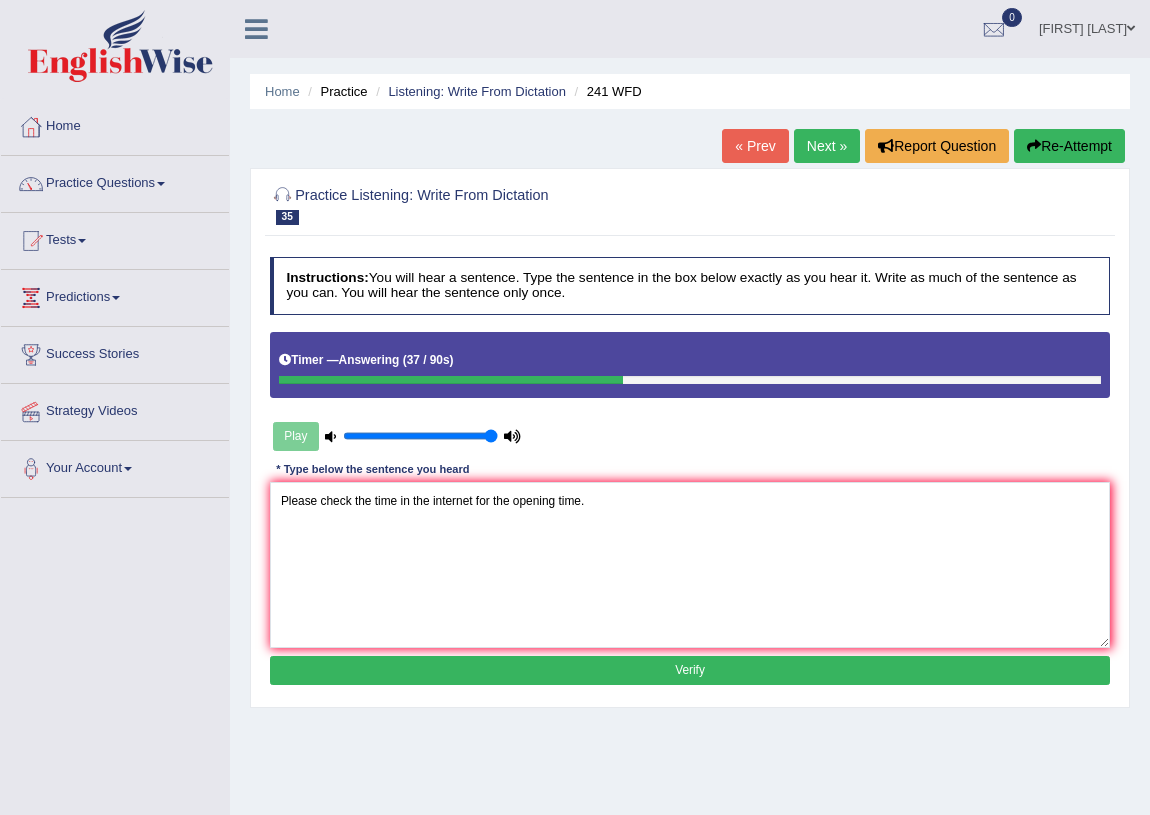 click on "Verify" at bounding box center [690, 670] 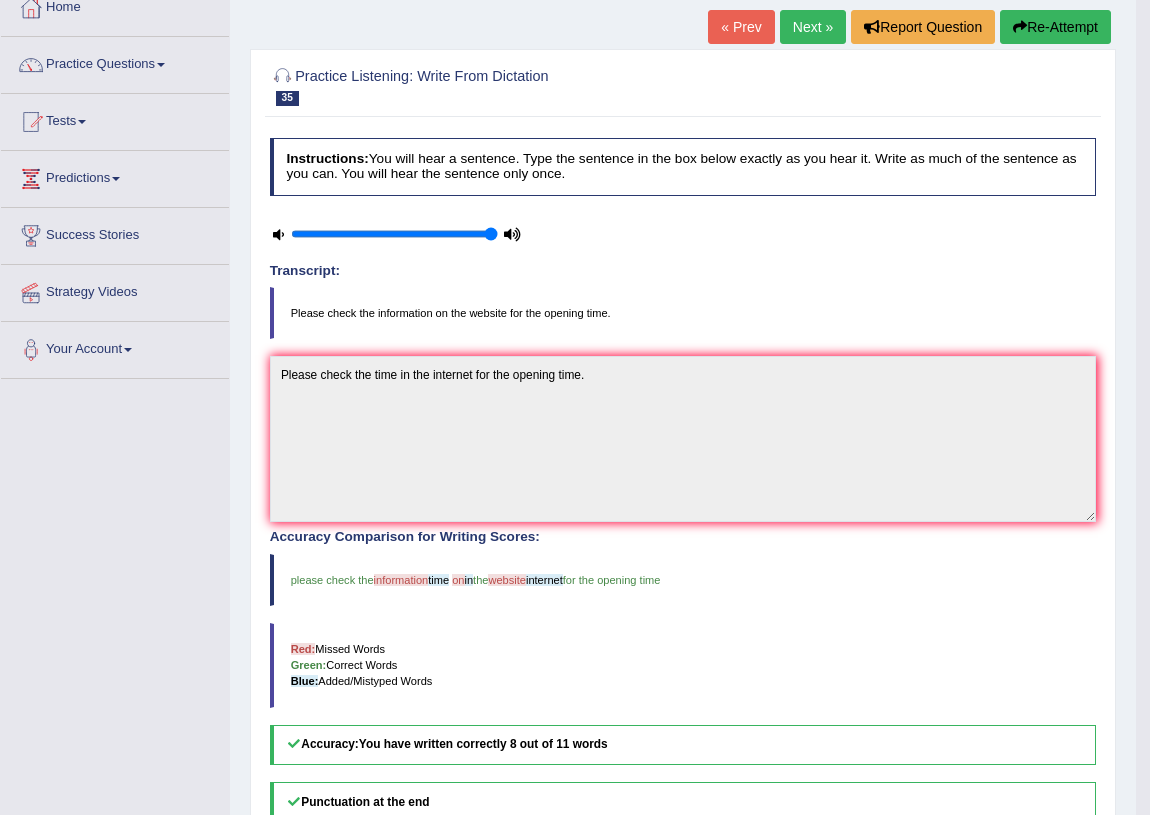scroll, scrollTop: 0, scrollLeft: 0, axis: both 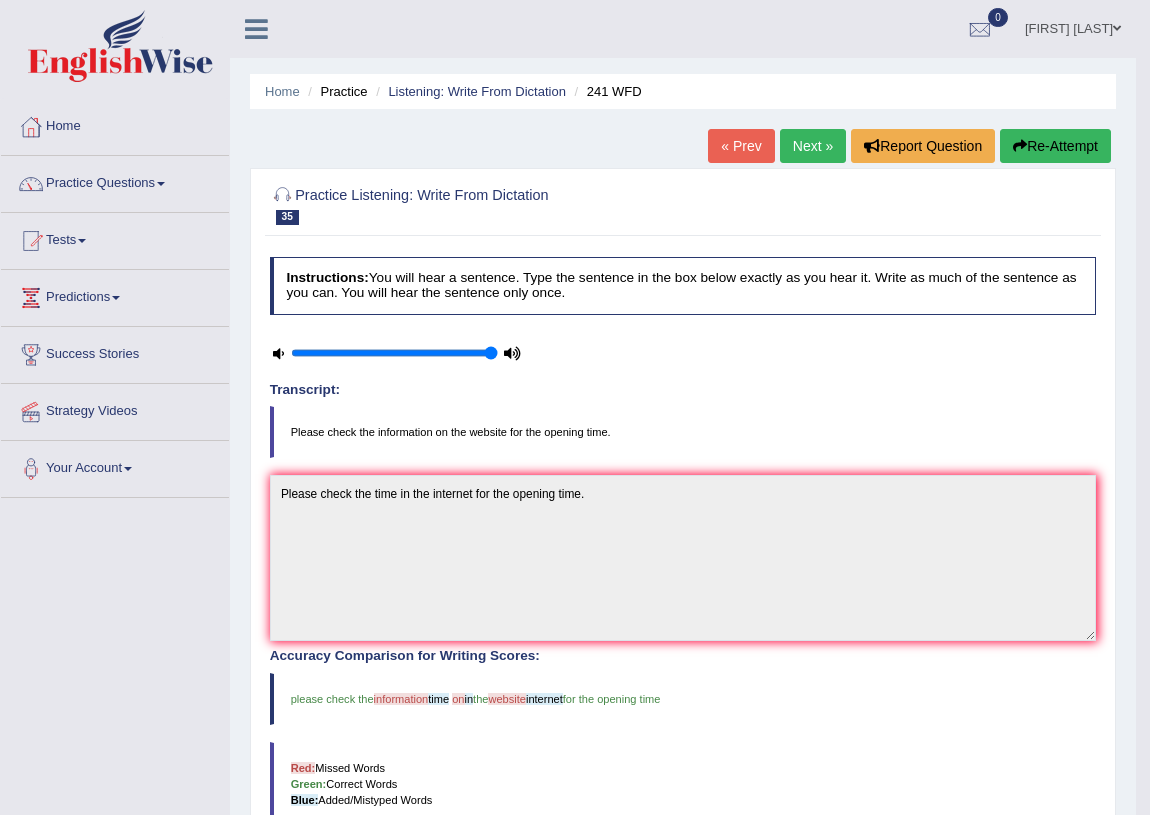 click on "Next »" at bounding box center [813, 146] 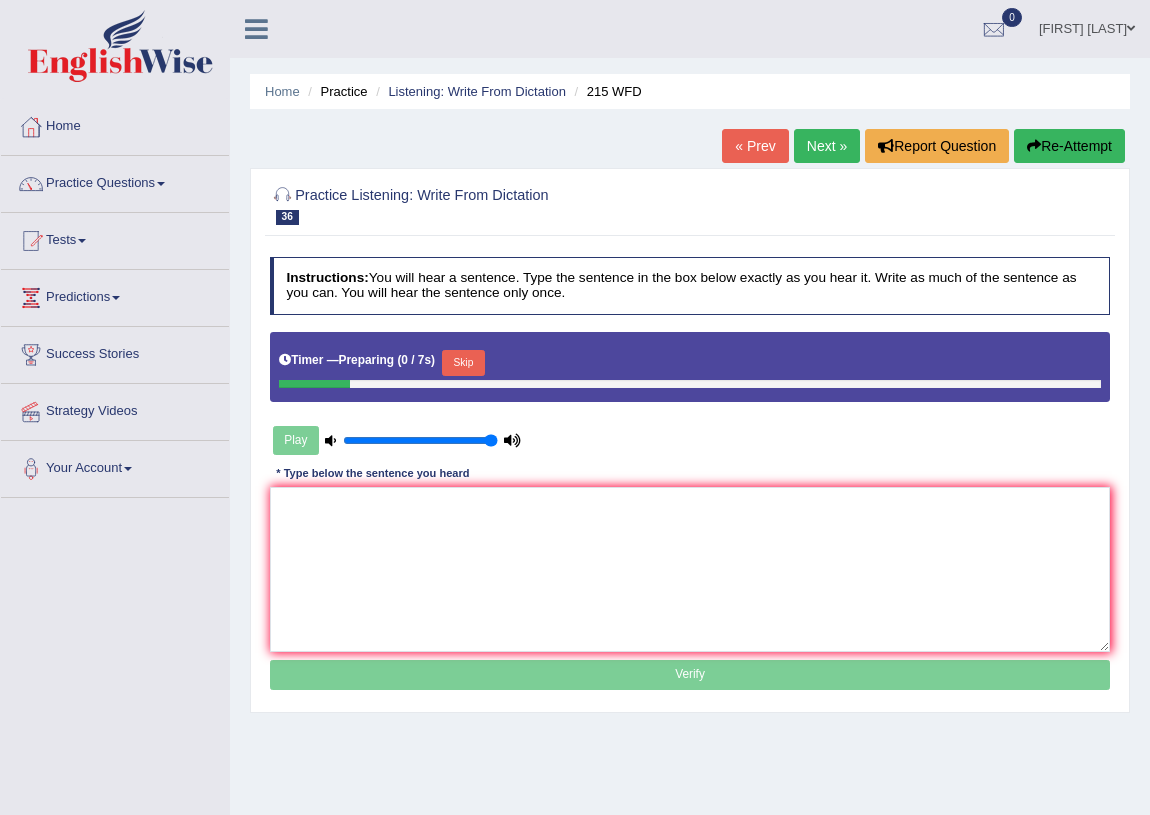 scroll, scrollTop: 0, scrollLeft: 0, axis: both 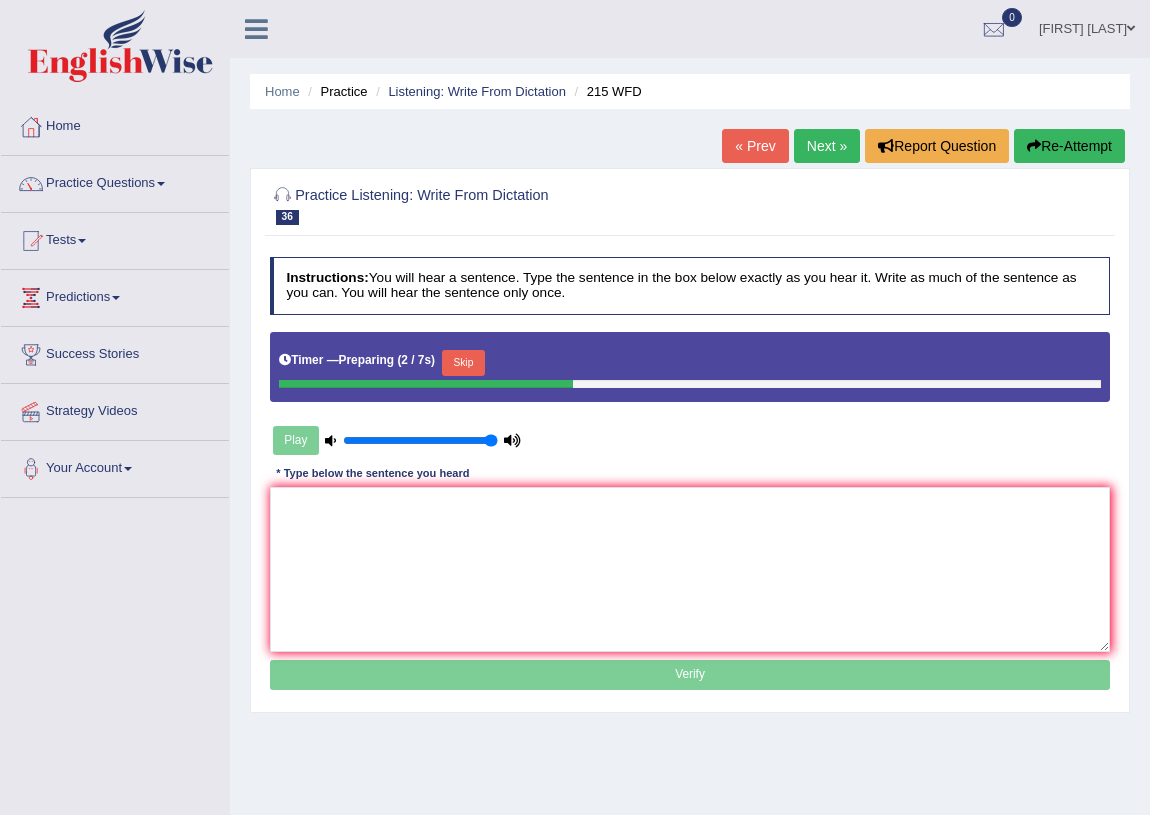click on "Skip" at bounding box center [463, 363] 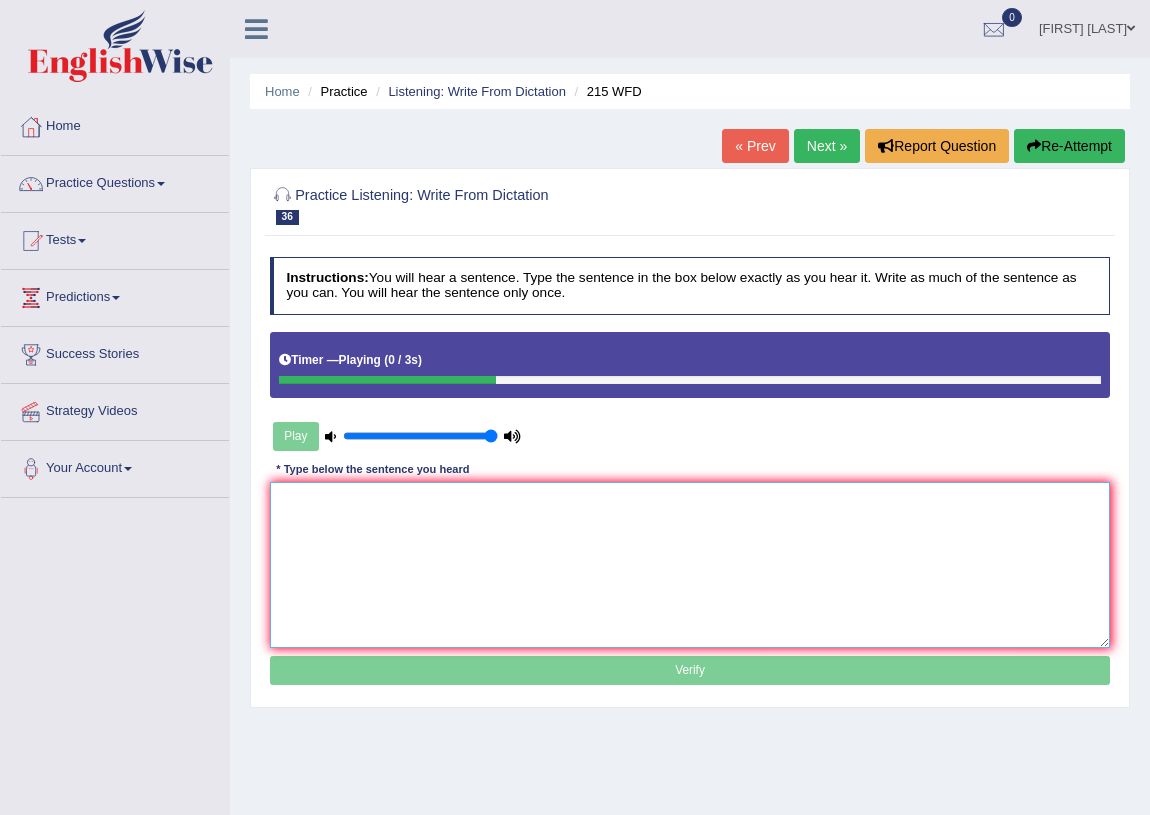 click at bounding box center (690, 564) 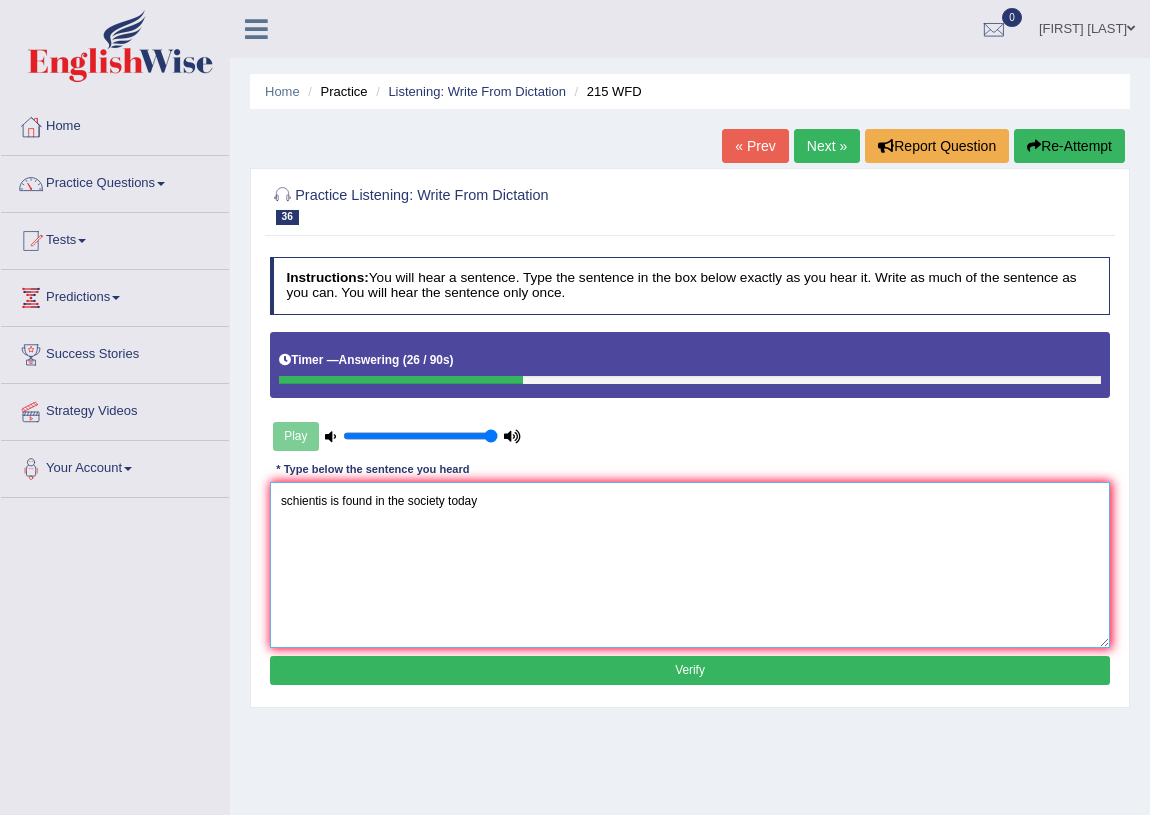 click on "schientis is found in the society today" at bounding box center [690, 564] 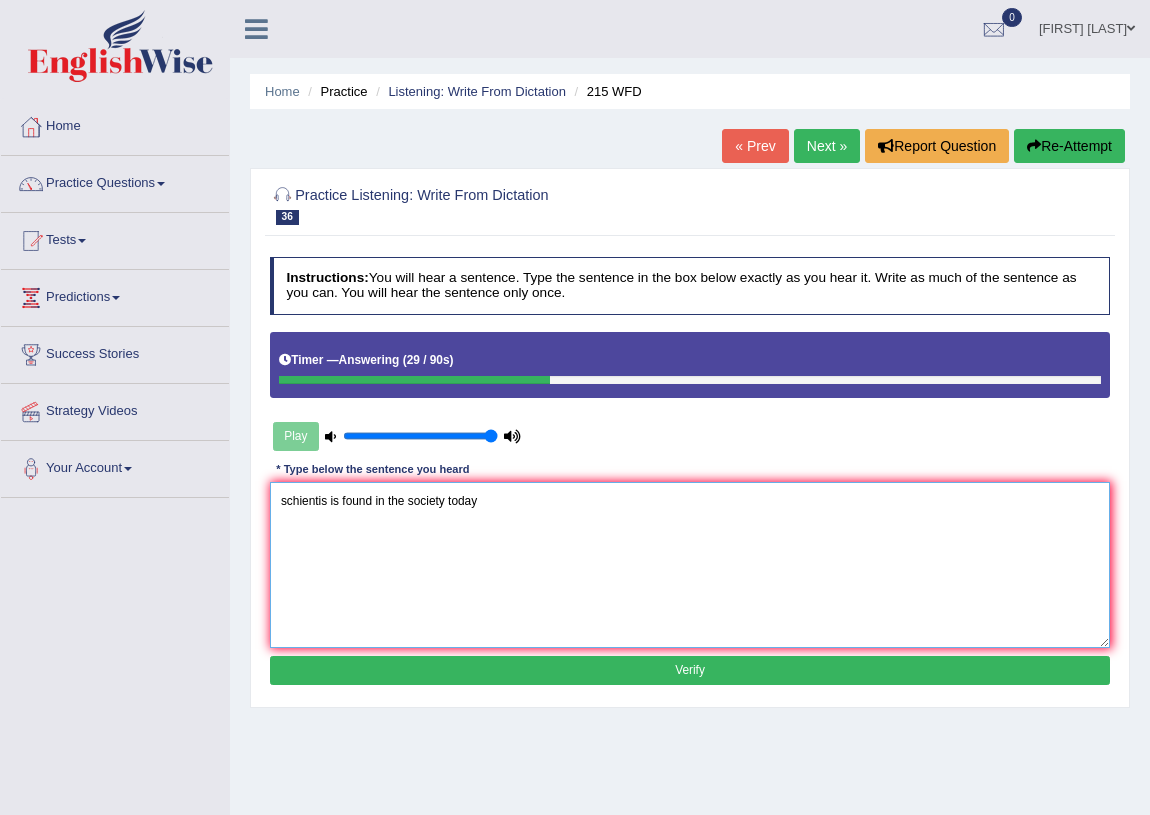 click on "schientis is found in the society today" at bounding box center [690, 564] 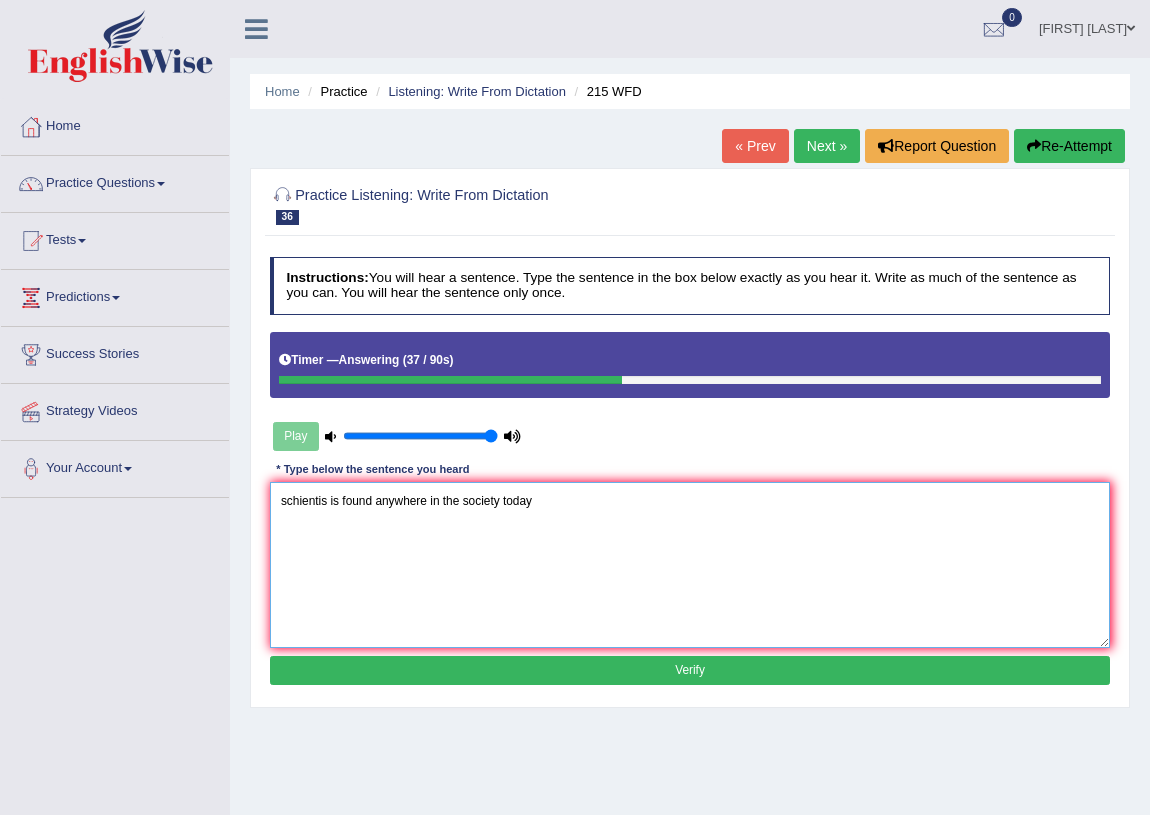 click on "schientis is found anywhere in the society today" at bounding box center (690, 564) 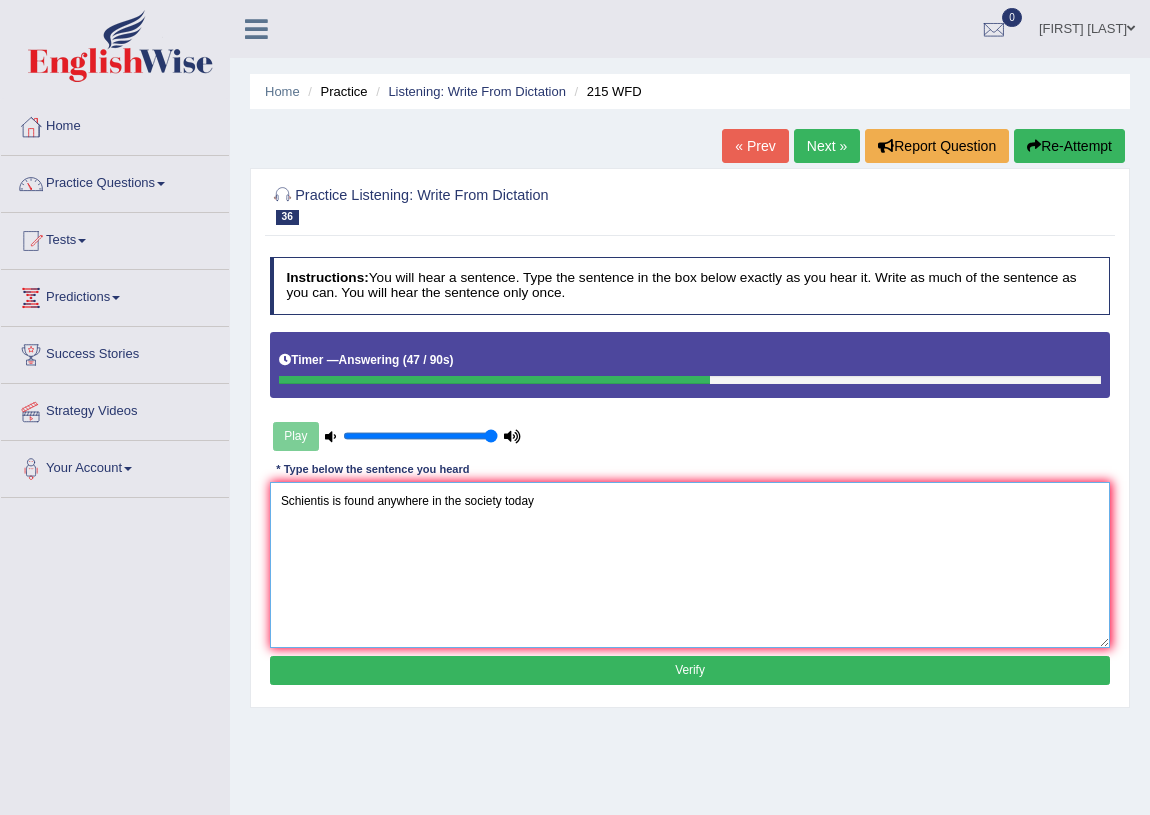 click on "Schientis is found anywhere in the society today" at bounding box center [690, 564] 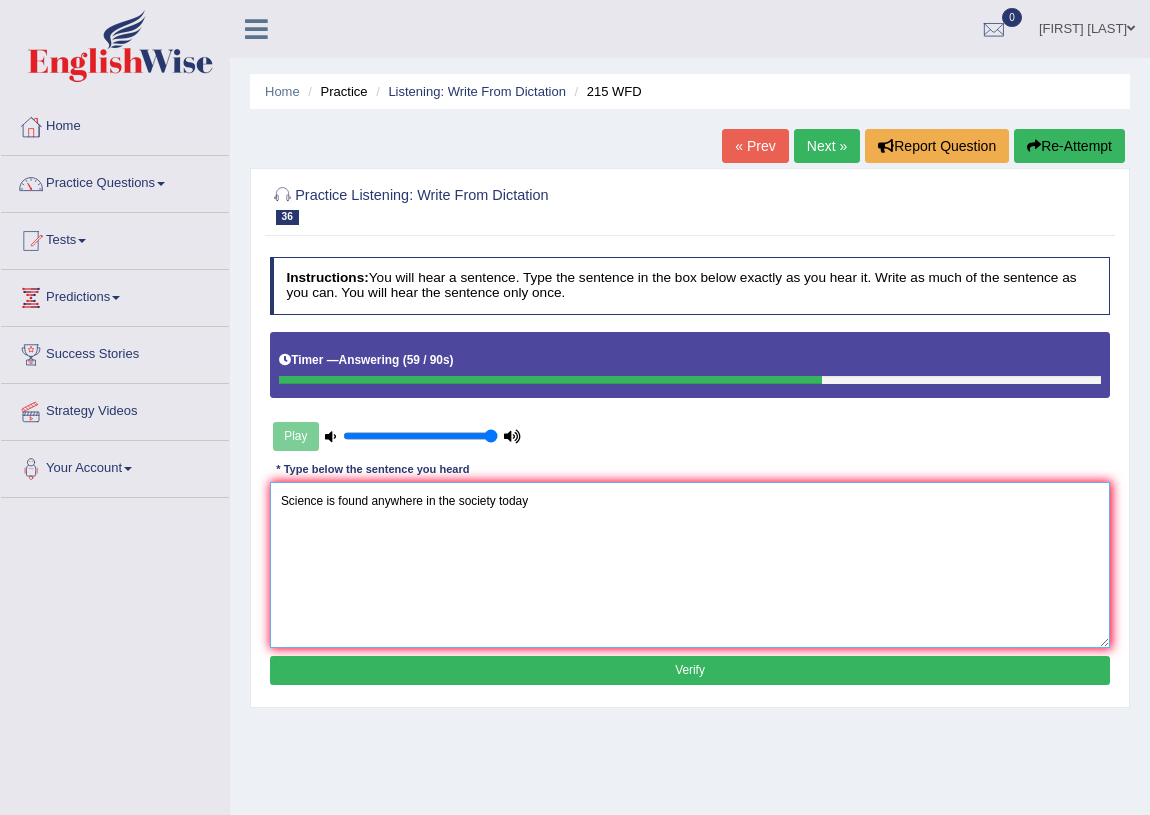 click on "Science is found anywhere in the society today" at bounding box center [690, 564] 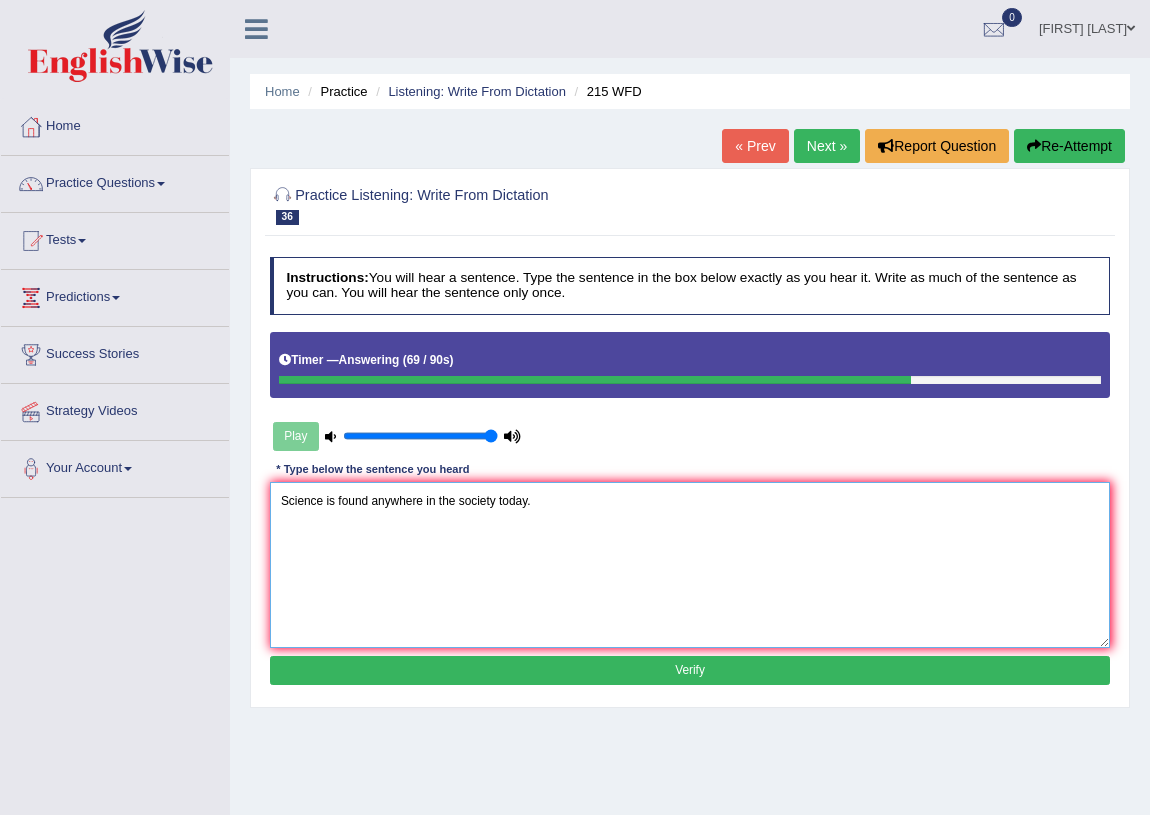 click on "Science is found anywhere in the society today." at bounding box center [690, 564] 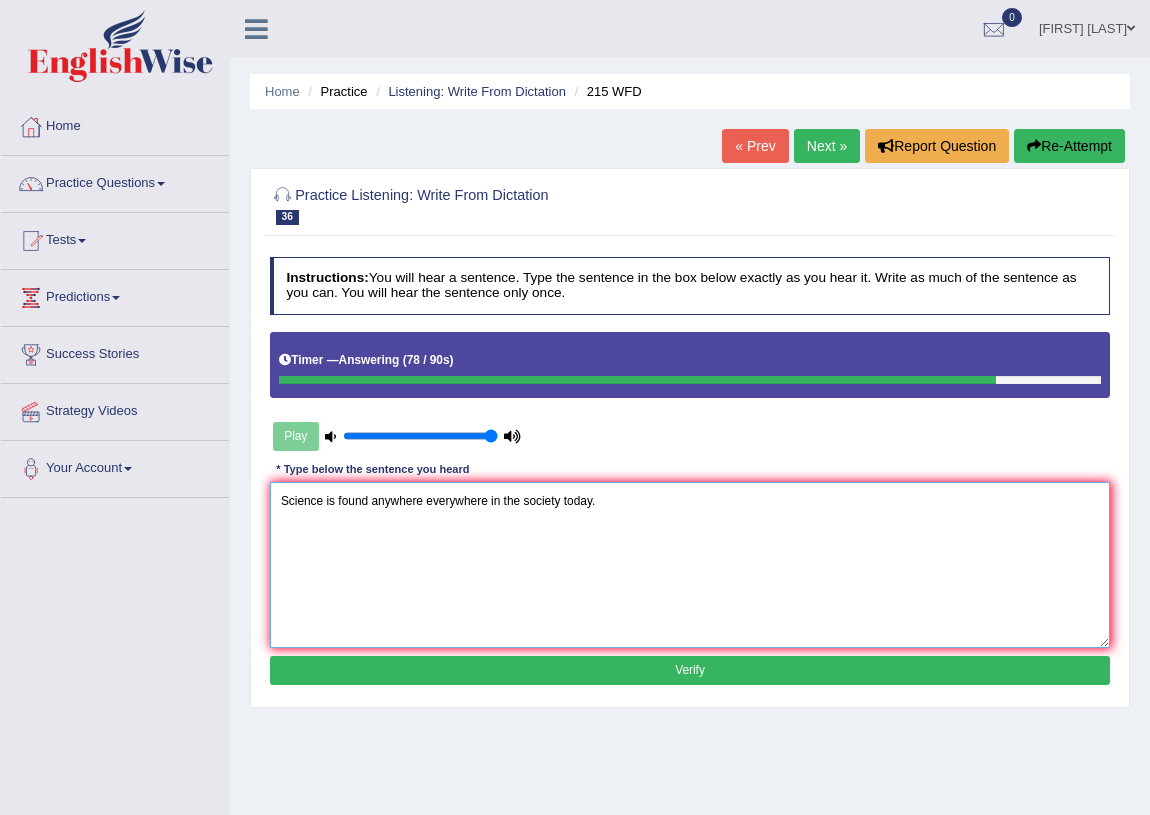 type on "Science is found anywhere everywhere in the society today." 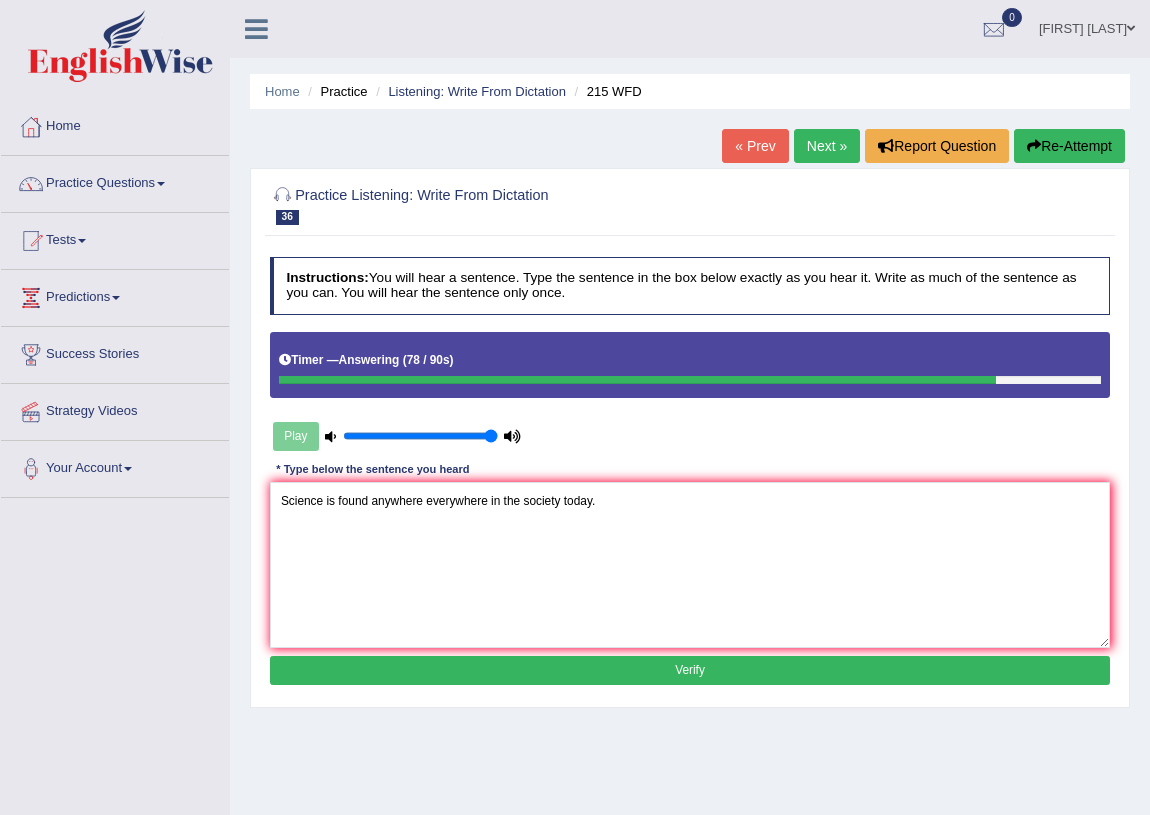 click on "Verify" at bounding box center (690, 670) 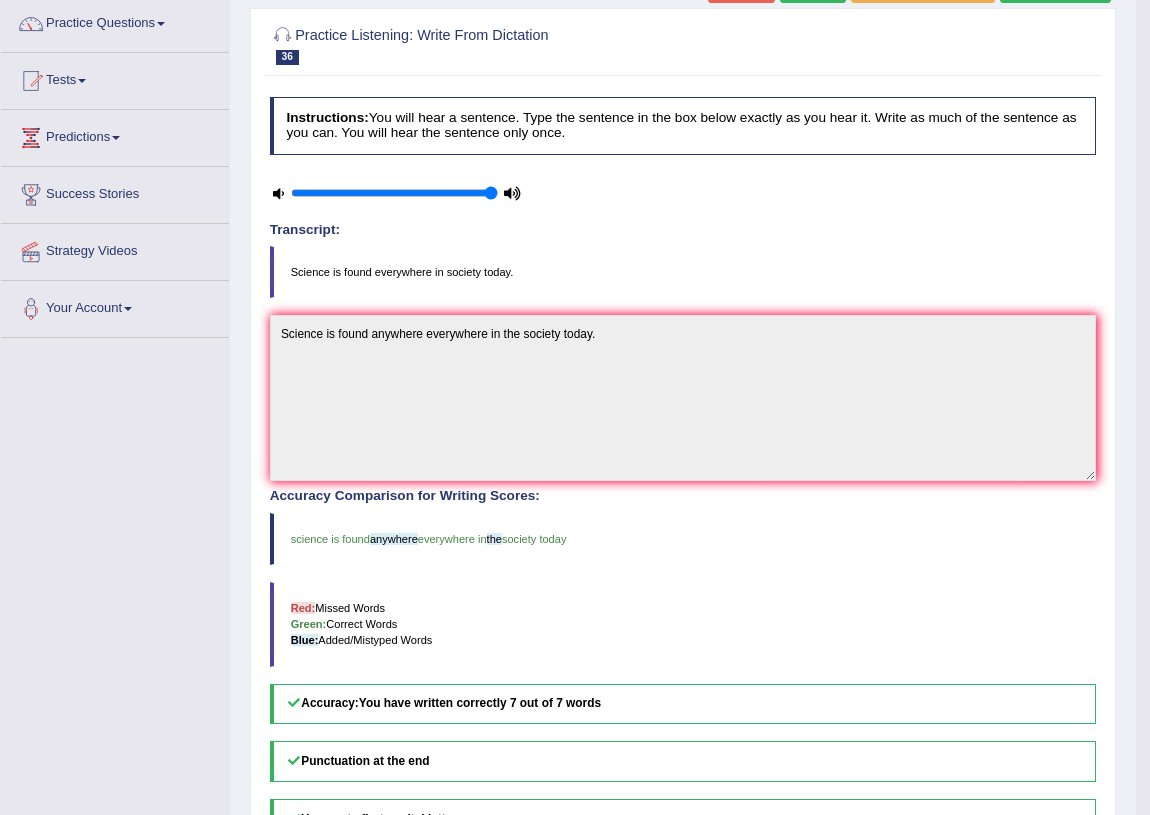 scroll, scrollTop: 0, scrollLeft: 0, axis: both 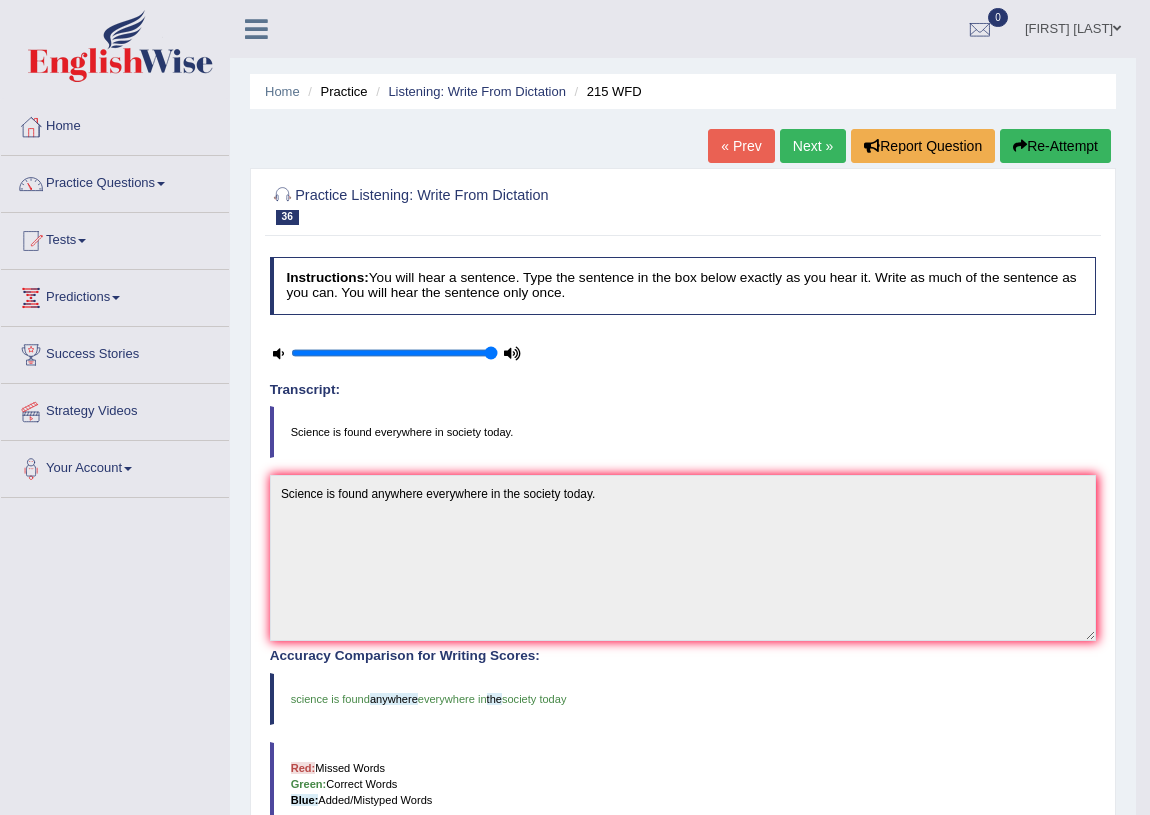click on "Next »" at bounding box center [813, 146] 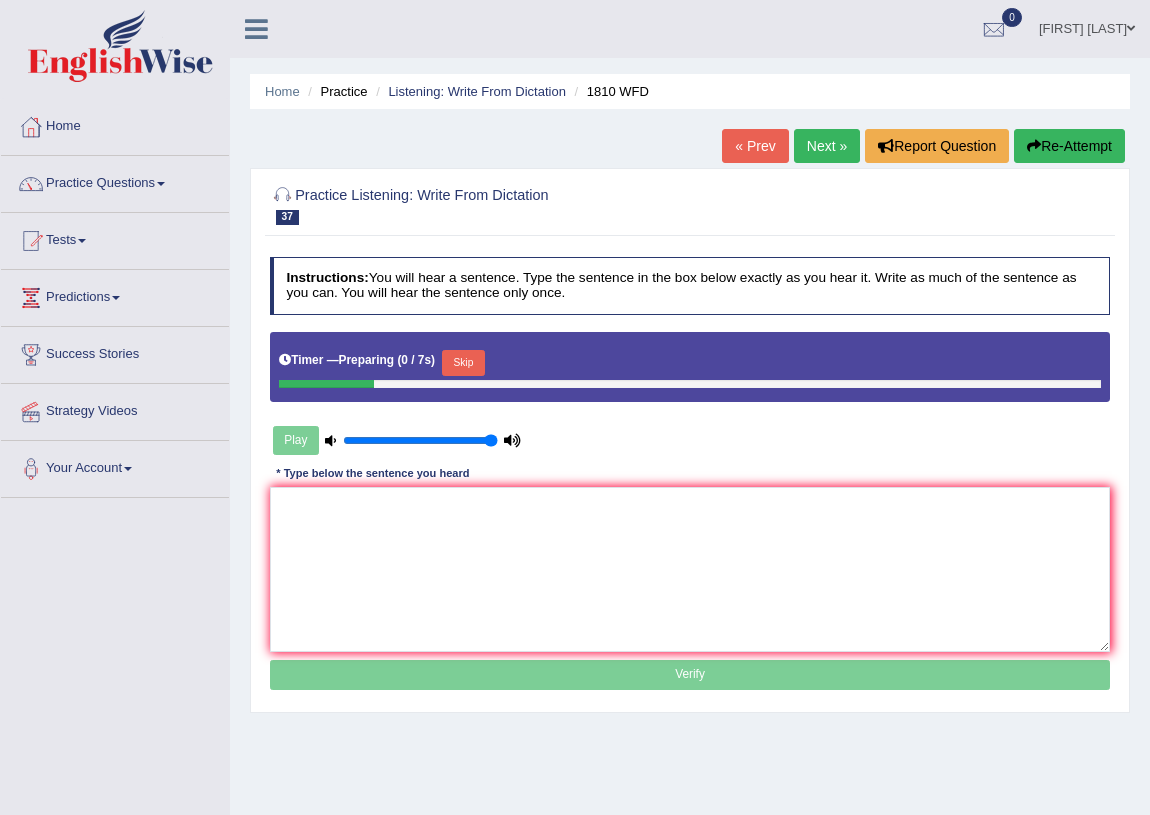 scroll, scrollTop: 0, scrollLeft: 0, axis: both 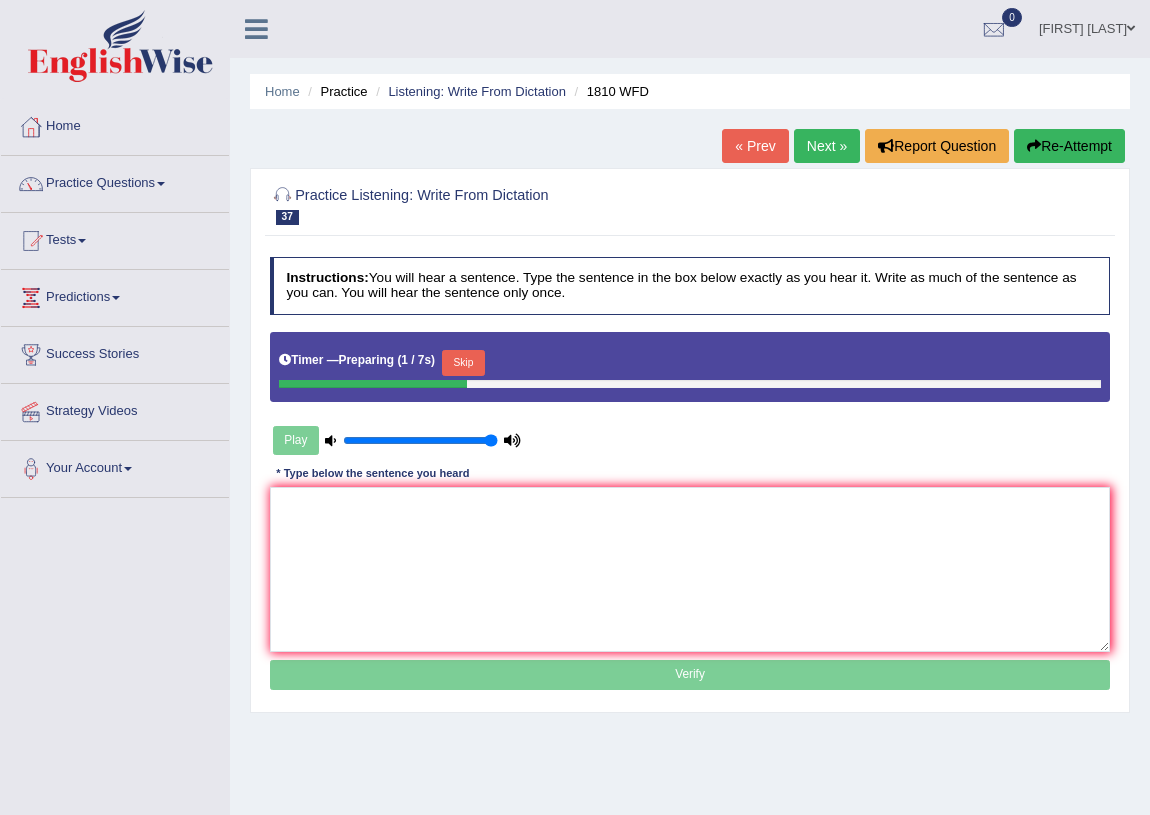 click on "Skip" at bounding box center (463, 363) 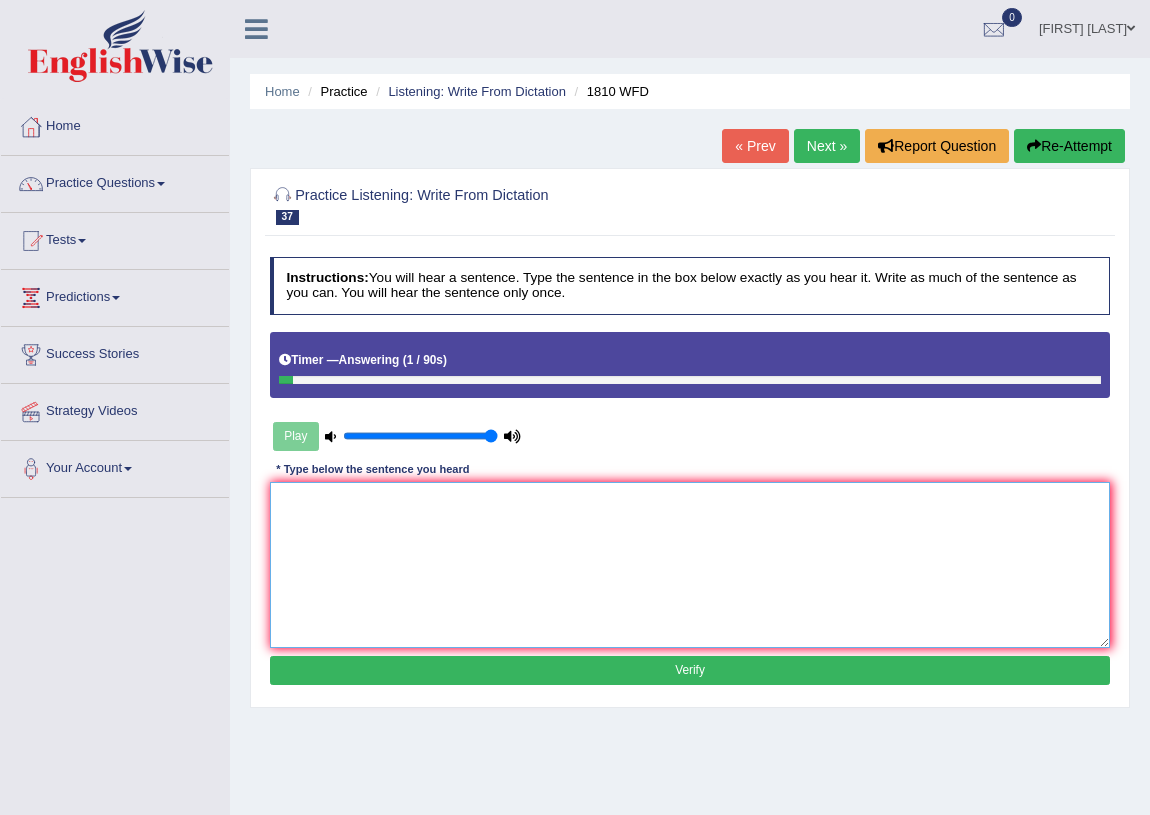 click at bounding box center [690, 564] 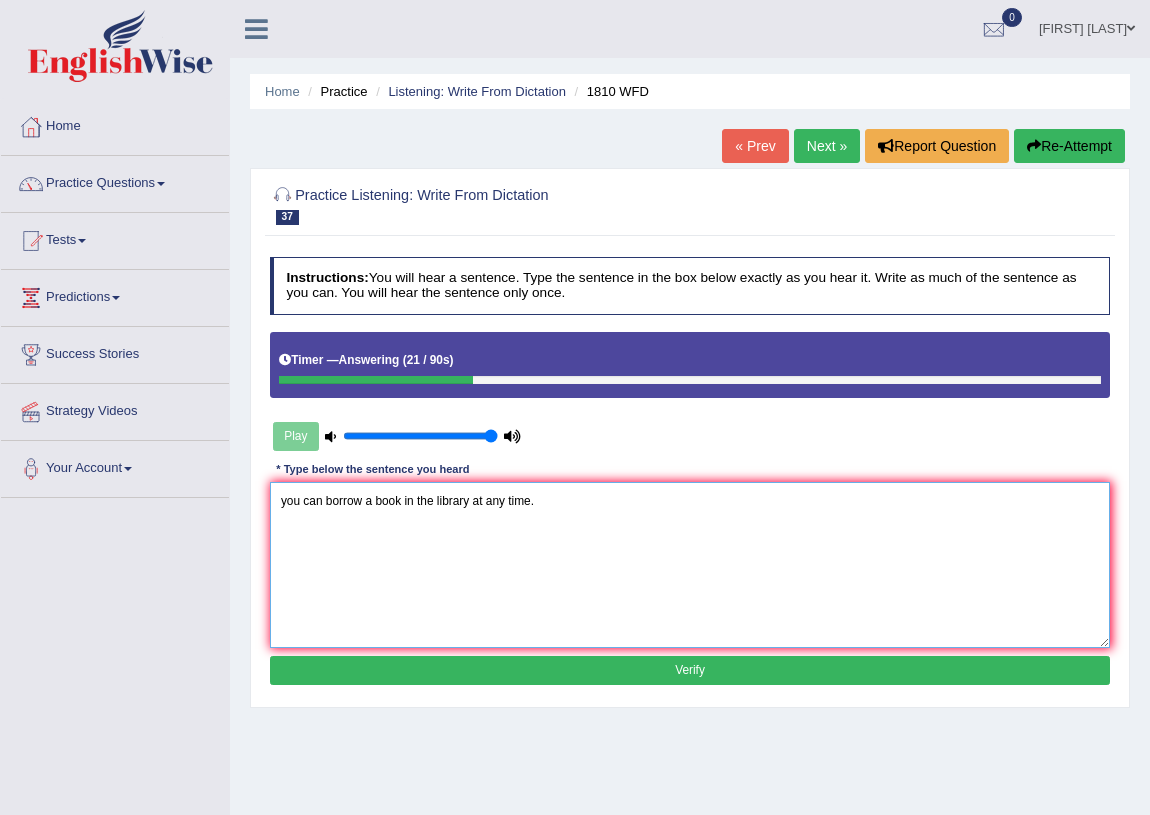 click on "you can borrow a book in the library at any time." at bounding box center [690, 564] 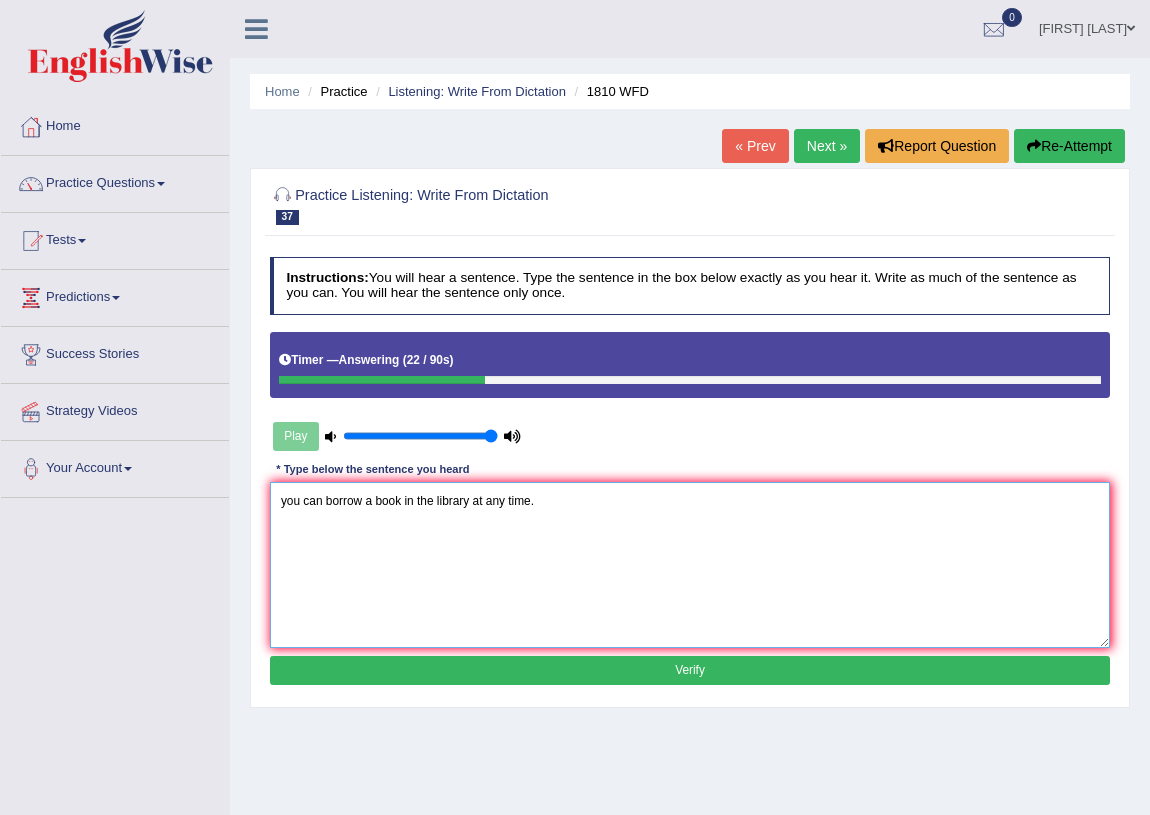 click on "you can borrow a book in the library at any time." at bounding box center (690, 564) 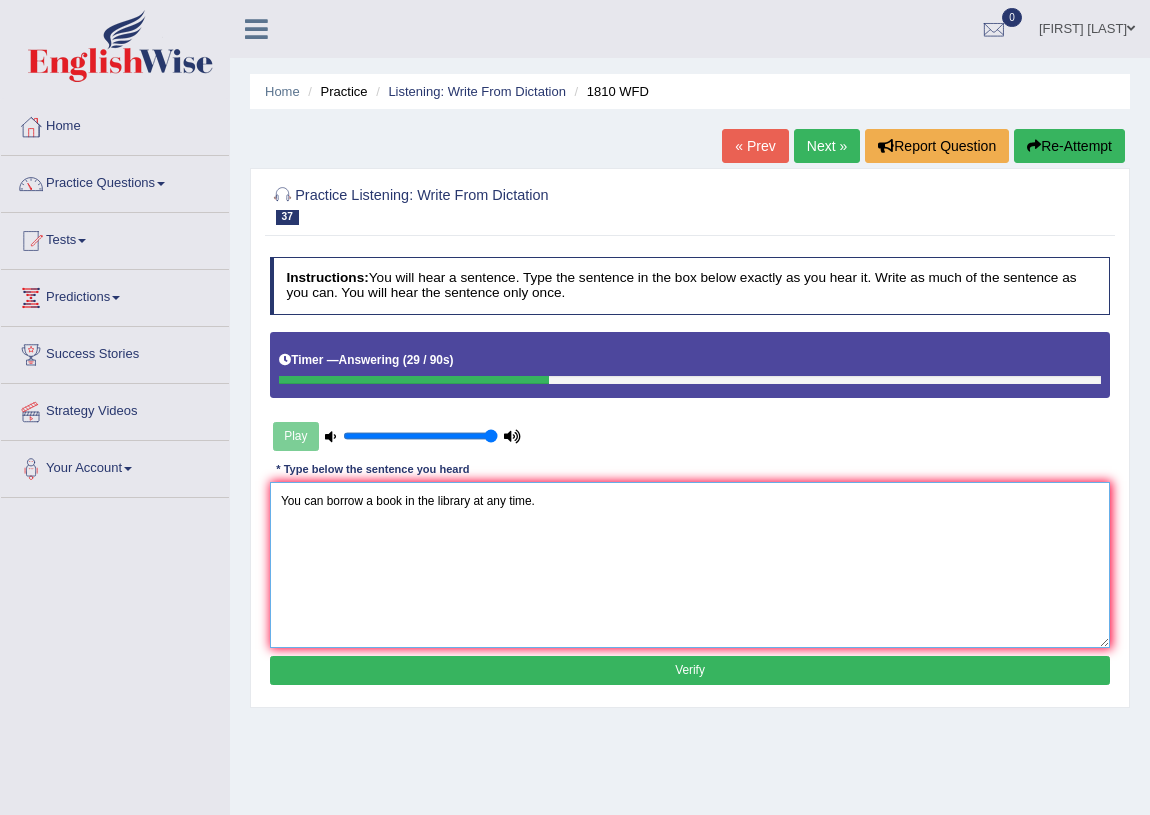 type on "You can borrow a book in the library at any time." 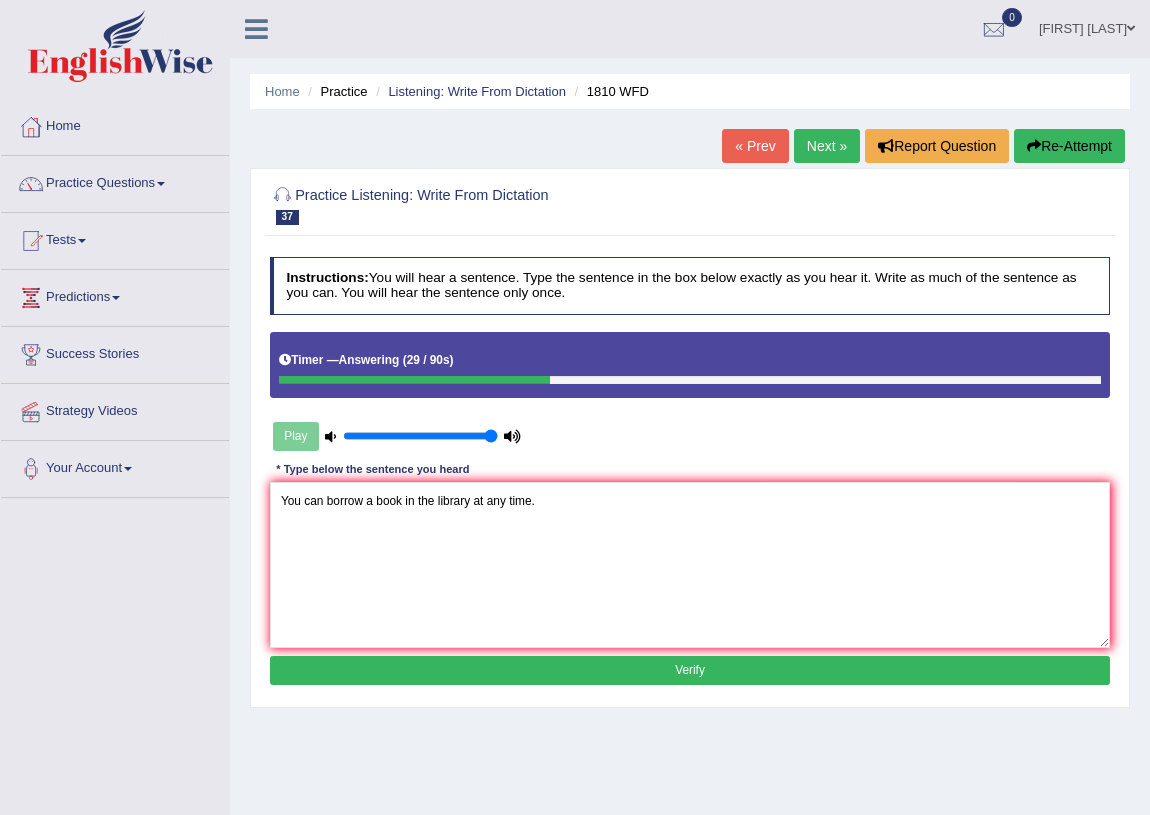 click on "Verify" at bounding box center (690, 670) 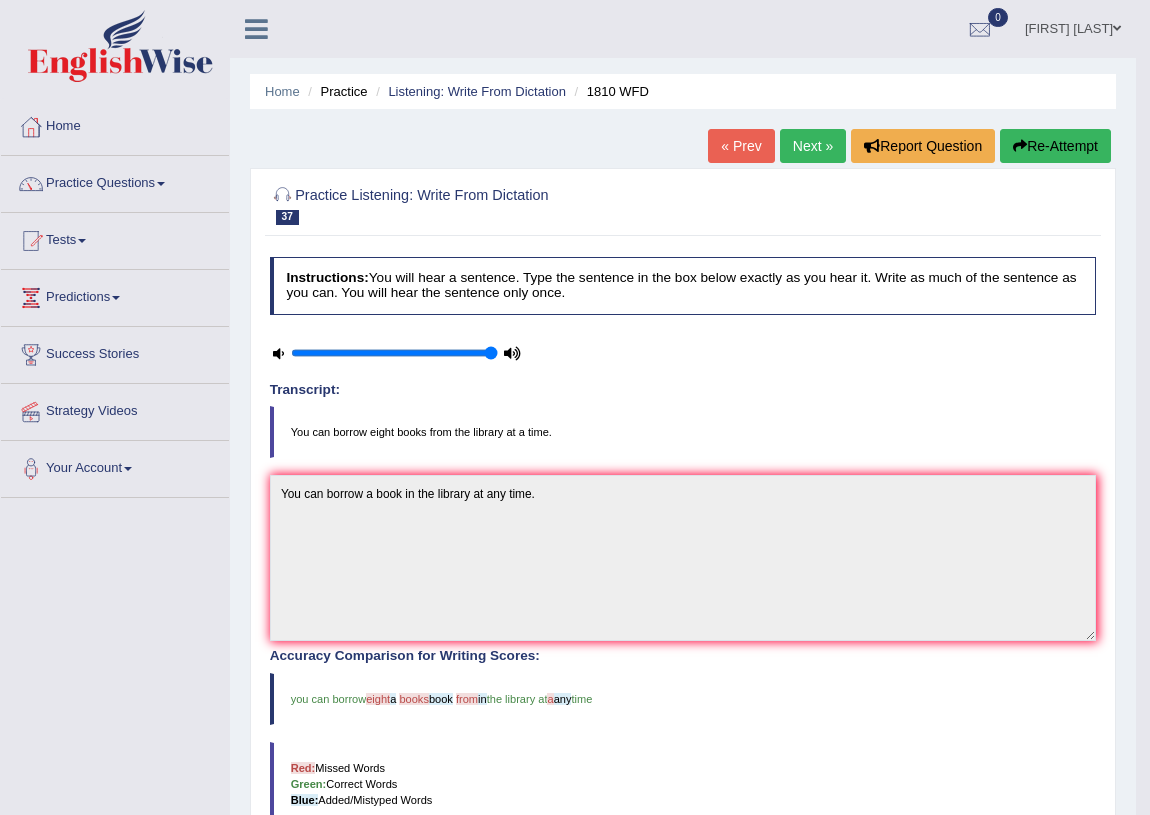 scroll, scrollTop: 0, scrollLeft: 0, axis: both 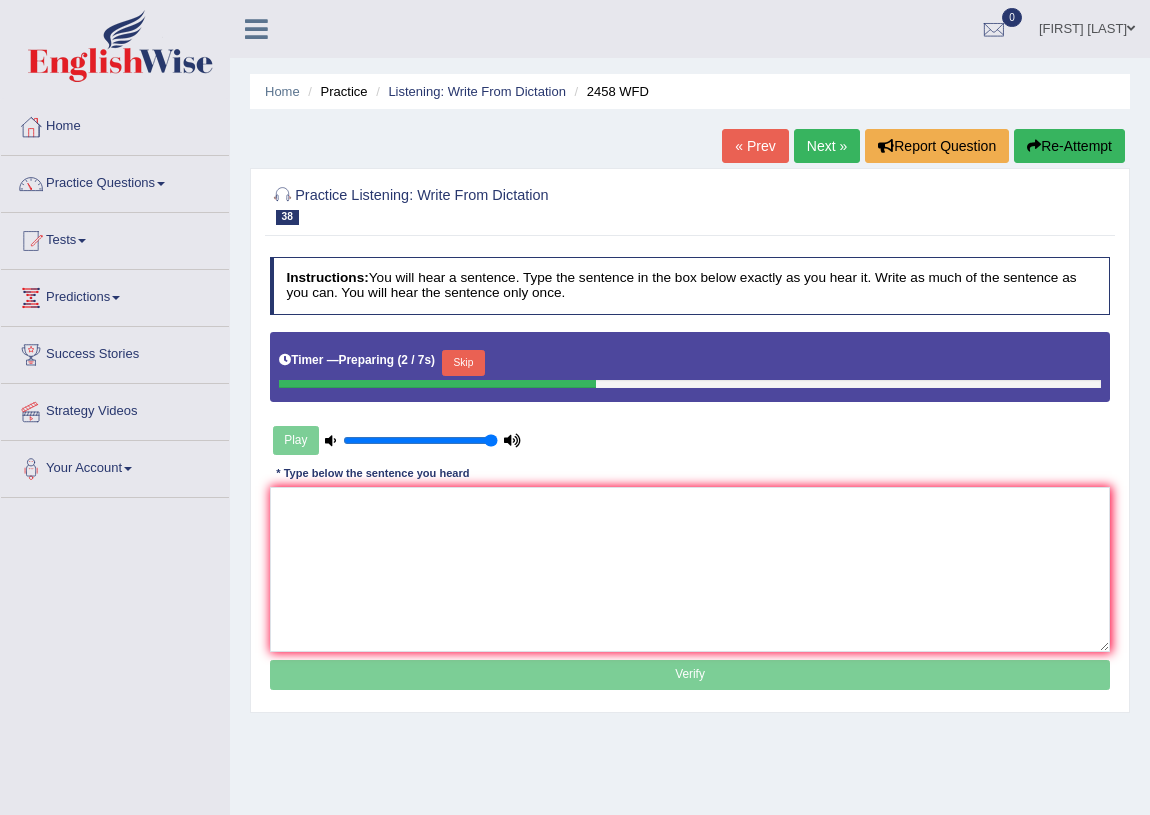 drag, startPoint x: 462, startPoint y: 352, endPoint x: 455, endPoint y: 374, distance: 23.086792 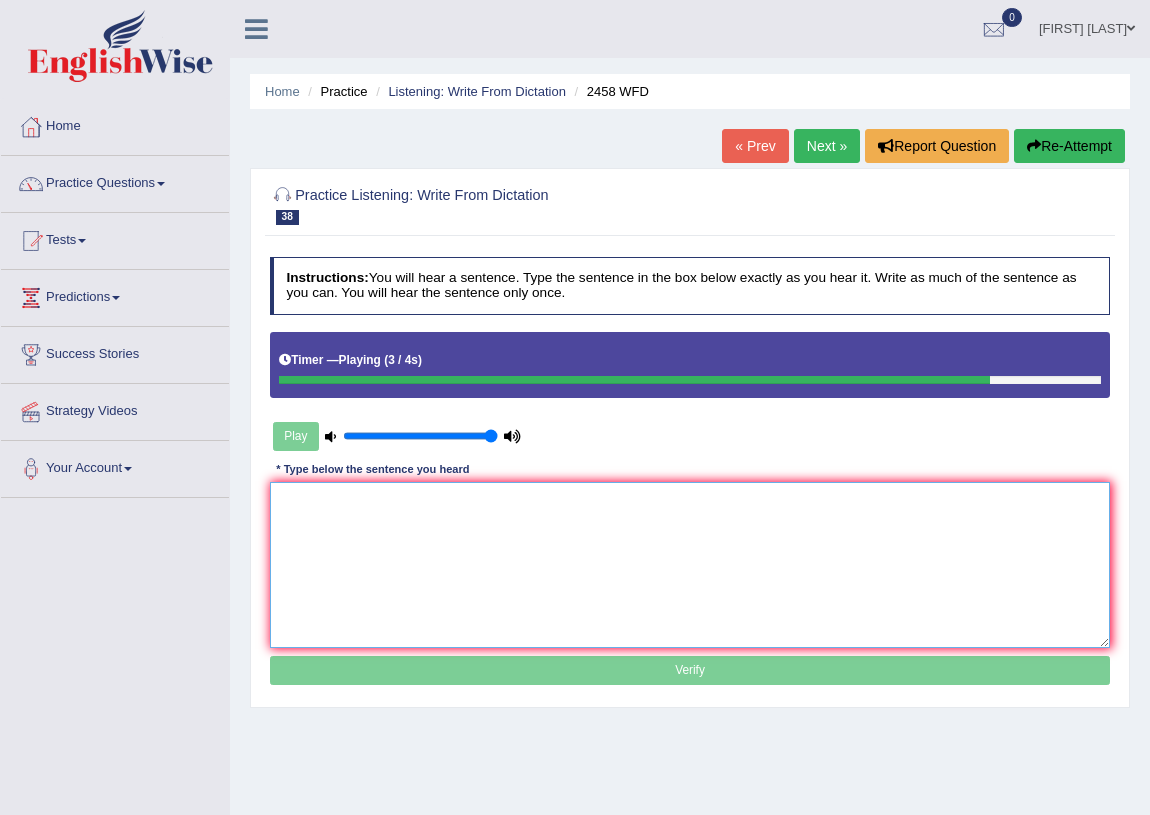 click at bounding box center (690, 564) 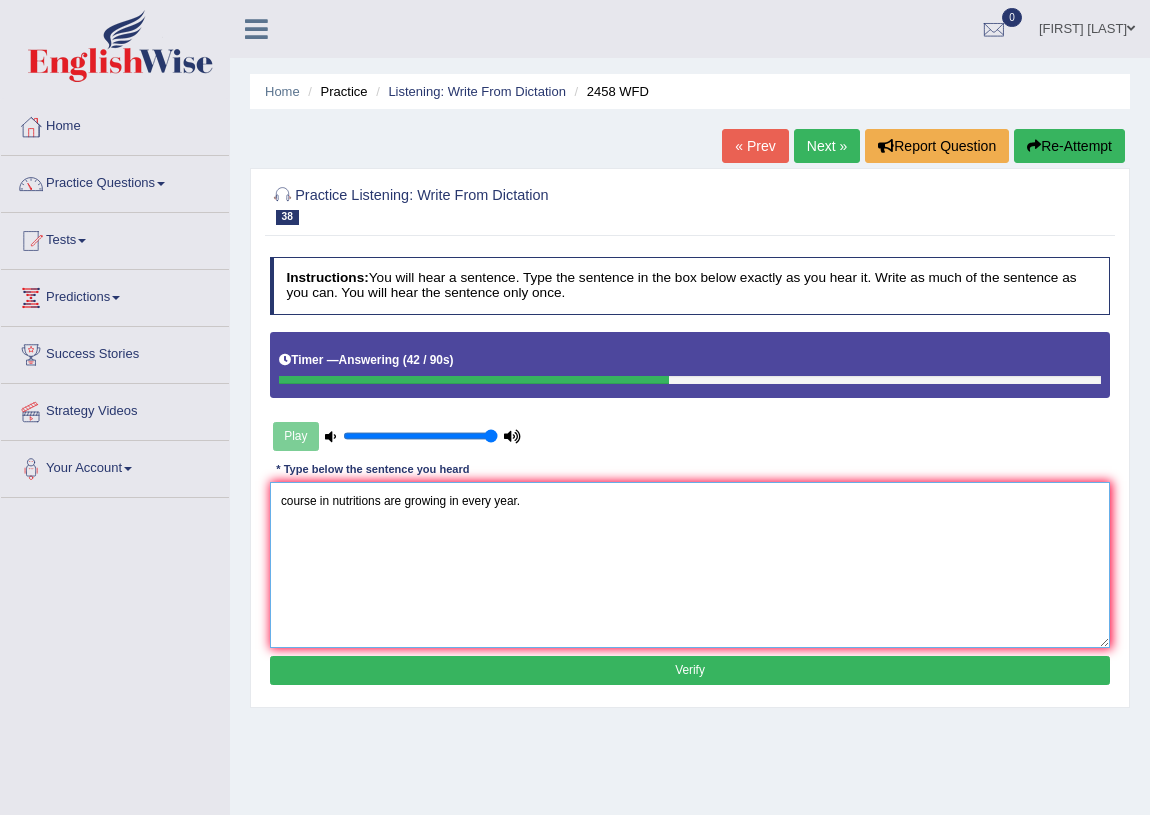 click on "course in nutritions are growing in every year." at bounding box center (690, 564) 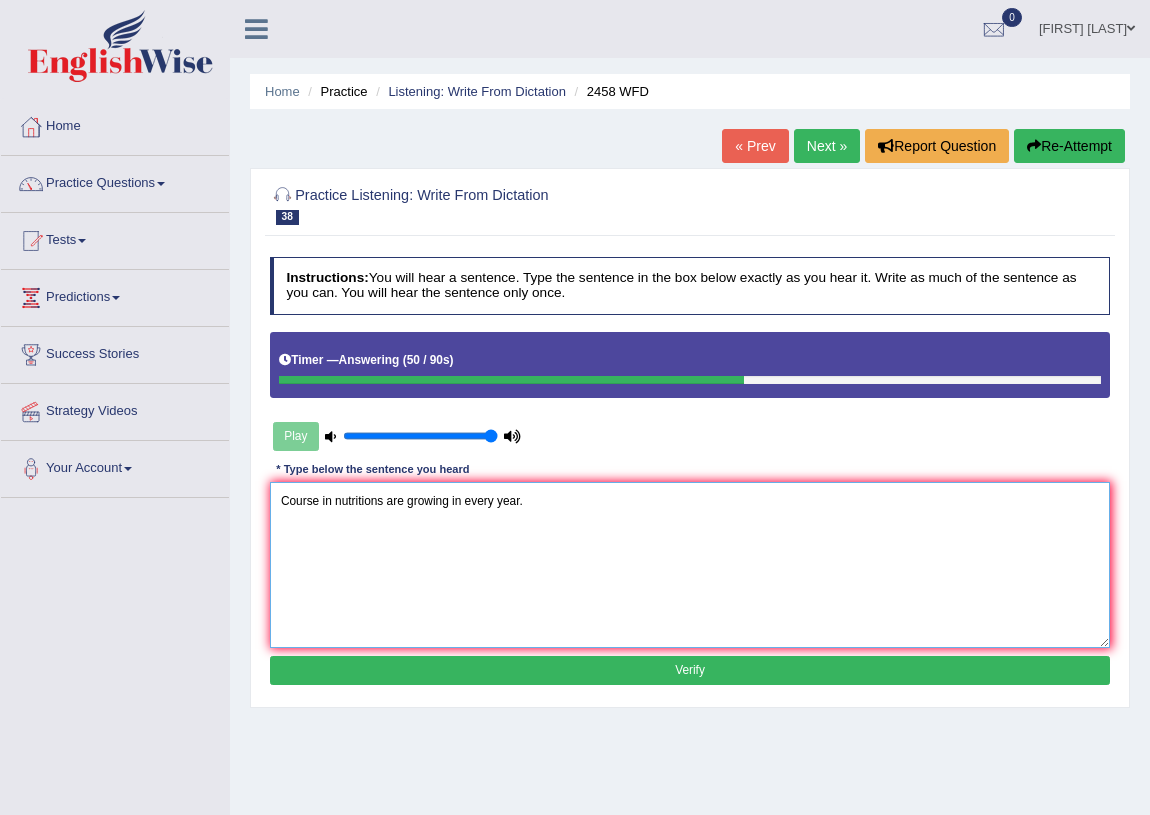 click on "Course in nutritions are growing in every year." at bounding box center [690, 564] 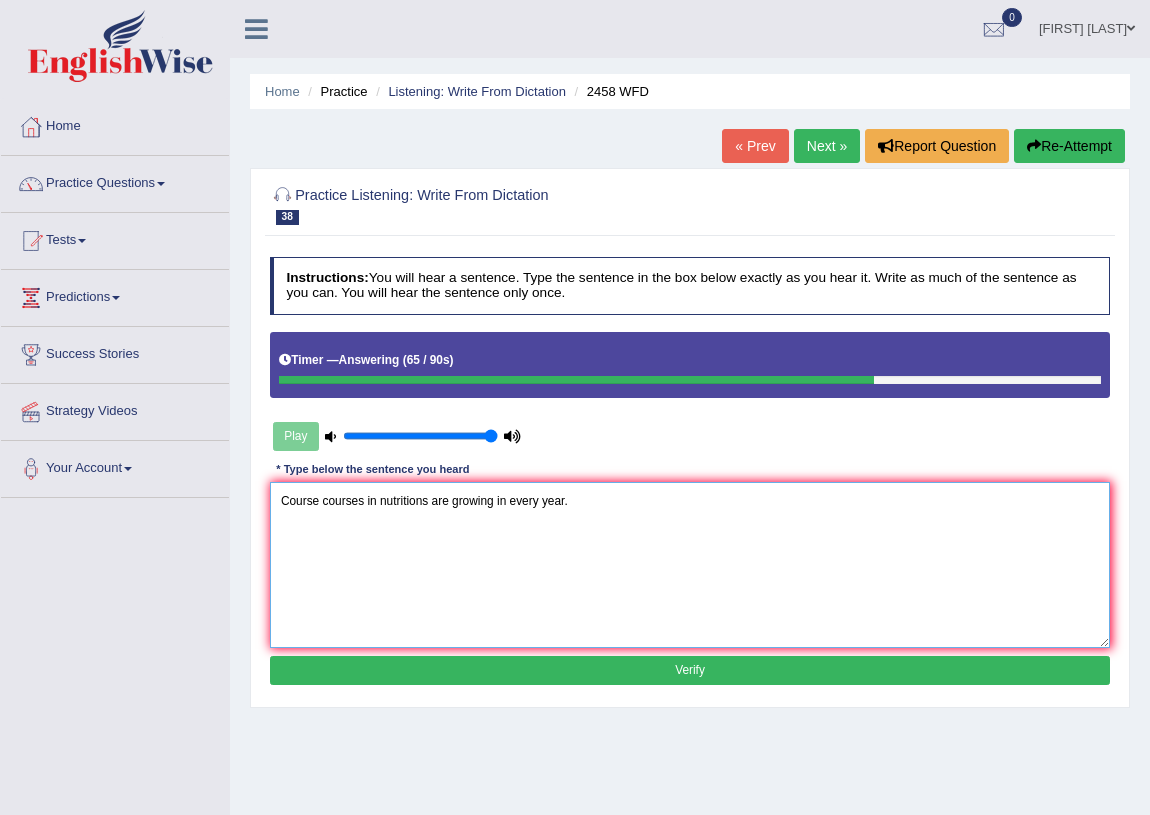 type on "Course courses in nutritions are growing in every year." 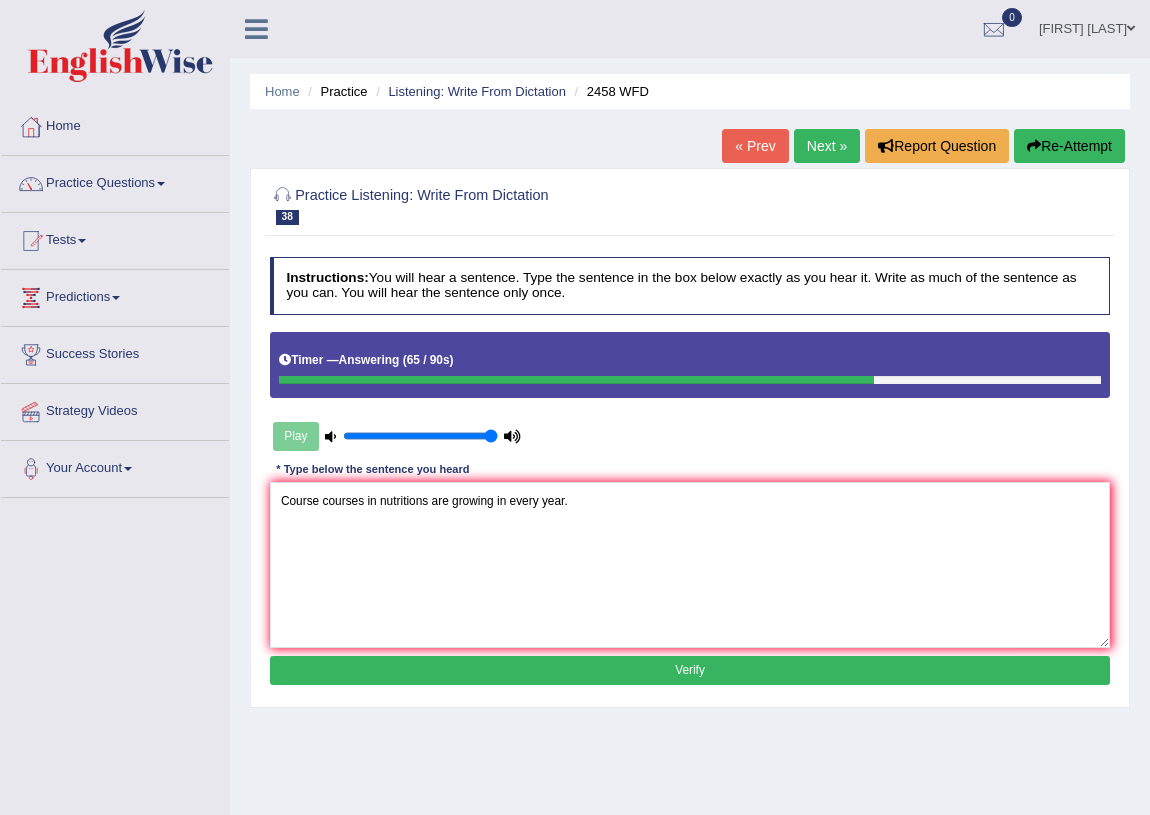 click on "Verify" at bounding box center [690, 670] 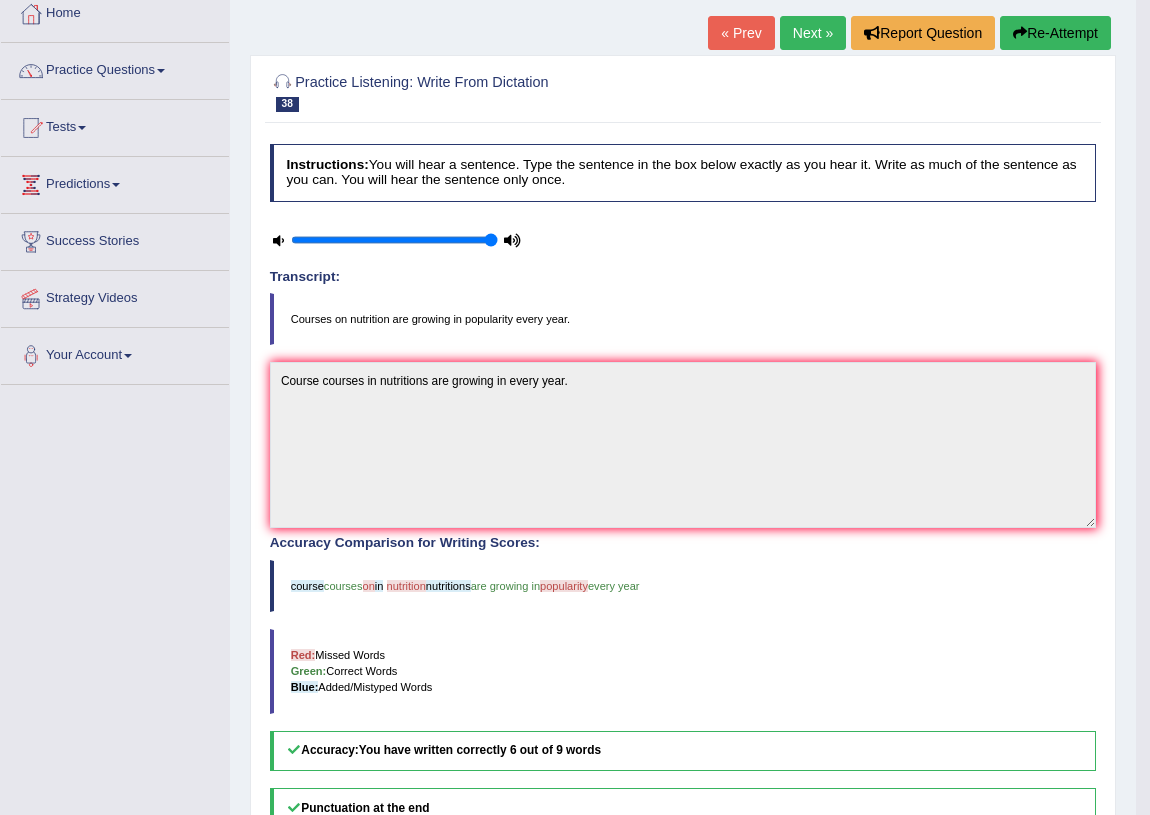 scroll, scrollTop: 0, scrollLeft: 0, axis: both 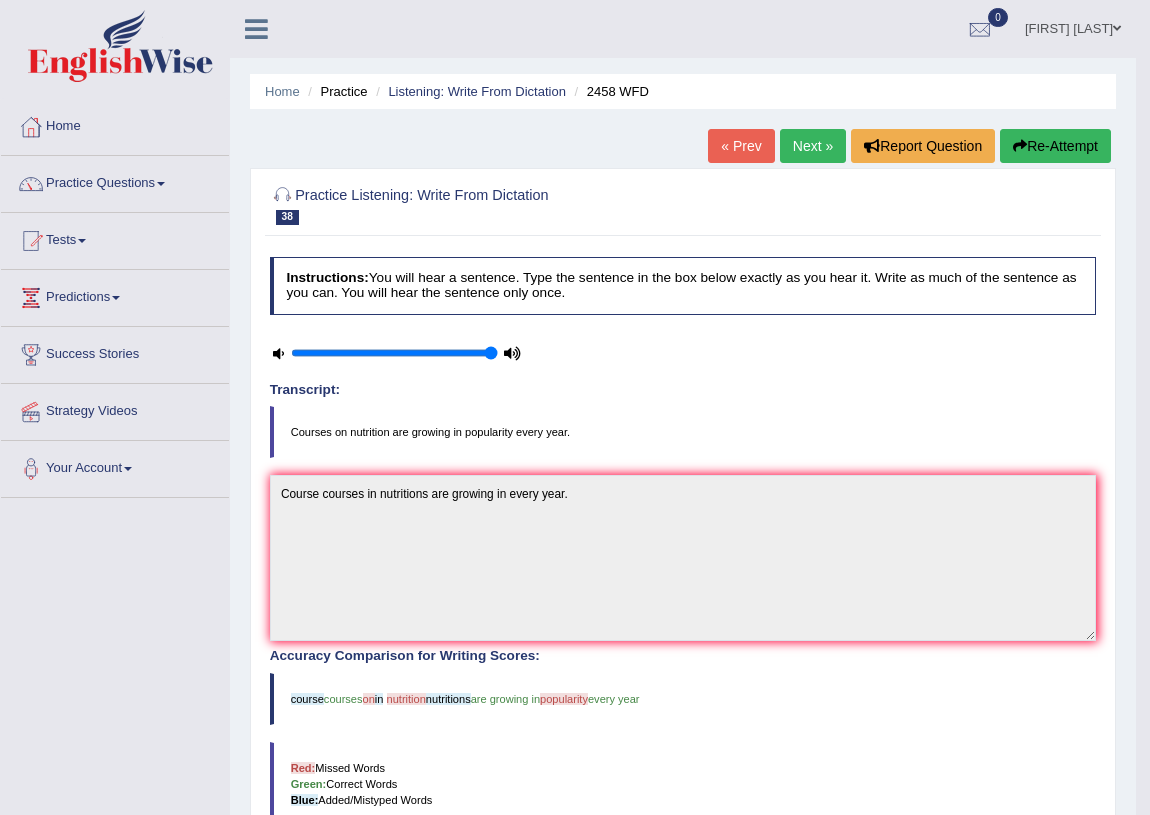 click on "Next »" at bounding box center [813, 146] 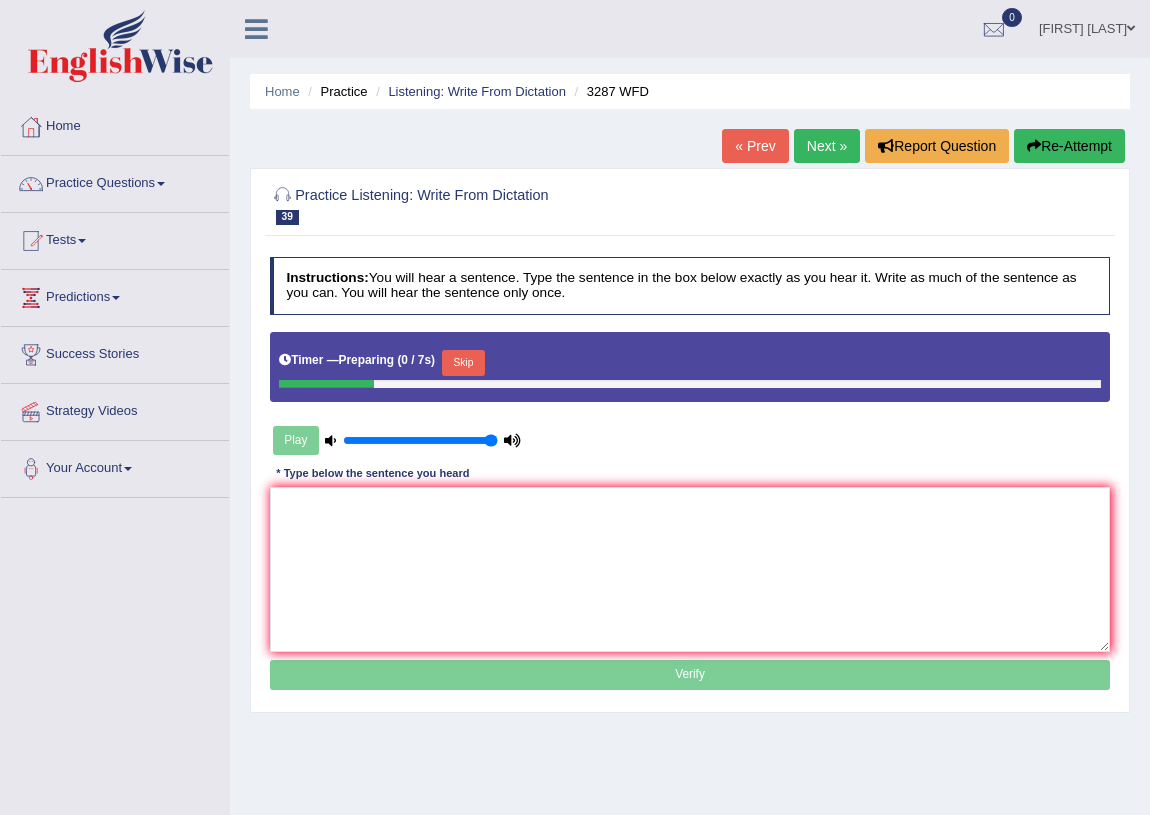 scroll, scrollTop: 0, scrollLeft: 0, axis: both 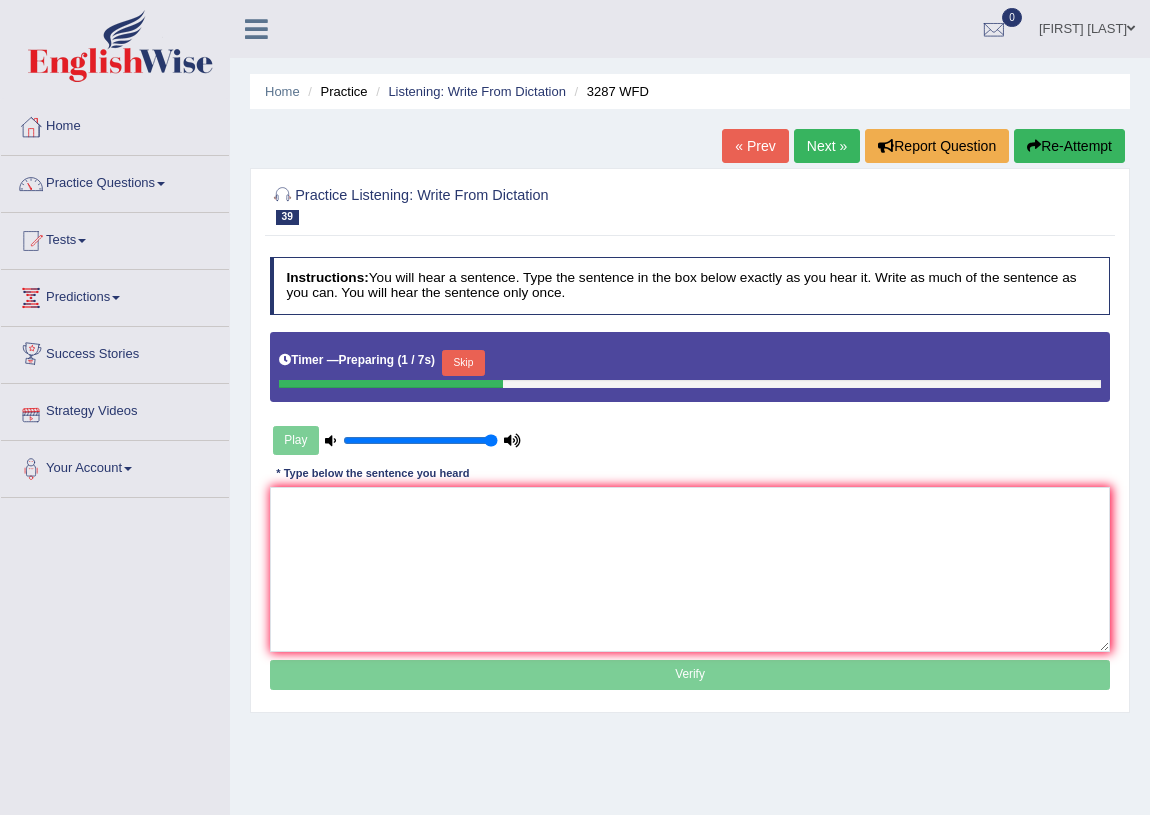 click on "Skip" at bounding box center [463, 363] 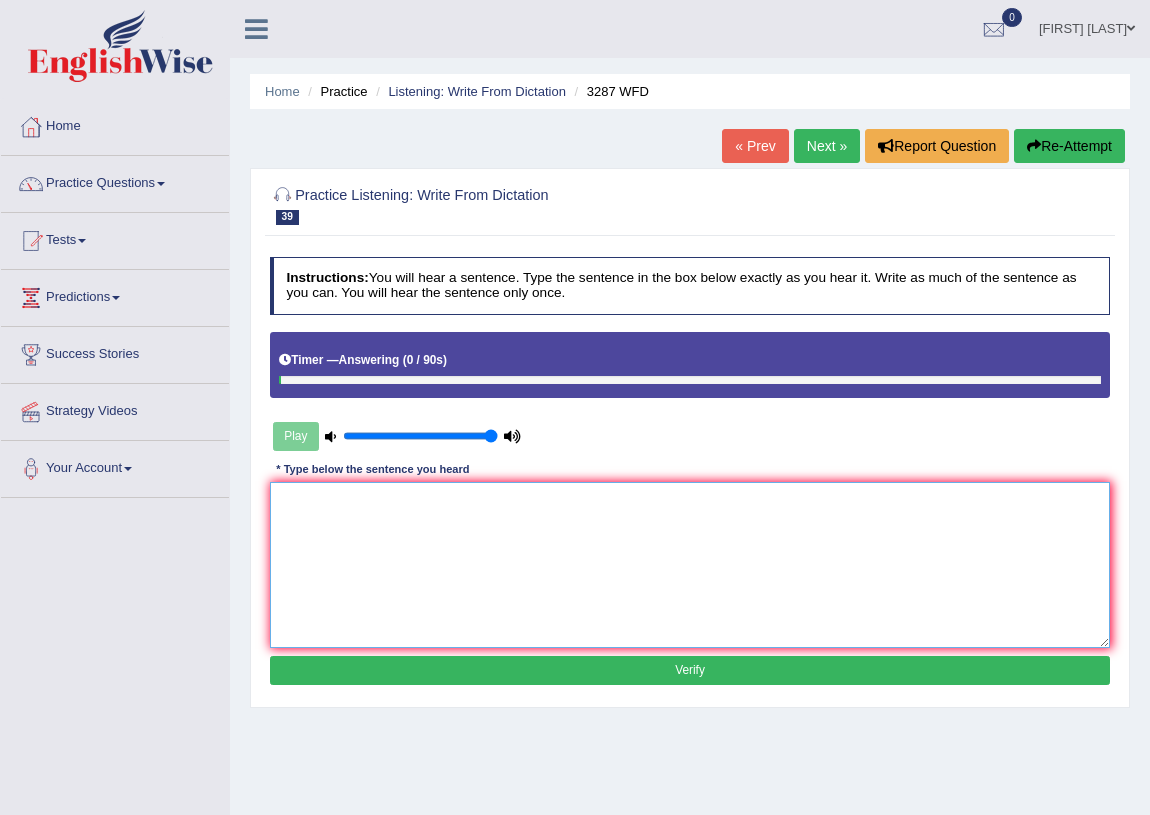 click at bounding box center [690, 564] 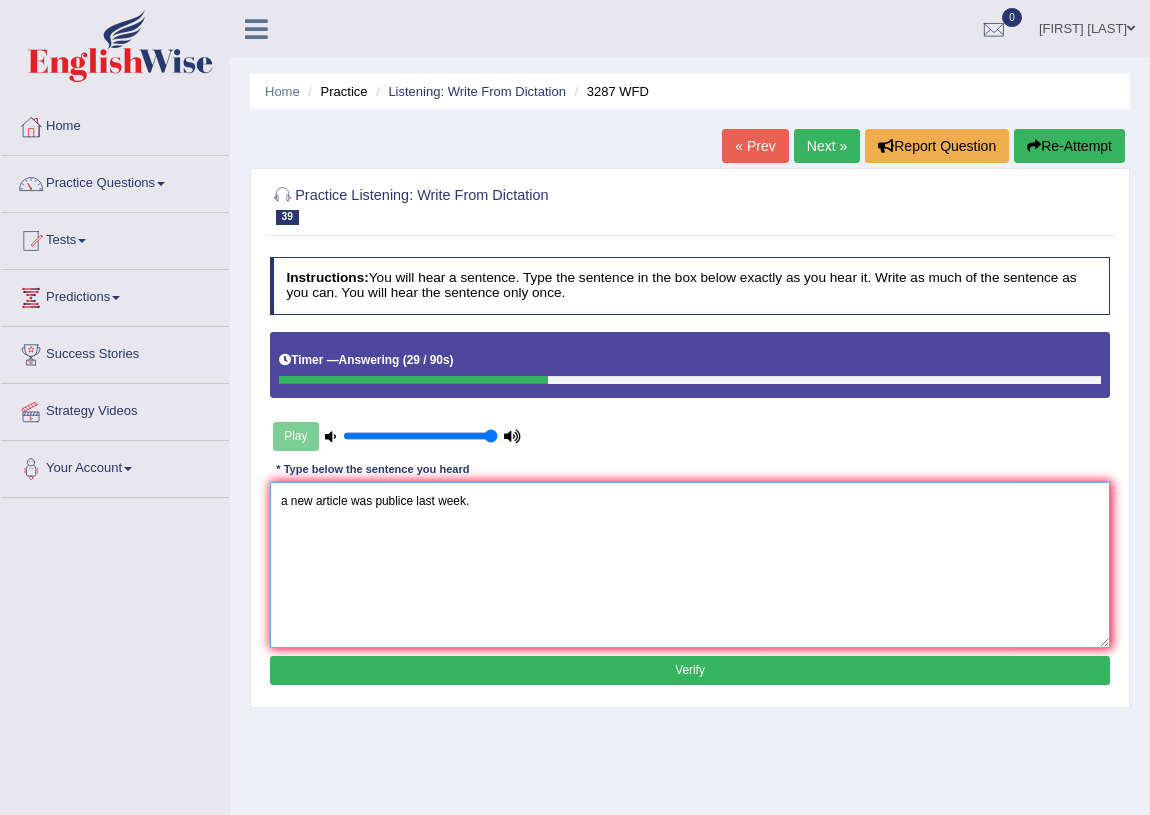 click on "a new article was publice last week." at bounding box center (690, 564) 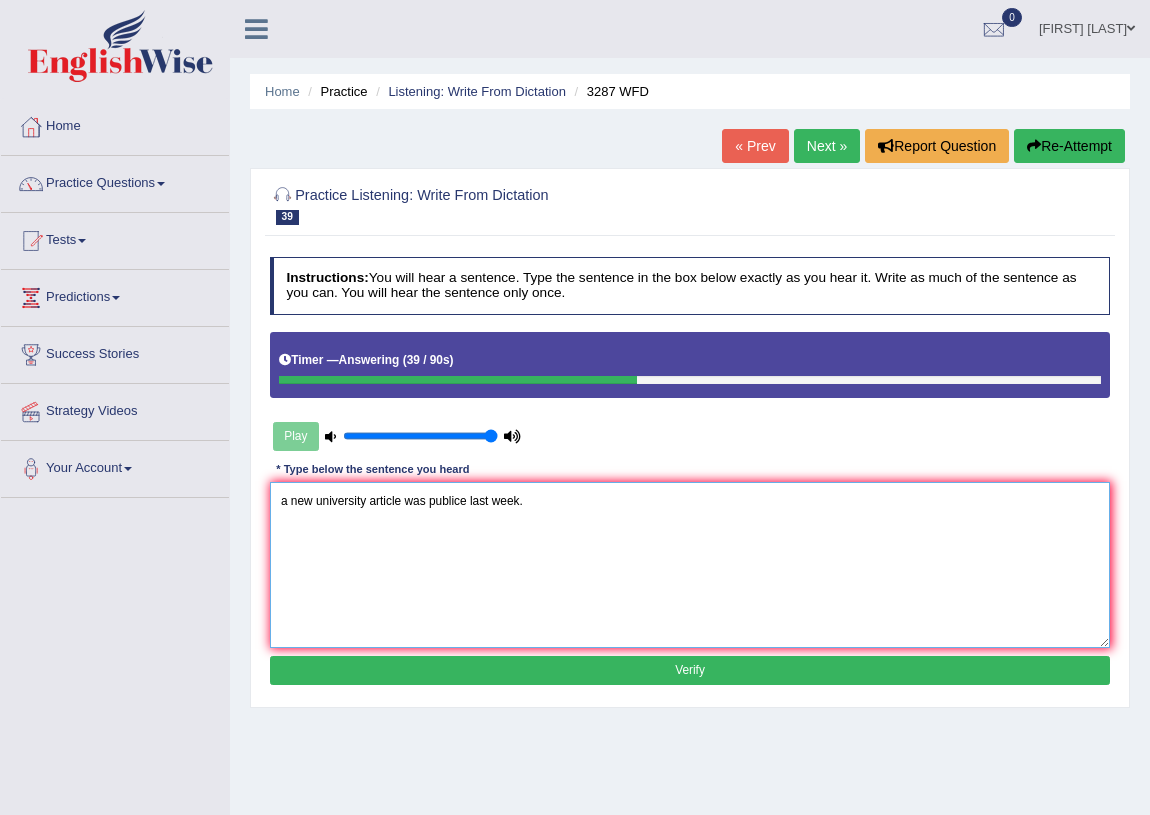 click on "a new university article was publice last week." at bounding box center (690, 564) 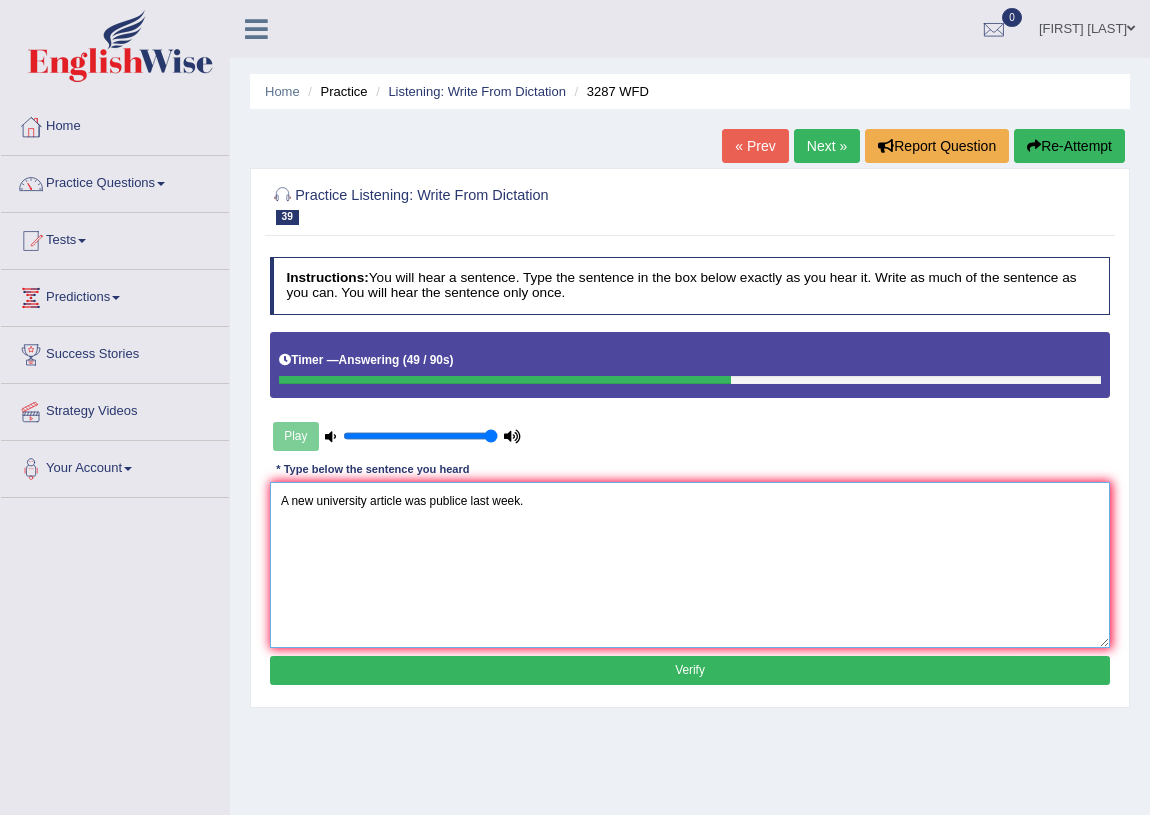type on "A new university article was publice last week." 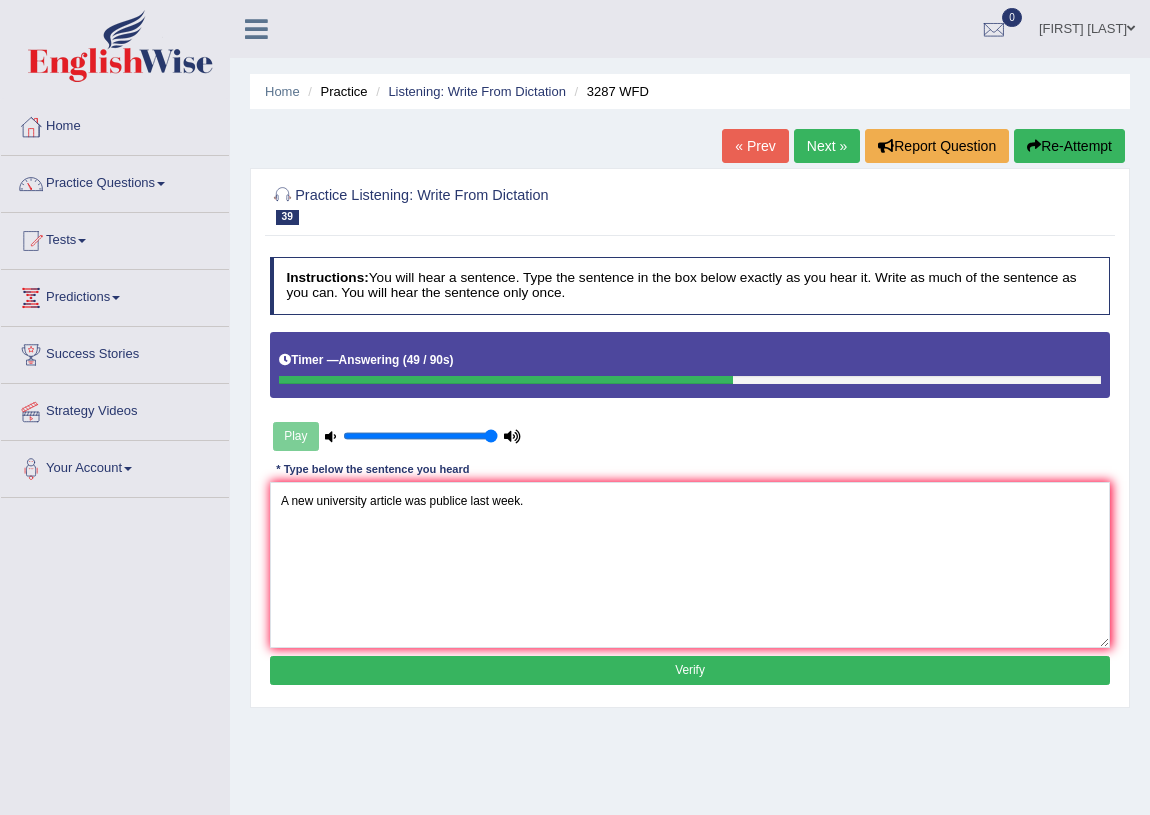 click on "Verify" at bounding box center [690, 670] 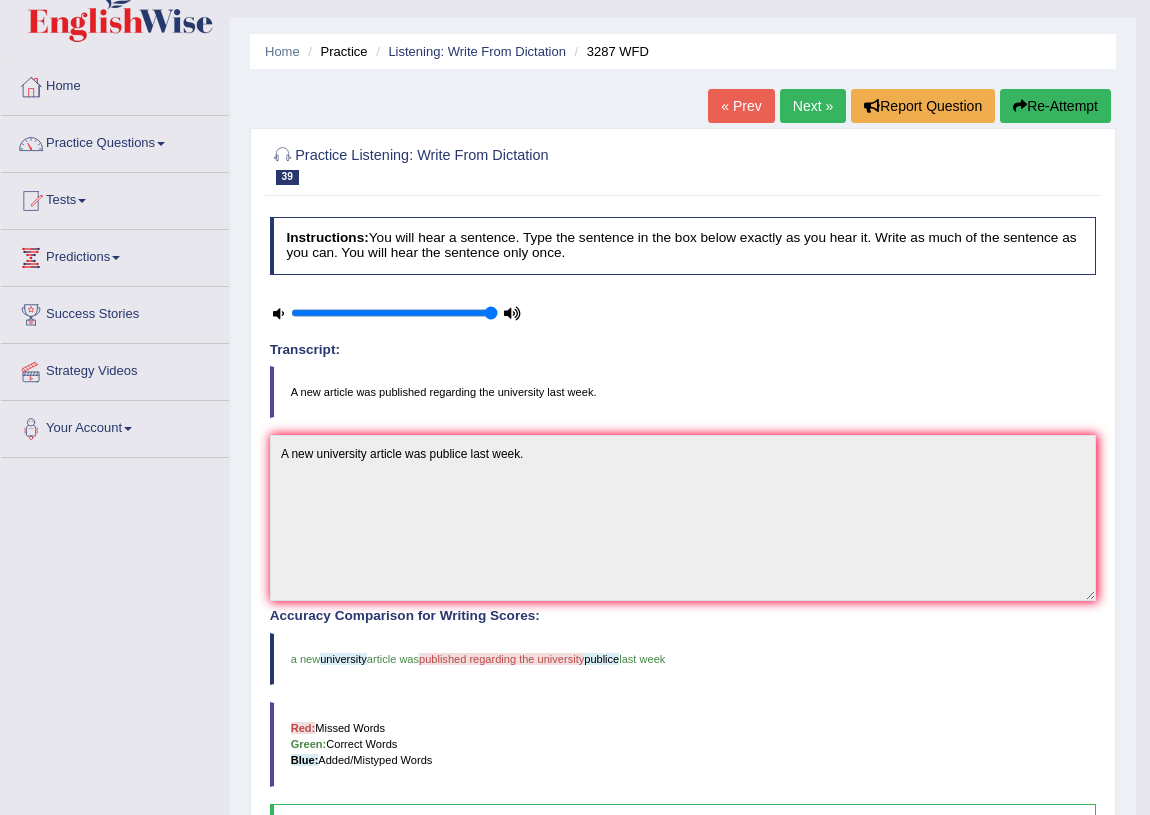 scroll, scrollTop: 0, scrollLeft: 0, axis: both 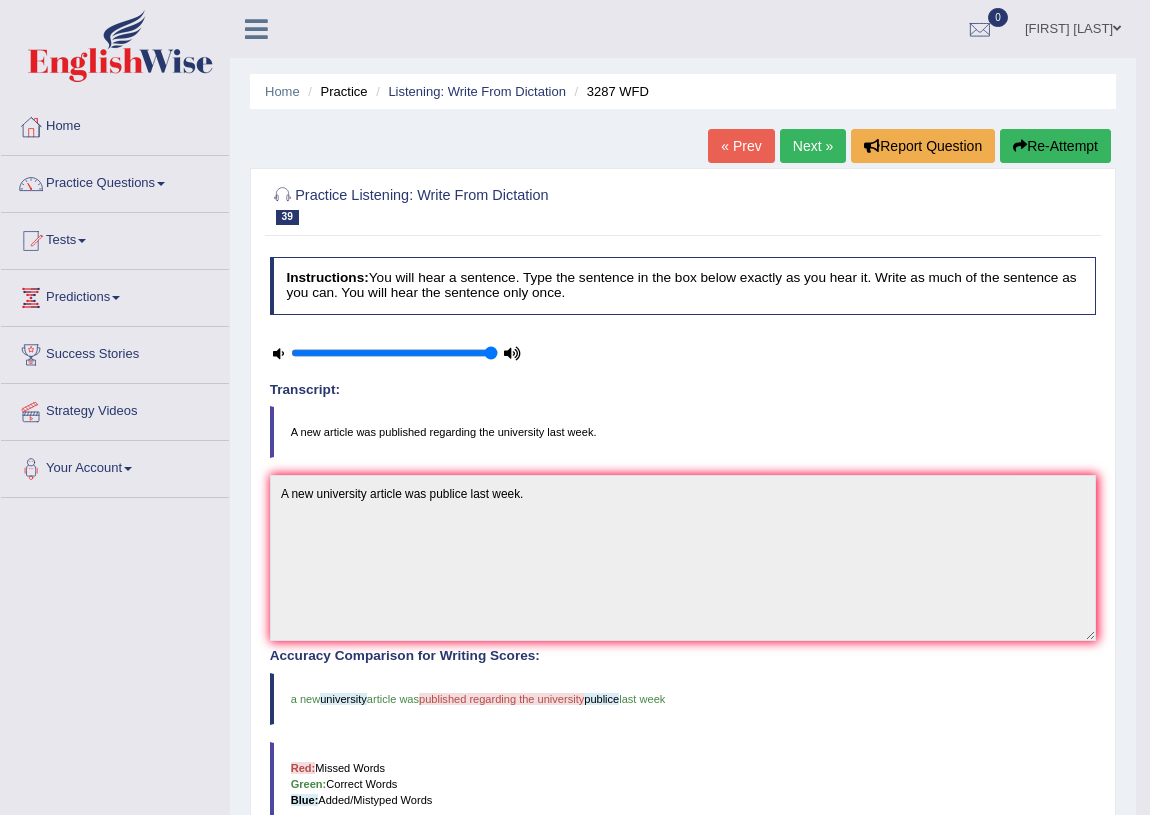 click on "Next »" at bounding box center (813, 146) 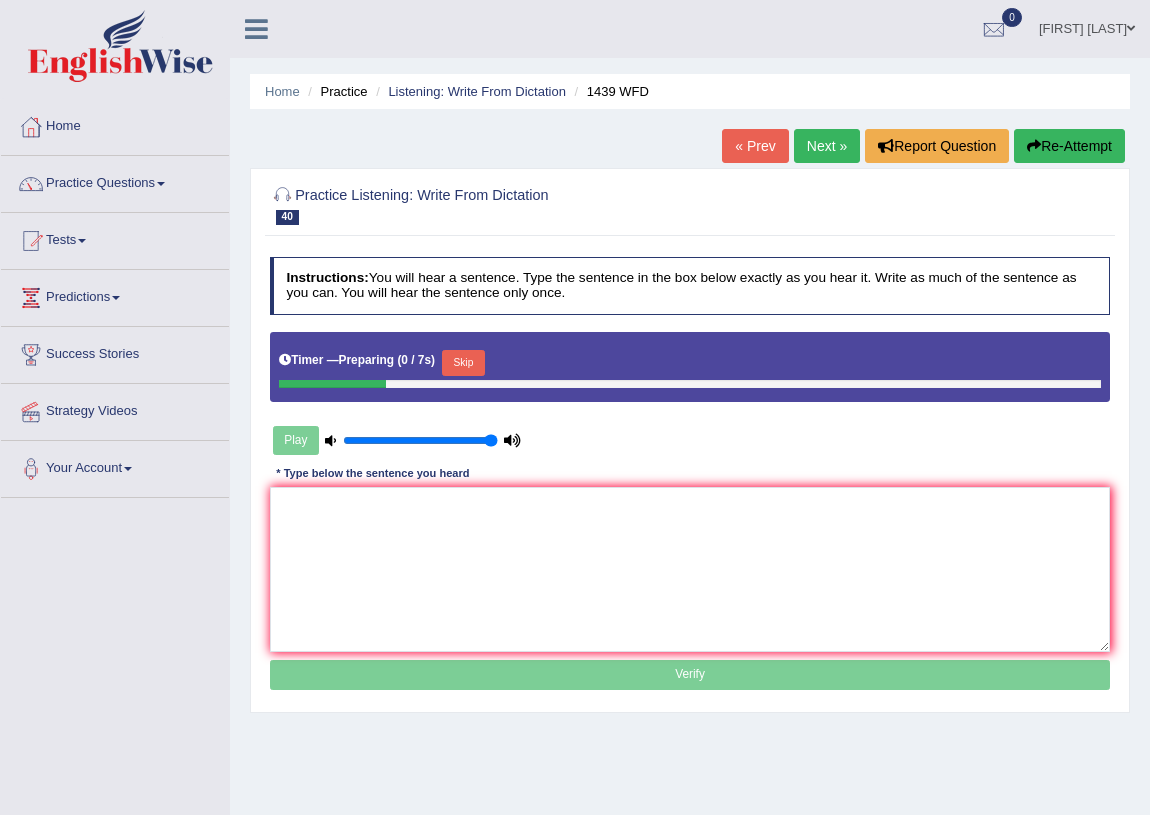 scroll, scrollTop: 0, scrollLeft: 0, axis: both 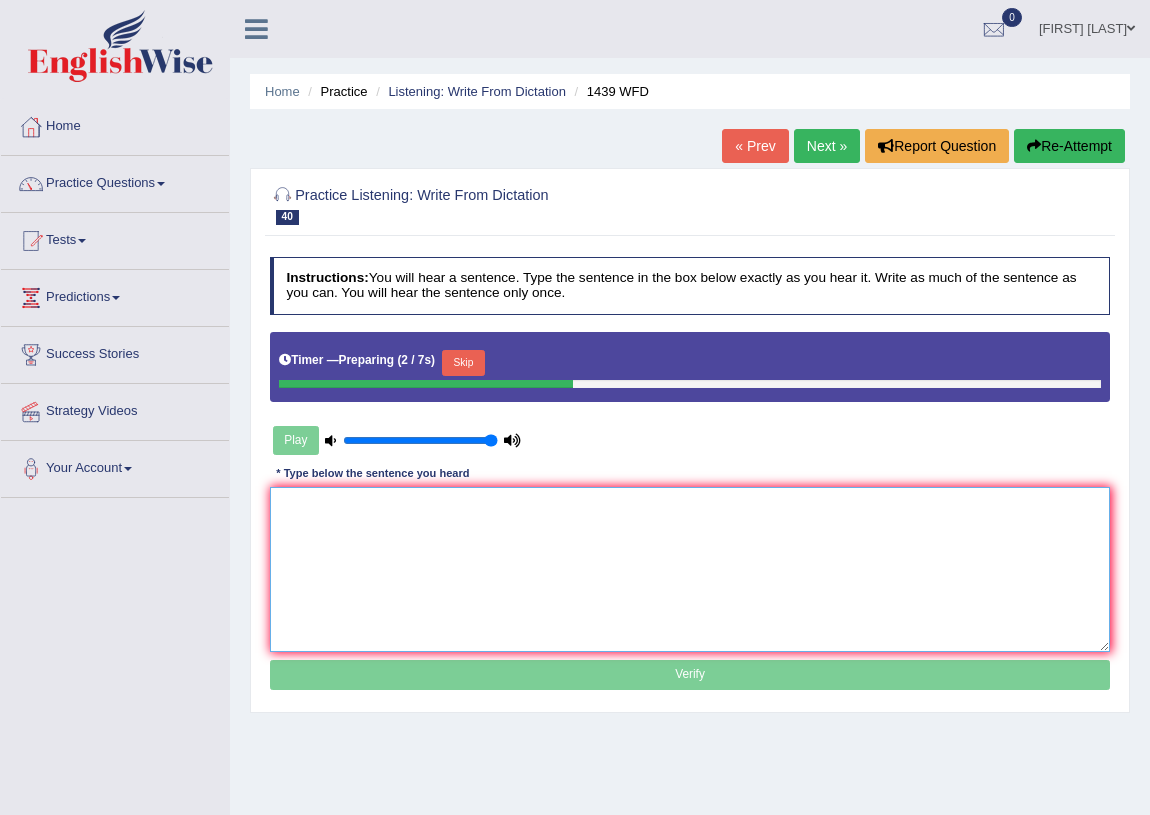click at bounding box center (690, 569) 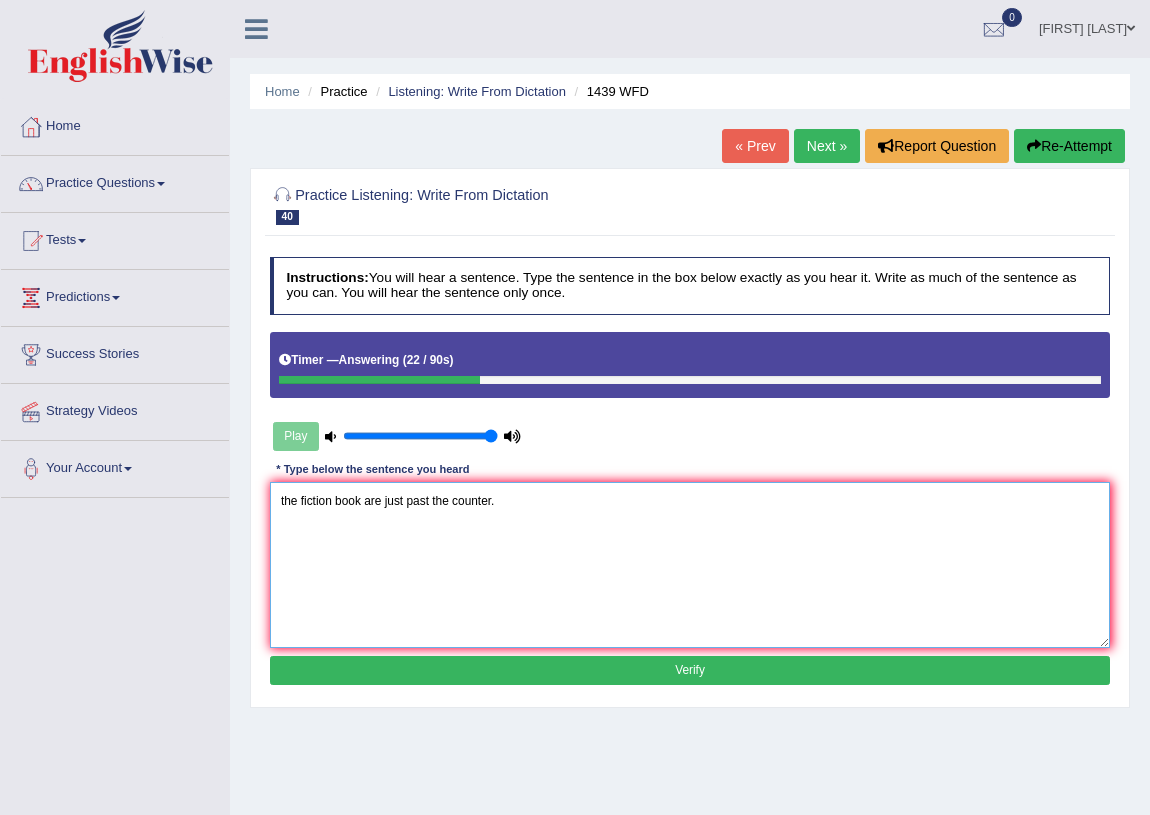 click on "the fiction book are just past the counter." at bounding box center (690, 564) 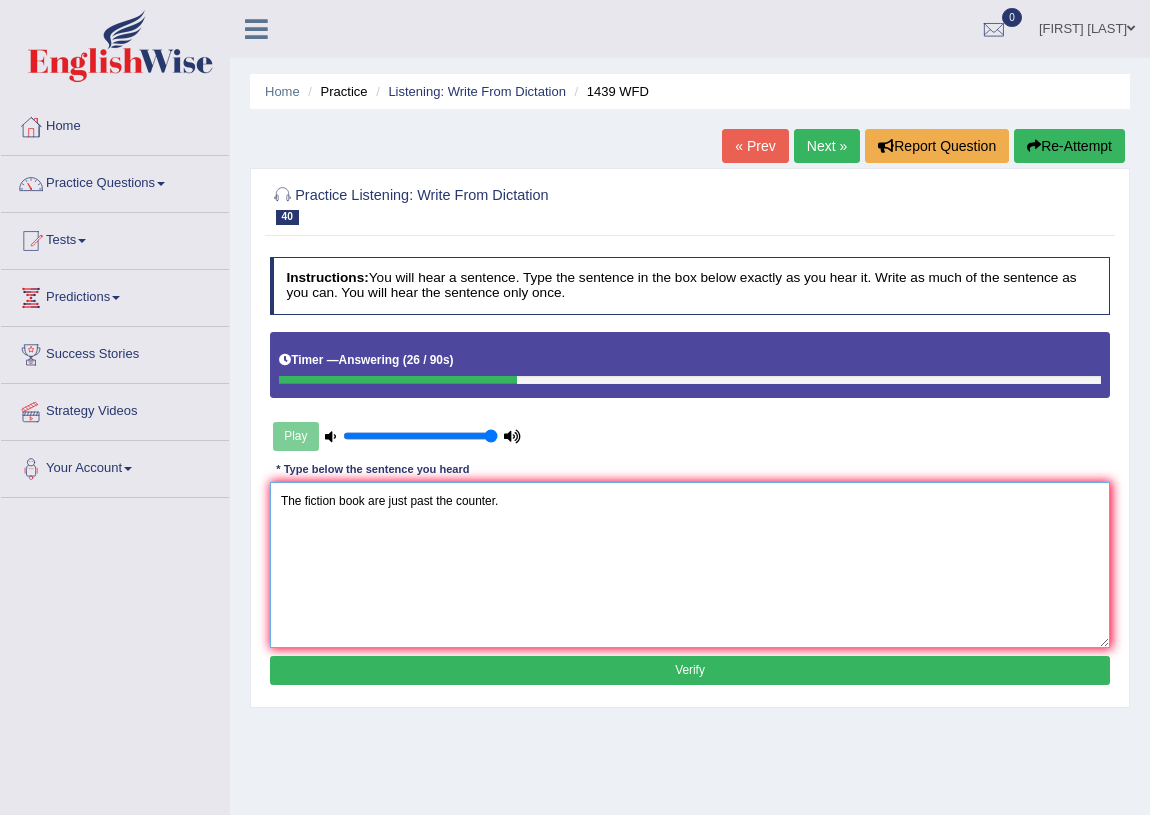 click on "The fiction book are just past the counter." at bounding box center (690, 564) 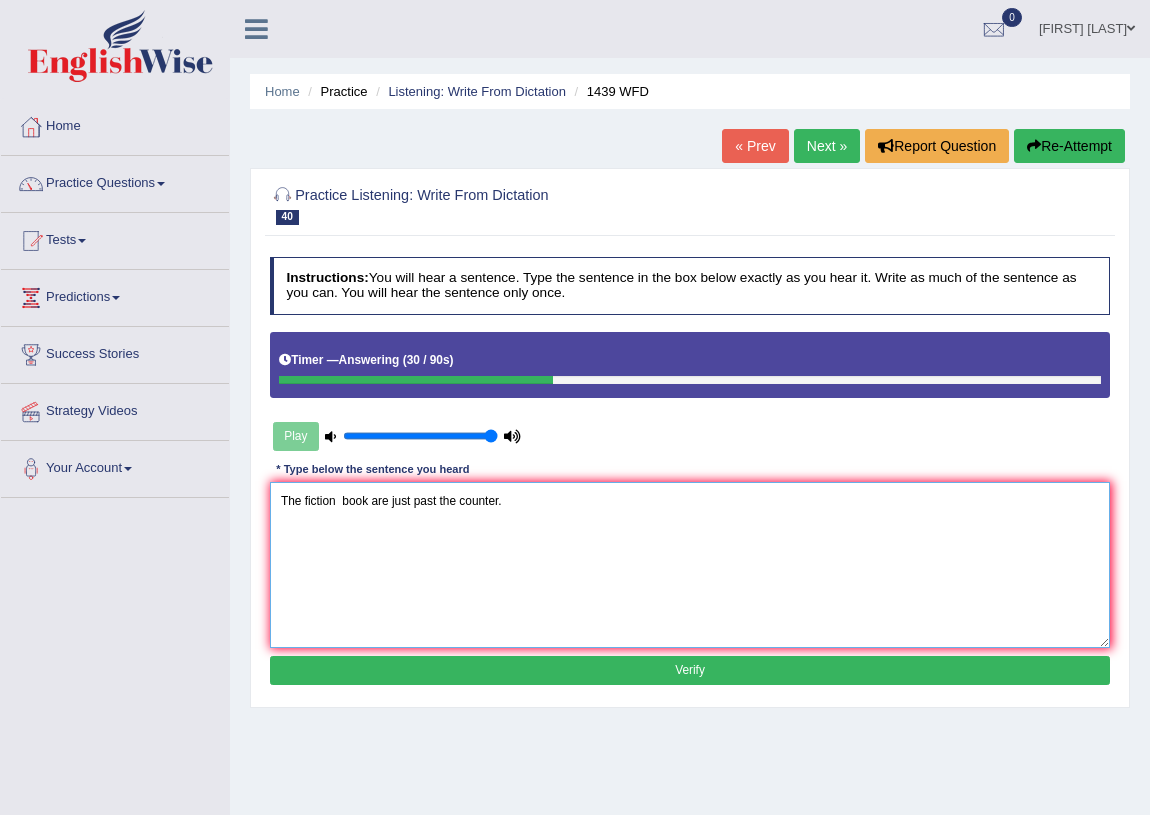 drag, startPoint x: 346, startPoint y: 500, endPoint x: 357, endPoint y: 506, distance: 12.529964 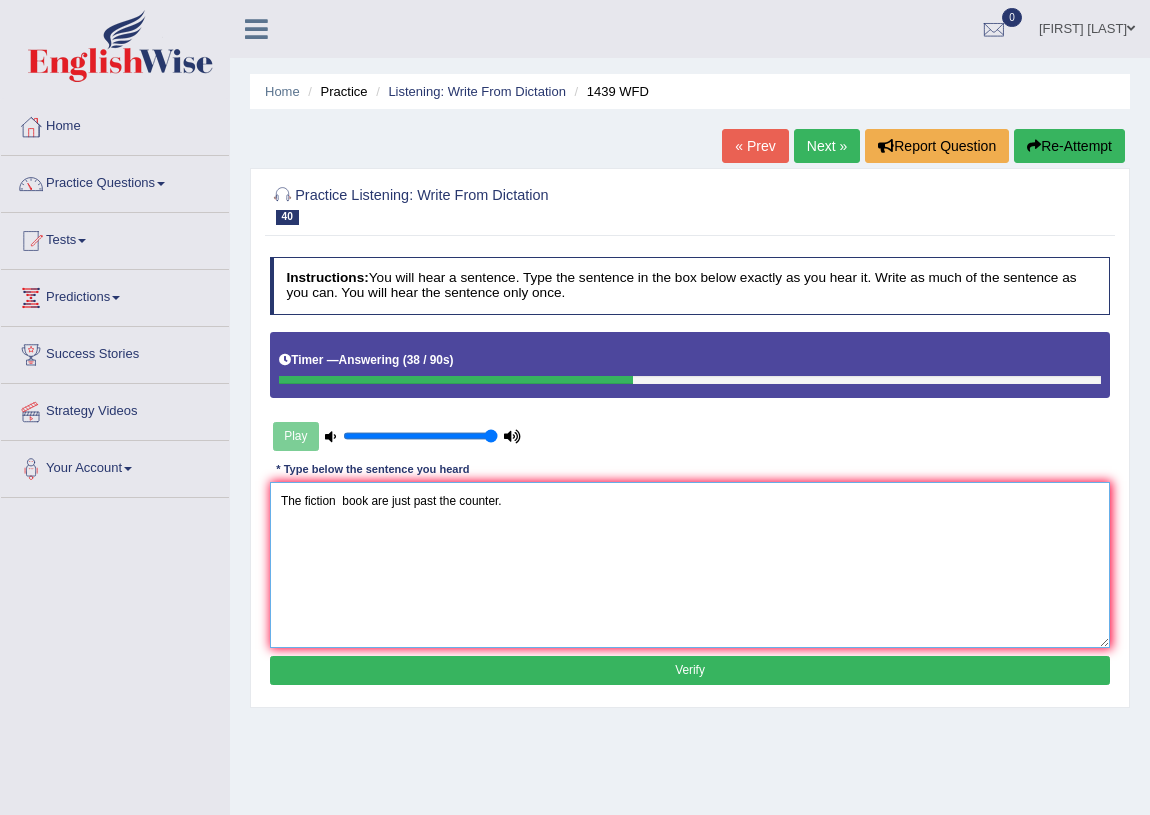 type on "The fiction  book are just past the counter." 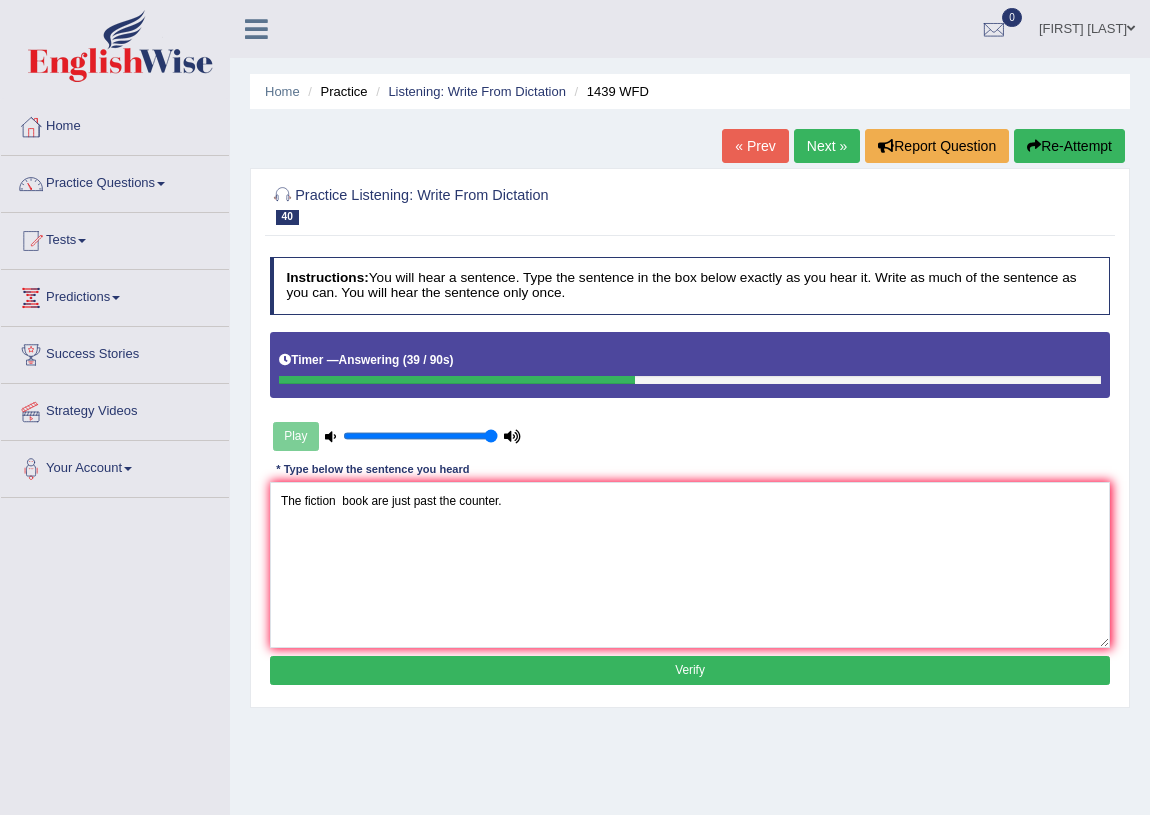 click on "Verify" at bounding box center (690, 670) 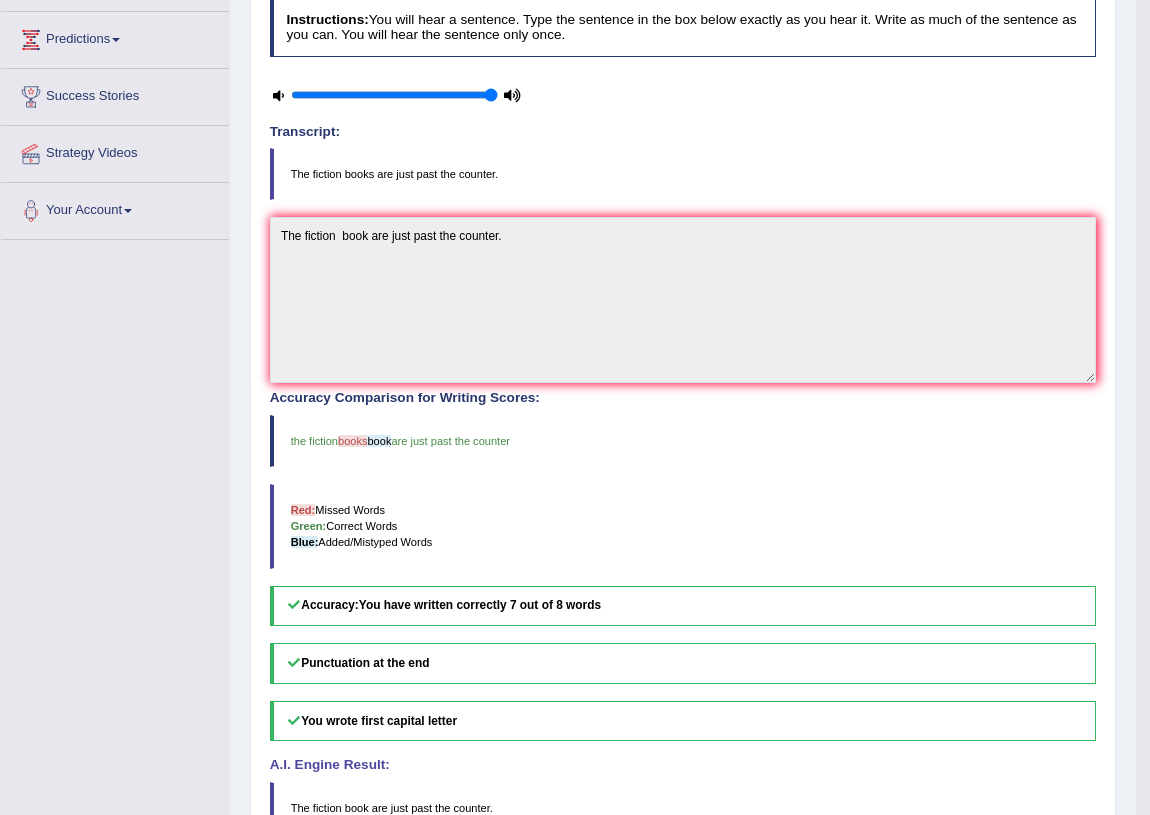scroll, scrollTop: 90, scrollLeft: 0, axis: vertical 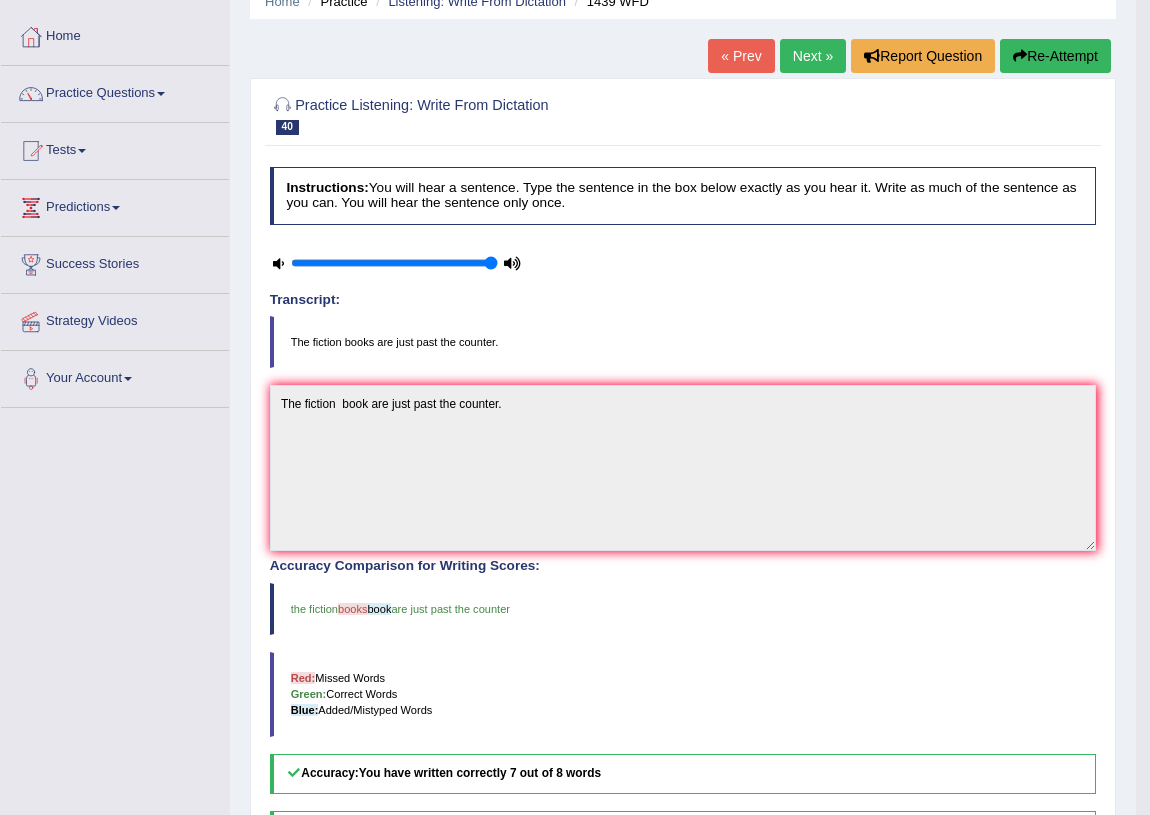 click on "Next »" at bounding box center [813, 56] 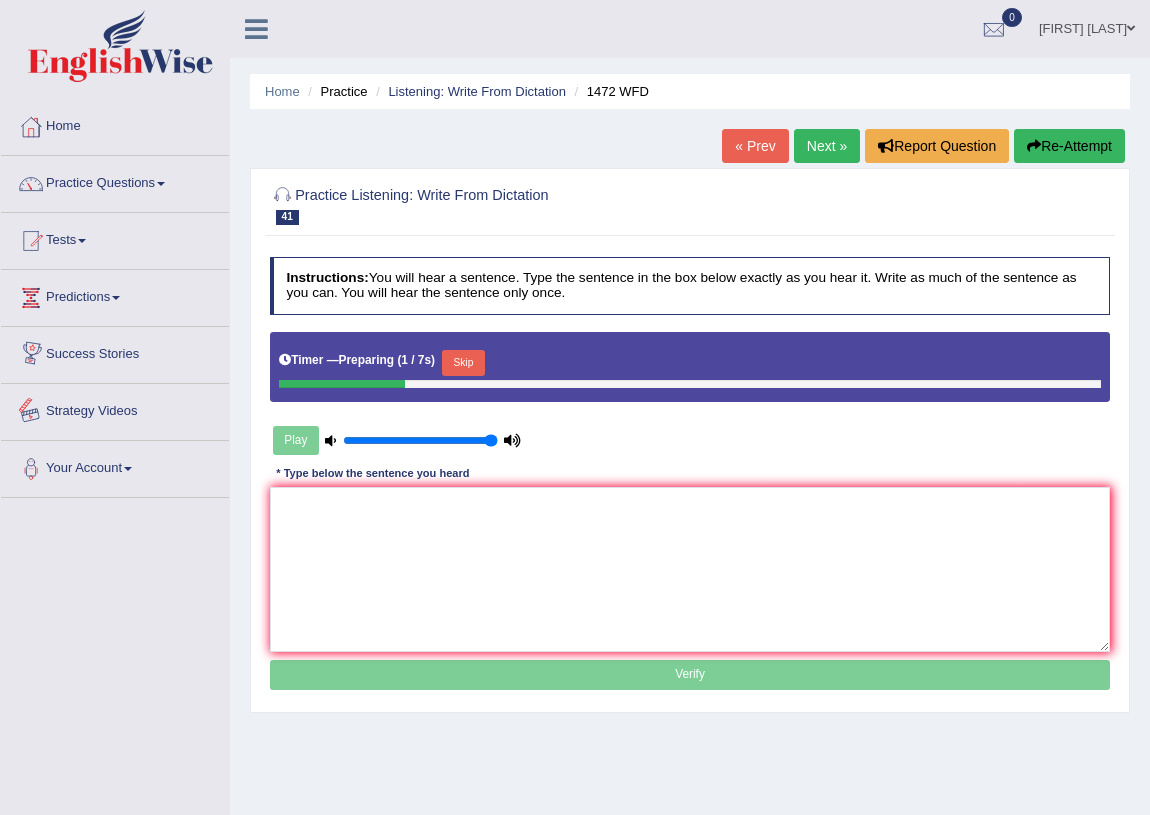 scroll, scrollTop: 0, scrollLeft: 0, axis: both 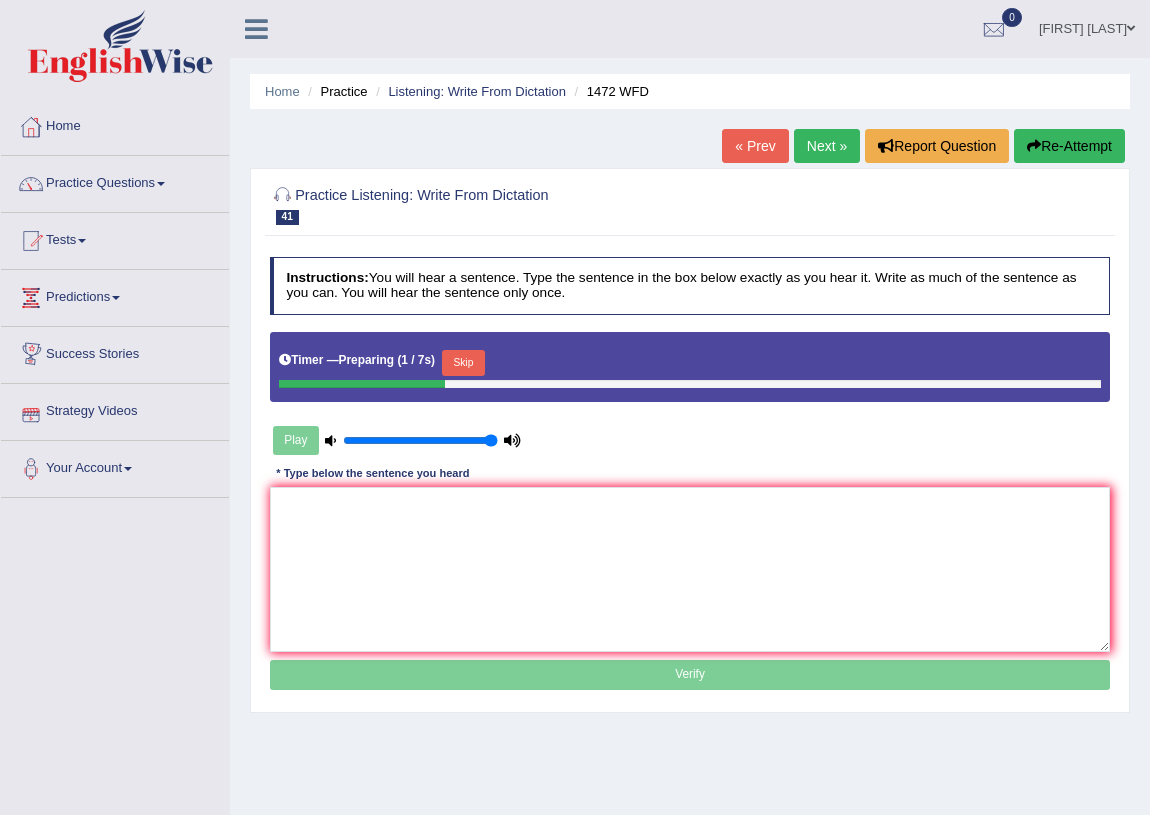 click on "41" at bounding box center (287, 217) 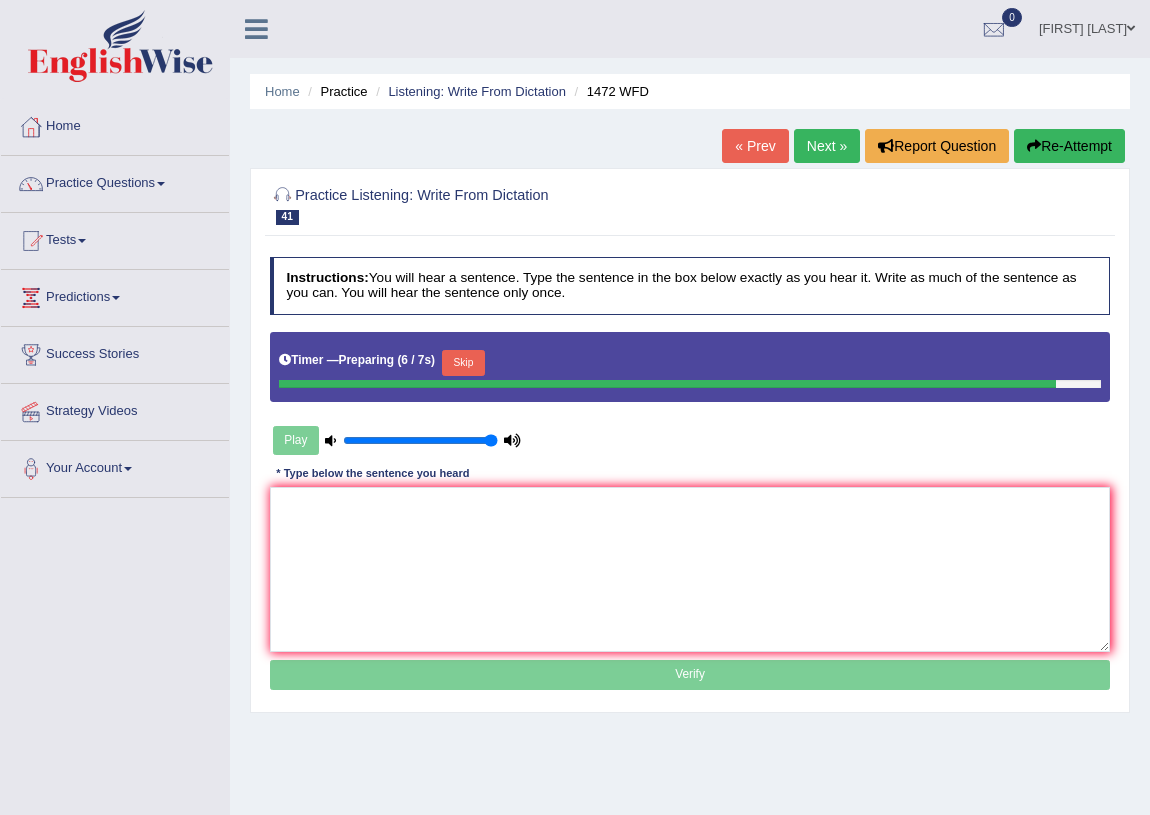 click on "Next »" at bounding box center [827, 146] 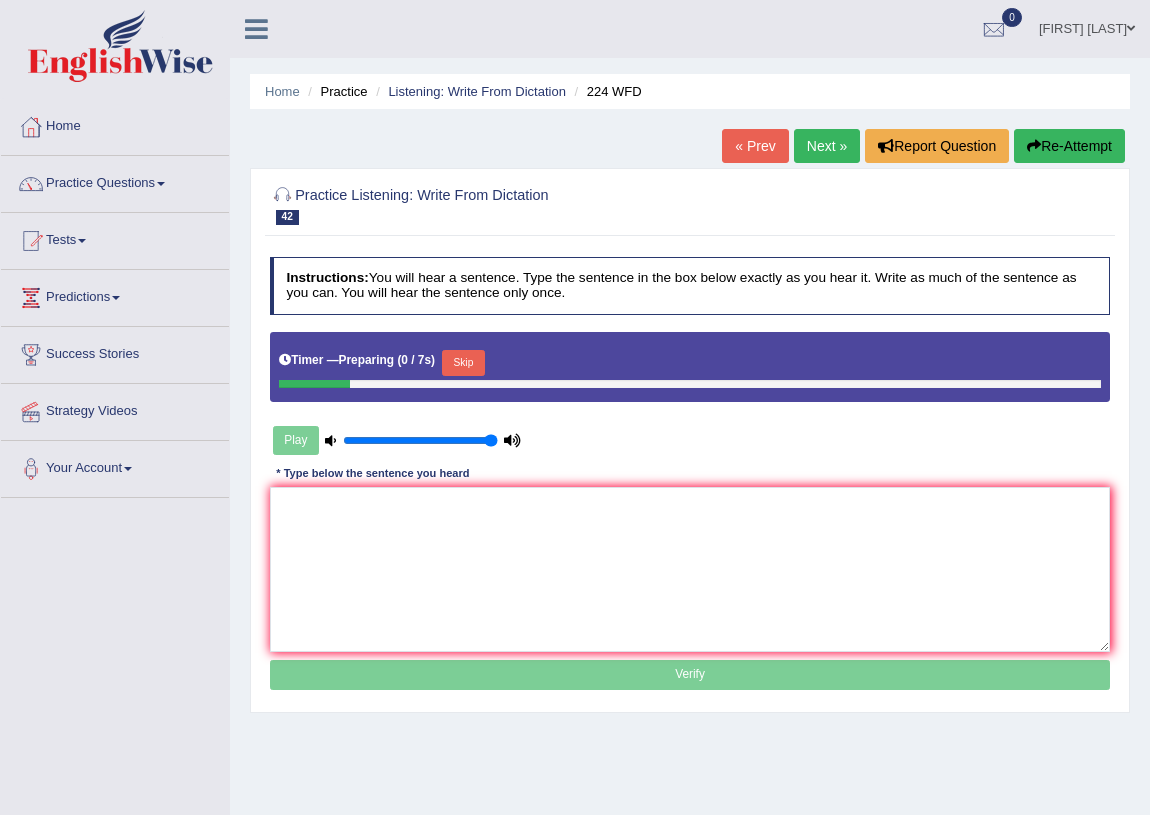 scroll, scrollTop: 0, scrollLeft: 0, axis: both 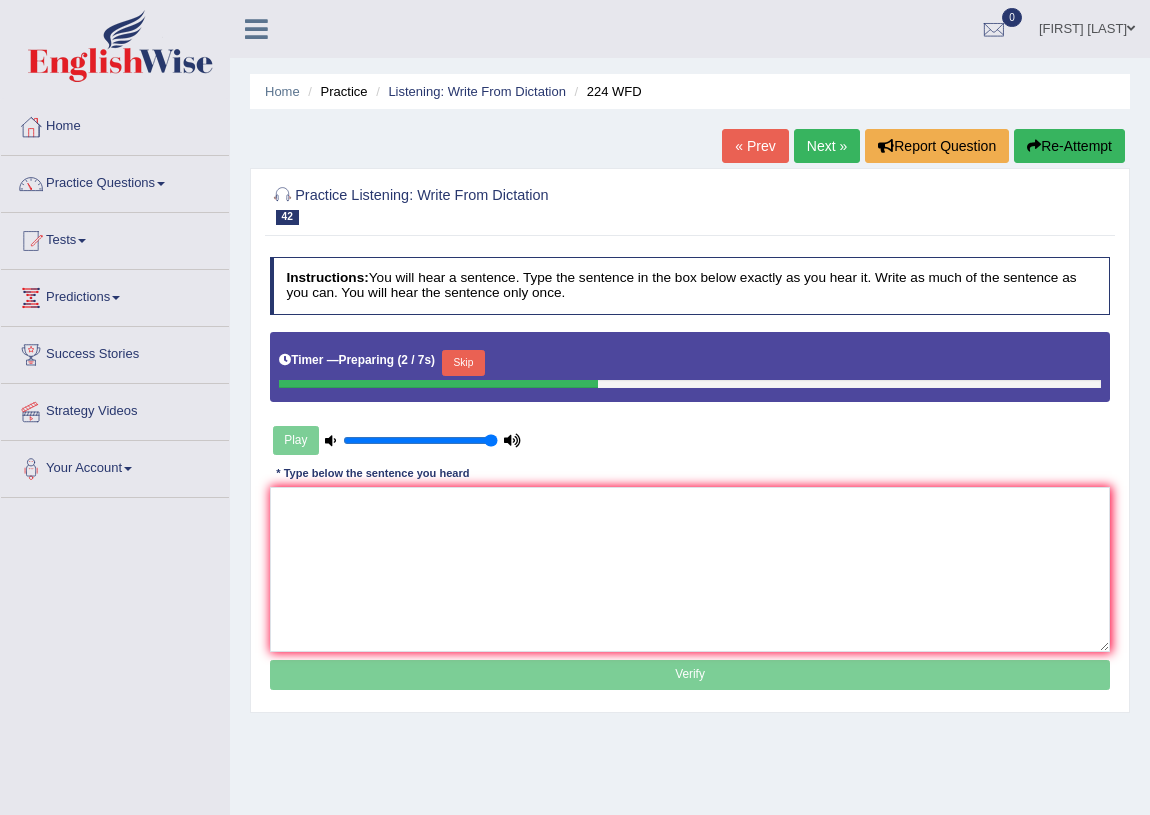 click on "Skip" at bounding box center (463, 363) 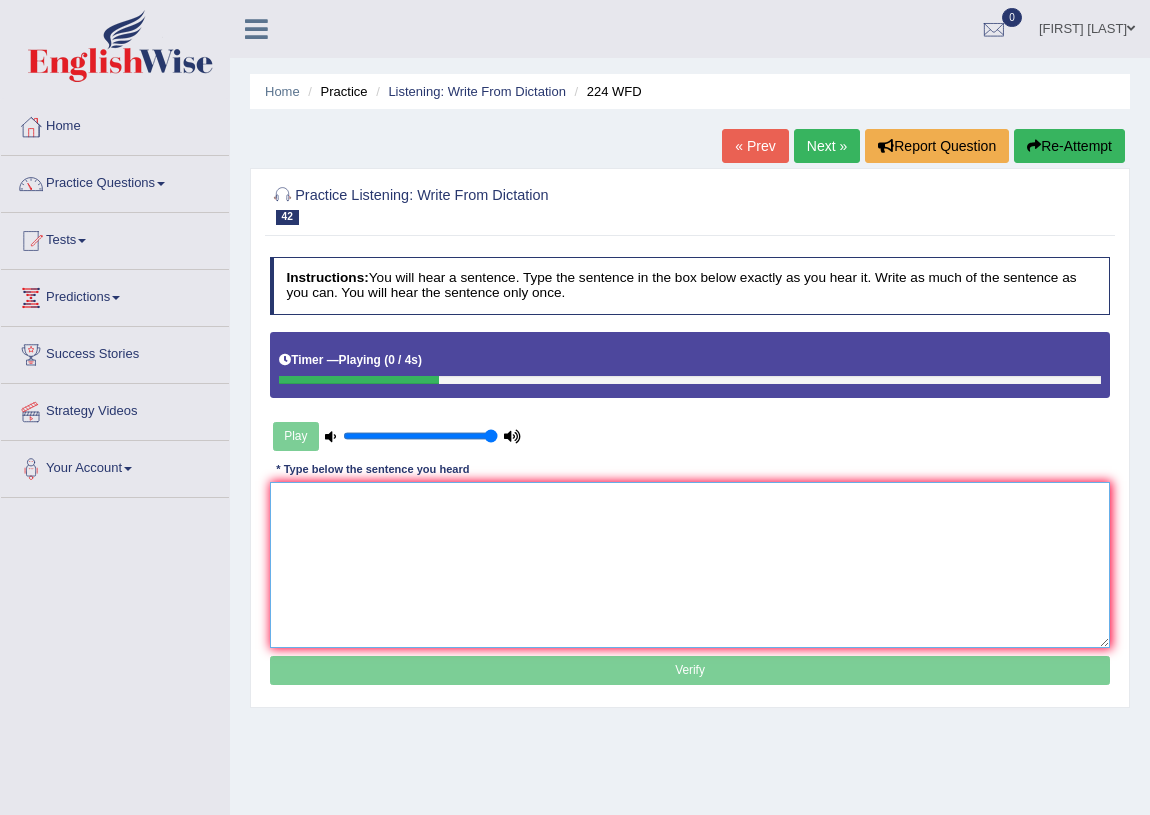 drag, startPoint x: 354, startPoint y: 511, endPoint x: 456, endPoint y: 553, distance: 110.308655 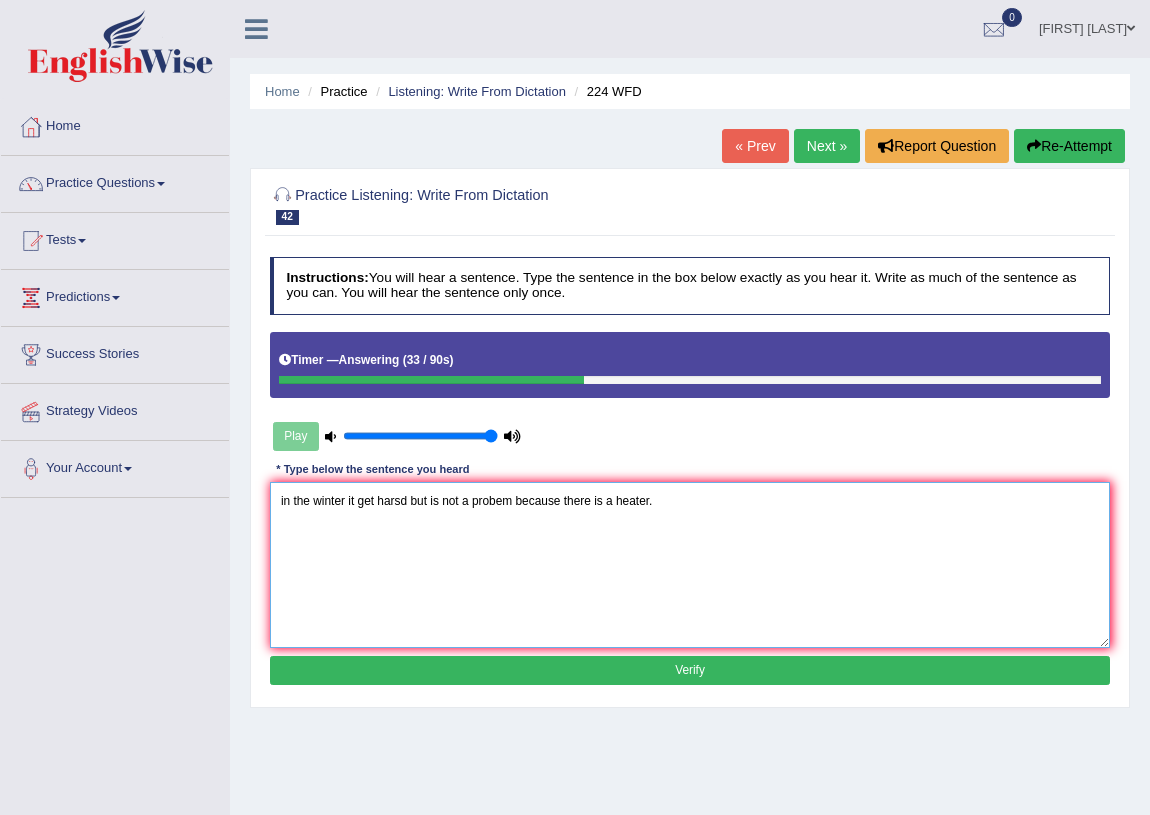 drag, startPoint x: 283, startPoint y: 503, endPoint x: 303, endPoint y: 515, distance: 23.323807 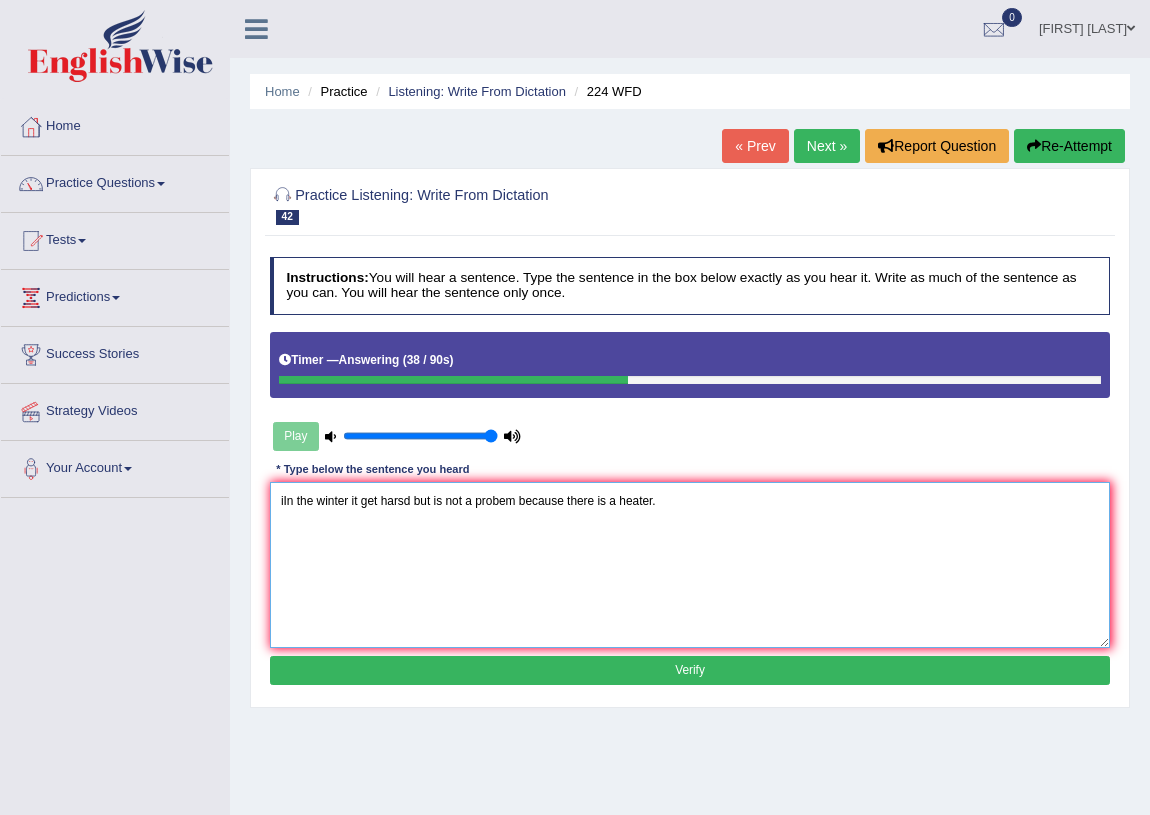 click on "iIn the winter it get harsd but is not a probem because there is a heater." at bounding box center (690, 564) 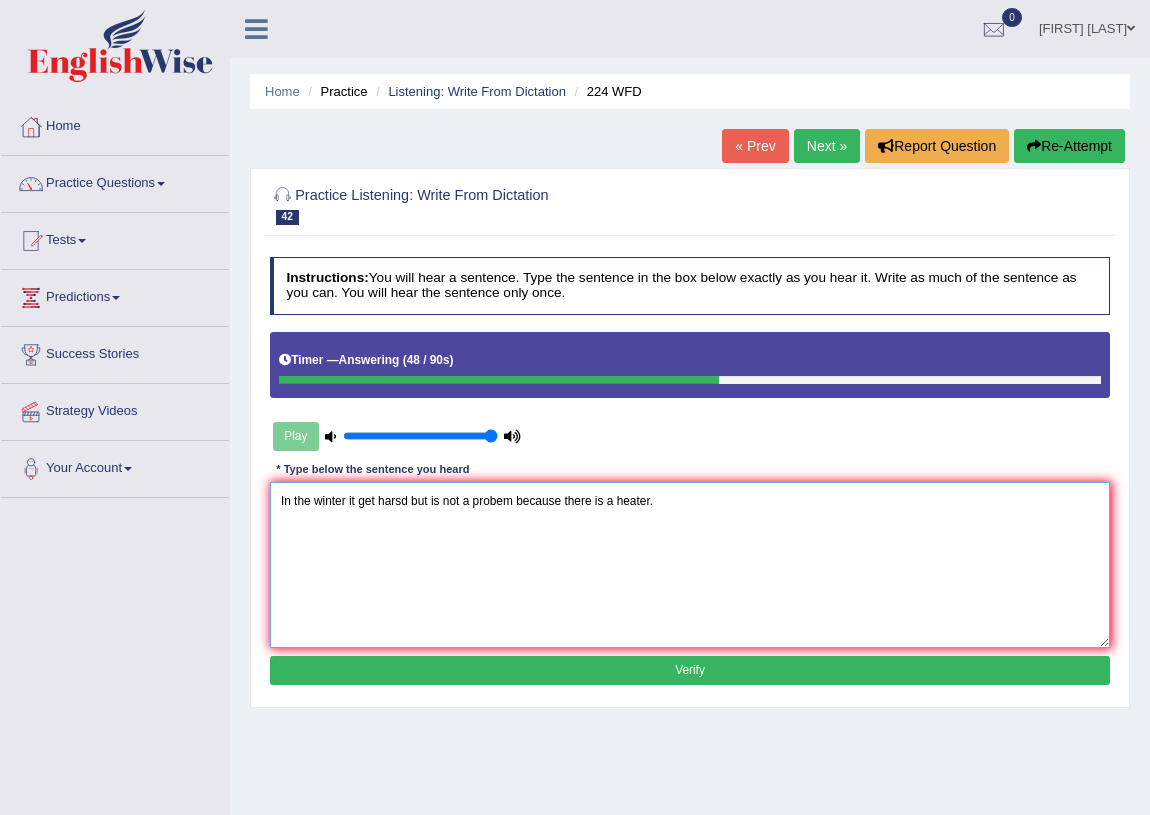 click on "In the winter it get harsd but is not a probem because there is a heater." at bounding box center (690, 564) 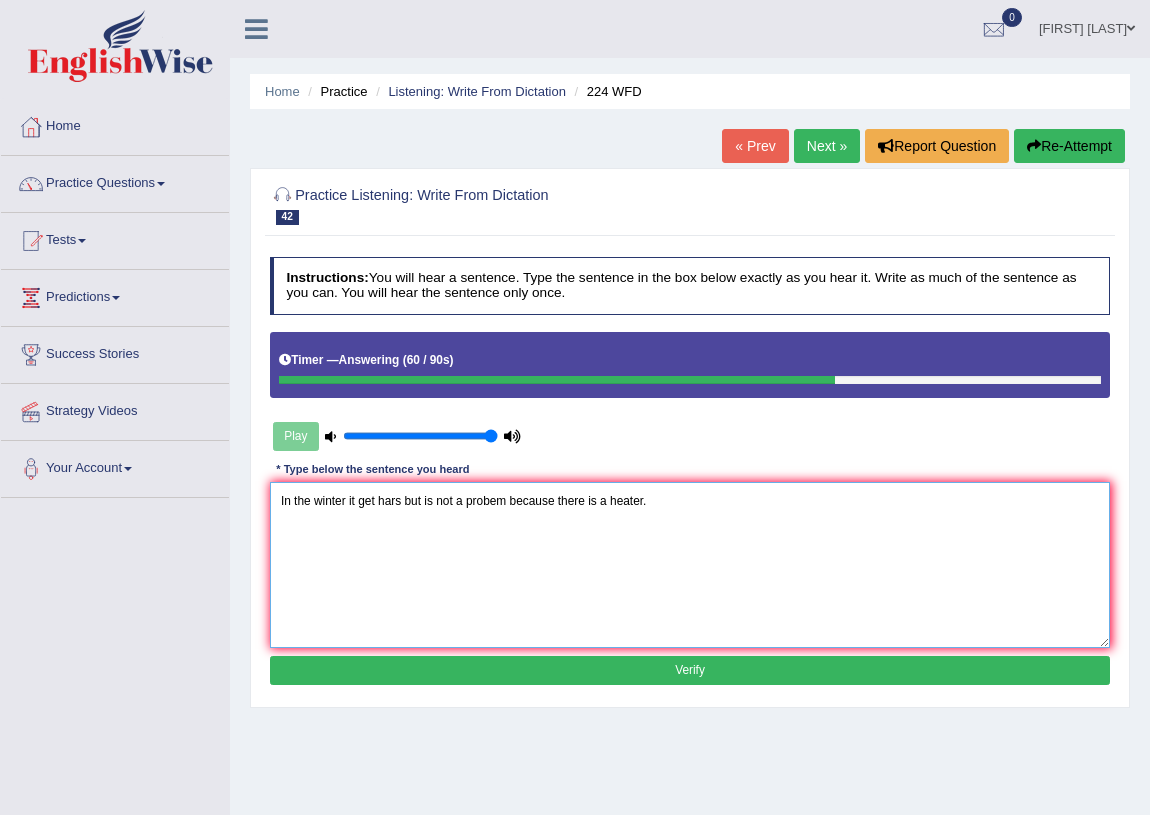 type on "In the winter it get hars but is not a probem because there is a heater." 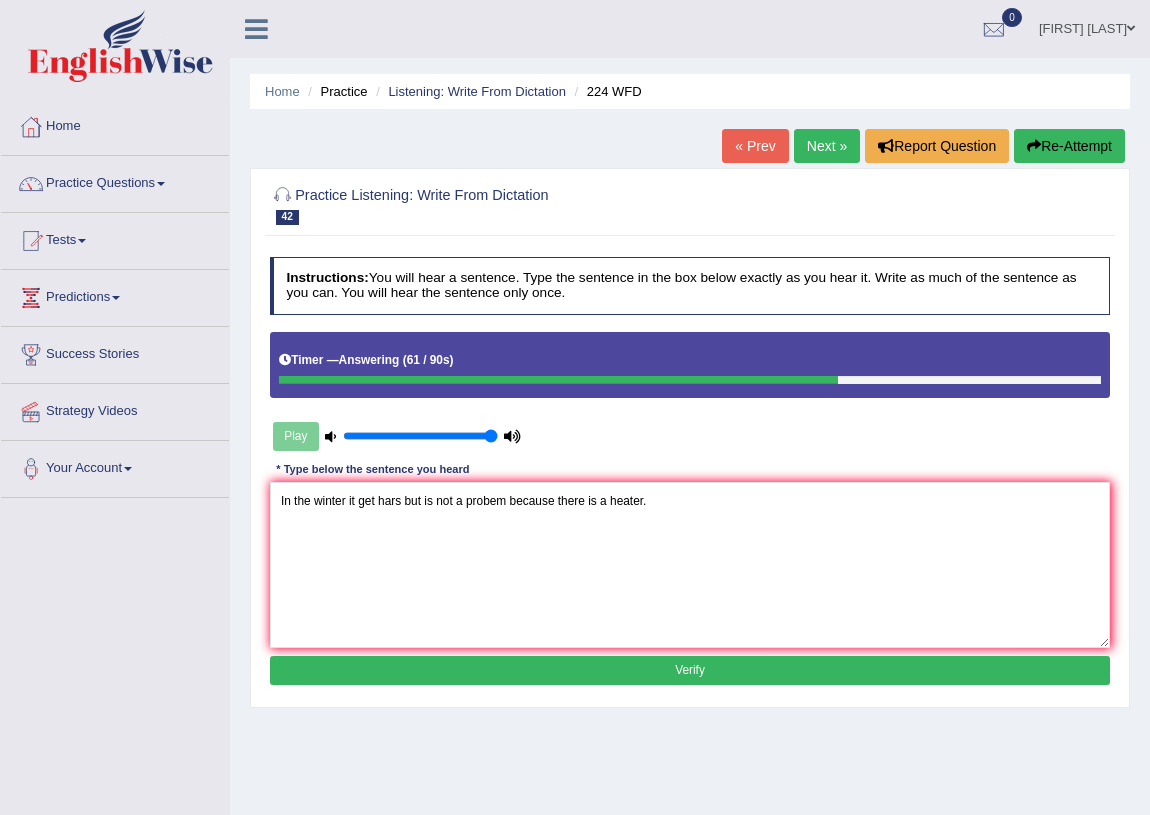 click on "Verify" at bounding box center (690, 670) 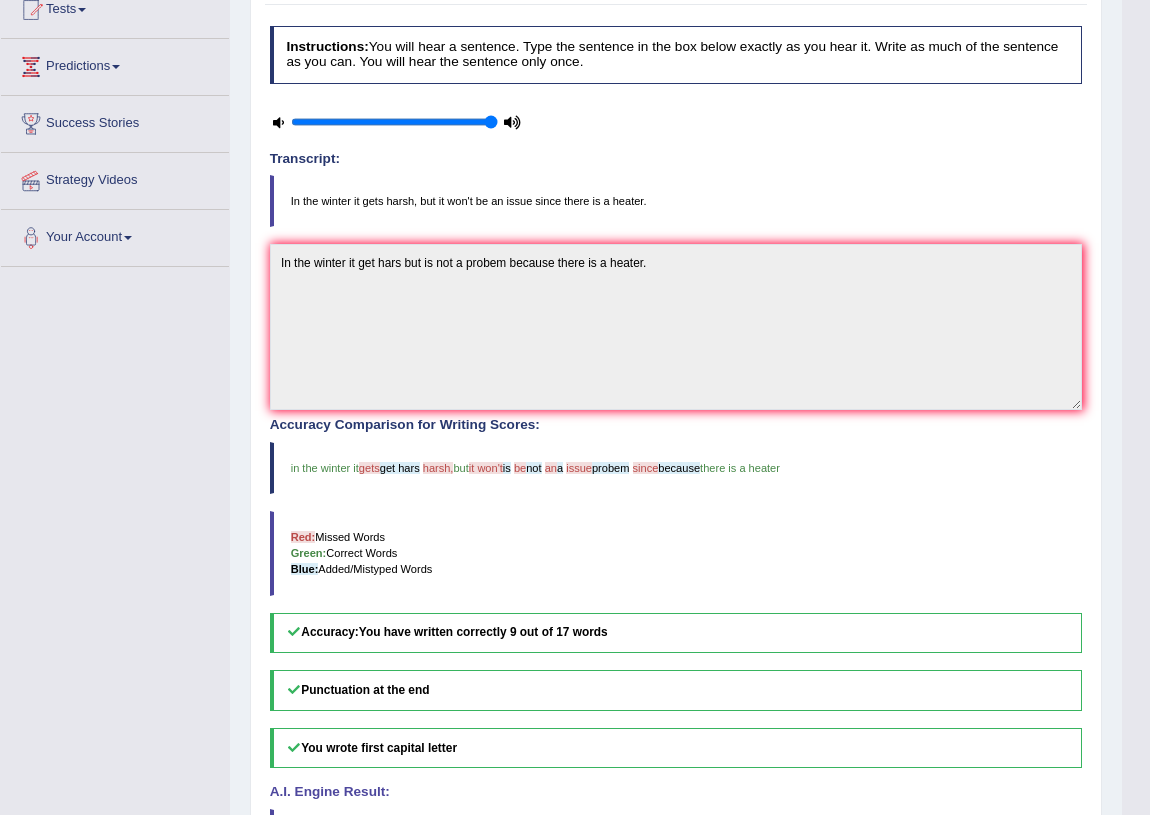 scroll, scrollTop: 0, scrollLeft: 0, axis: both 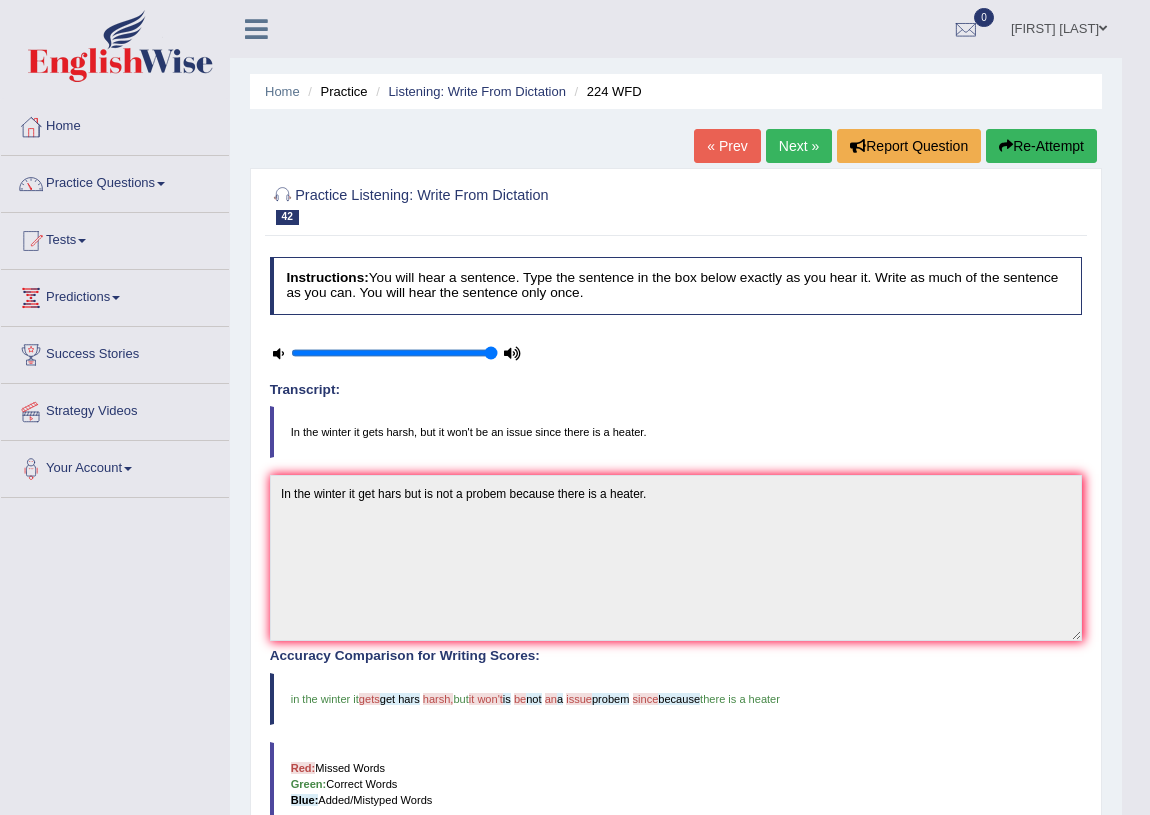 click on "Next »" at bounding box center [799, 146] 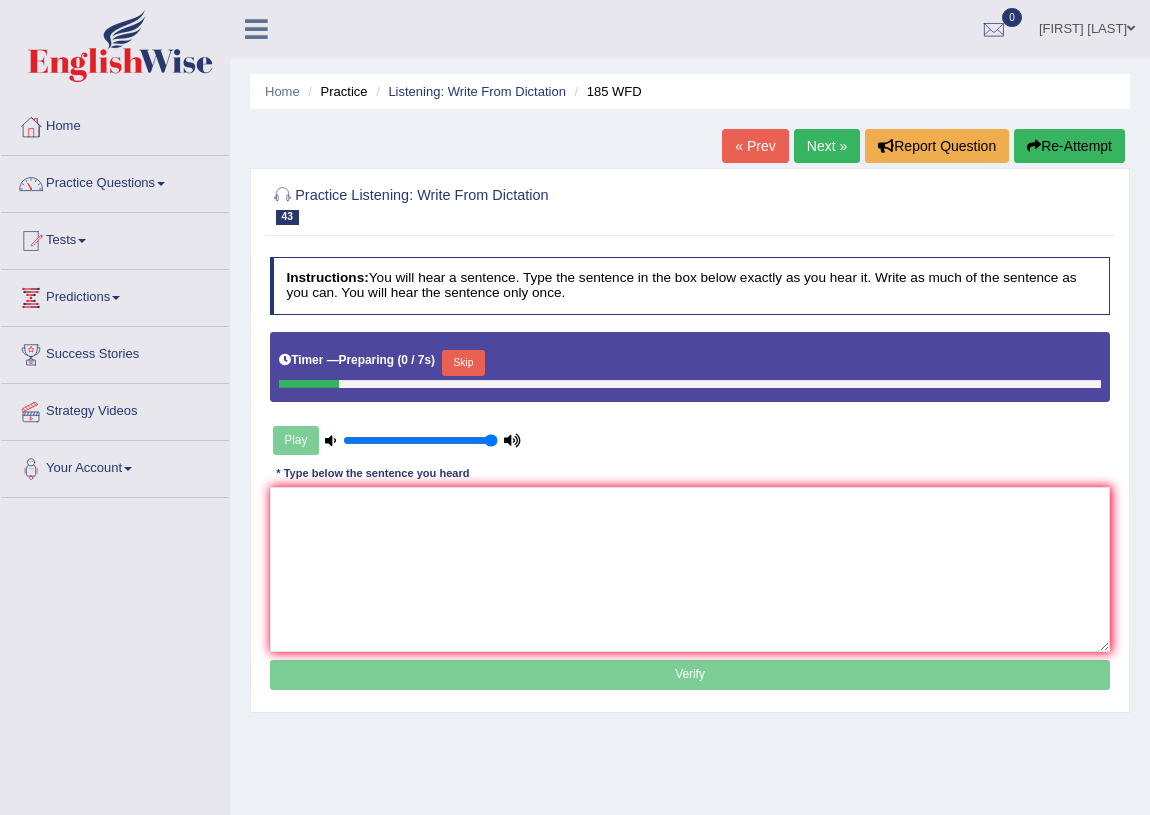 scroll, scrollTop: 0, scrollLeft: 0, axis: both 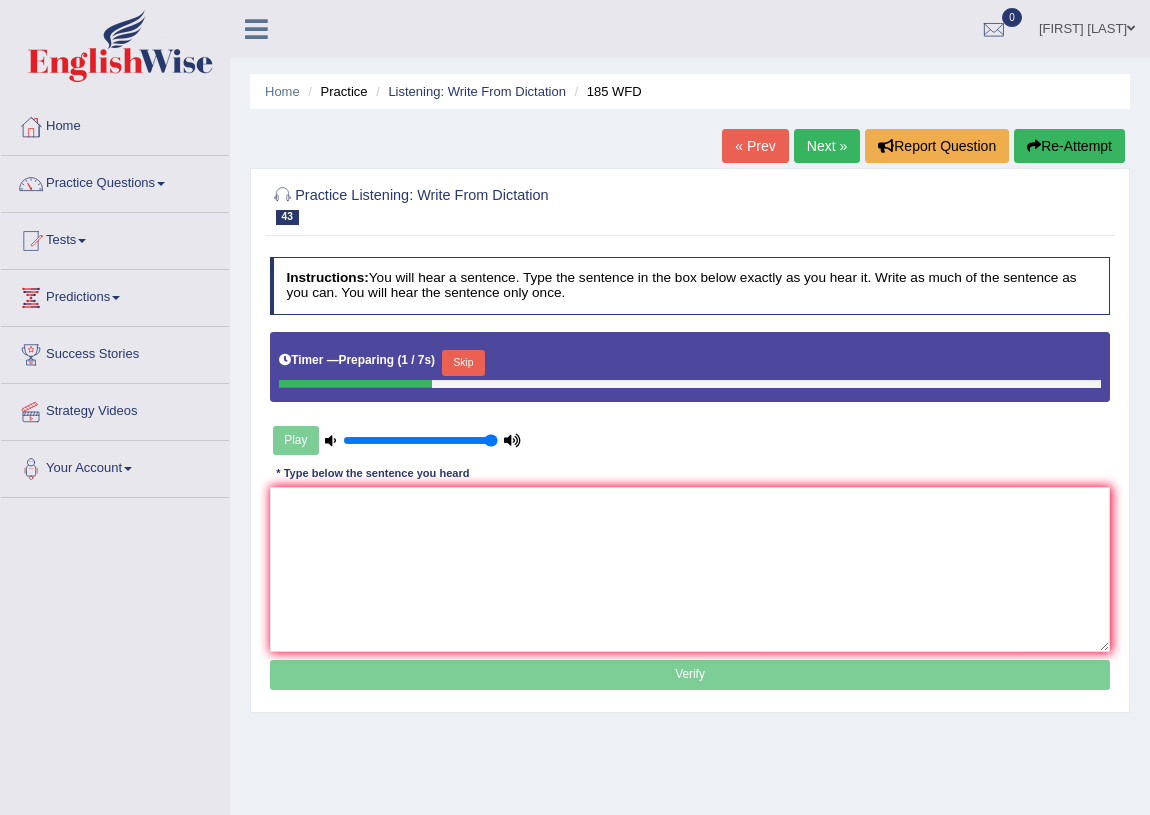 click on "Skip" at bounding box center (463, 363) 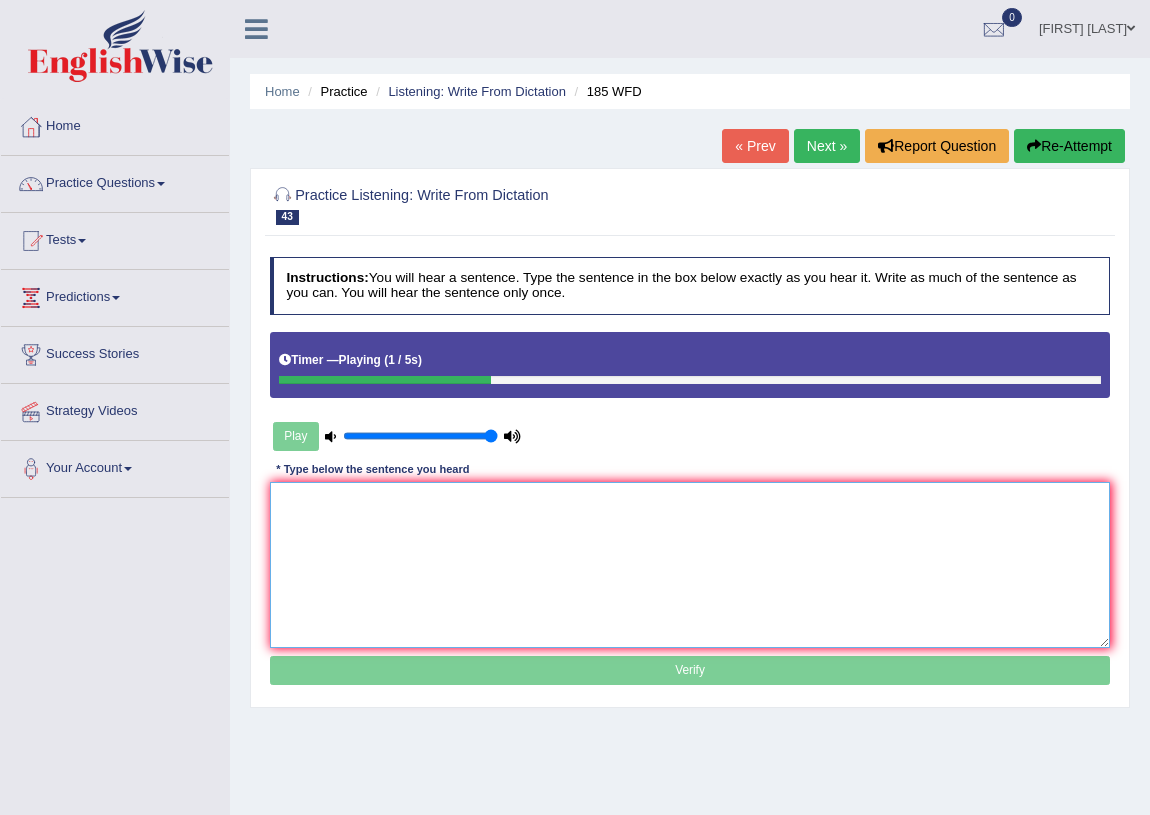 drag, startPoint x: 353, startPoint y: 500, endPoint x: 391, endPoint y: 512, distance: 39.849716 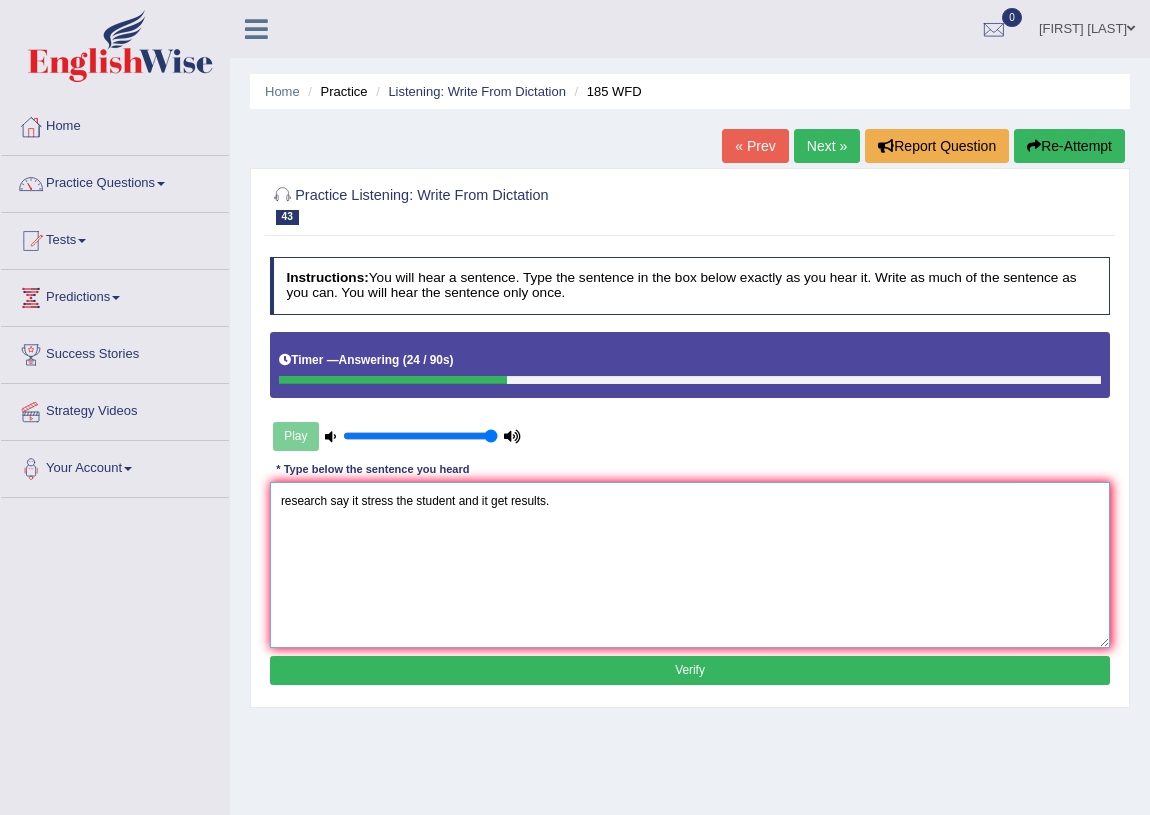 click on "research say it stress the student and it get results." at bounding box center [690, 564] 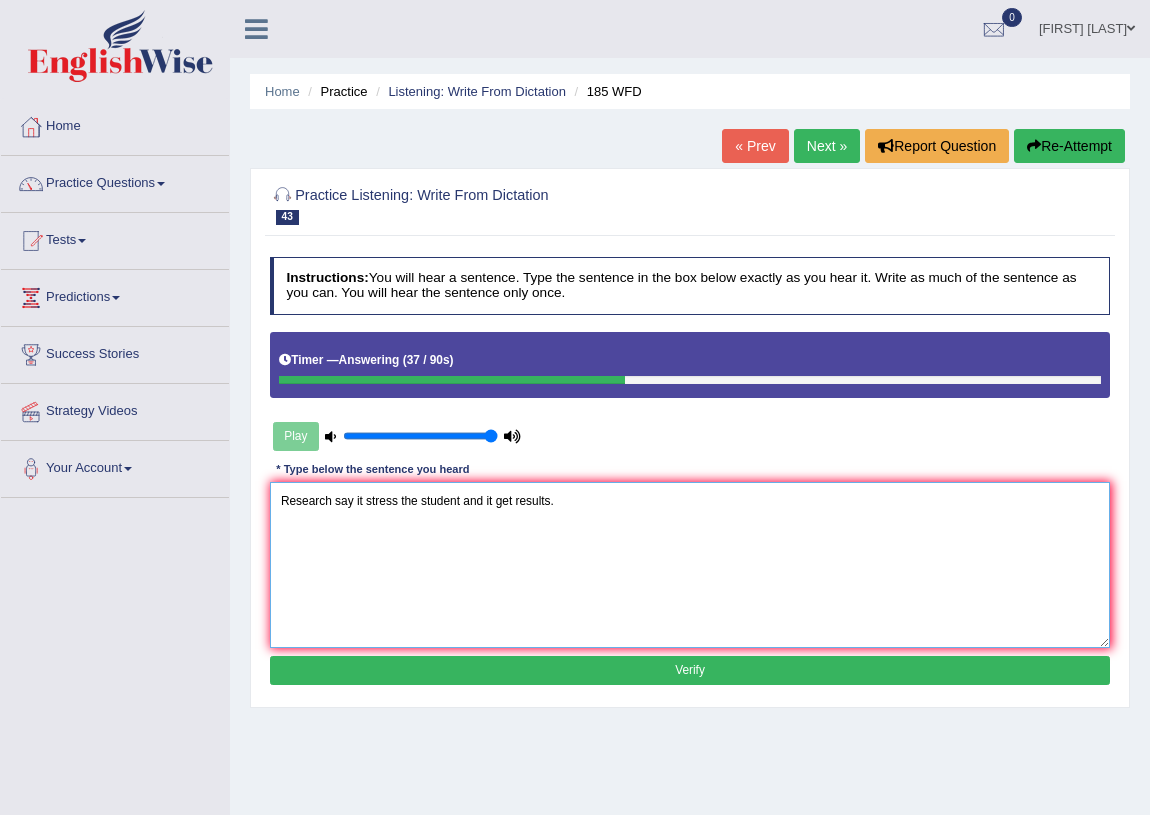 click on "Research say it stress the student and it get results." at bounding box center [690, 564] 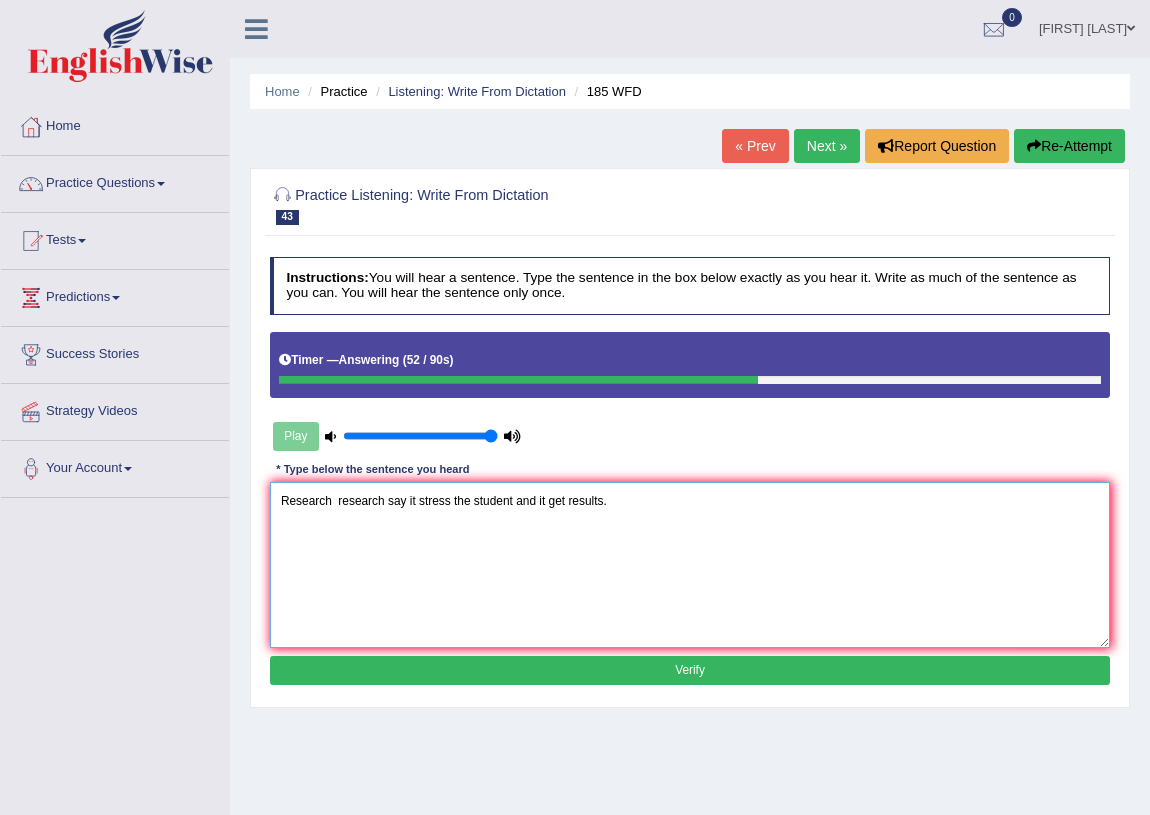 click on "Research  research say it stress the student and it get results." at bounding box center (690, 564) 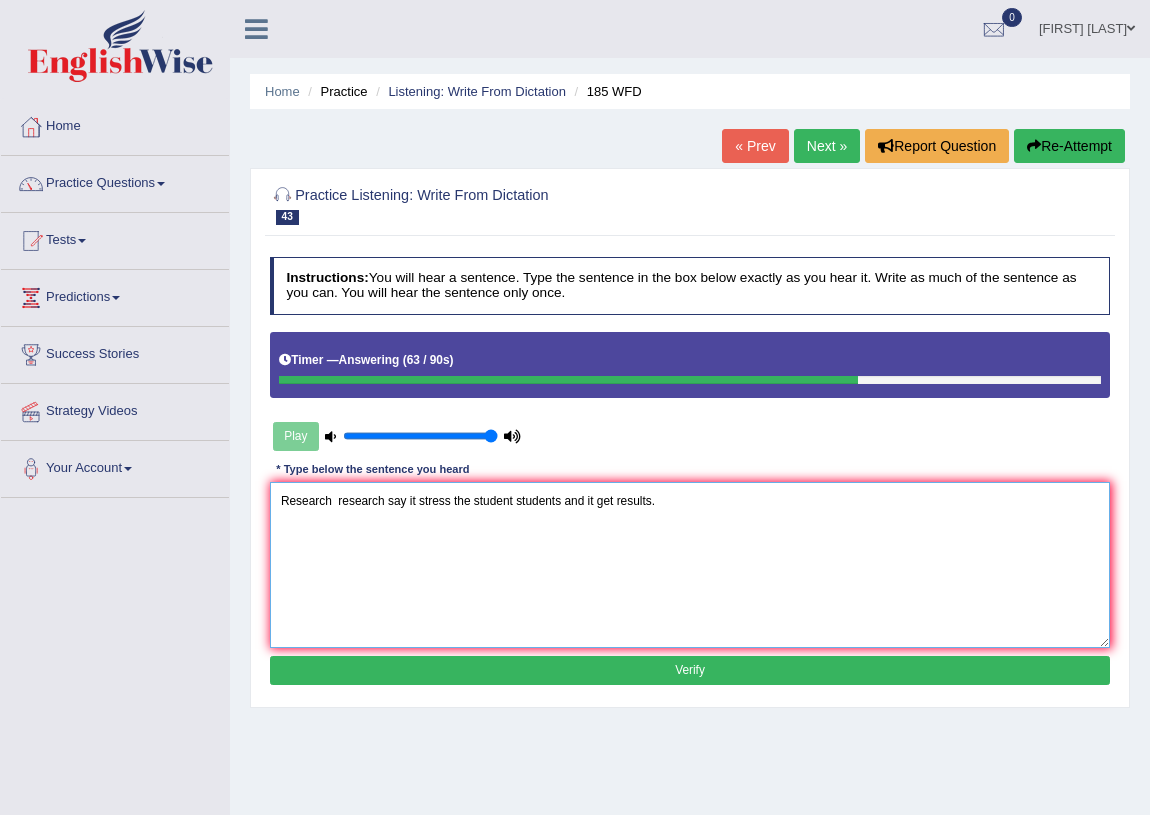 click on "Research  research say it stress the student students and it get results." at bounding box center [690, 564] 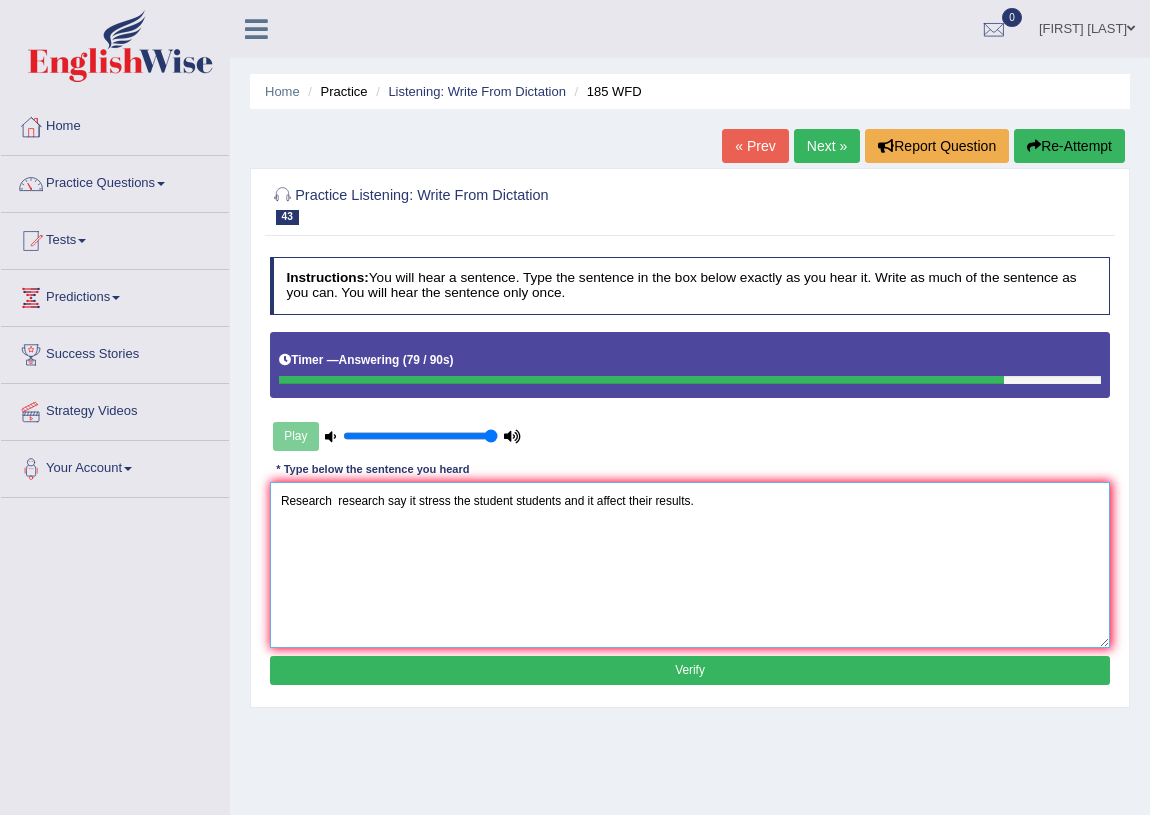 type on "Research  research say it stress the student students and it affect their results." 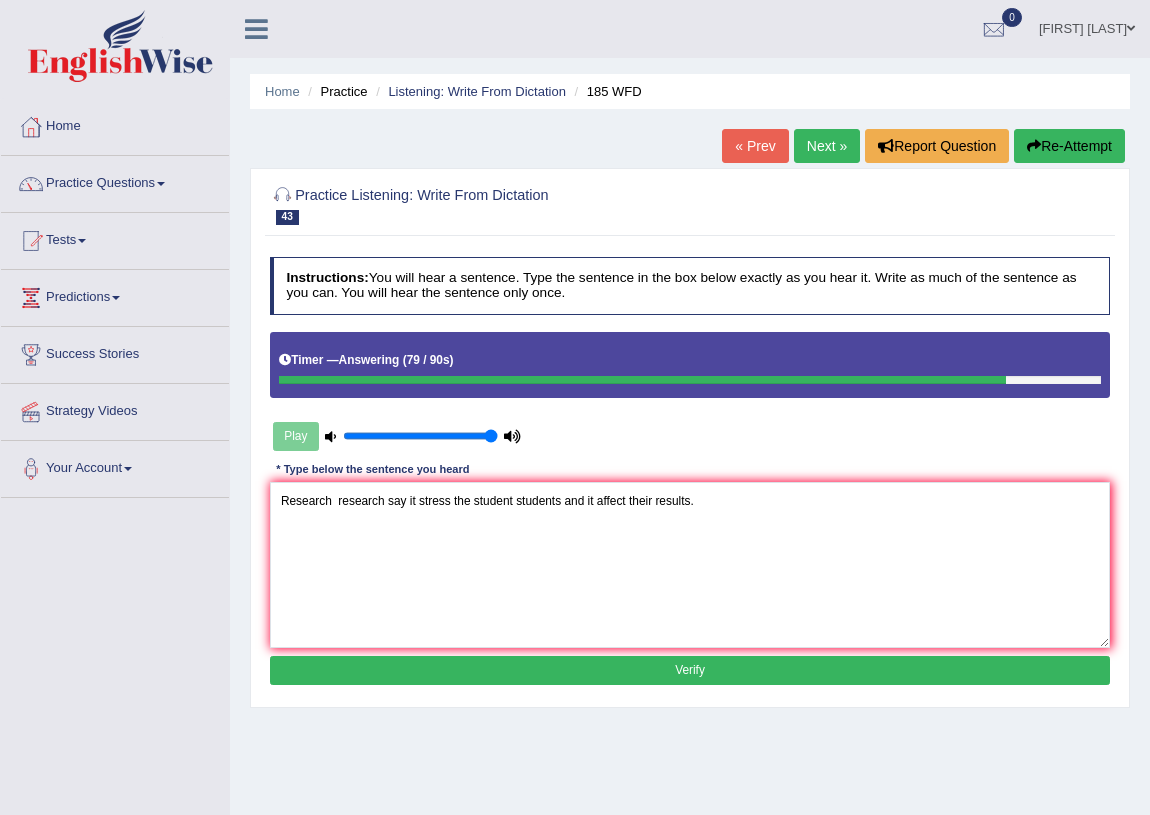 click on "Verify" at bounding box center (690, 670) 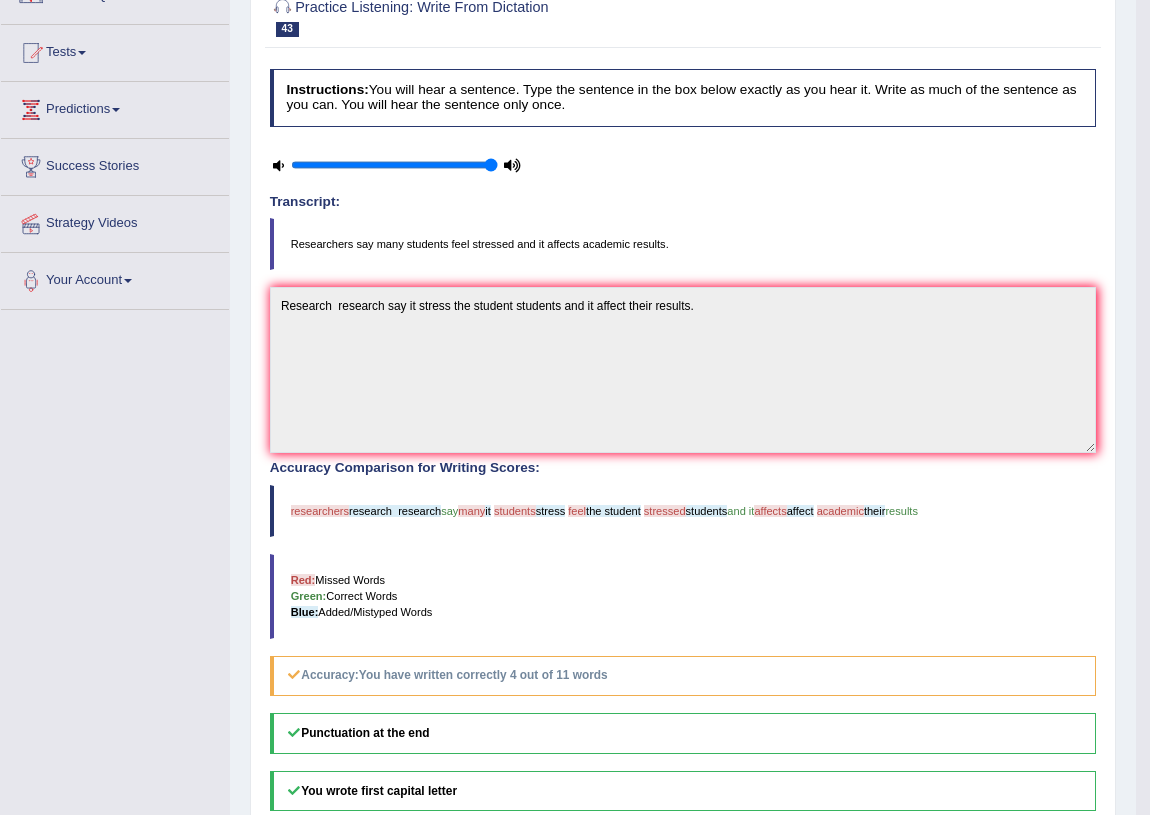 scroll, scrollTop: 97, scrollLeft: 0, axis: vertical 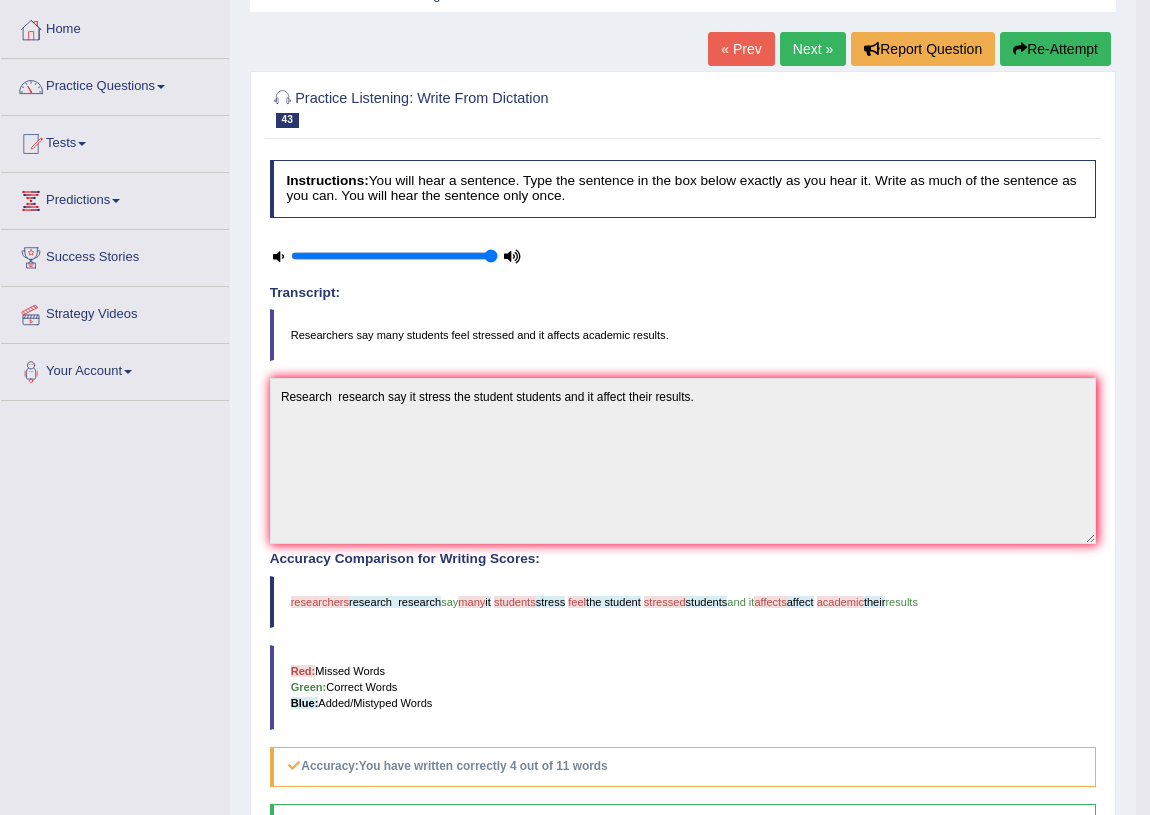 click on "Next »" at bounding box center (813, 49) 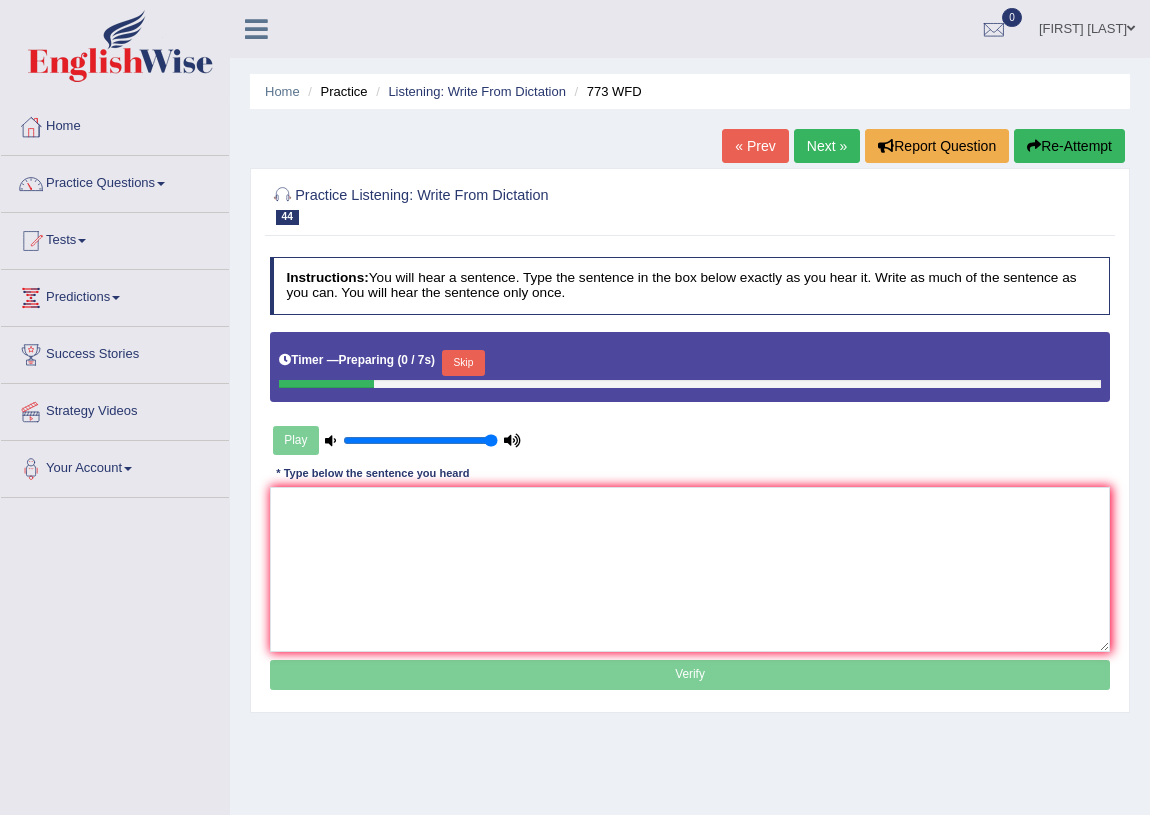 scroll, scrollTop: 0, scrollLeft: 0, axis: both 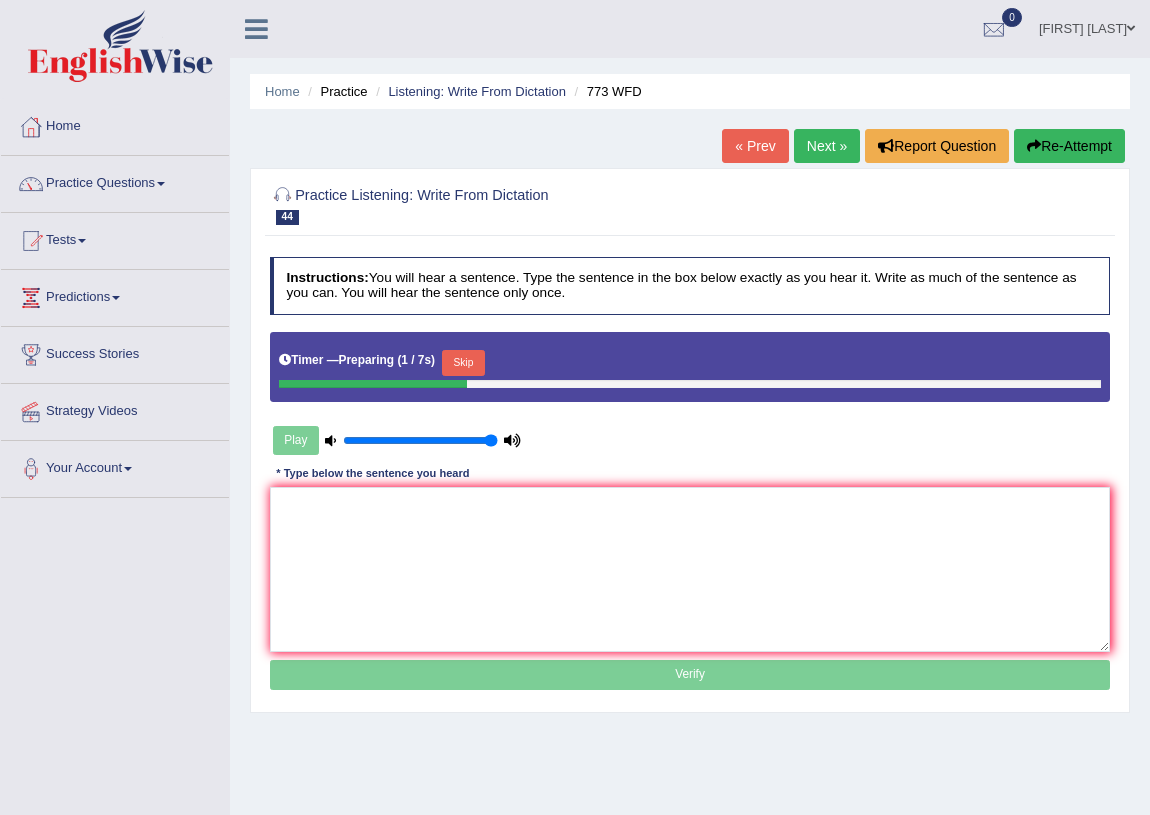 click on "Skip" at bounding box center (463, 363) 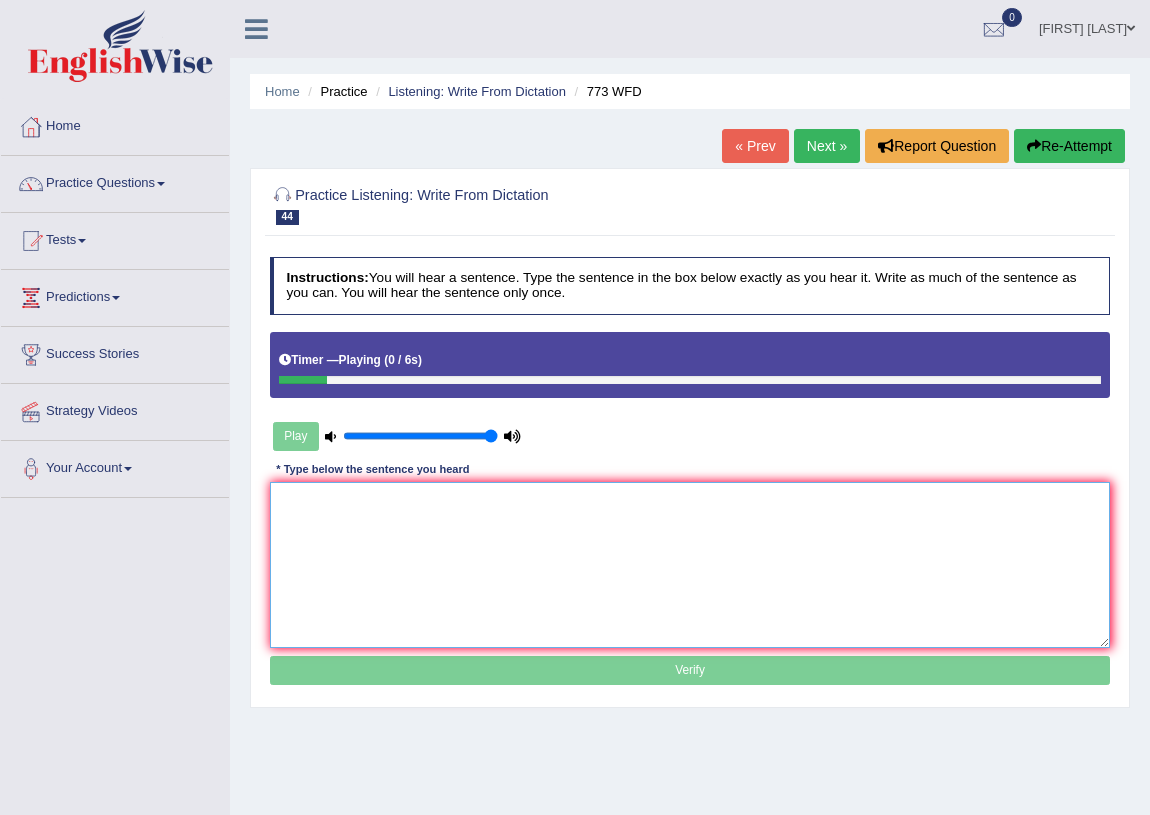 click at bounding box center [690, 564] 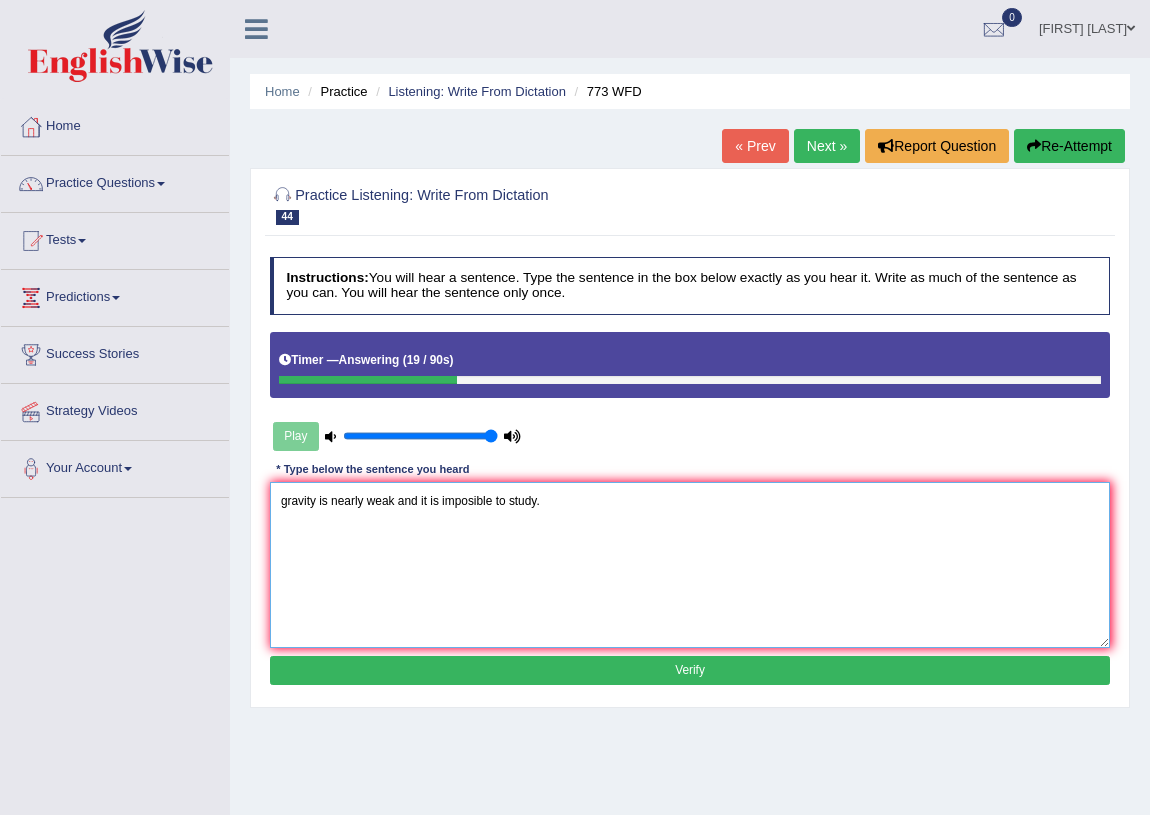 click on "gravity is nearly weak and it is imposible to study." at bounding box center [690, 564] 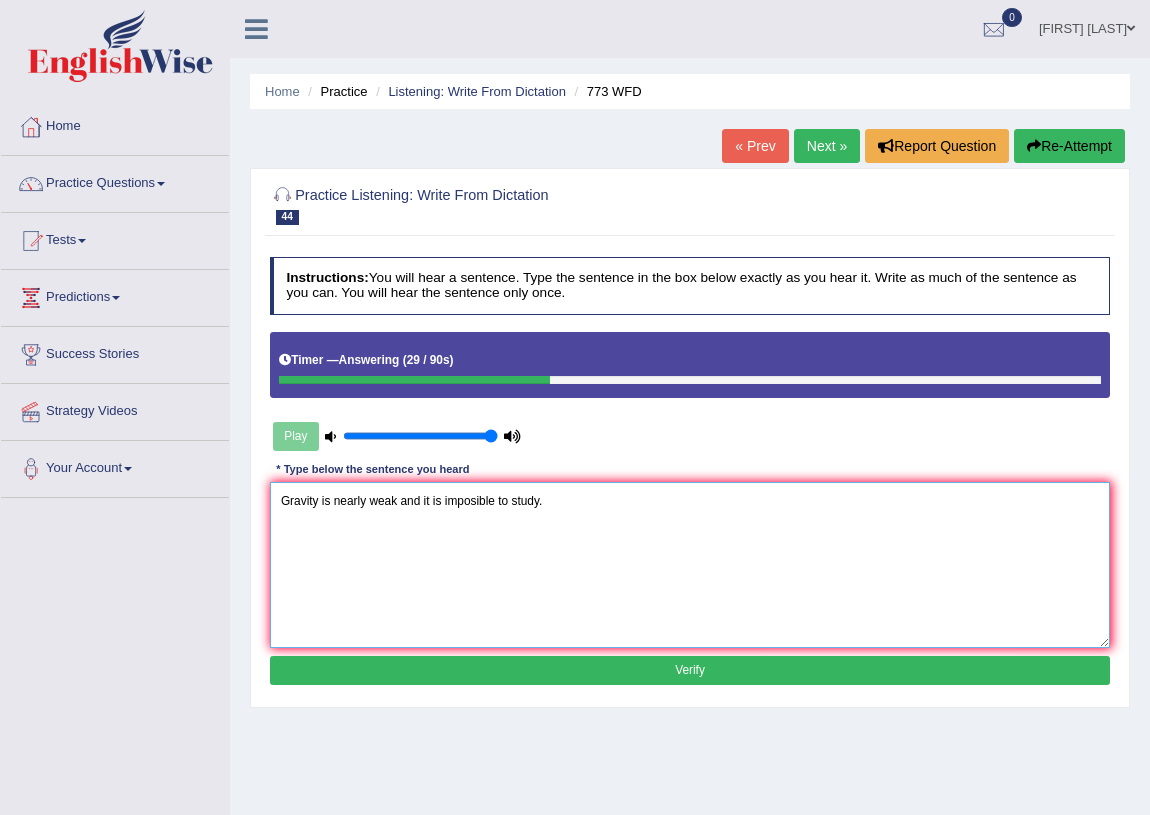 type on "Gravity is nearly weak and it is imposible to study." 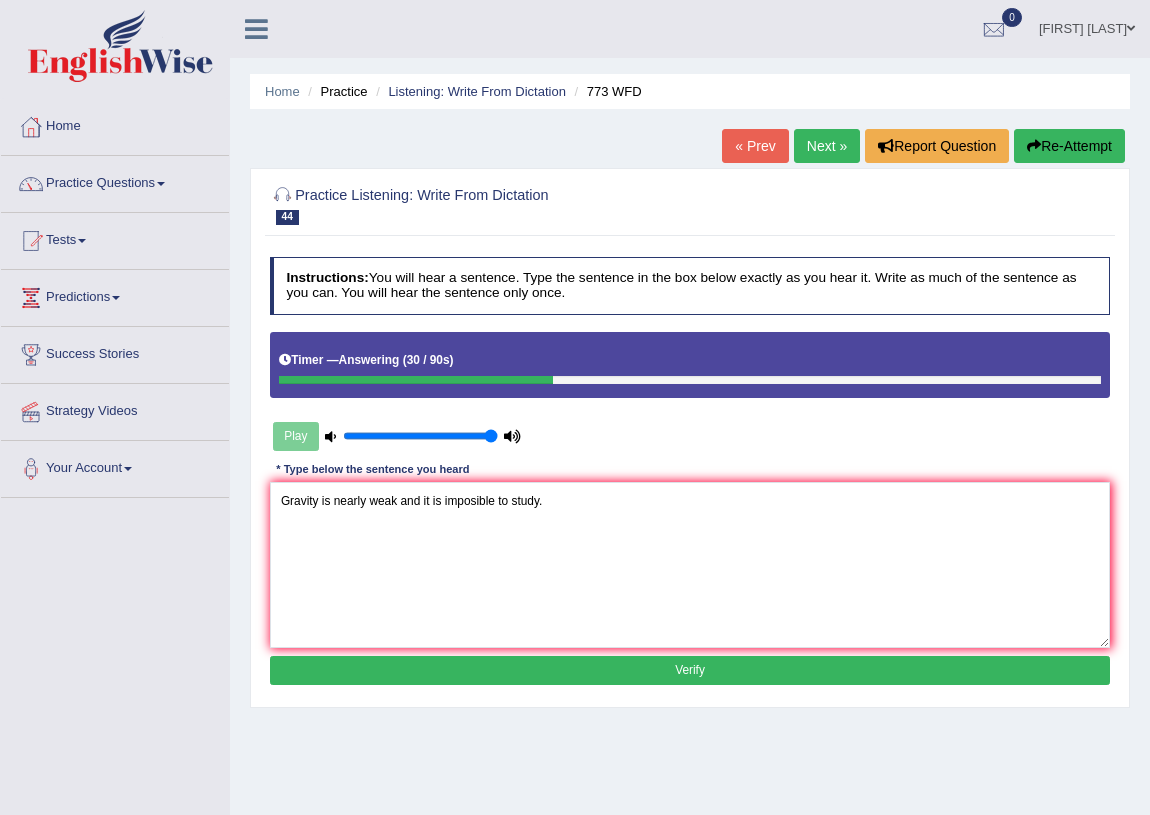 click on "Verify" at bounding box center [690, 670] 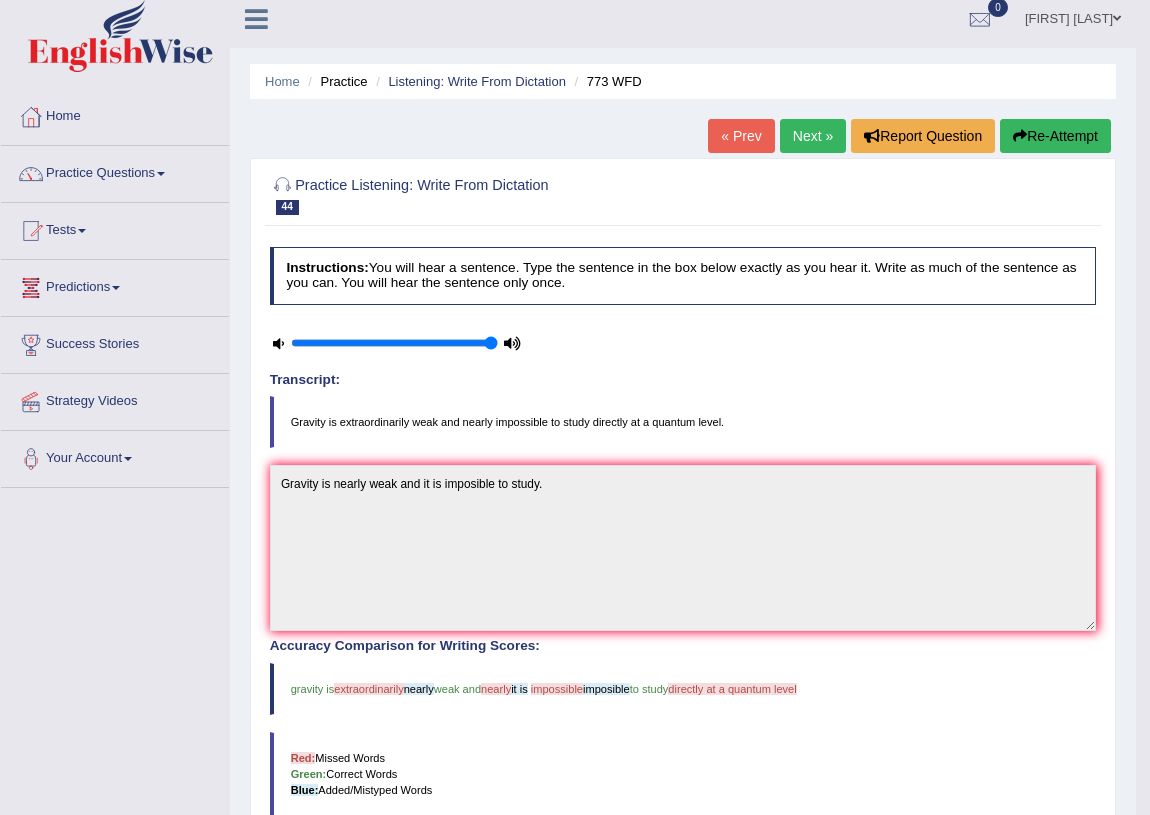 scroll, scrollTop: 0, scrollLeft: 0, axis: both 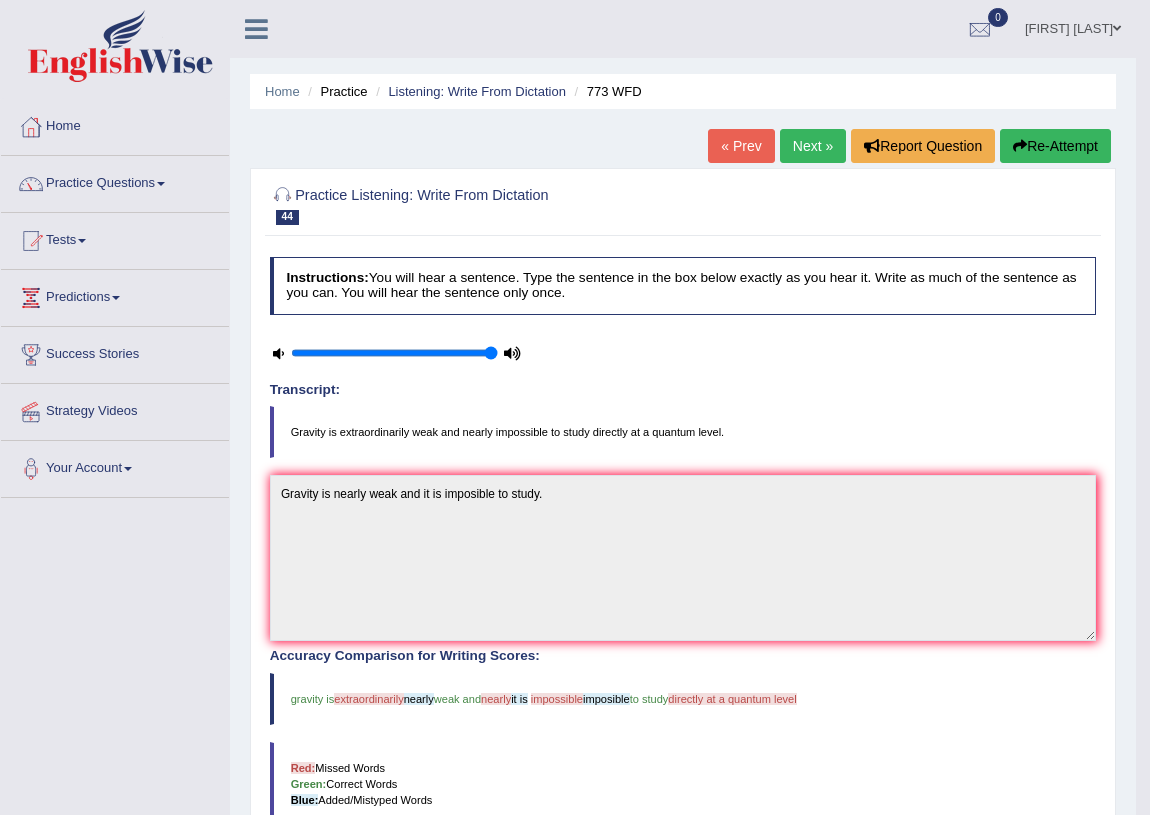 click on "Next »" at bounding box center (813, 146) 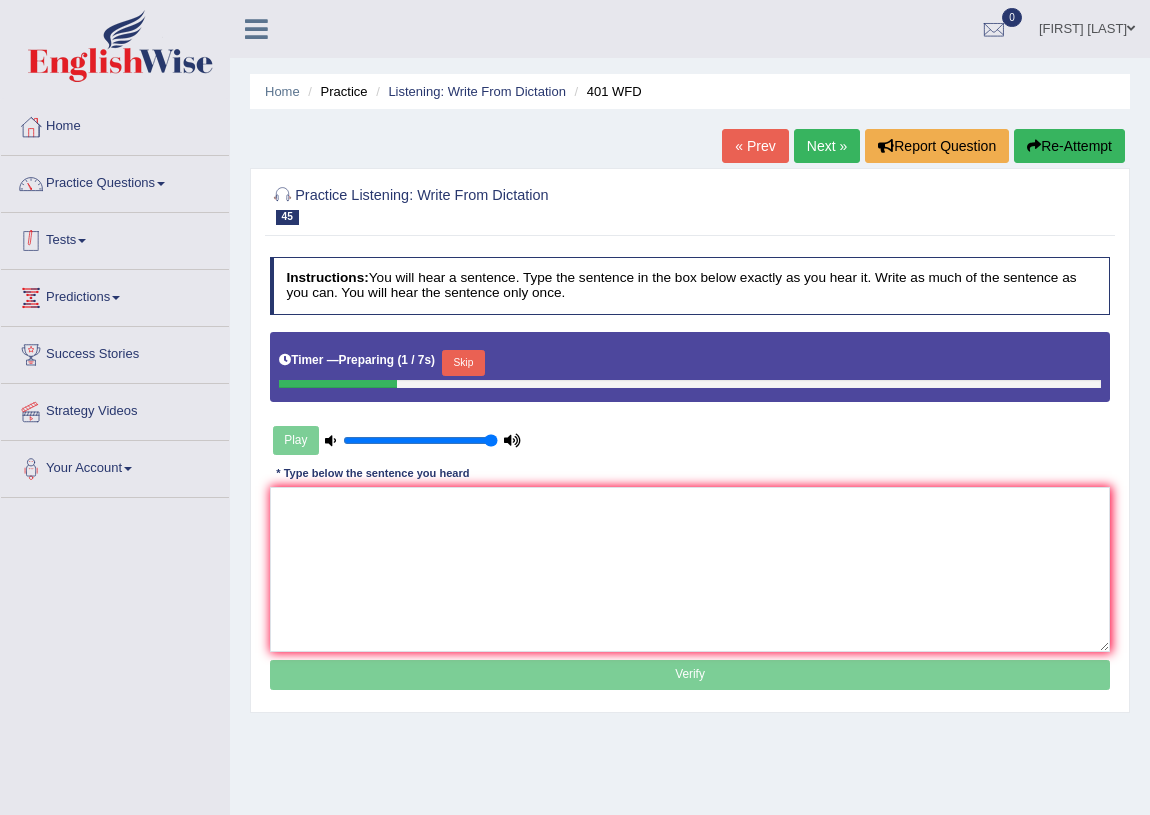 scroll, scrollTop: 0, scrollLeft: 0, axis: both 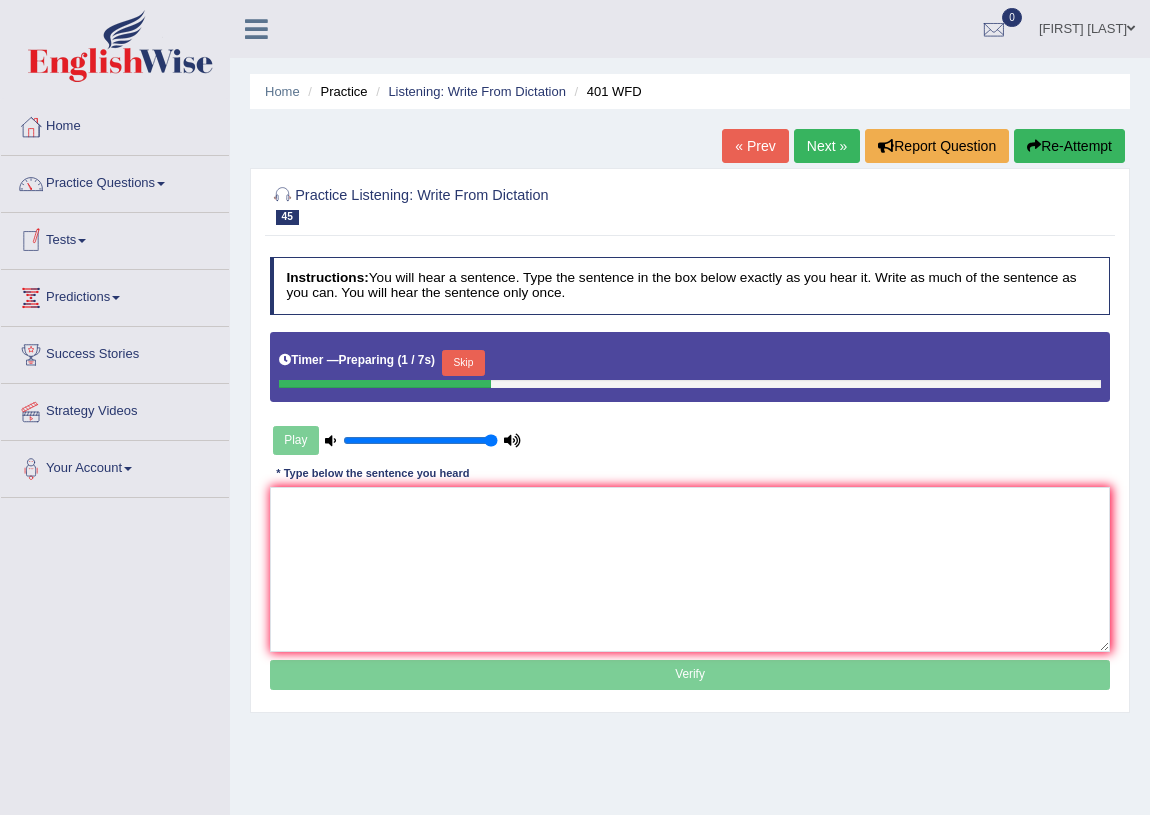 click on "Skip" at bounding box center (463, 363) 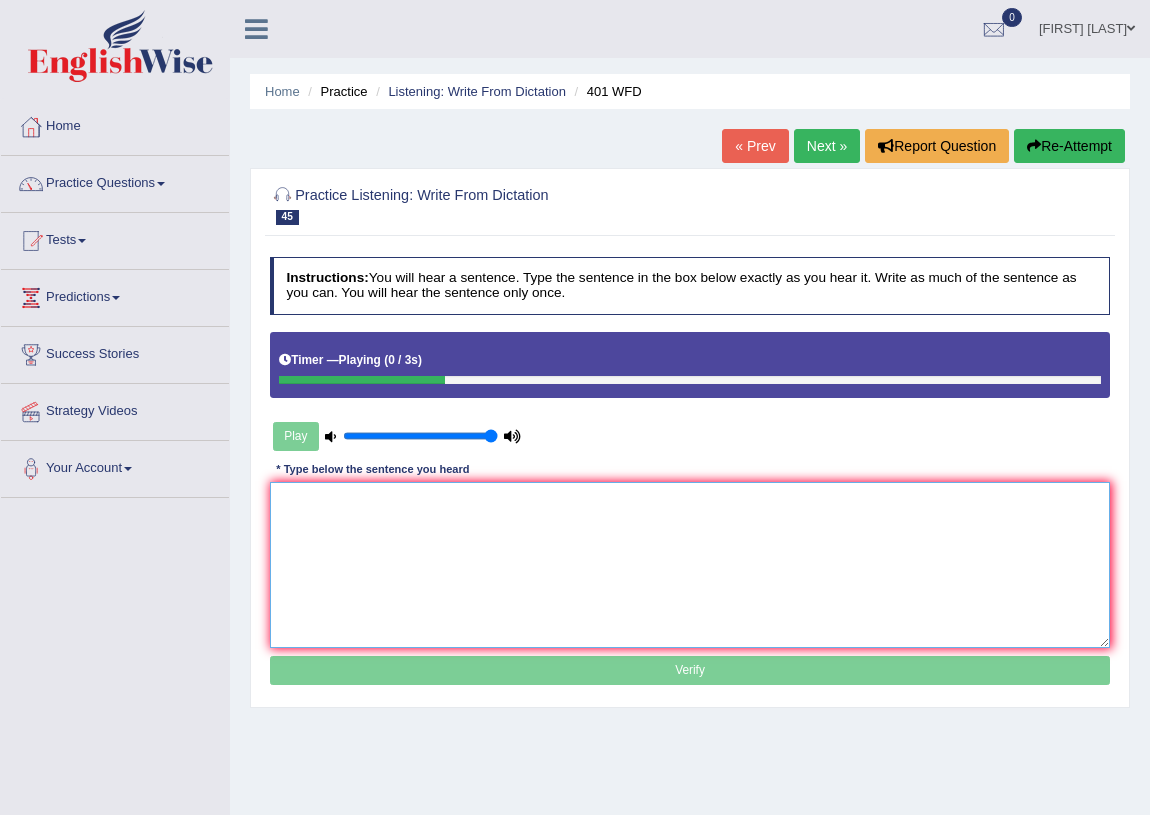 drag, startPoint x: 346, startPoint y: 501, endPoint x: 401, endPoint y: 521, distance: 58.5235 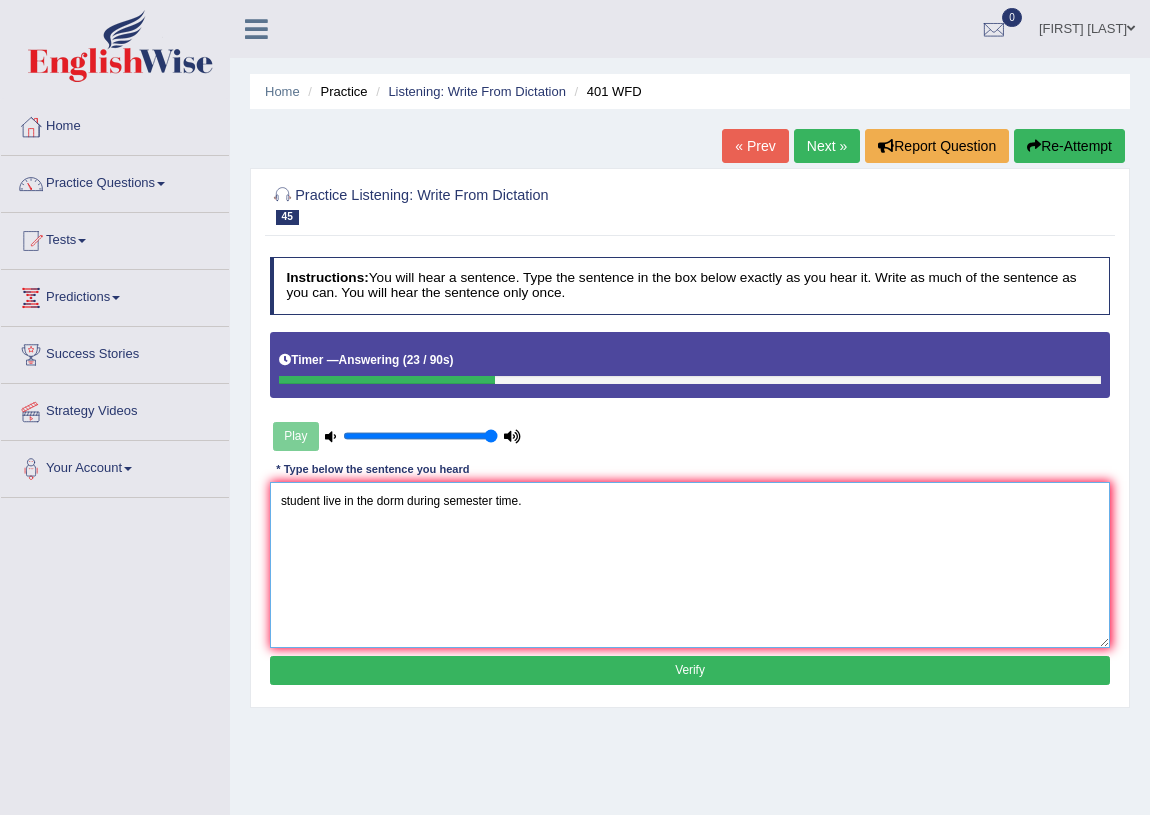 click on "student live in the dorm during semester time." at bounding box center [690, 564] 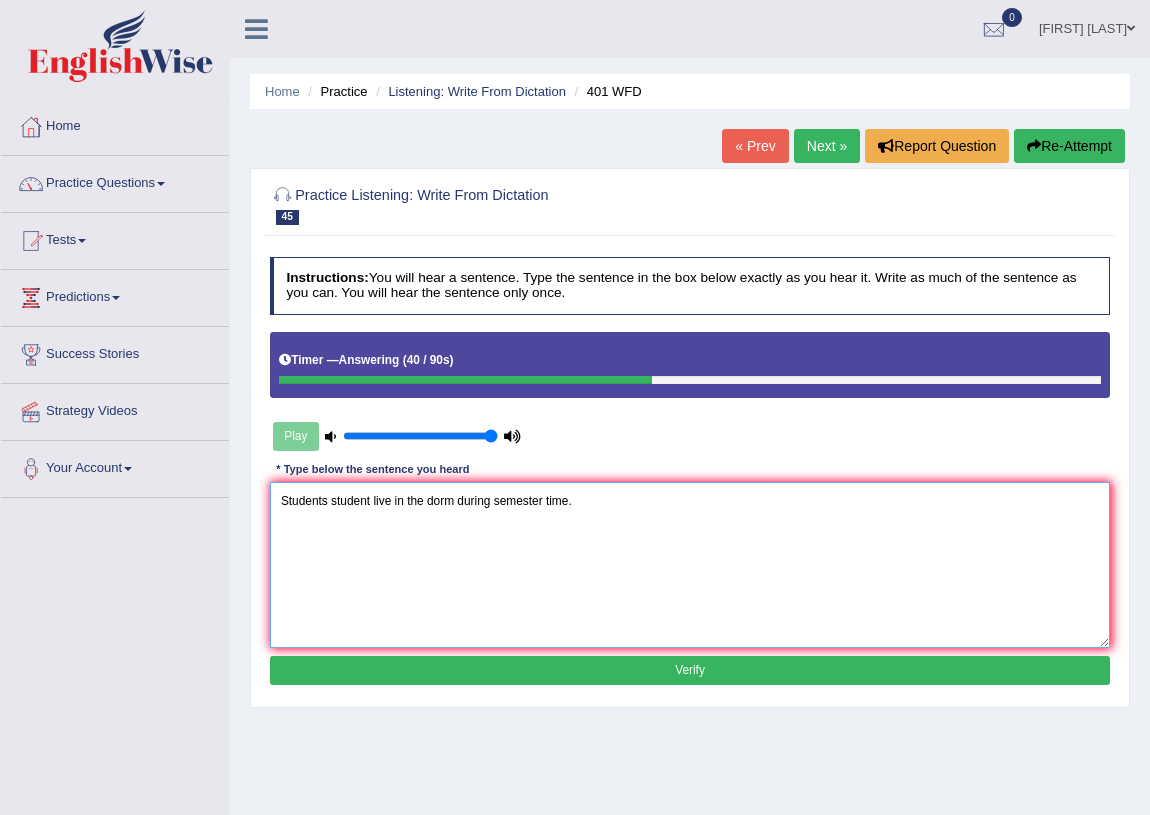 click on "Students student live in the dorm during semester time." at bounding box center (690, 564) 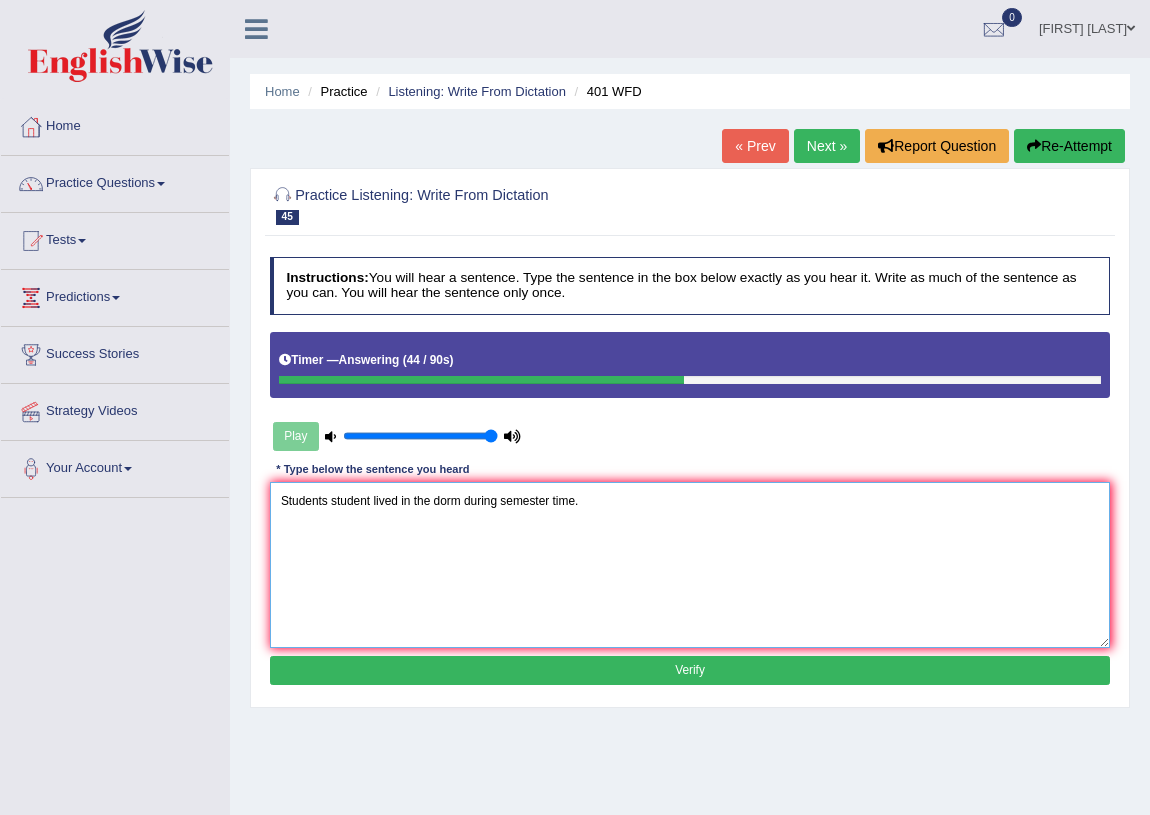 click on "Students student lived in the dorm during semester time." at bounding box center [690, 564] 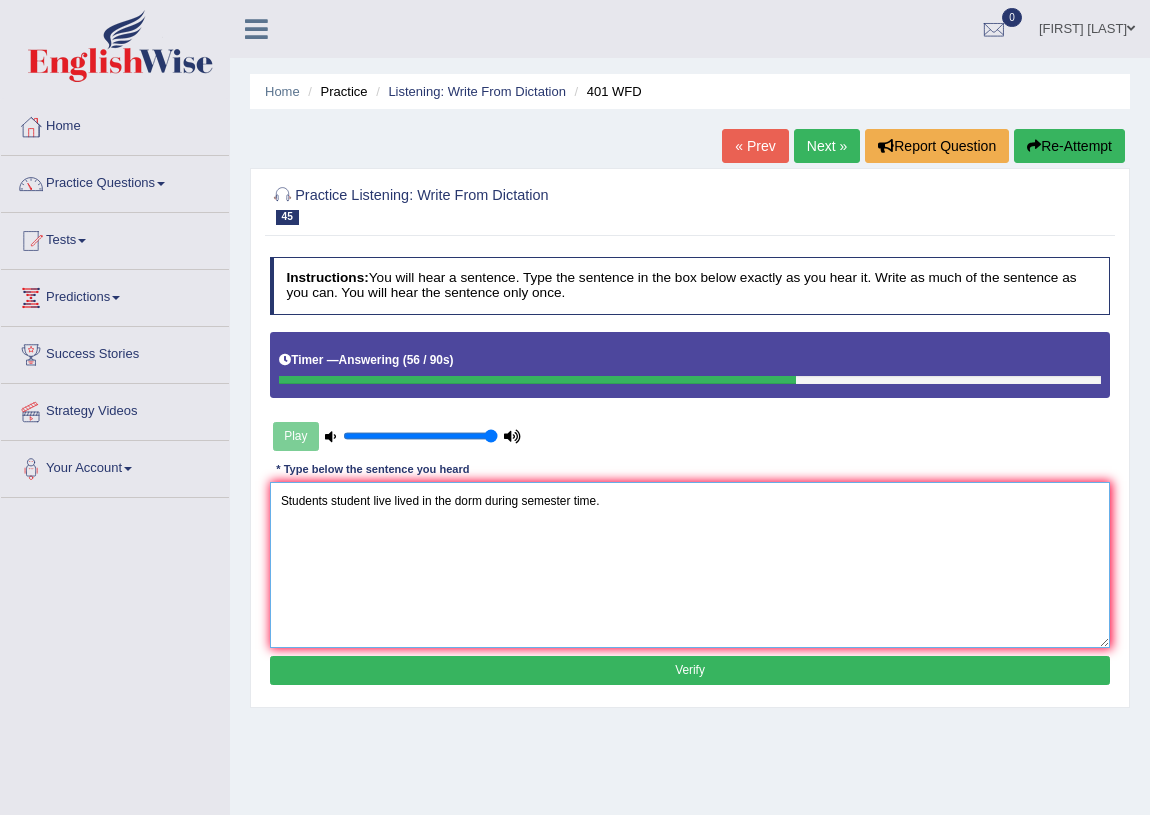 type on "Students student live lived in the dorm during semester time." 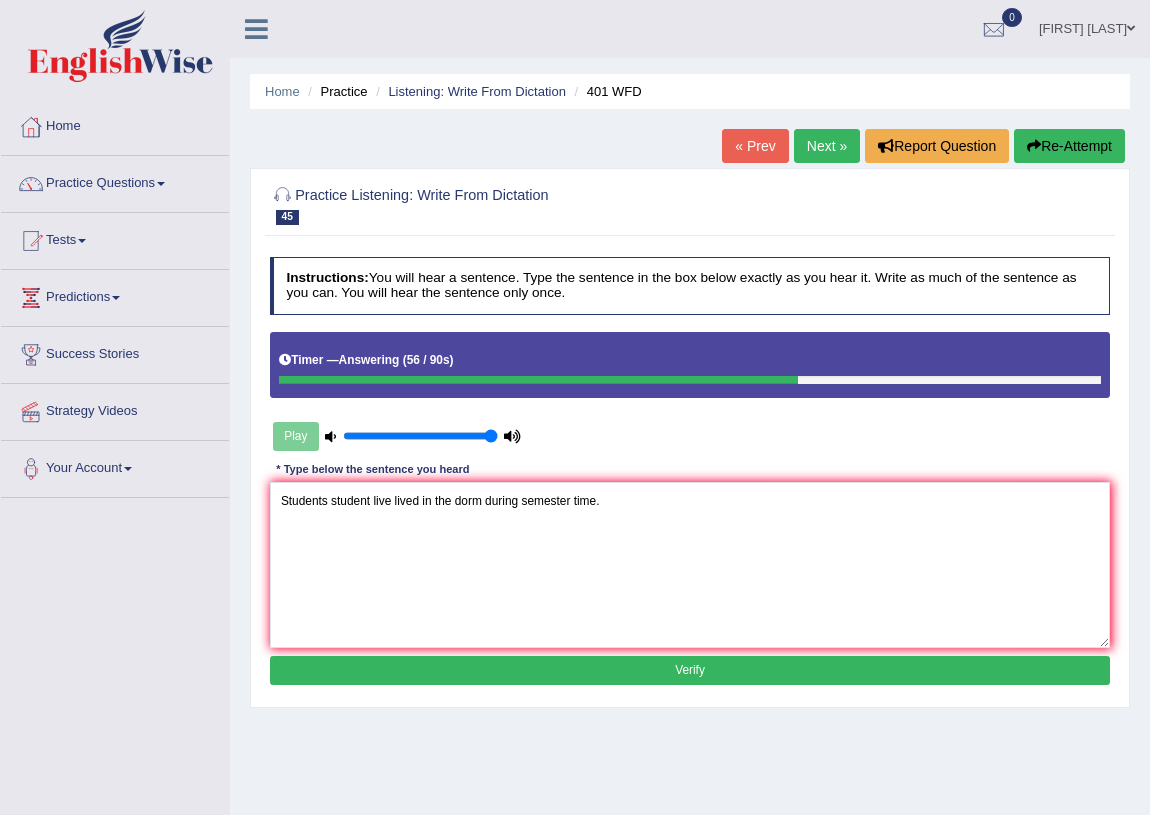 click on "Verify" at bounding box center [690, 670] 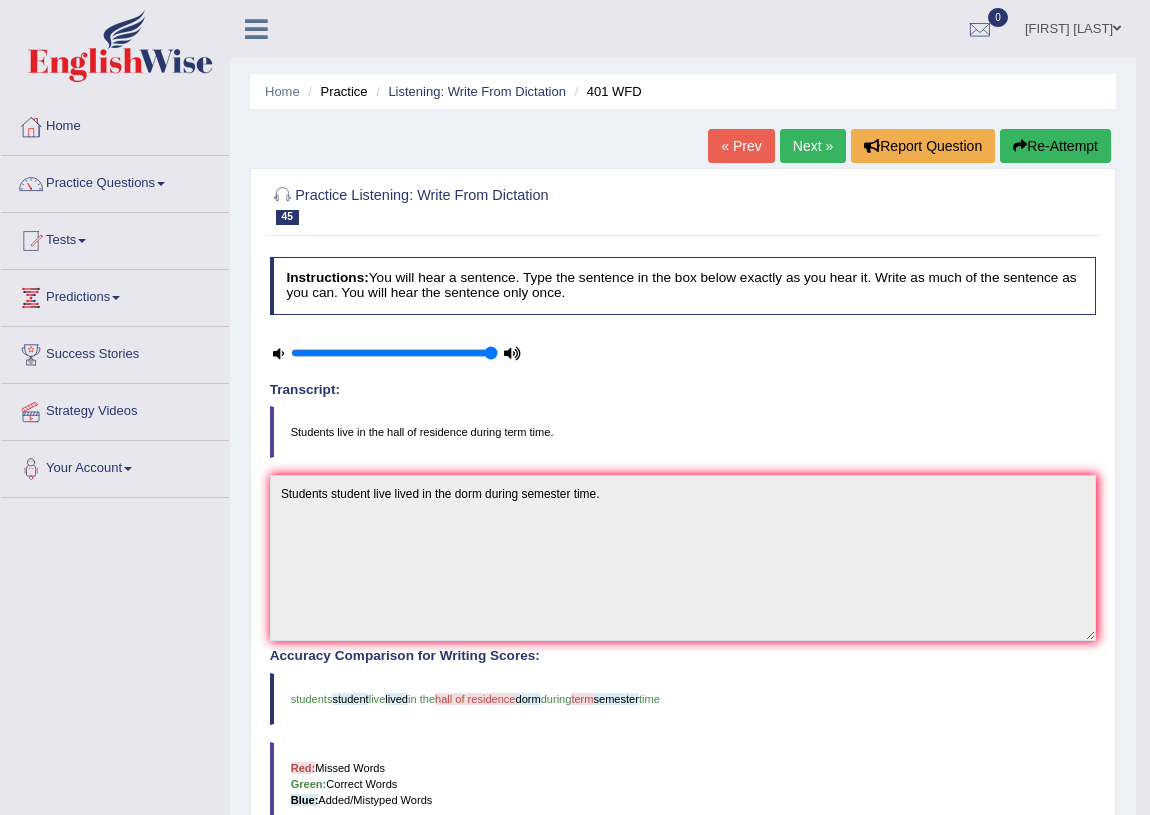 scroll, scrollTop: 0, scrollLeft: 0, axis: both 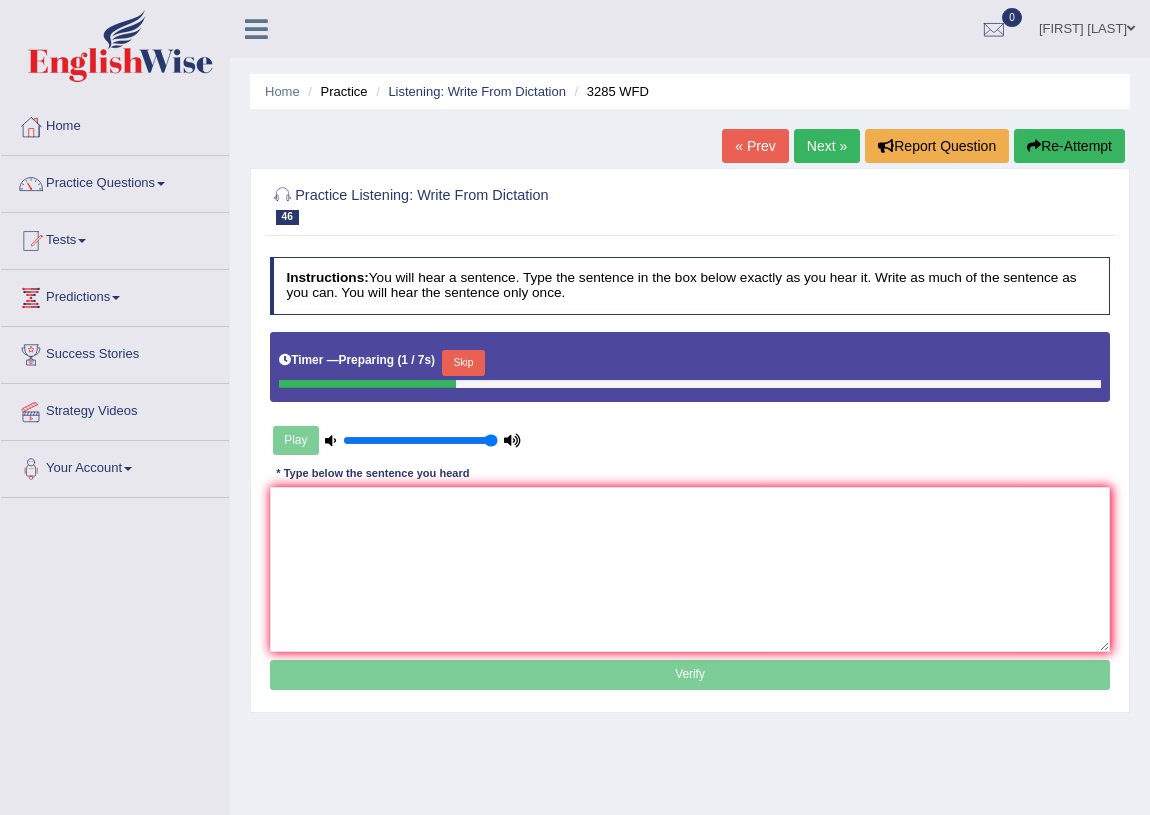 click on "Skip" at bounding box center (463, 363) 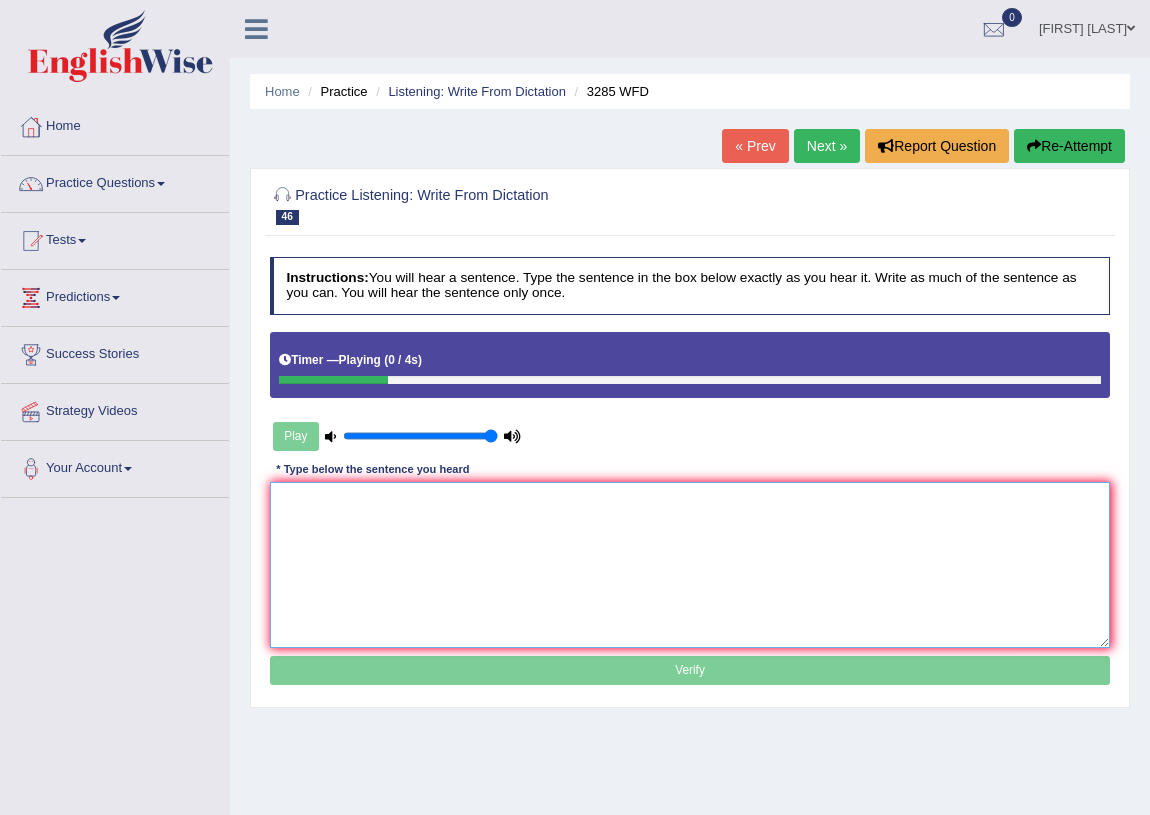 click at bounding box center [690, 564] 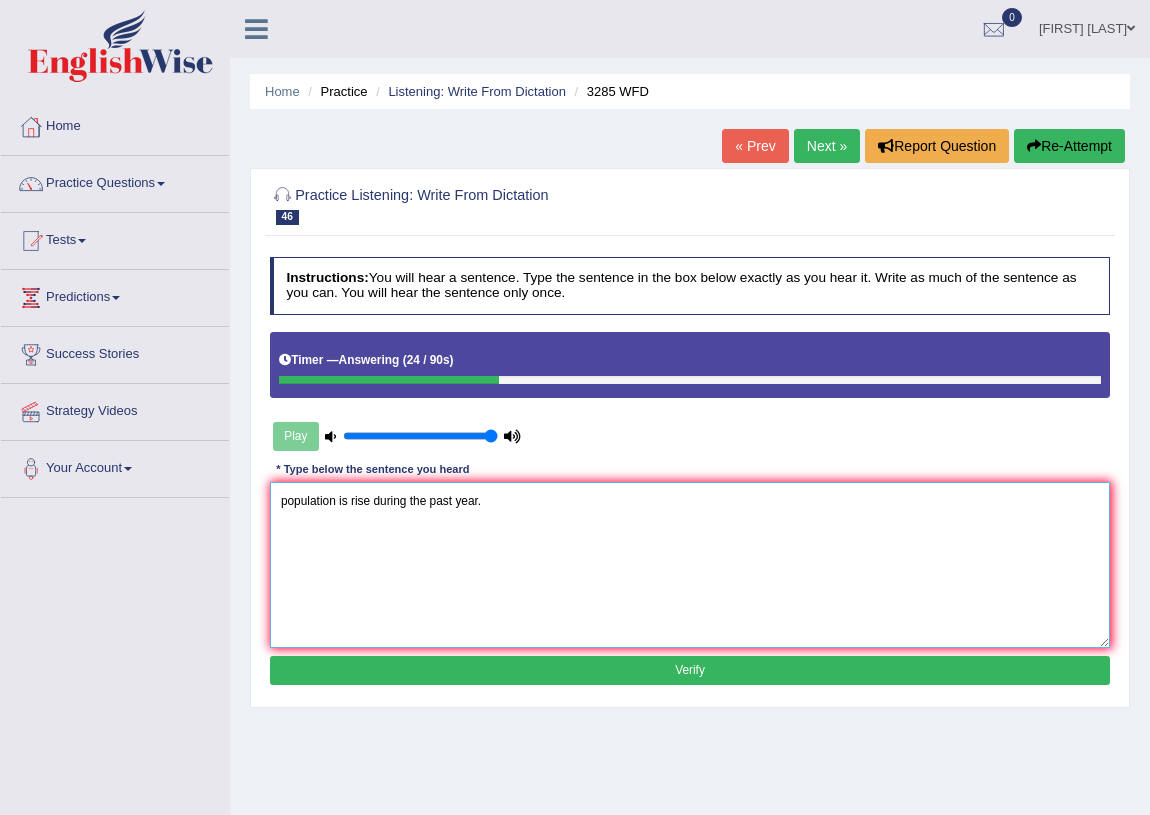 click on "population is rise during the past year." at bounding box center [690, 564] 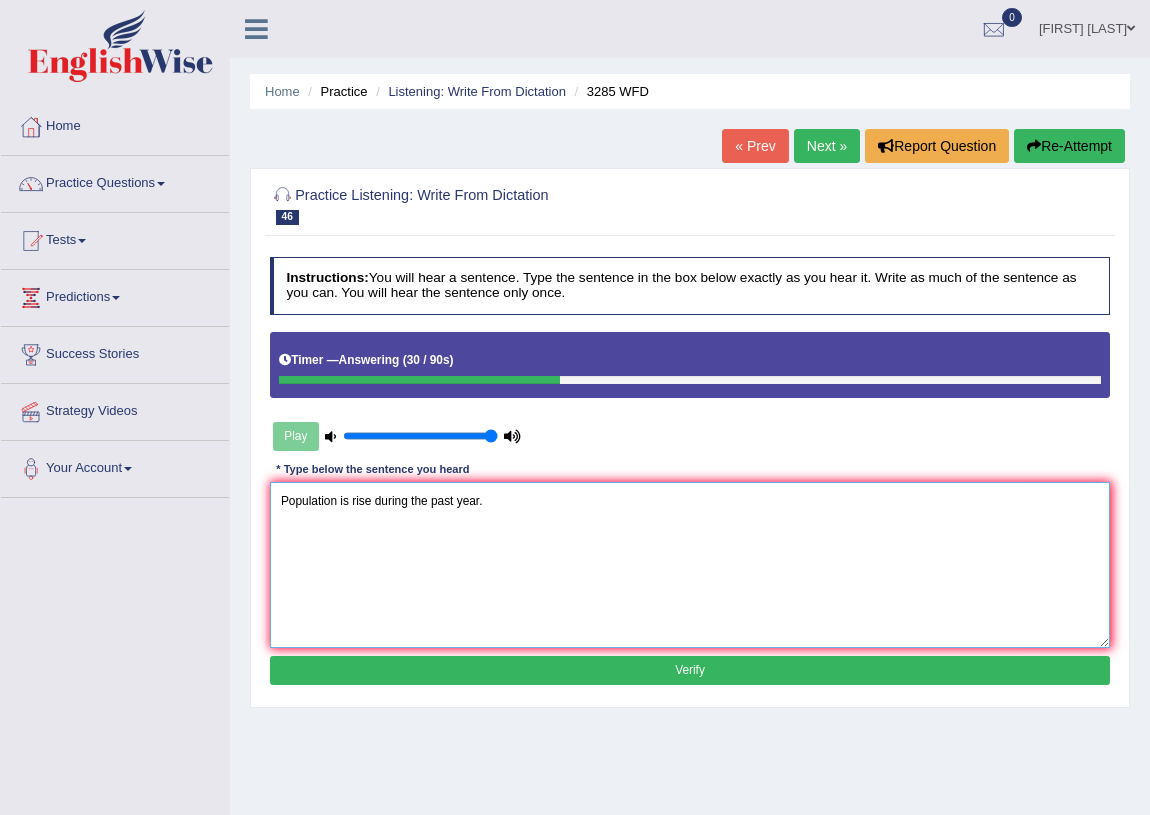 click on "Population is rise during the past year." at bounding box center (690, 564) 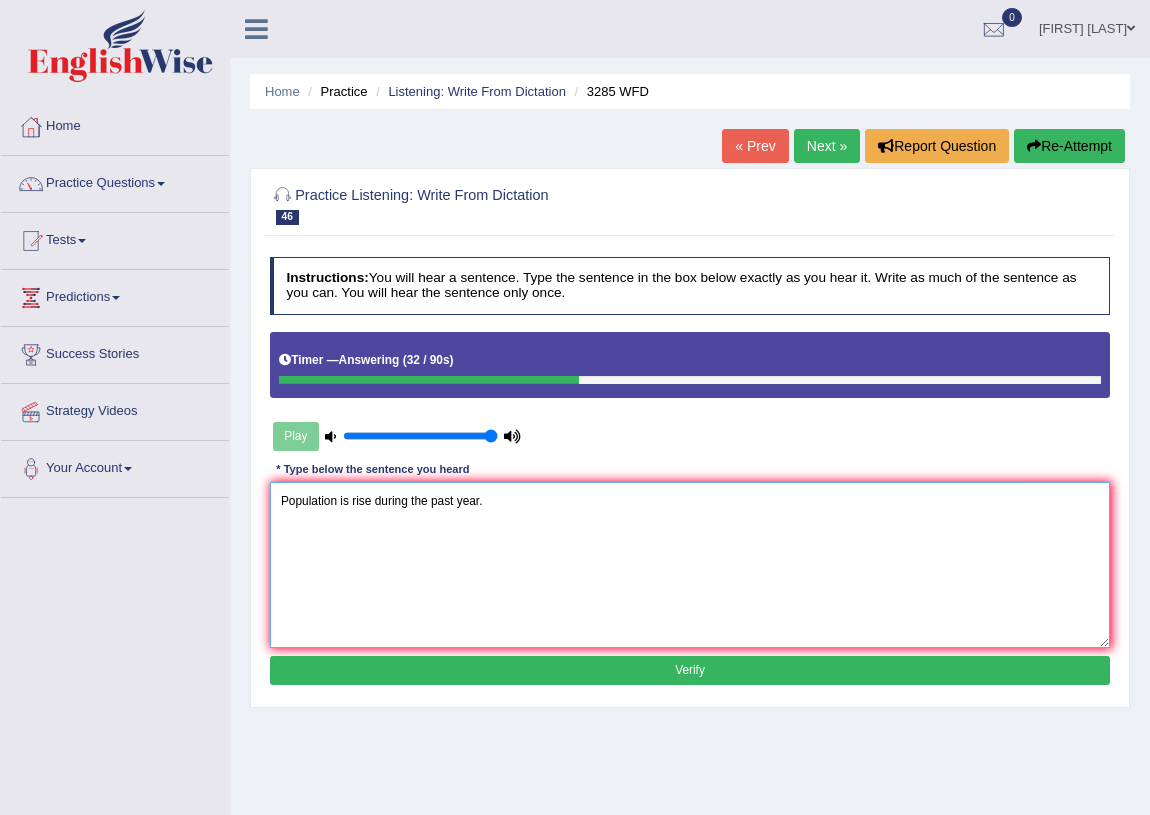 click on "Population is rise during the past year." at bounding box center [690, 564] 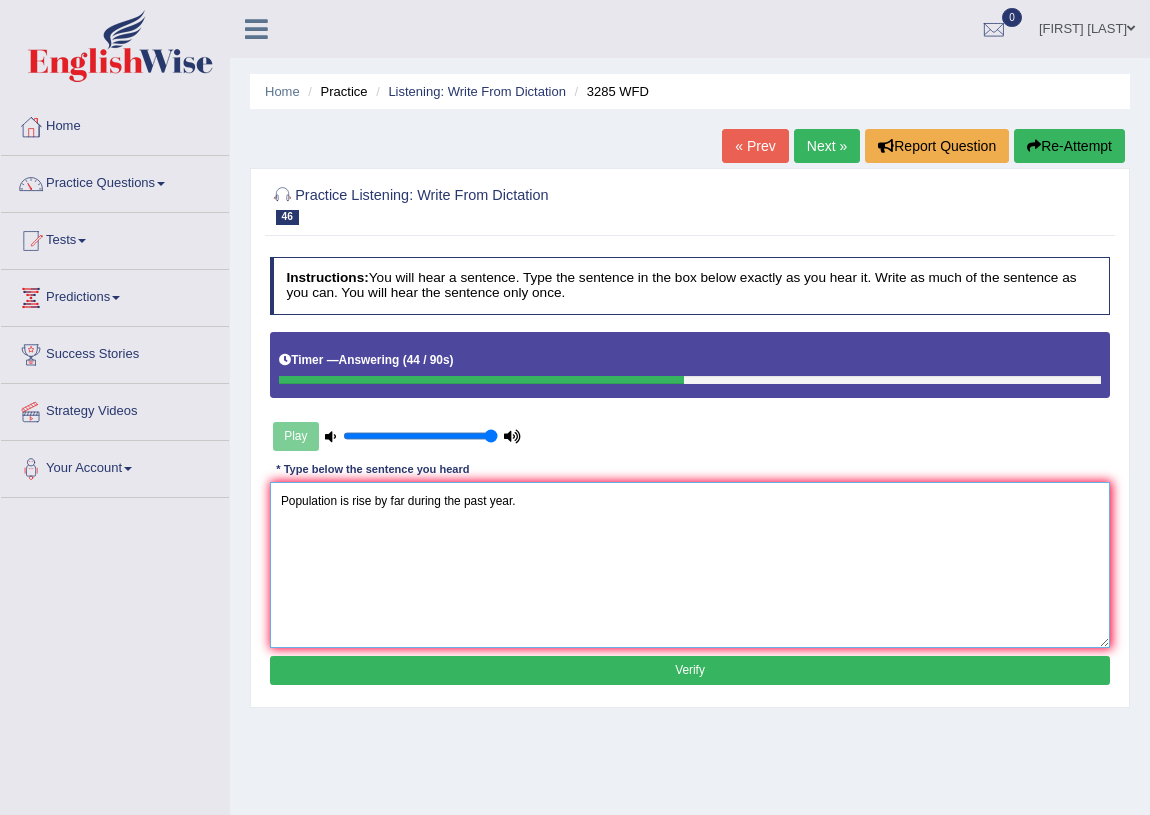 type on "Population is rise by far during the past year." 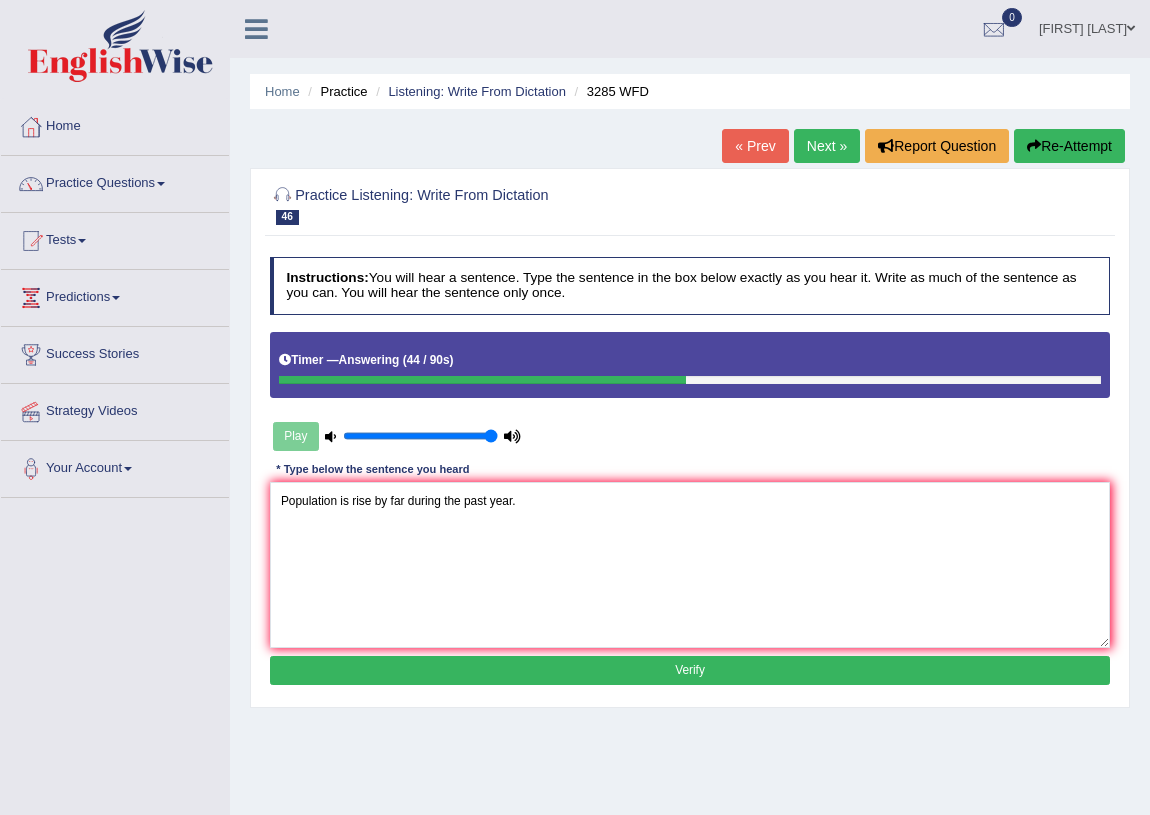 click on "Verify" at bounding box center [690, 670] 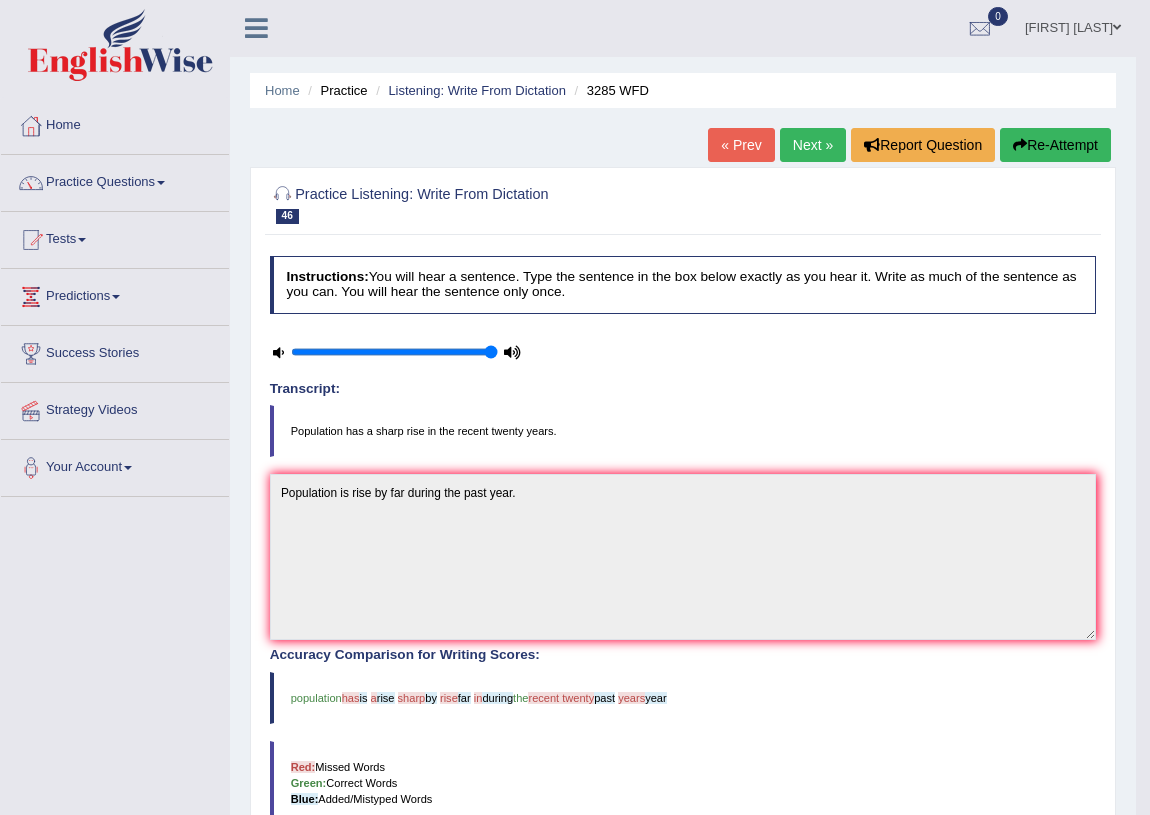 scroll, scrollTop: 0, scrollLeft: 0, axis: both 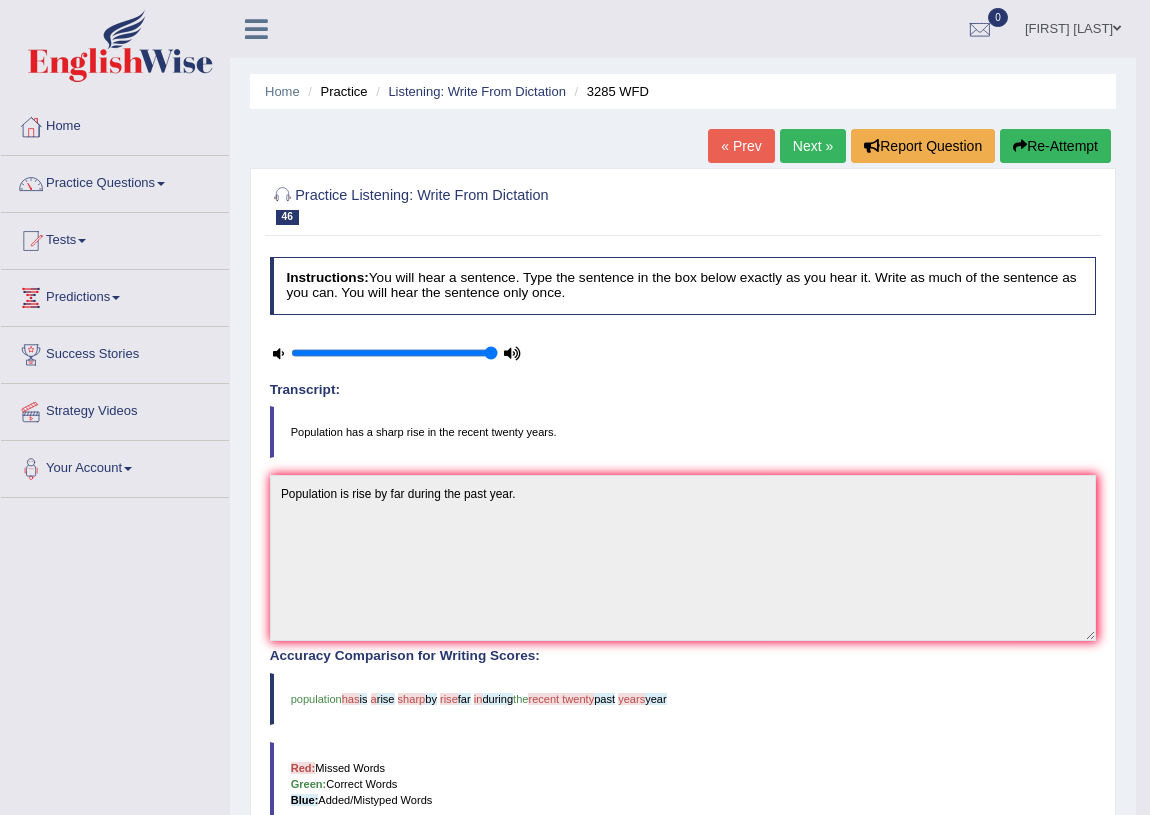 click on "Next »" at bounding box center [813, 146] 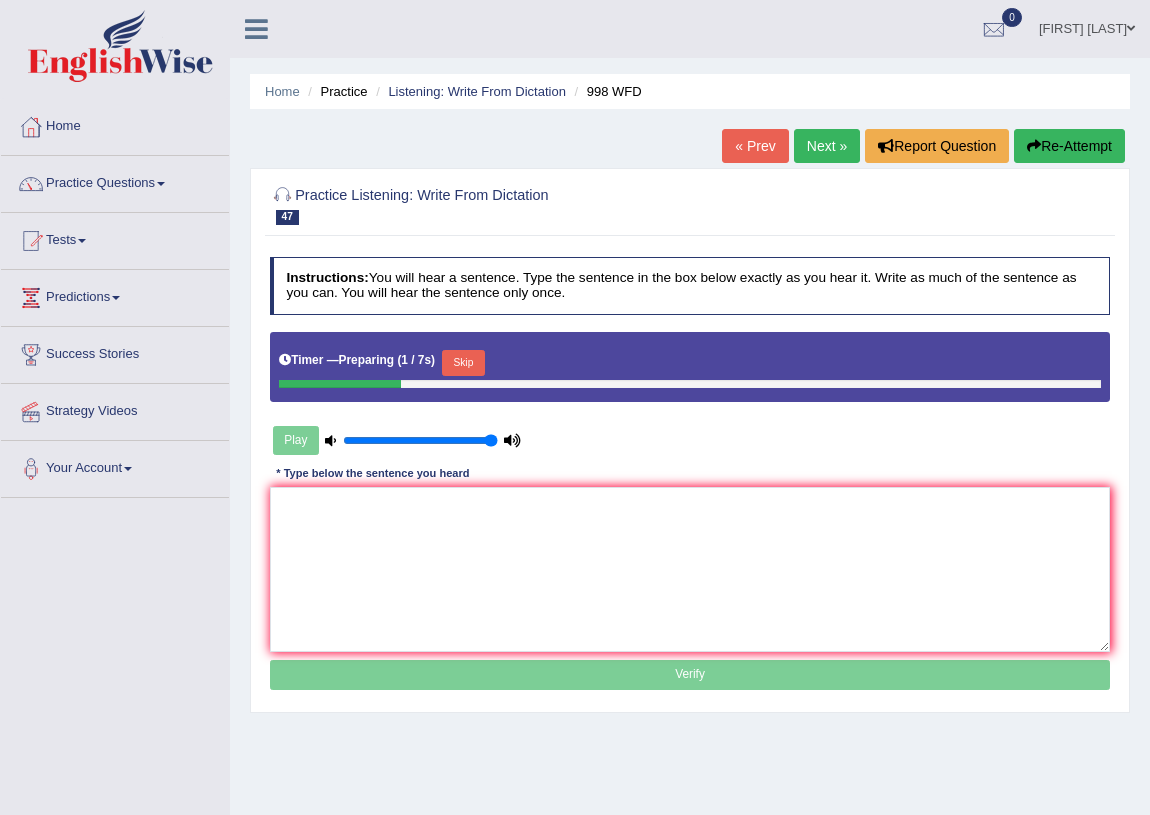scroll, scrollTop: 0, scrollLeft: 0, axis: both 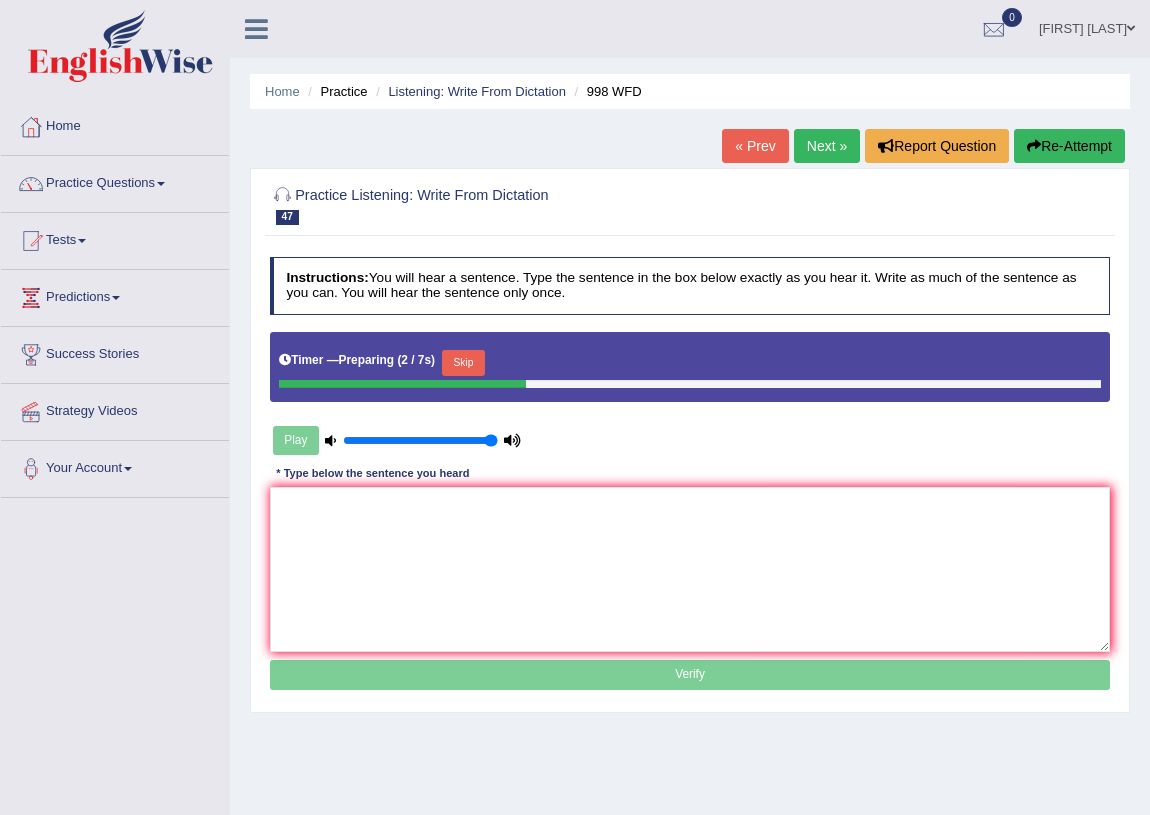 click on "Play" at bounding box center [397, 440] 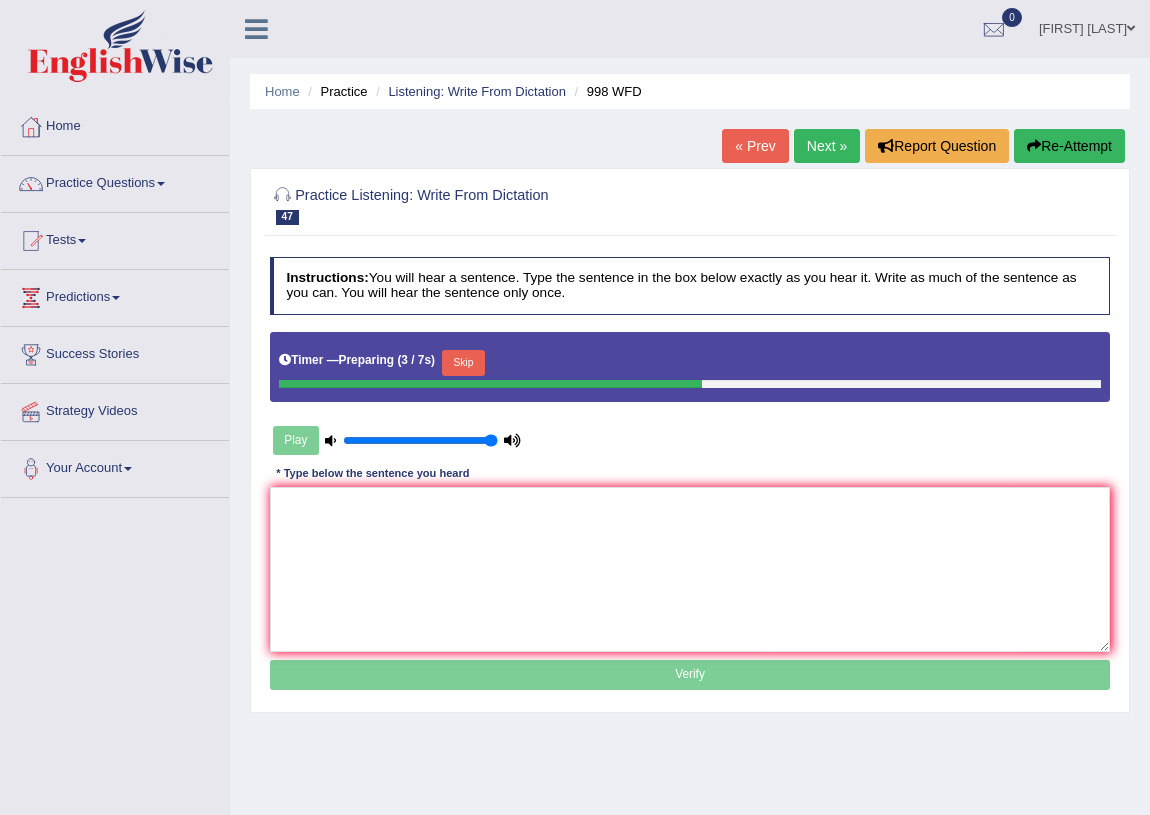 click on "Skip" at bounding box center (463, 363) 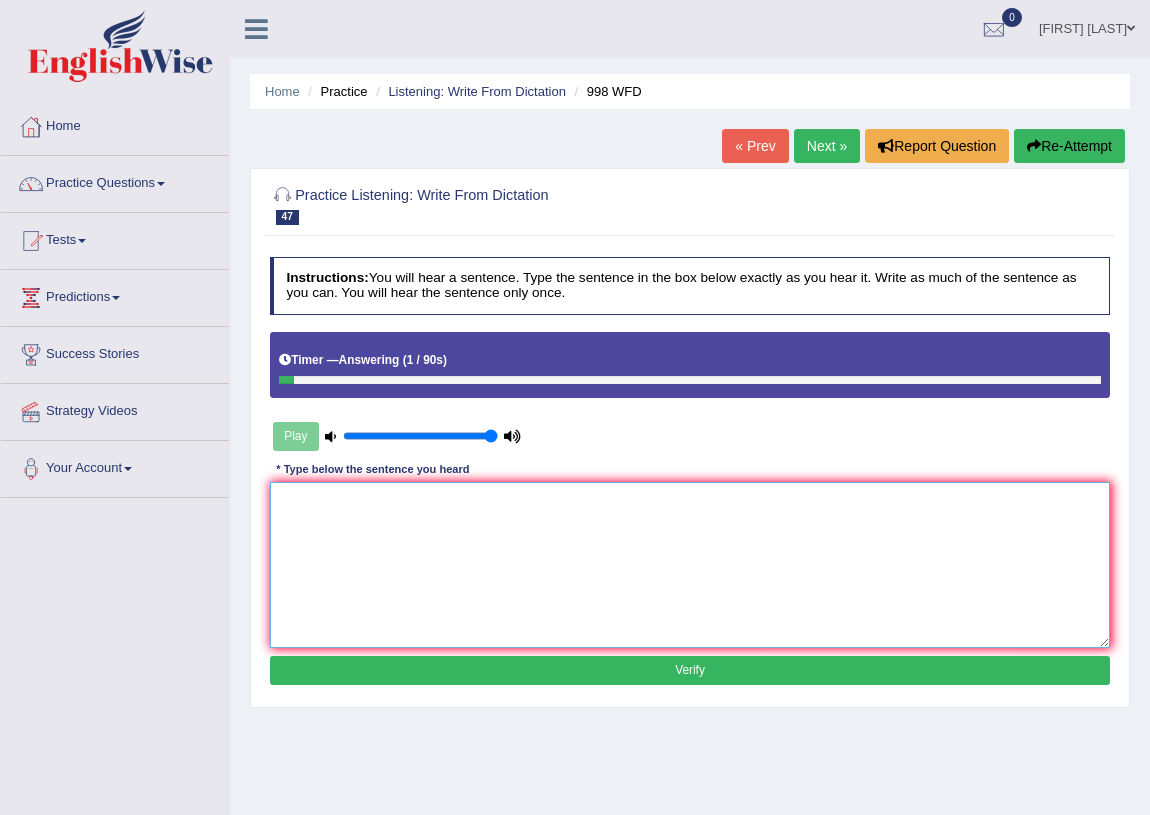 click at bounding box center [690, 564] 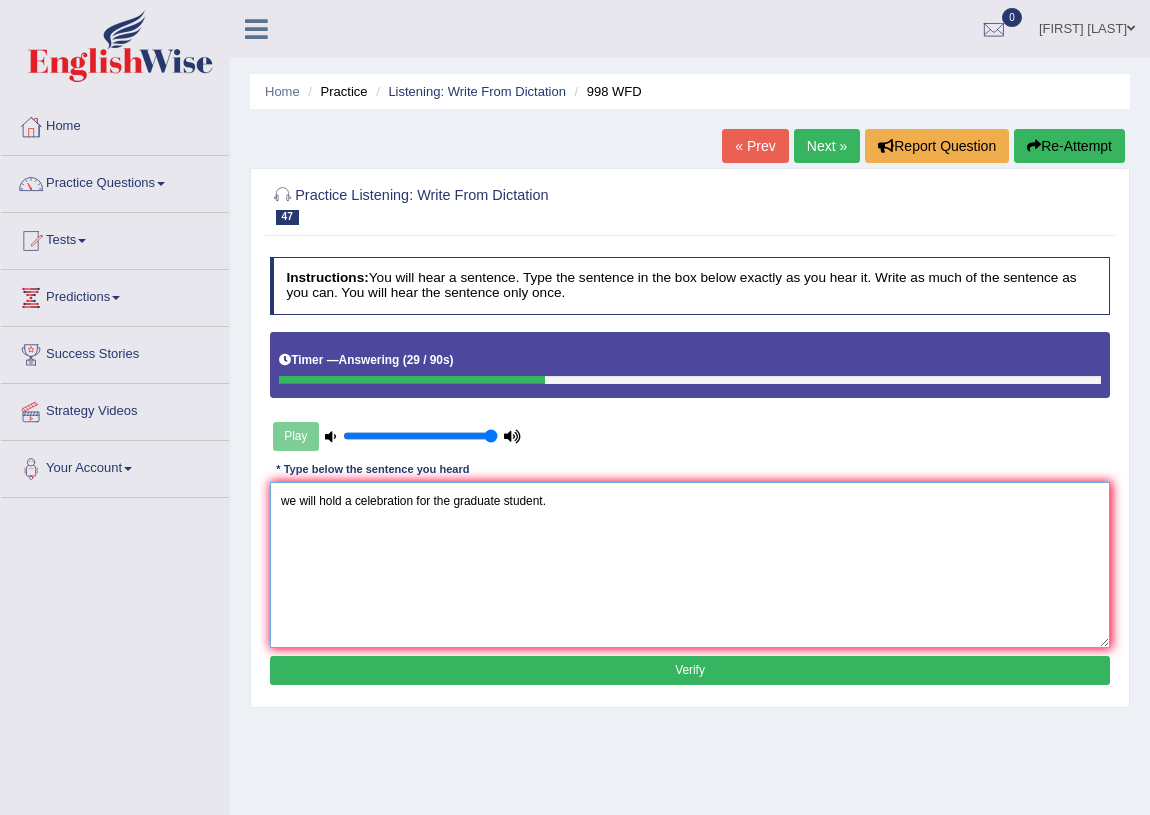 click on "we will hold a celebration for the graduate student." at bounding box center (690, 564) 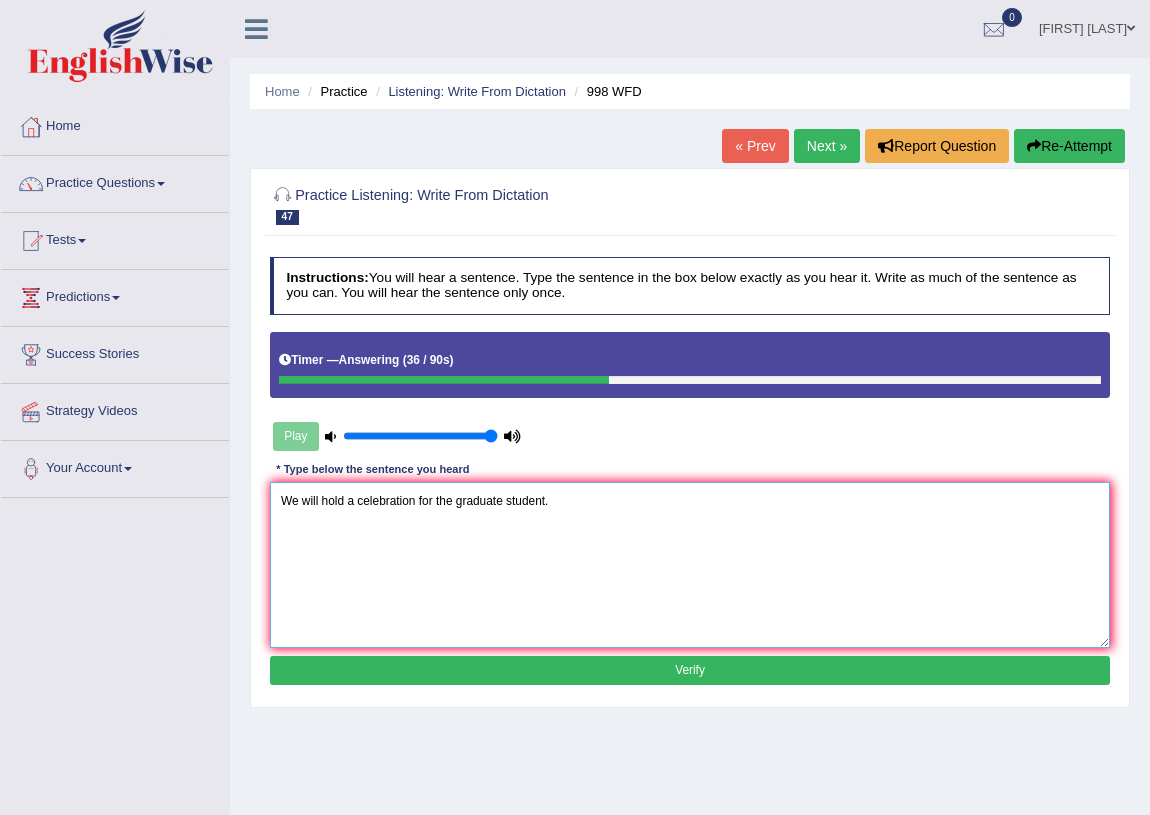 type on "We will hold a celebration for the graduate student." 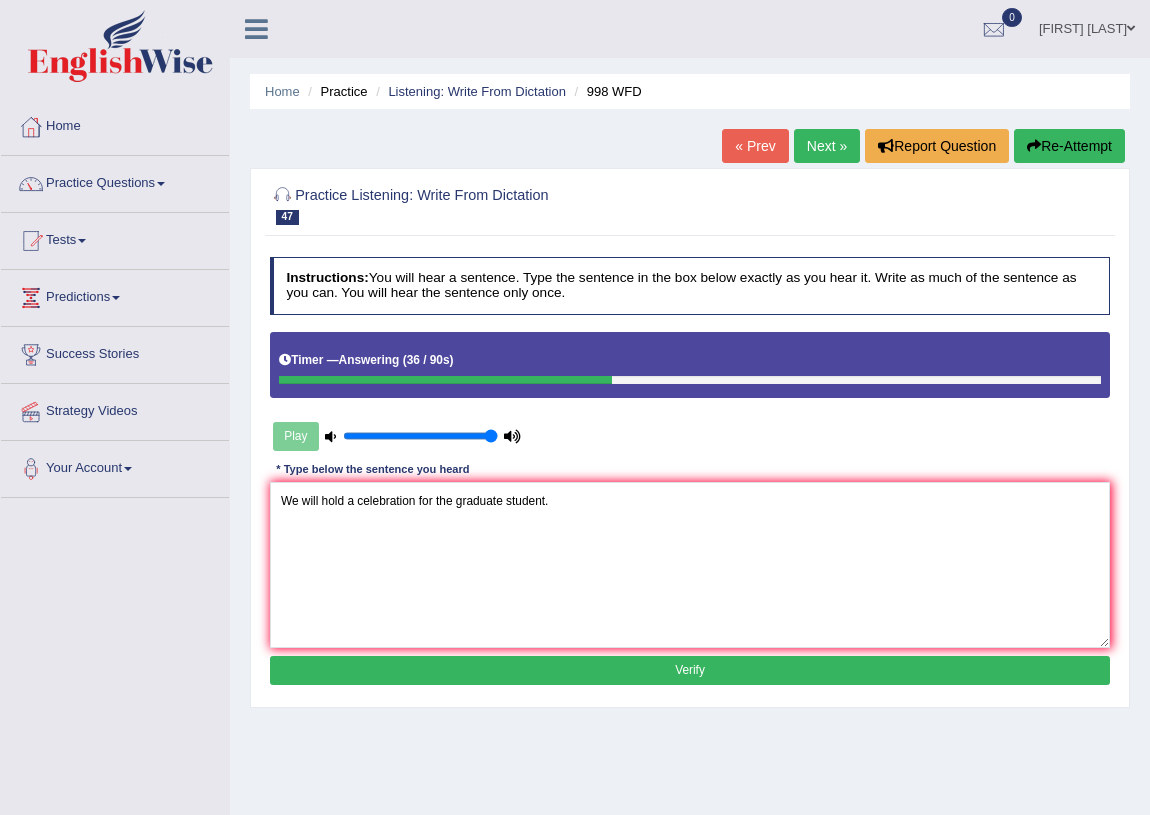 click on "Verify" at bounding box center [690, 670] 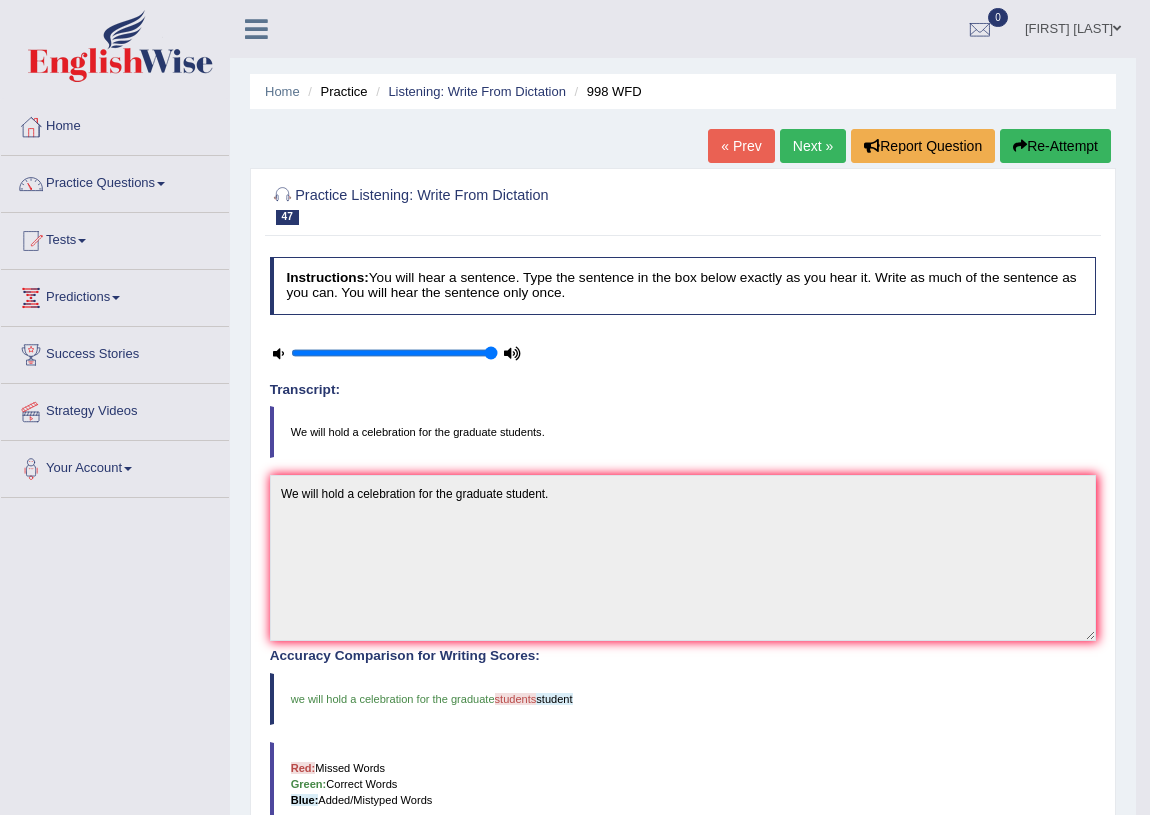 scroll, scrollTop: 0, scrollLeft: 0, axis: both 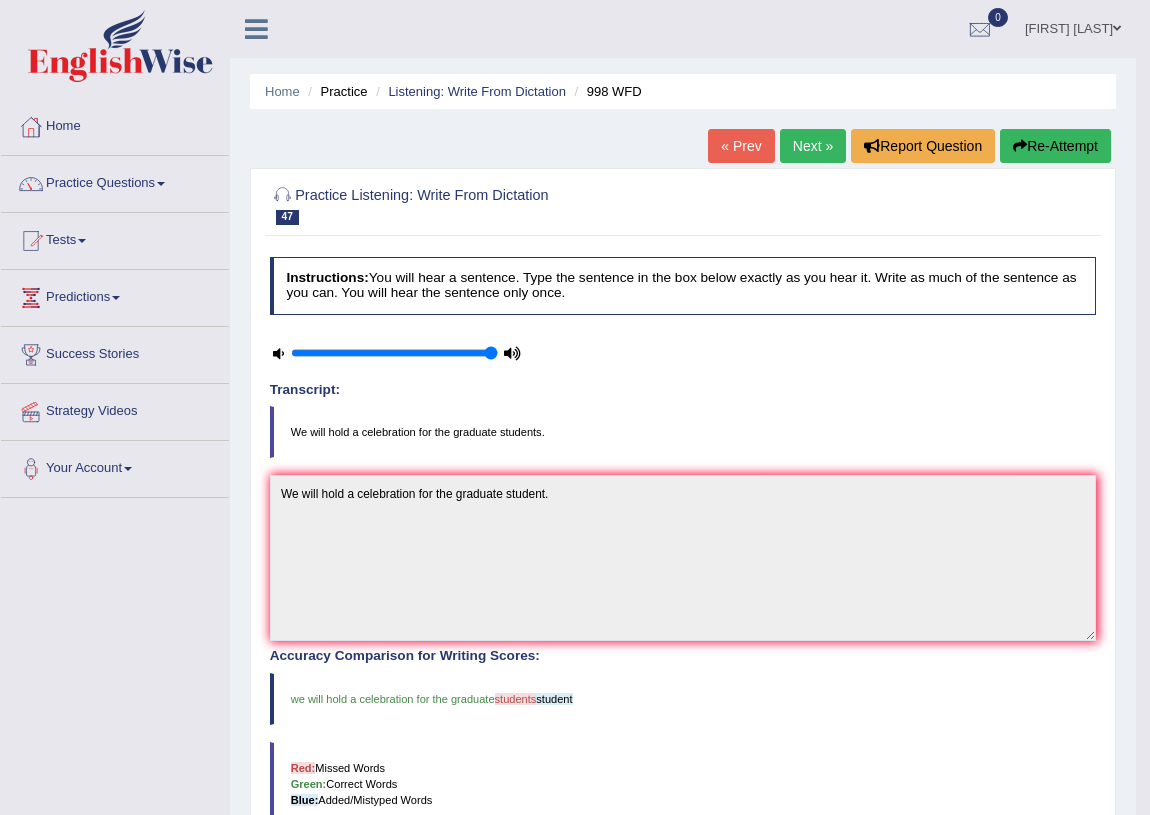 click on "Next »" at bounding box center [813, 146] 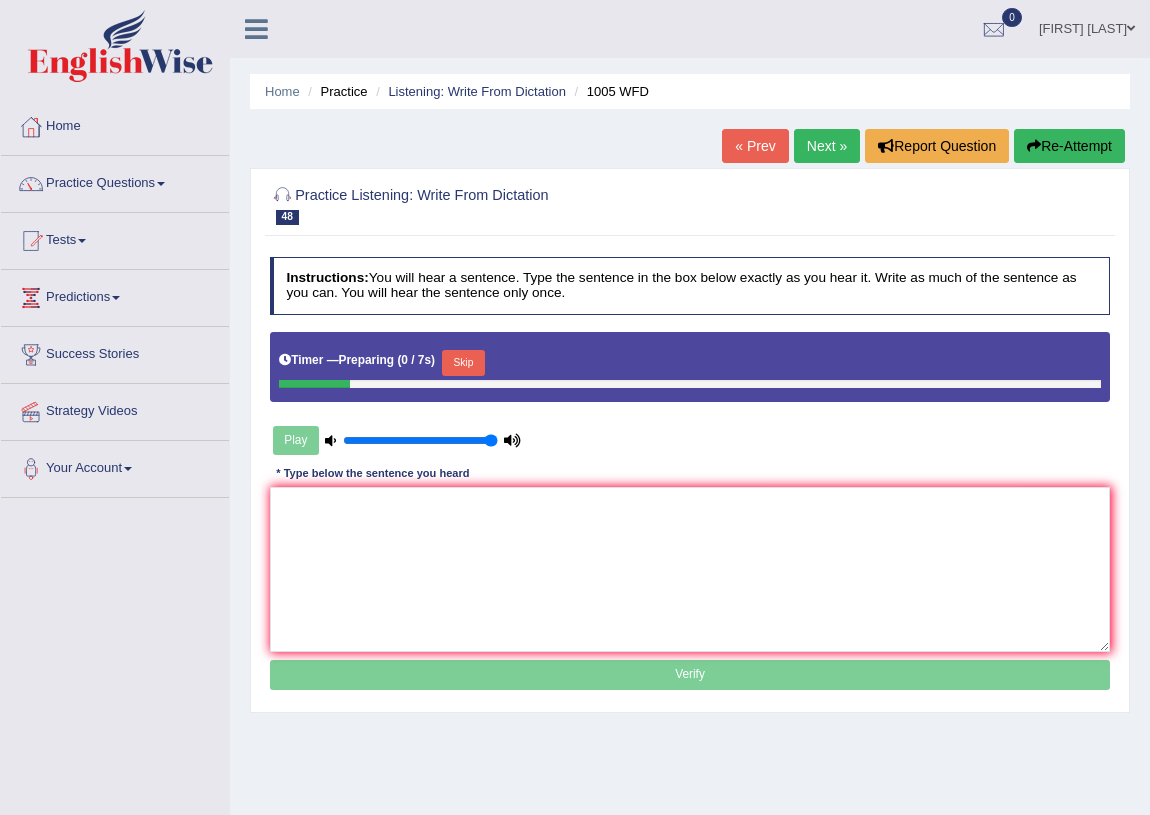 scroll, scrollTop: 0, scrollLeft: 0, axis: both 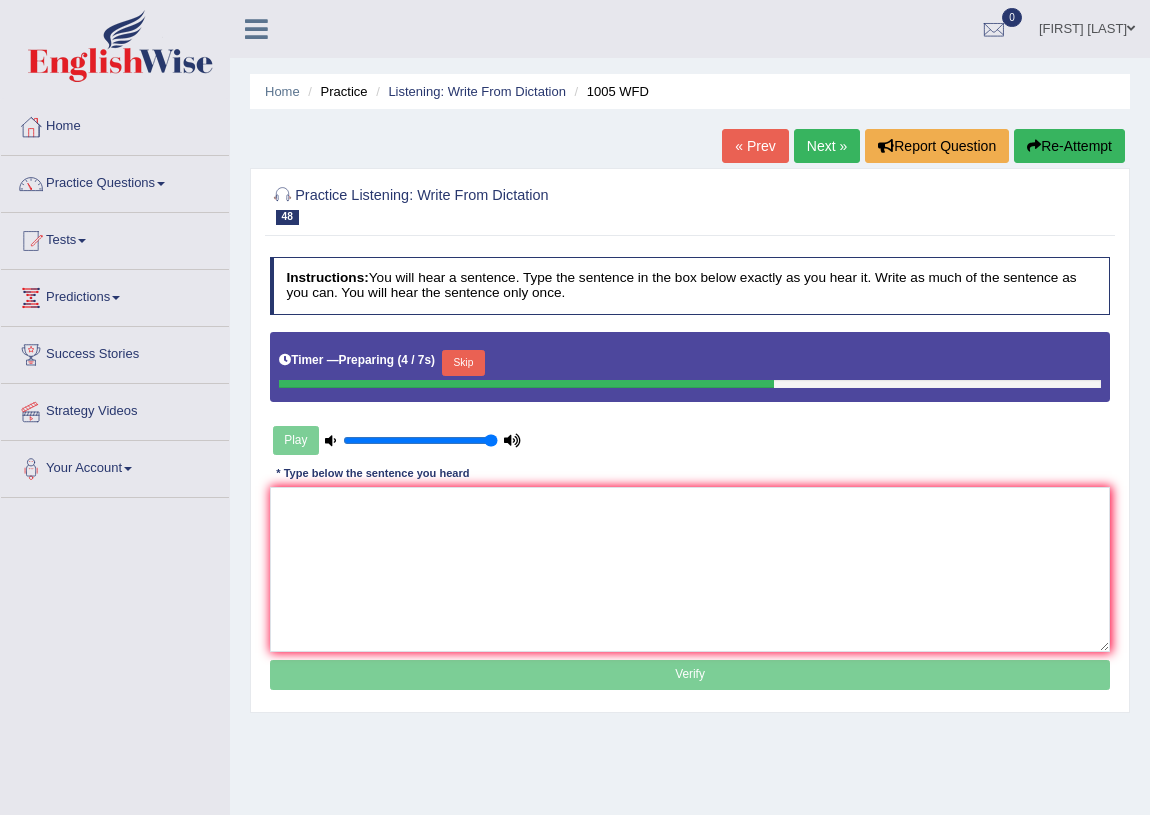 click on "Skip" at bounding box center [463, 363] 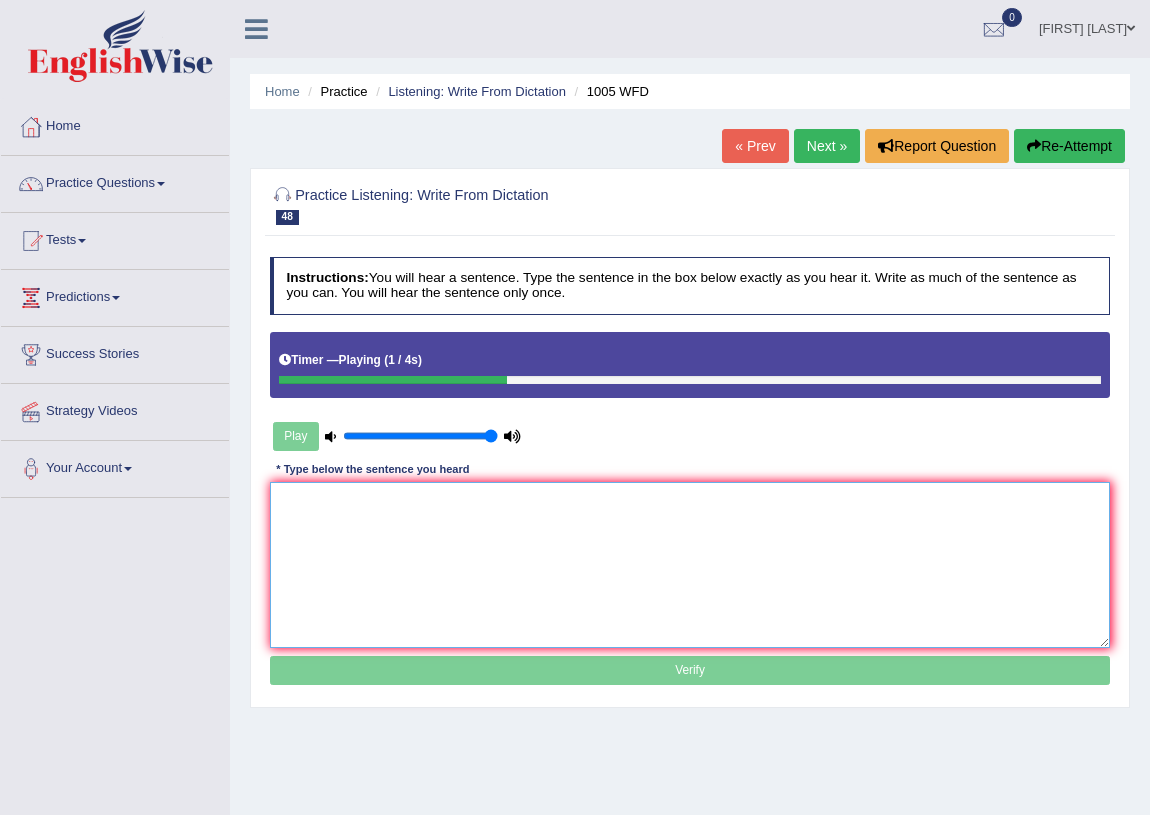 click at bounding box center (690, 564) 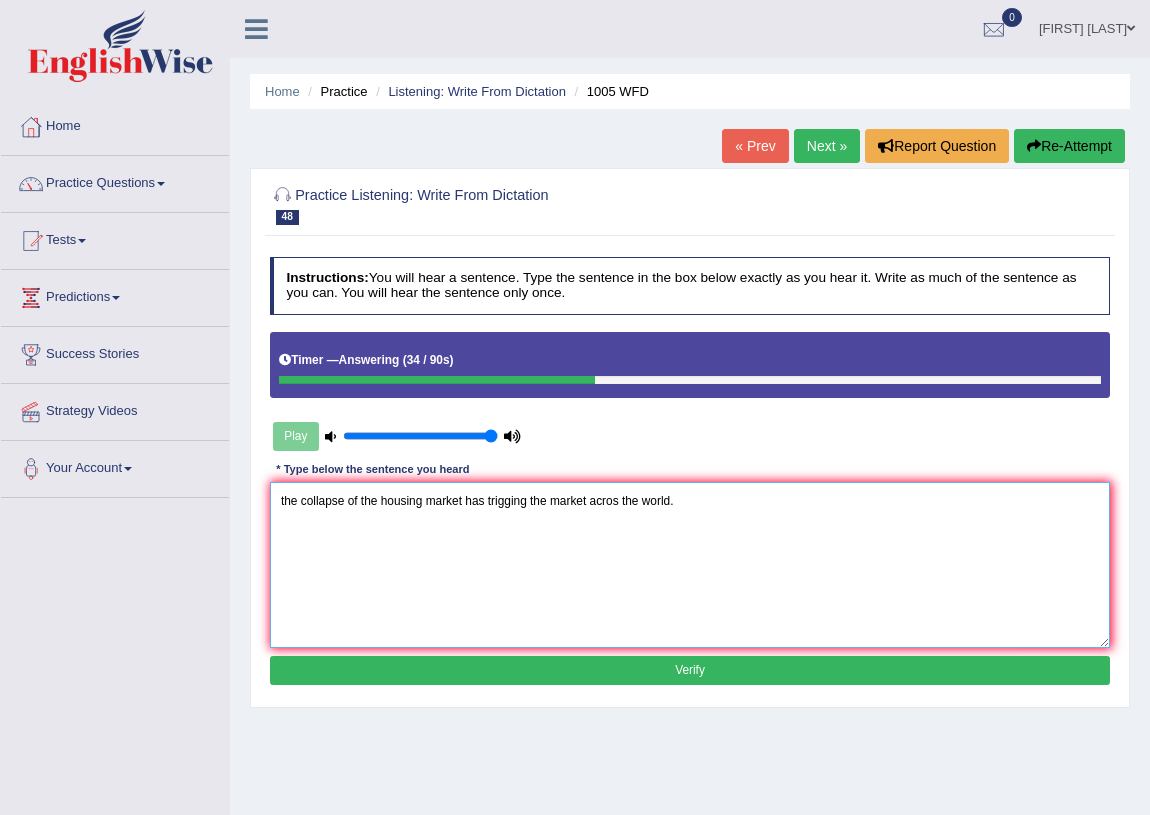 click on "the collapse of the housing market has trigging the market acros the world." at bounding box center (690, 564) 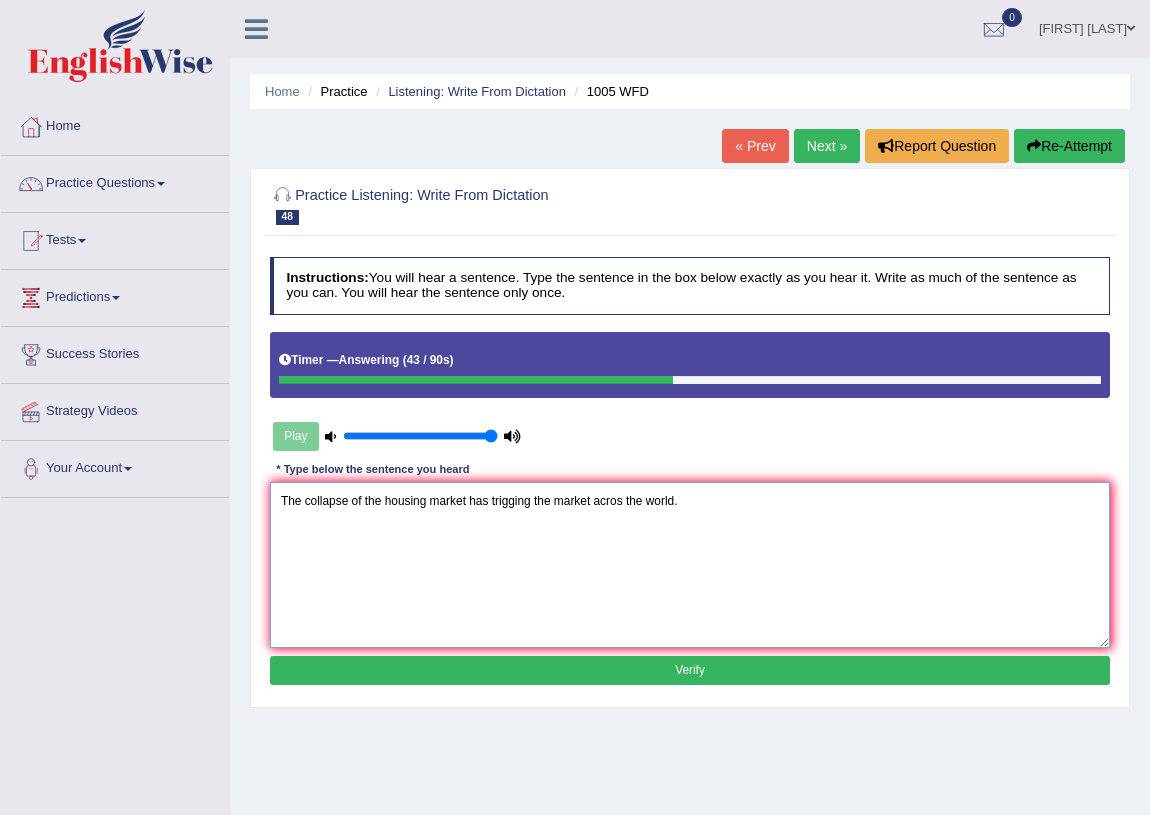 click on "The collapse of the housing market has trigging the market acros the world." at bounding box center (690, 564) 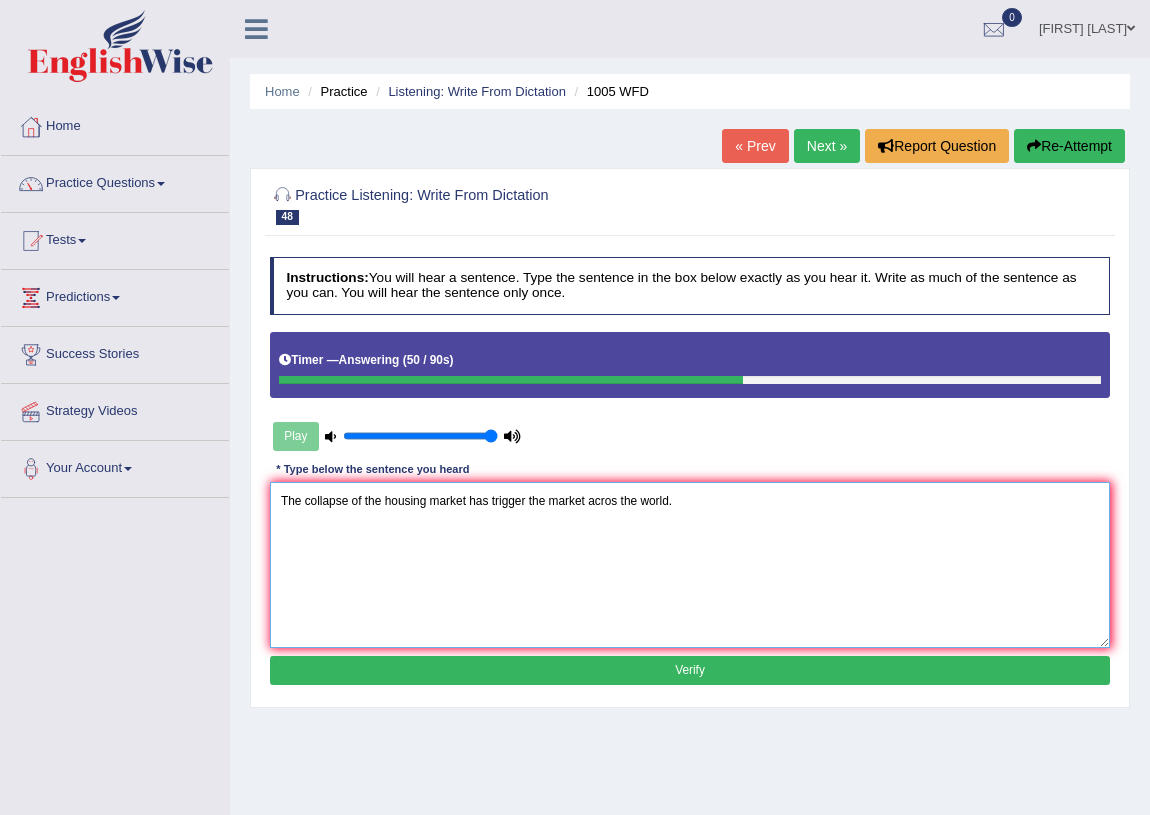 click on "The collapse of the housing market has trigger the market acros the world." at bounding box center [690, 564] 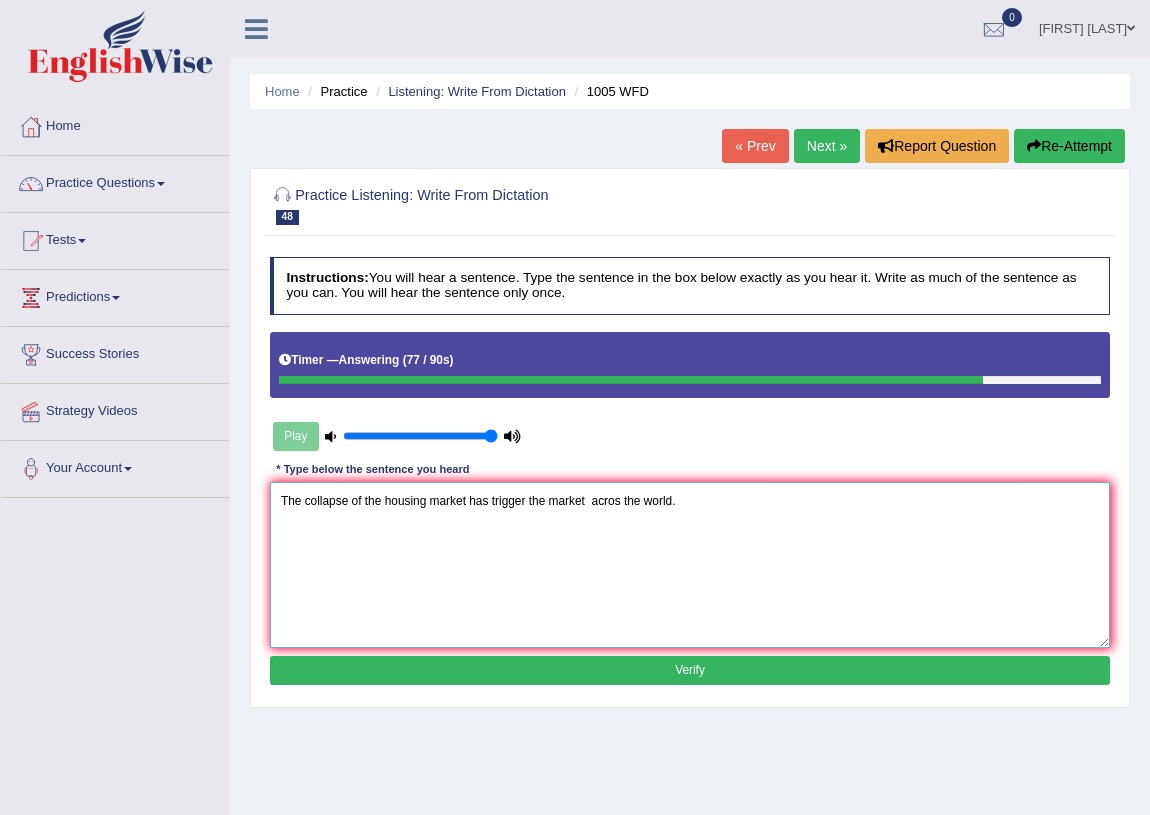 click on "The collapse of the housing market has trigger the market  acros the world." at bounding box center (690, 564) 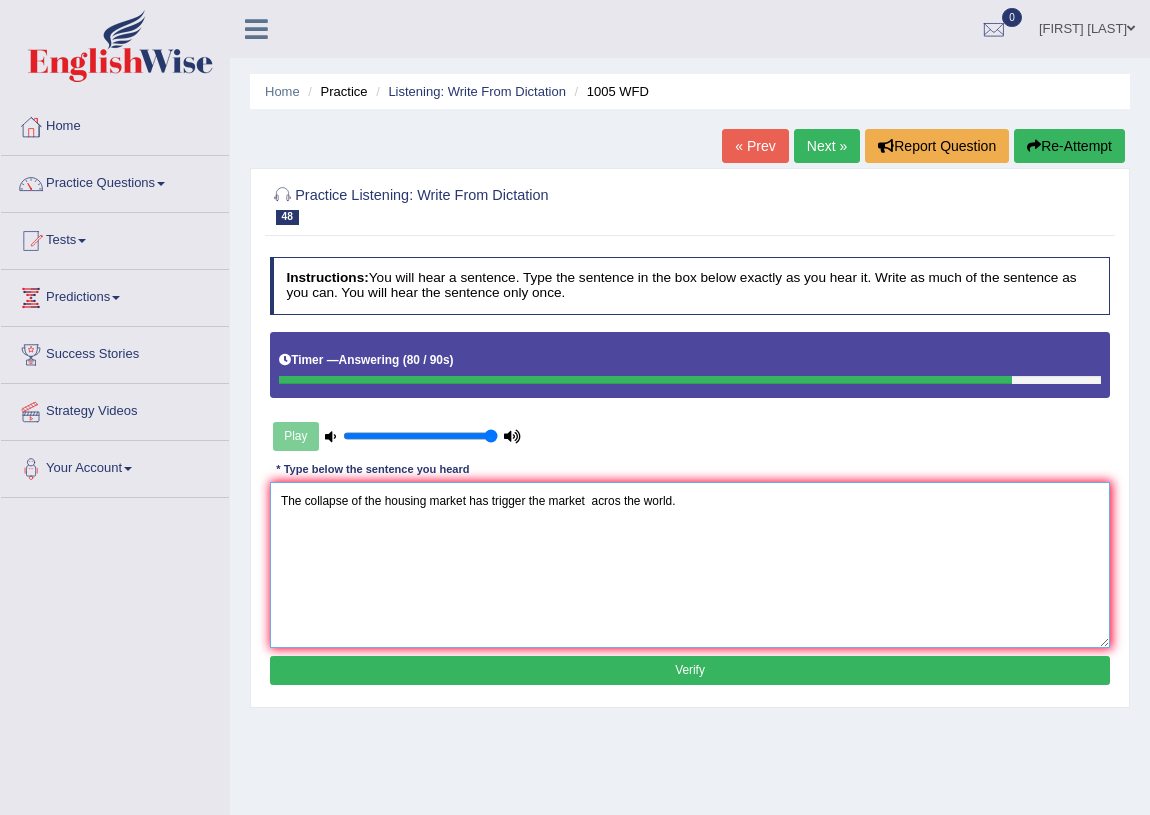 type on "The collapse of the housing market has trigger the market  acros the world." 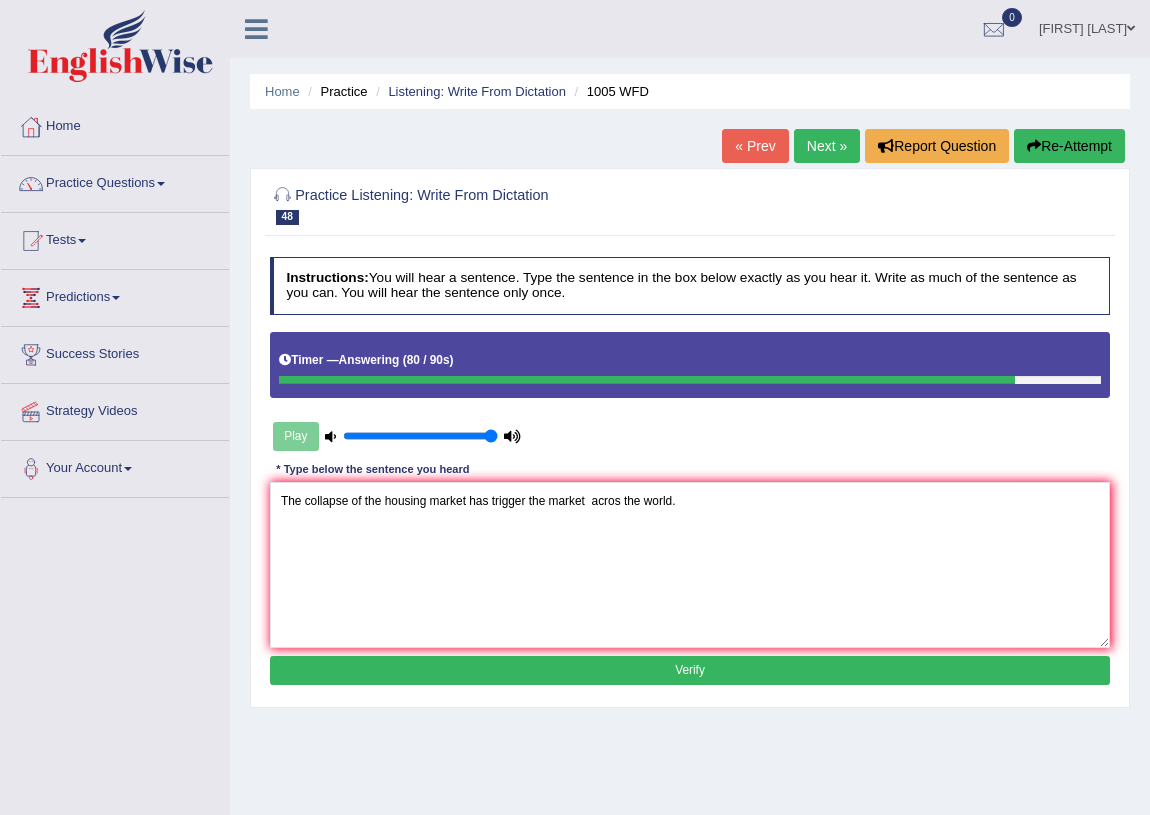 click on "Verify" at bounding box center (690, 670) 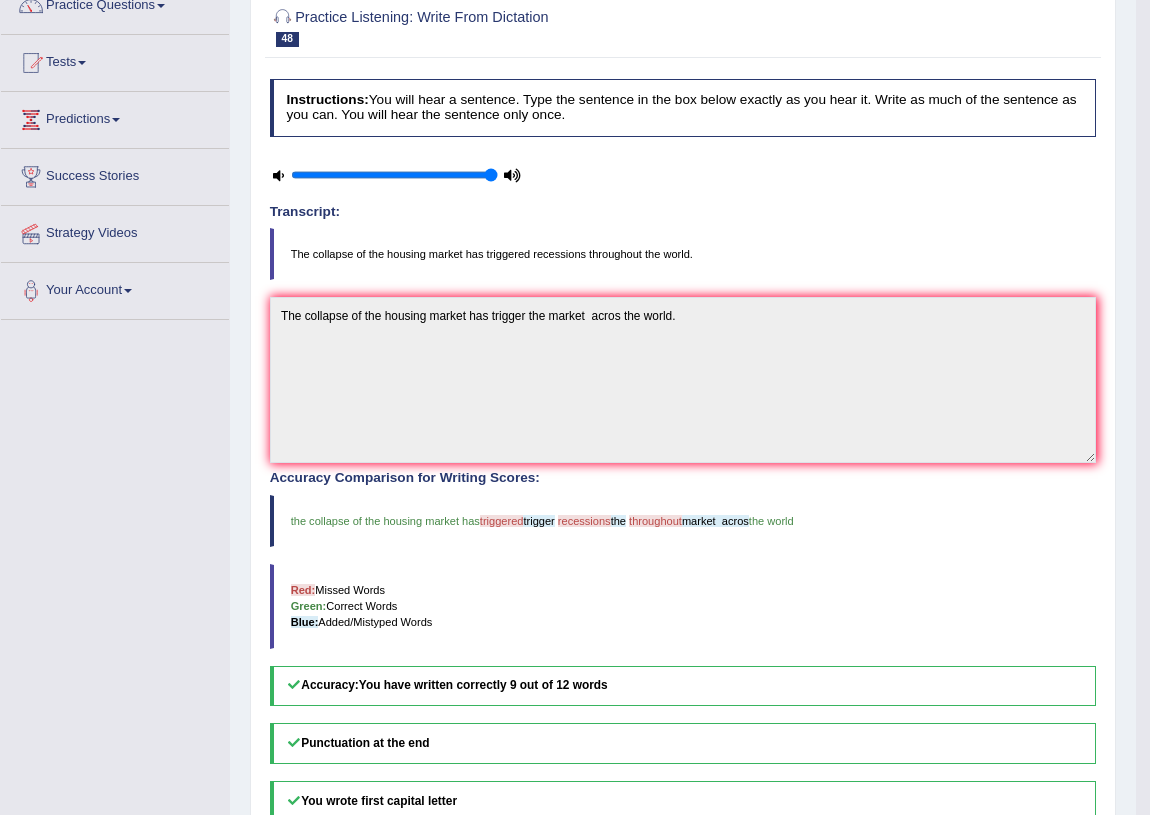scroll, scrollTop: 0, scrollLeft: 0, axis: both 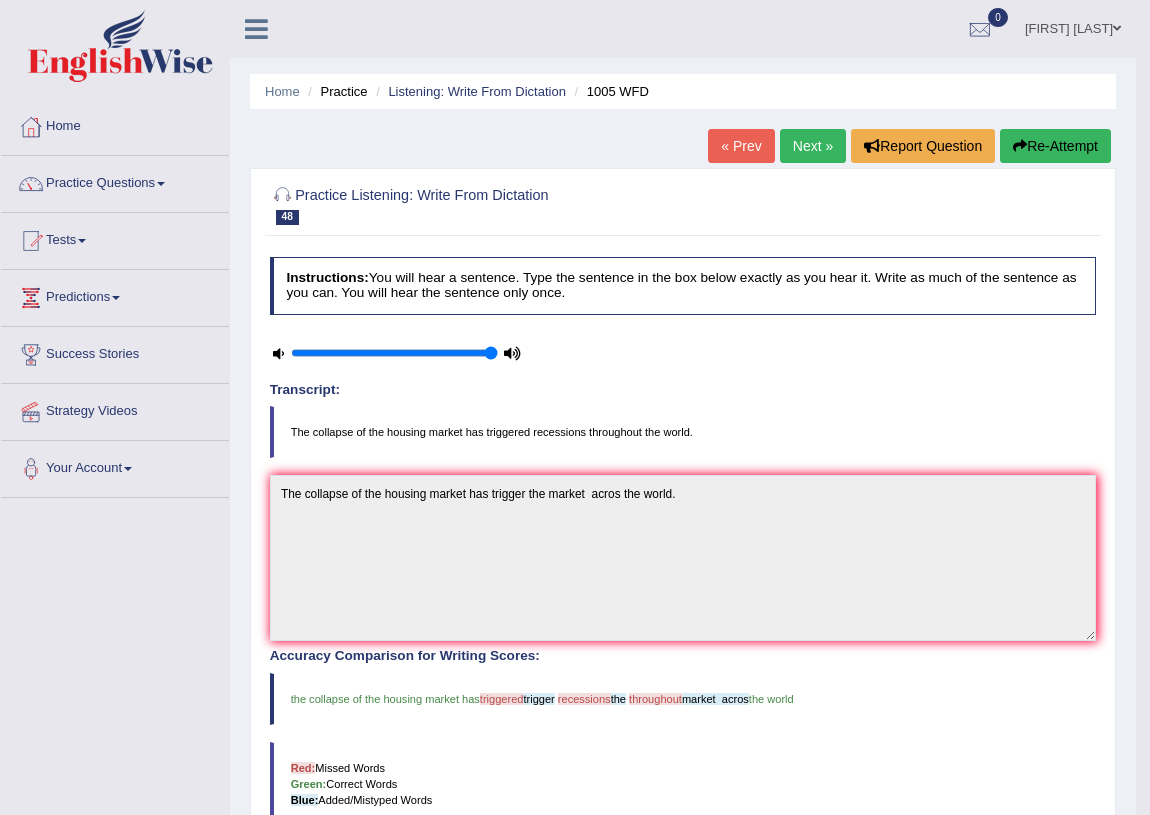 click on "Next »" at bounding box center [813, 146] 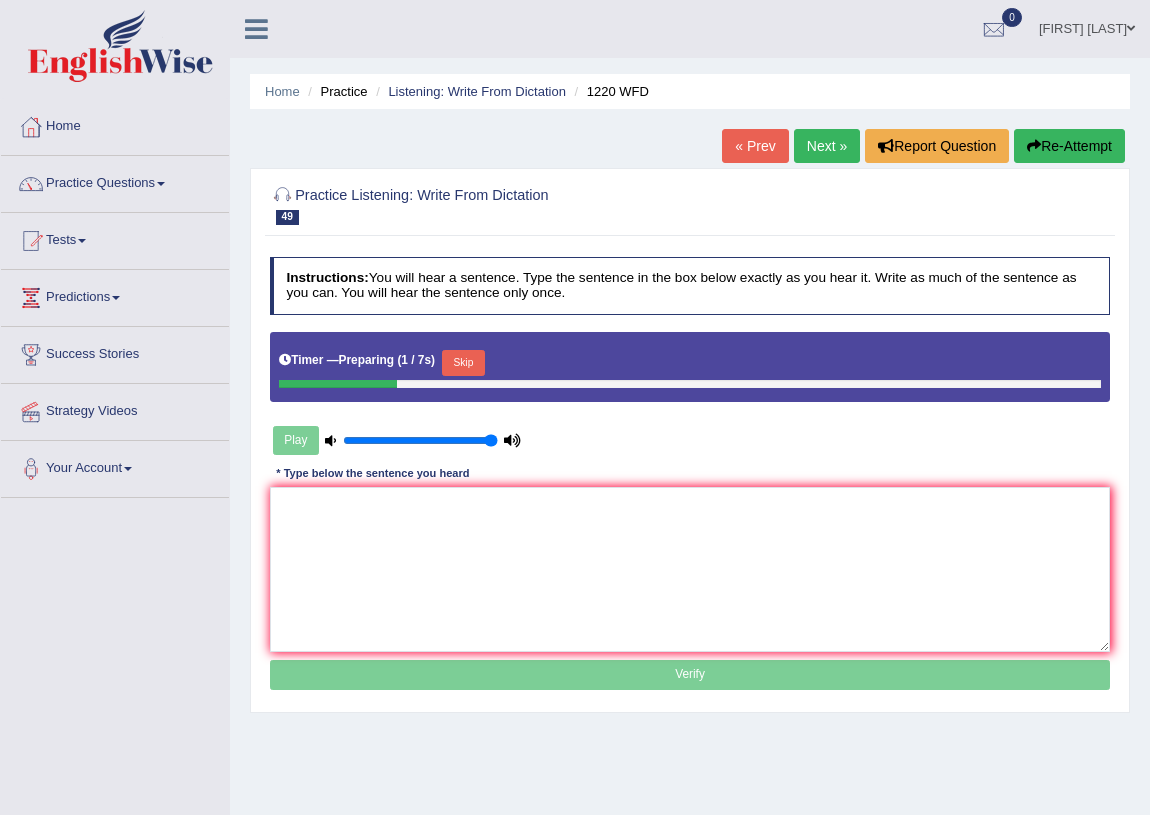scroll, scrollTop: 0, scrollLeft: 0, axis: both 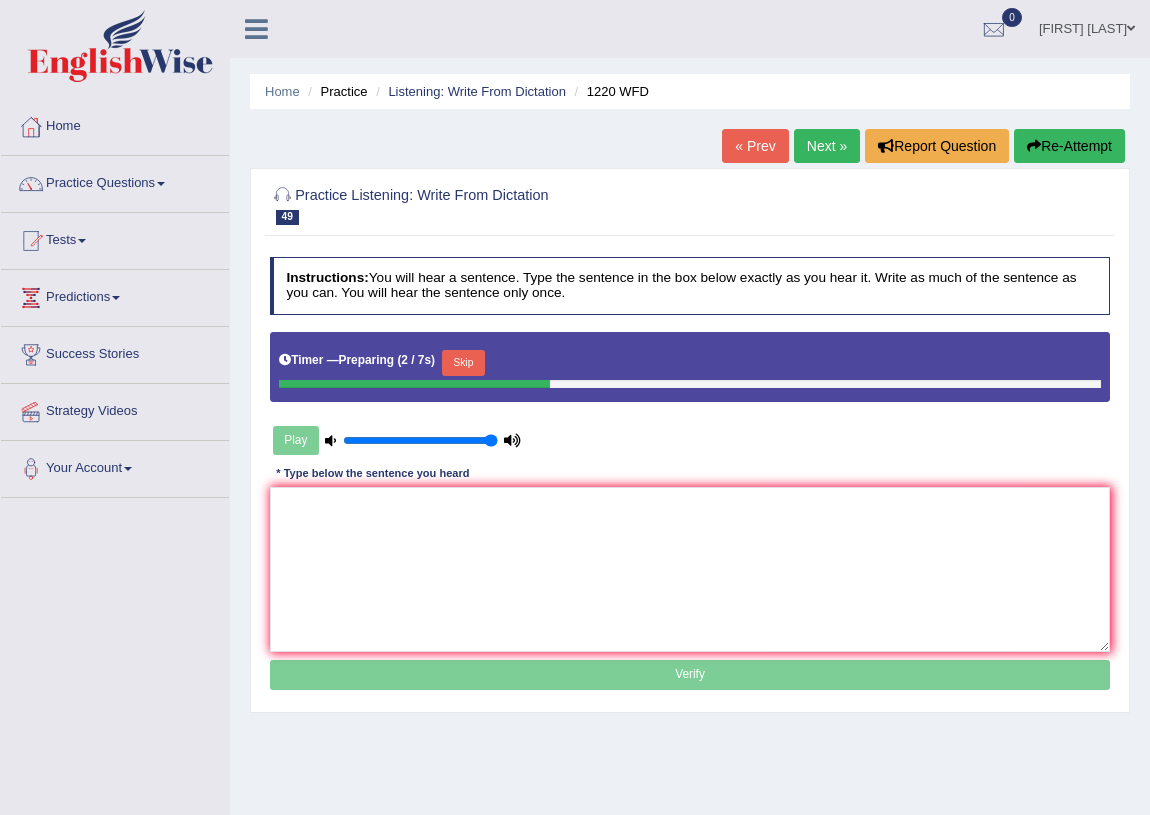 drag, startPoint x: 469, startPoint y: 358, endPoint x: 470, endPoint y: 380, distance: 22.022715 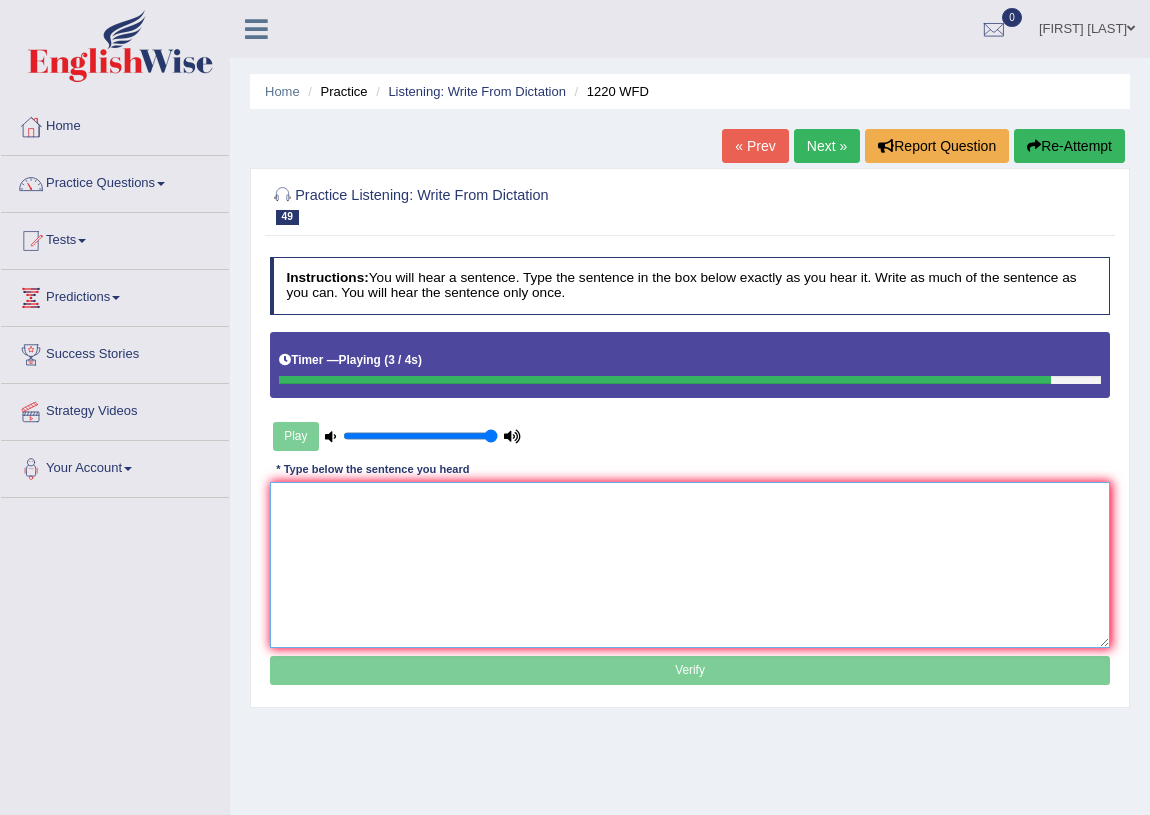 click at bounding box center [690, 564] 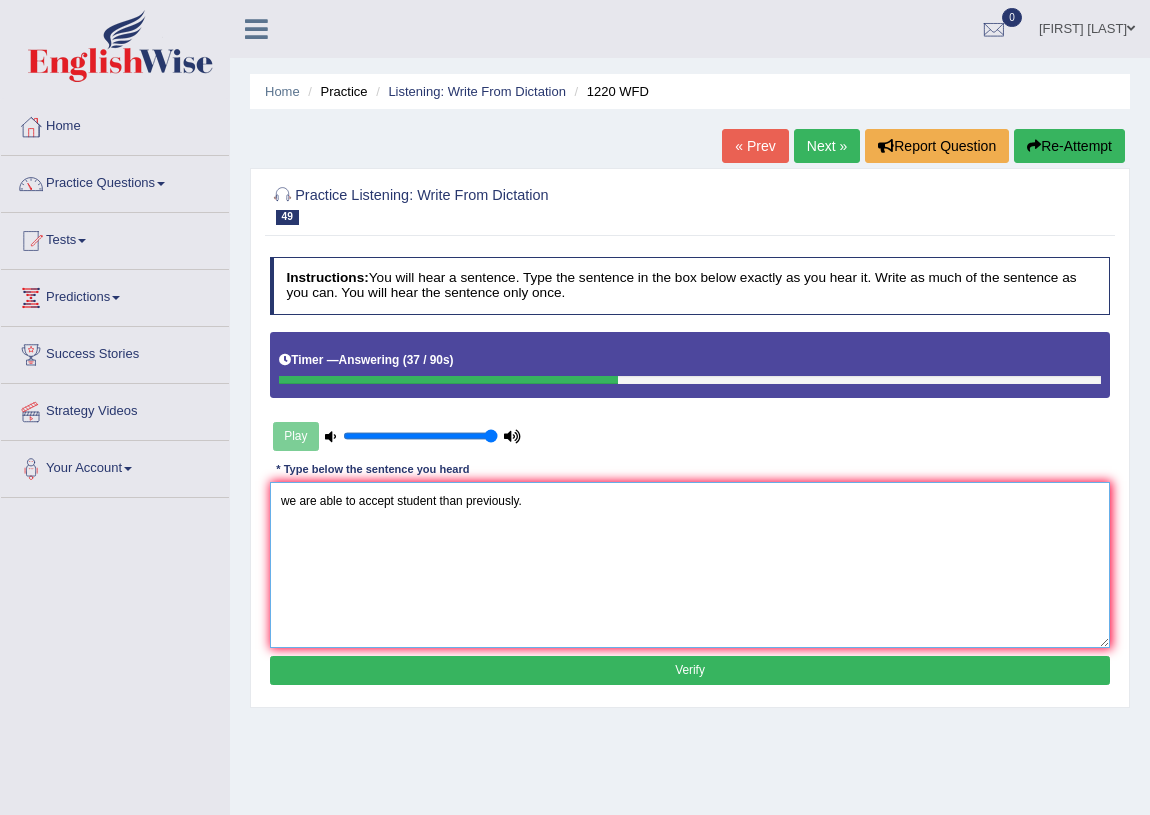 click on "we are able to accept student than previously." at bounding box center (690, 564) 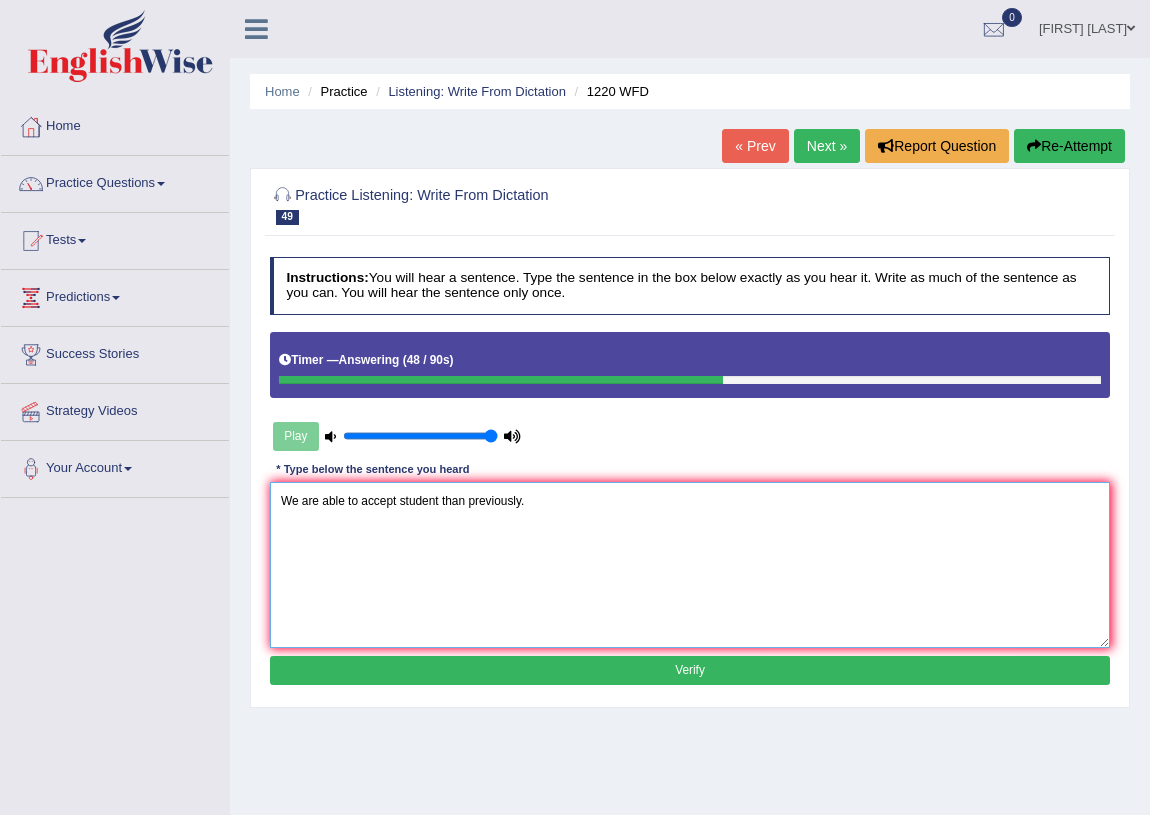 click on "We are able to accept student than previously." at bounding box center [690, 564] 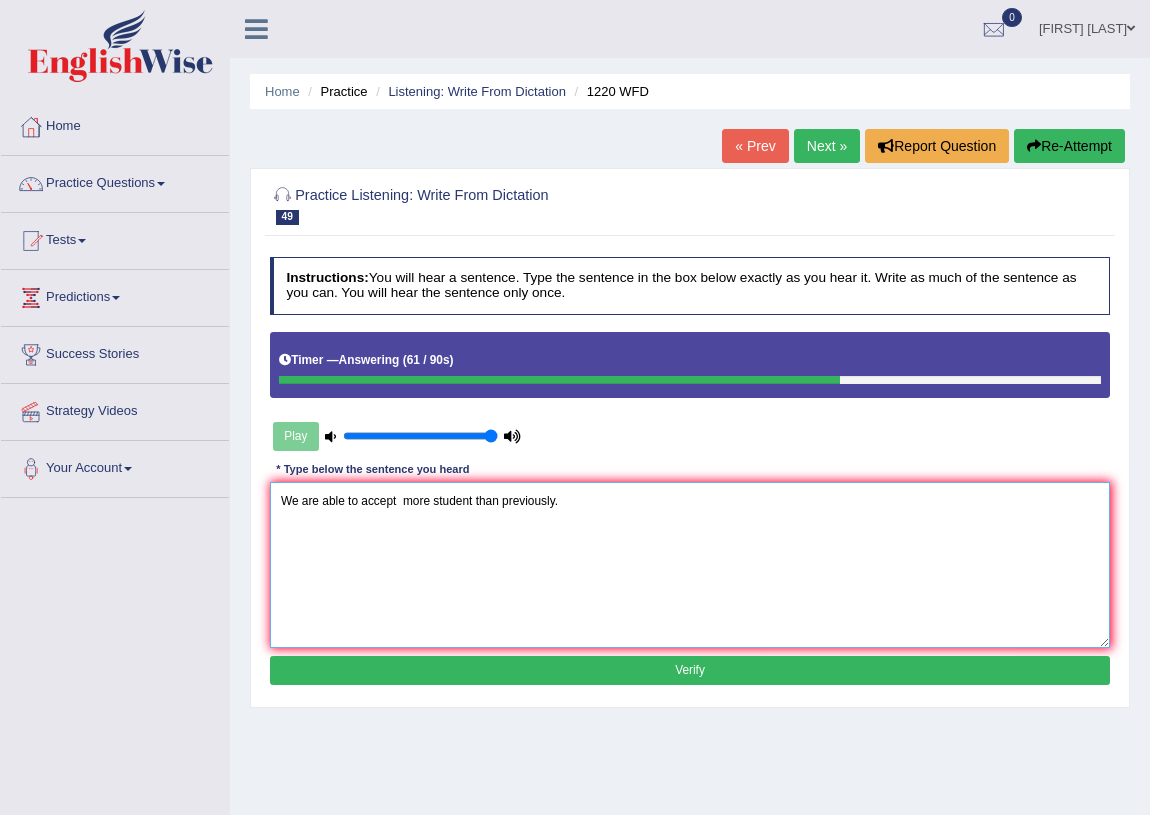 click on "We are able to accept  more student than previously." at bounding box center [690, 564] 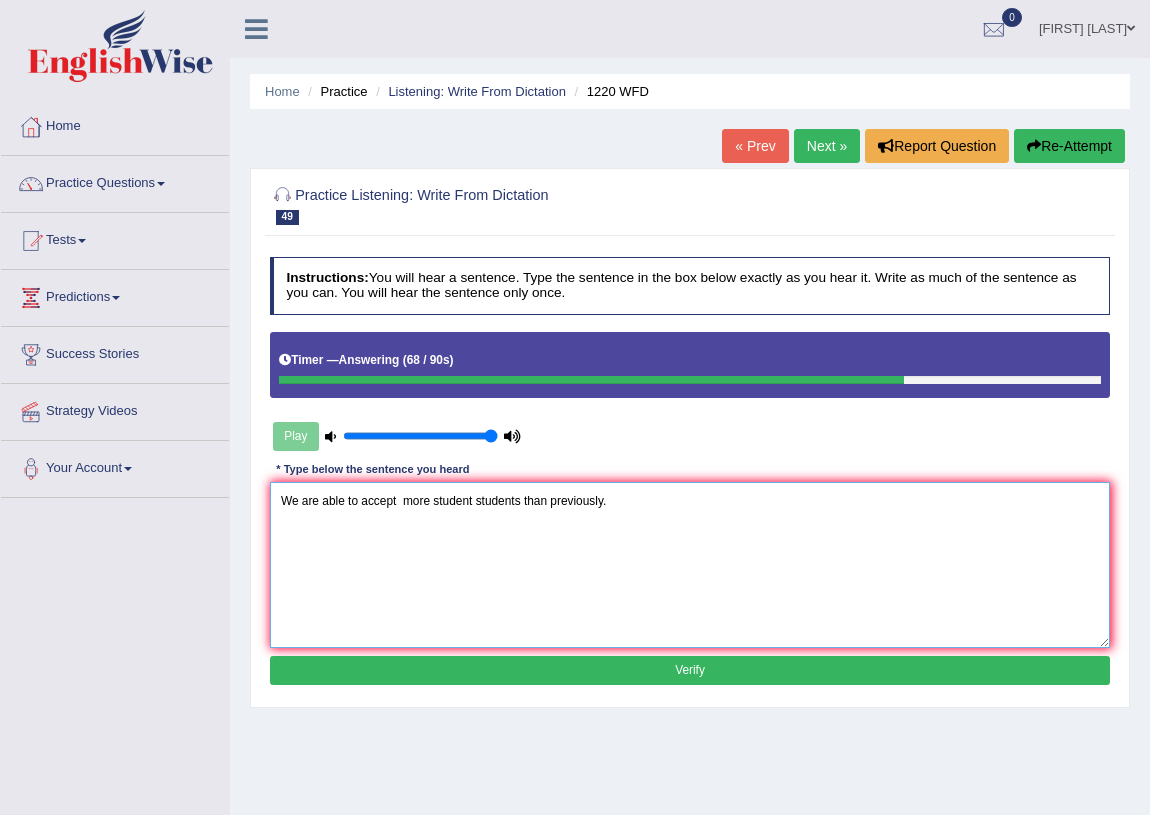 type on "We are able to accept  more student students than previously." 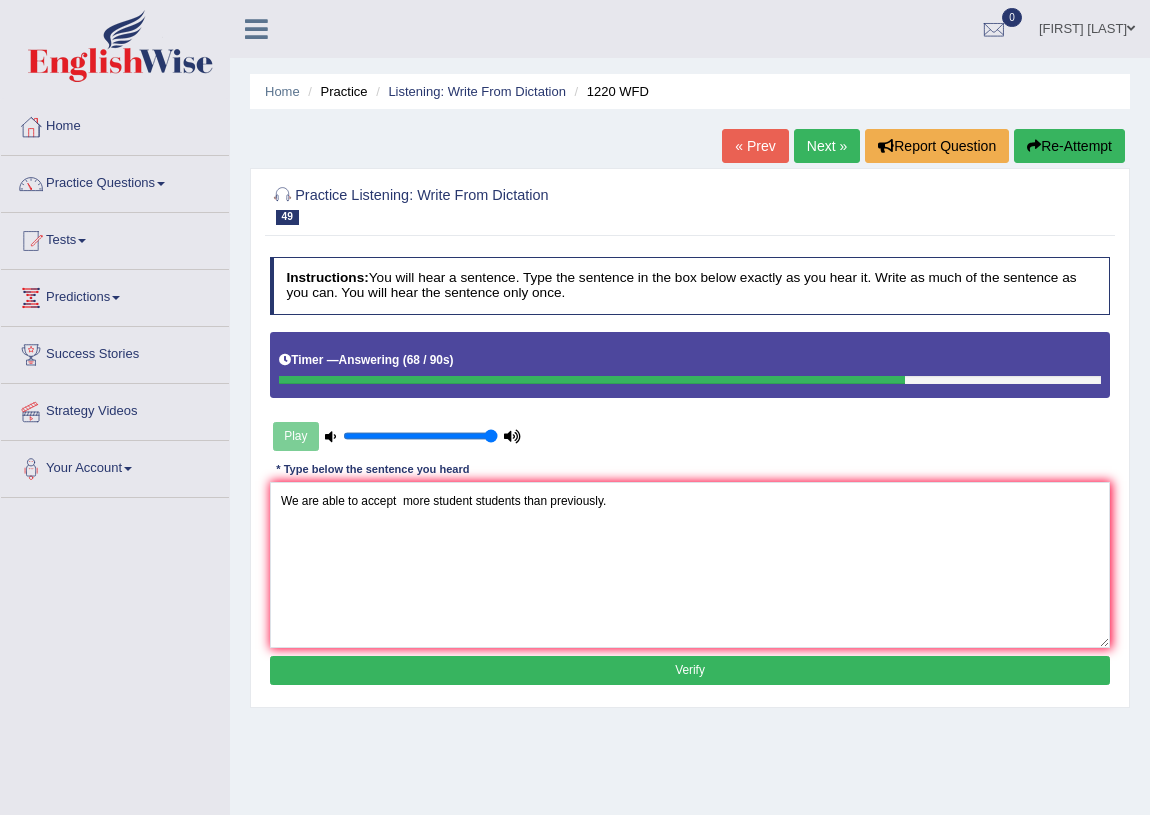 click on "Verify" at bounding box center [690, 670] 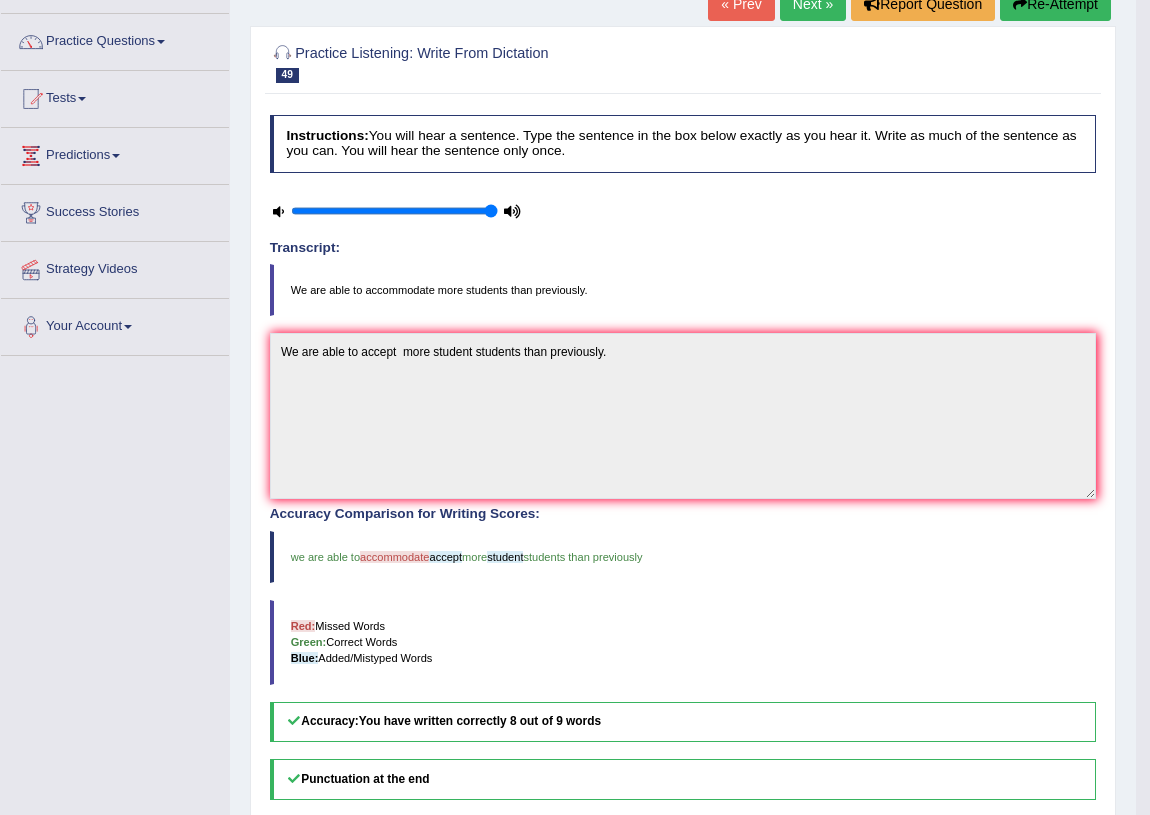 scroll, scrollTop: 0, scrollLeft: 0, axis: both 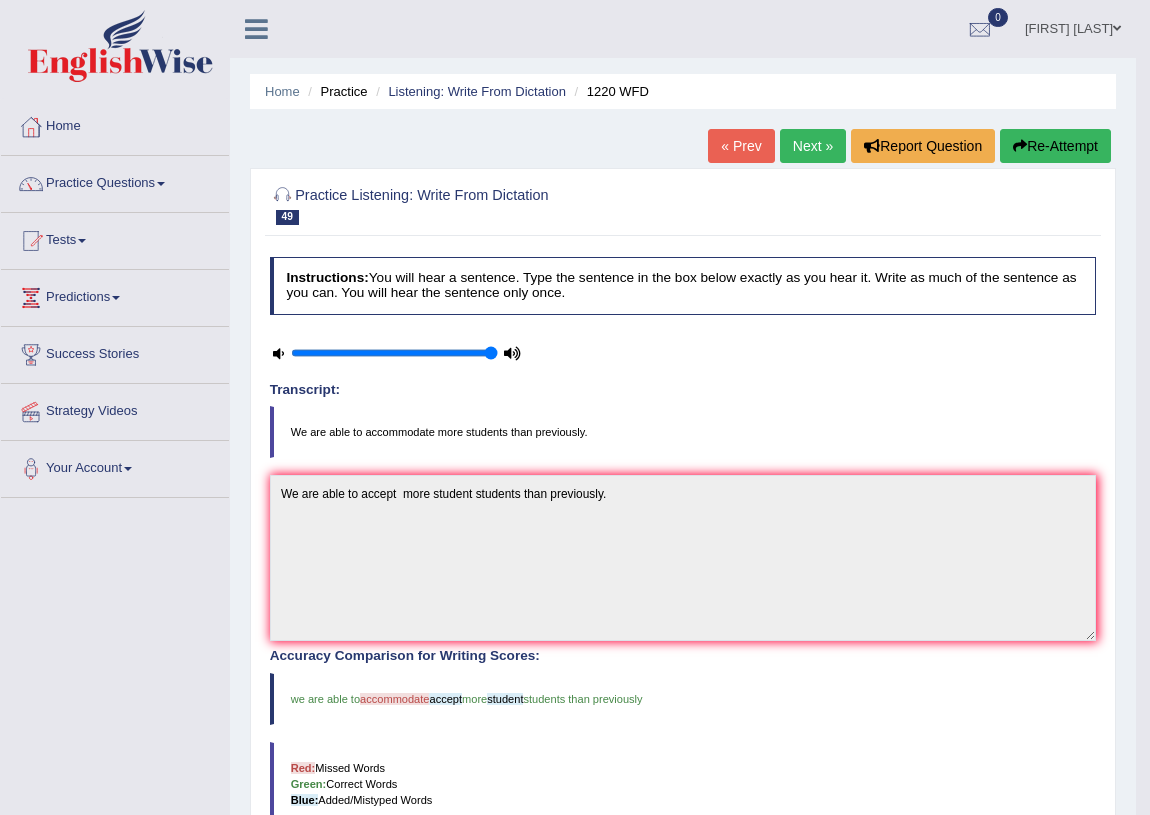 click on "Next »" at bounding box center (813, 146) 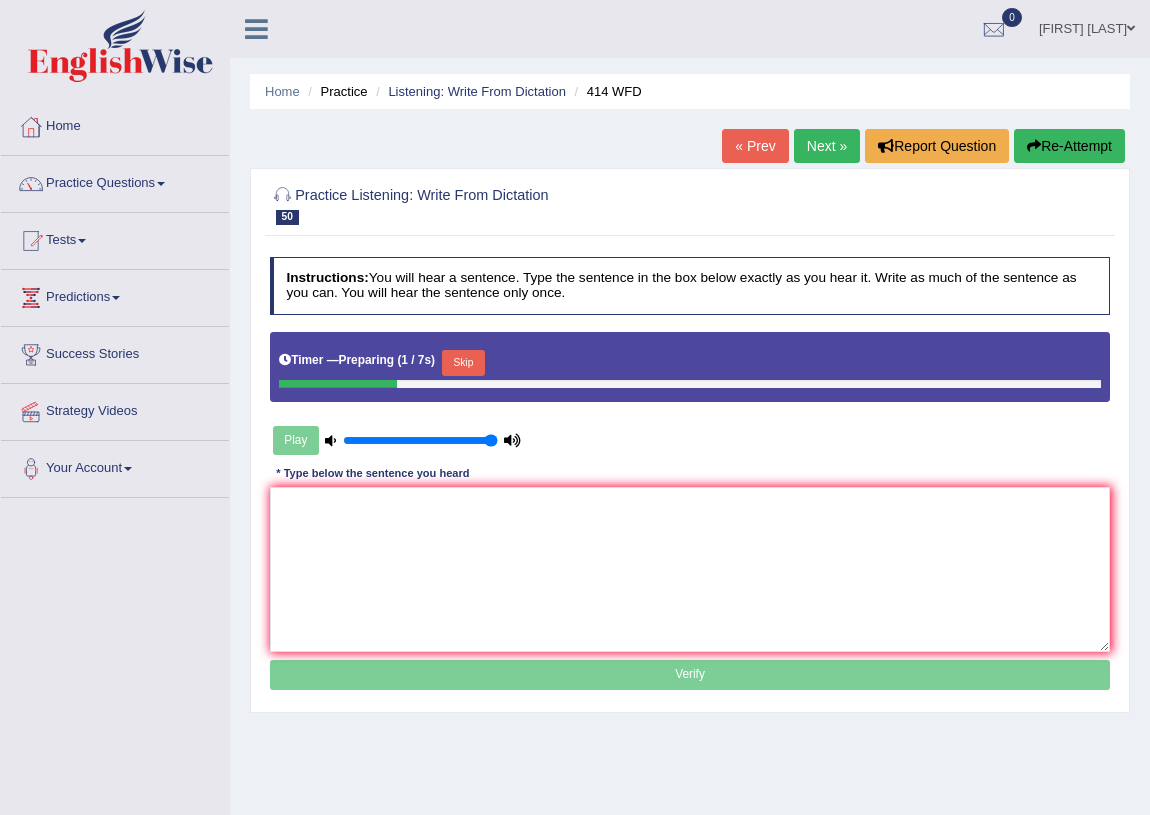 scroll, scrollTop: 0, scrollLeft: 0, axis: both 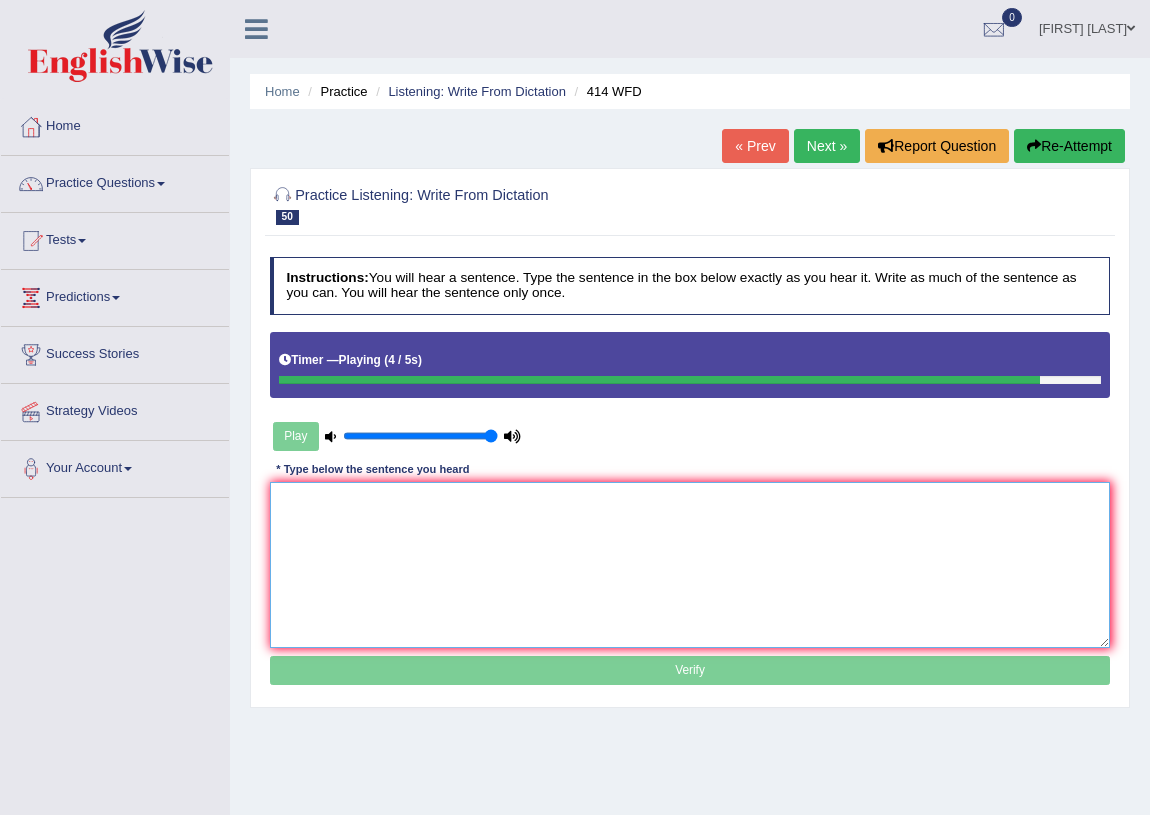 drag, startPoint x: 436, startPoint y: 550, endPoint x: 446, endPoint y: 529, distance: 23.259407 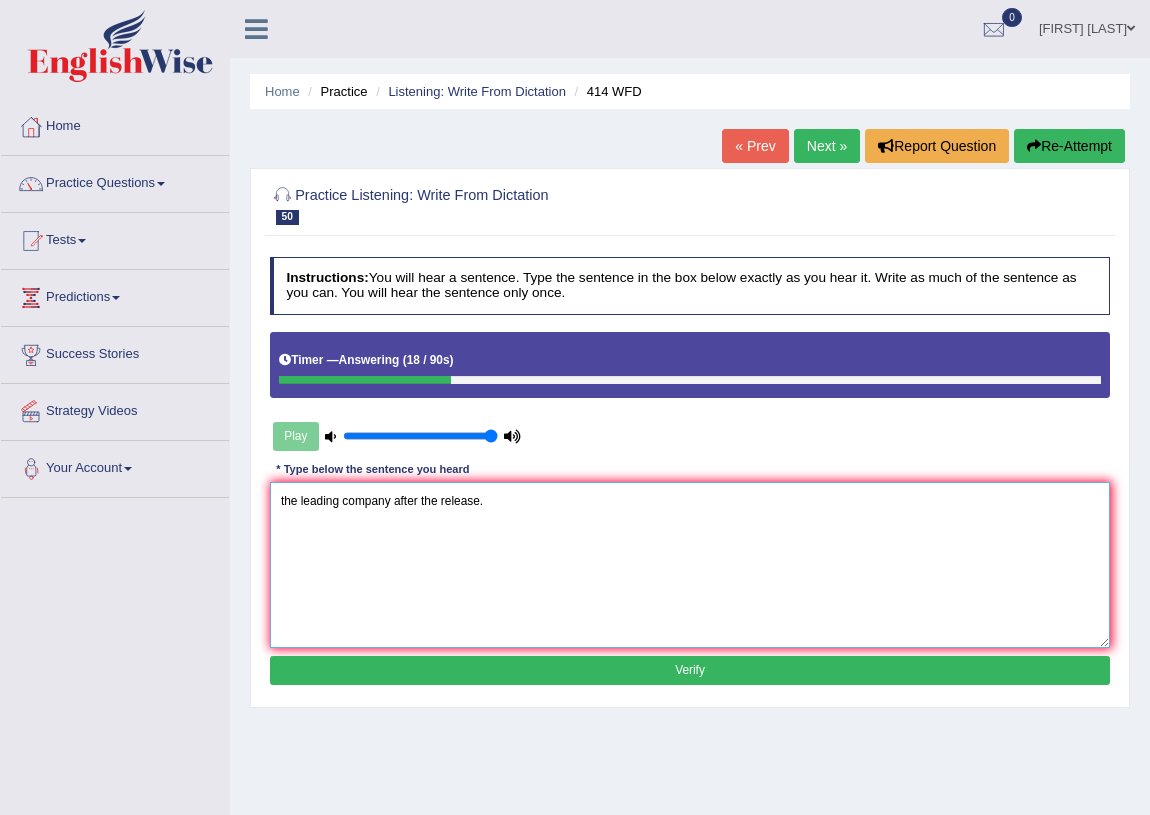drag, startPoint x: 282, startPoint y: 499, endPoint x: 380, endPoint y: 519, distance: 100.02 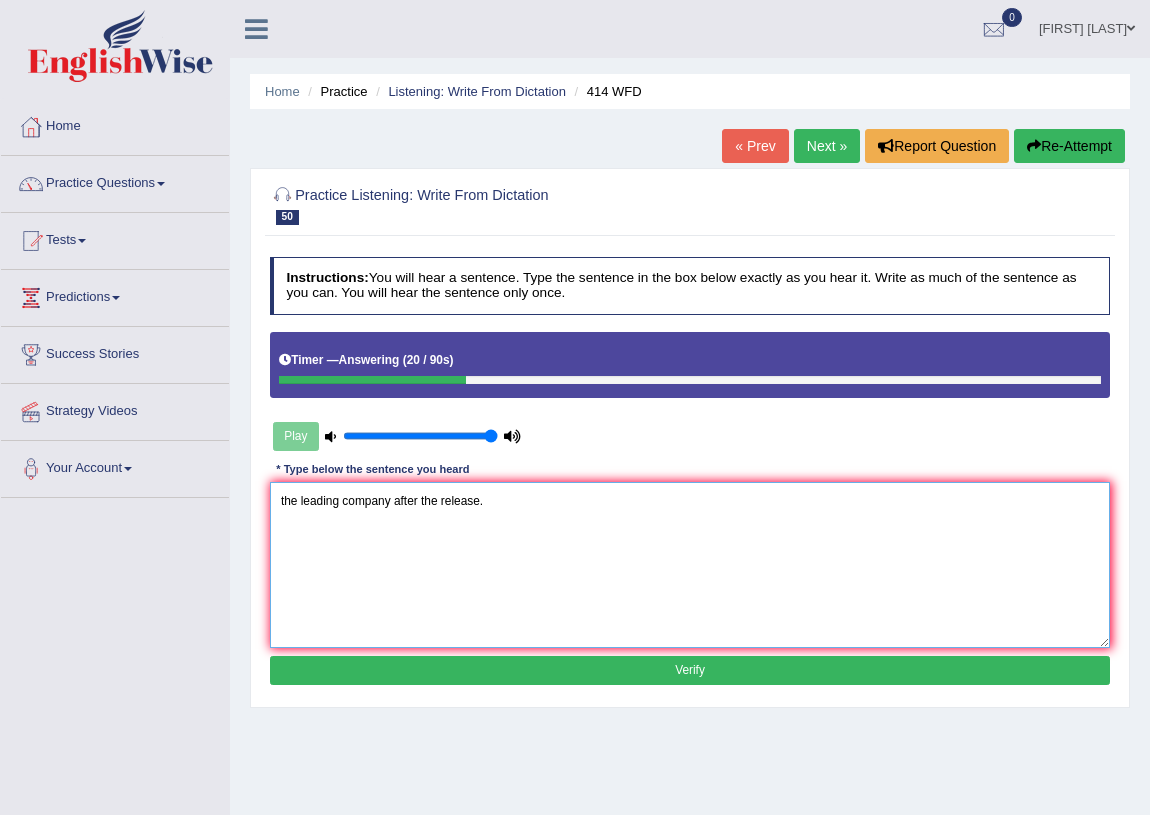 drag, startPoint x: 389, startPoint y: 539, endPoint x: 380, endPoint y: 532, distance: 11.401754 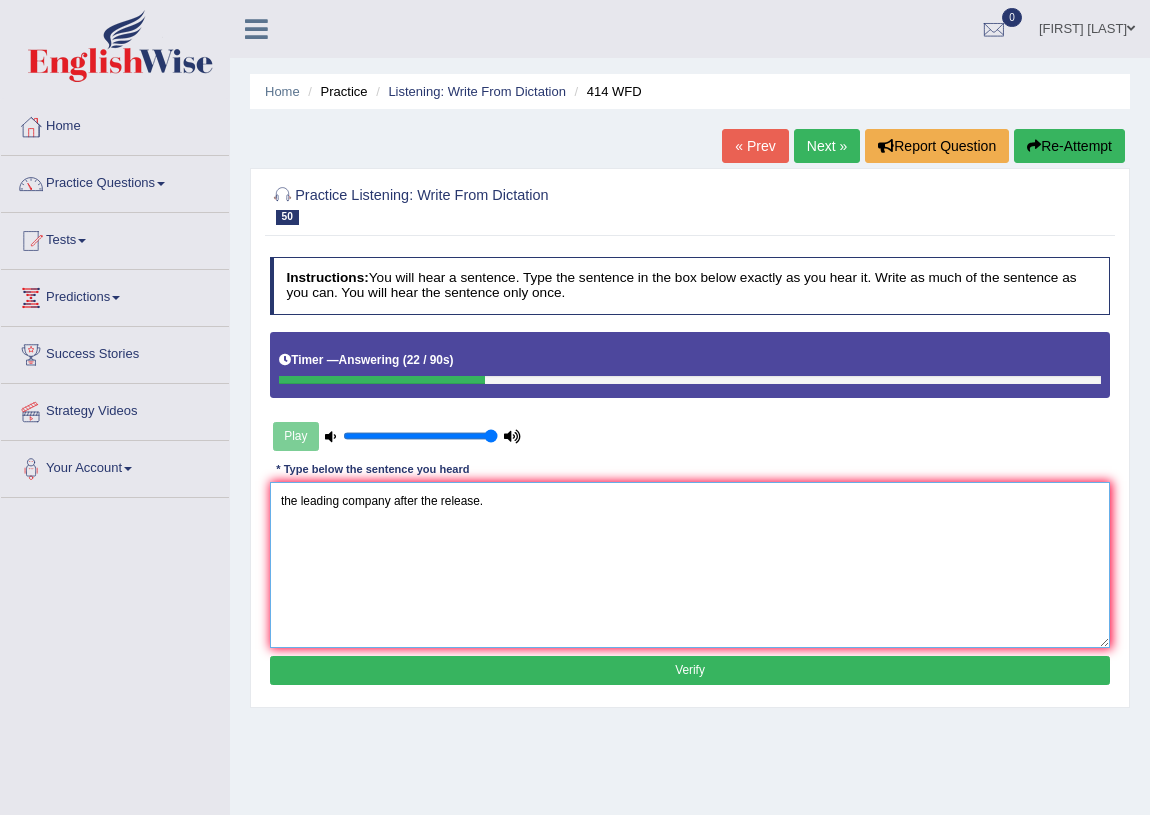 click on "the leading company after the release." at bounding box center [690, 564] 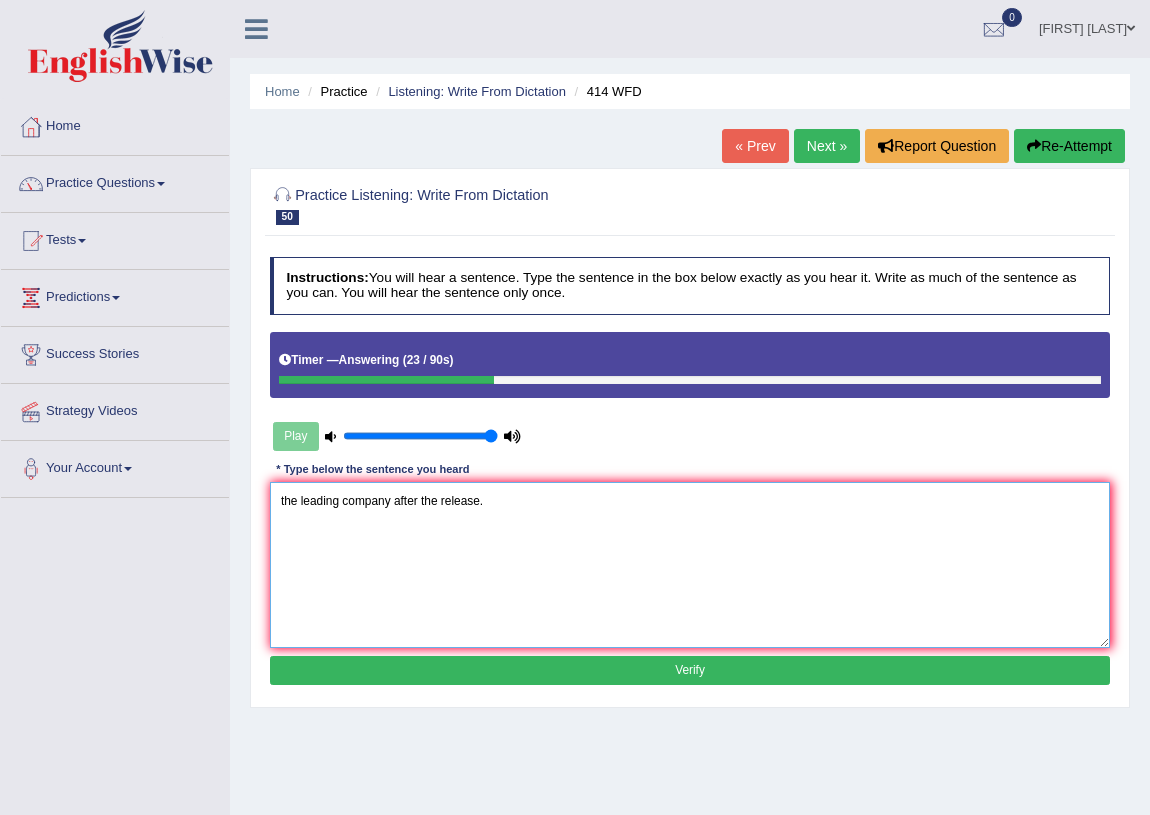 drag, startPoint x: 284, startPoint y: 502, endPoint x: 321, endPoint y: 494, distance: 37.85499 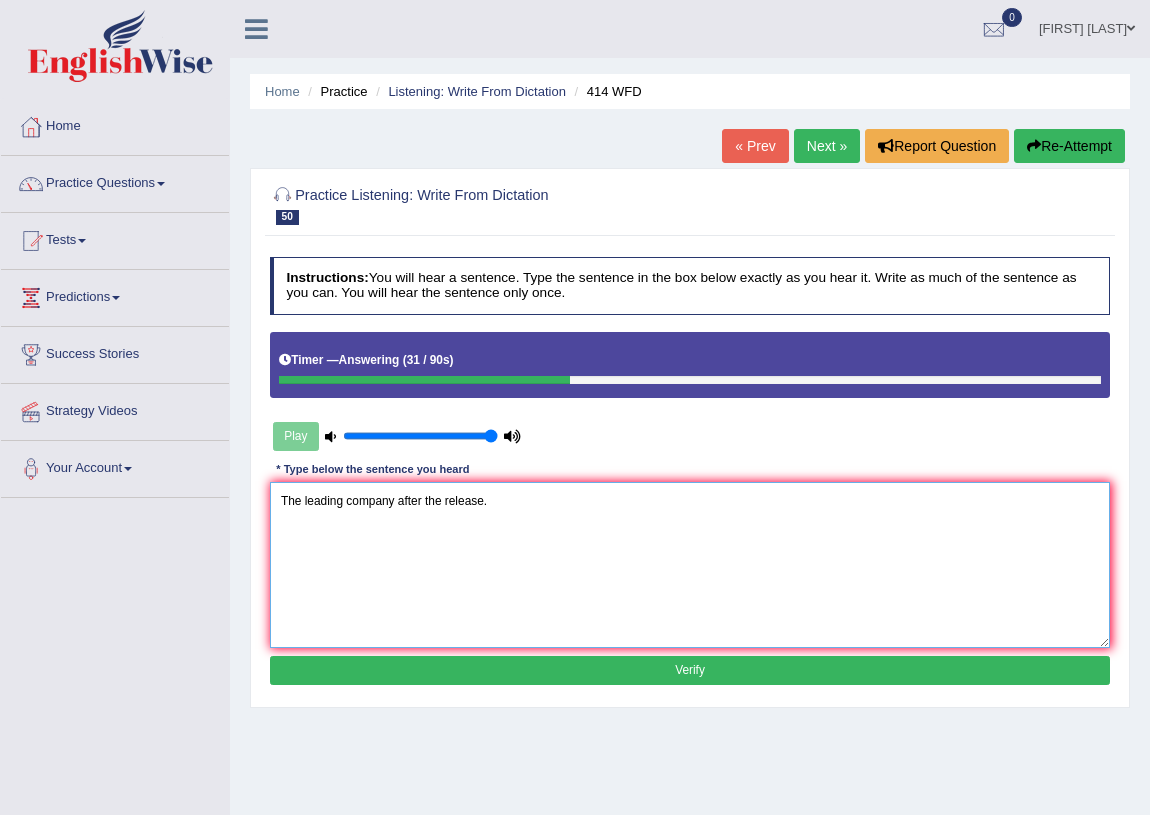 click on "The leading company after the release." at bounding box center (690, 564) 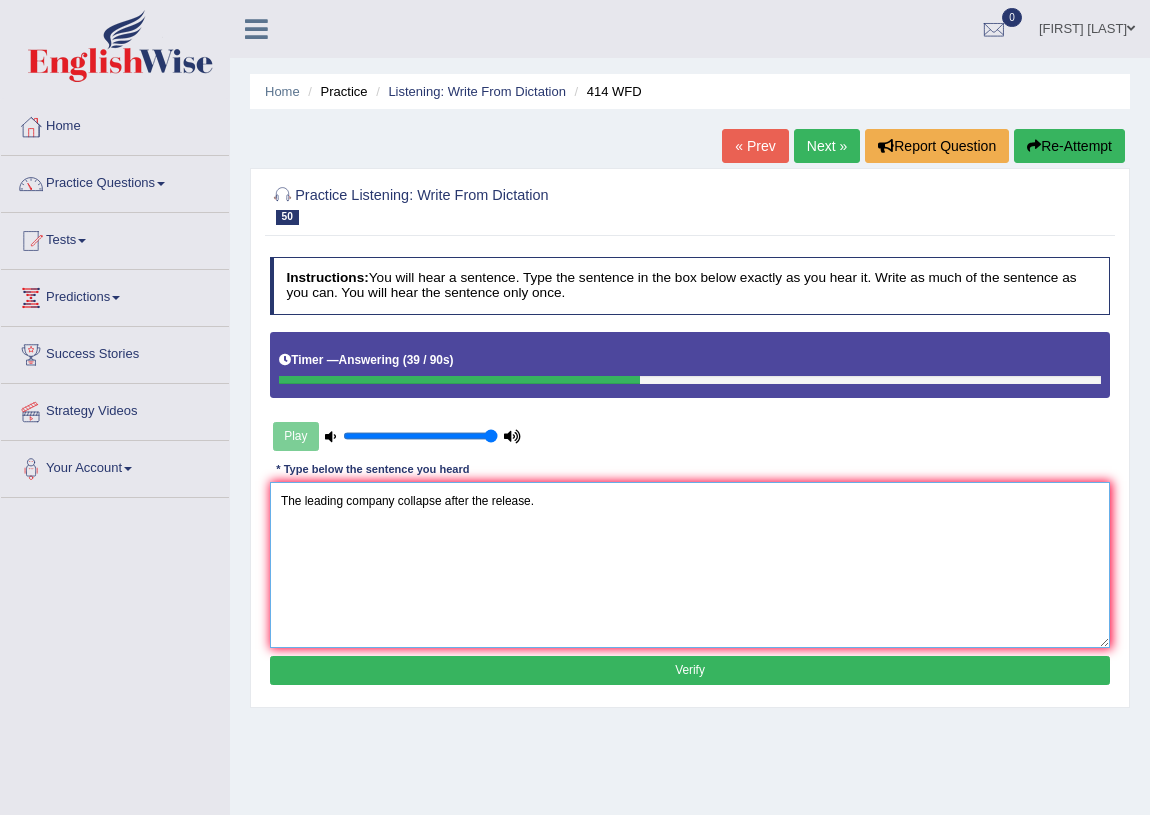 type on "The leading company collapse after the release." 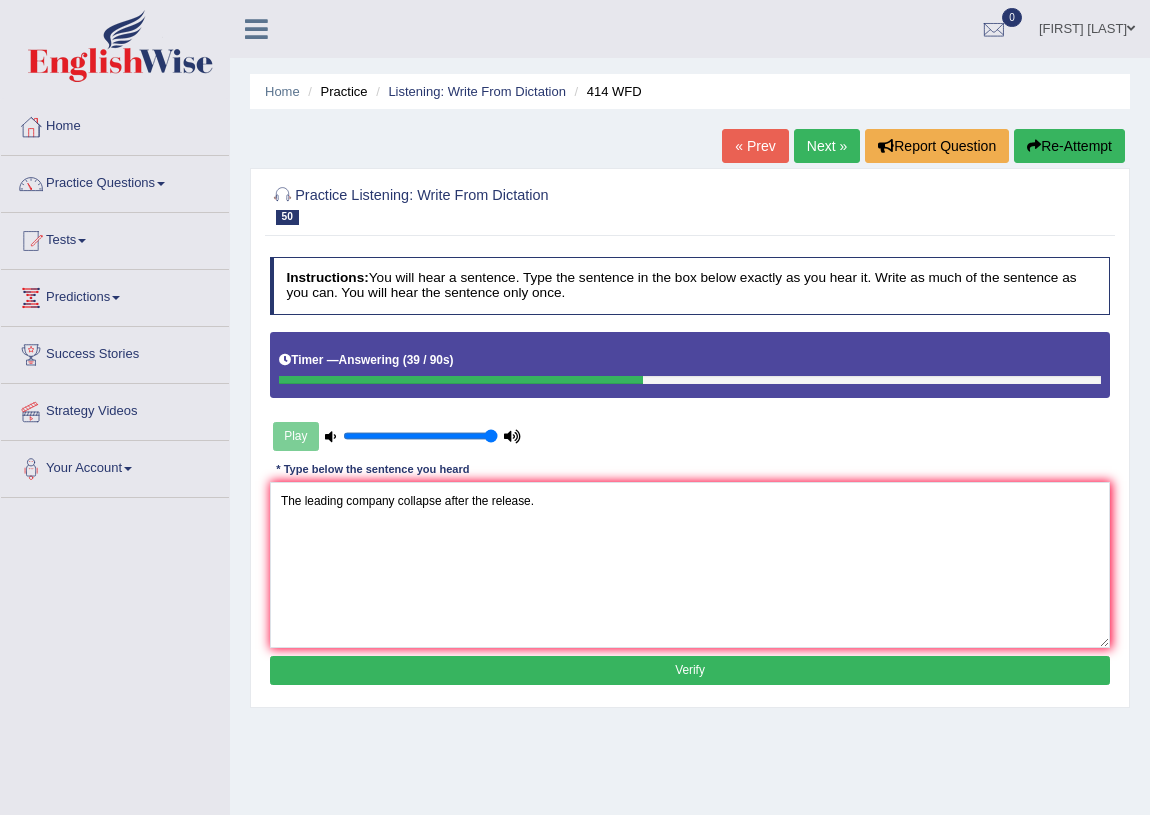click on "Verify" at bounding box center [690, 670] 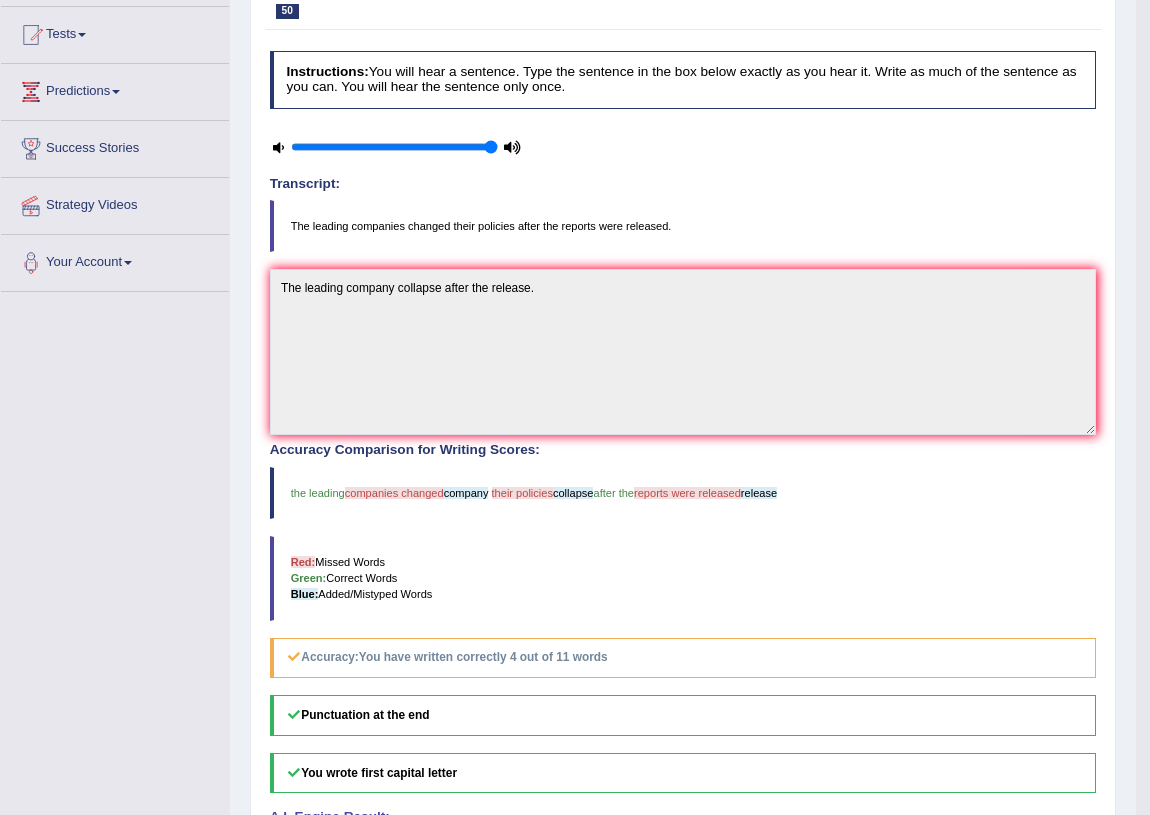 scroll, scrollTop: 181, scrollLeft: 0, axis: vertical 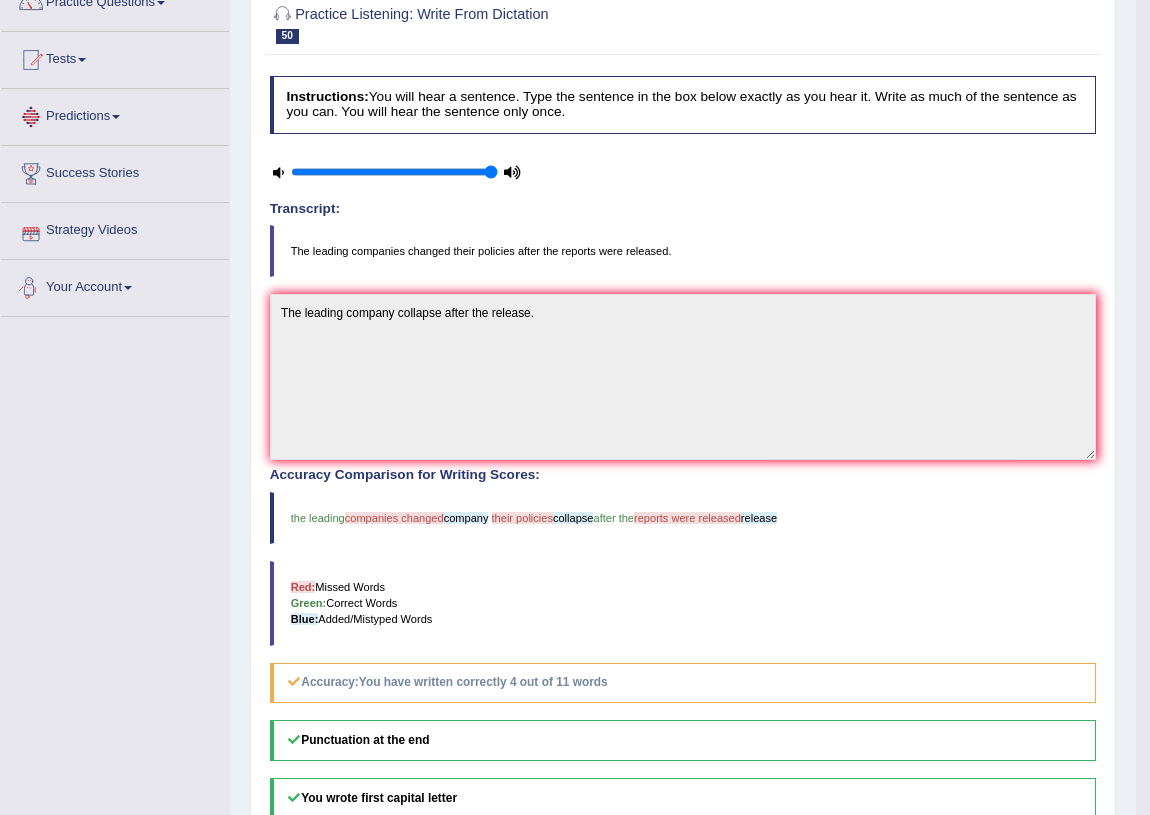 click on "Toggle navigation
Home
Practice Questions   Speaking Practice Read Aloud
Repeat Sentence
Describe Image
Re-tell Lecture
Answer Short Question
Summarize Group Discussion
Respond To A Situation
Writing Practice  Summarize Written Text
Write Essay
Reading Practice  Reading & Writing: Fill In The Blanks
Choose Multiple Answers
Re-order Paragraphs
Fill In The Blanks
Choose Single Answer
Listening Practice  Summarize Spoken Text
Highlight Incorrect Words
Highlight Correct Summary
Select Missing Word
Choose Single Answer
Choose Multiple Answers
Fill In The Blanks
Write From Dictation
Pronunciation
Tests  Take Practice Sectional Test
Take Mock Test" at bounding box center [568, 407] 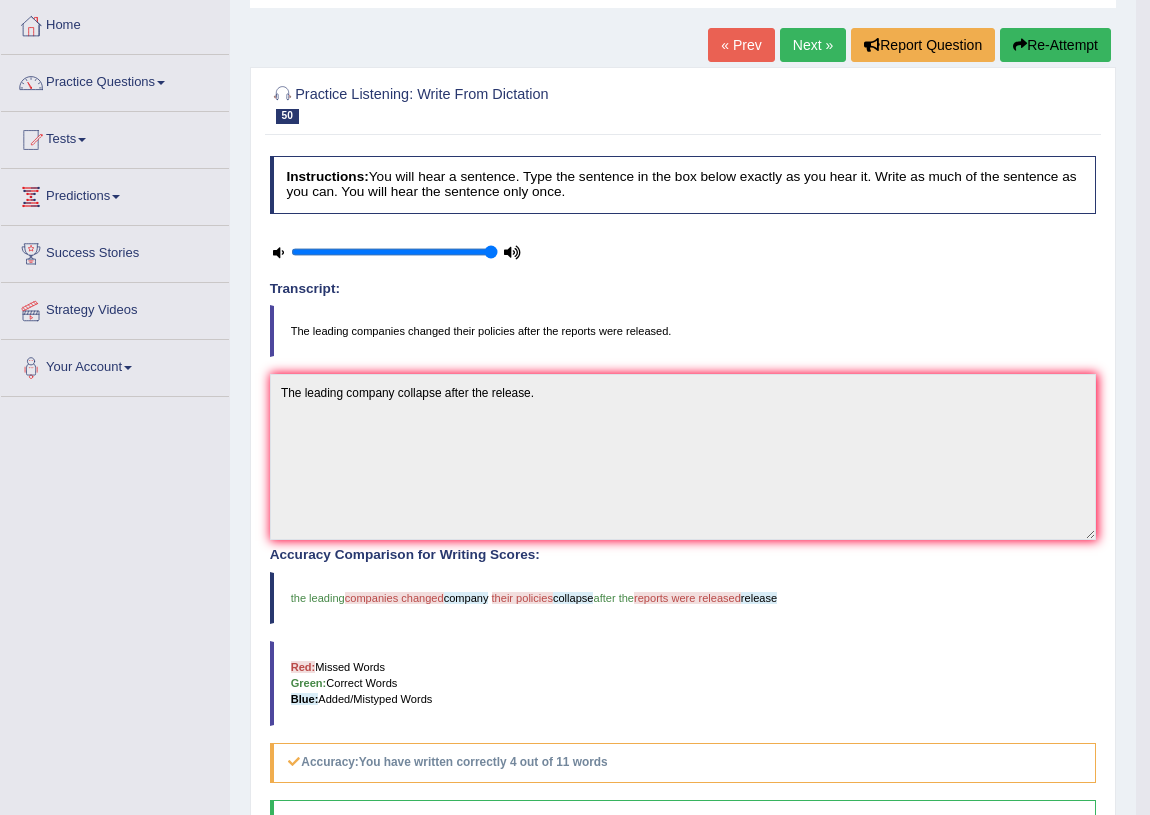 scroll, scrollTop: 97, scrollLeft: 0, axis: vertical 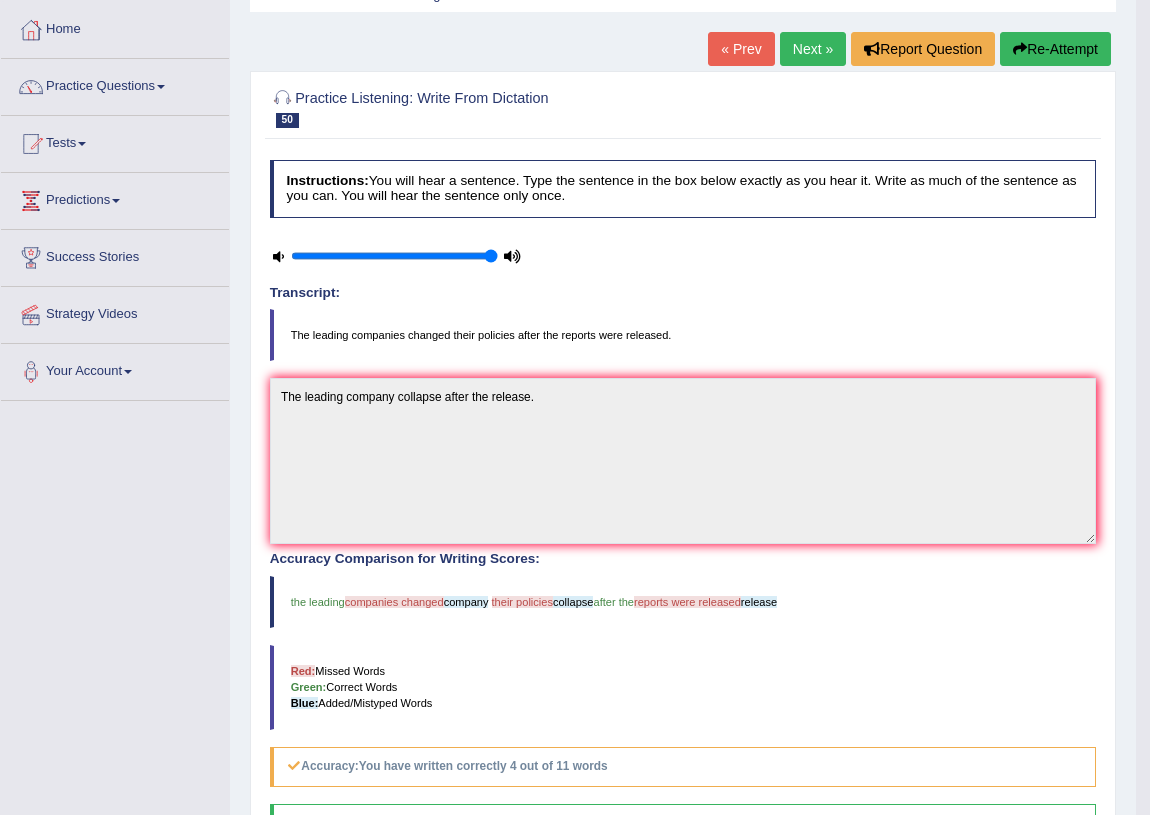 click on "Next »" at bounding box center (813, 49) 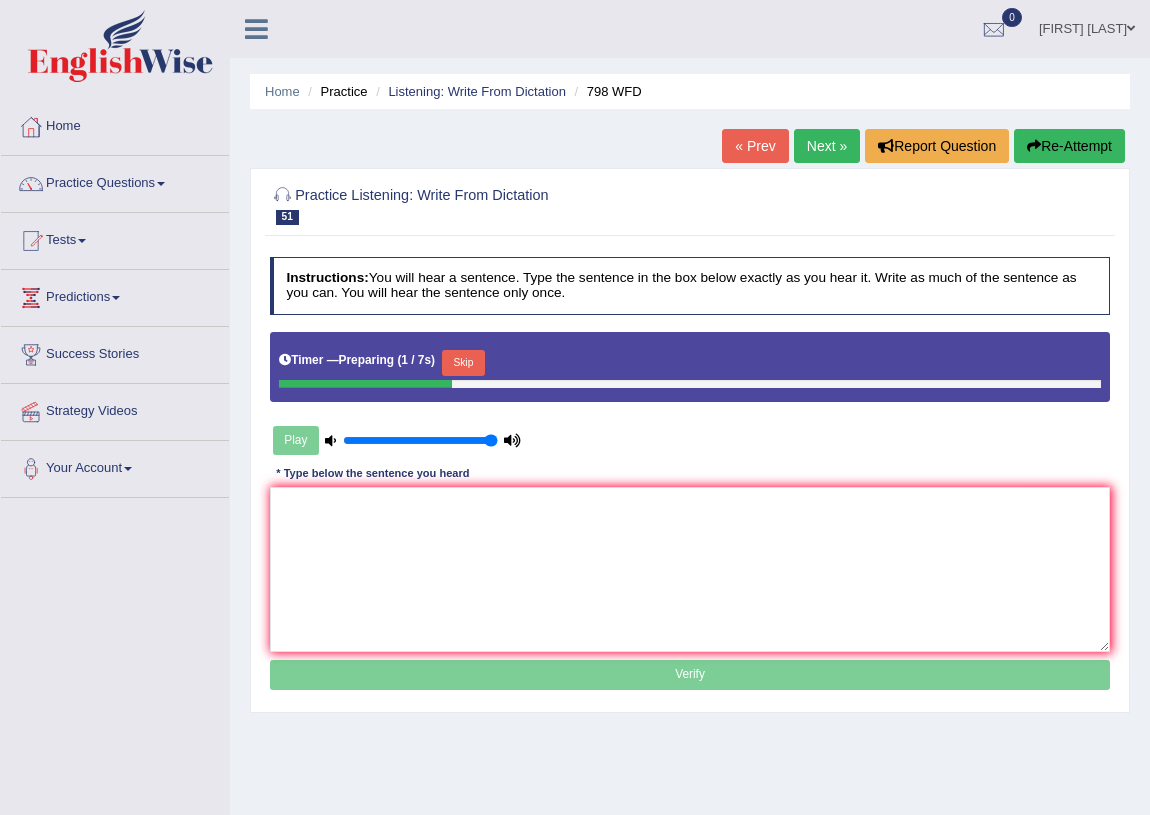 scroll, scrollTop: 0, scrollLeft: 0, axis: both 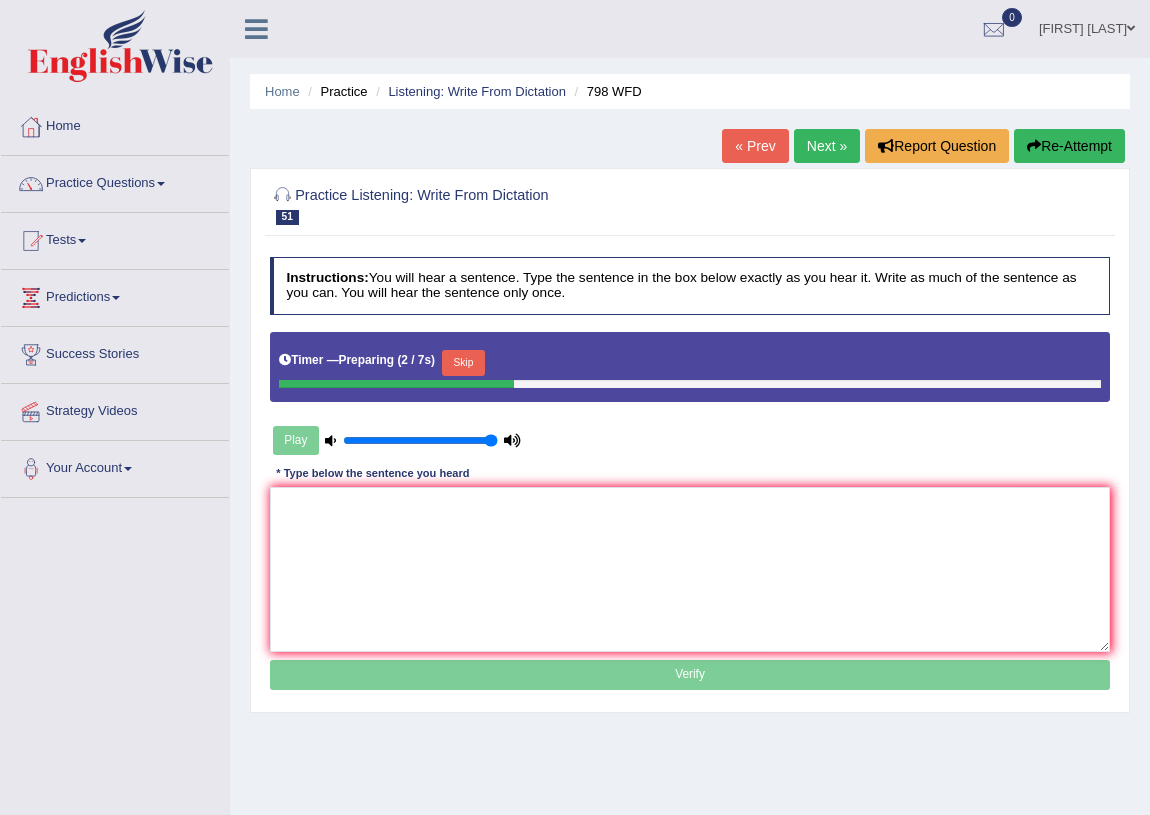 click on "Skip" at bounding box center (463, 363) 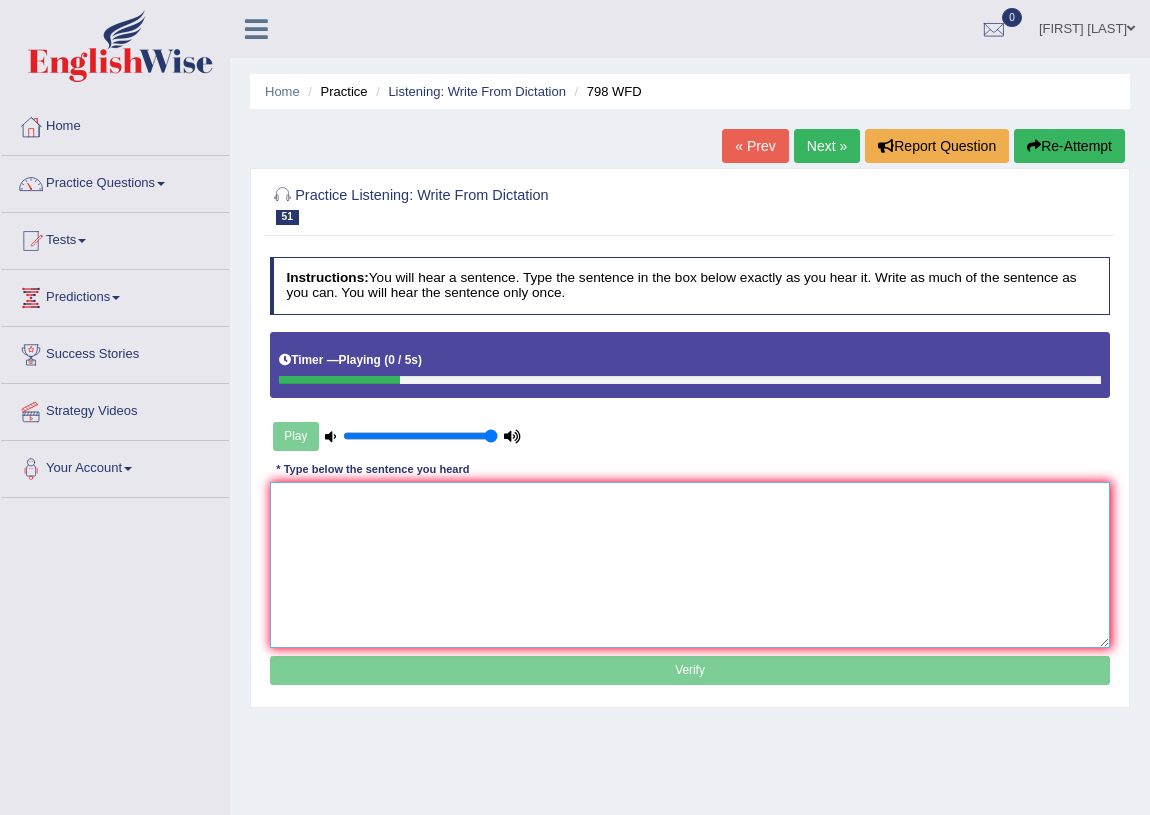 drag, startPoint x: 356, startPoint y: 531, endPoint x: 559, endPoint y: 487, distance: 207.71375 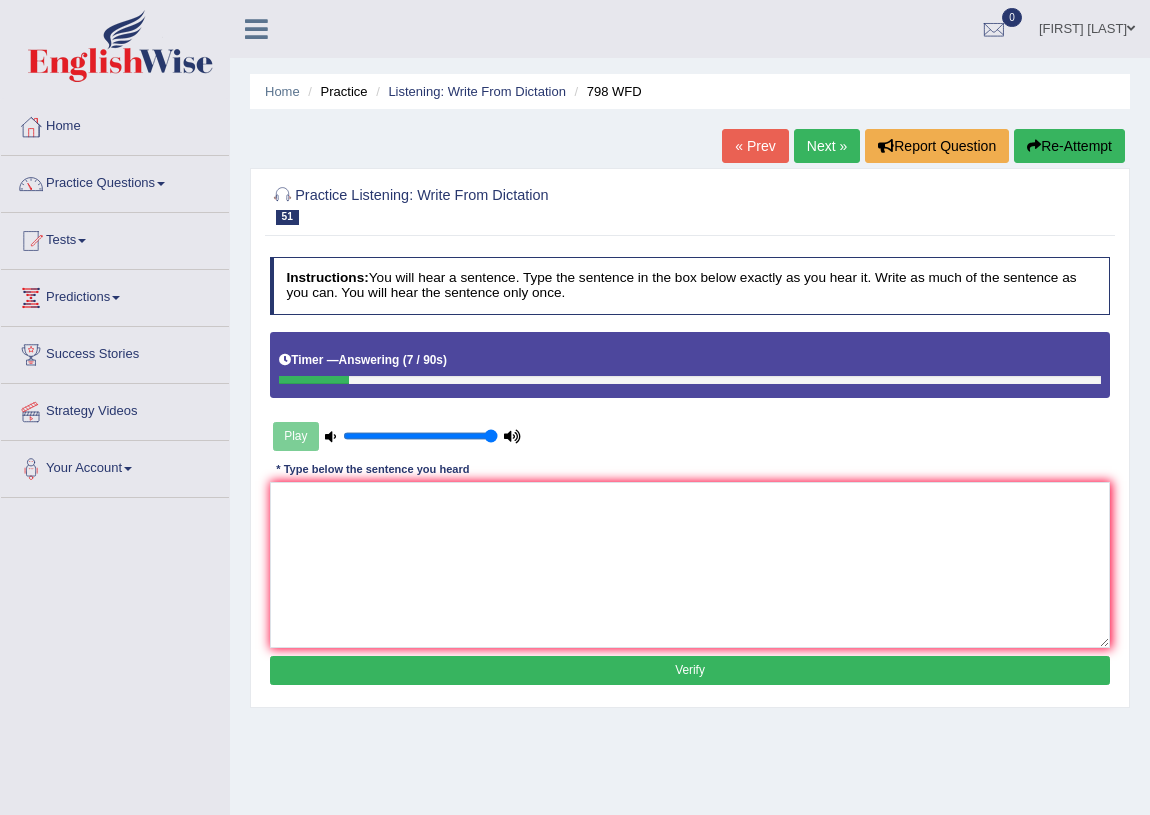 click on "« Prev" at bounding box center [755, 146] 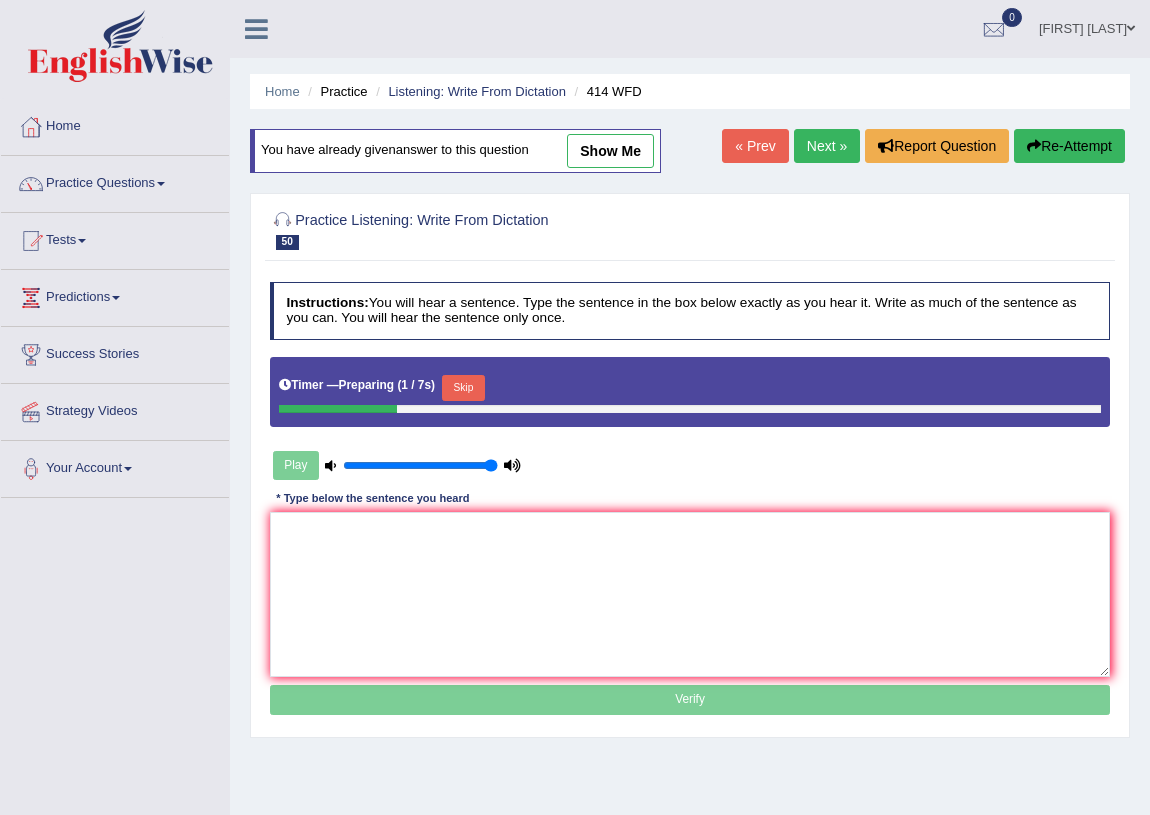 scroll, scrollTop: 0, scrollLeft: 0, axis: both 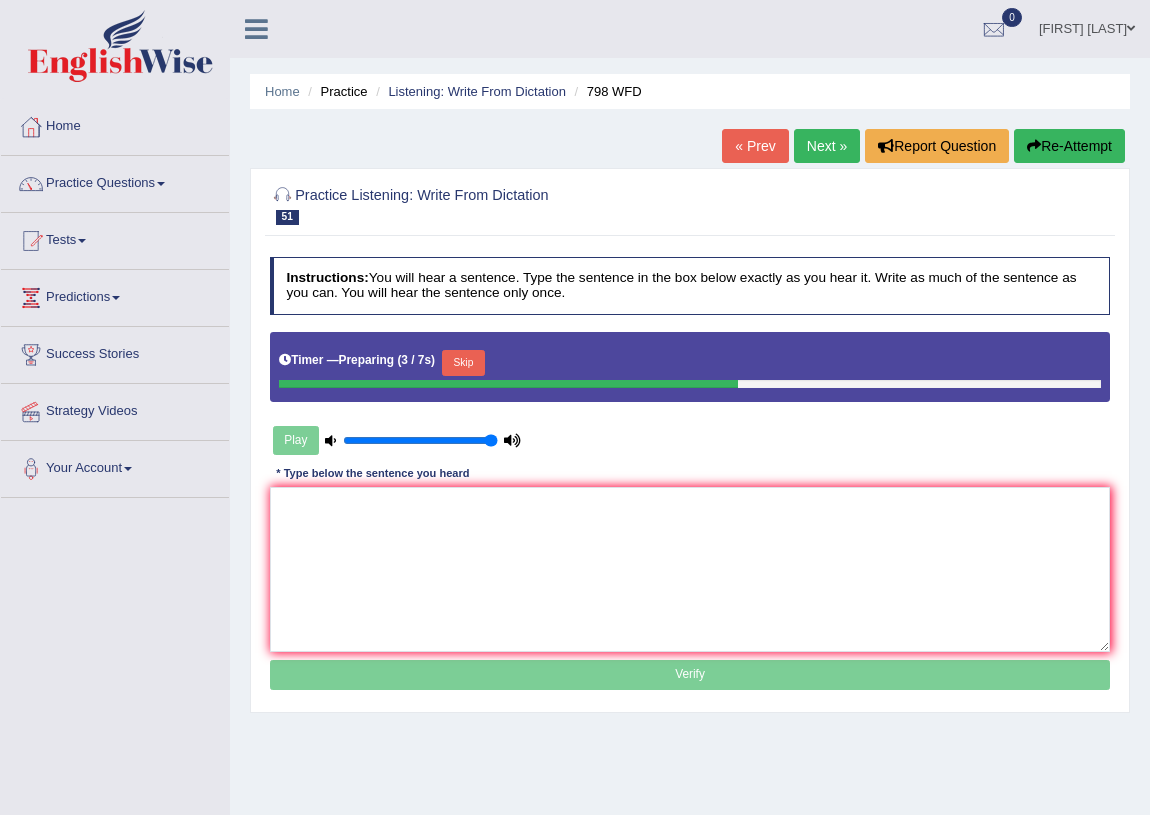 click on "Skip" at bounding box center [463, 363] 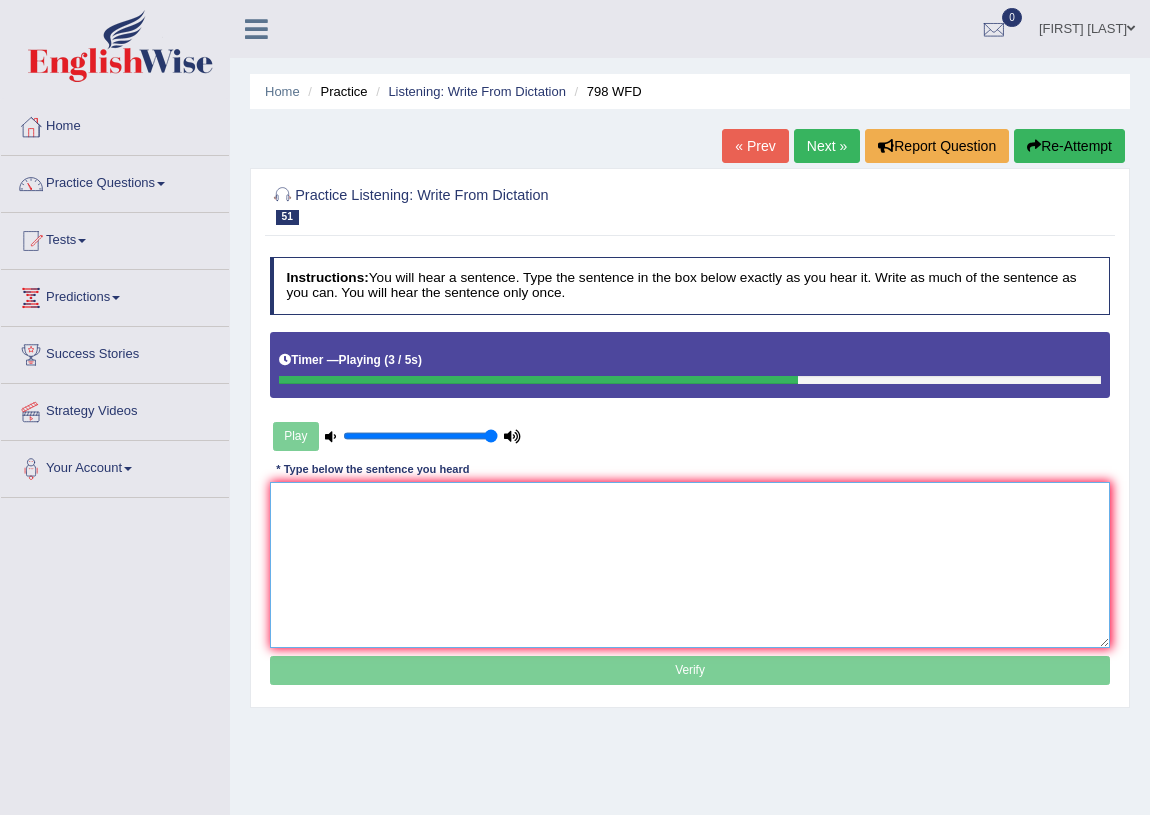click at bounding box center [690, 564] 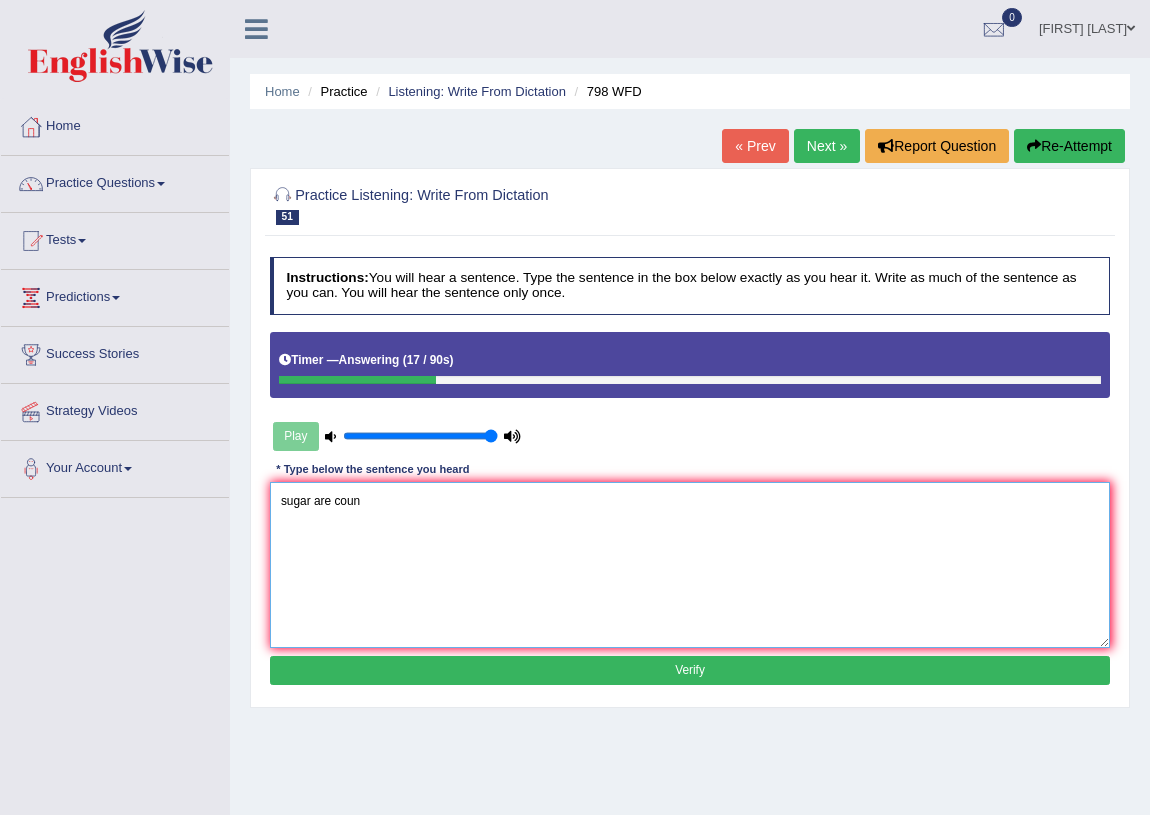 type on "sugar are coun" 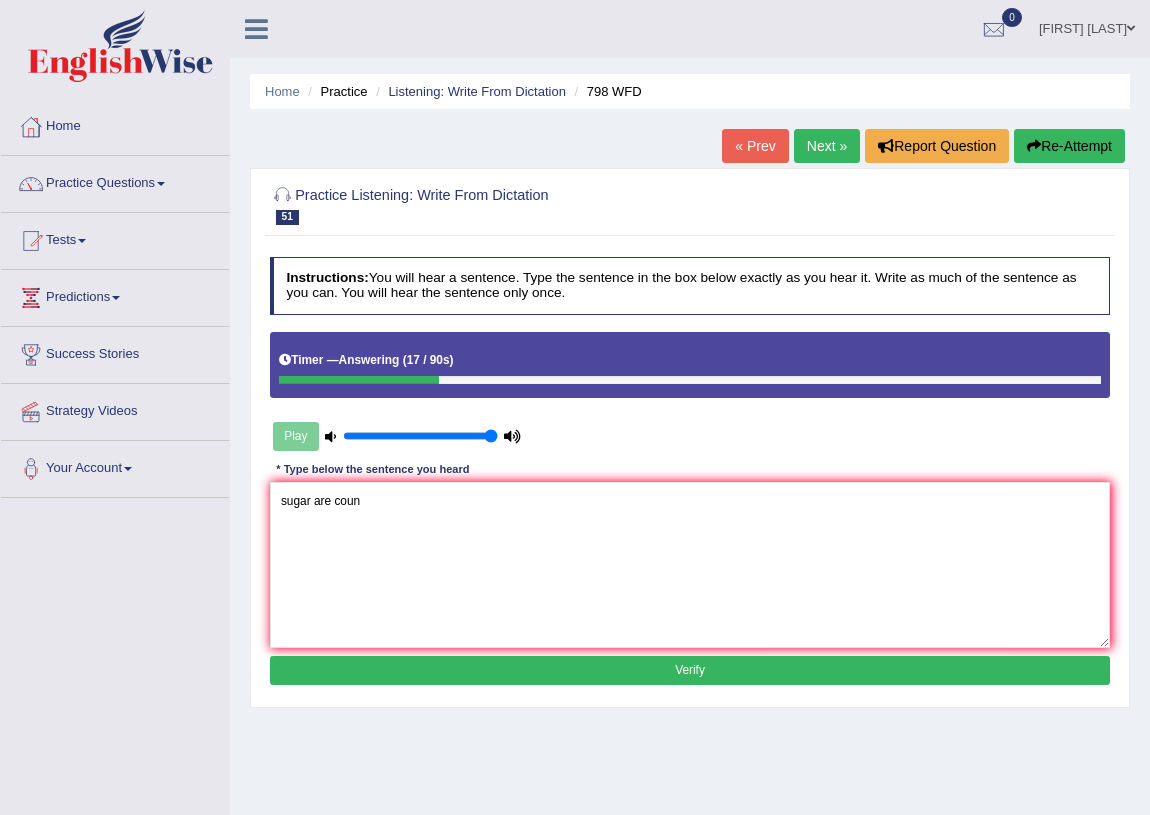 click on "Next »" at bounding box center (827, 146) 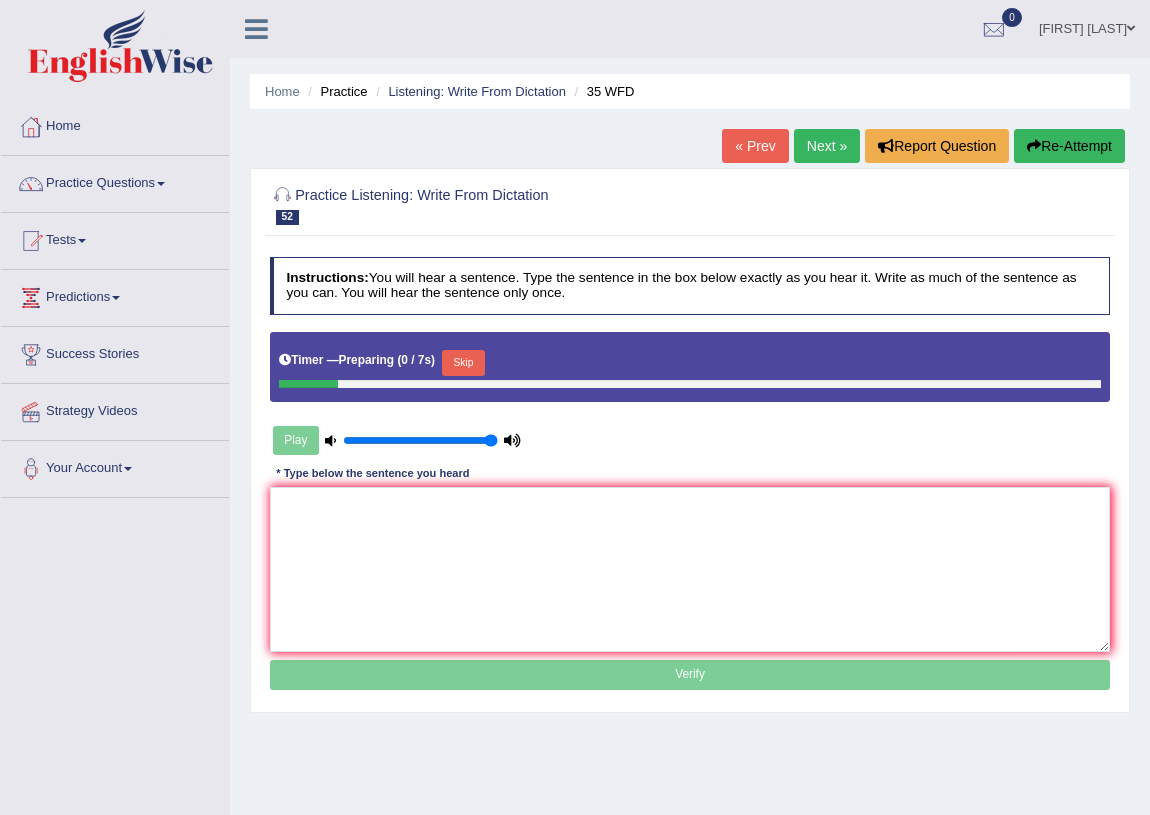 scroll, scrollTop: 0, scrollLeft: 0, axis: both 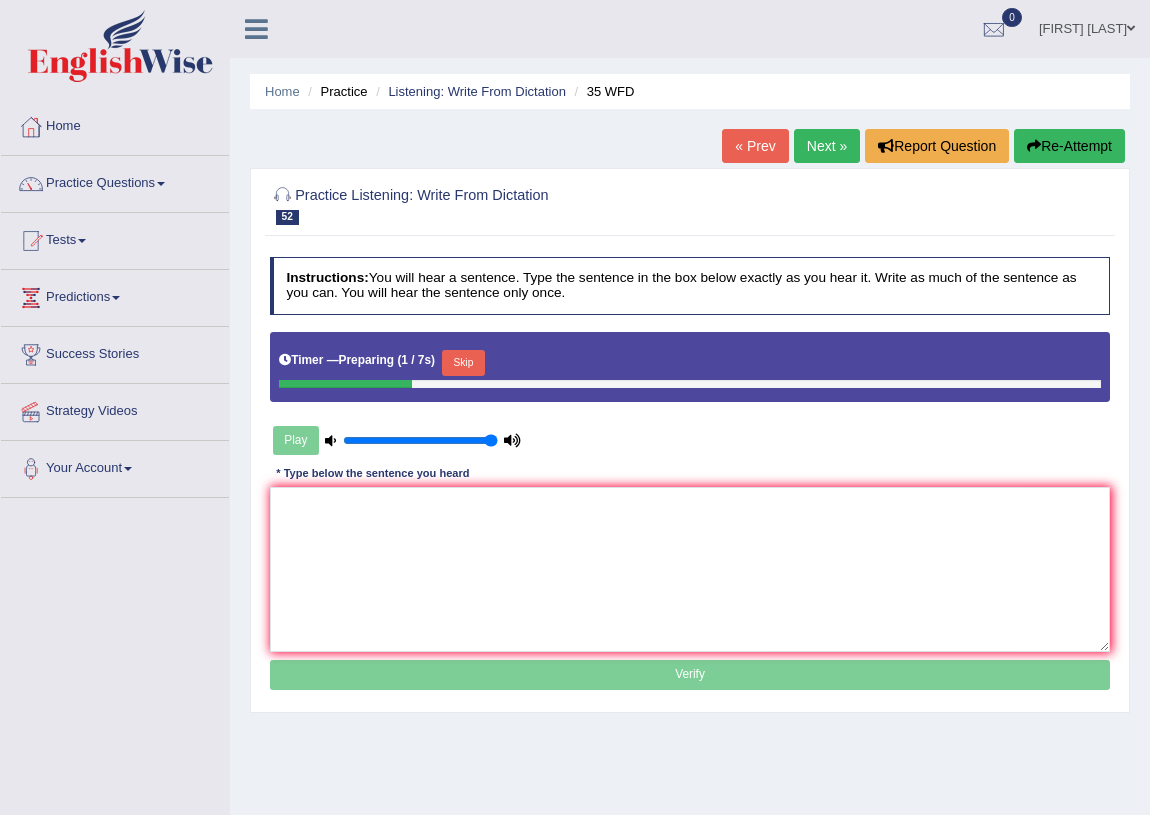 click on "« Prev" at bounding box center [755, 146] 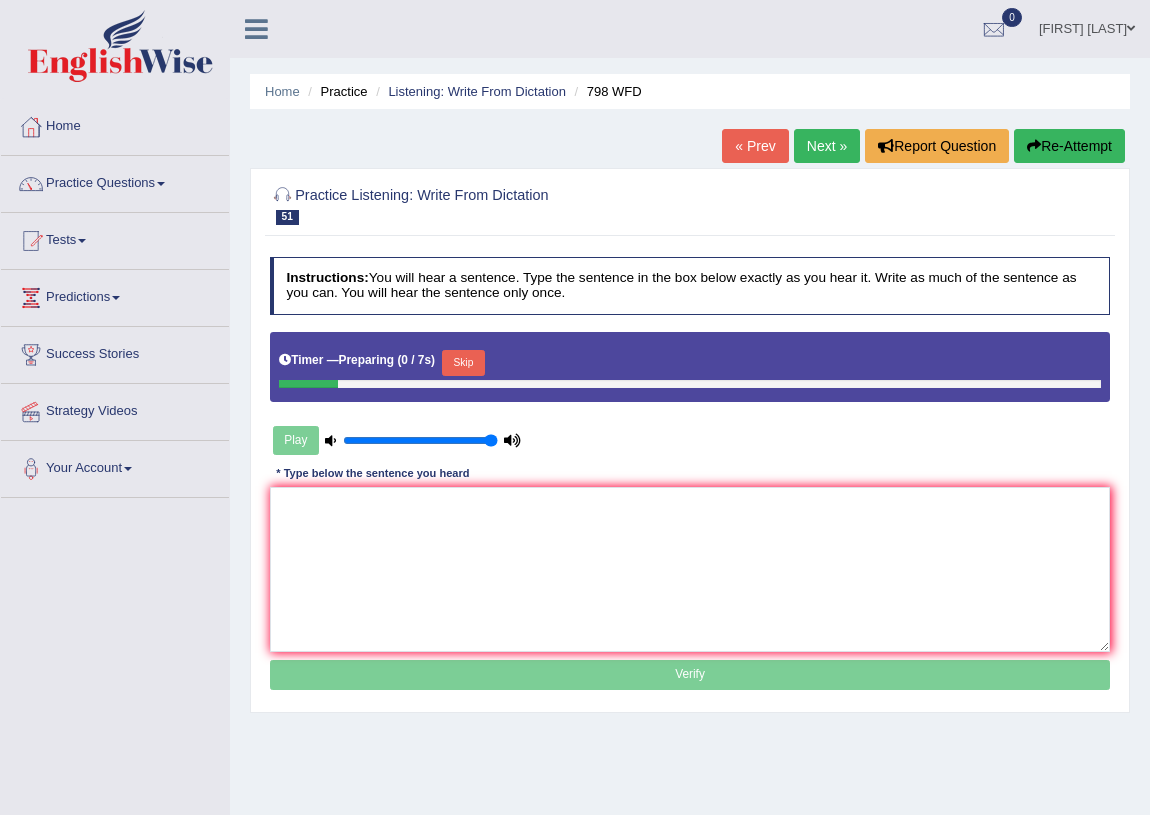scroll, scrollTop: 0, scrollLeft: 0, axis: both 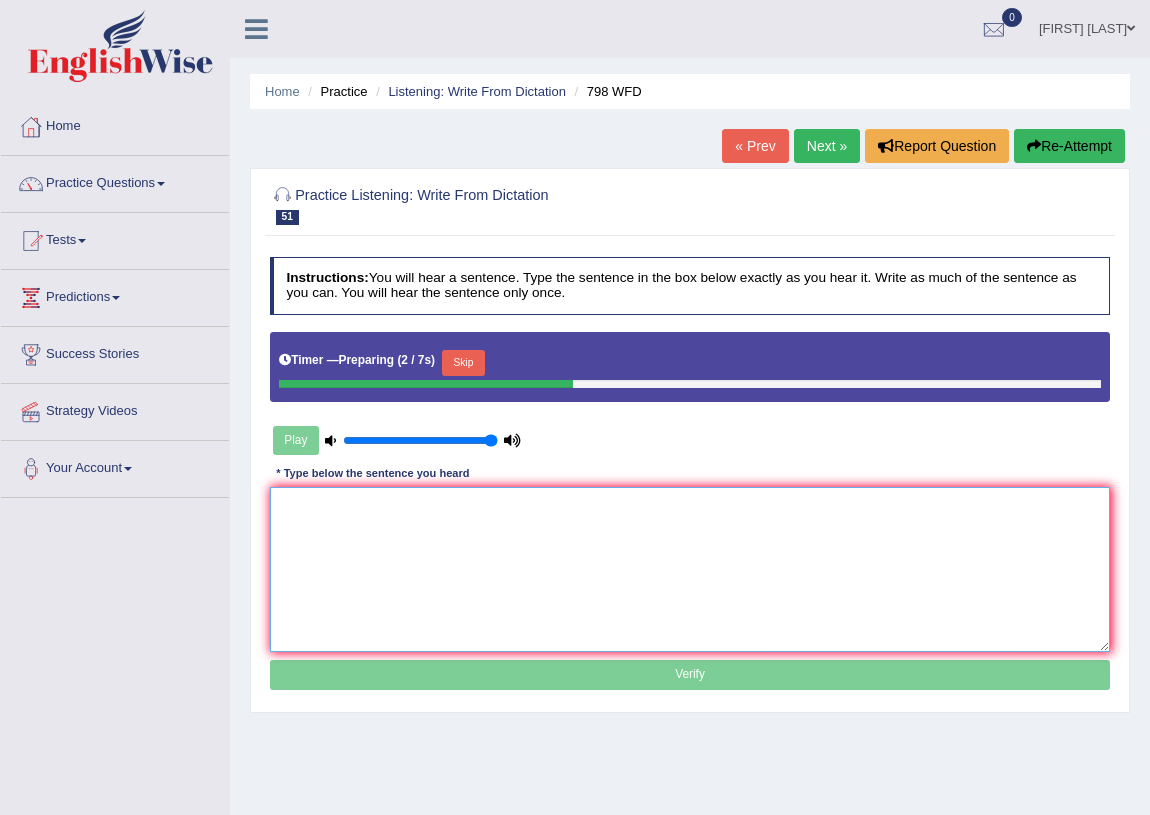 drag, startPoint x: 368, startPoint y: 524, endPoint x: 1043, endPoint y: 573, distance: 676.7762 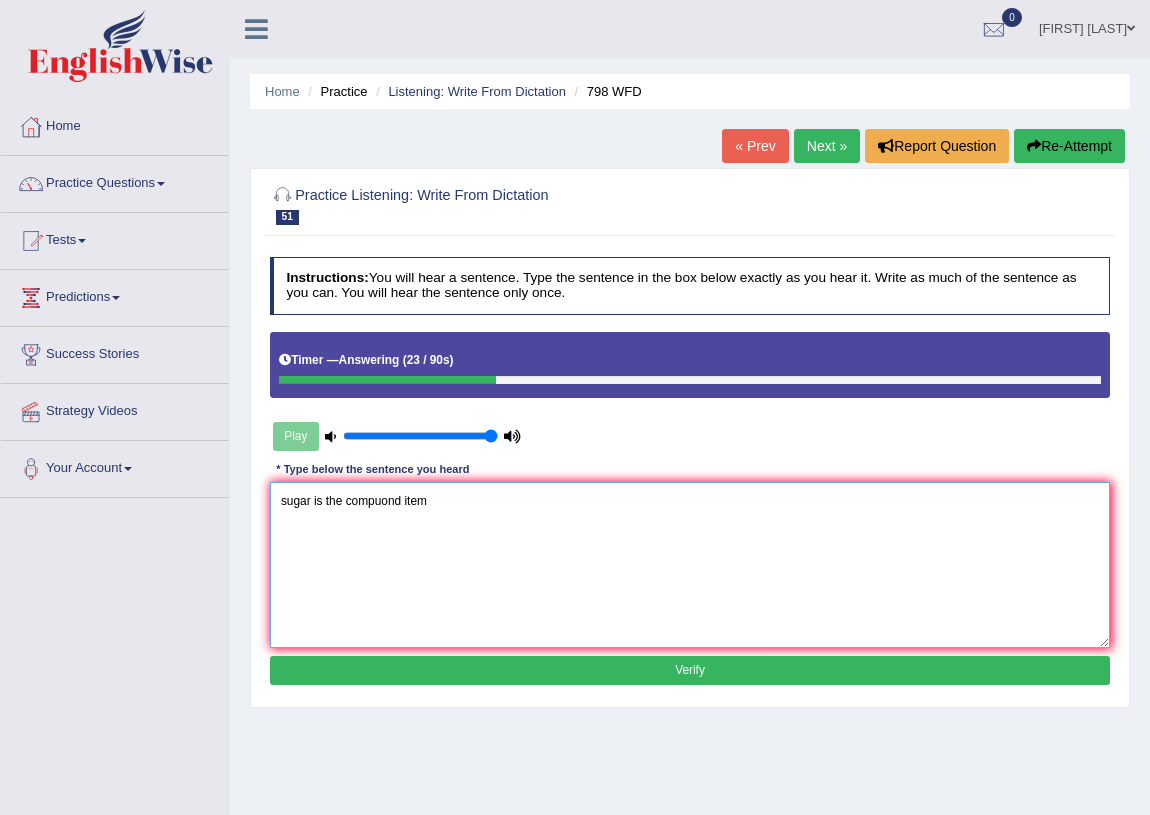 type on "sugar is the compuond item" 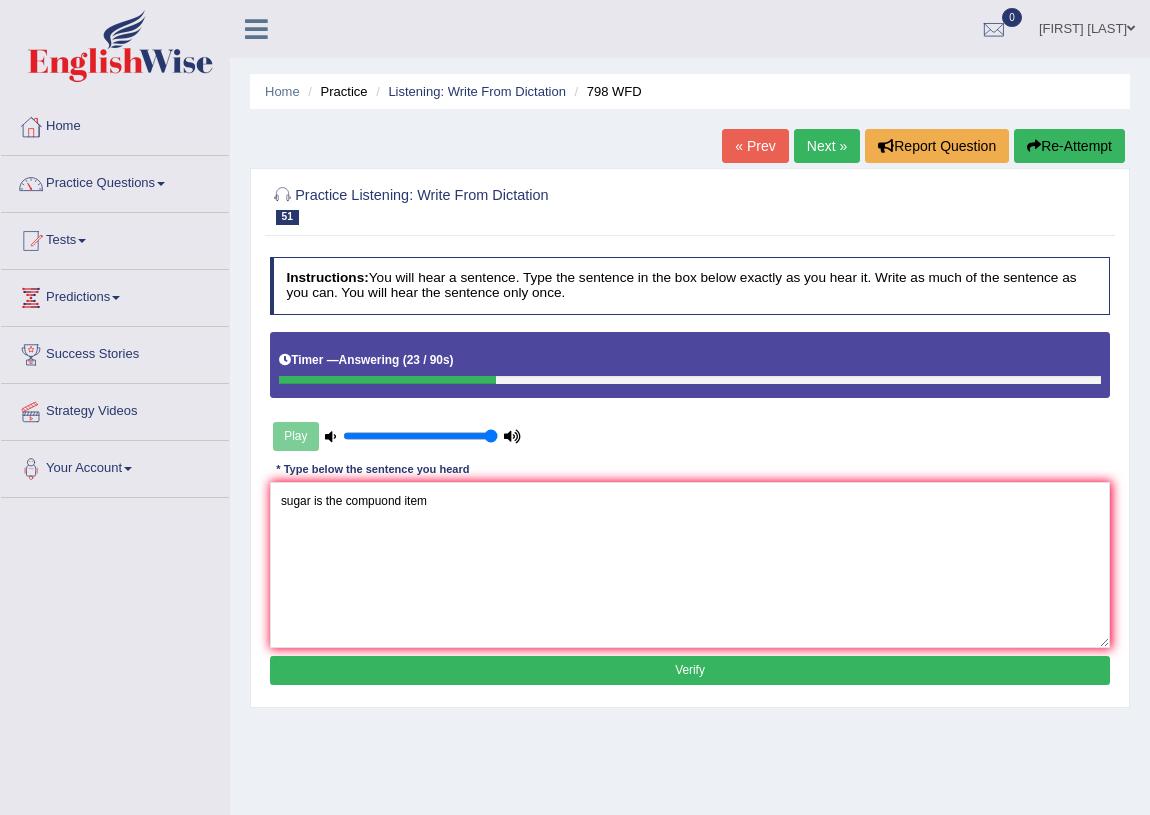 click on "Verify" at bounding box center (690, 670) 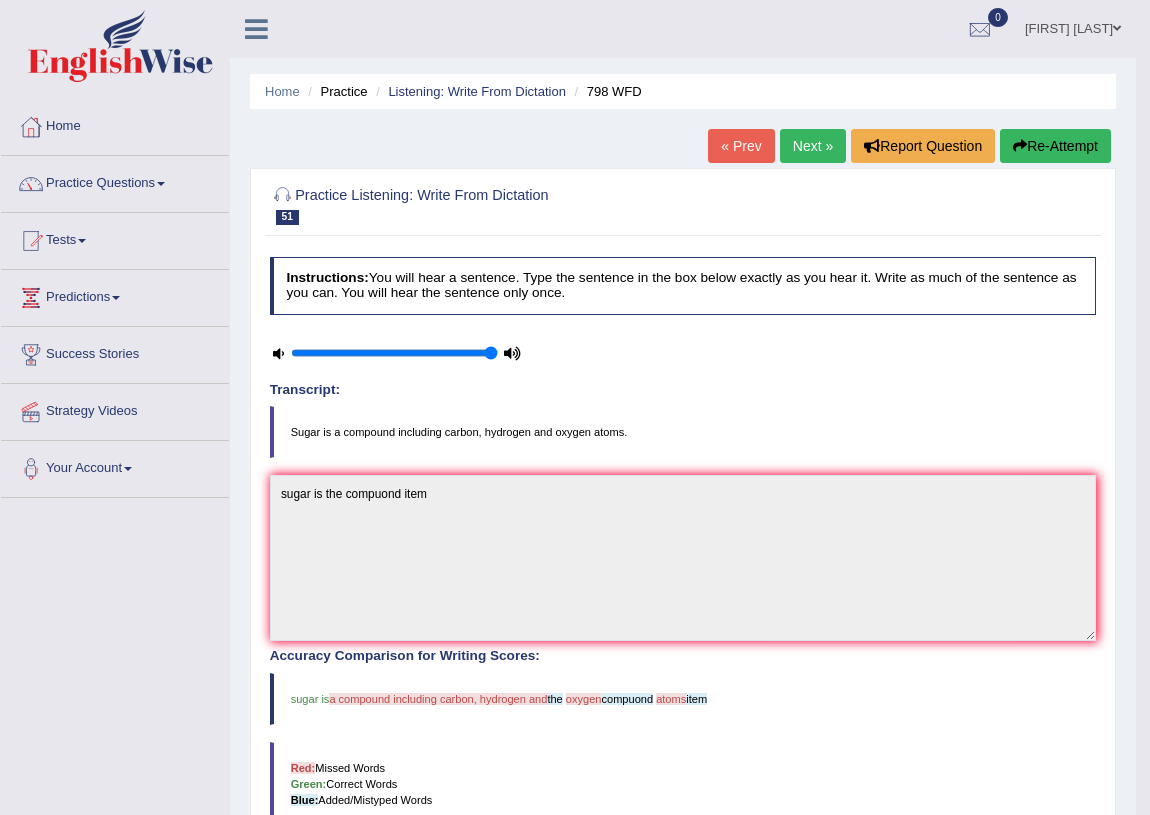 click on "Next »" at bounding box center (813, 146) 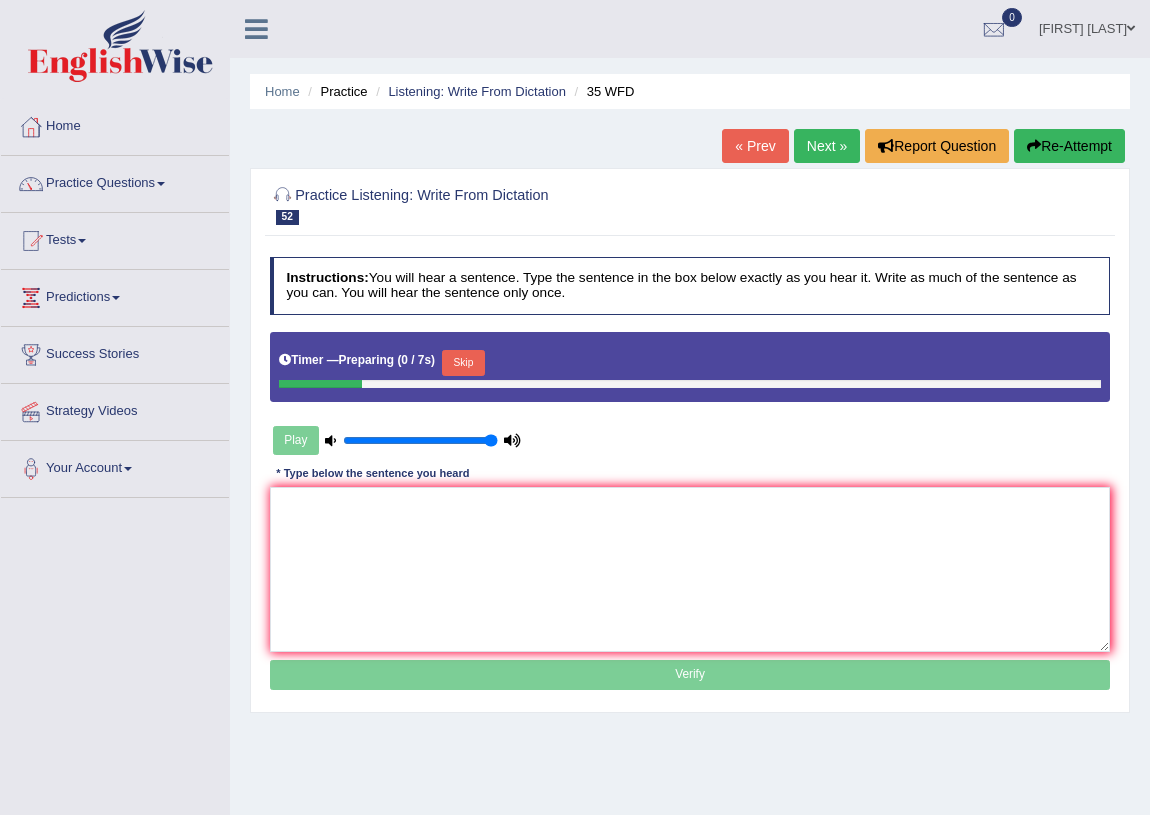 scroll, scrollTop: 0, scrollLeft: 0, axis: both 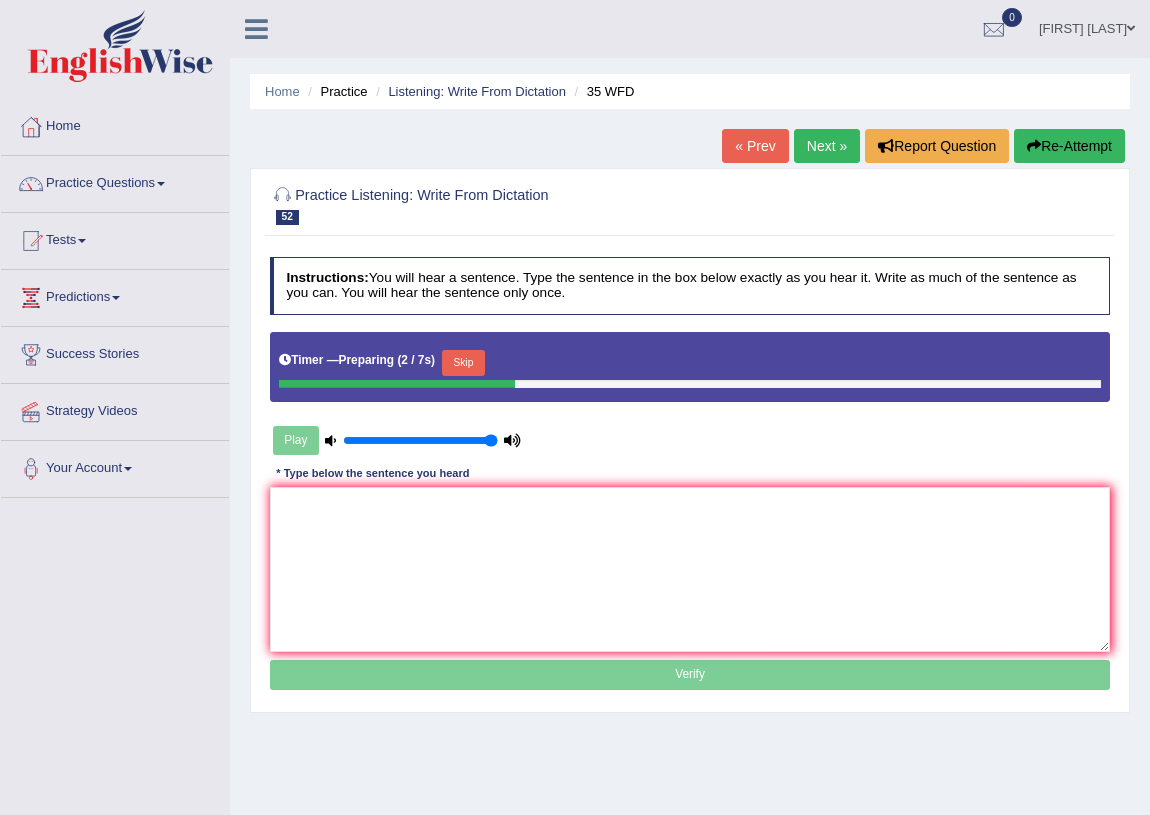 click on "Play" at bounding box center [397, 440] 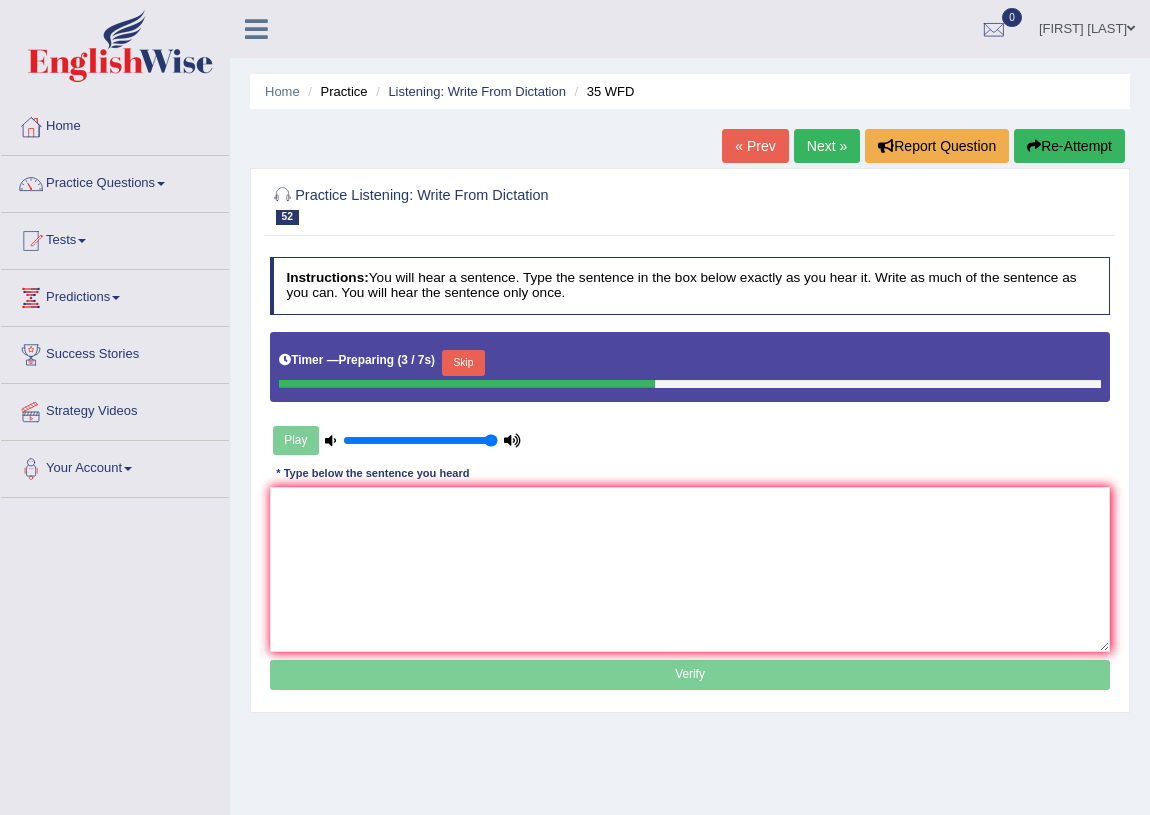 click on "Skip" at bounding box center [463, 363] 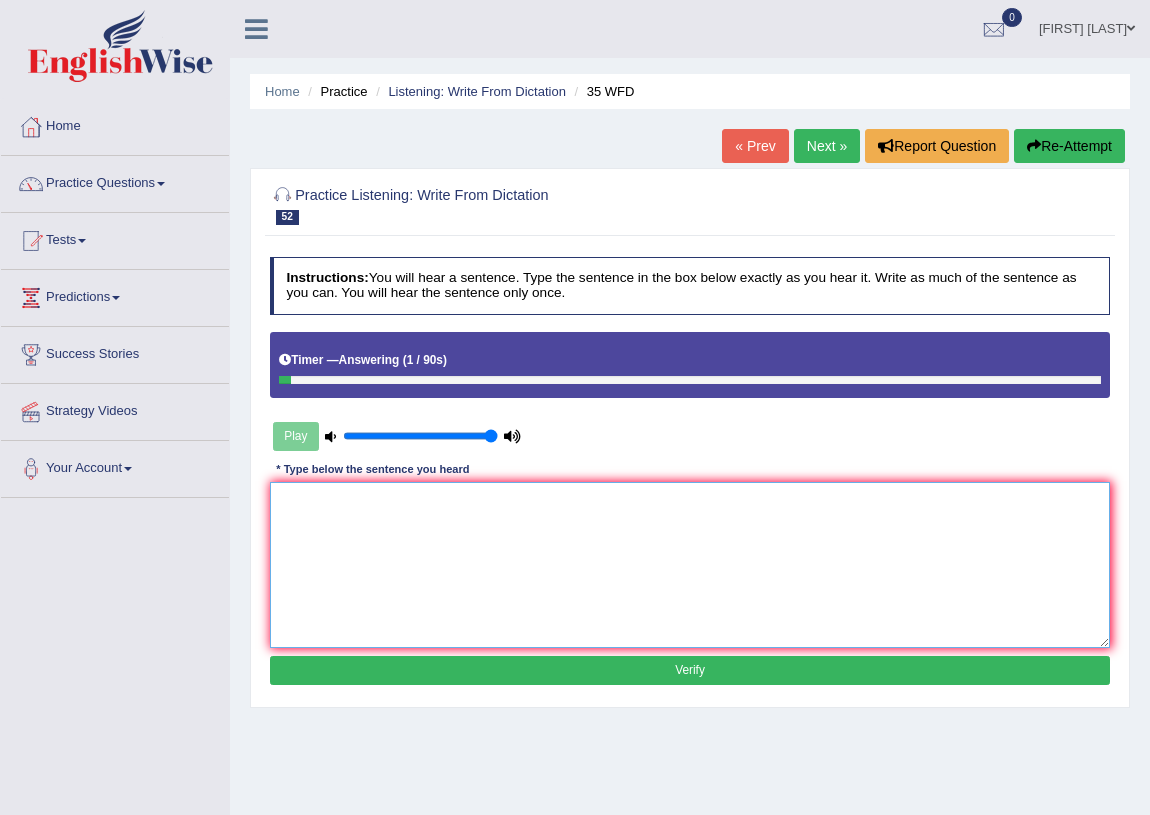 click at bounding box center [690, 564] 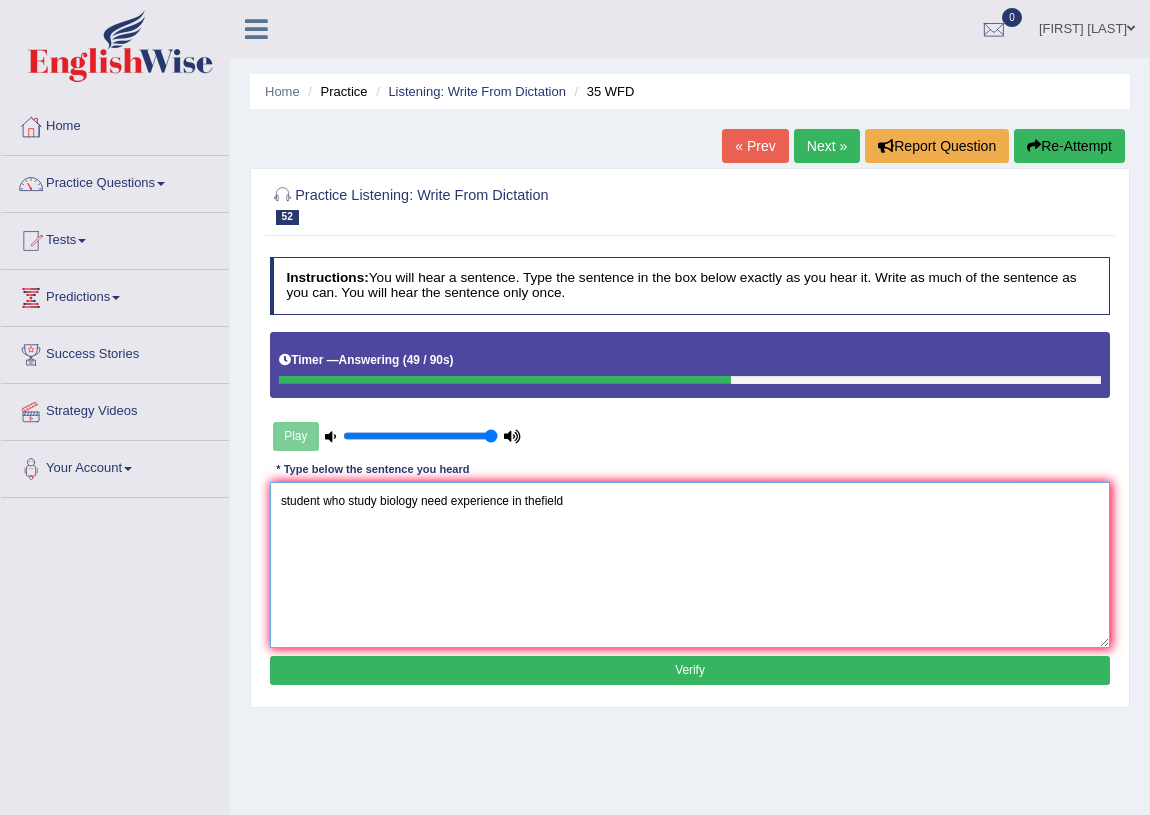 click on "student who study biology need experience in thefield" at bounding box center [690, 564] 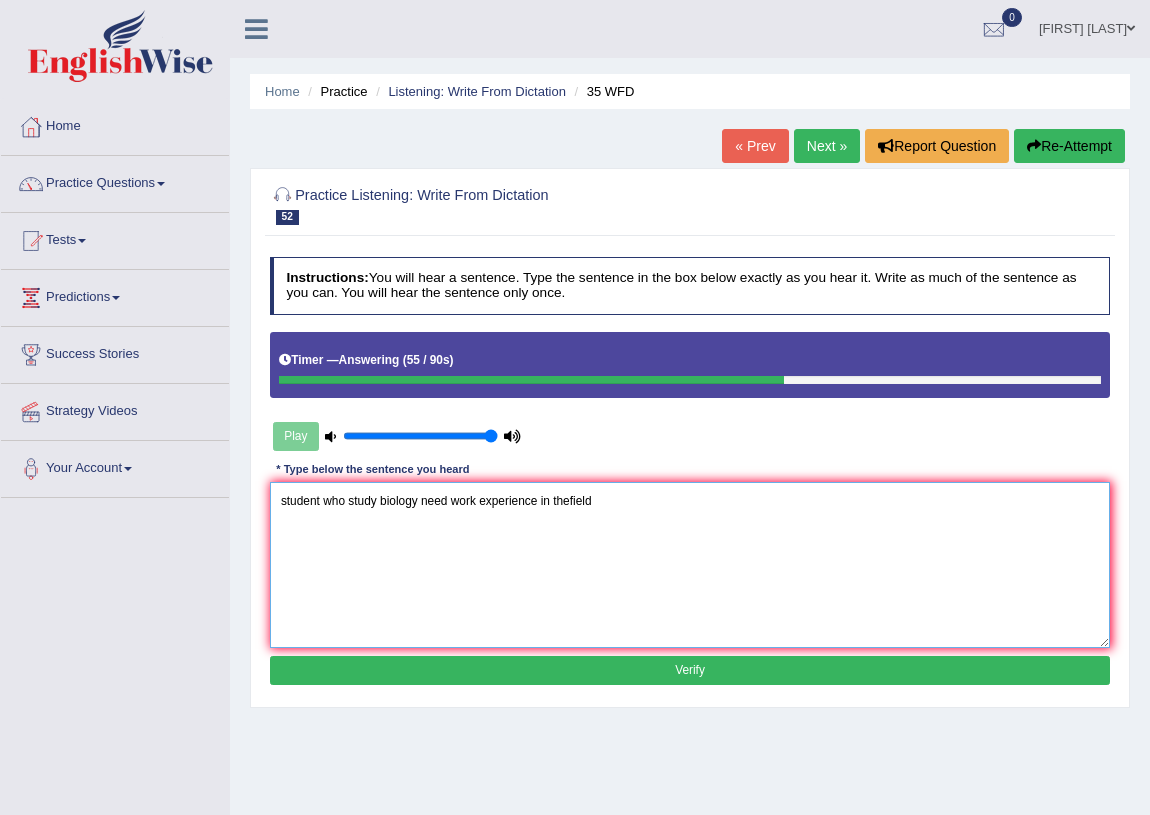 click on "student who study biology need work experience in thefield" at bounding box center (690, 564) 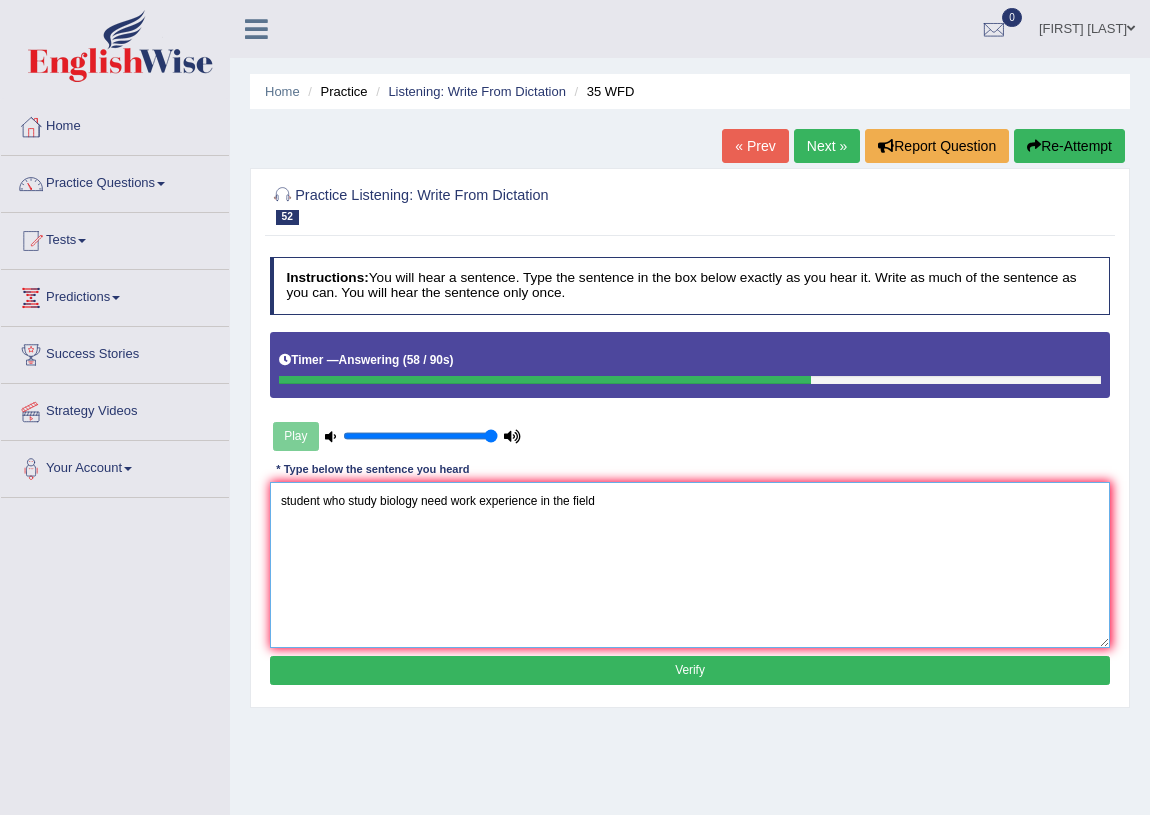click on "student who study biology need work experience in the field" at bounding box center [690, 564] 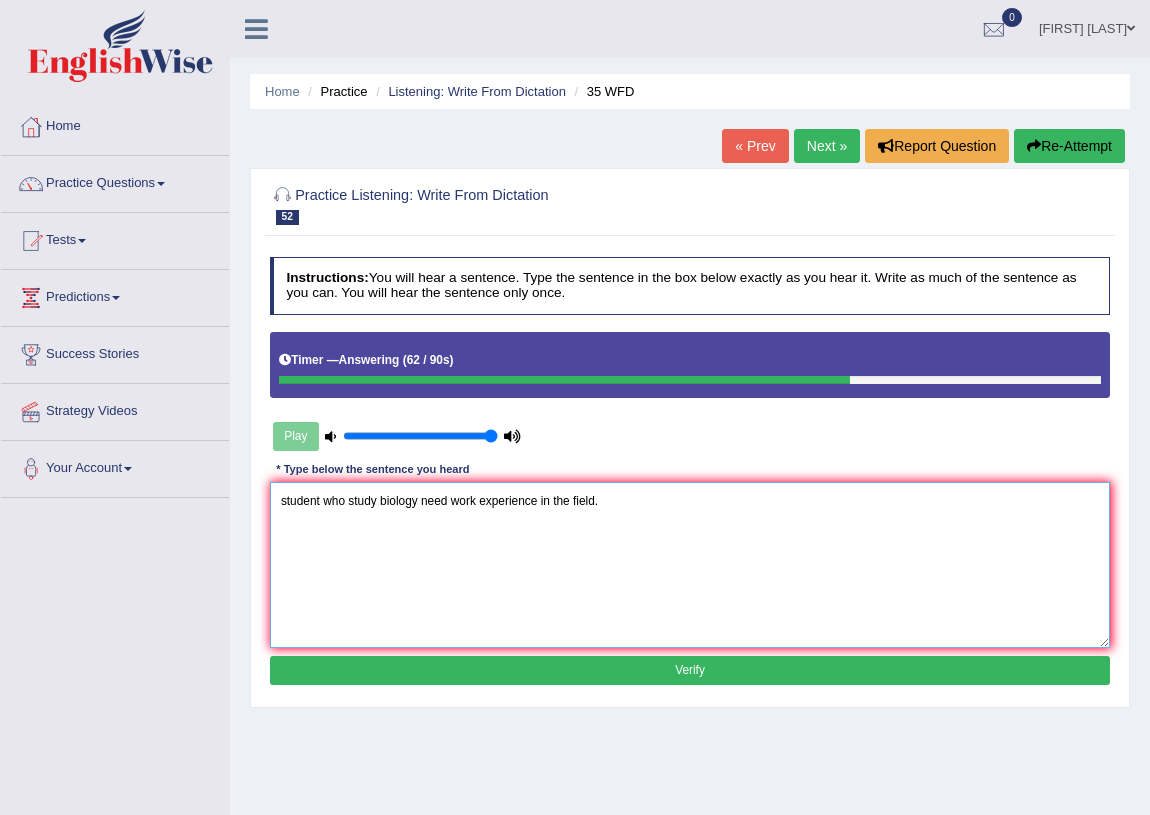 click on "student who study biology need work experience in the field." at bounding box center [690, 564] 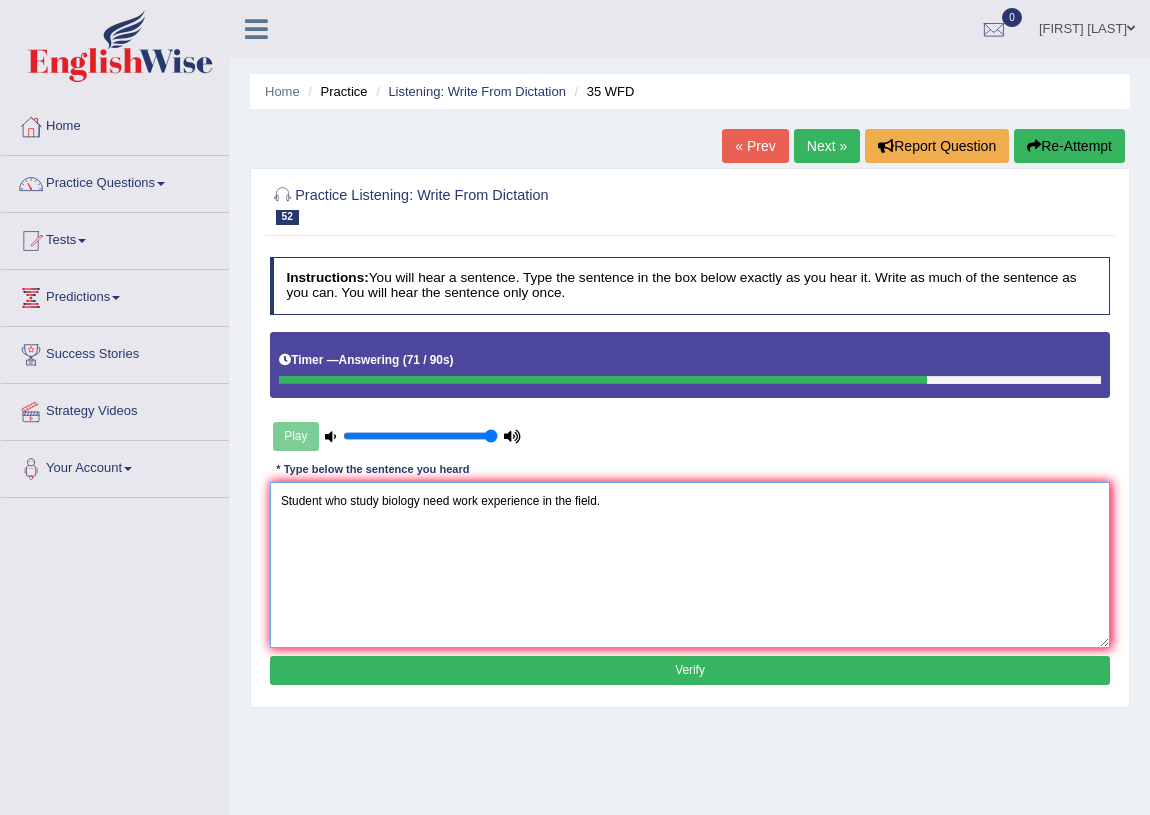 type on "Student who study biology need work experience in the field." 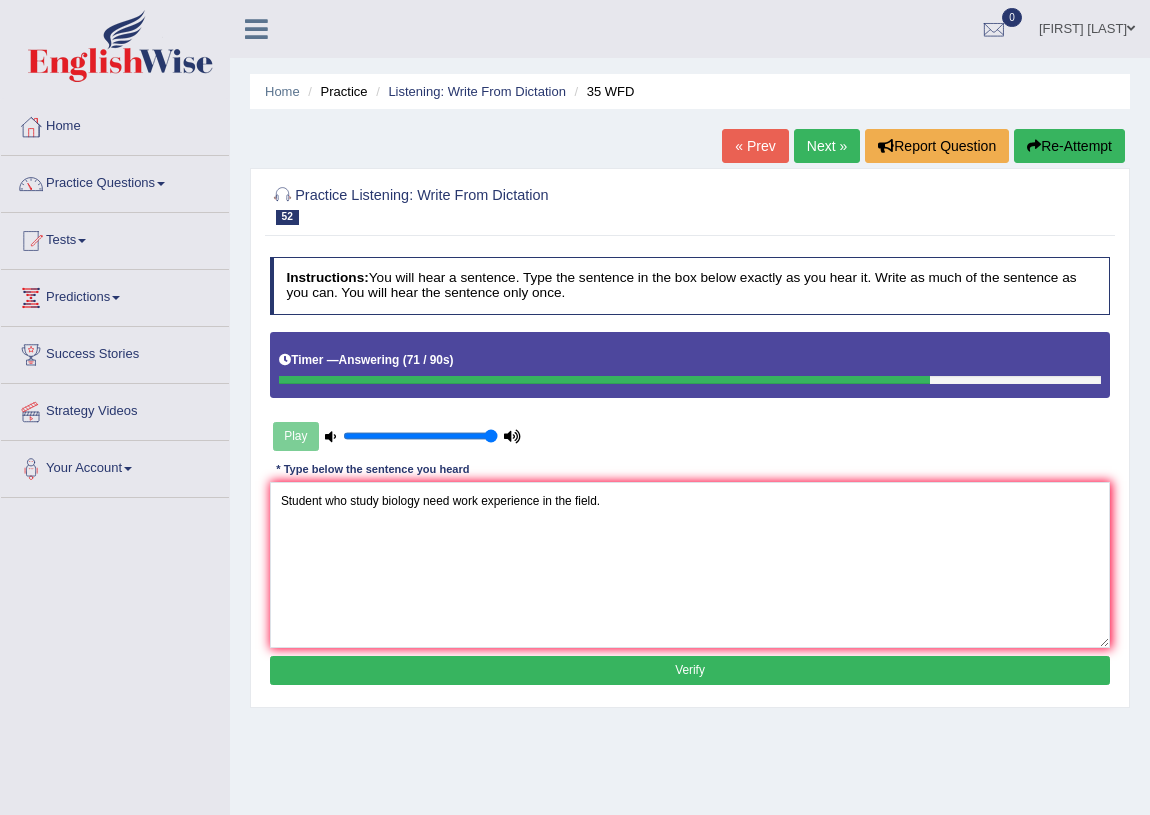click on "Verify" at bounding box center (690, 670) 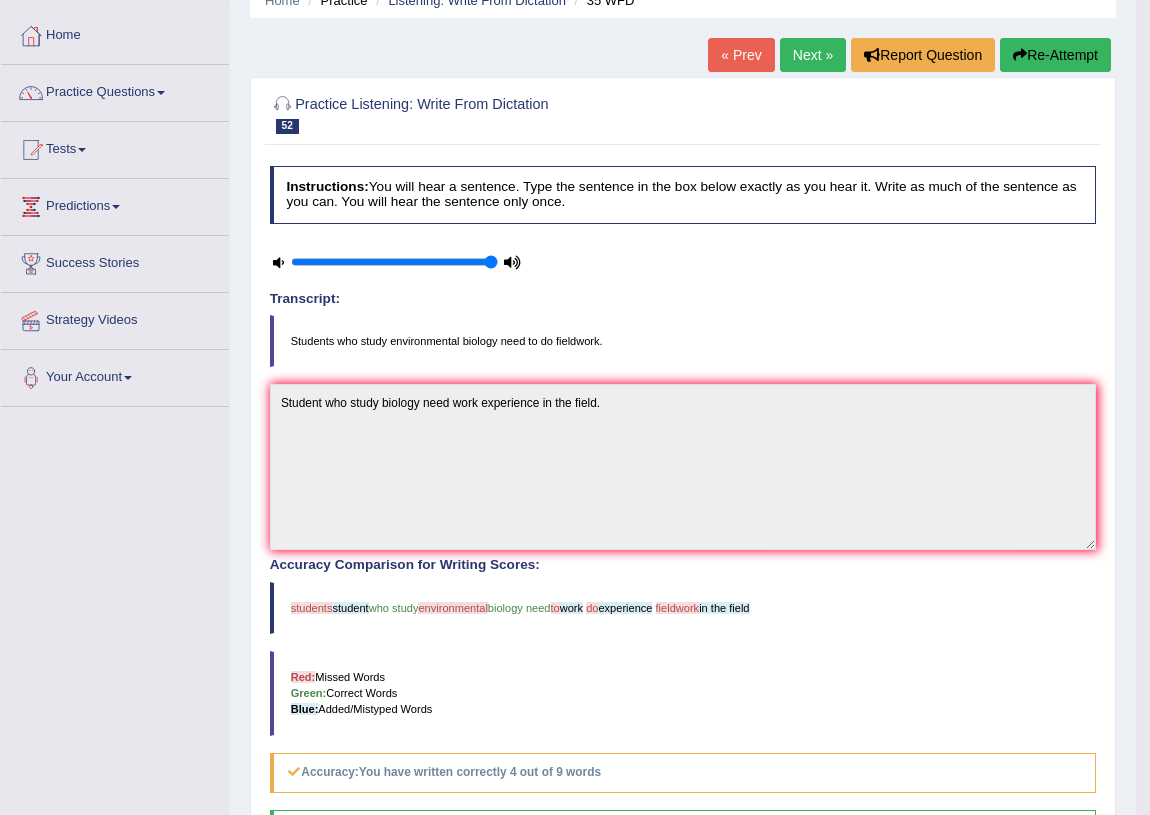 scroll, scrollTop: 90, scrollLeft: 0, axis: vertical 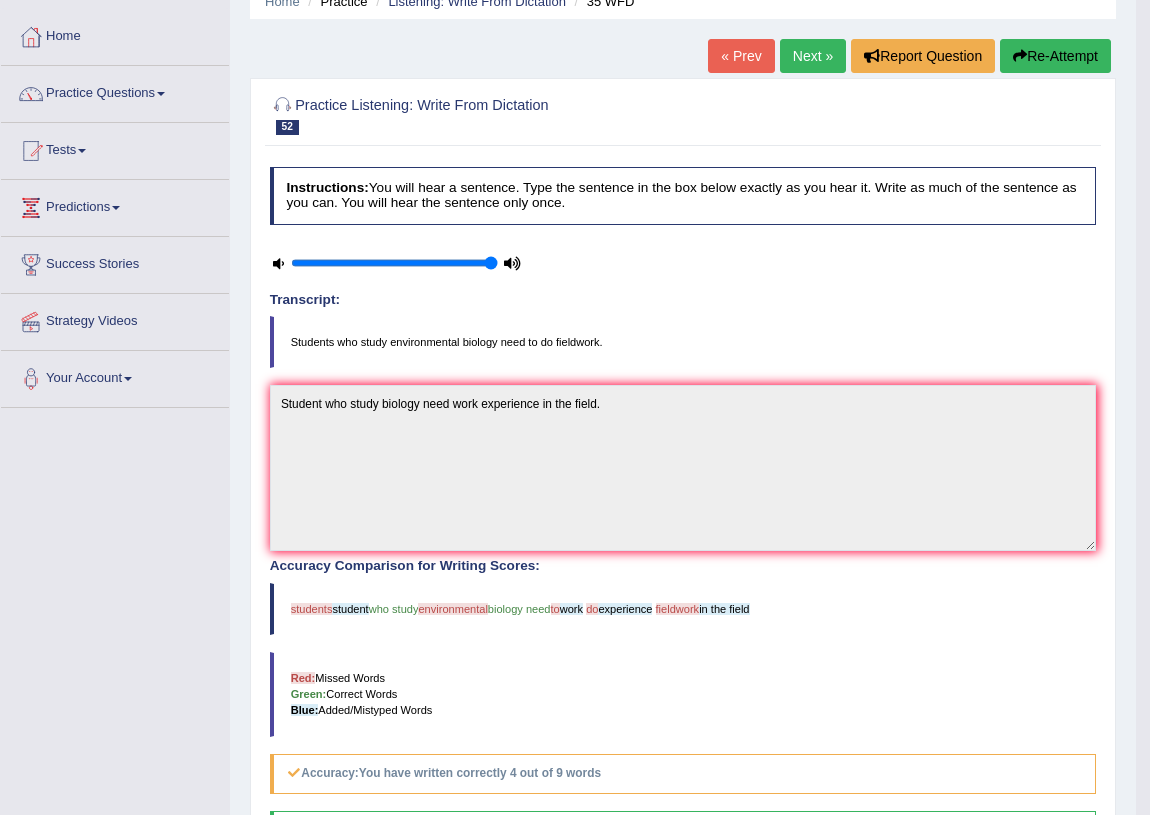 click on "Next »" at bounding box center [813, 56] 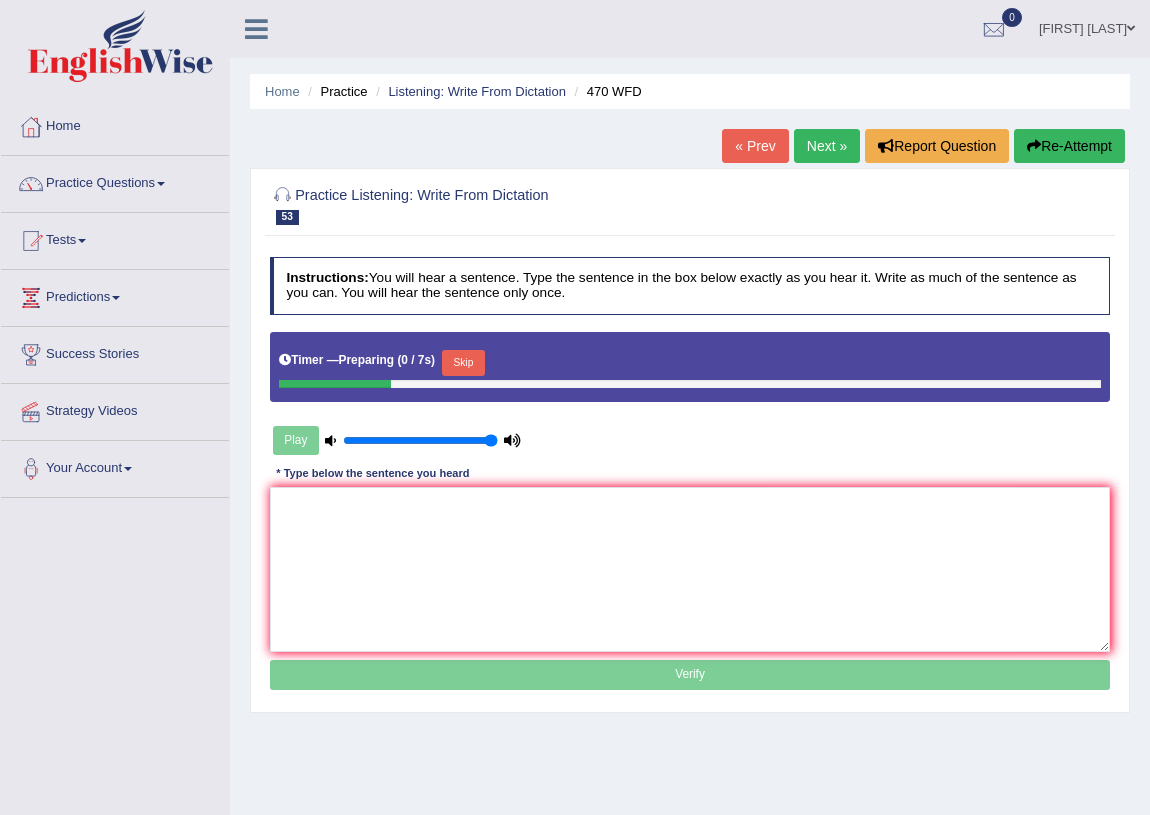 scroll, scrollTop: 0, scrollLeft: 0, axis: both 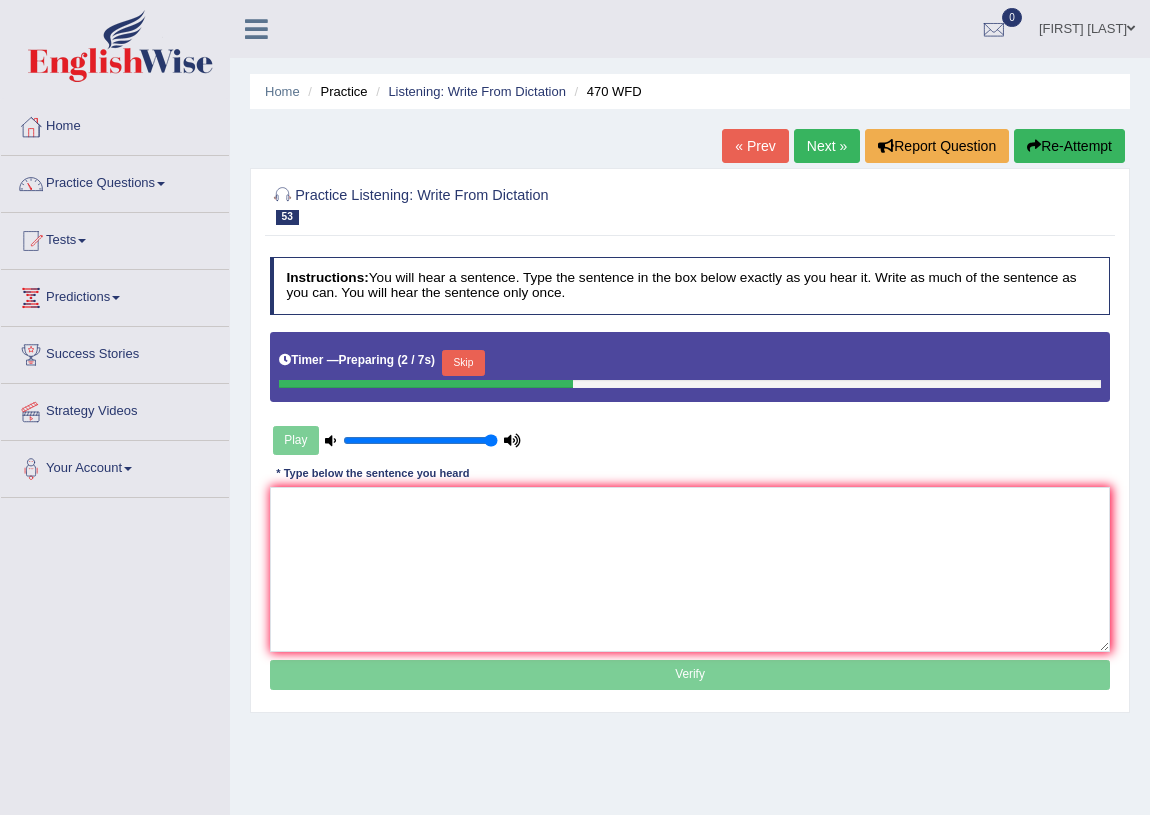 click on "Skip" at bounding box center (463, 363) 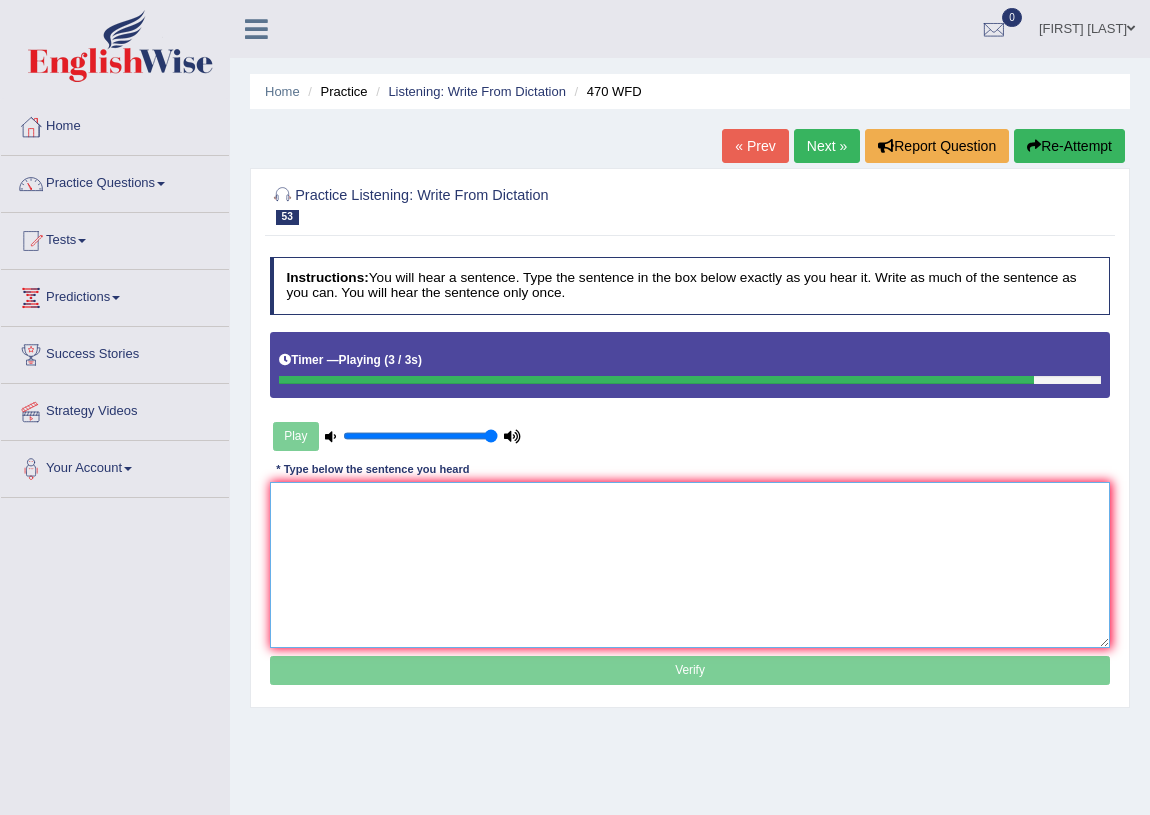 click at bounding box center [690, 564] 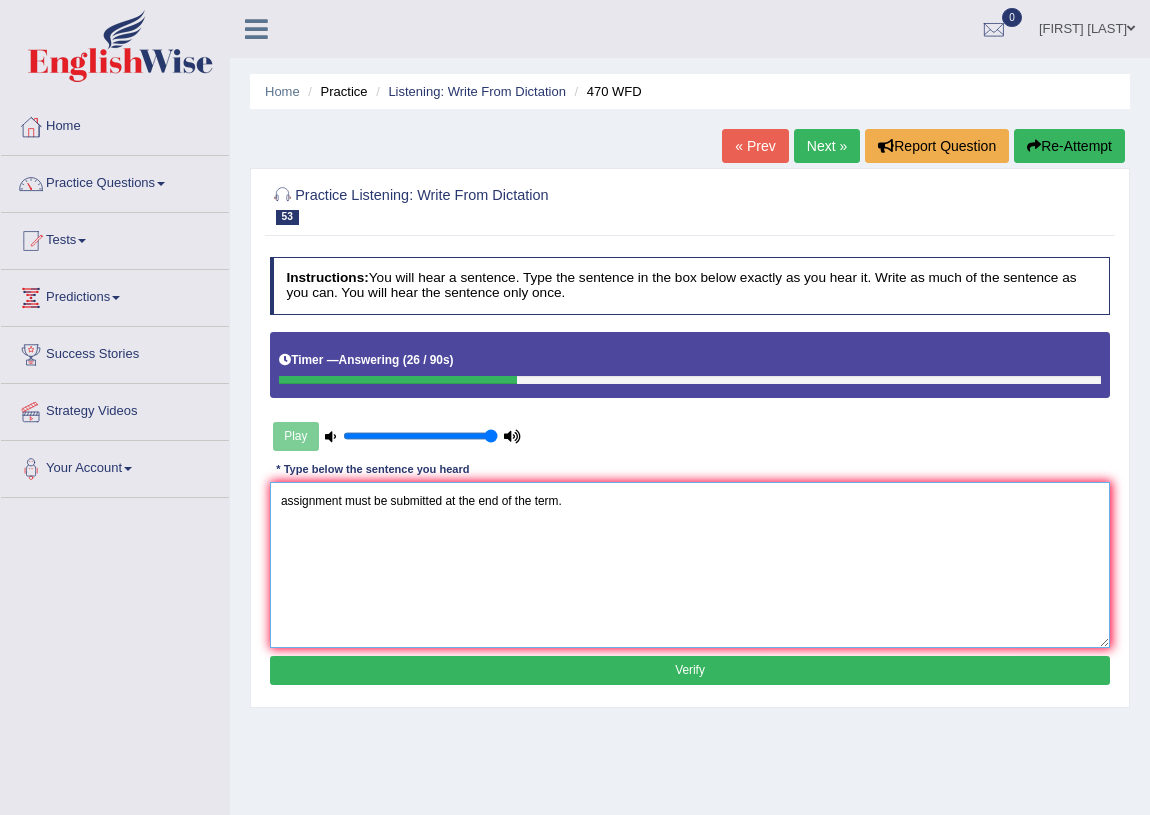 click on "assignment must be submitted at the end of the term." at bounding box center [690, 564] 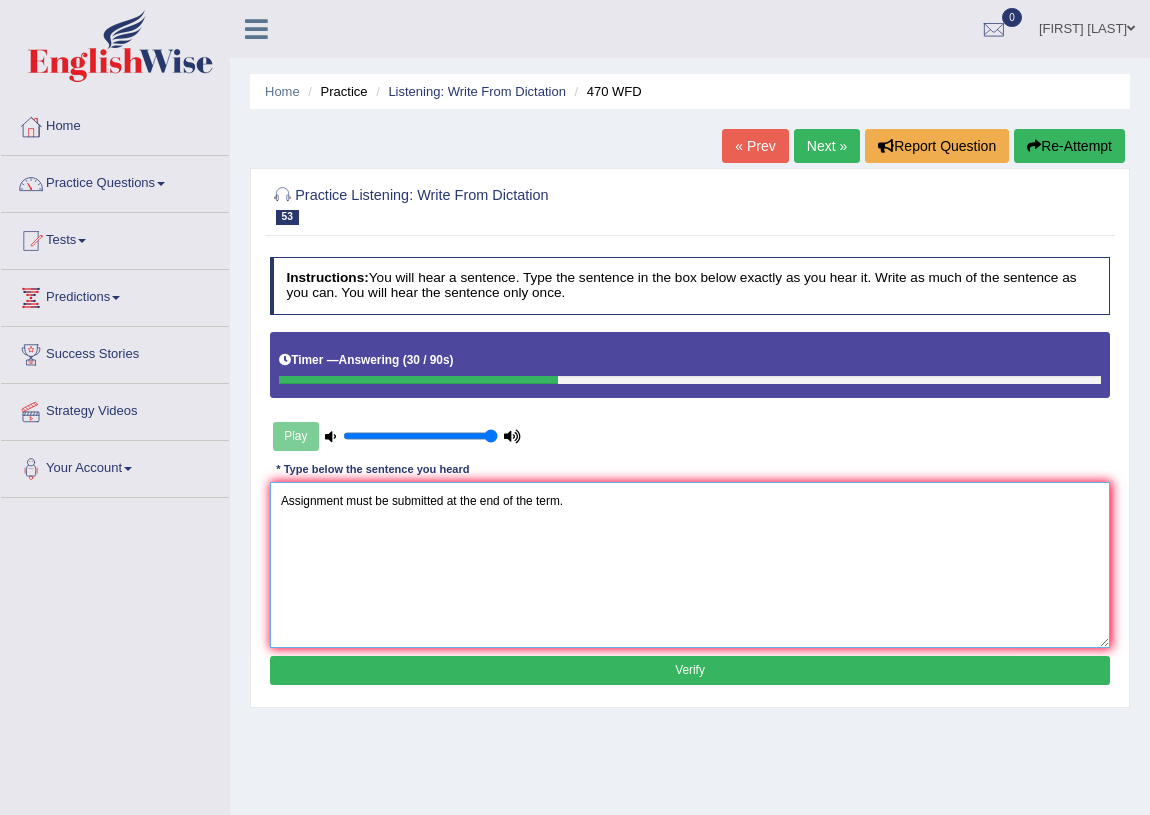 type on "Assignment must be submitted at the end of the term." 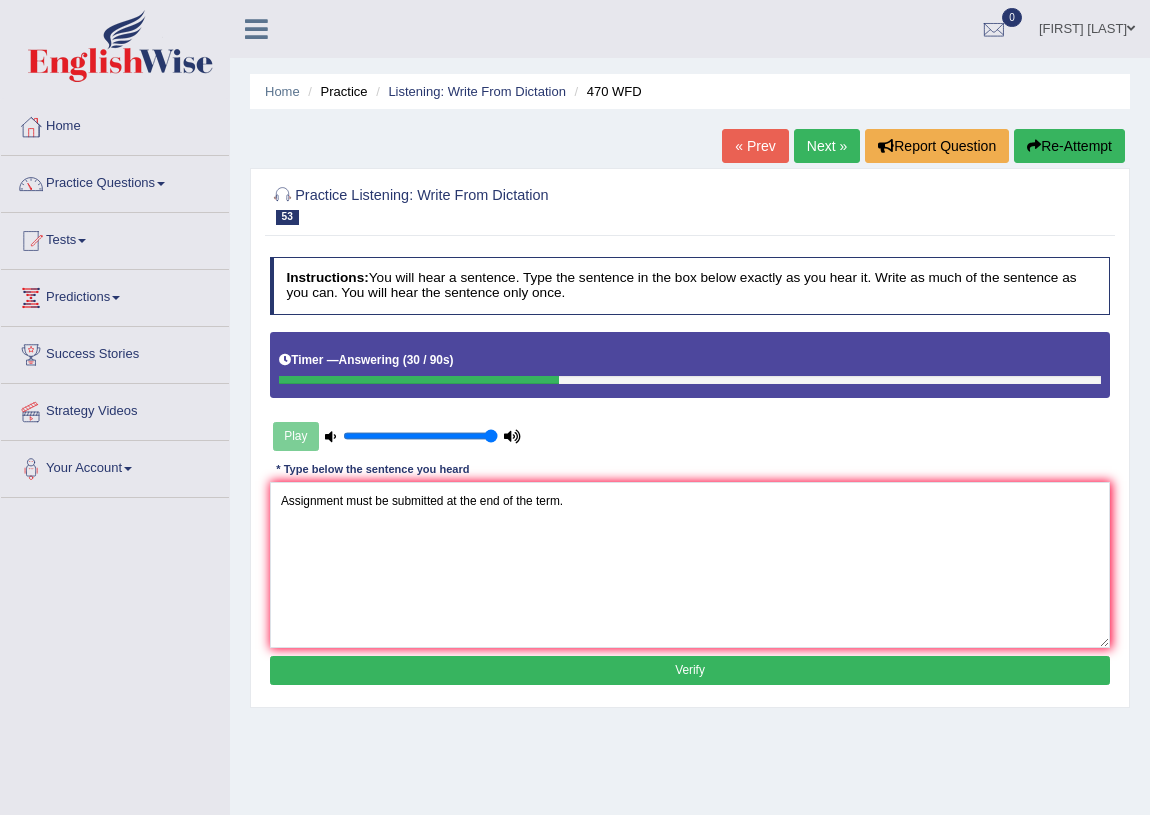 click on "Verify" at bounding box center (690, 670) 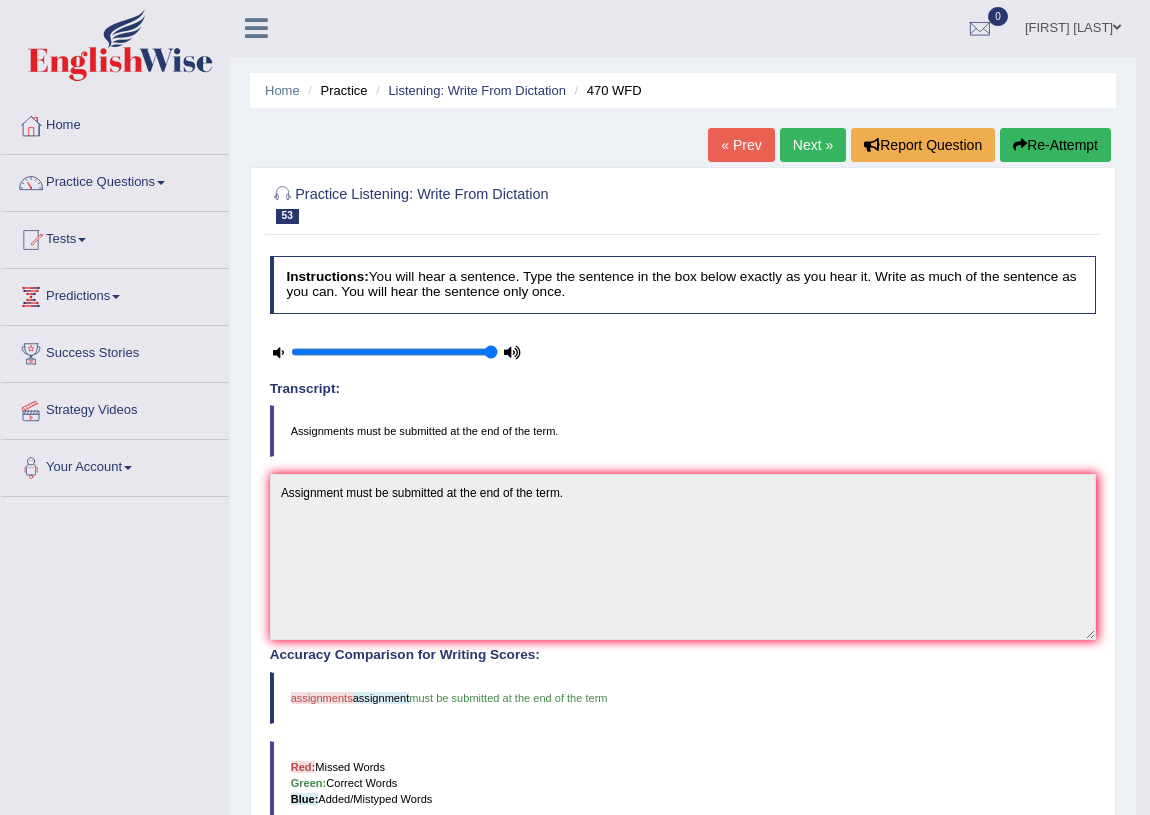 scroll, scrollTop: 0, scrollLeft: 0, axis: both 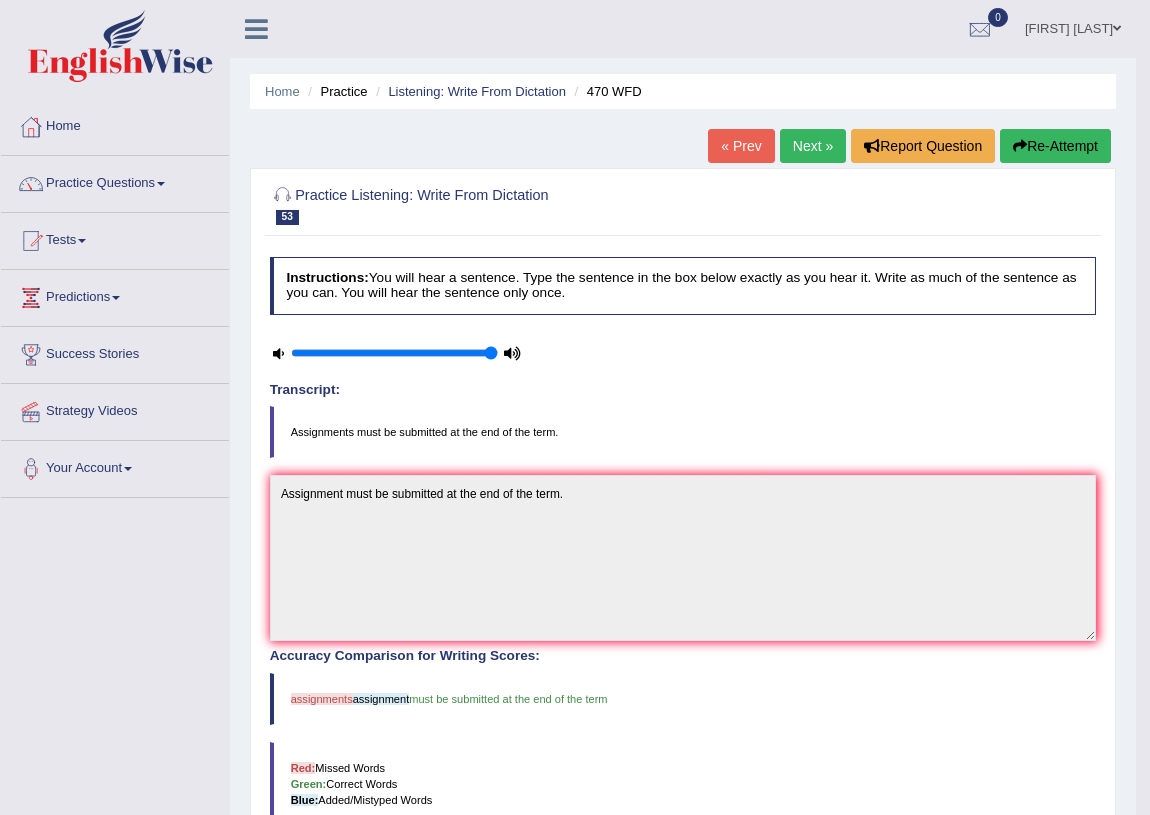 click on "Next »" at bounding box center (813, 146) 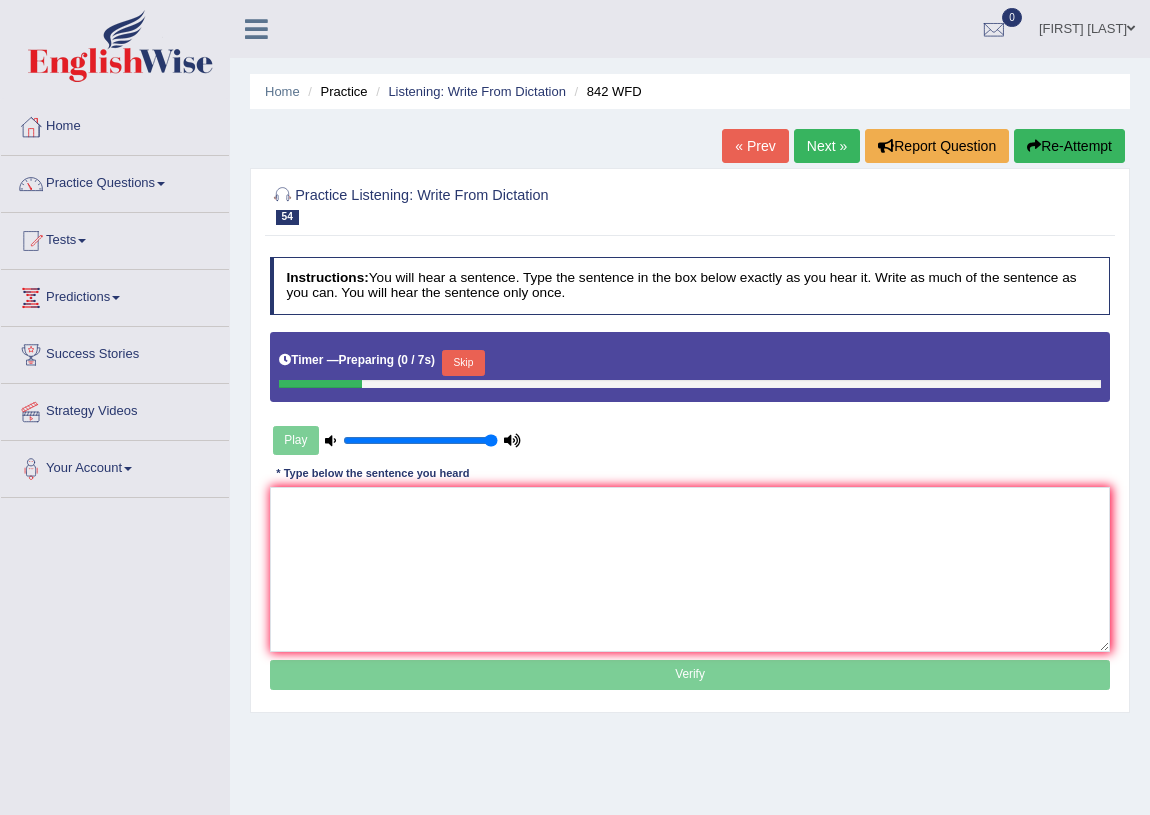 scroll, scrollTop: 0, scrollLeft: 0, axis: both 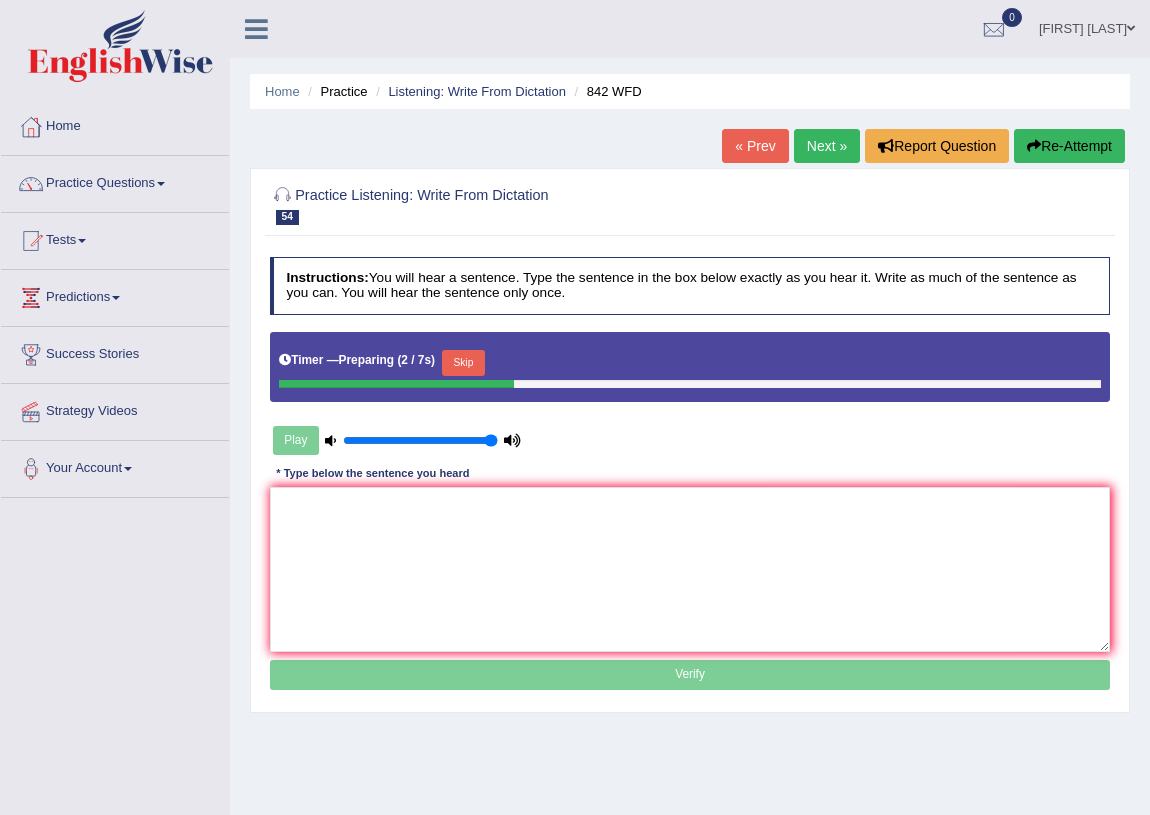 drag, startPoint x: 473, startPoint y: 360, endPoint x: 475, endPoint y: 377, distance: 17.117243 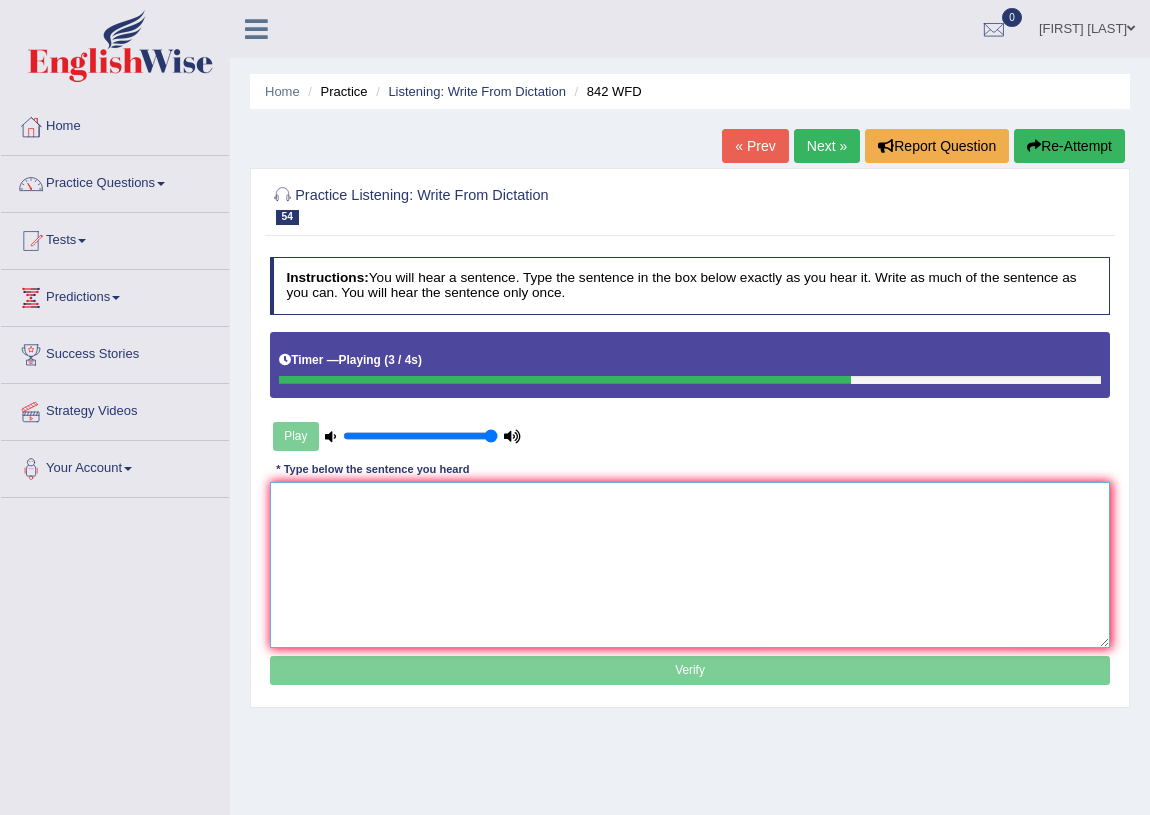 click at bounding box center [690, 564] 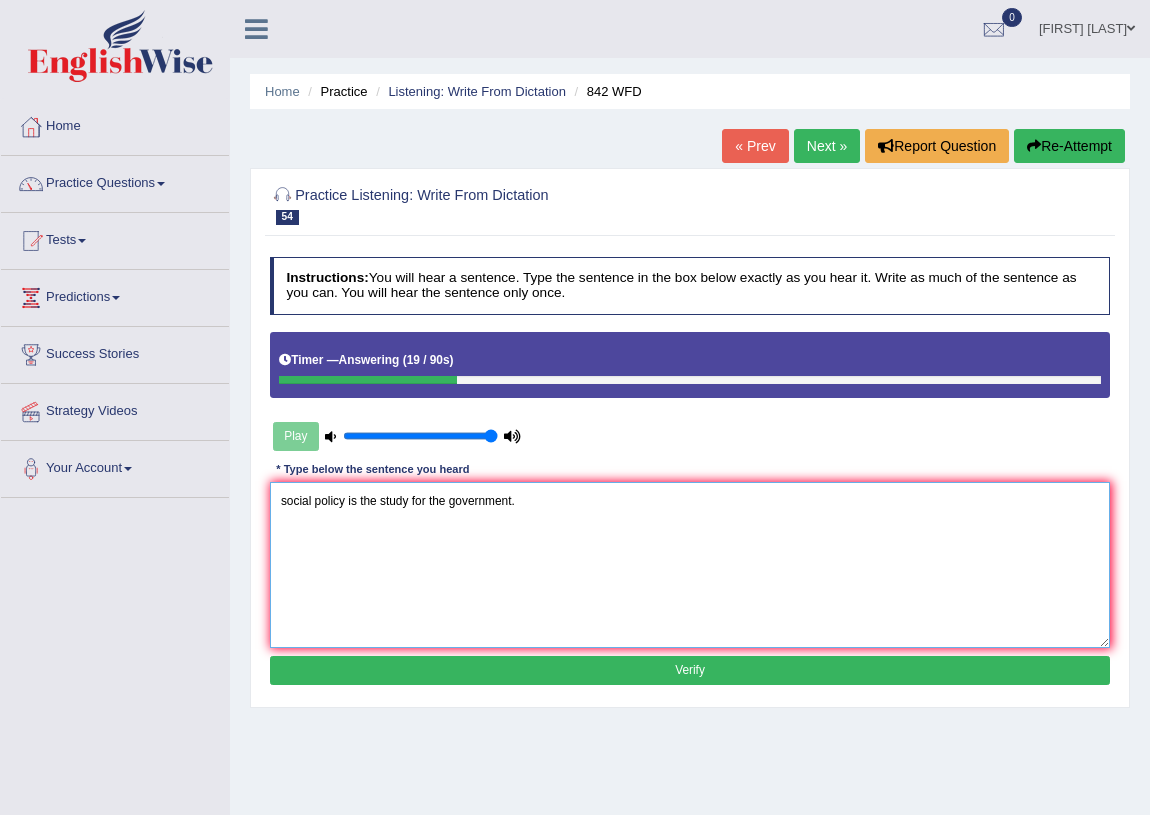 click on "social policy is the study for the government." at bounding box center [690, 564] 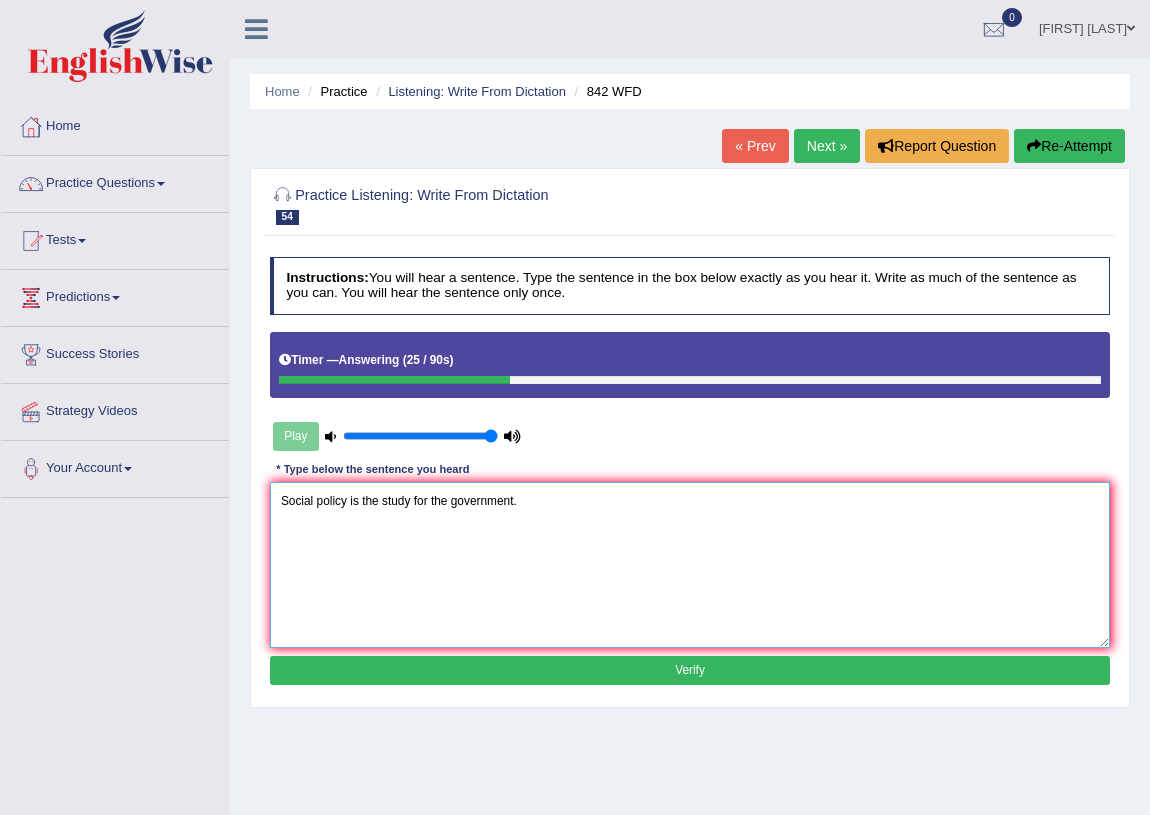 type on "Social policy is the study for the government." 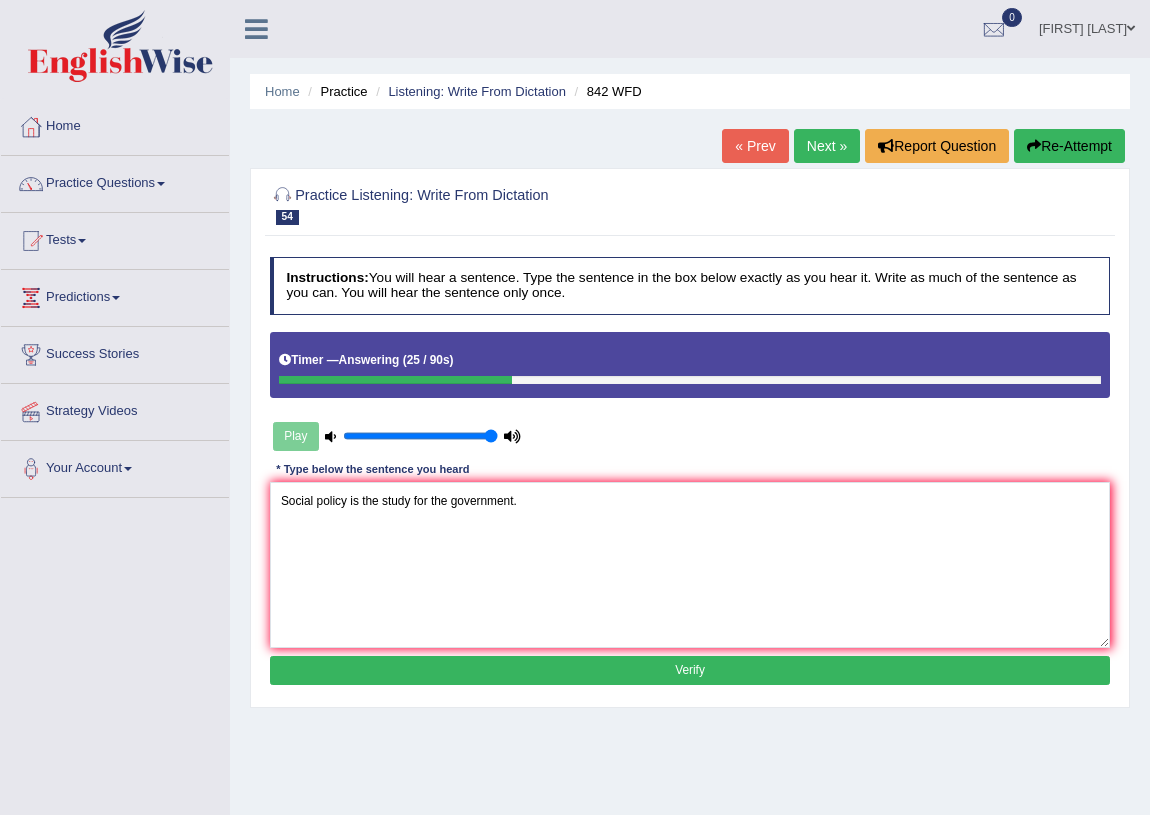 click on "Verify" at bounding box center (690, 670) 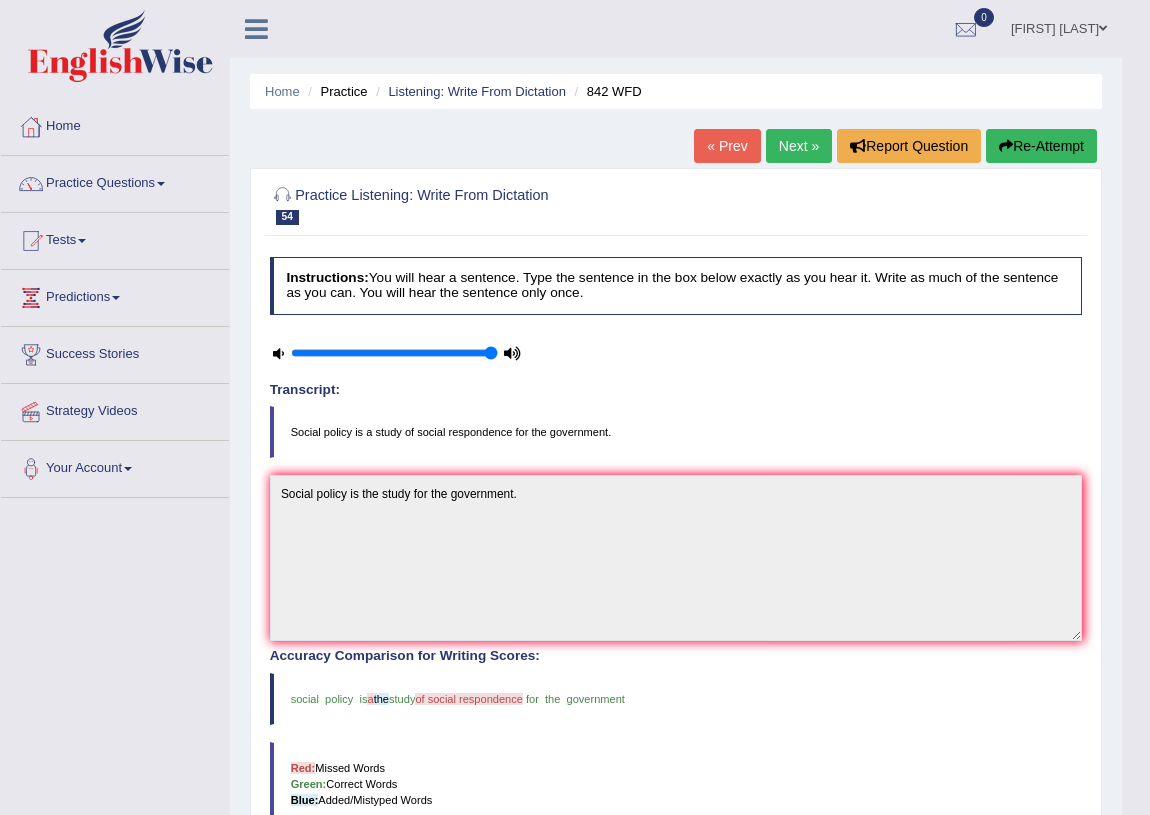 scroll, scrollTop: 181, scrollLeft: 0, axis: vertical 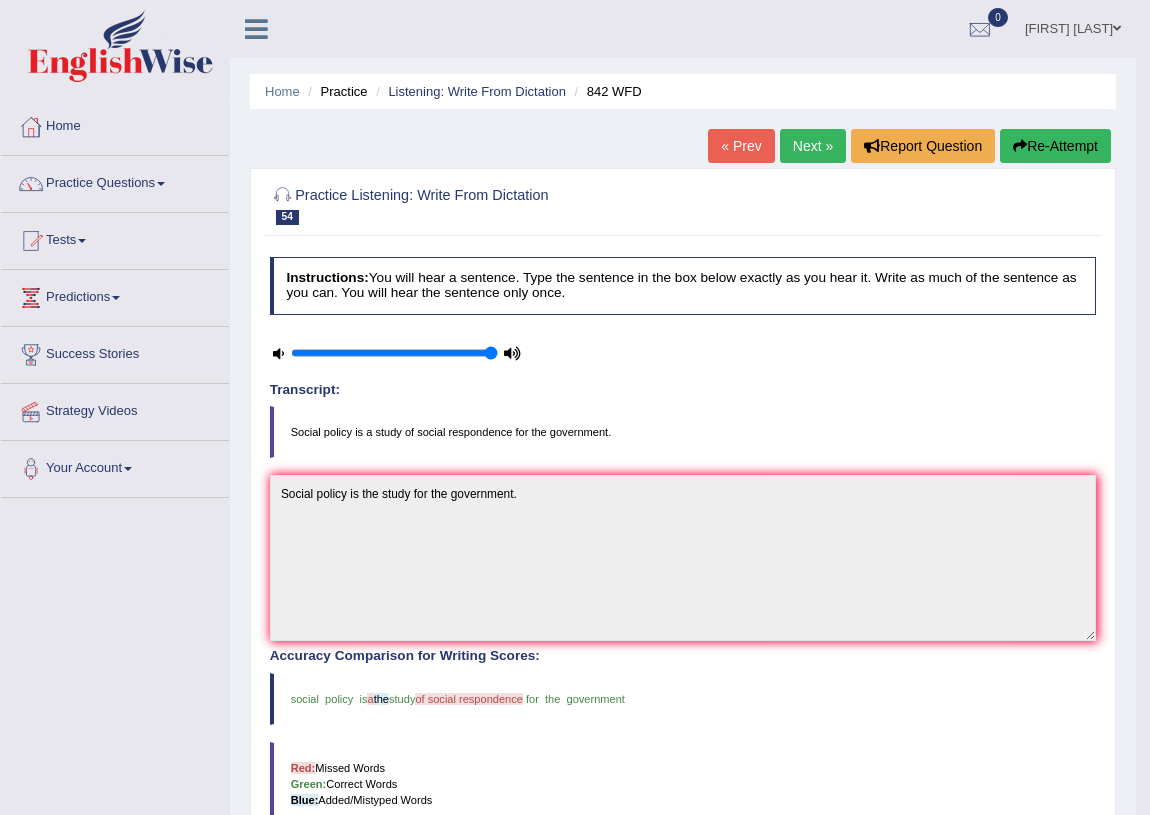 click on "Next »" at bounding box center (813, 146) 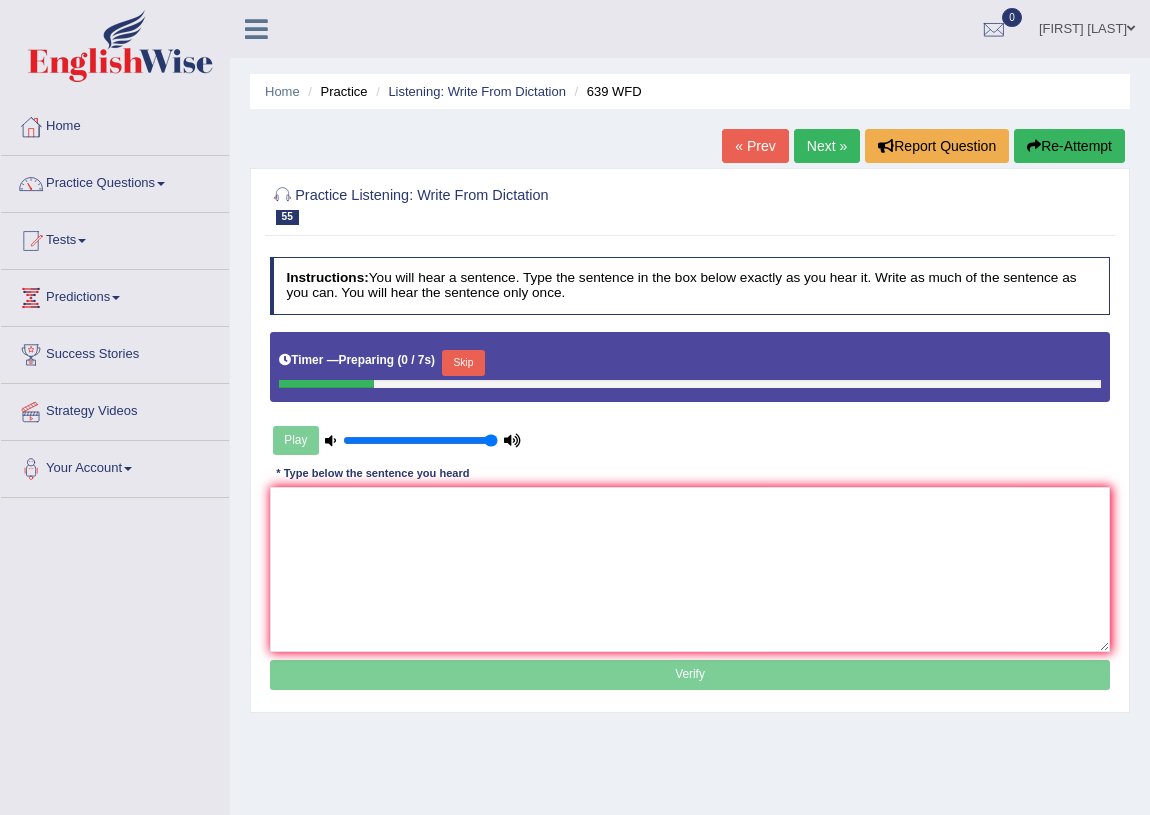scroll, scrollTop: 0, scrollLeft: 0, axis: both 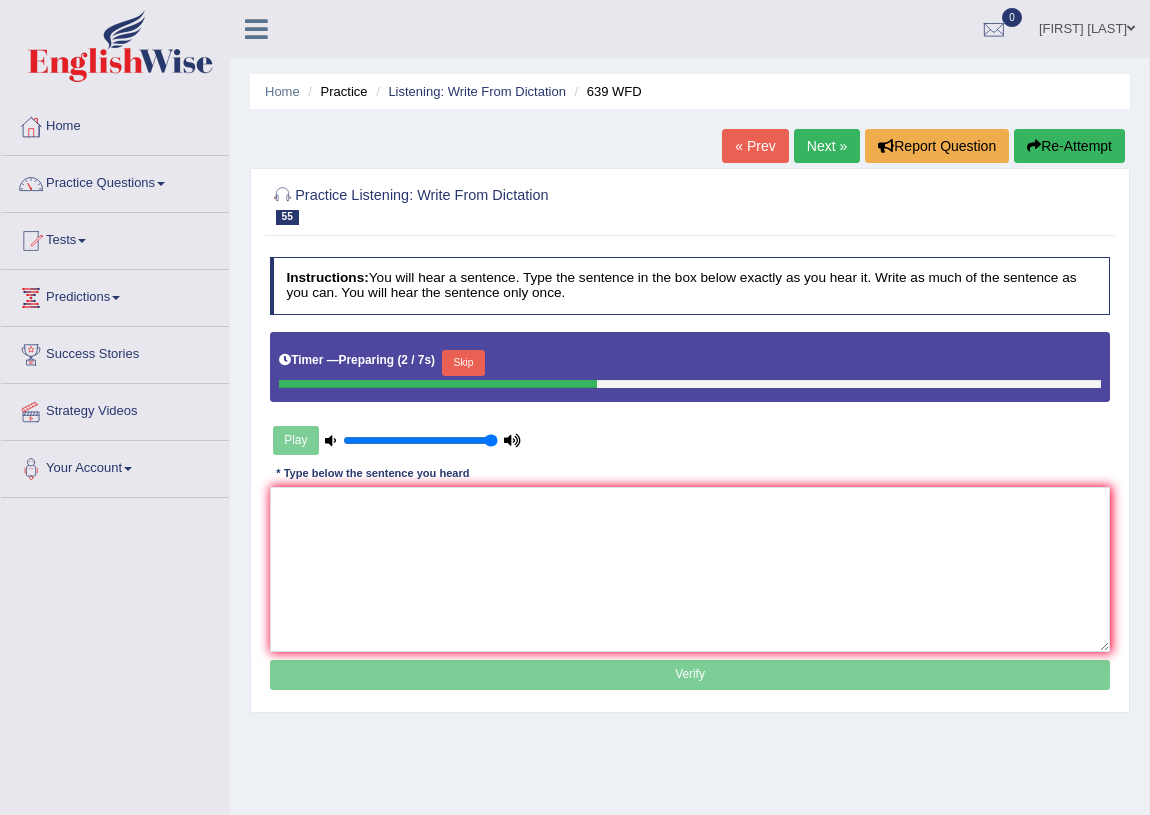 drag, startPoint x: 489, startPoint y: 365, endPoint x: 477, endPoint y: 370, distance: 13 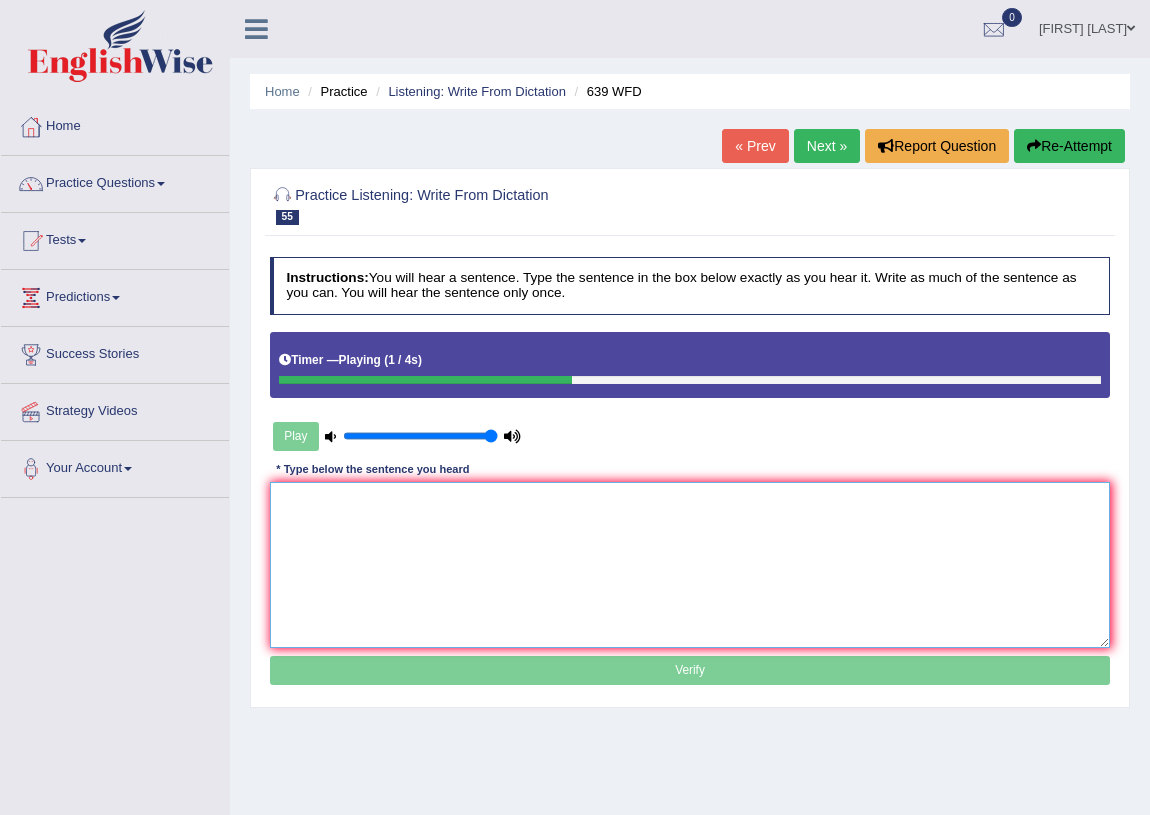 click at bounding box center [690, 564] 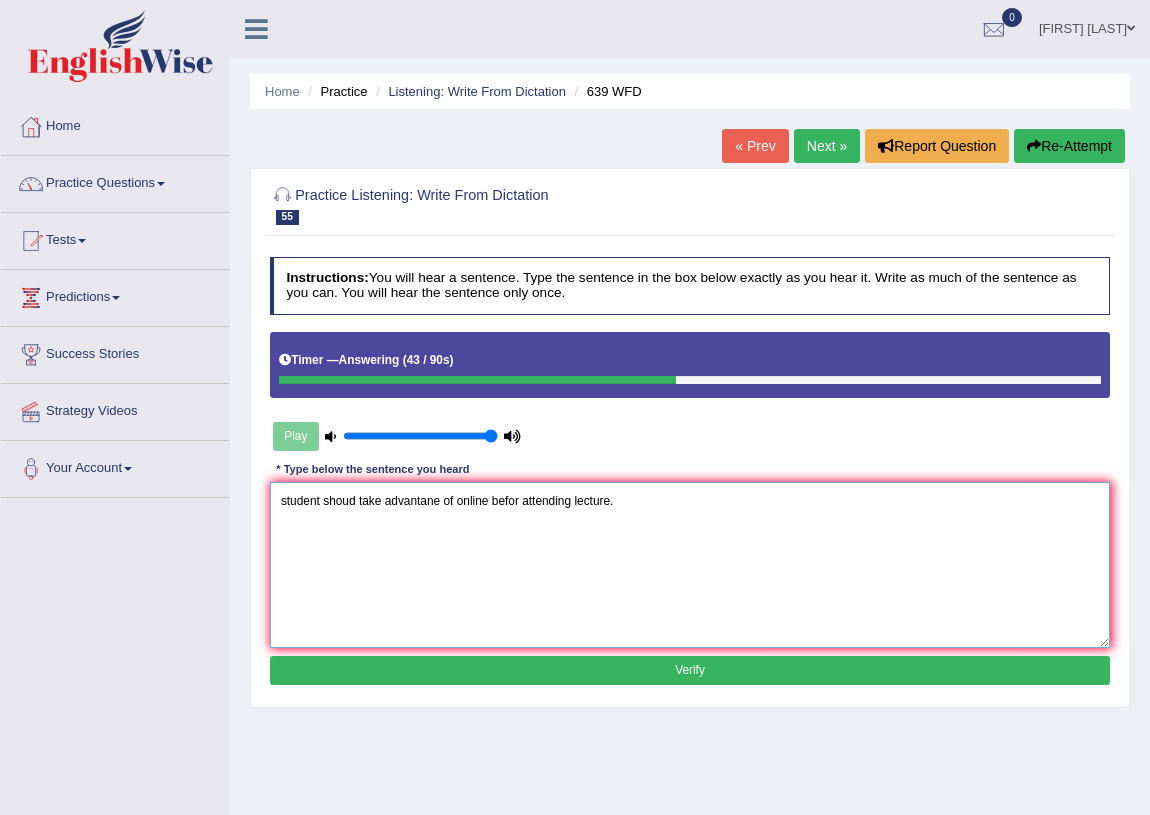 click on "student shoud take advantane of online befor attending lecture." at bounding box center (690, 564) 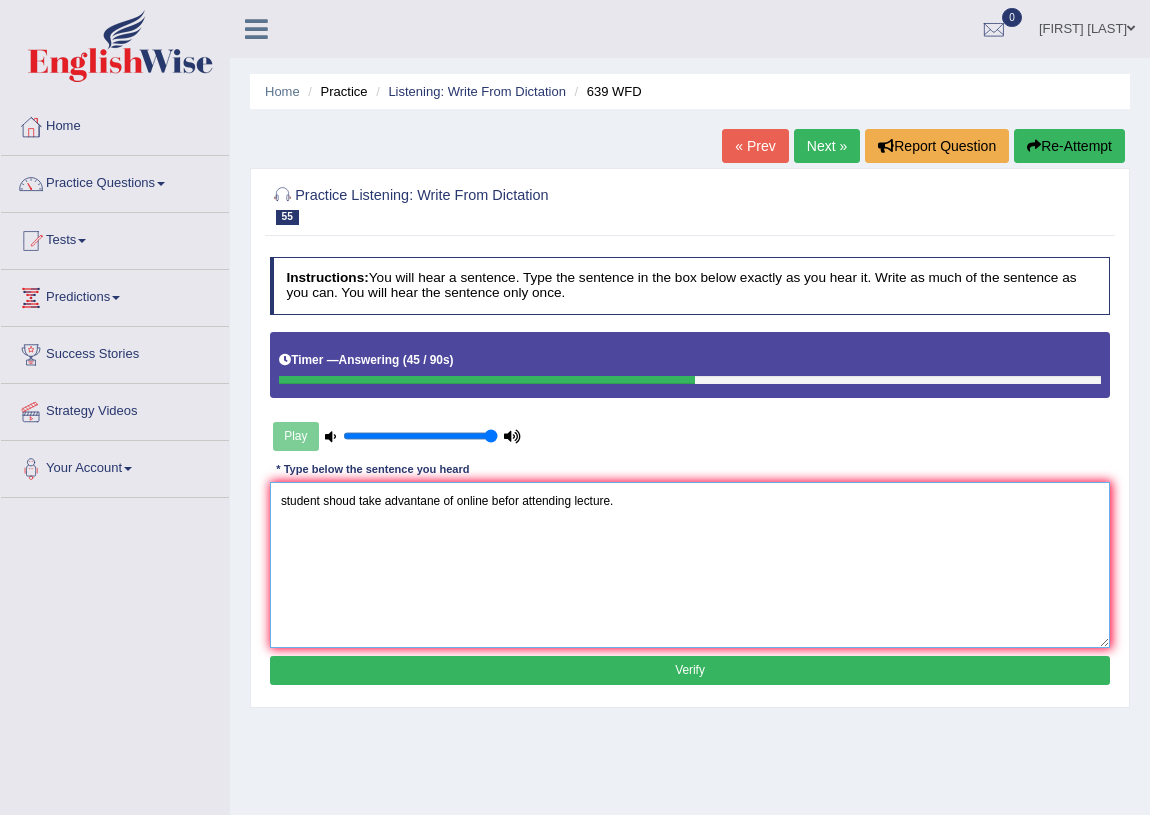 click on "student shoud take advantane of online befor attending lecture." at bounding box center (690, 564) 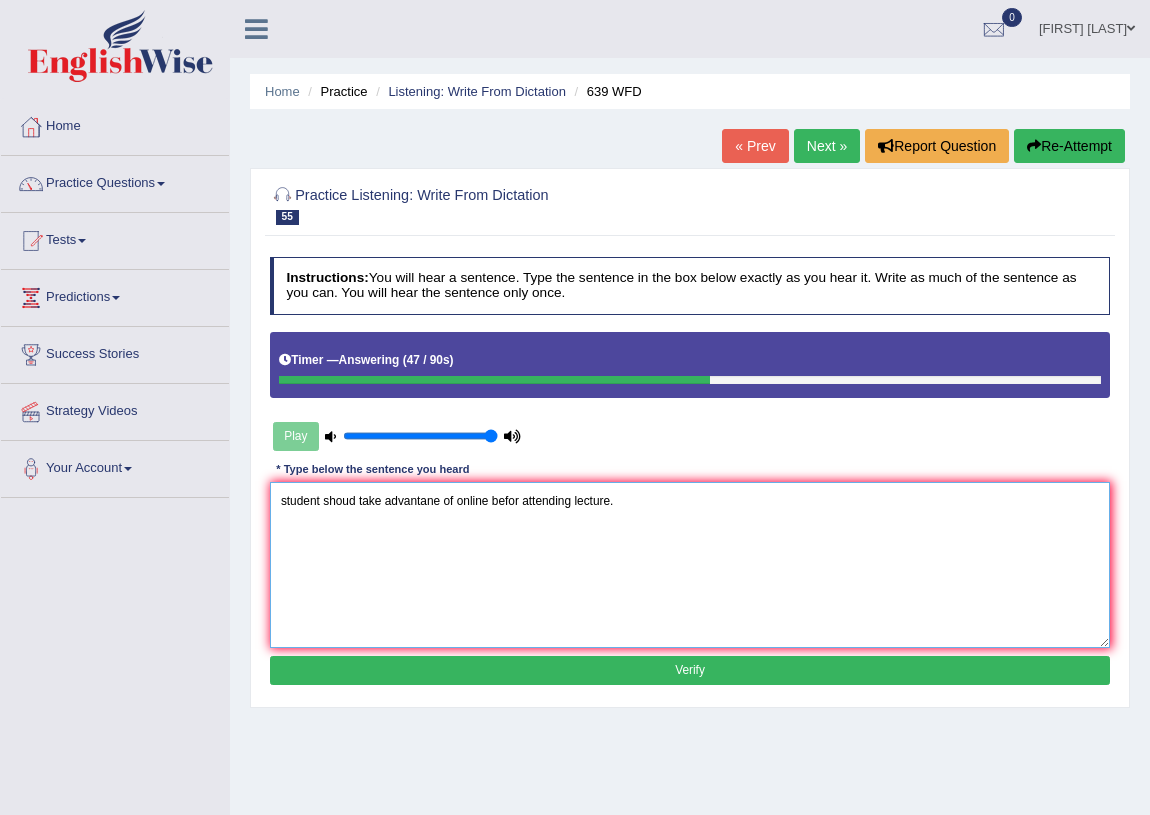 click on "student shoud take advantane of online befor attending lecture." at bounding box center (690, 564) 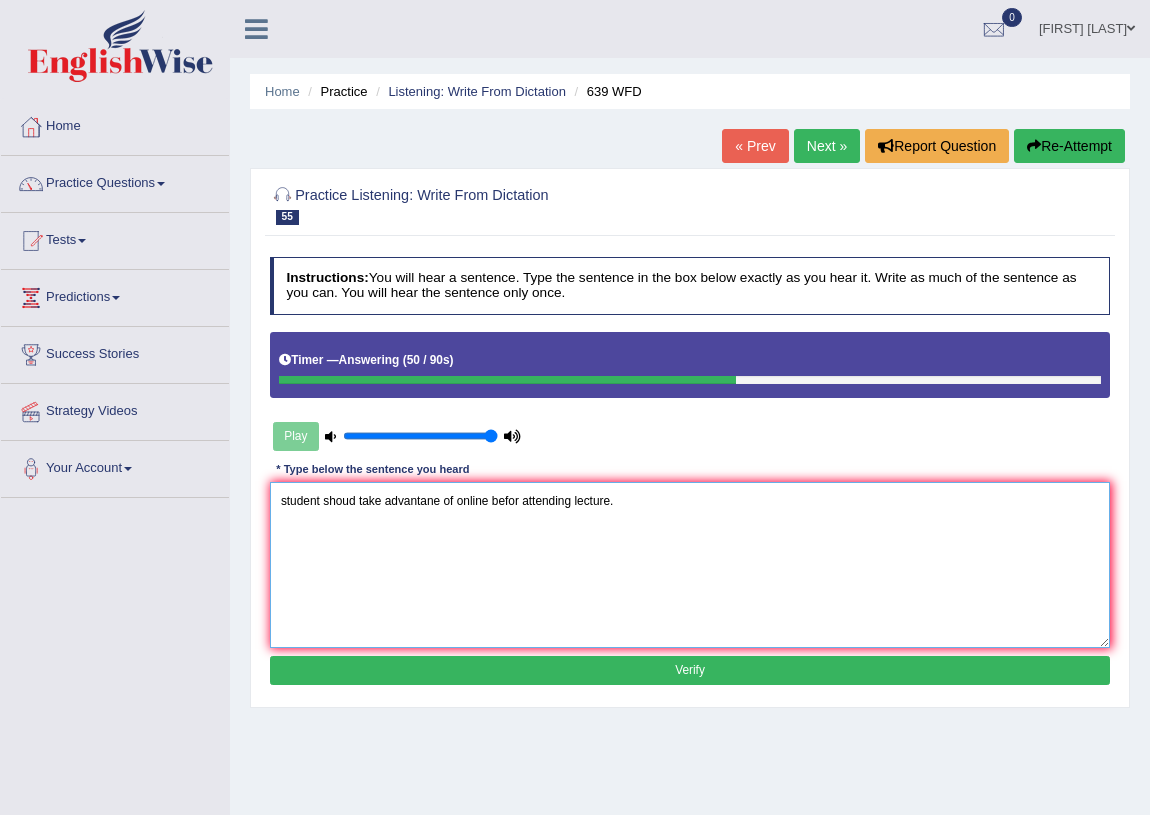 click on "student shoud take advantane of online befor attending lecture." at bounding box center (690, 564) 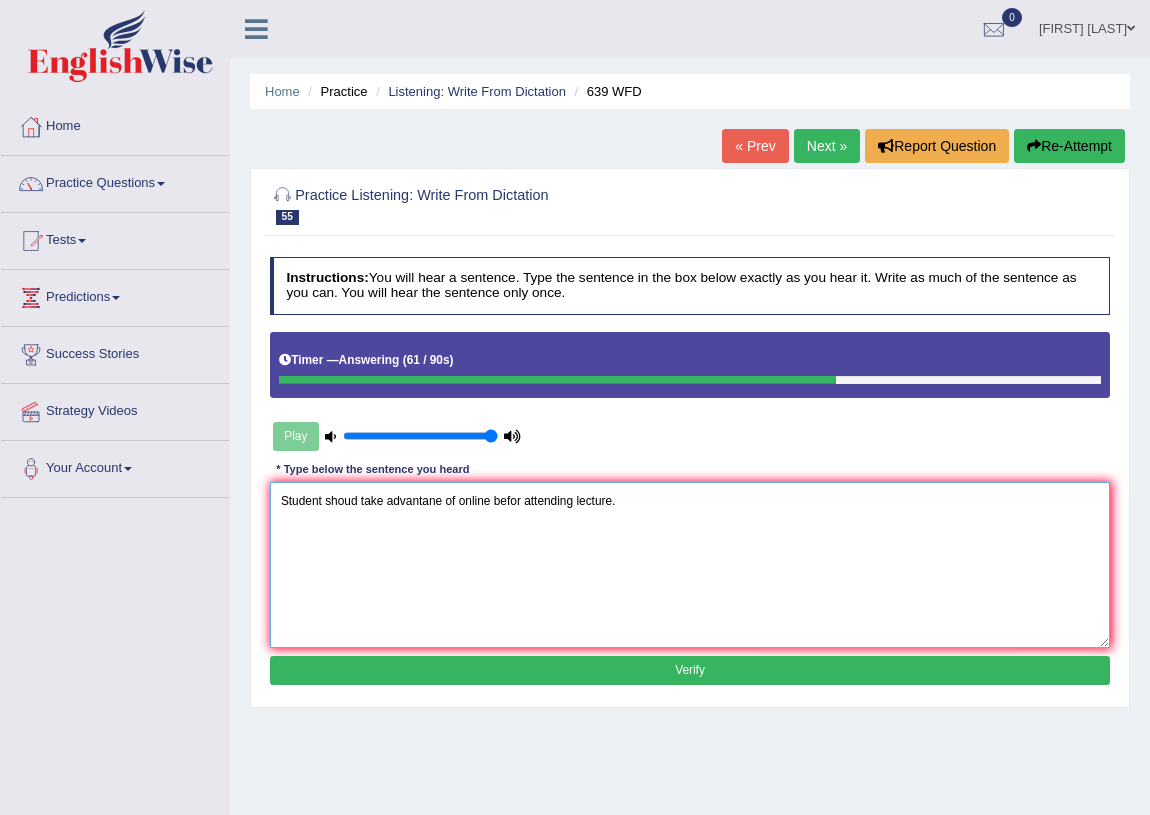 click on "Student shoud take advantane of online befor attending lecture." at bounding box center [690, 564] 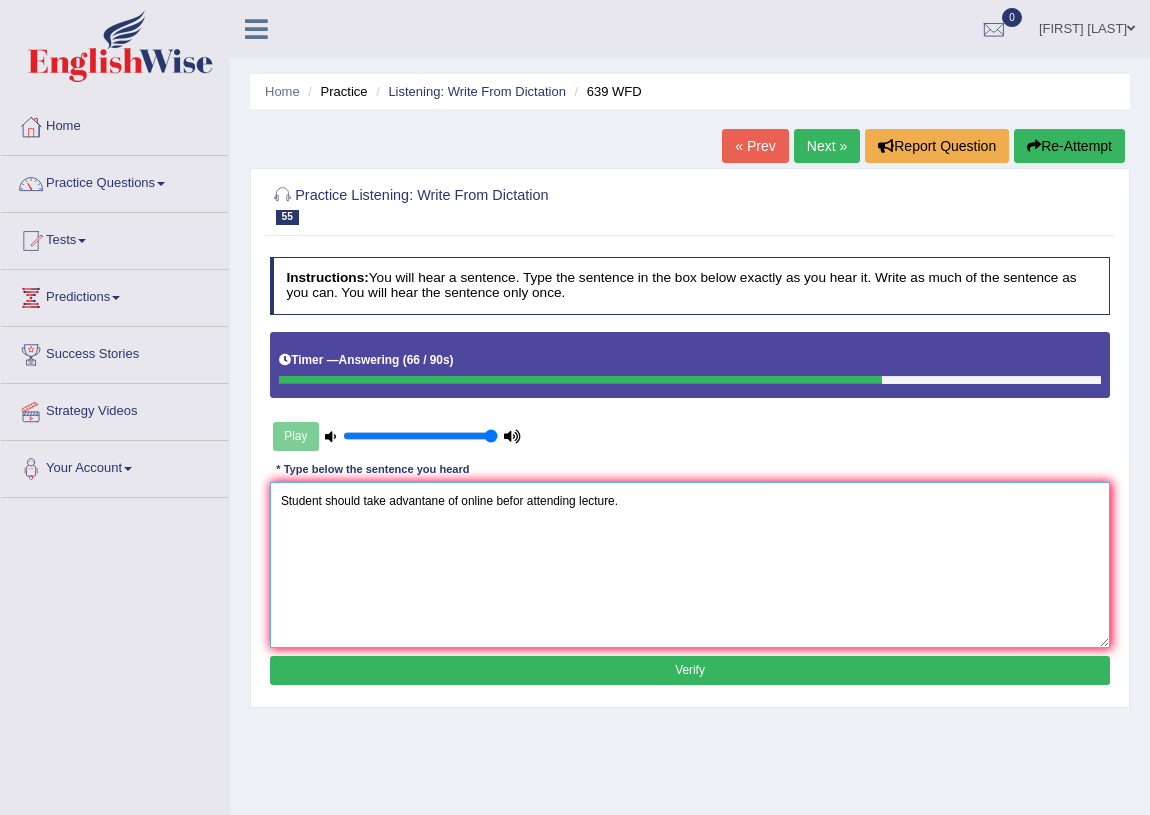 click on "Student should take advantane of online befor attending lecture." at bounding box center [690, 564] 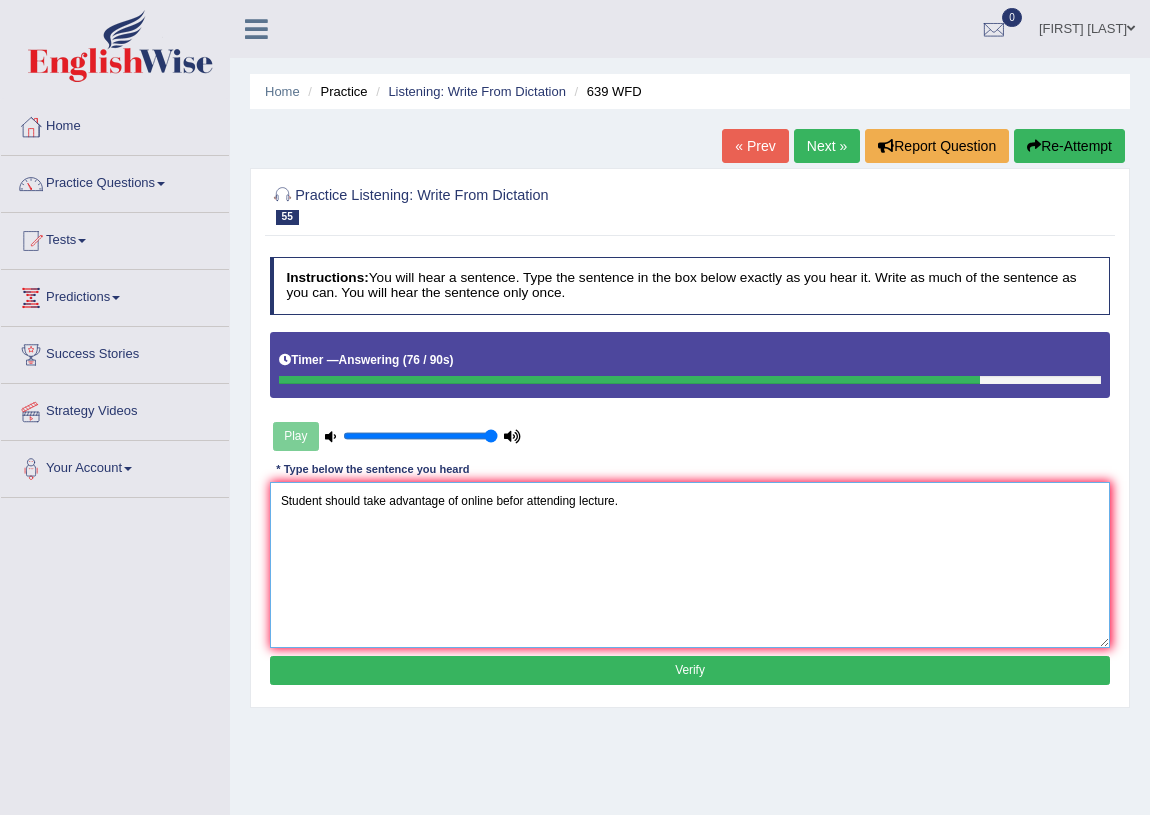 click on "Student should take advantage of online befor attending lecture." at bounding box center [690, 564] 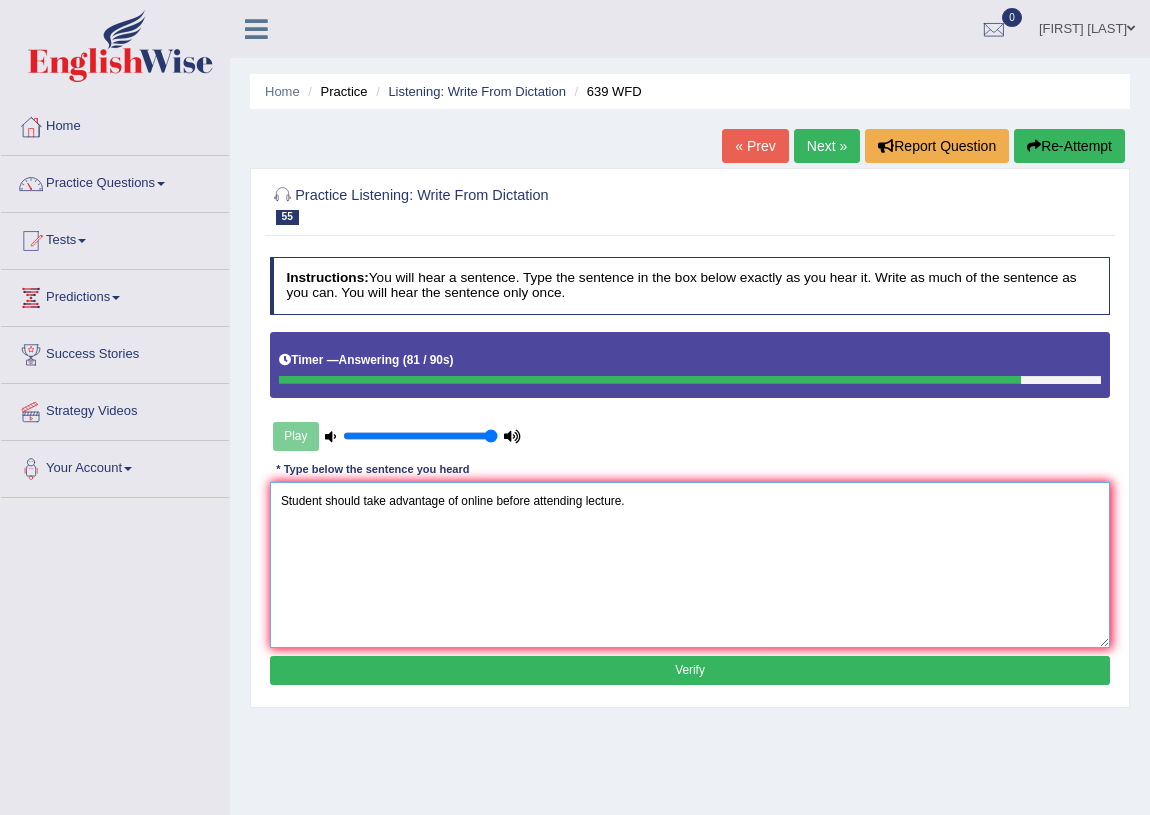 click on "Student should take advantage of online before attending lecture." at bounding box center (690, 564) 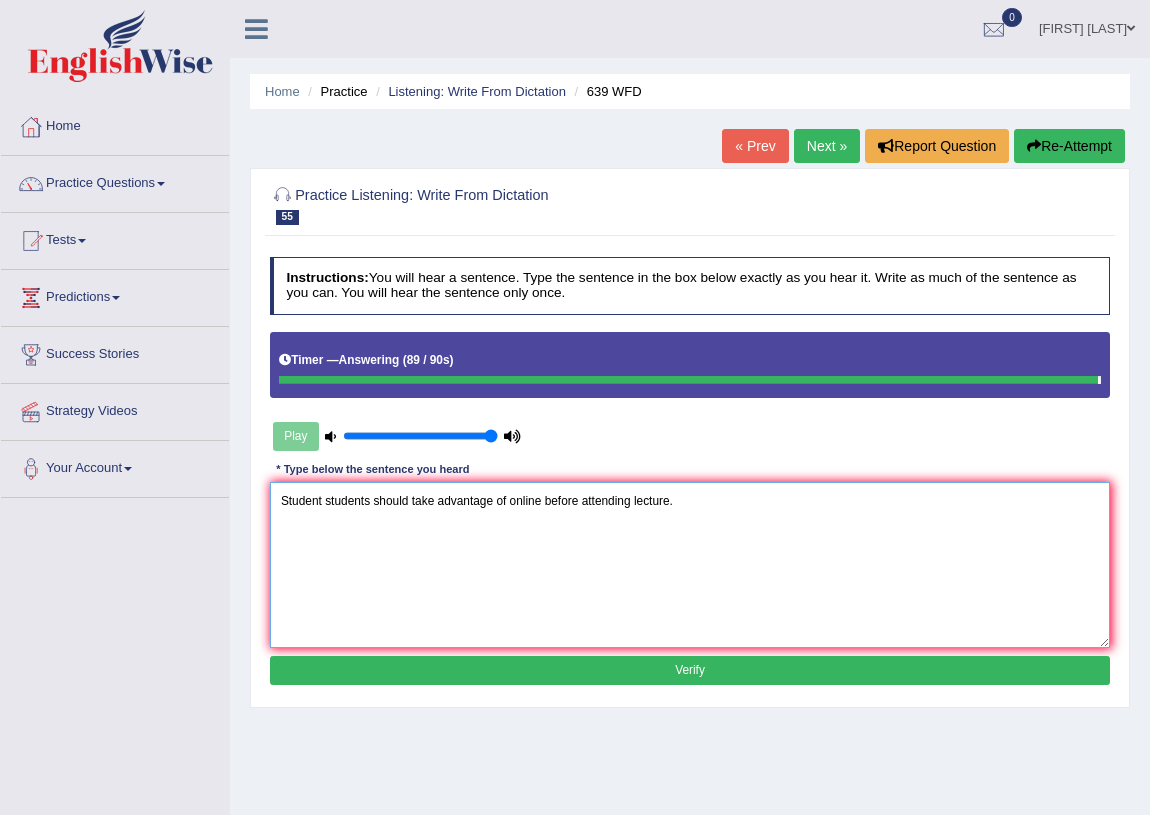 type on "Student students should take advantage of online before attending lecture." 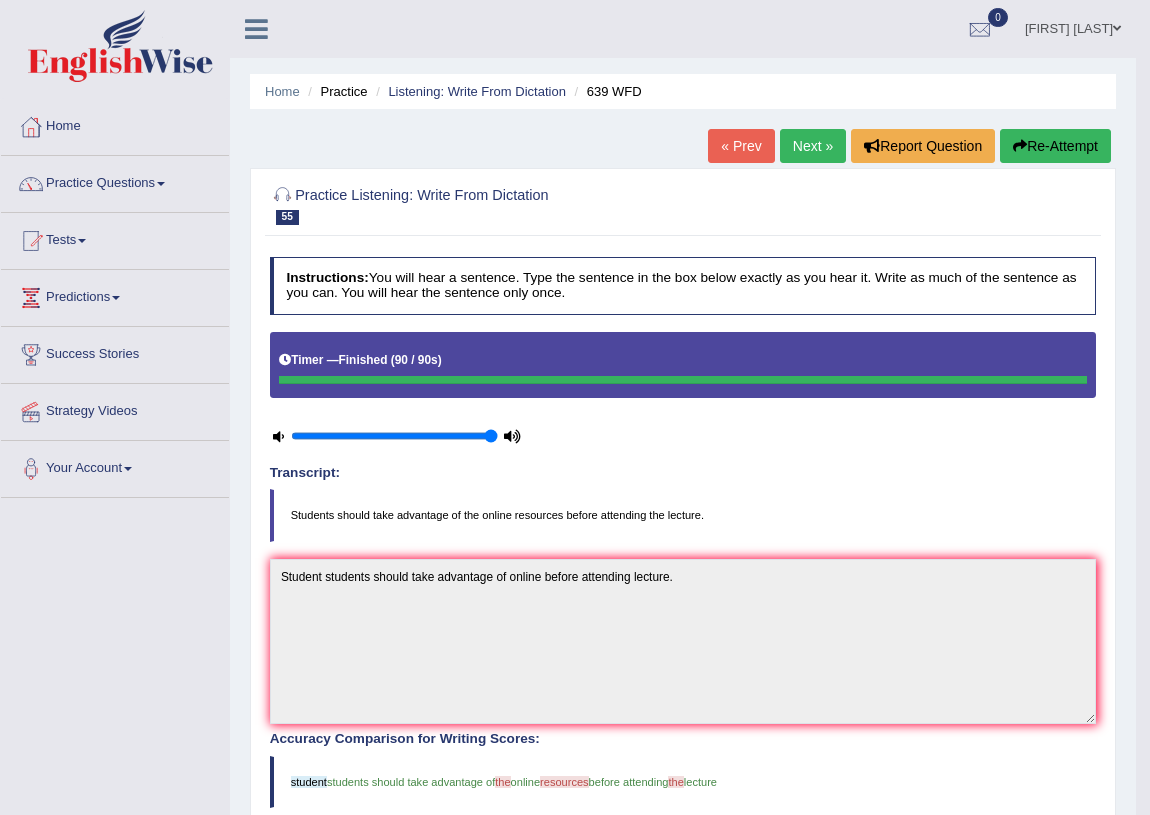 click at bounding box center (1117, 28) 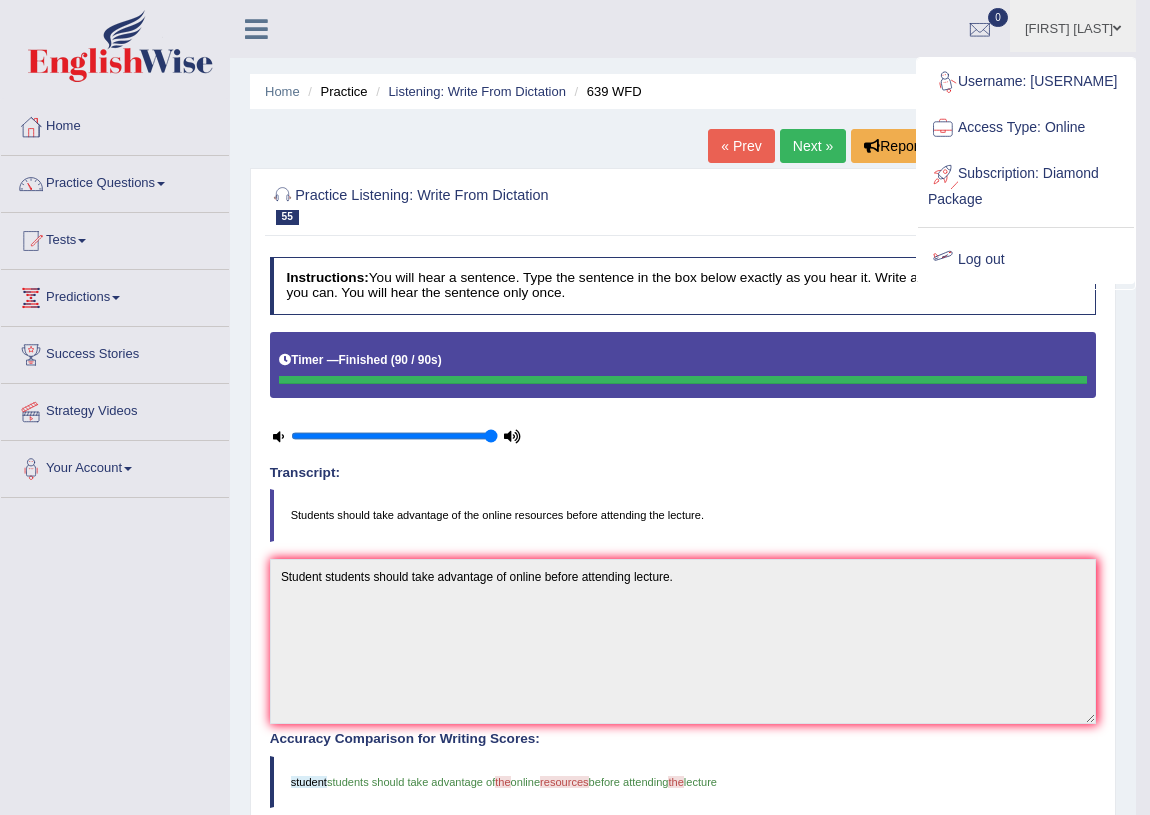 click on "Log out" at bounding box center [1026, 260] 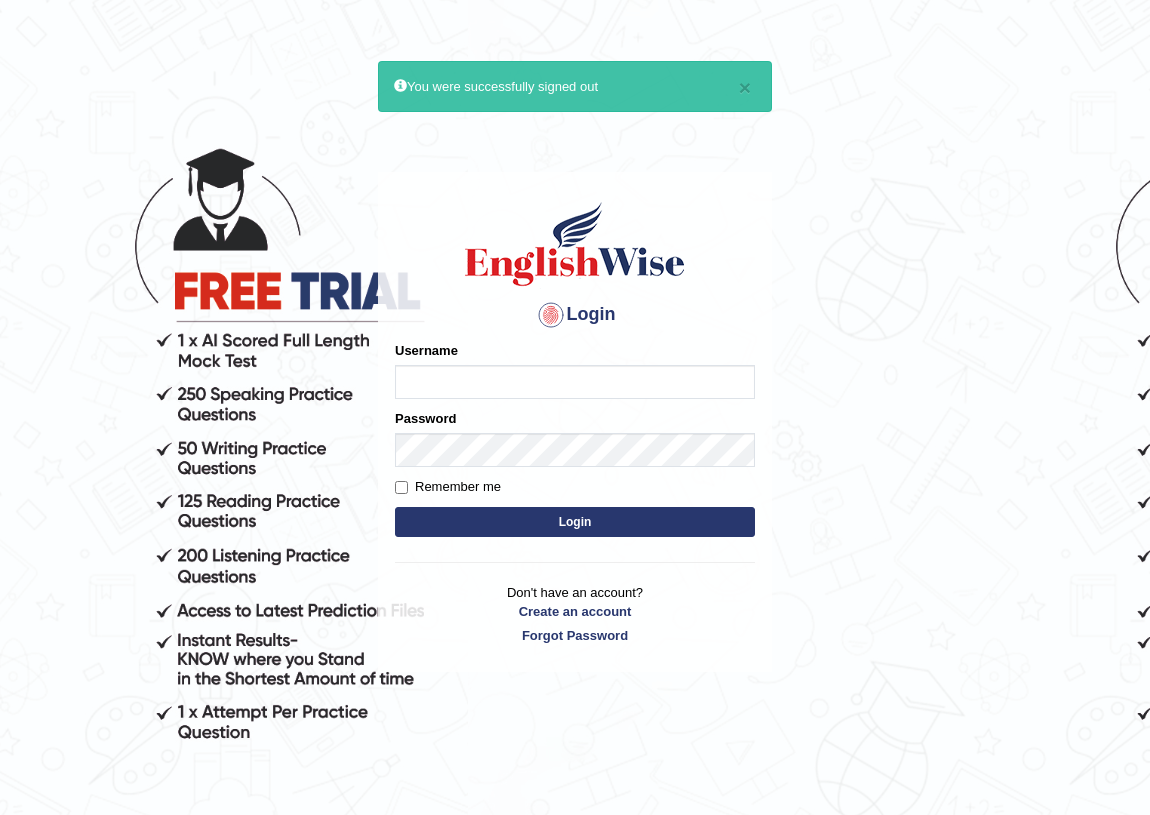 scroll, scrollTop: 0, scrollLeft: 0, axis: both 